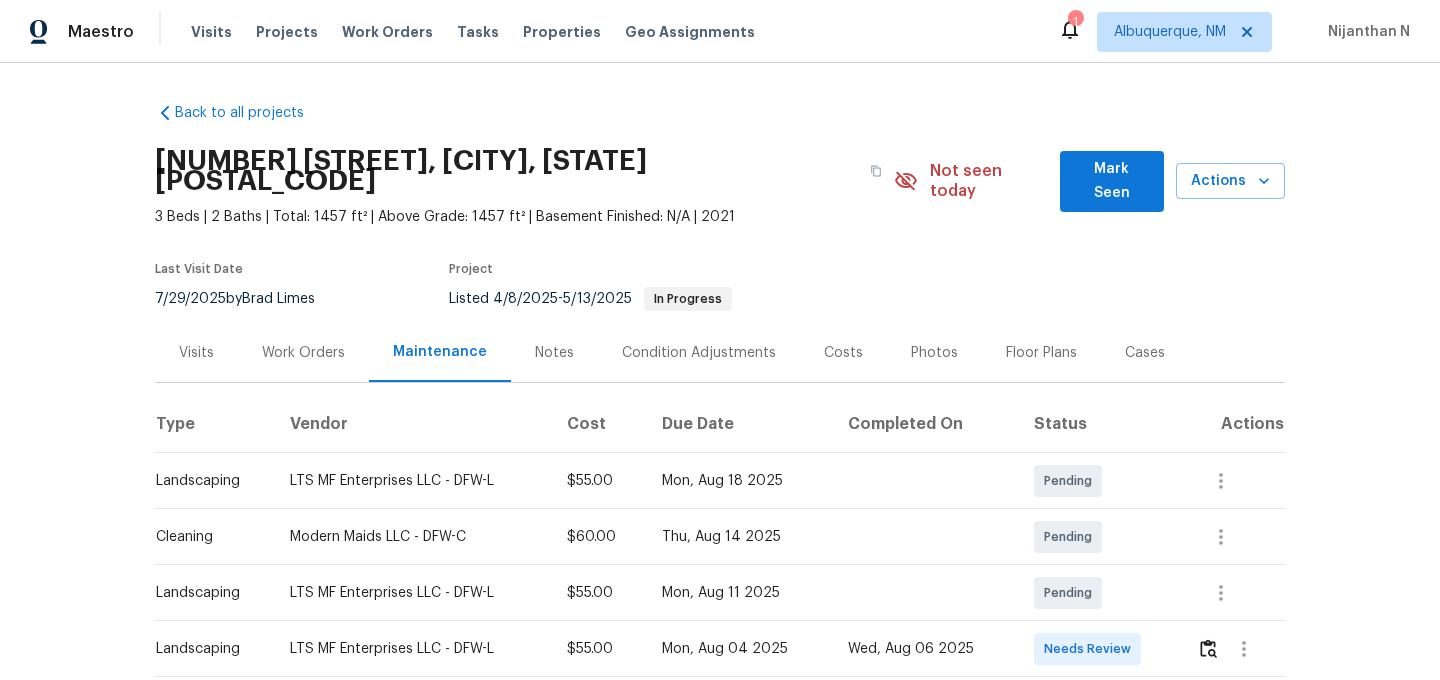 scroll, scrollTop: 0, scrollLeft: 0, axis: both 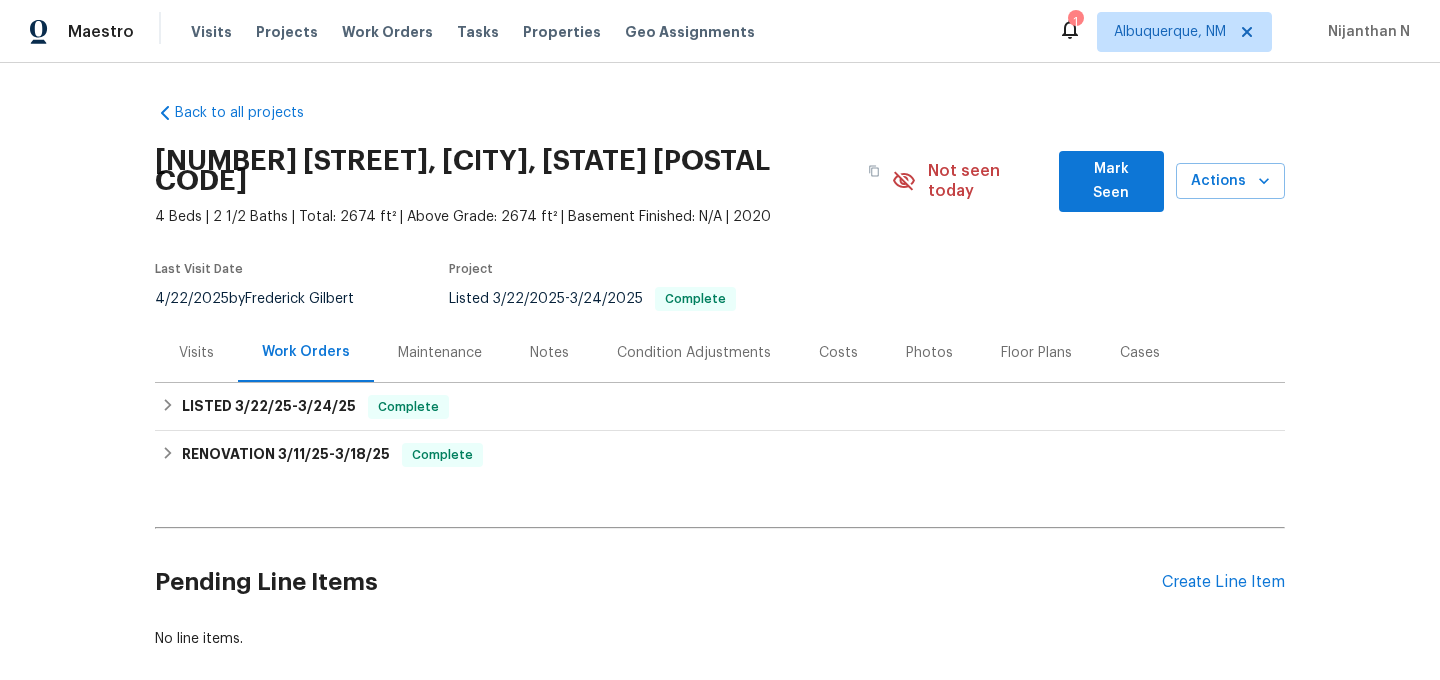 click on "Maintenance" at bounding box center [440, 353] 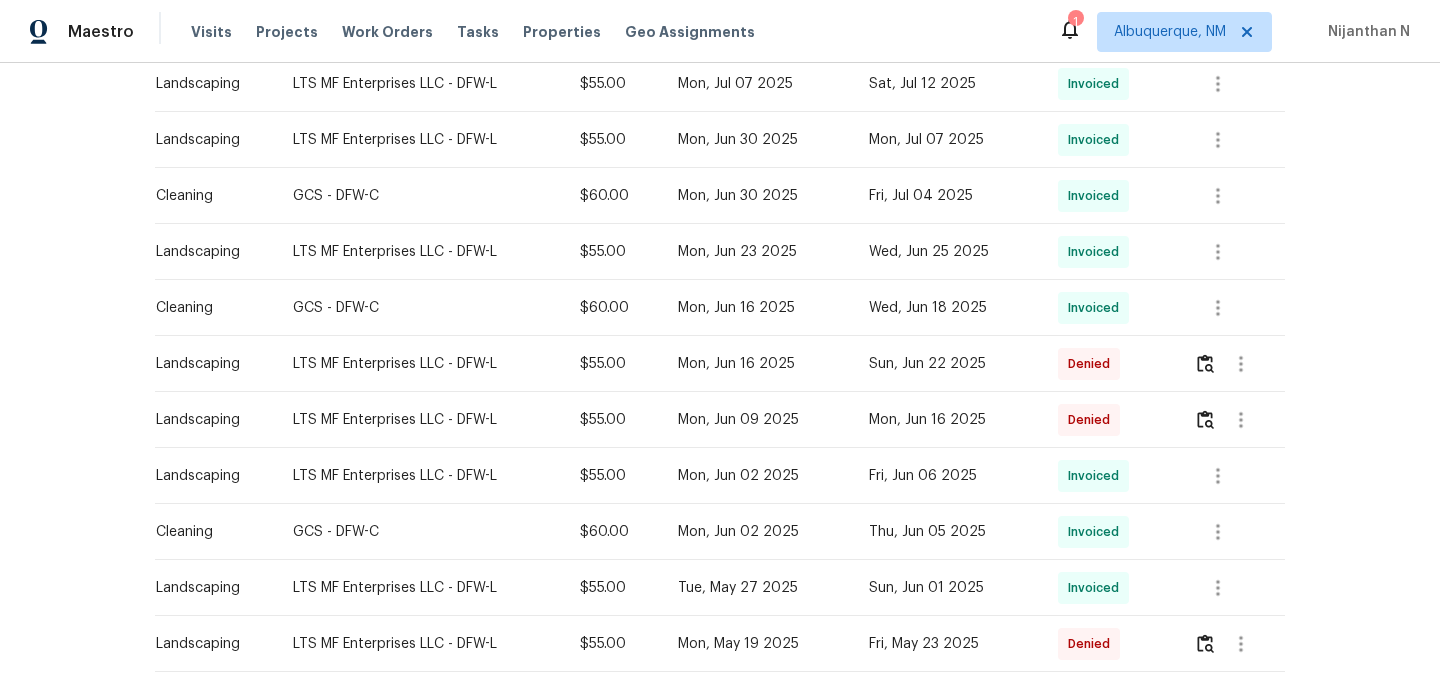 scroll, scrollTop: 902, scrollLeft: 0, axis: vertical 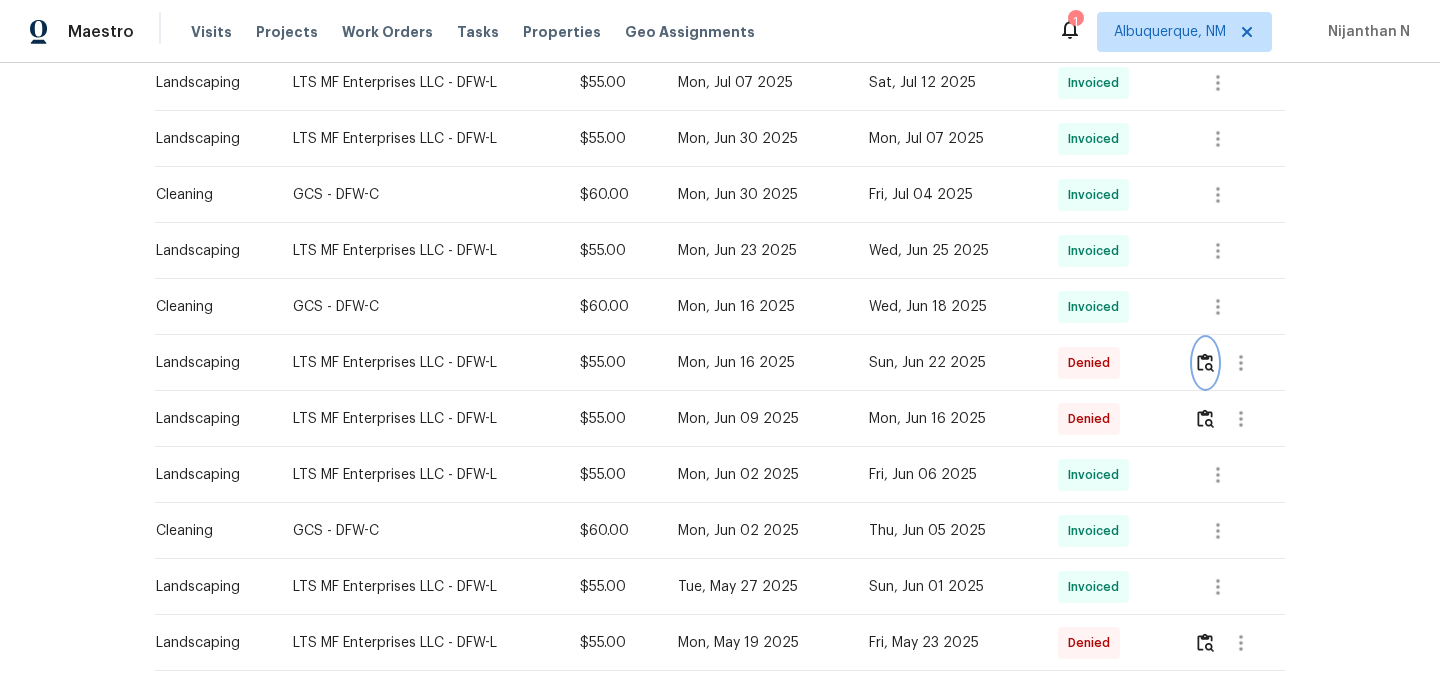 click at bounding box center (1205, 362) 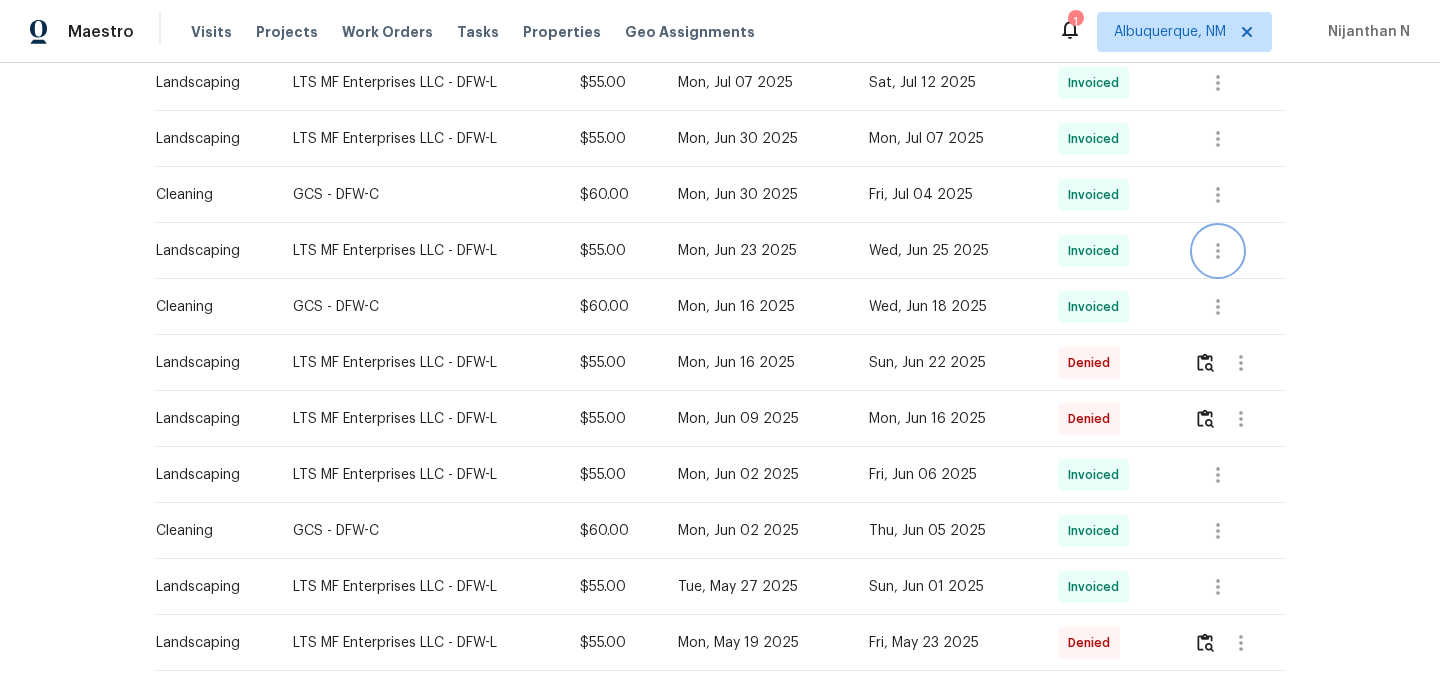 click 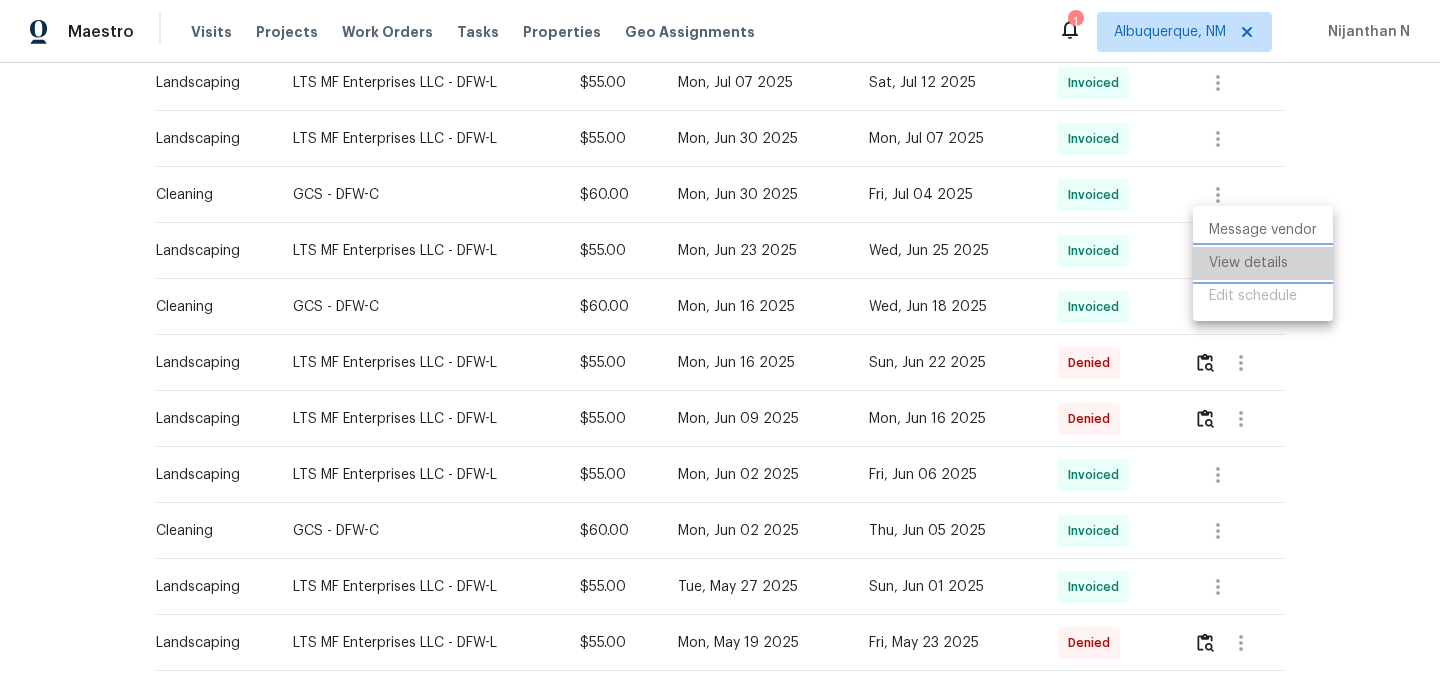 click on "View details" at bounding box center (1263, 263) 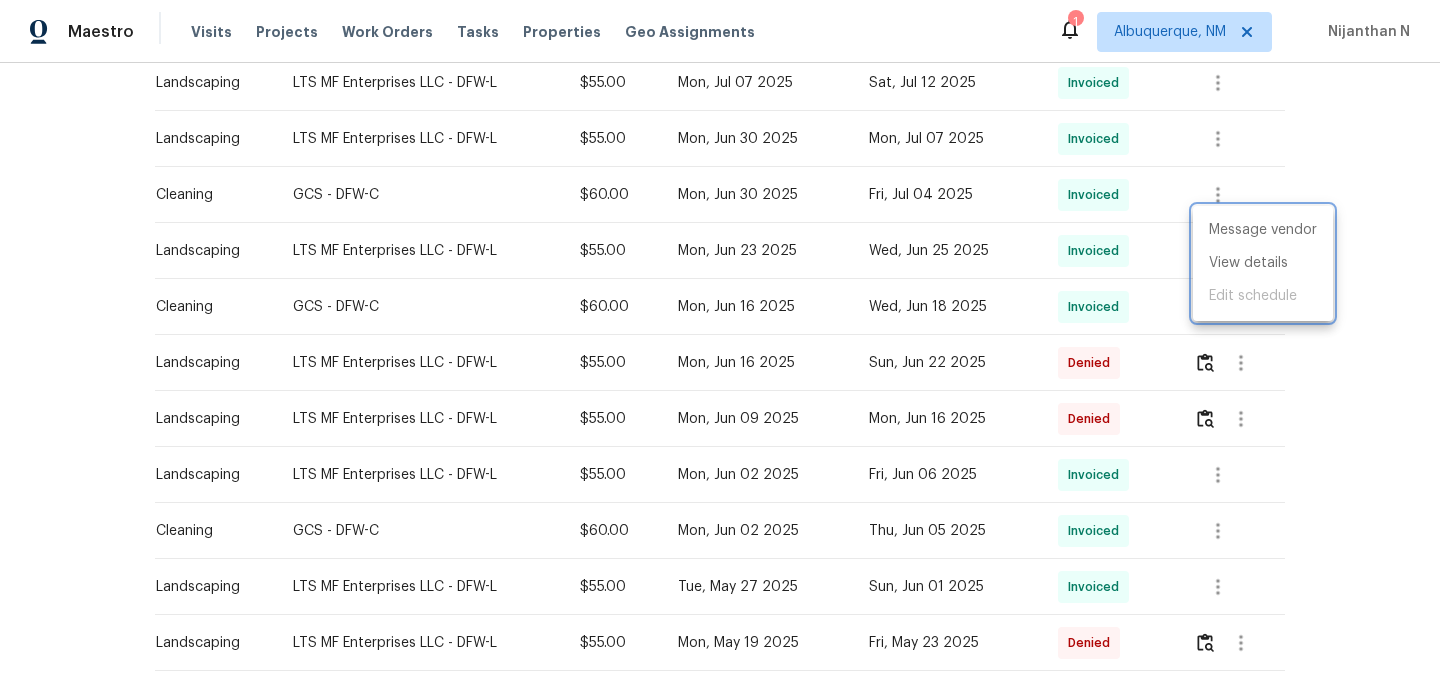 click at bounding box center [720, 340] 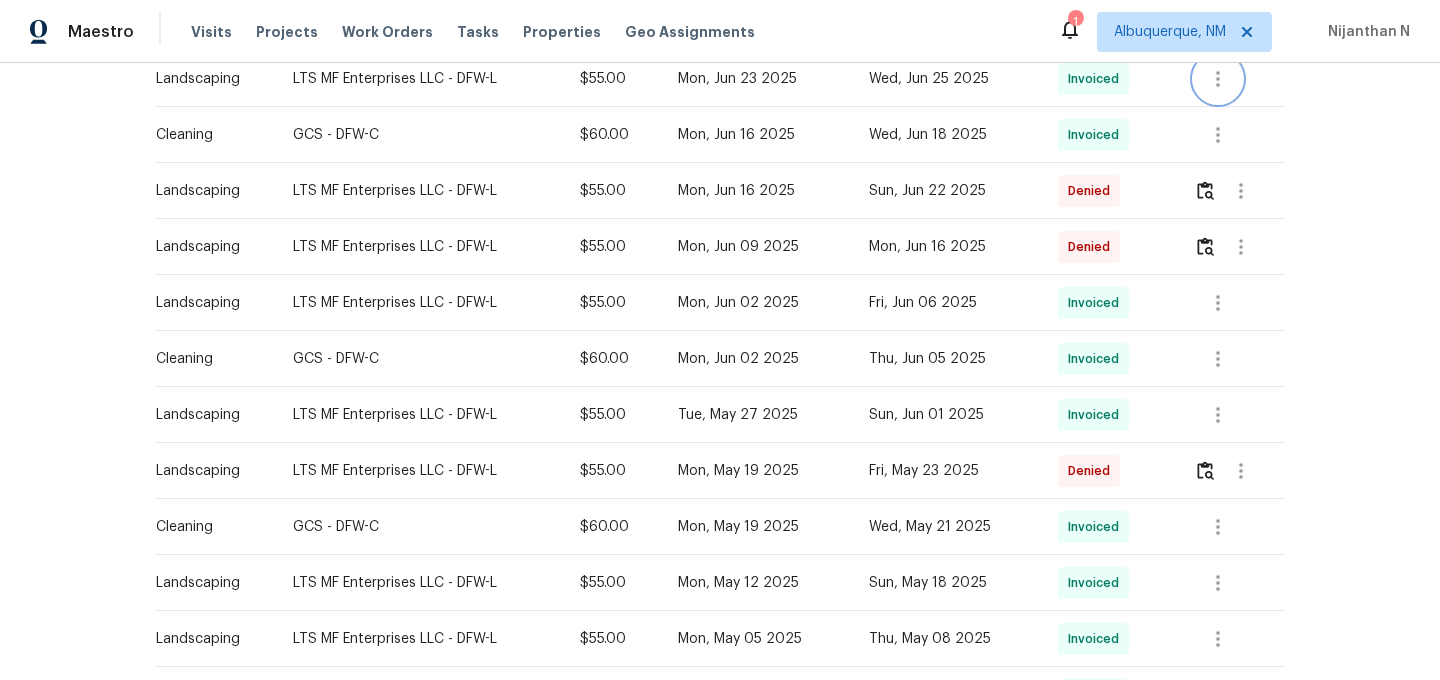 scroll, scrollTop: 1104, scrollLeft: 0, axis: vertical 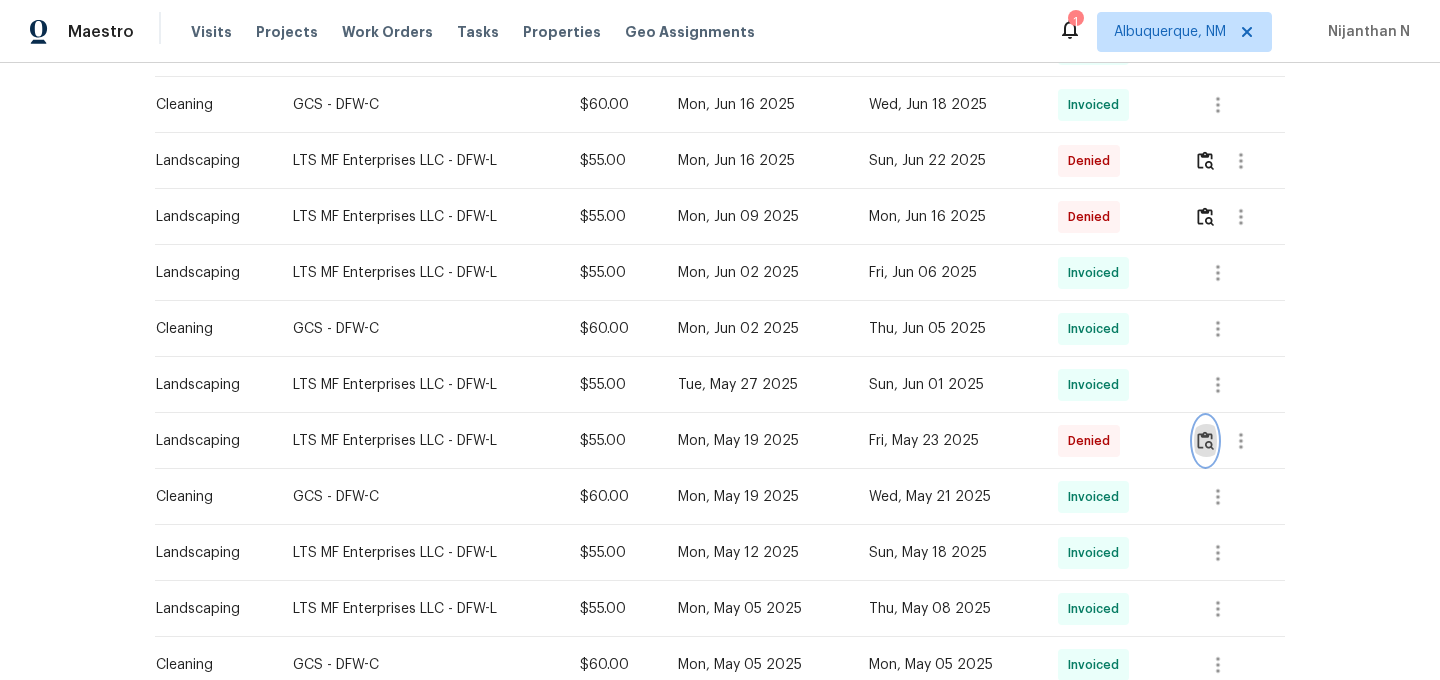 click at bounding box center [1205, 441] 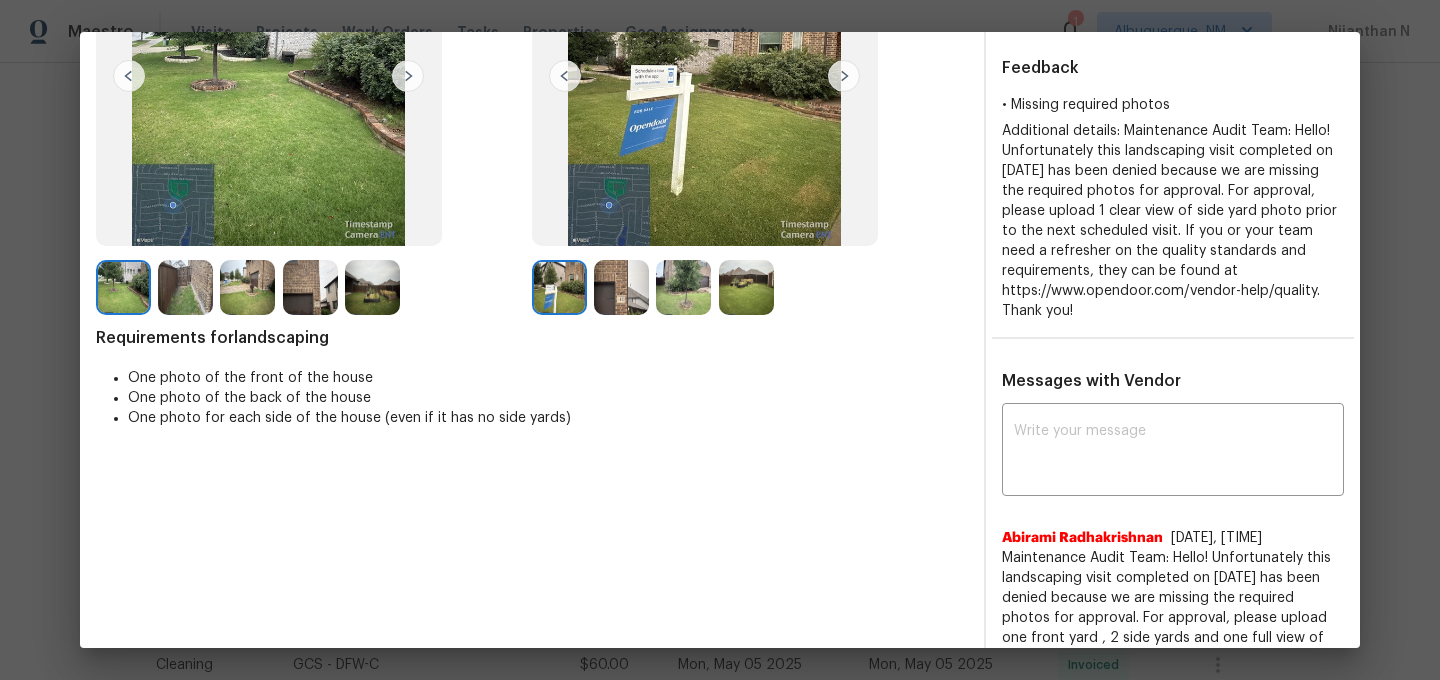 scroll, scrollTop: 135, scrollLeft: 0, axis: vertical 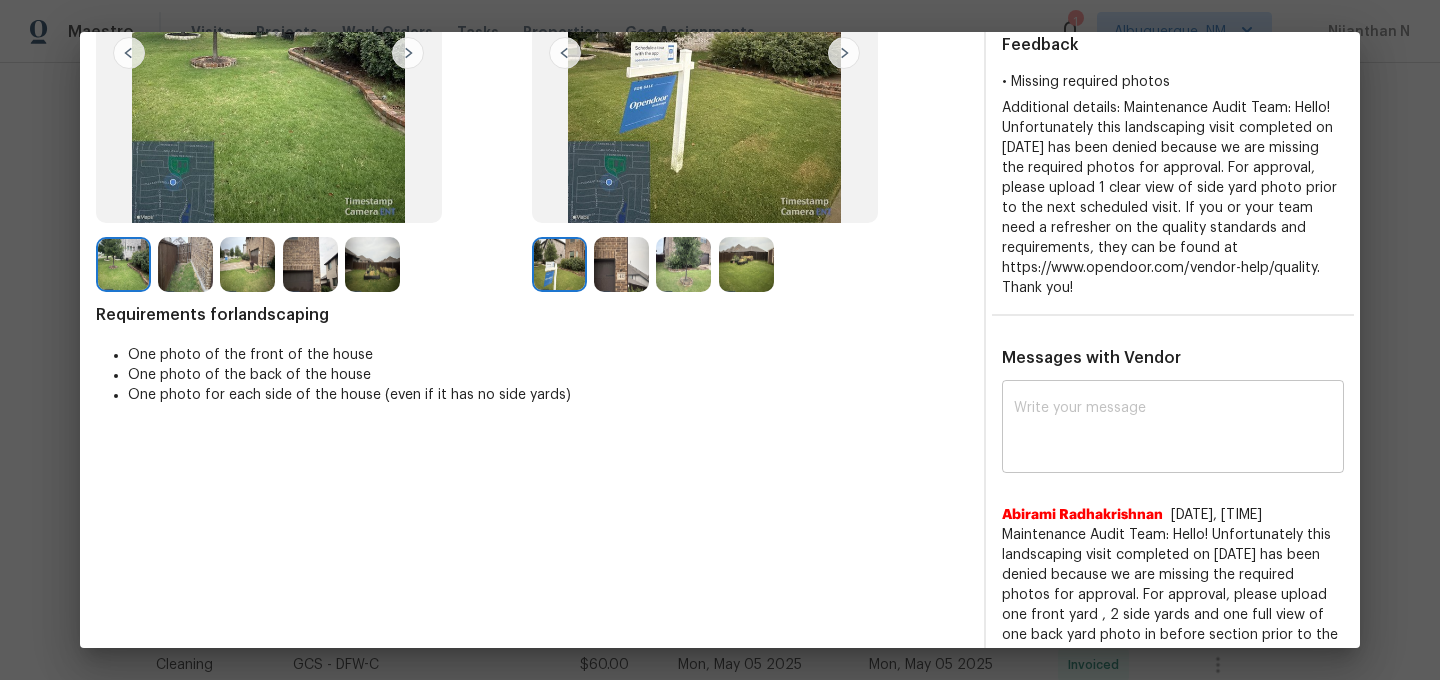click at bounding box center (1173, 429) 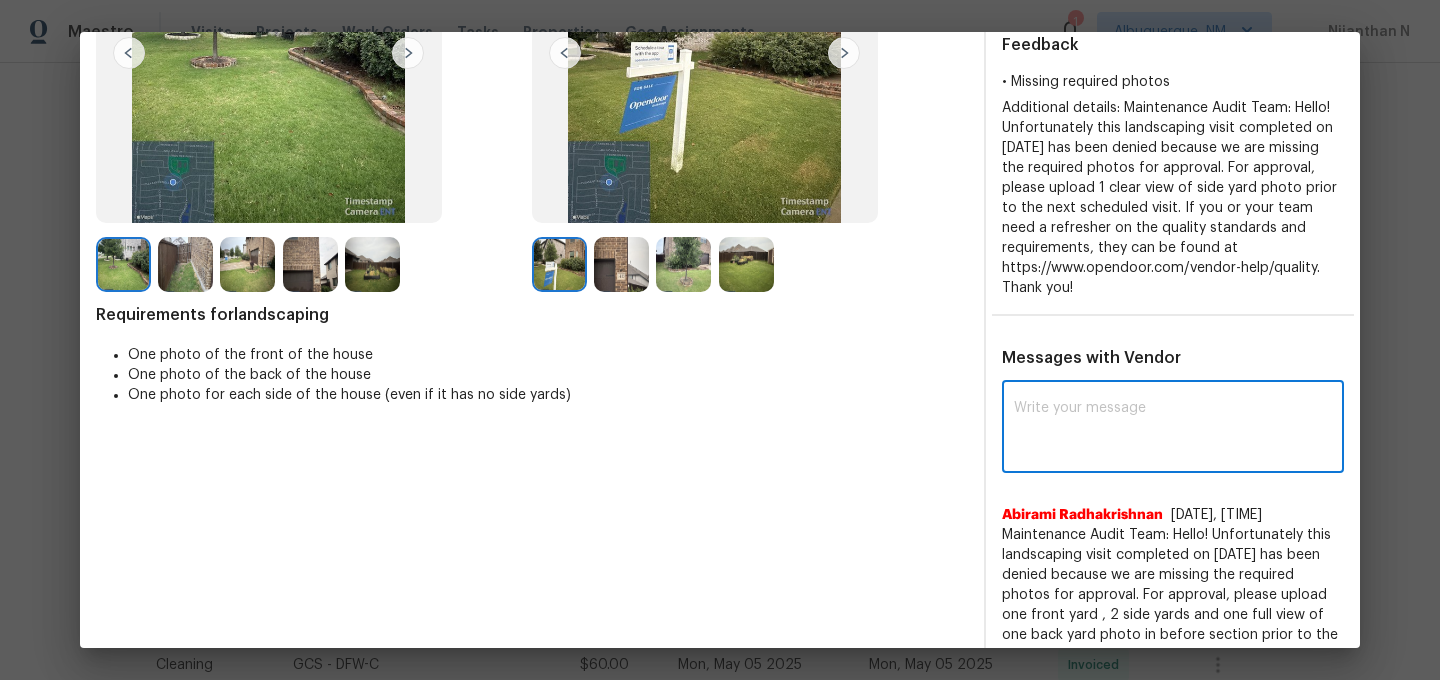 paste on "Maintenance Audit Team: Hello! Thank you for the feedback after further review this visit was approved." 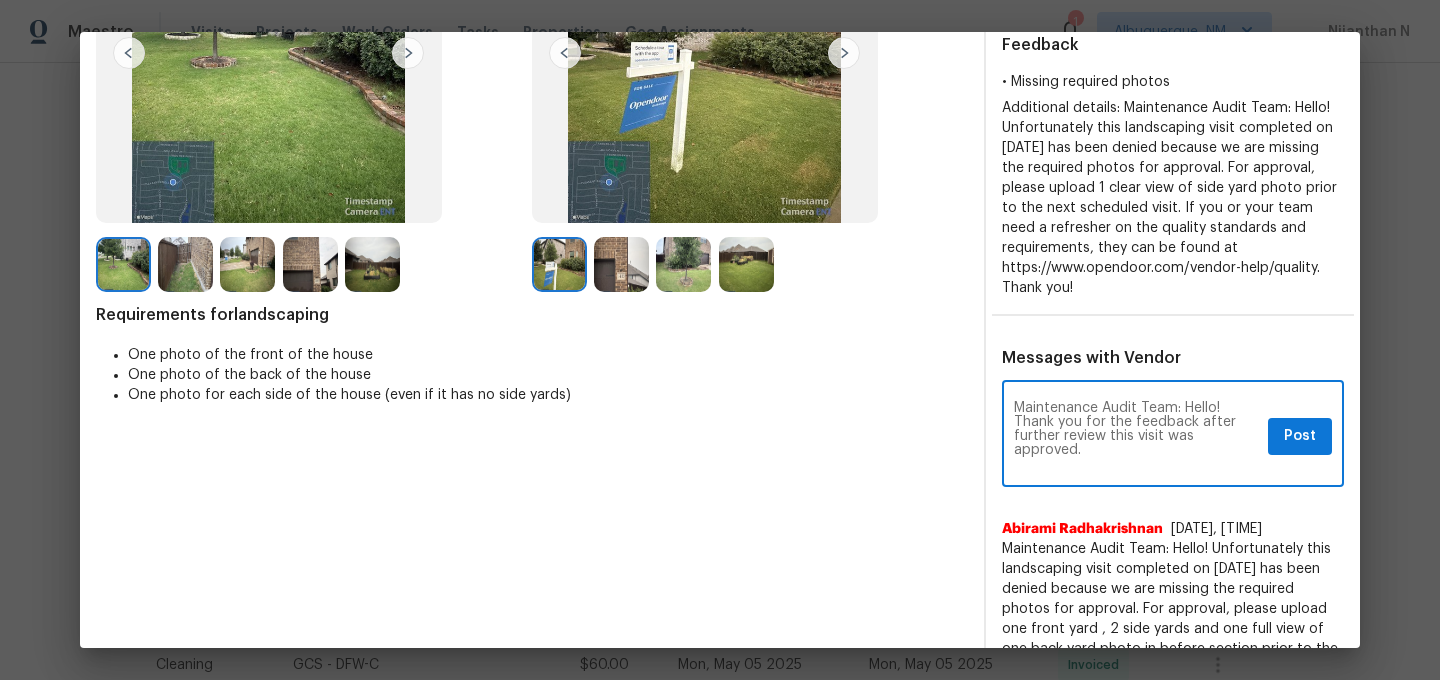 scroll, scrollTop: 0, scrollLeft: 0, axis: both 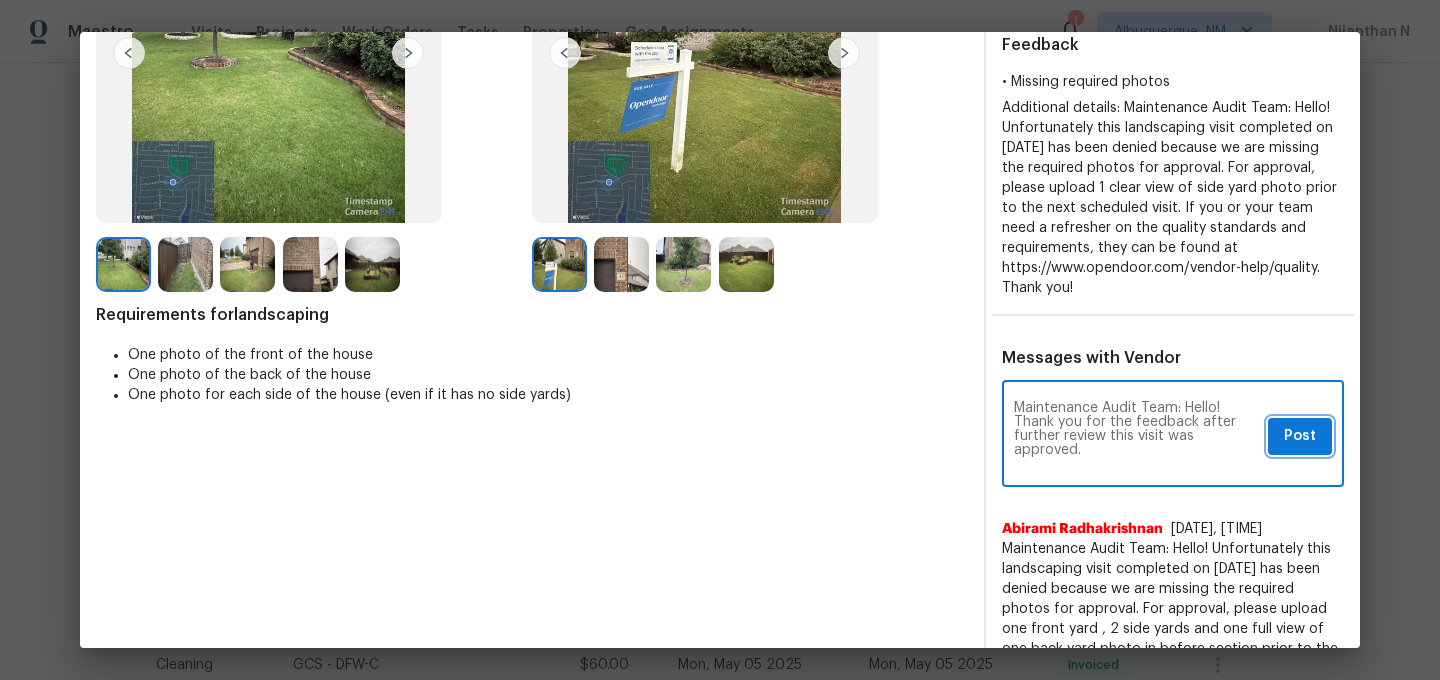 click on "Post" at bounding box center [1300, 436] 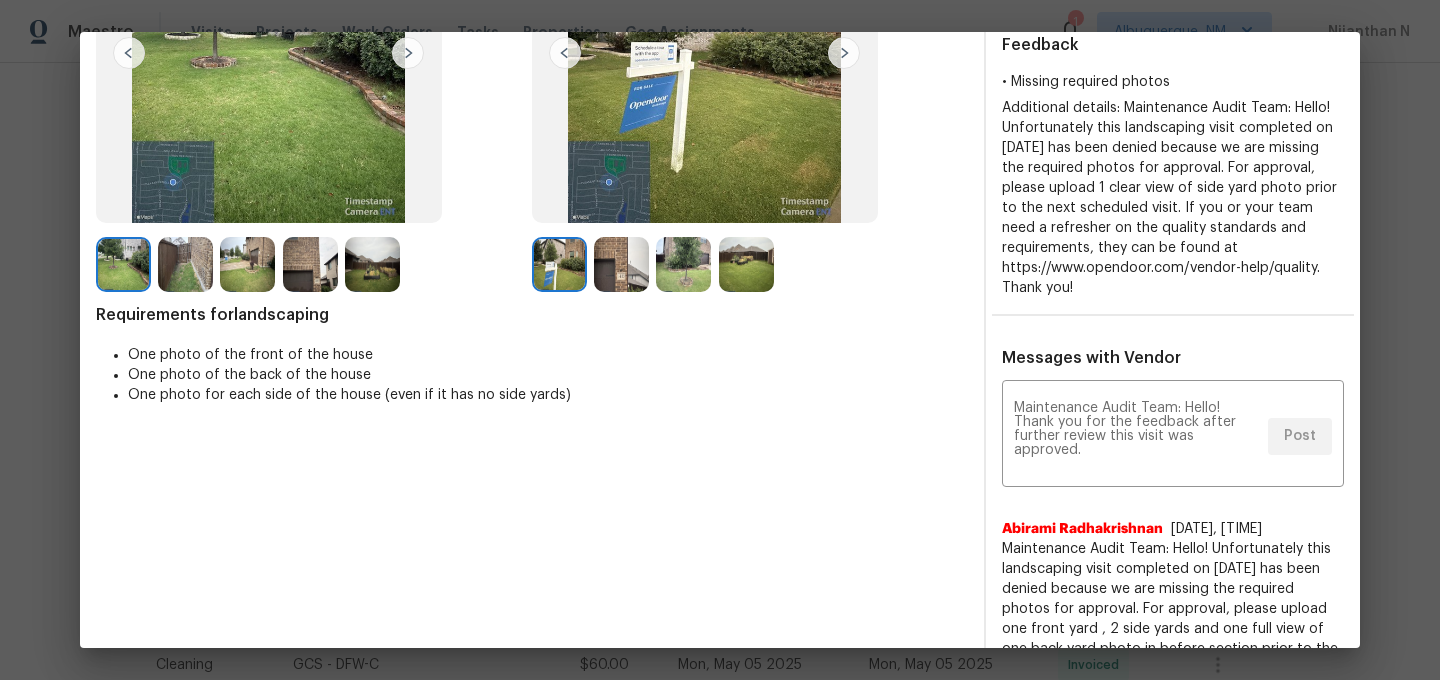 scroll, scrollTop: 0, scrollLeft: 0, axis: both 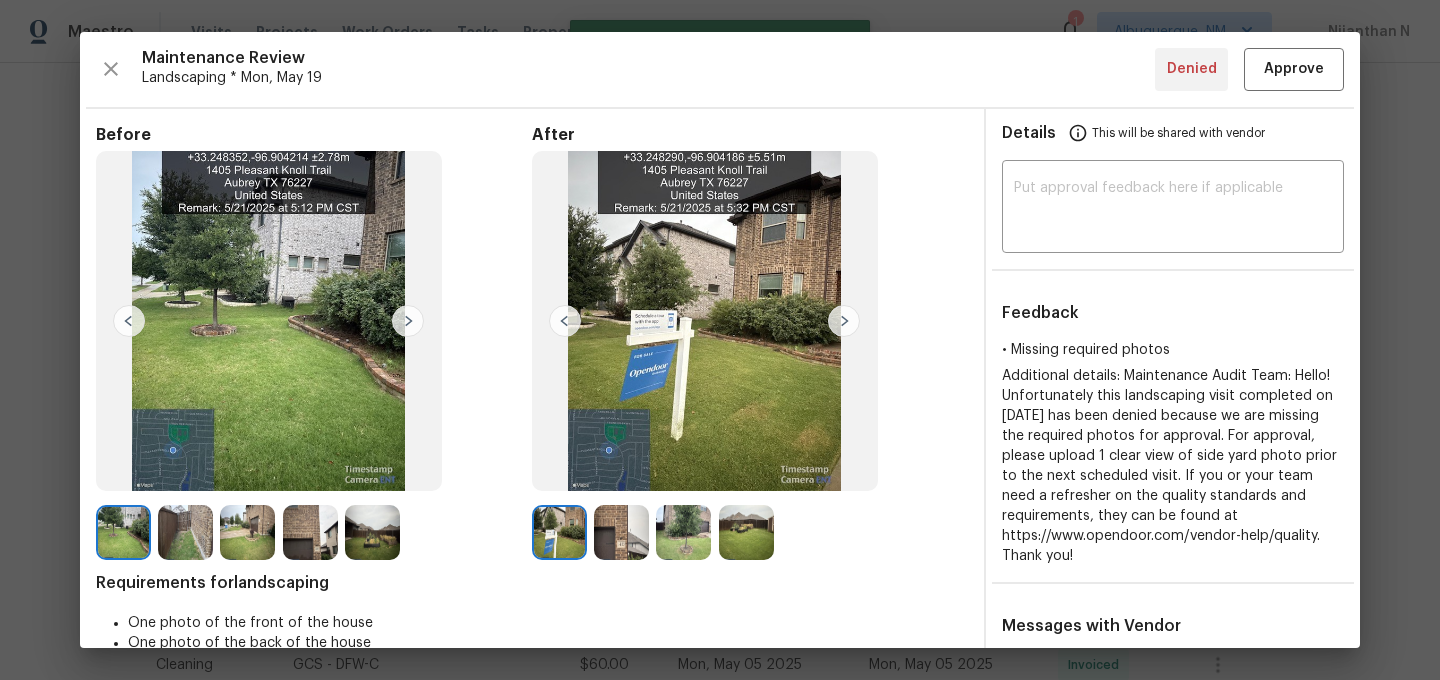 type 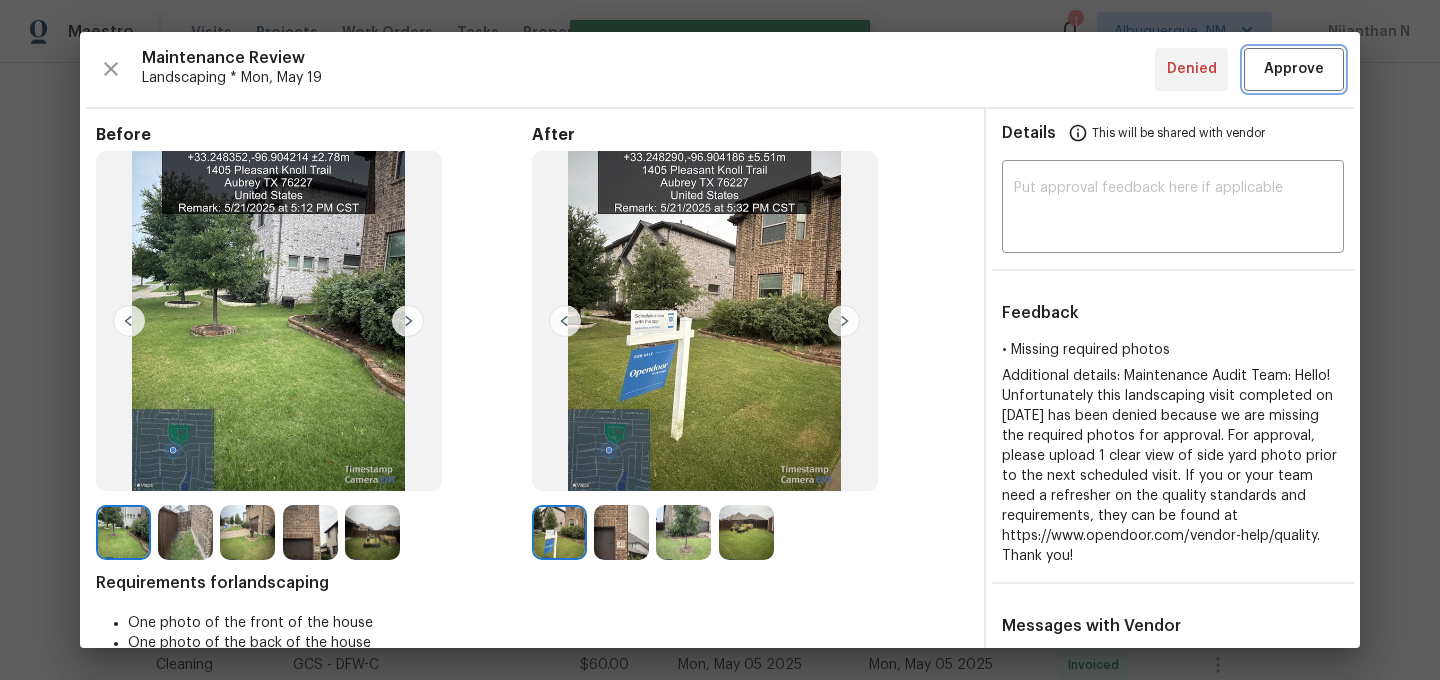 click on "Approve" at bounding box center [1294, 69] 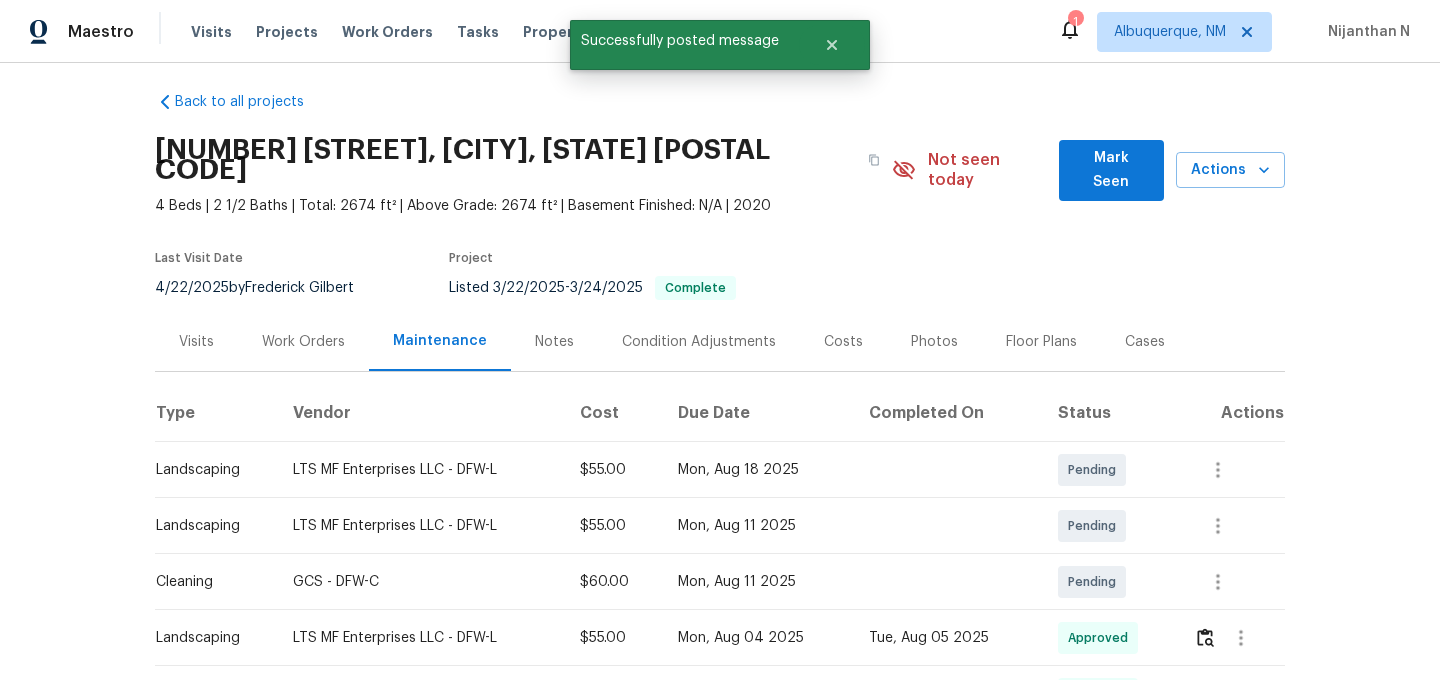 scroll, scrollTop: 0, scrollLeft: 0, axis: both 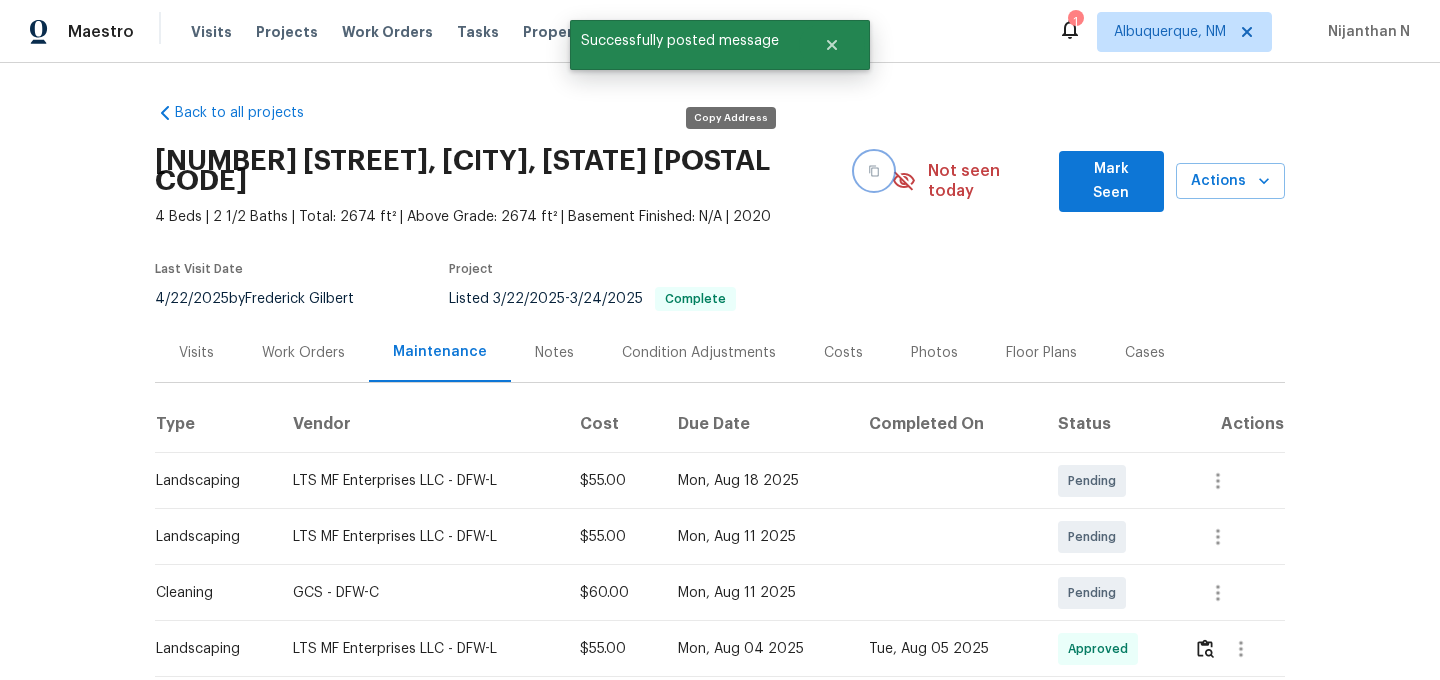 click at bounding box center (874, 171) 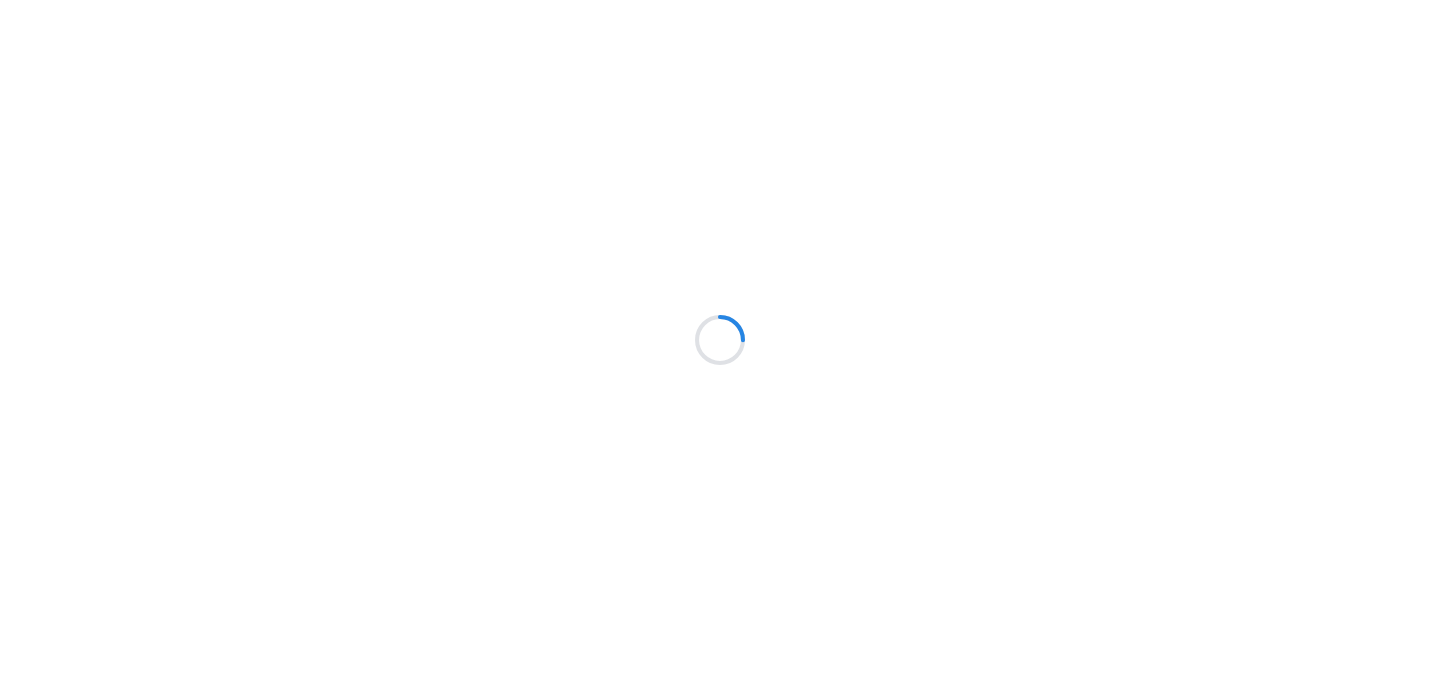 scroll, scrollTop: 0, scrollLeft: 0, axis: both 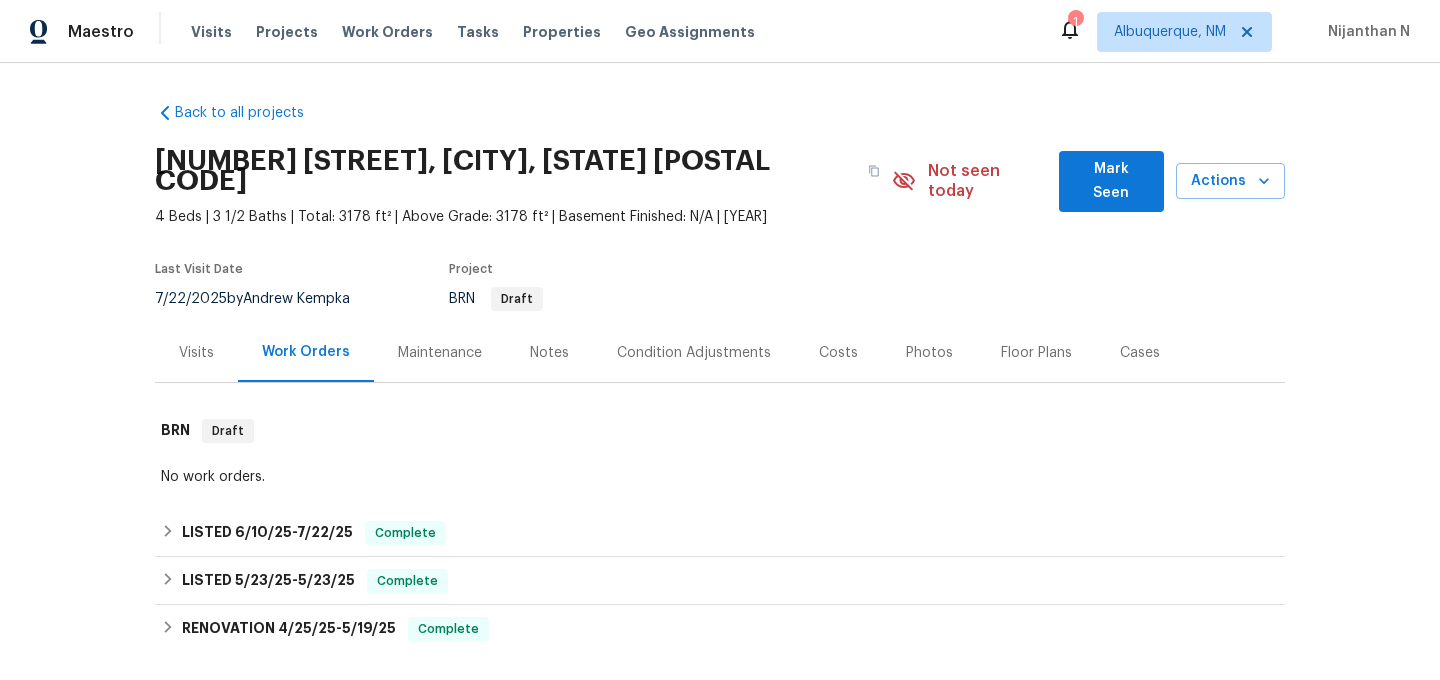 click on "Maintenance" at bounding box center (440, 353) 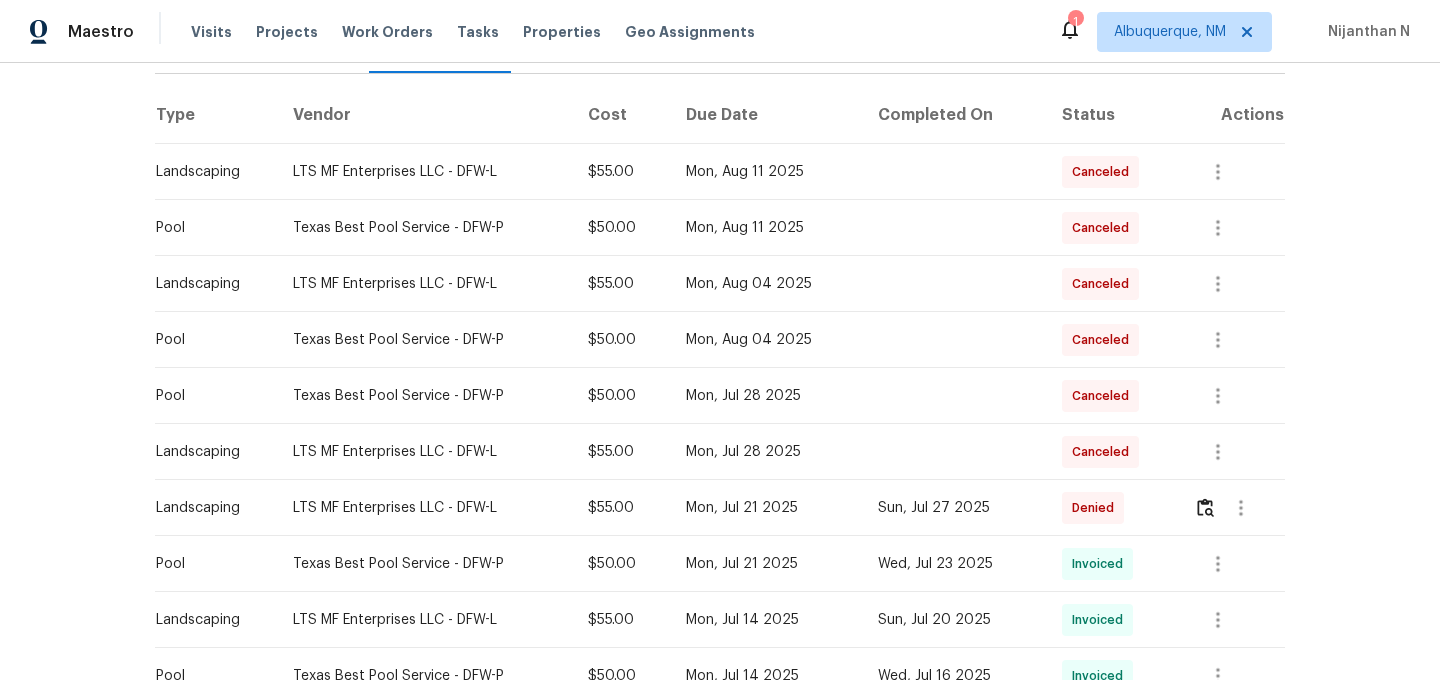 scroll, scrollTop: 339, scrollLeft: 0, axis: vertical 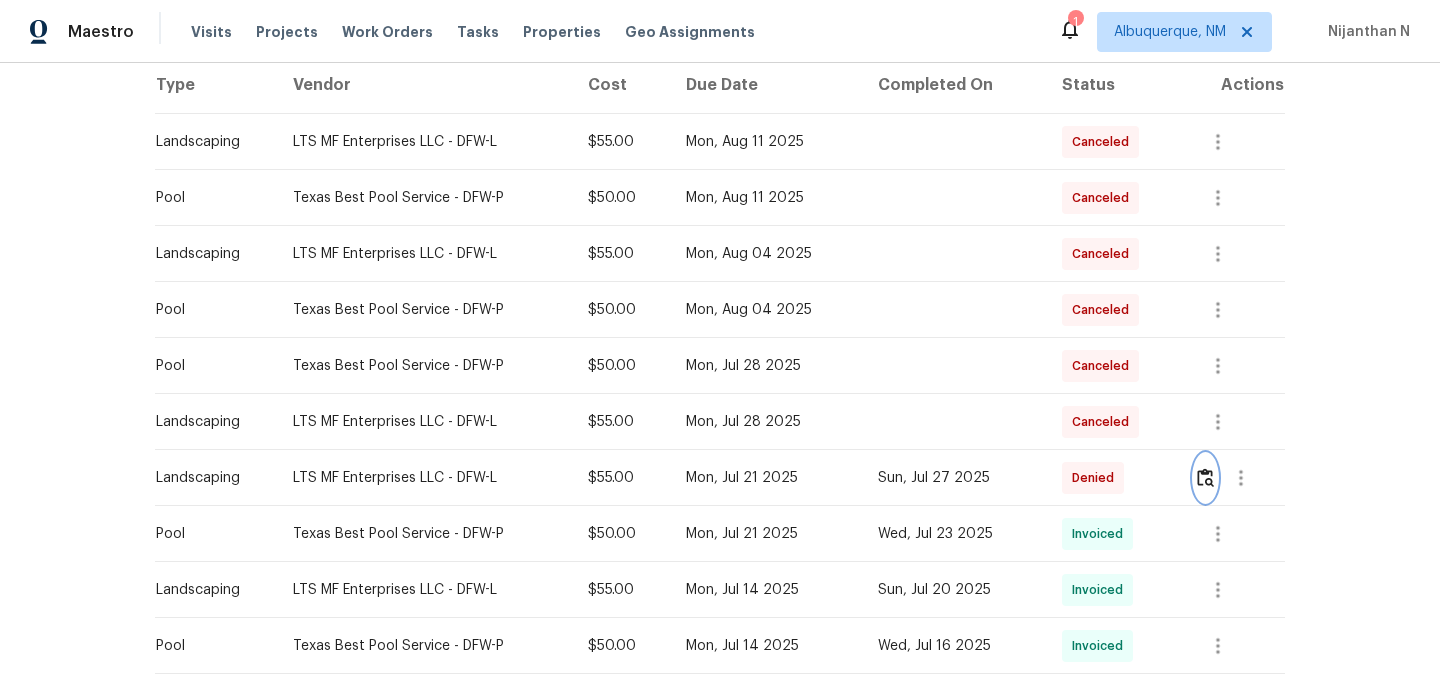 click at bounding box center [1205, 477] 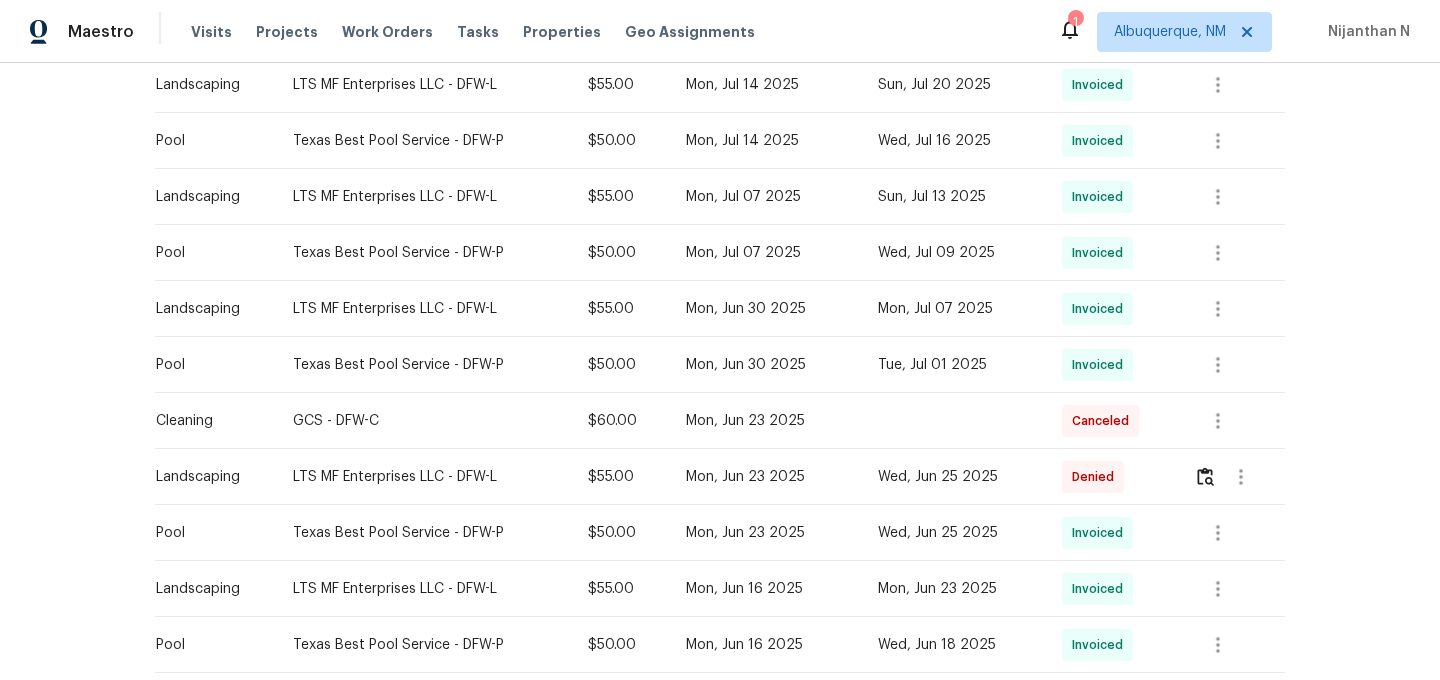 scroll, scrollTop: 847, scrollLeft: 0, axis: vertical 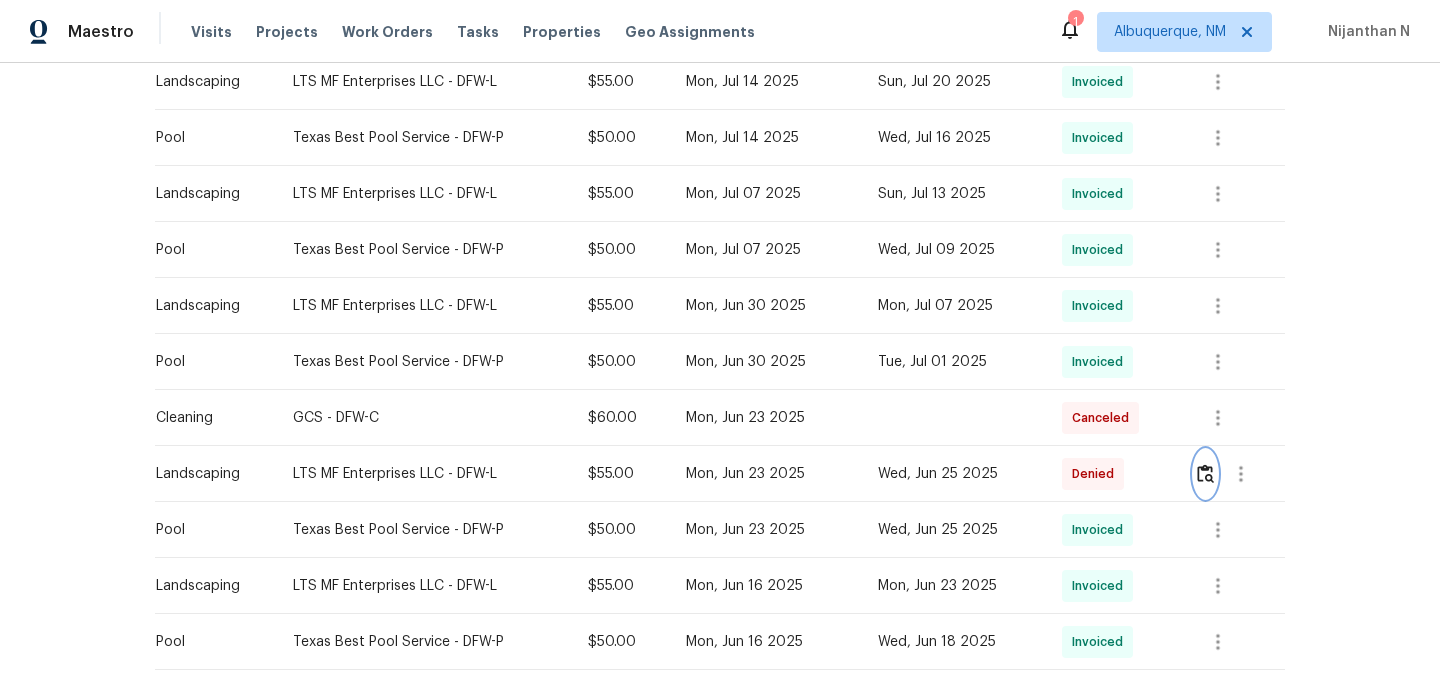 click at bounding box center [1205, 473] 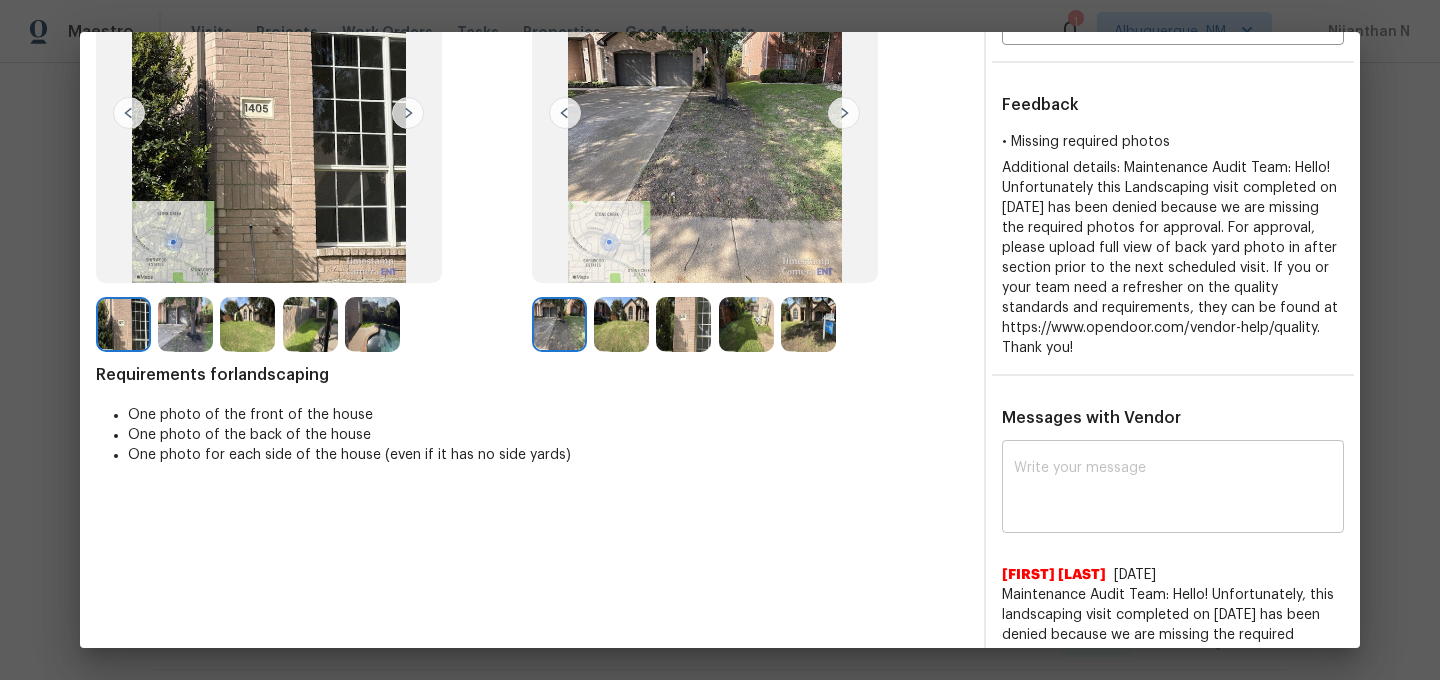 scroll, scrollTop: 237, scrollLeft: 0, axis: vertical 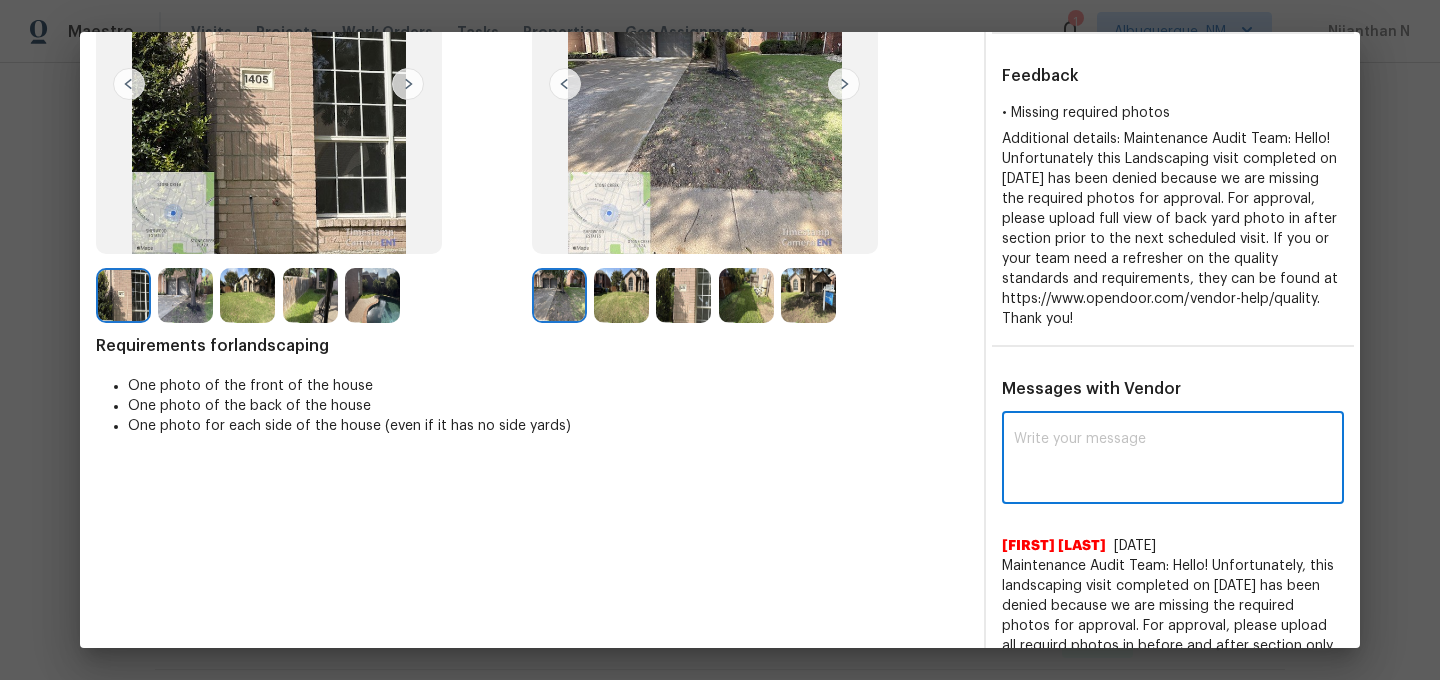 click at bounding box center (1173, 460) 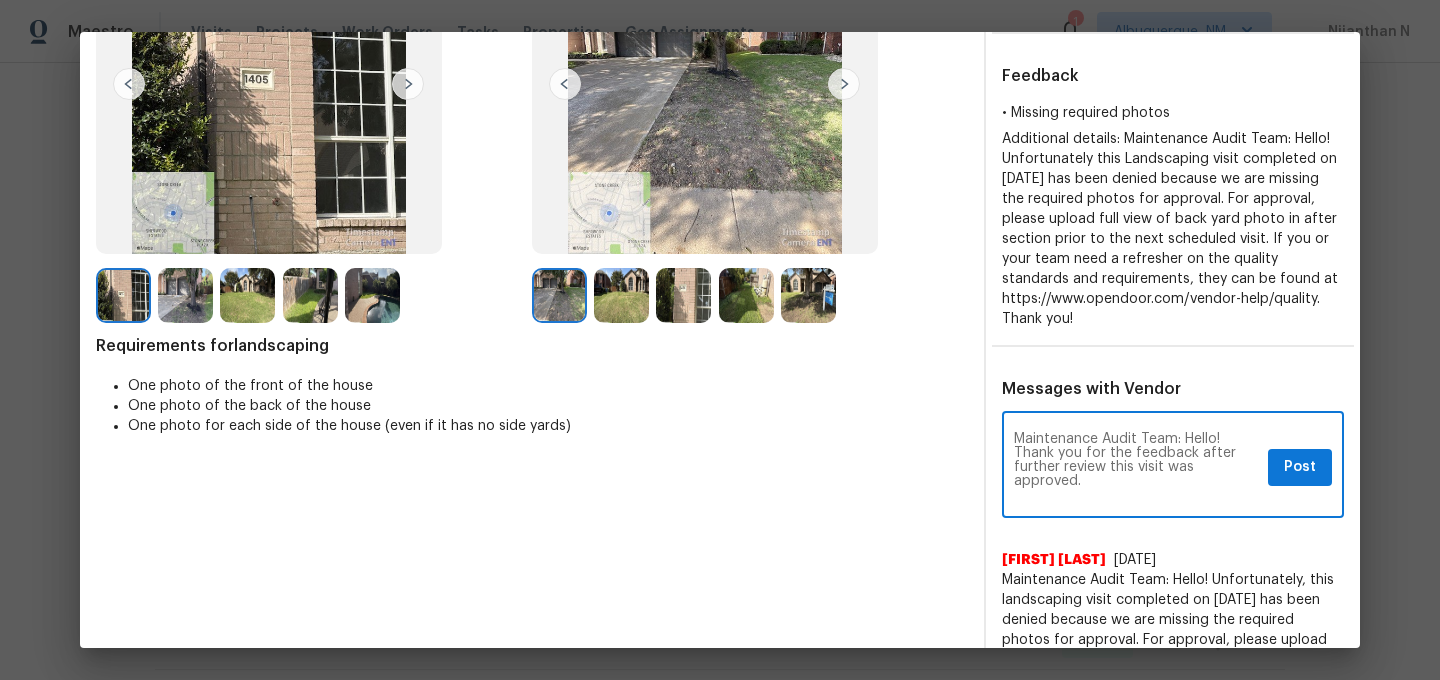scroll, scrollTop: 0, scrollLeft: 0, axis: both 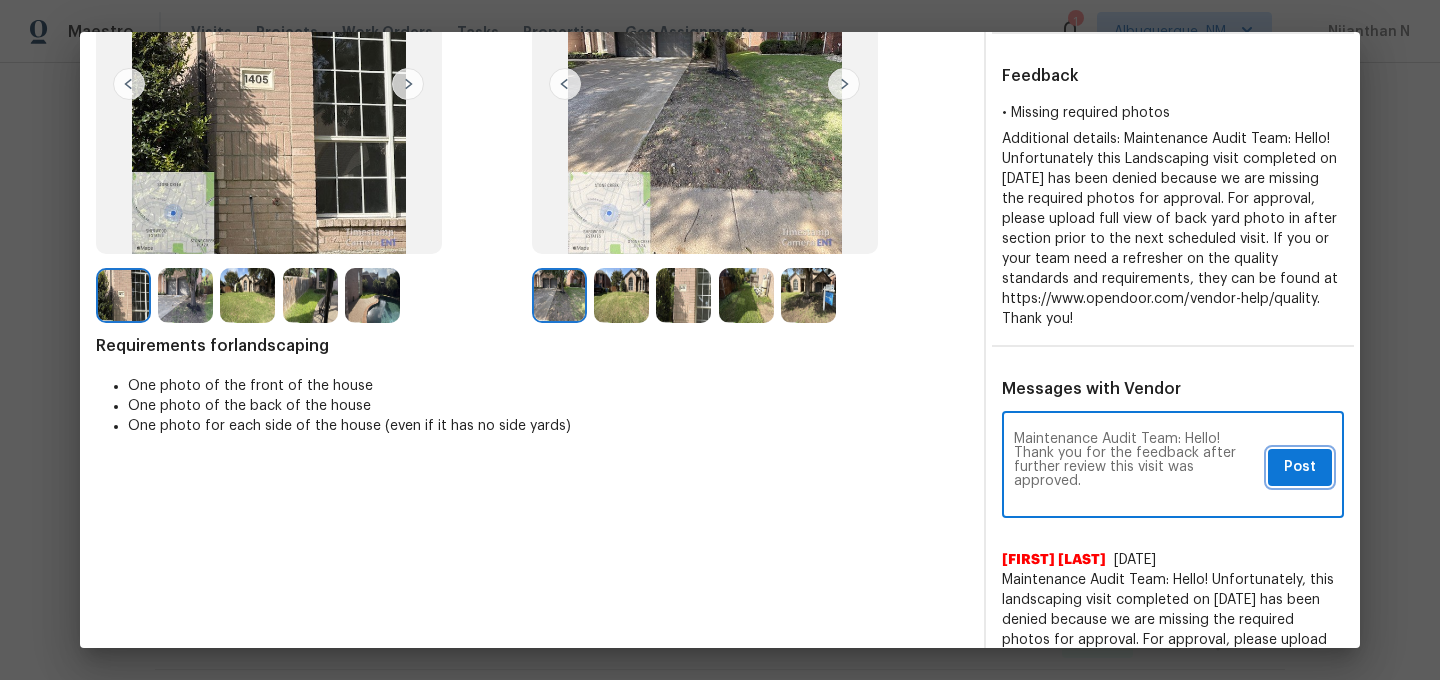 click on "Post" at bounding box center [1300, 467] 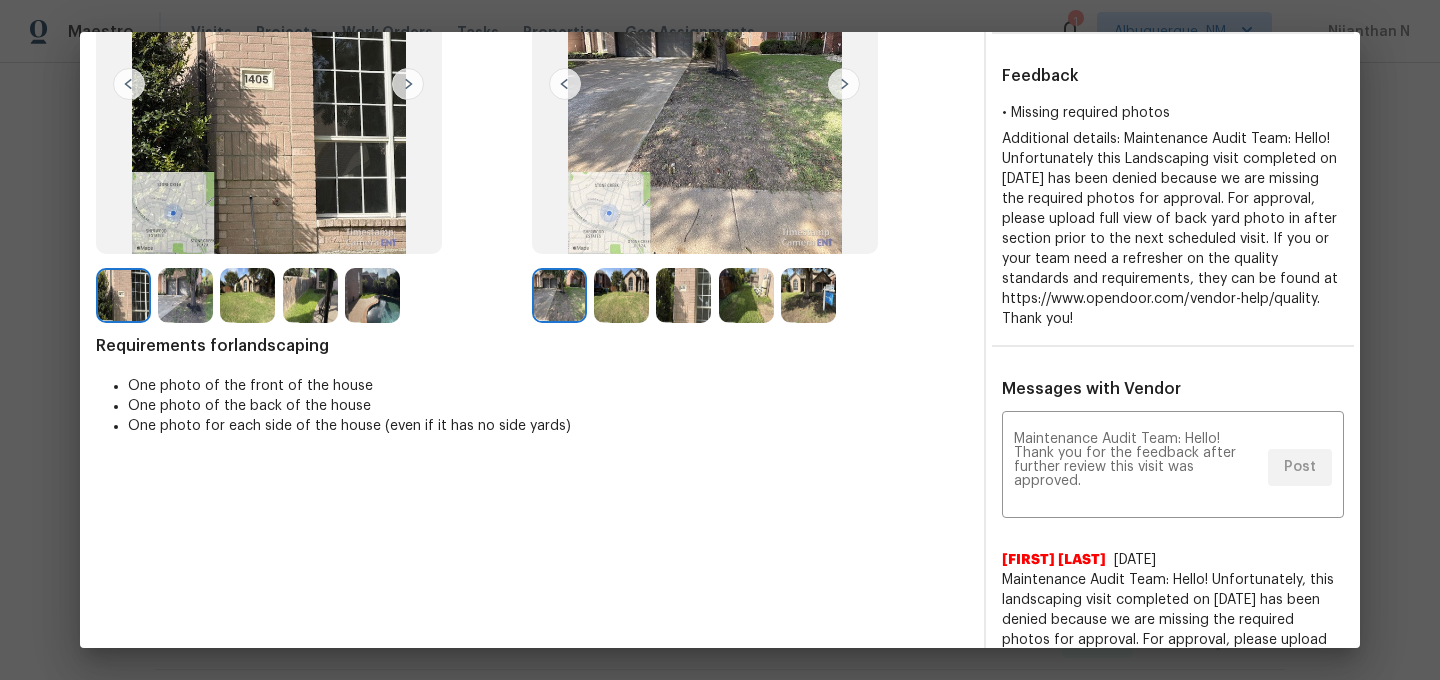 scroll, scrollTop: 0, scrollLeft: 0, axis: both 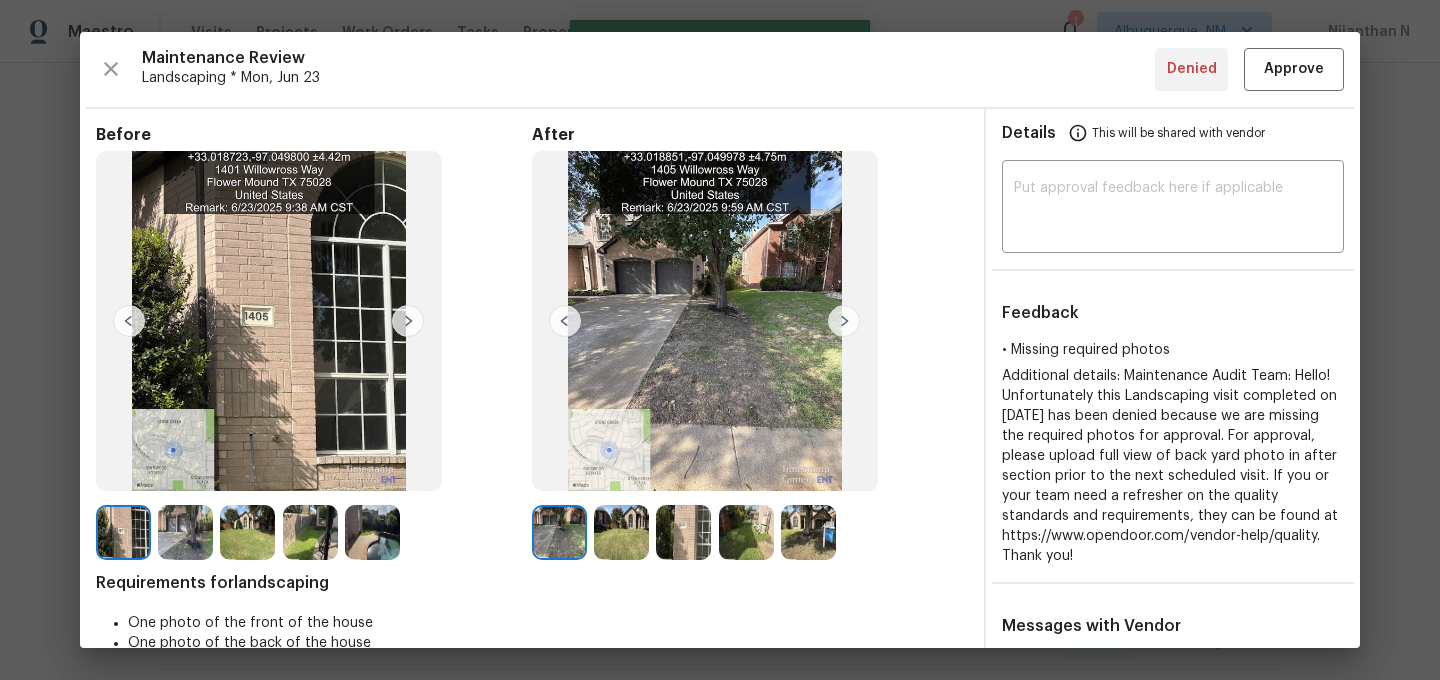type 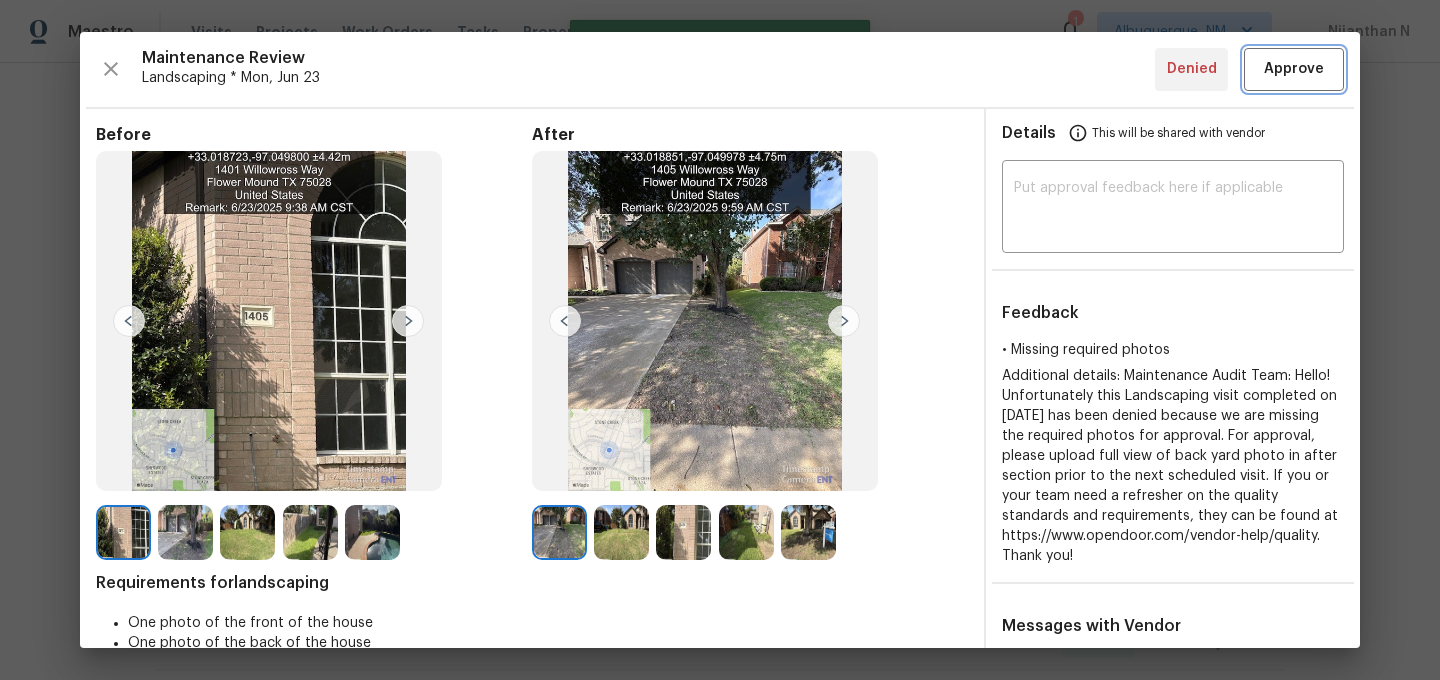 click on "Approve" at bounding box center [1294, 69] 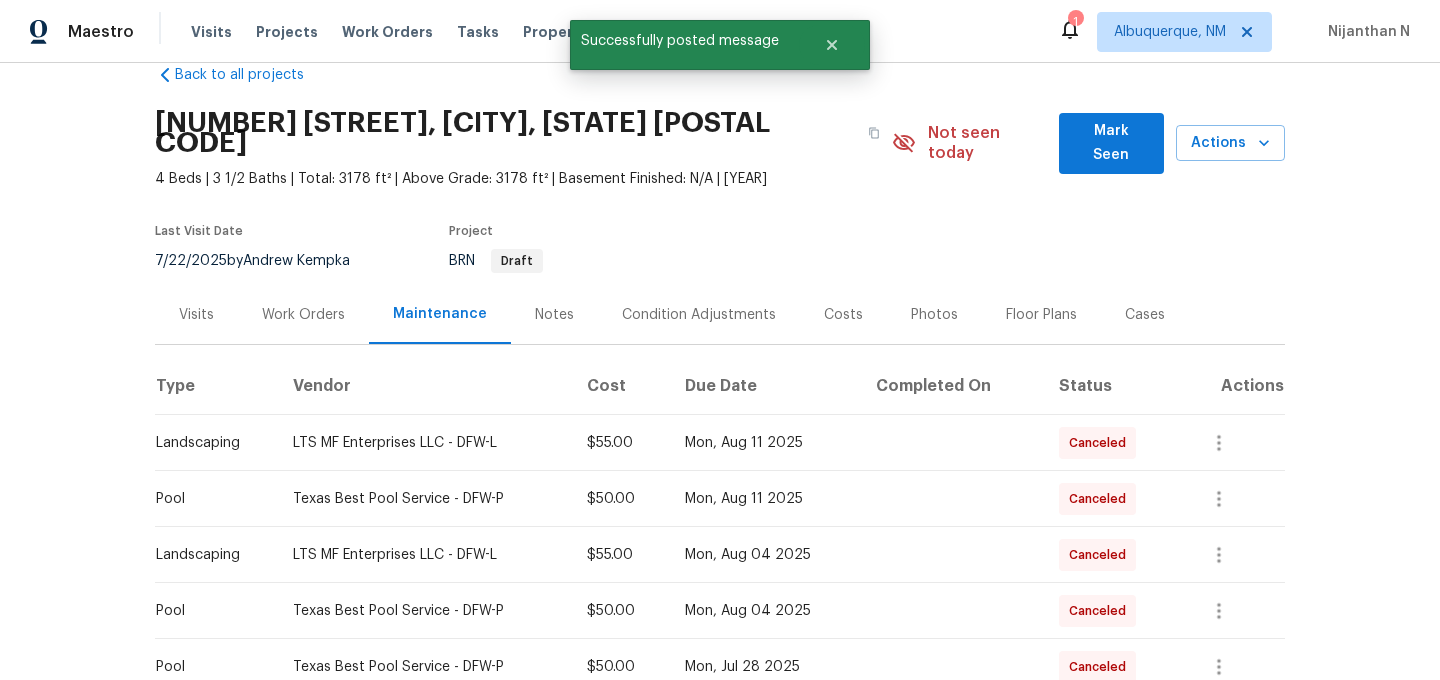 scroll, scrollTop: 0, scrollLeft: 0, axis: both 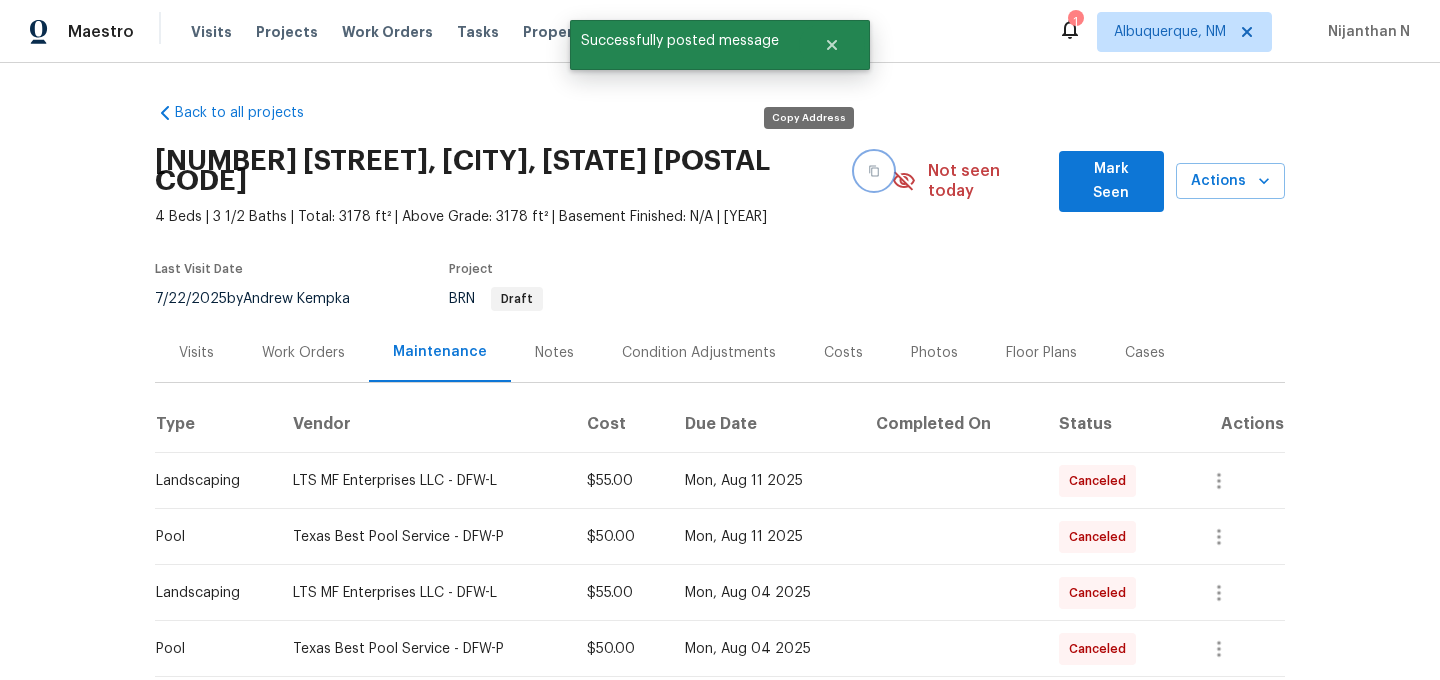 click at bounding box center [874, 171] 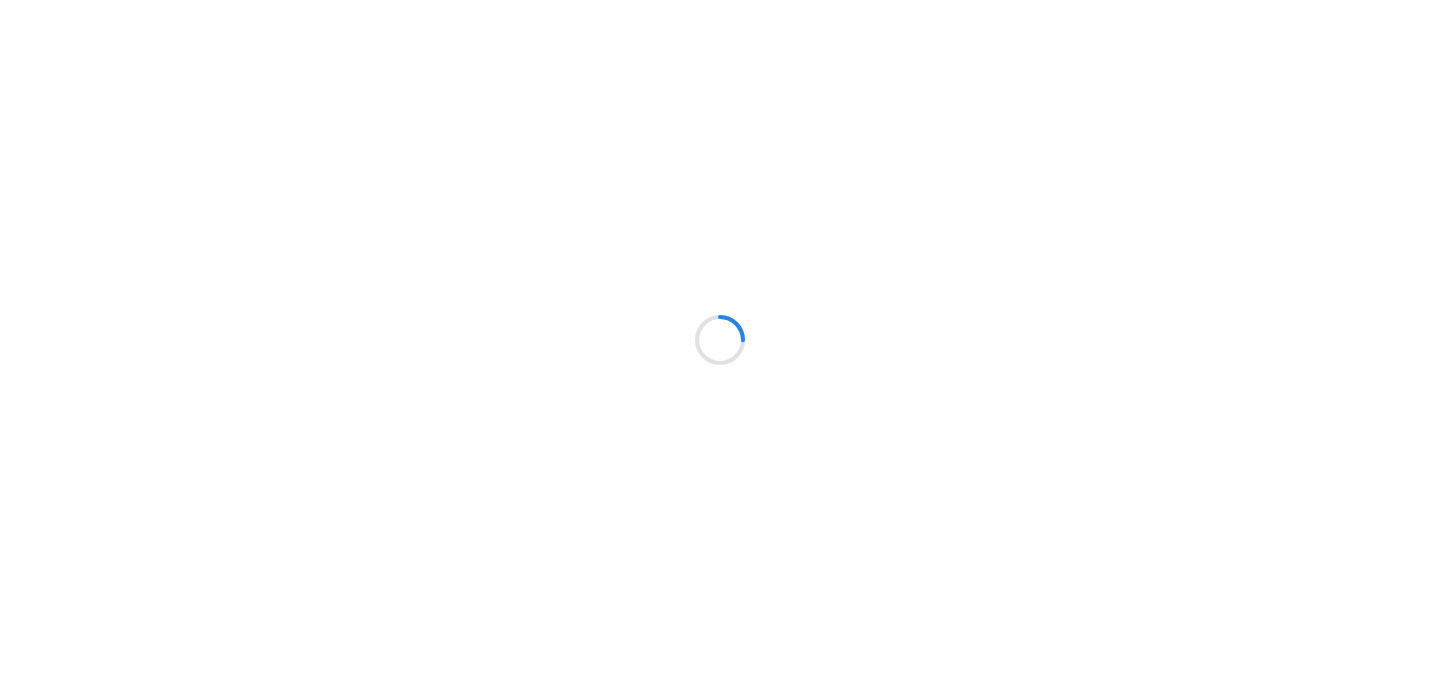 scroll, scrollTop: 0, scrollLeft: 0, axis: both 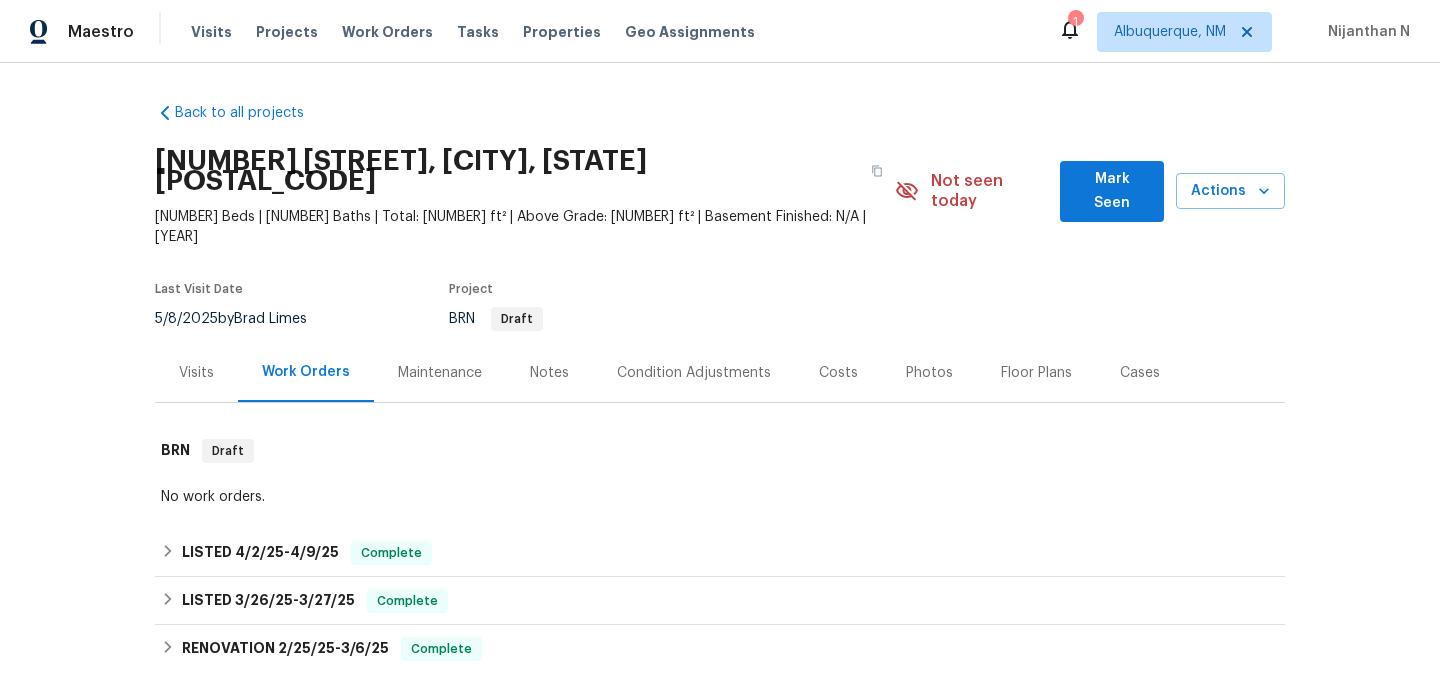 click on "Maintenance" at bounding box center (440, 372) 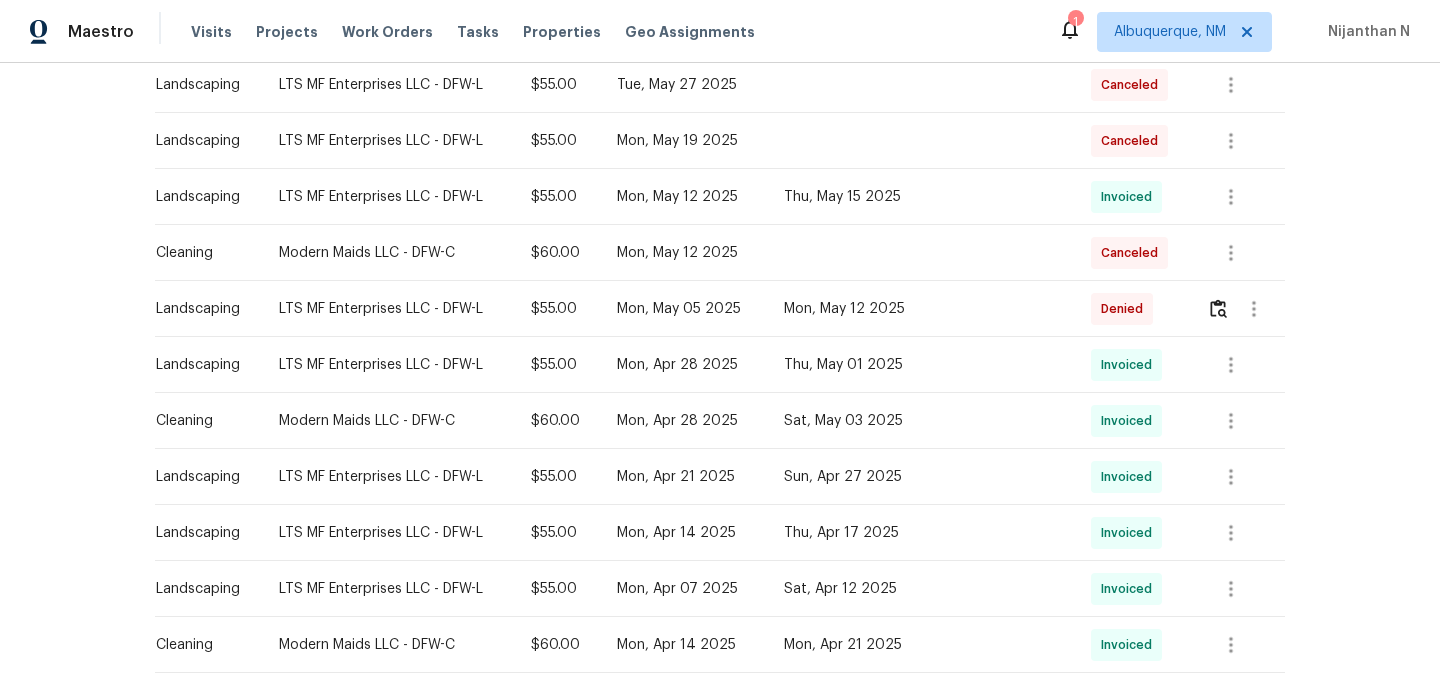 scroll, scrollTop: 489, scrollLeft: 0, axis: vertical 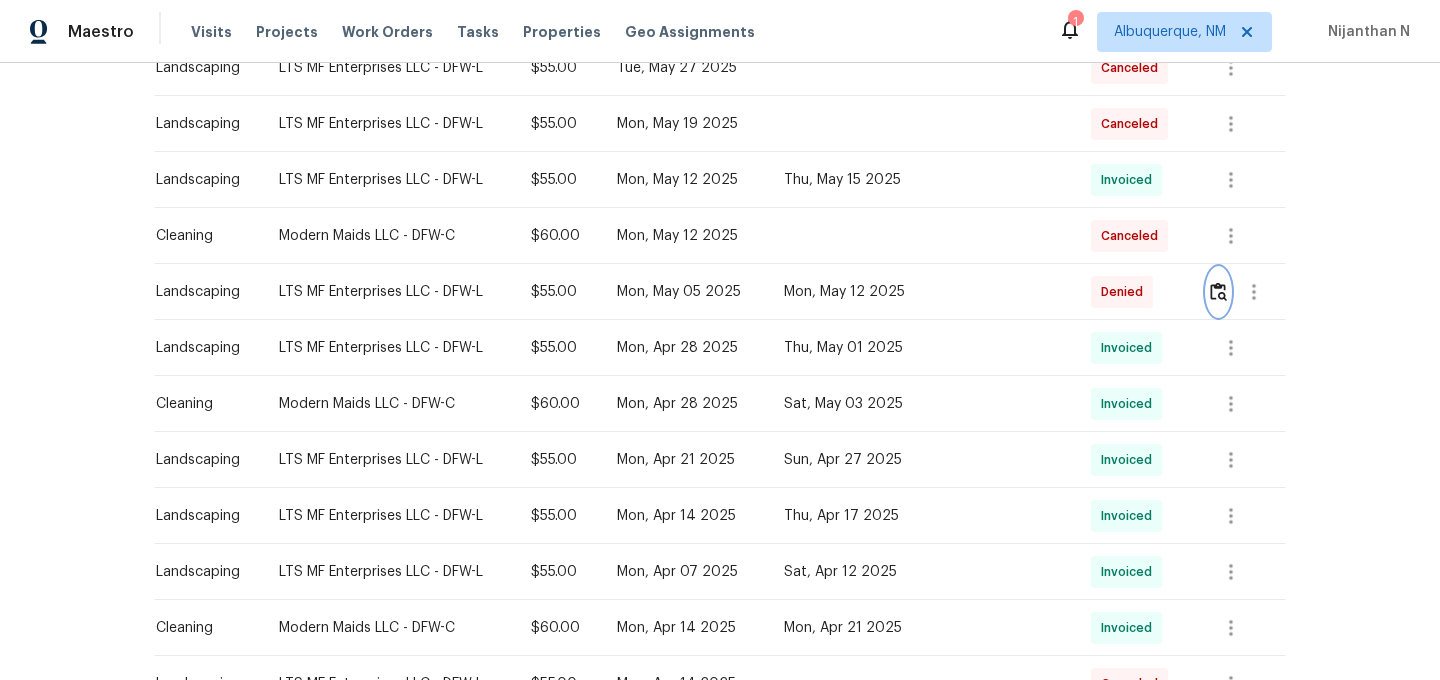 click at bounding box center (1218, 291) 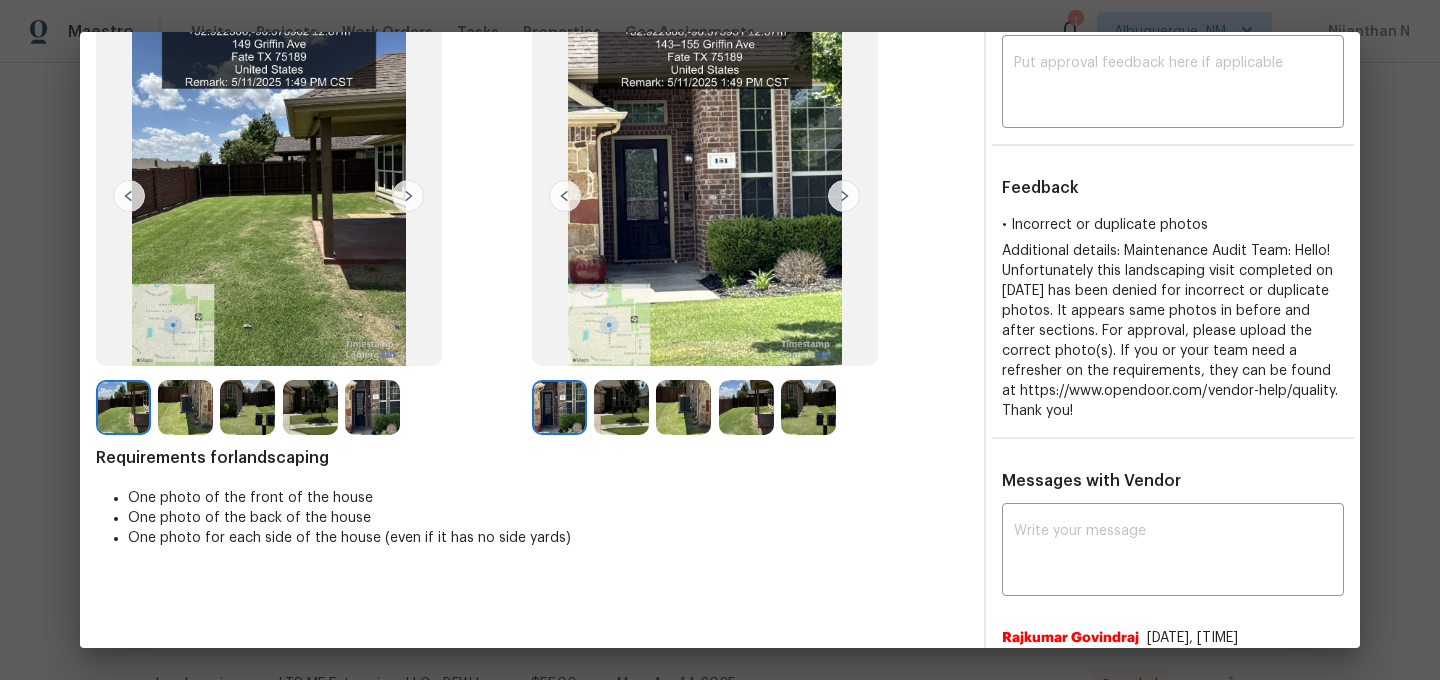 scroll, scrollTop: 184, scrollLeft: 0, axis: vertical 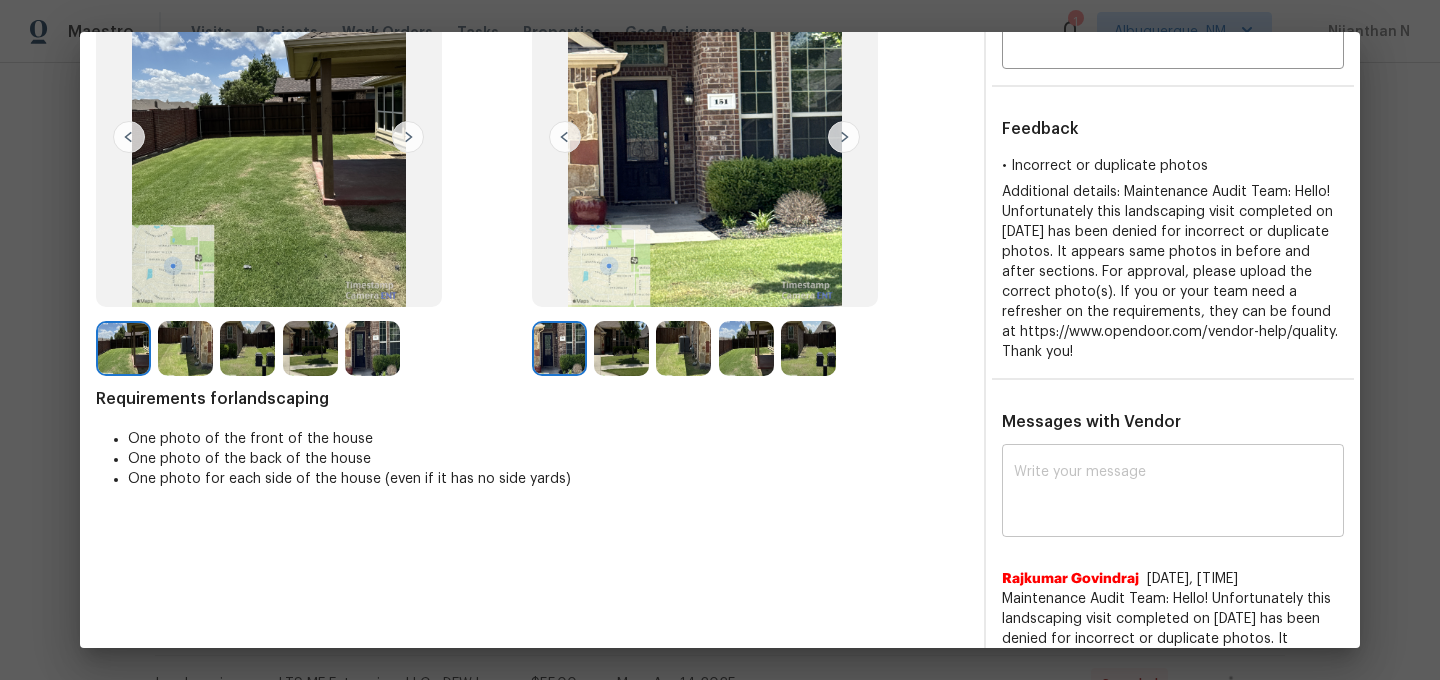 click at bounding box center (1173, 493) 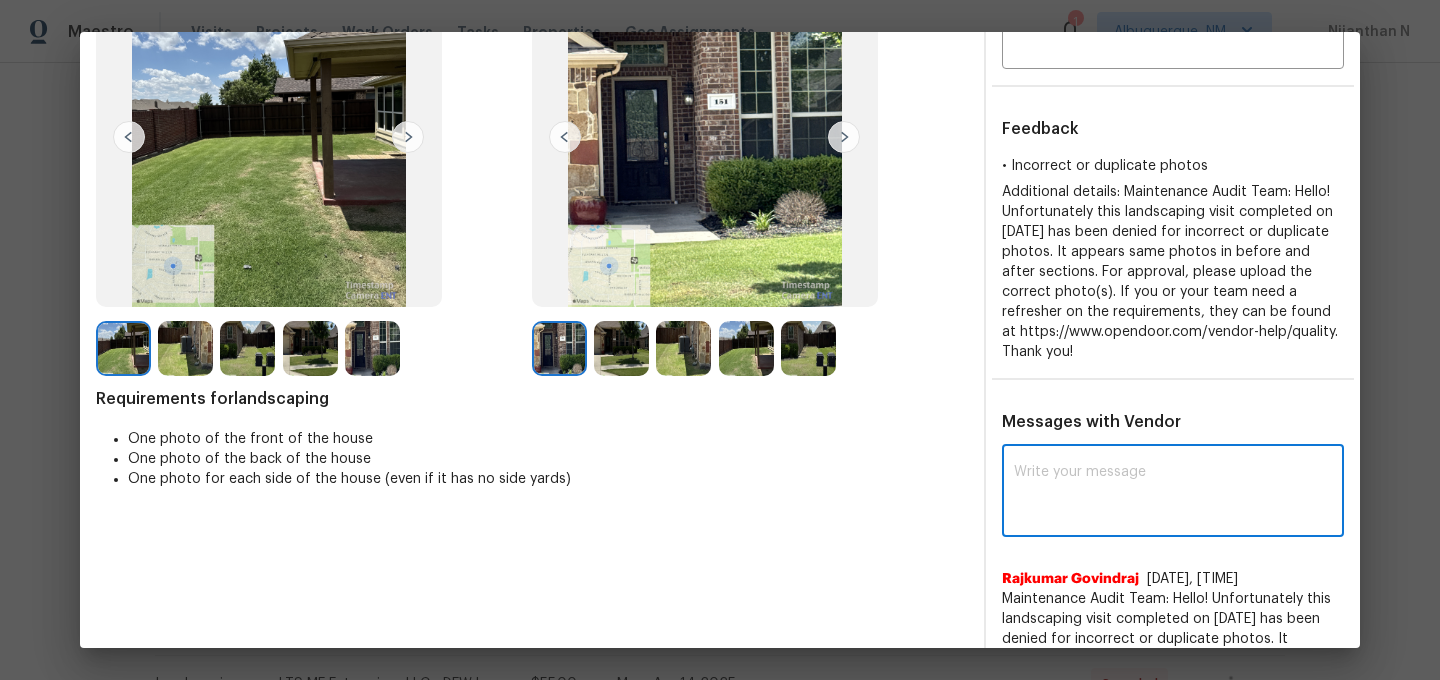 paste on "Maintenance Audit Team: Hello! Thank you for the feedback after further review this visit was approved." 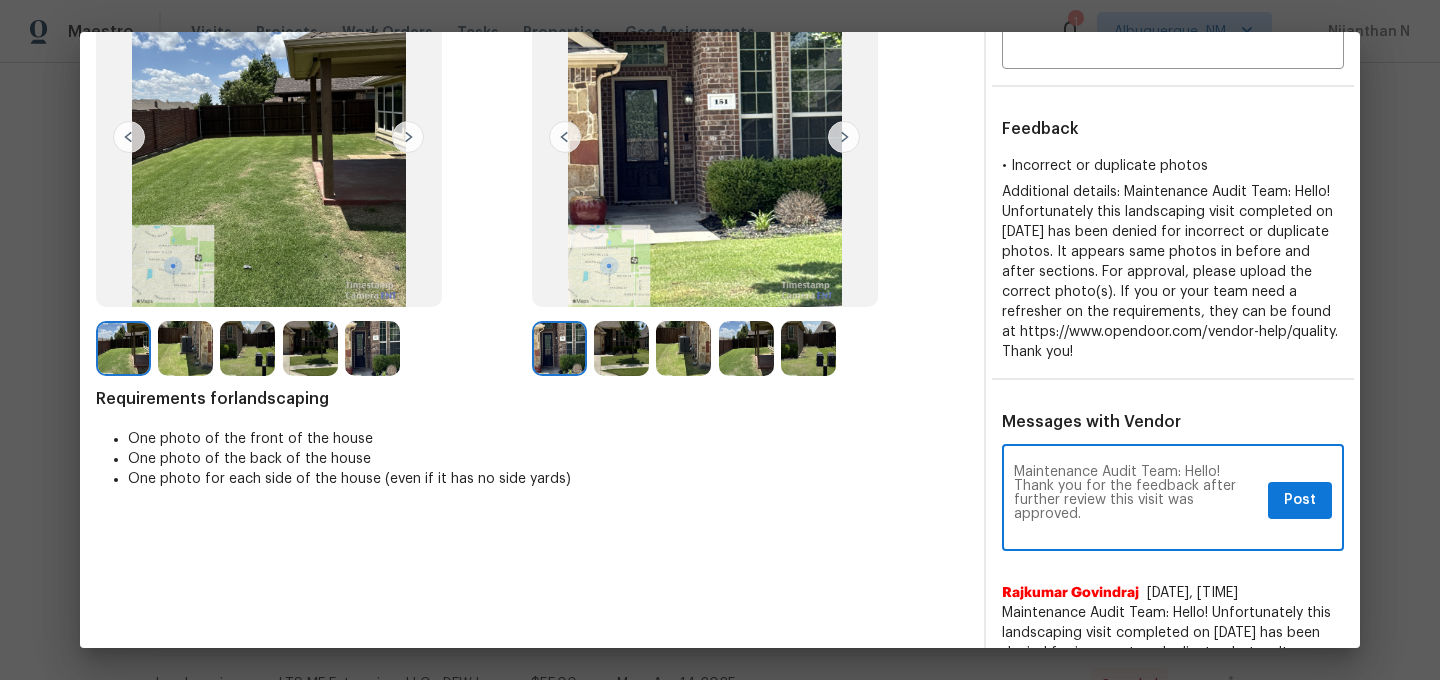 scroll, scrollTop: 0, scrollLeft: 0, axis: both 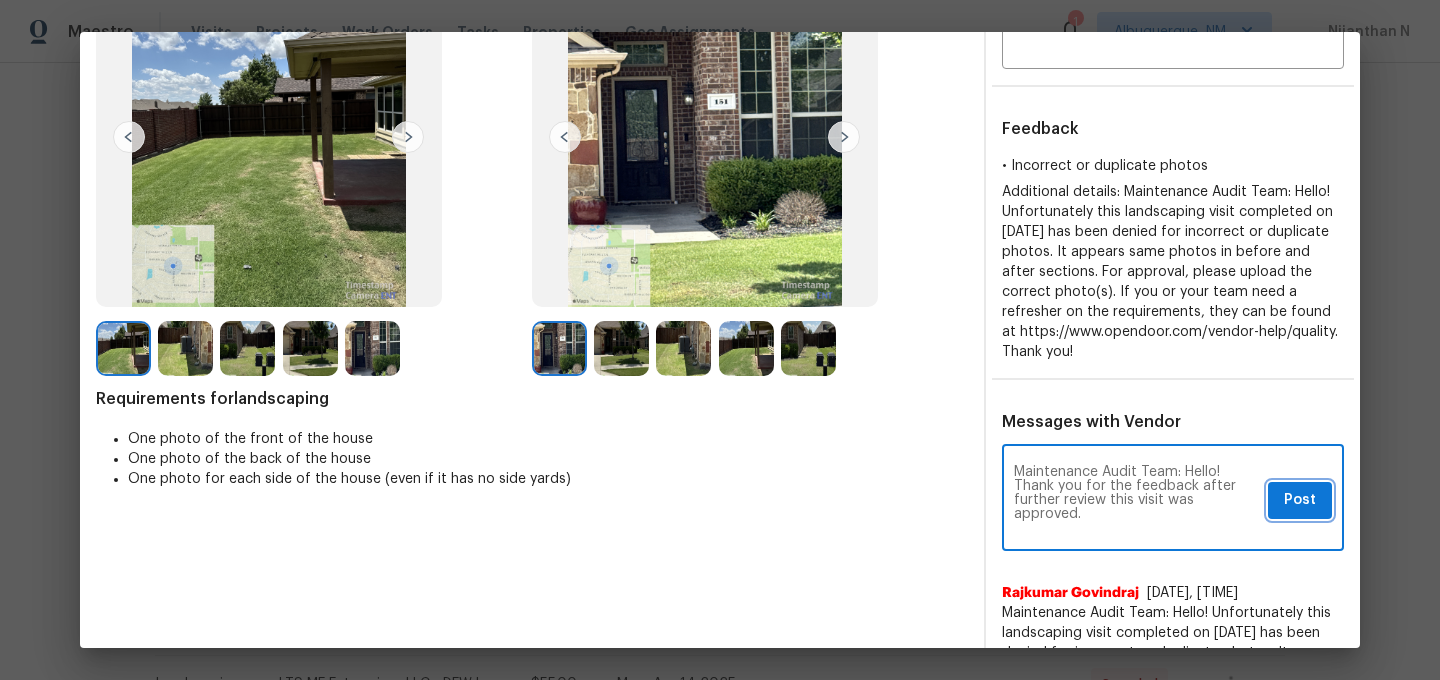 click on "Post" at bounding box center [1300, 500] 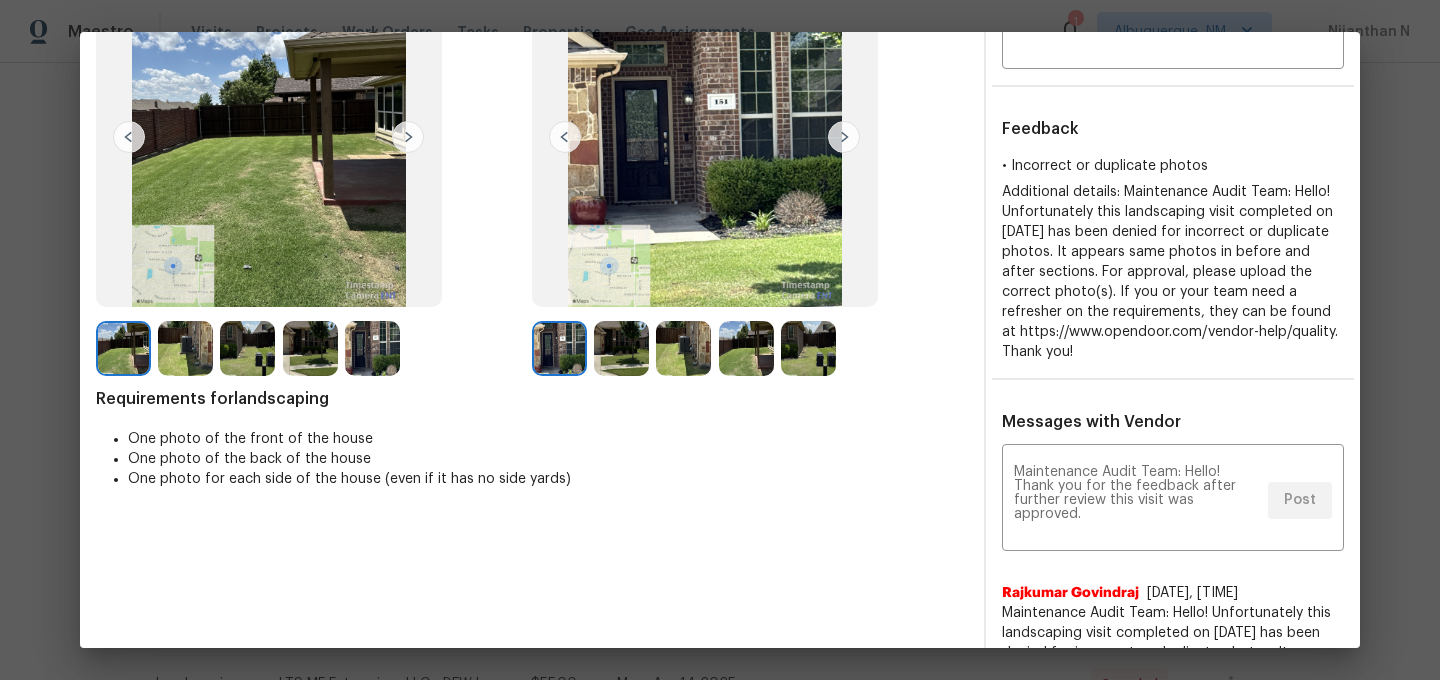 scroll, scrollTop: 0, scrollLeft: 0, axis: both 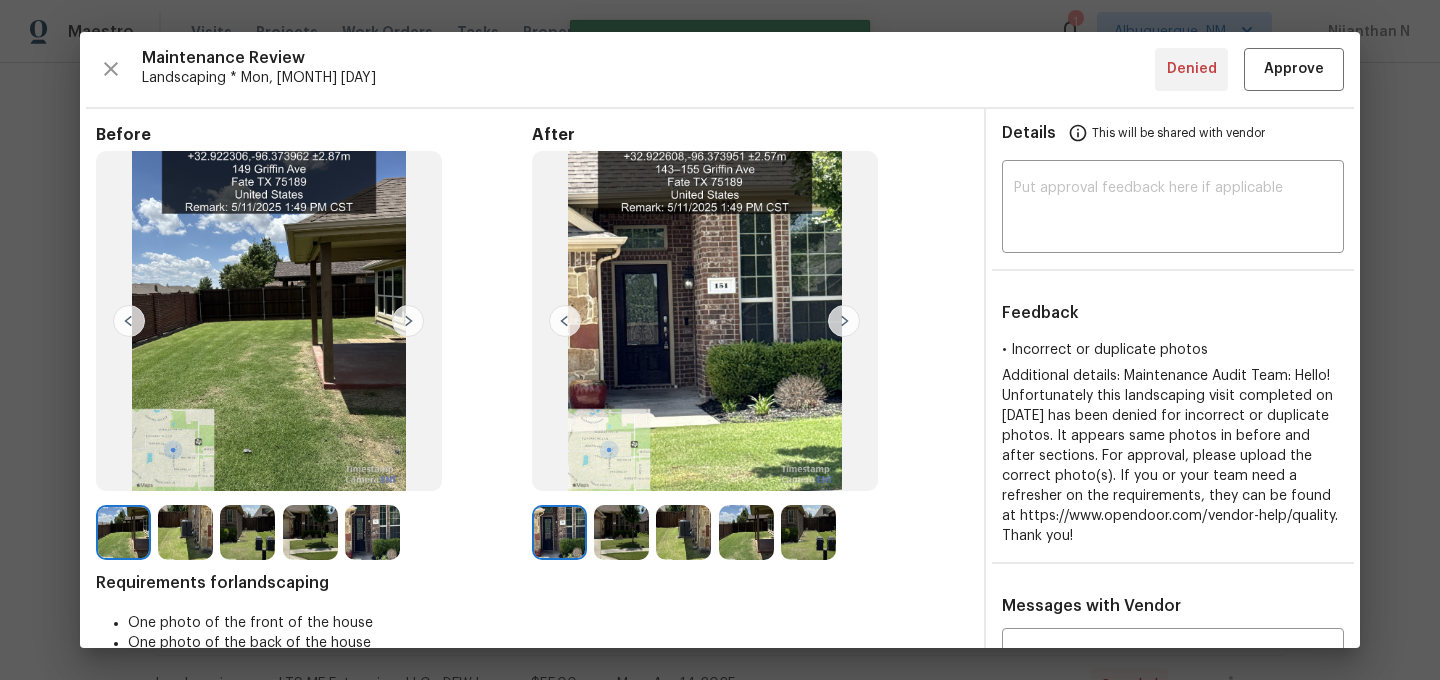 type 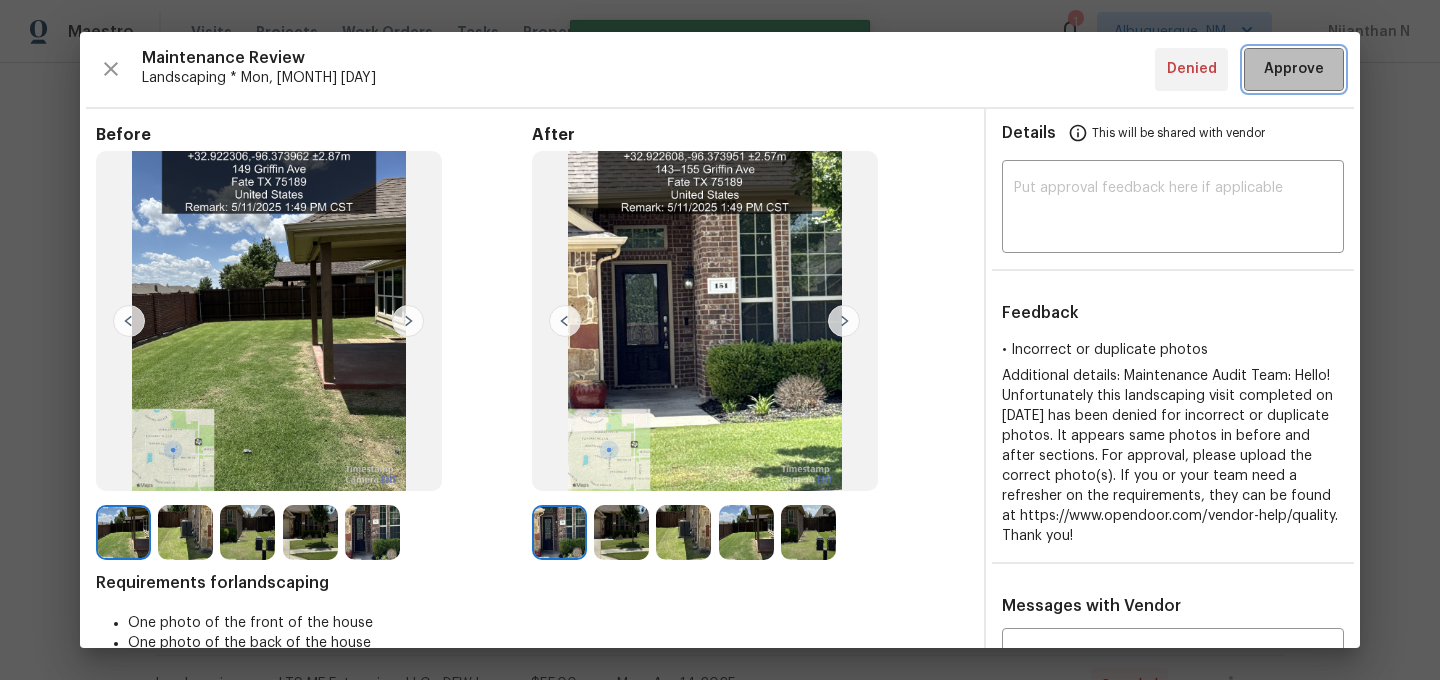 click on "Approve" at bounding box center (1294, 69) 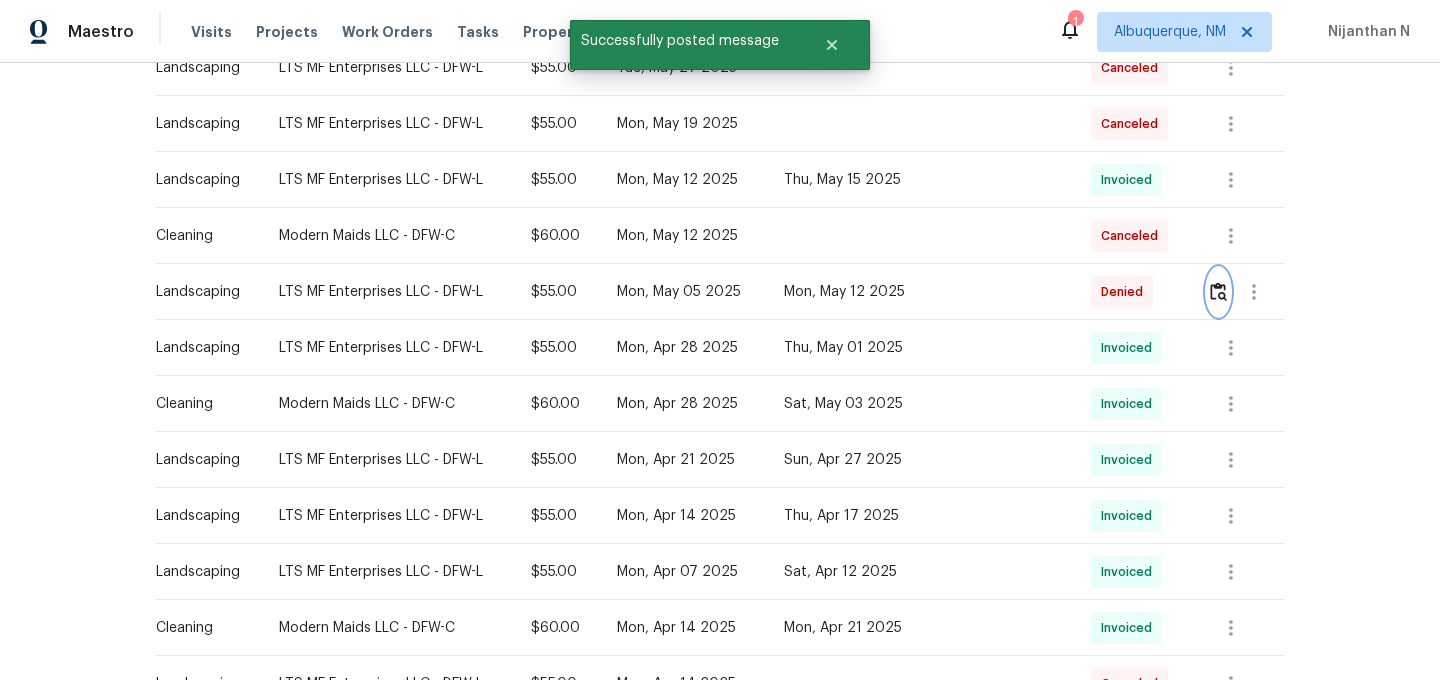 scroll, scrollTop: 0, scrollLeft: 0, axis: both 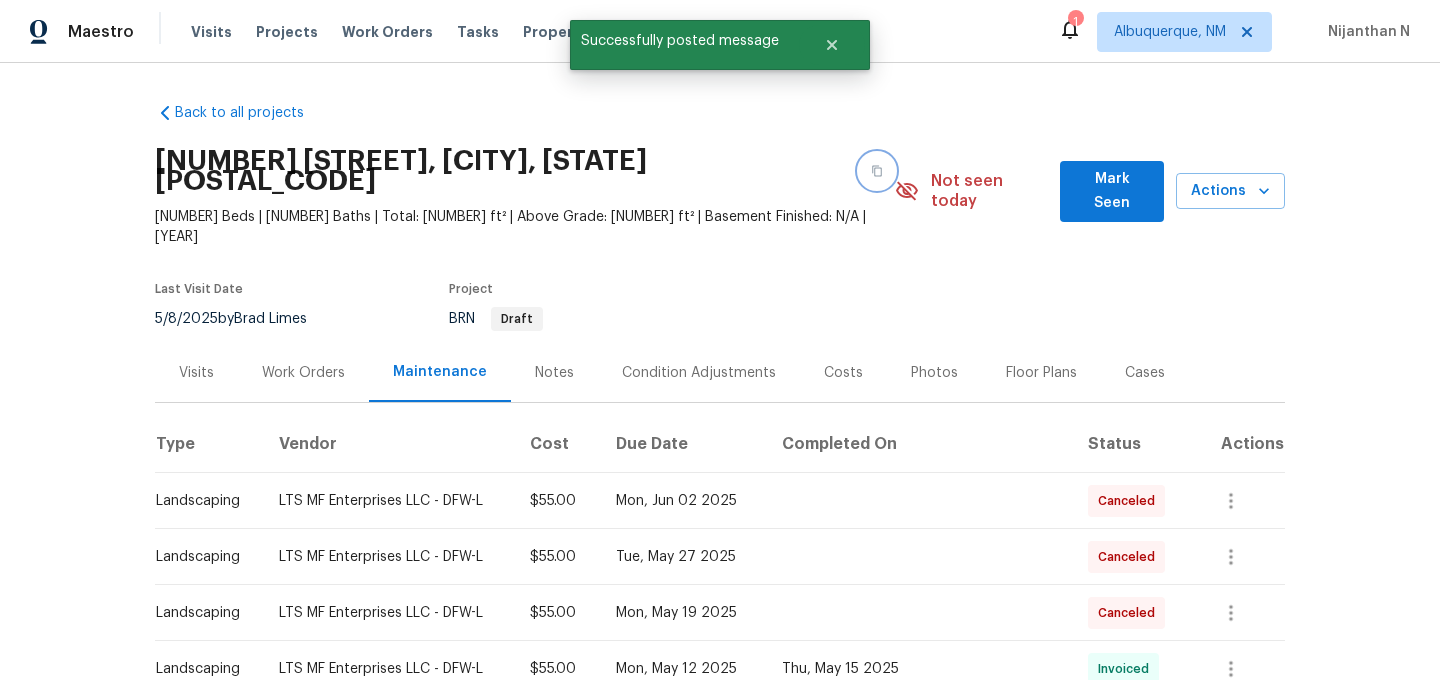 click 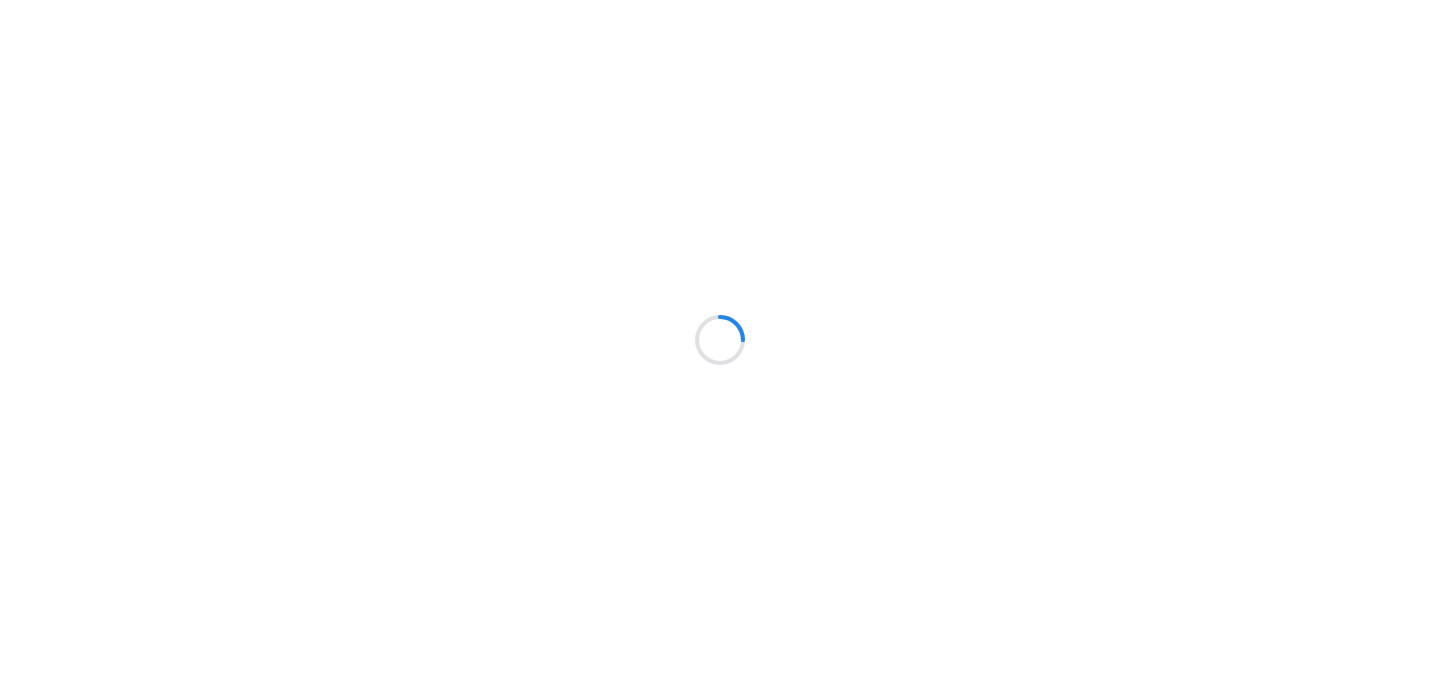 scroll, scrollTop: 0, scrollLeft: 0, axis: both 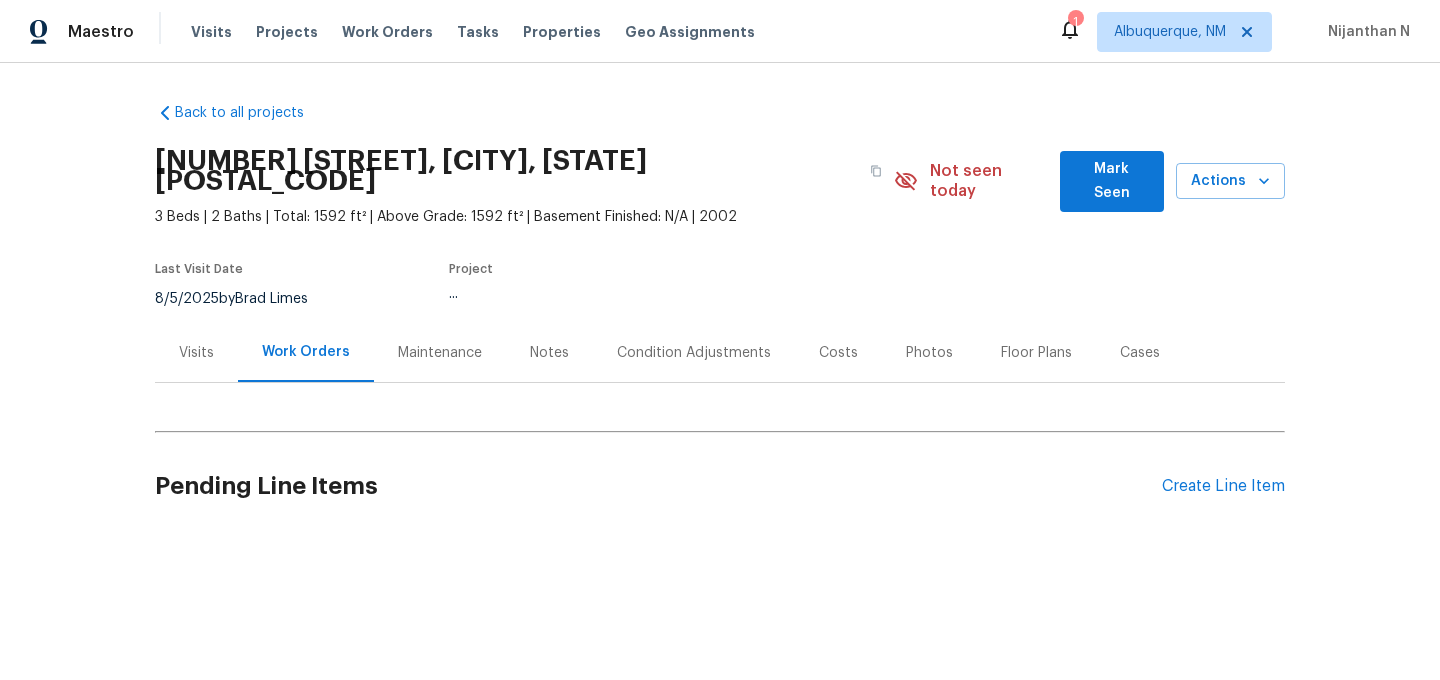 click on "Maintenance" at bounding box center (440, 353) 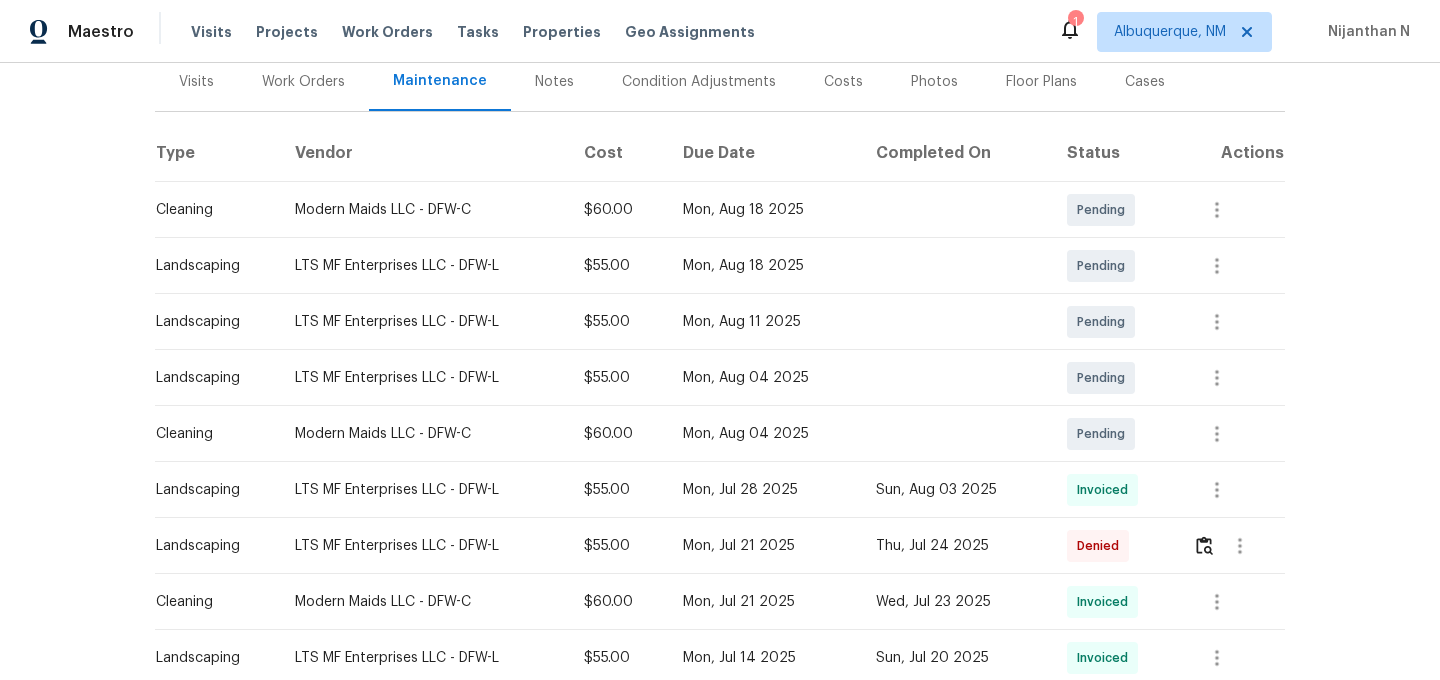 scroll, scrollTop: 354, scrollLeft: 0, axis: vertical 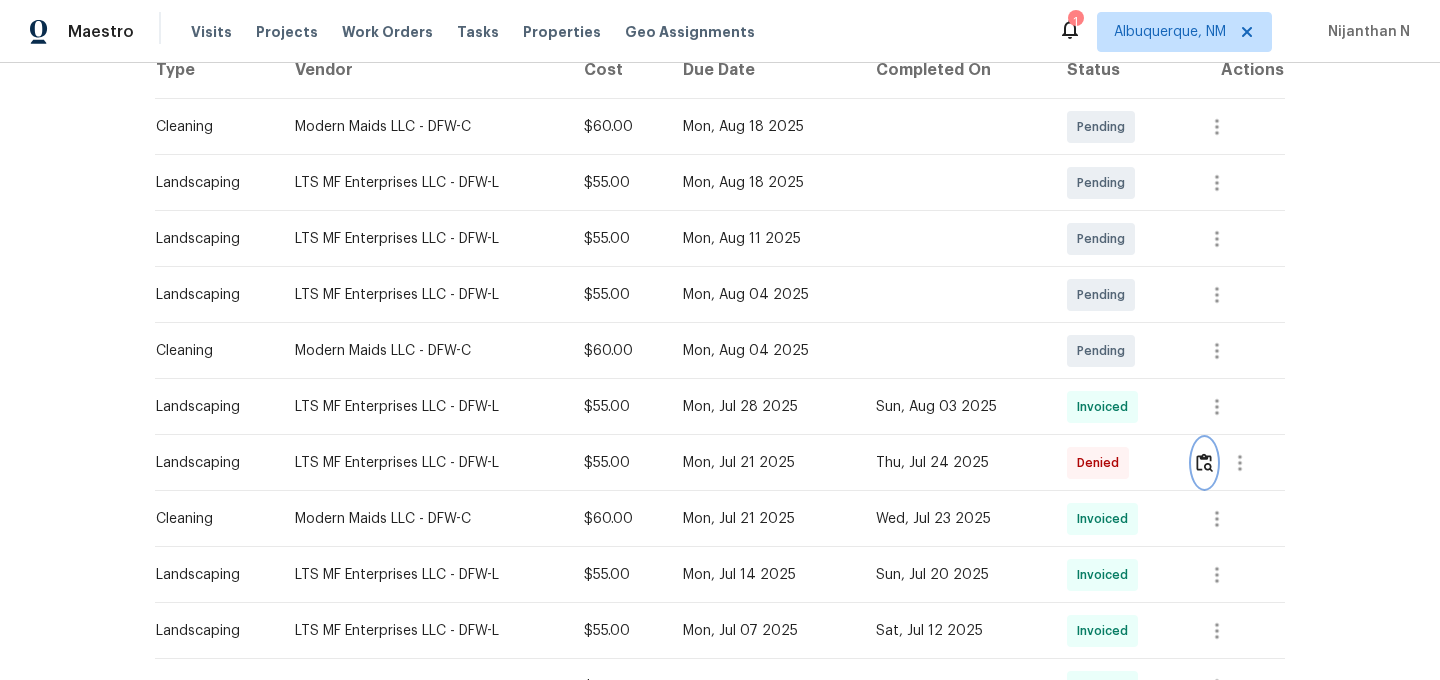 click at bounding box center (1204, 462) 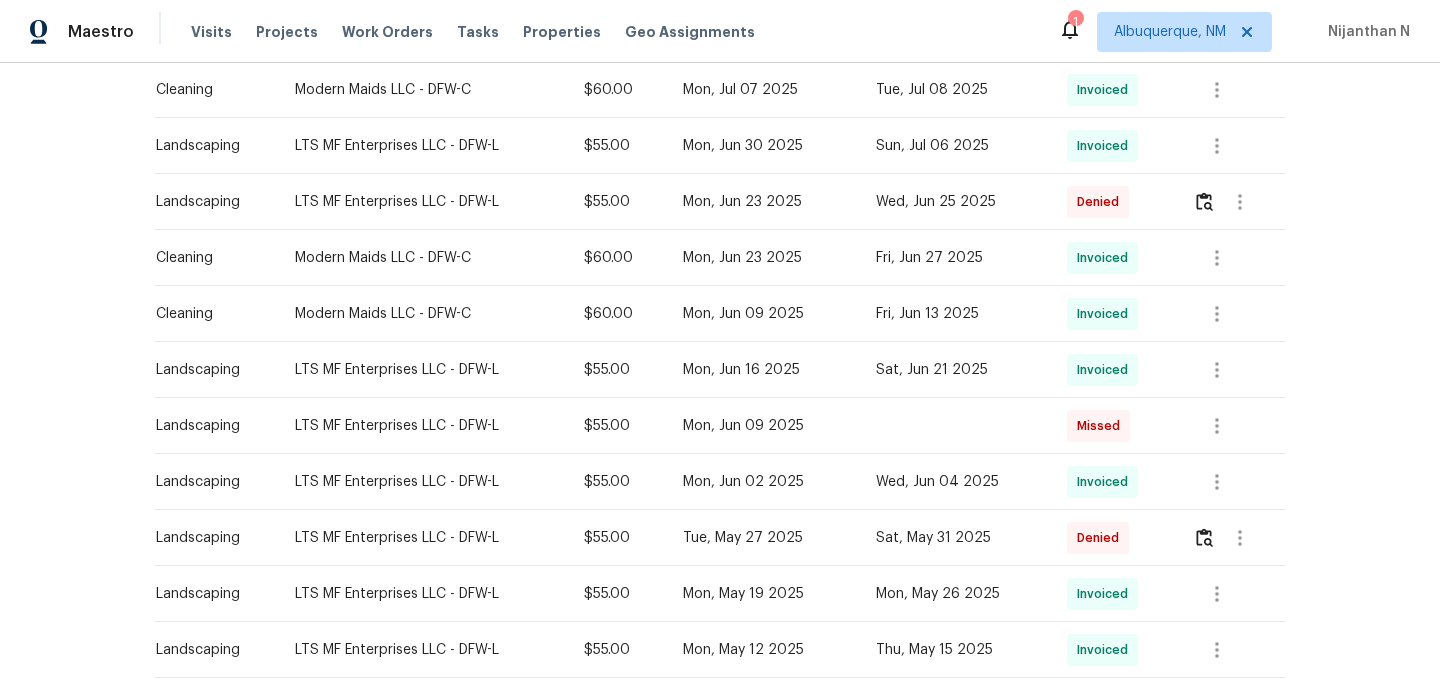 scroll, scrollTop: 953, scrollLeft: 0, axis: vertical 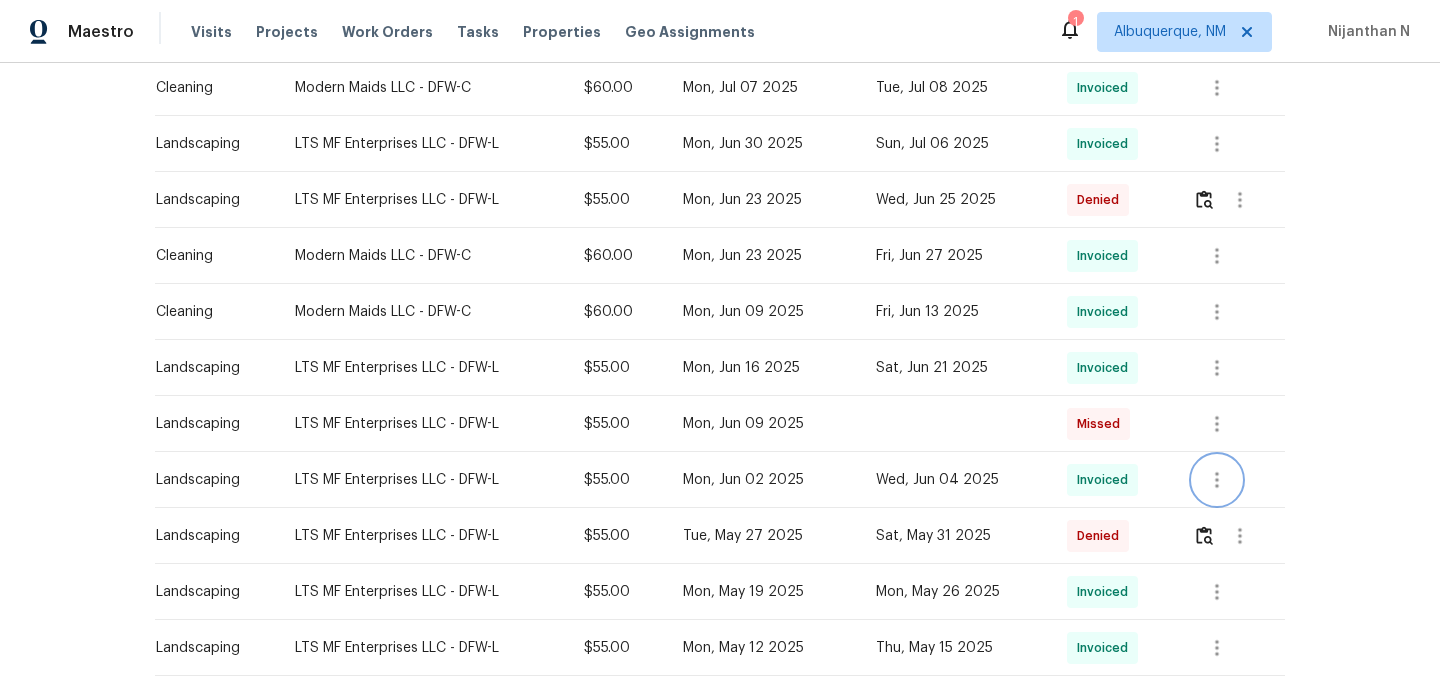 click 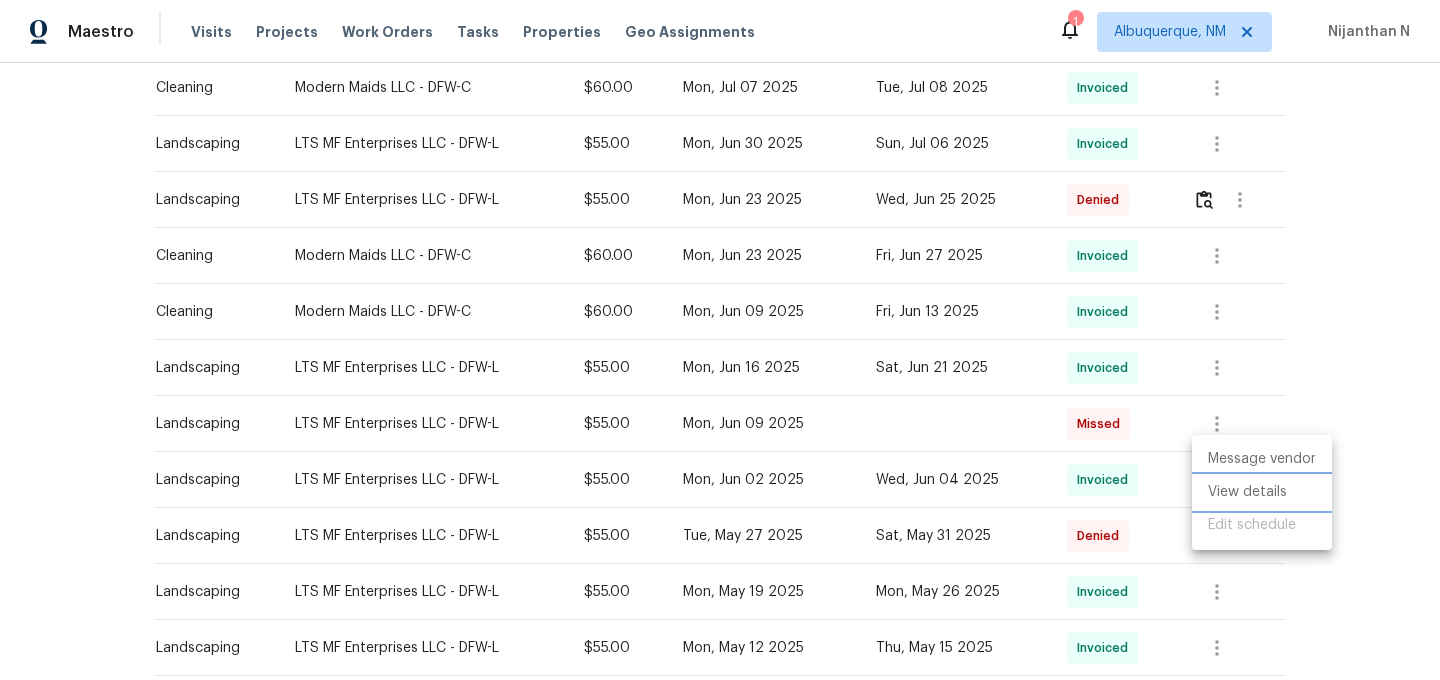 click on "View details" at bounding box center (1262, 492) 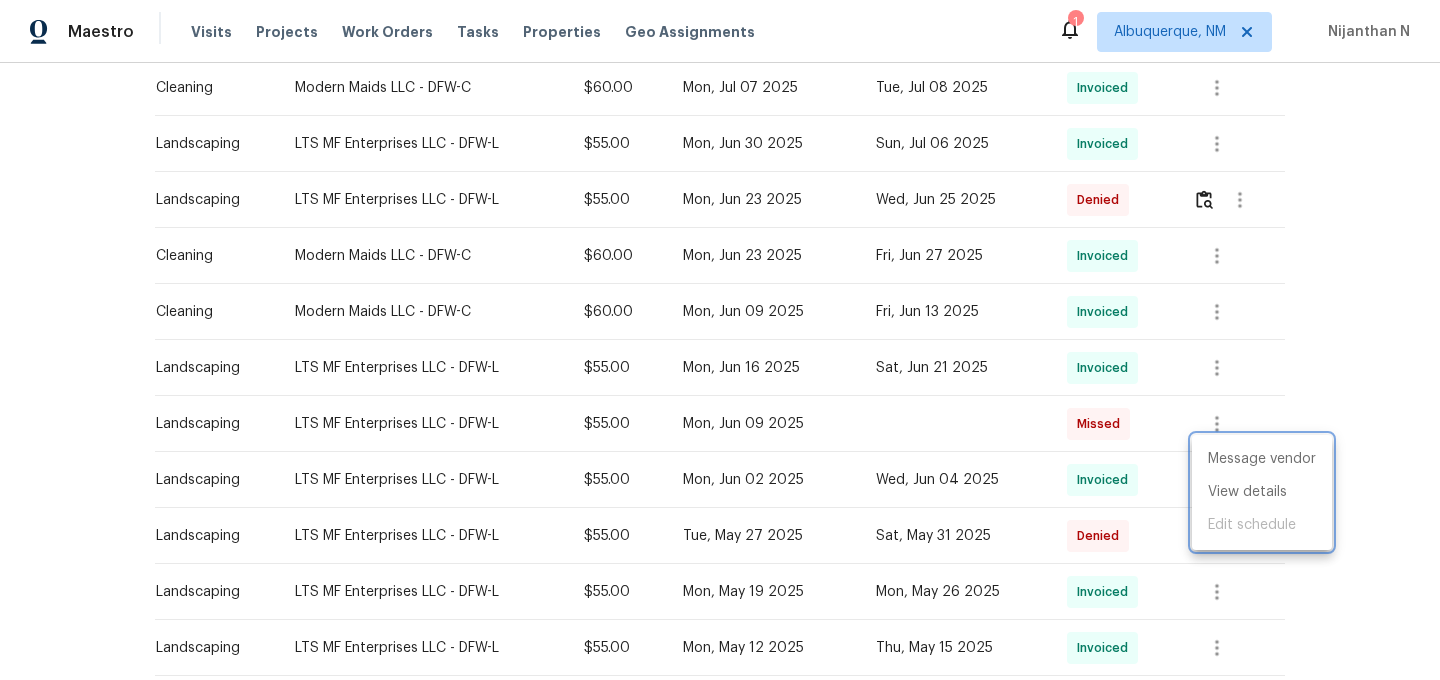 click at bounding box center [720, 340] 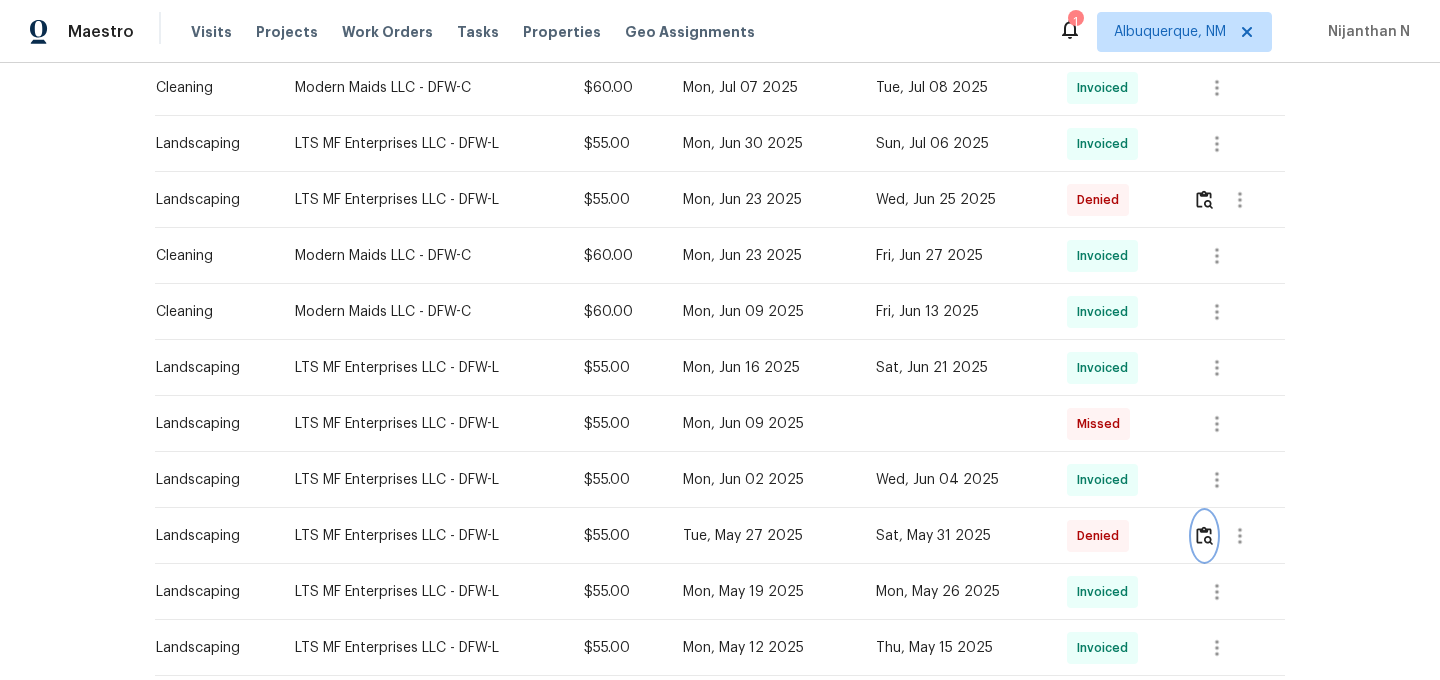 click at bounding box center (1204, 536) 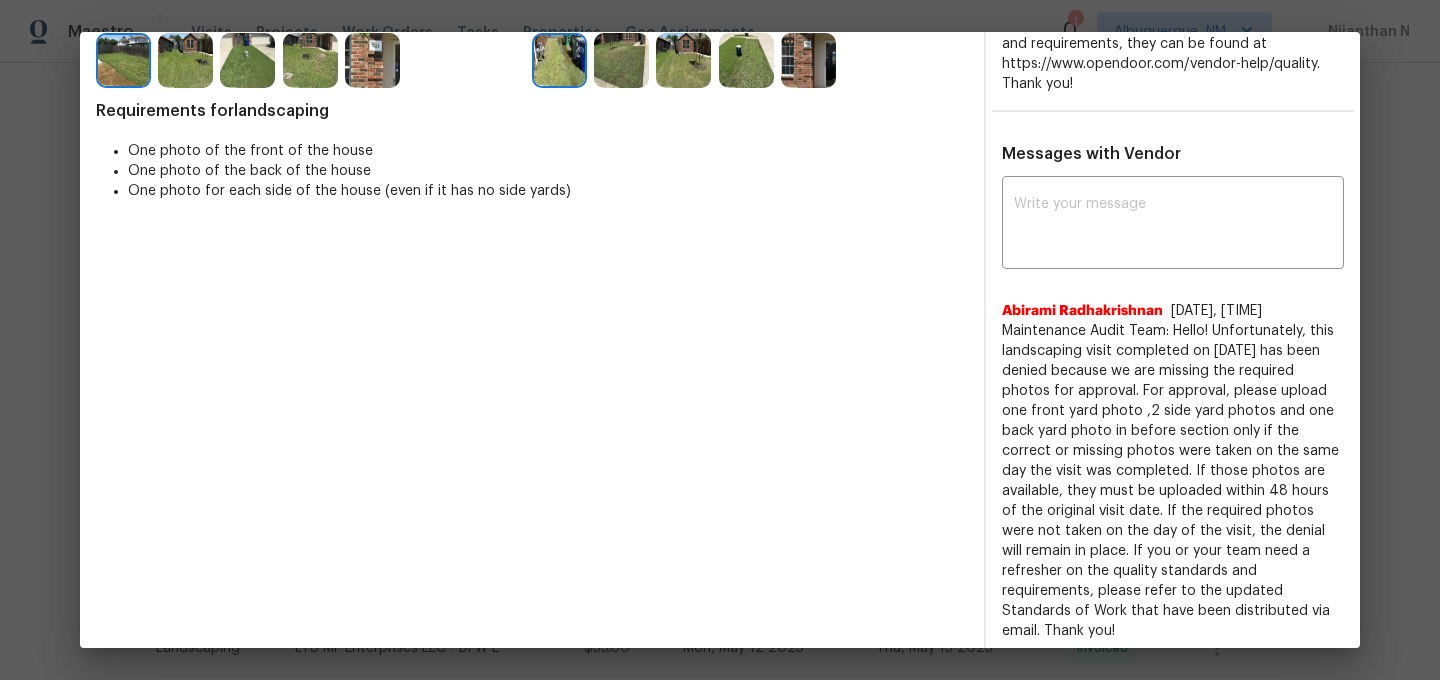 scroll, scrollTop: 988, scrollLeft: 0, axis: vertical 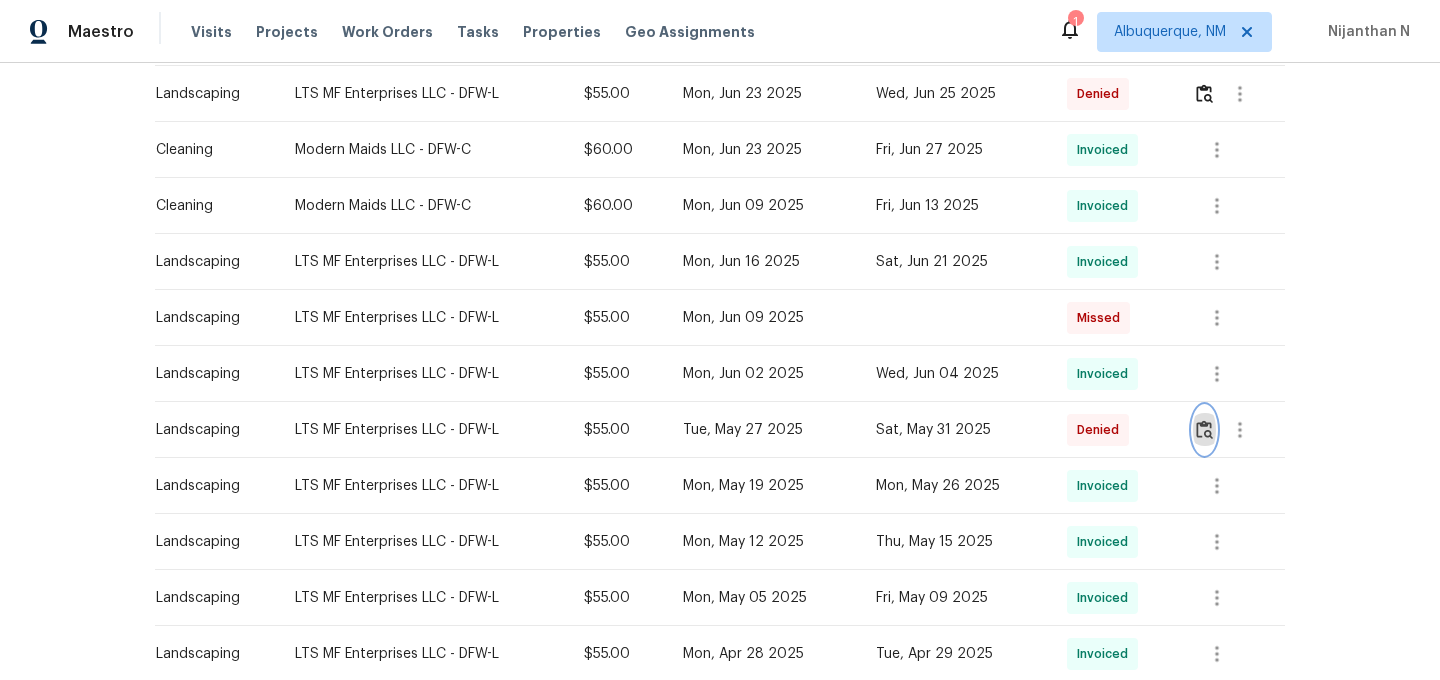 click at bounding box center (1204, 429) 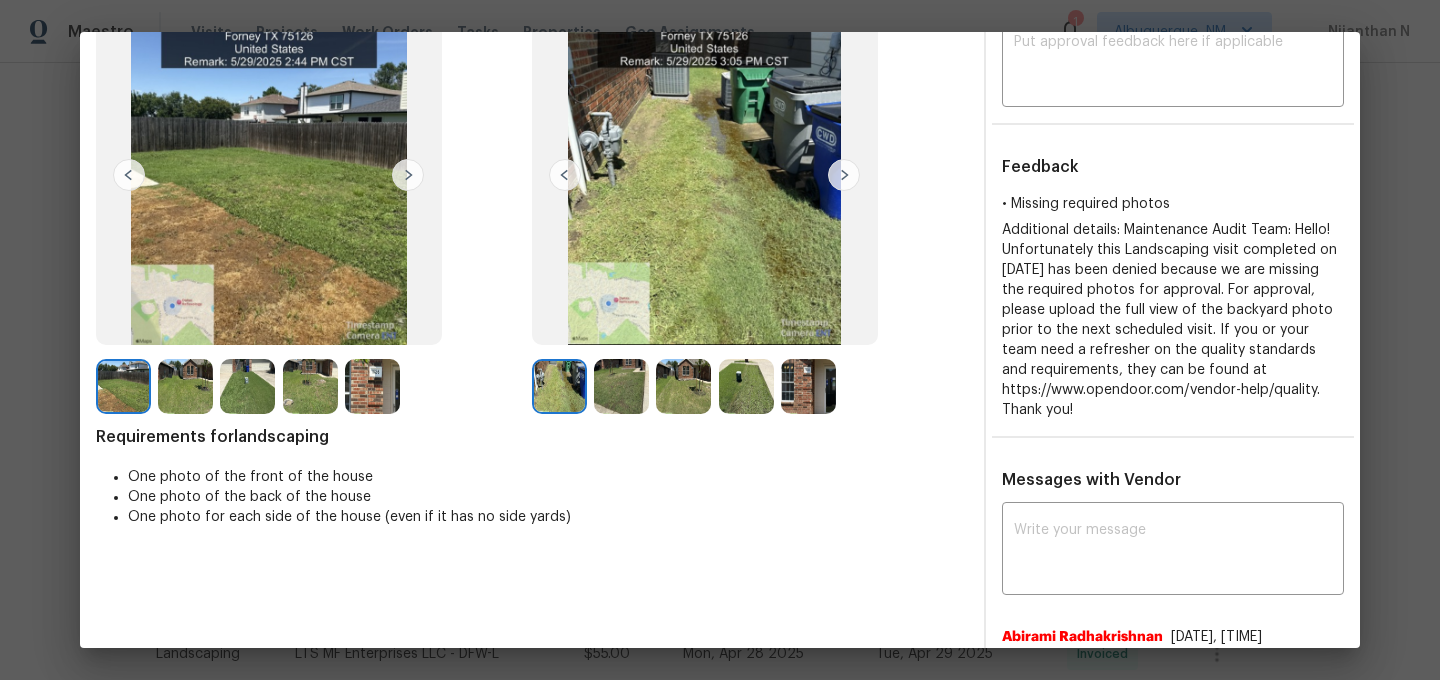 scroll, scrollTop: 335, scrollLeft: 0, axis: vertical 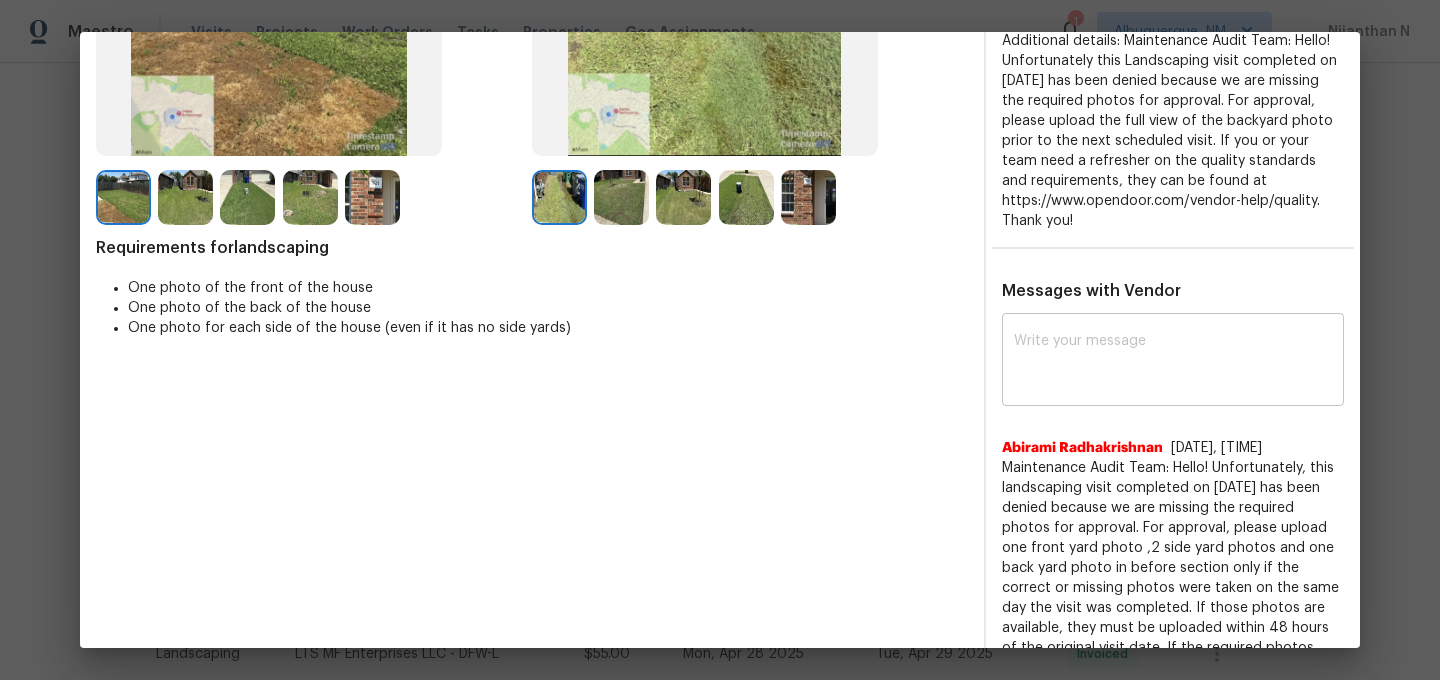 click at bounding box center [1173, 362] 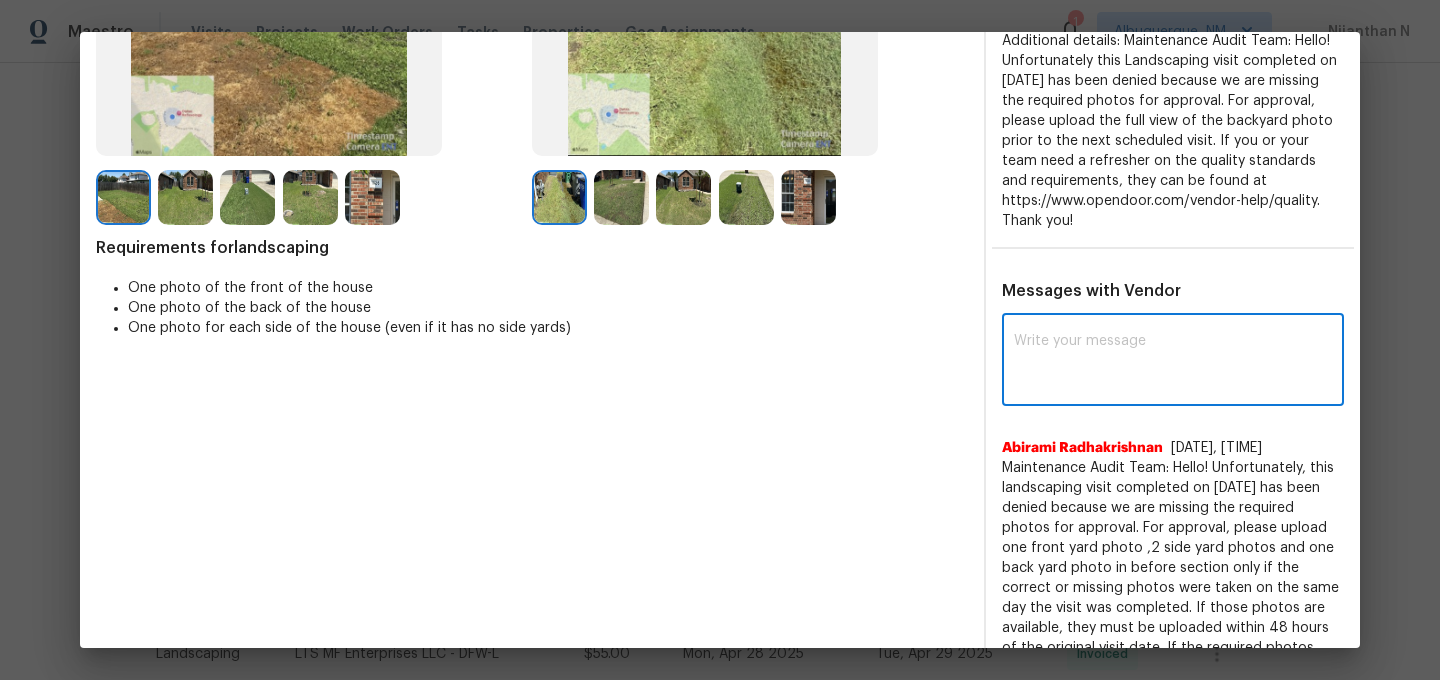 paste on "Maintenance Audit Team: Hello! Thank you for the feedback after further review this visit was approved." 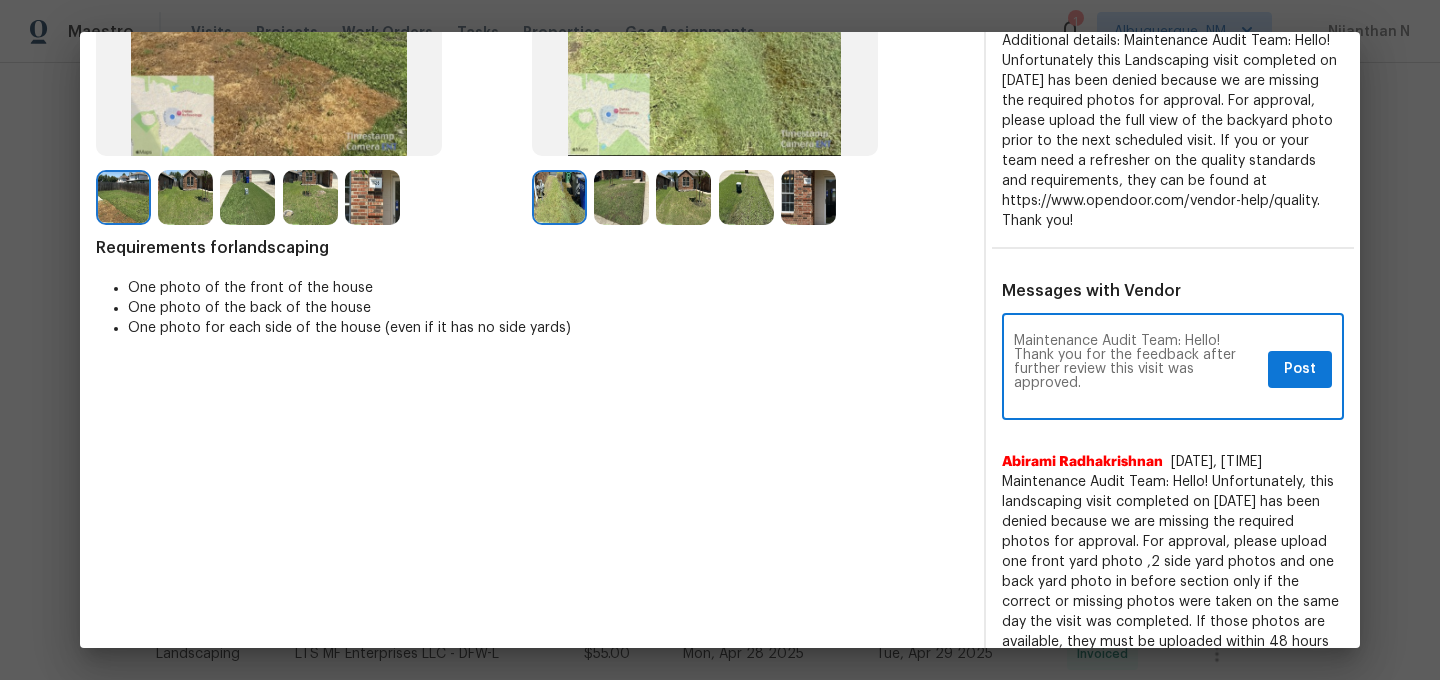 scroll, scrollTop: 0, scrollLeft: 0, axis: both 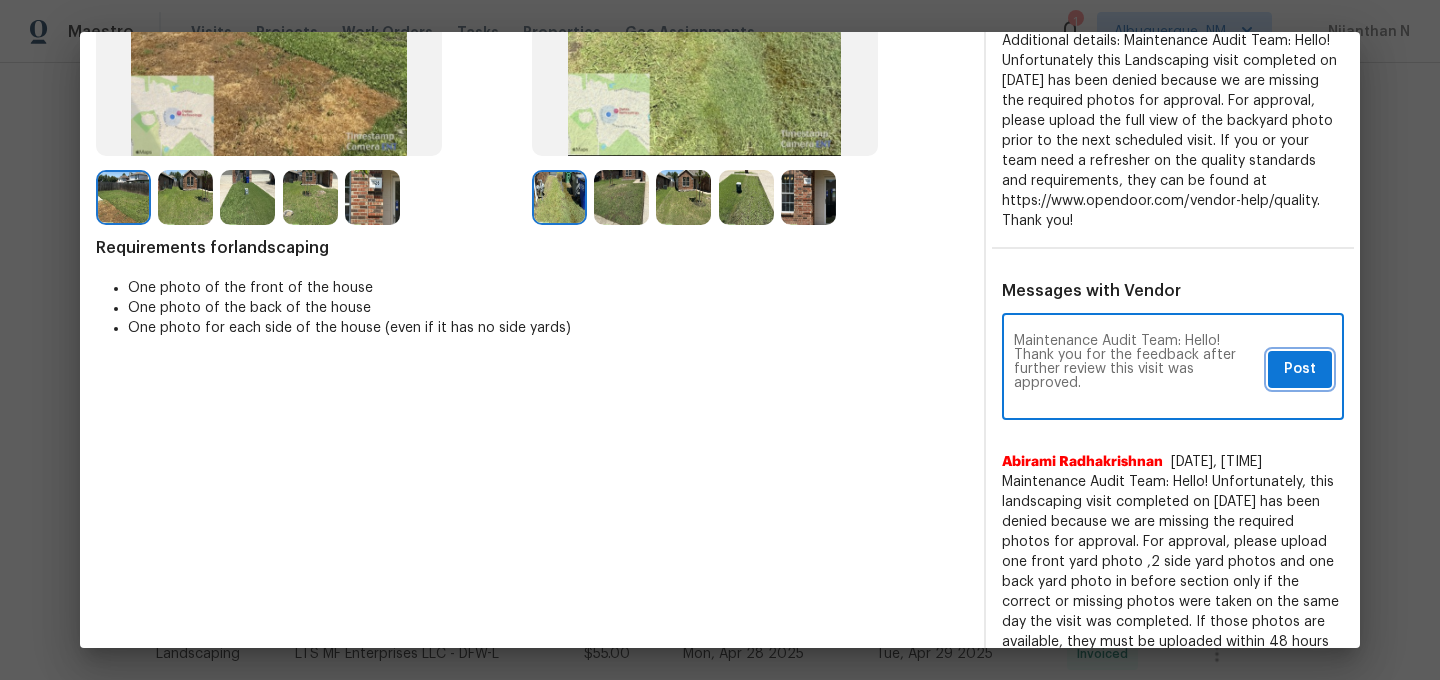 click on "Post" at bounding box center (1300, 369) 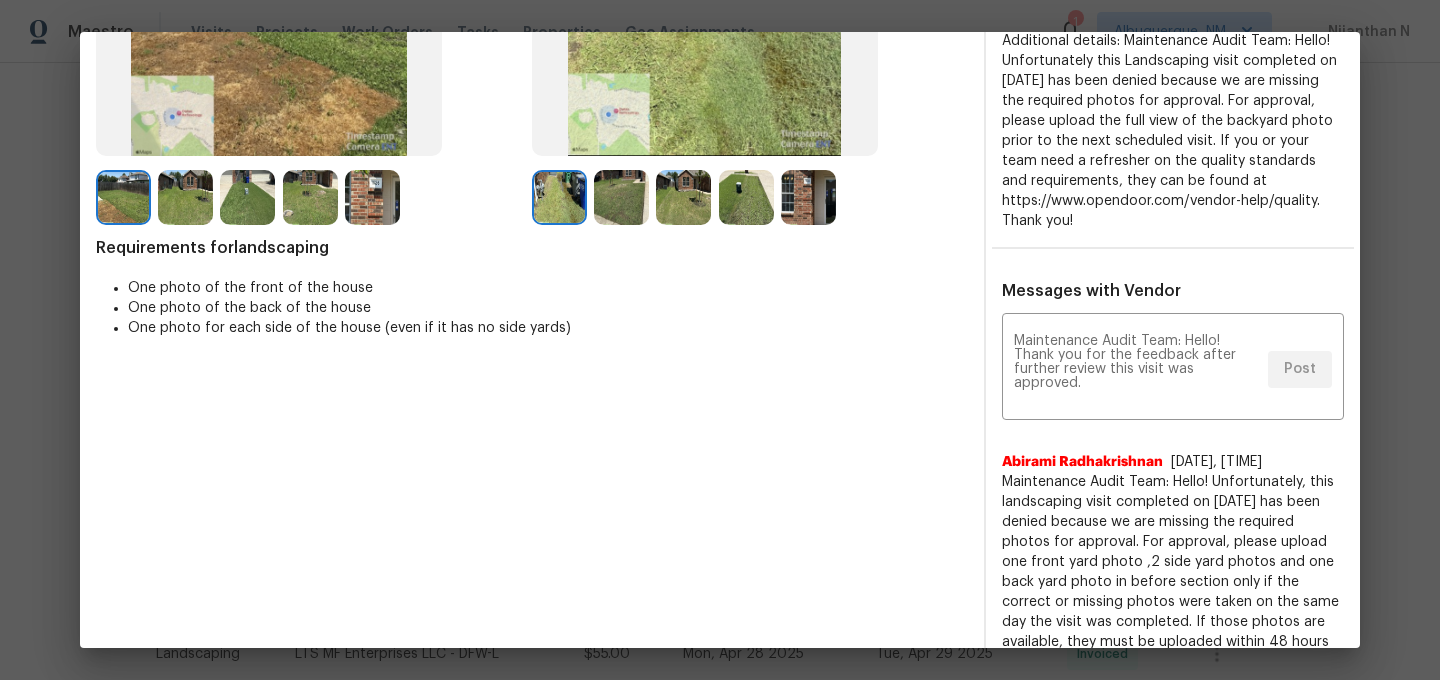 scroll, scrollTop: 0, scrollLeft: 0, axis: both 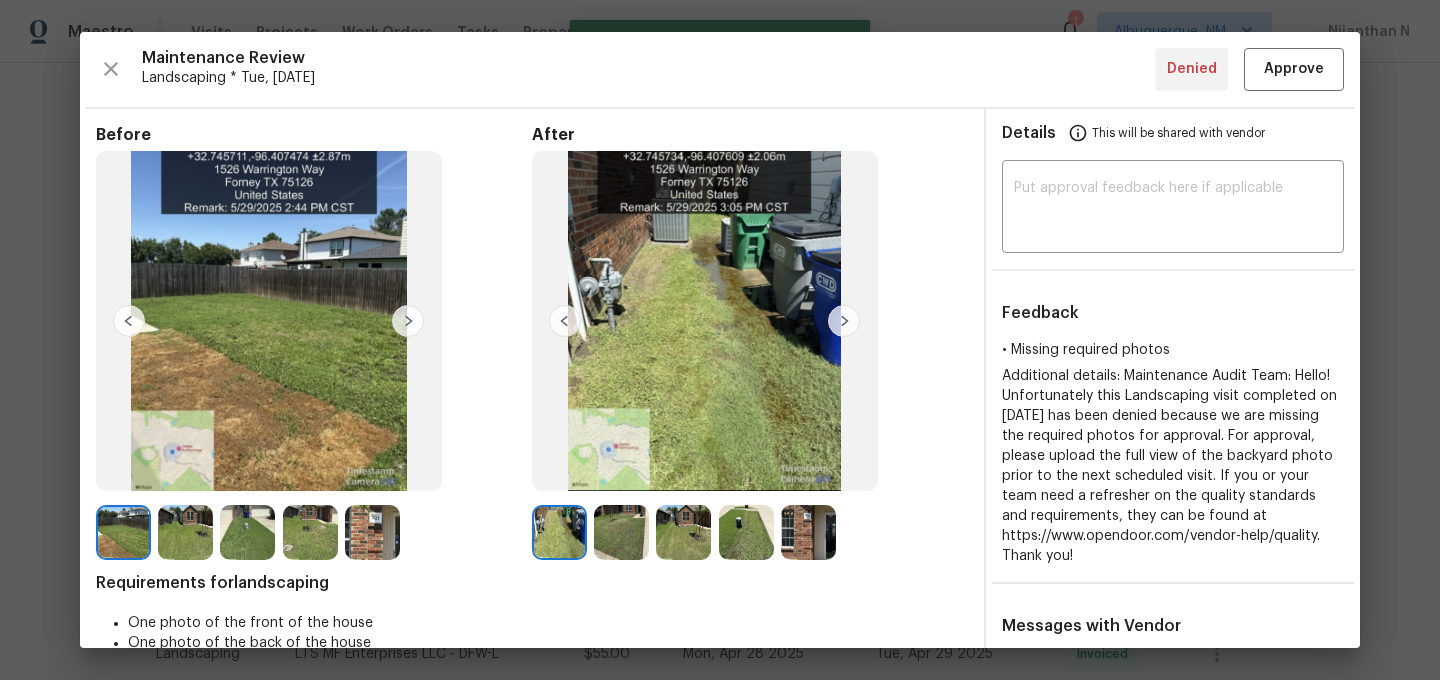 type 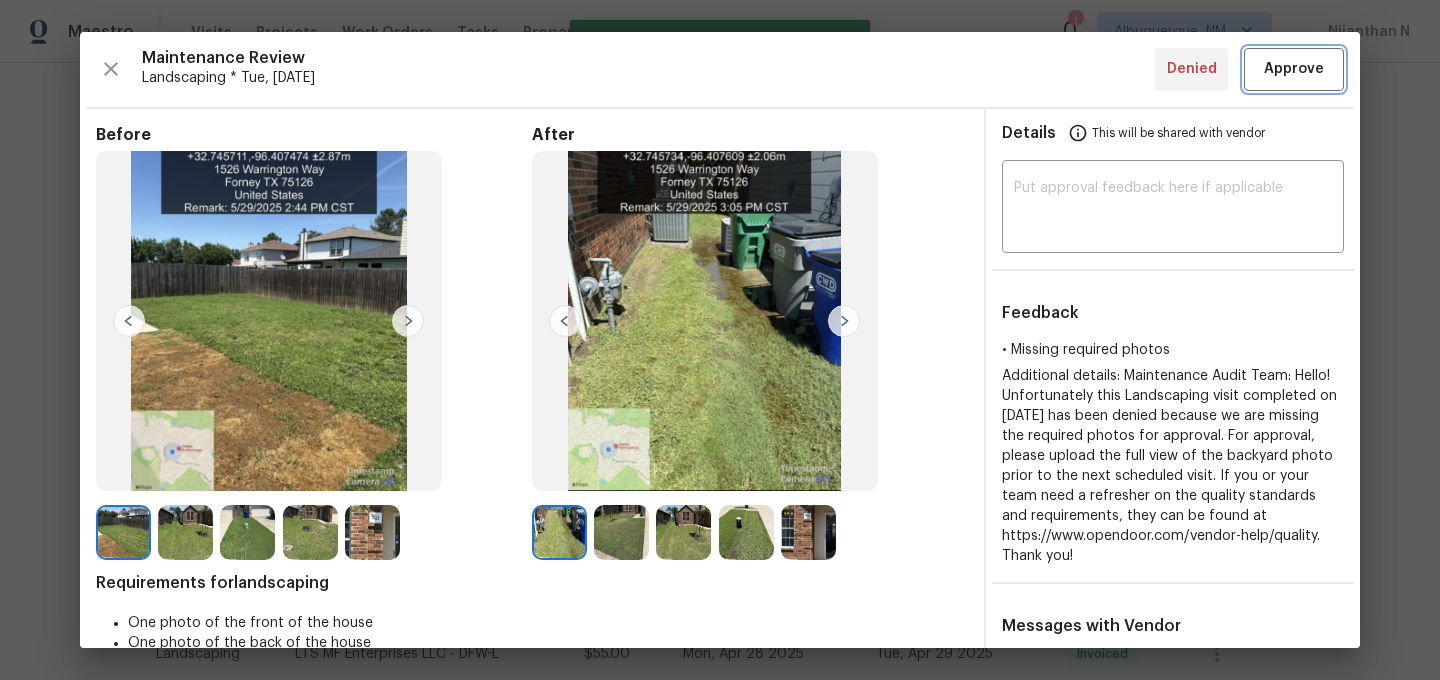 click on "Approve" at bounding box center (1294, 69) 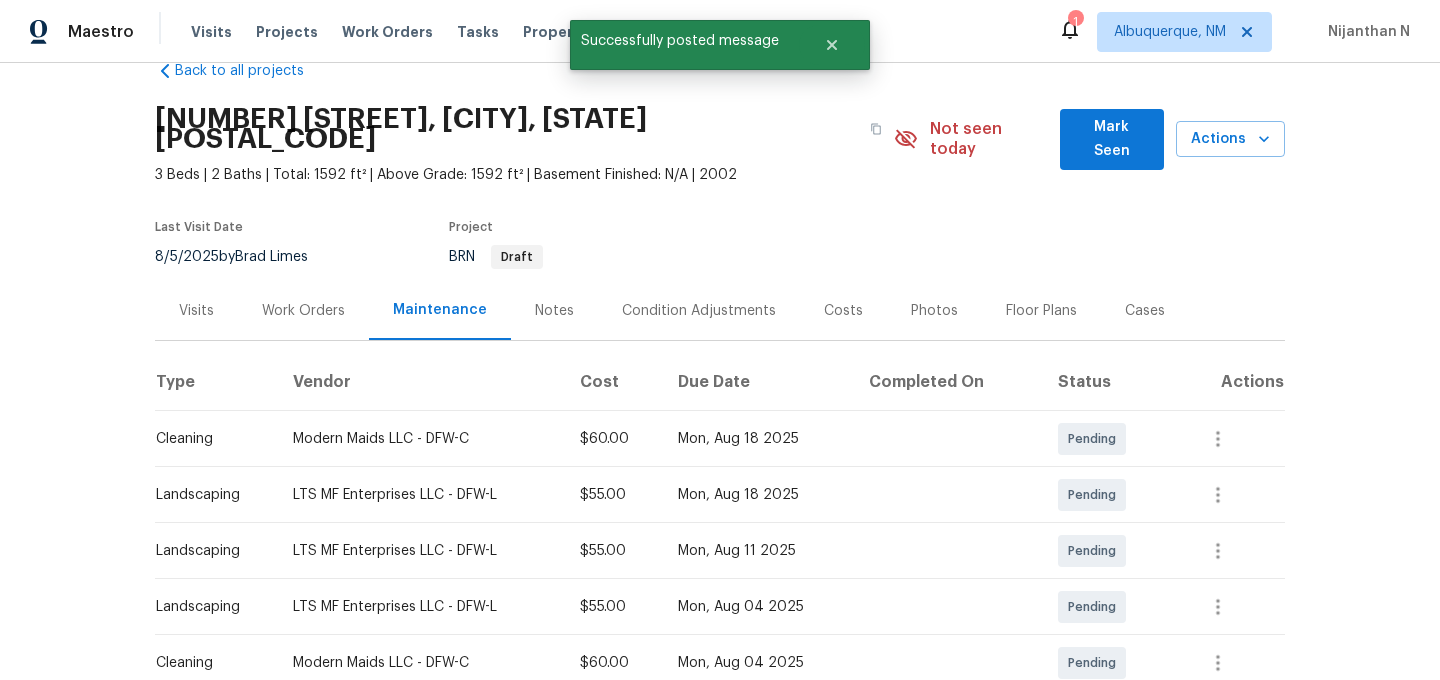 scroll, scrollTop: 0, scrollLeft: 0, axis: both 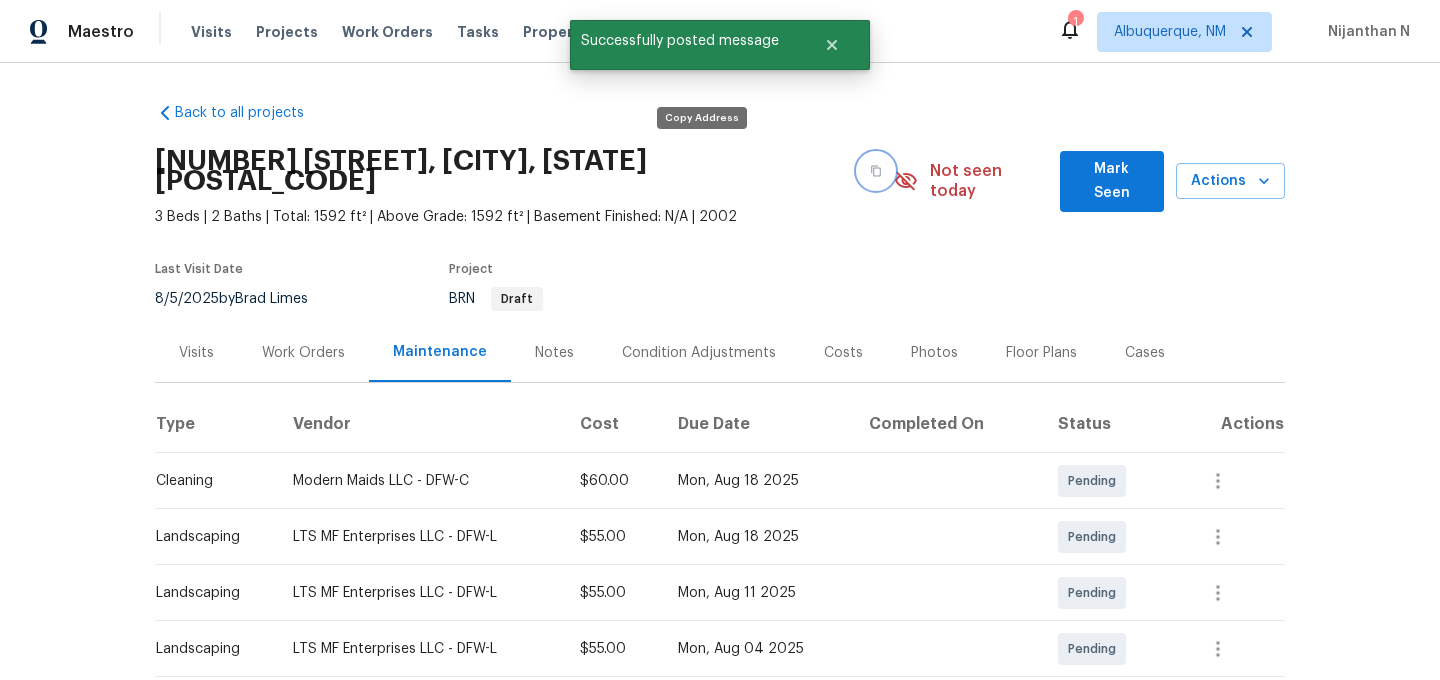 click at bounding box center [876, 171] 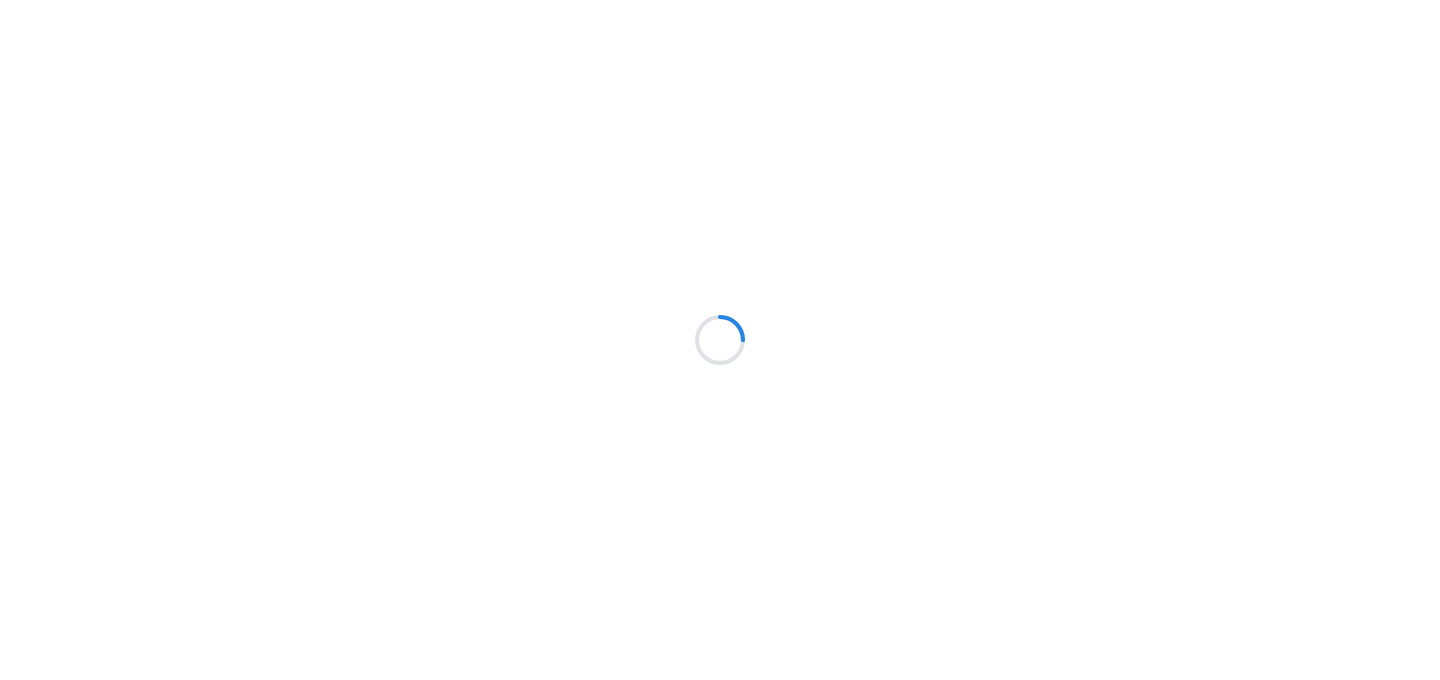 scroll, scrollTop: 0, scrollLeft: 0, axis: both 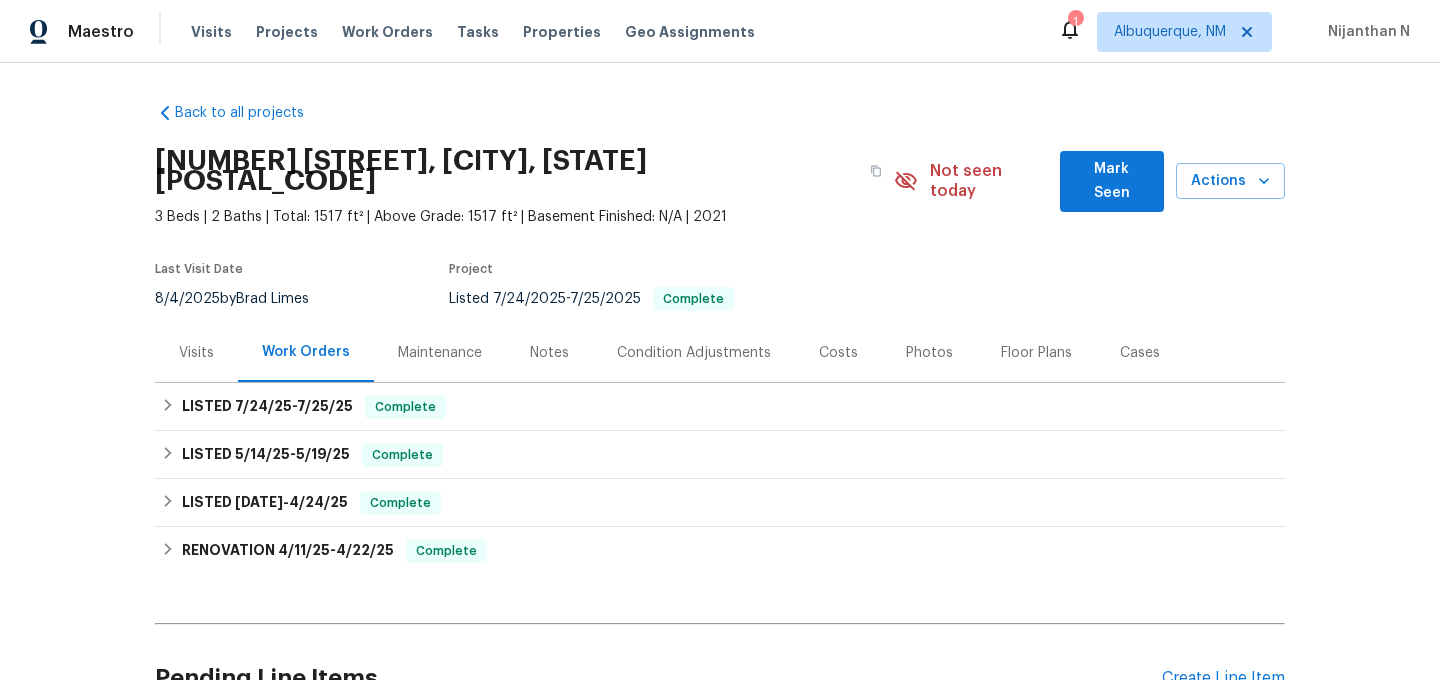 click on "Maintenance" at bounding box center (440, 352) 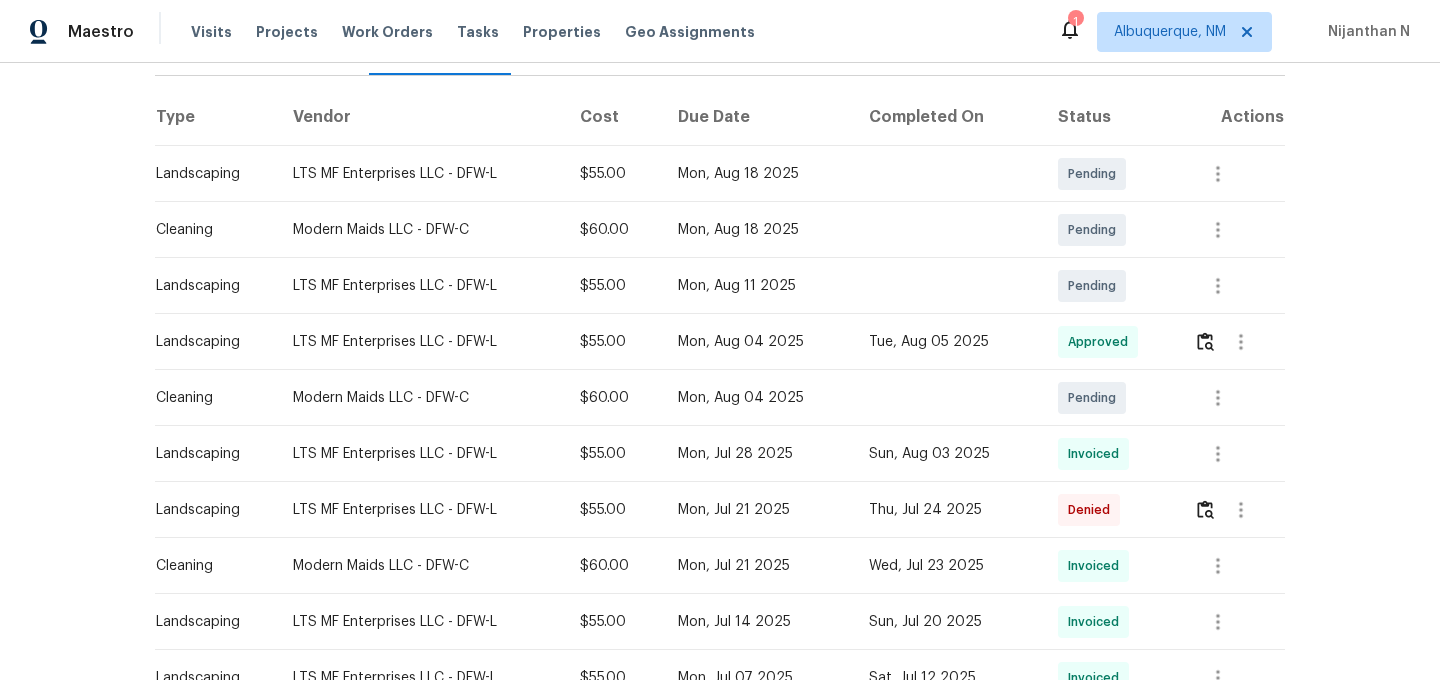 scroll, scrollTop: 319, scrollLeft: 0, axis: vertical 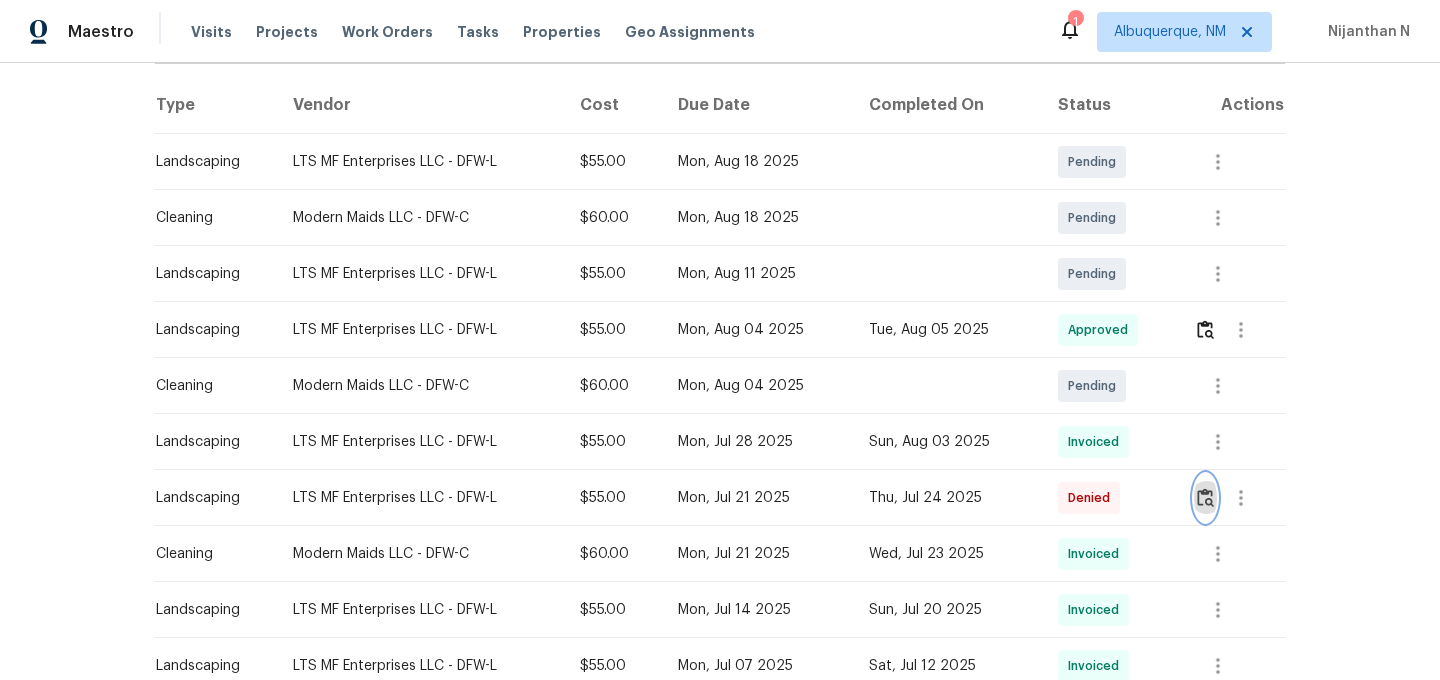 click at bounding box center [1205, 497] 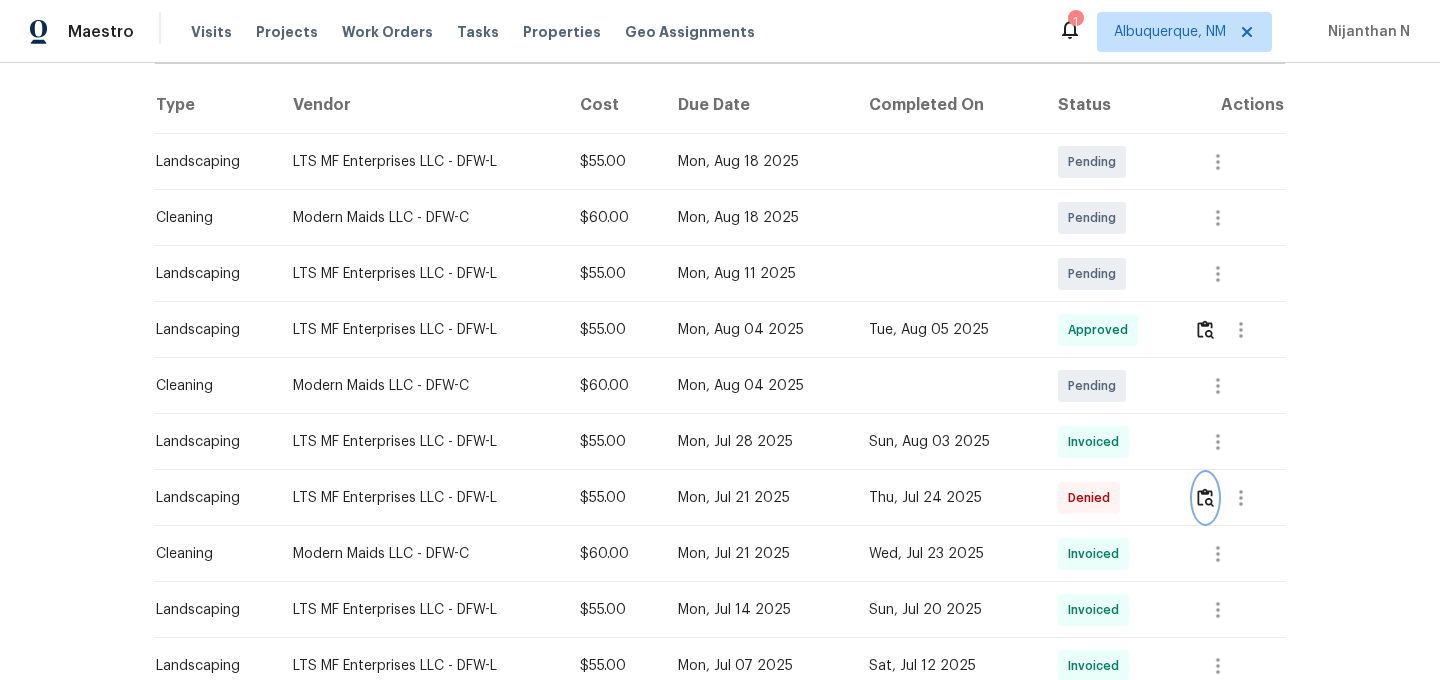 scroll, scrollTop: 0, scrollLeft: 0, axis: both 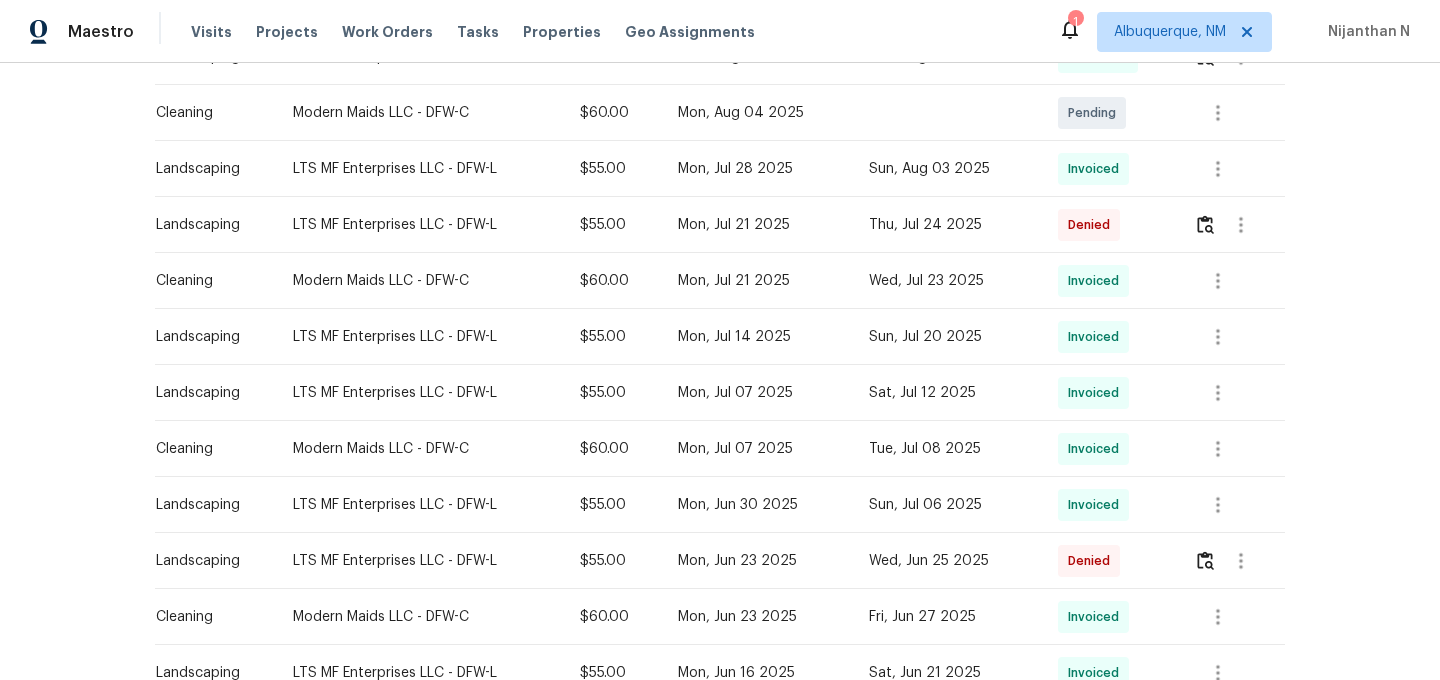 click on "Sat, Jul 12 2025" at bounding box center [947, 393] 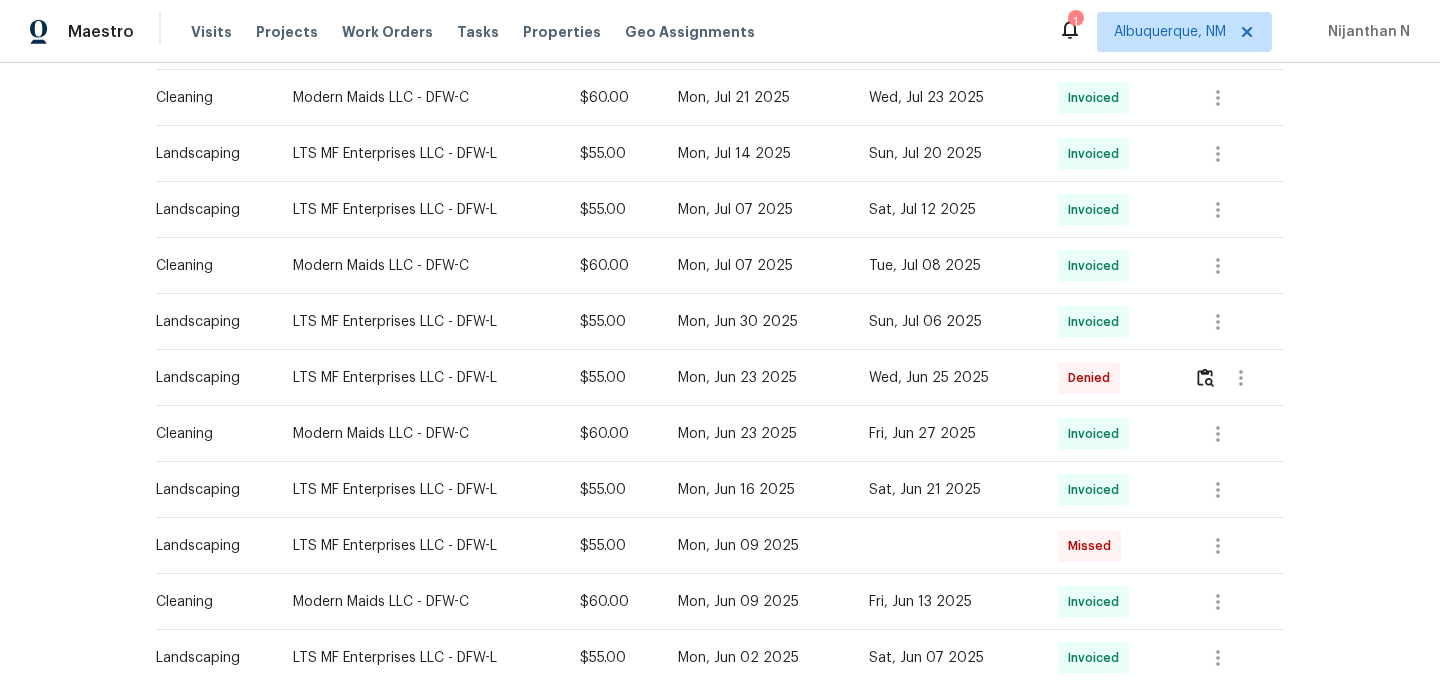 scroll, scrollTop: 777, scrollLeft: 0, axis: vertical 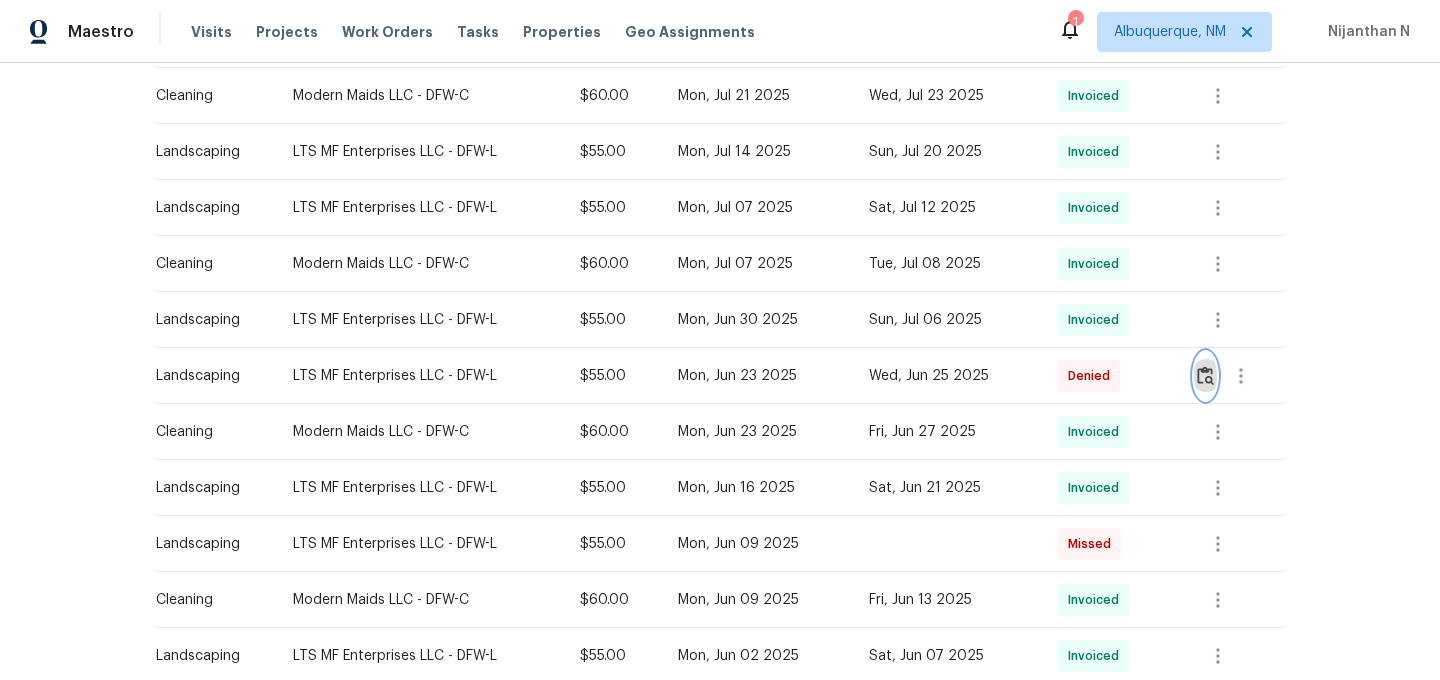click at bounding box center (1205, 375) 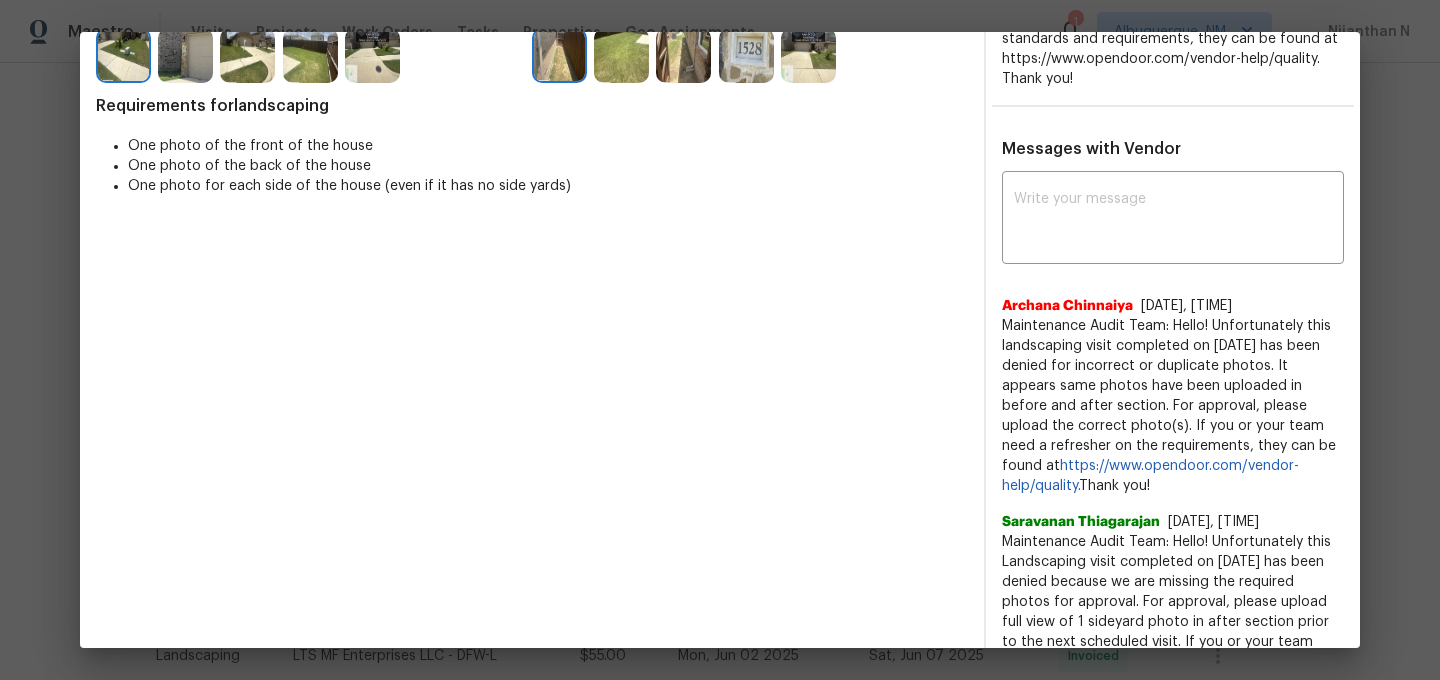 scroll, scrollTop: 392, scrollLeft: 0, axis: vertical 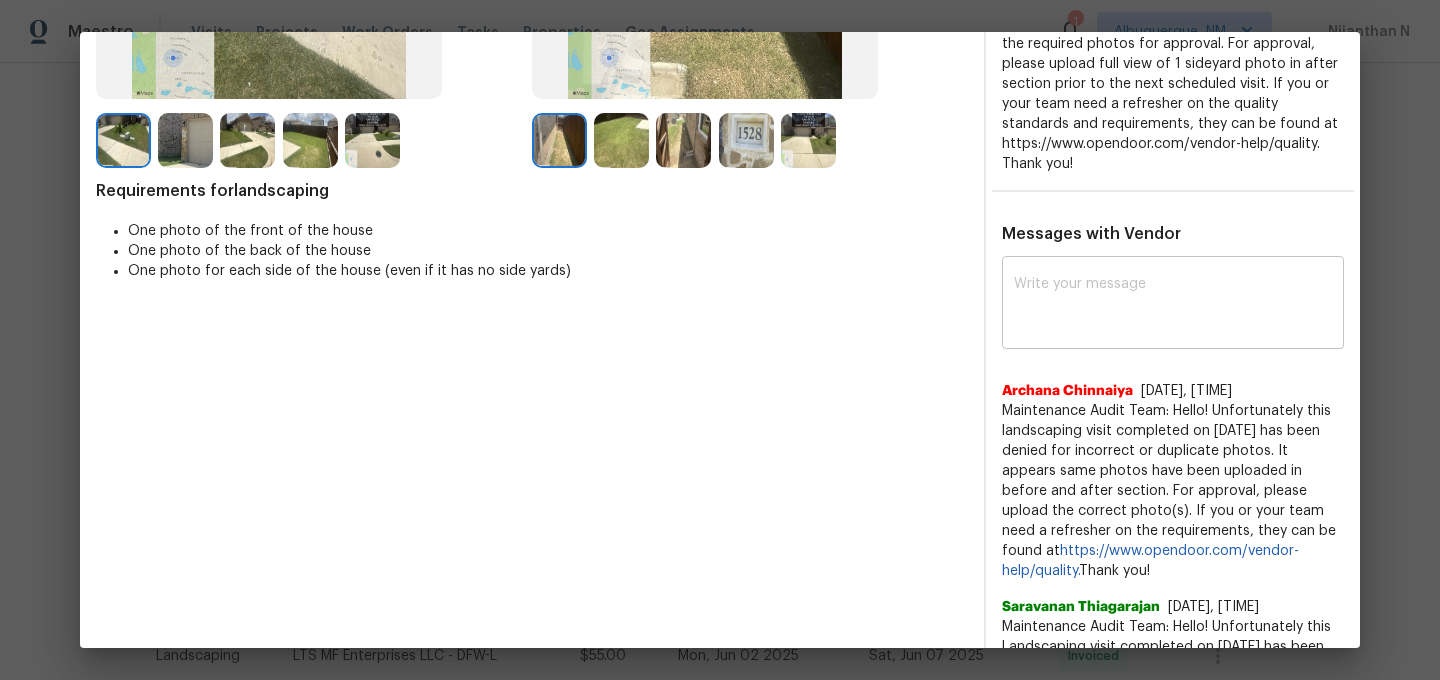 click at bounding box center (1173, 305) 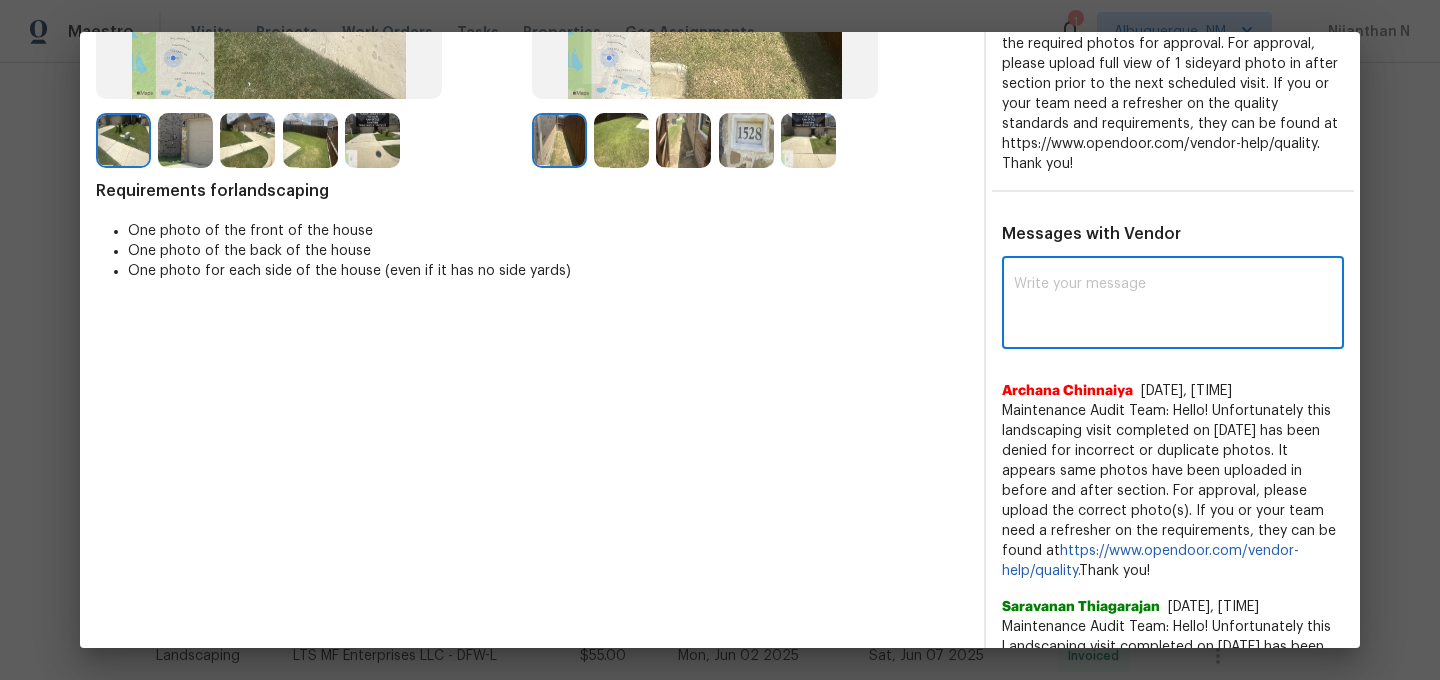 paste on "Maintenance Audit Team: Hello! Thank you for the feedback after further review this visit was approved." 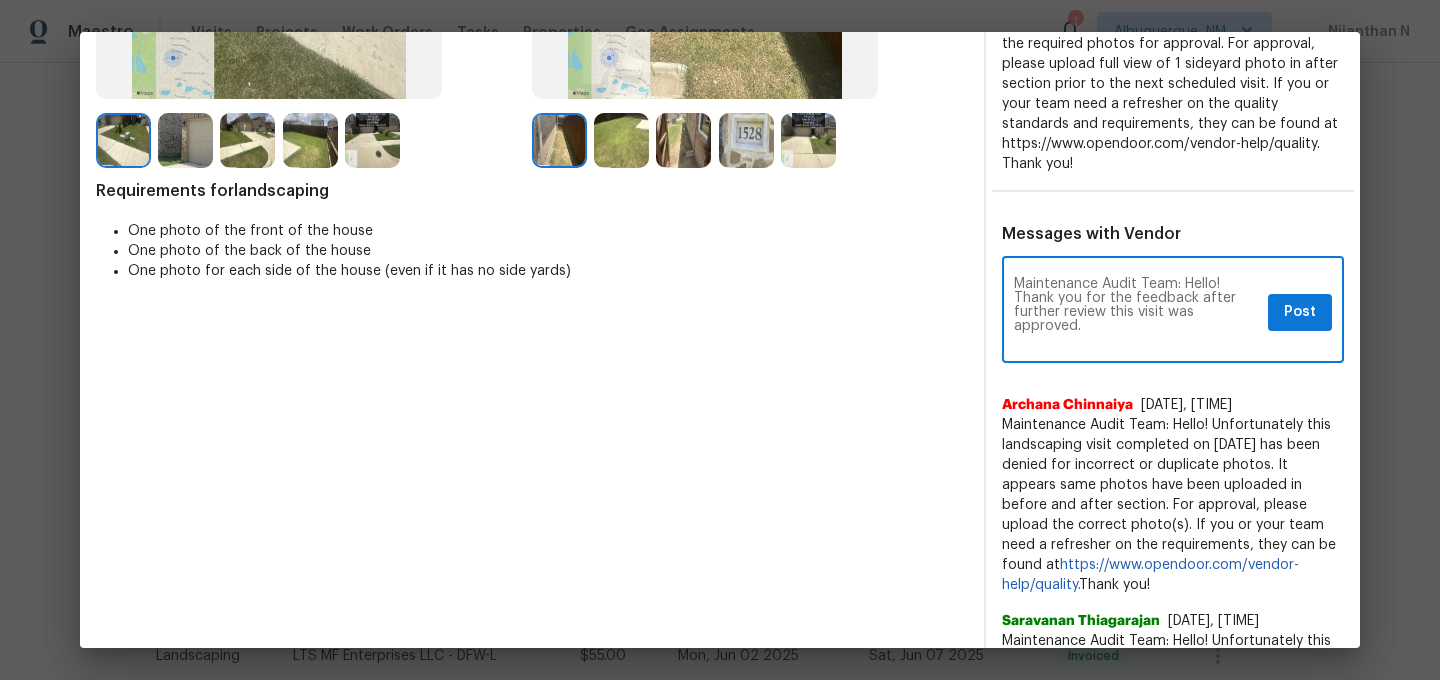 scroll, scrollTop: 0, scrollLeft: 0, axis: both 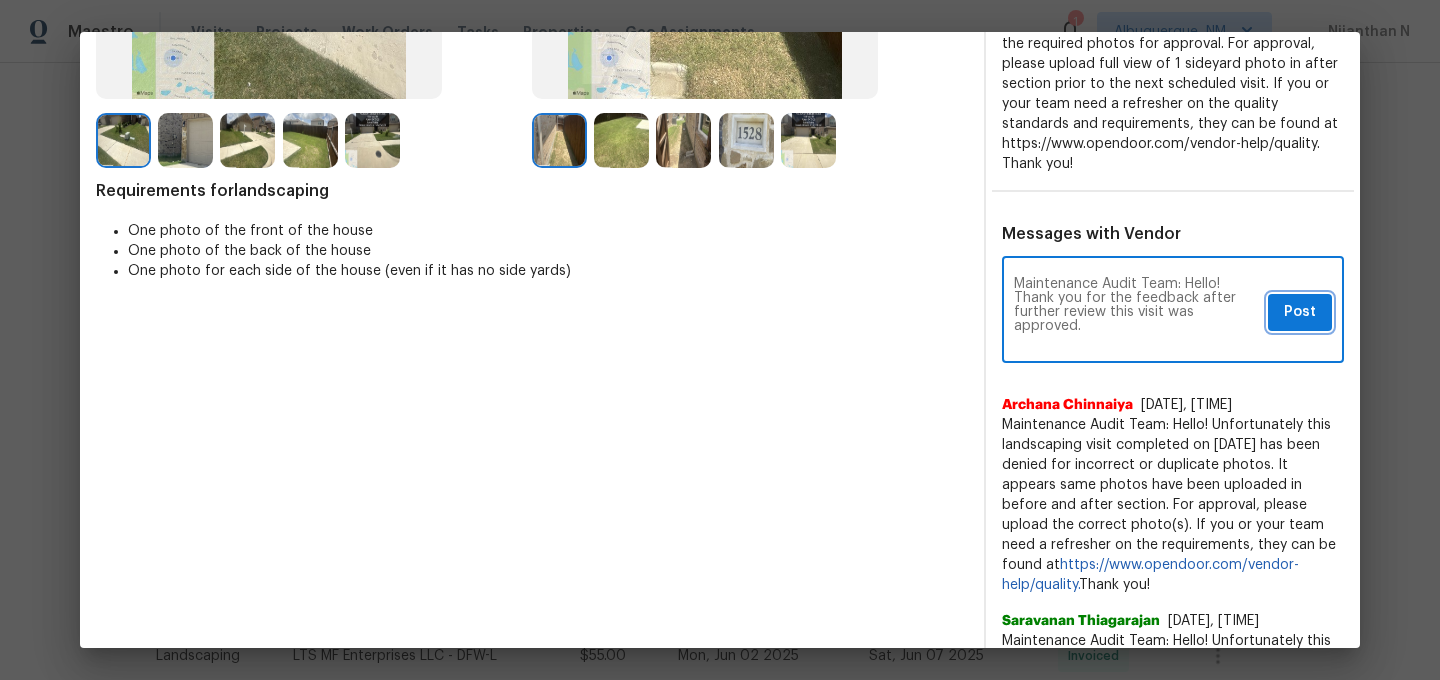 click on "Post" at bounding box center [1300, 312] 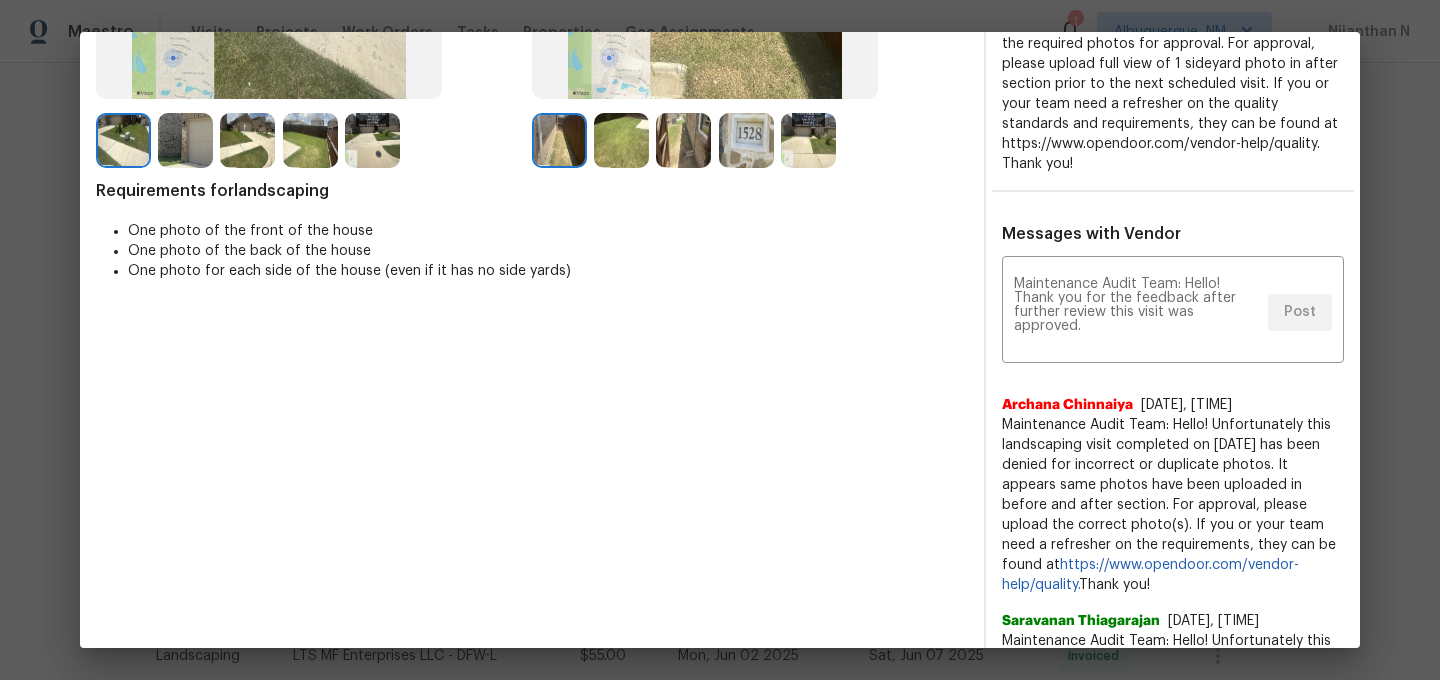 scroll, scrollTop: 0, scrollLeft: 0, axis: both 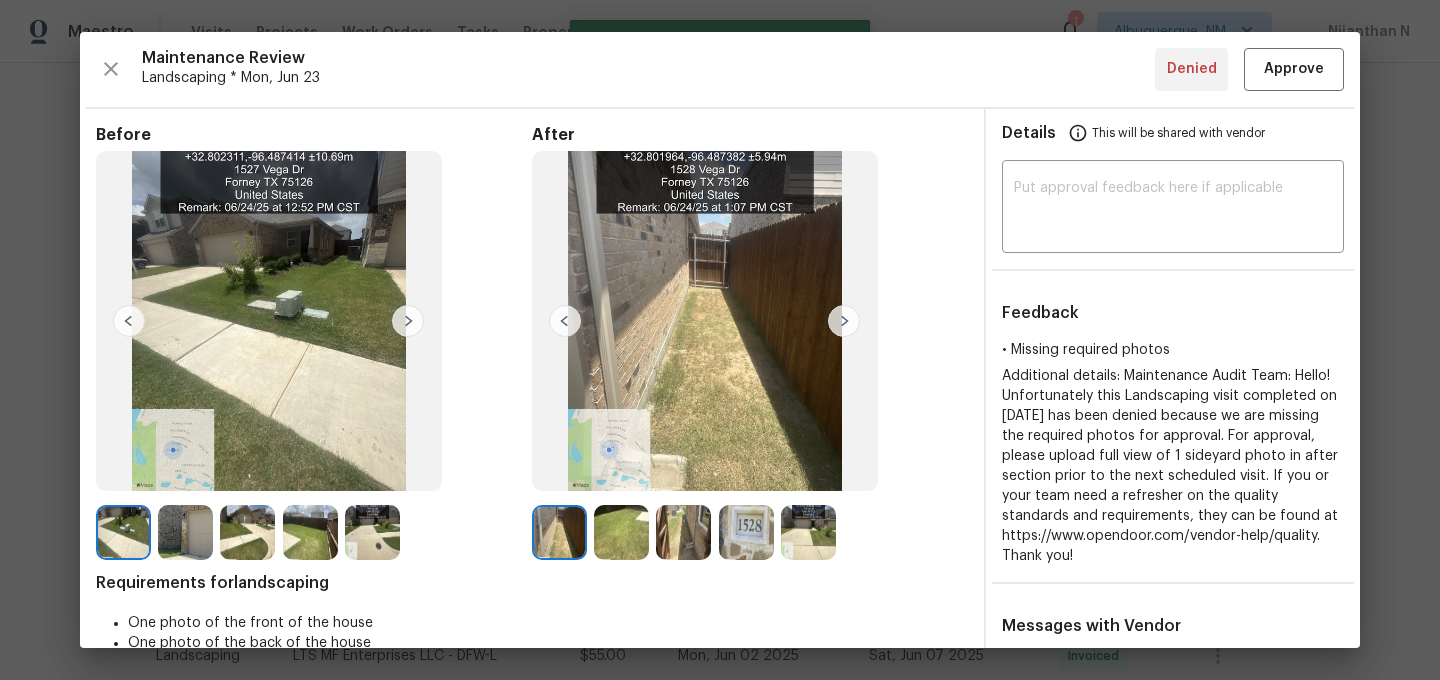 type 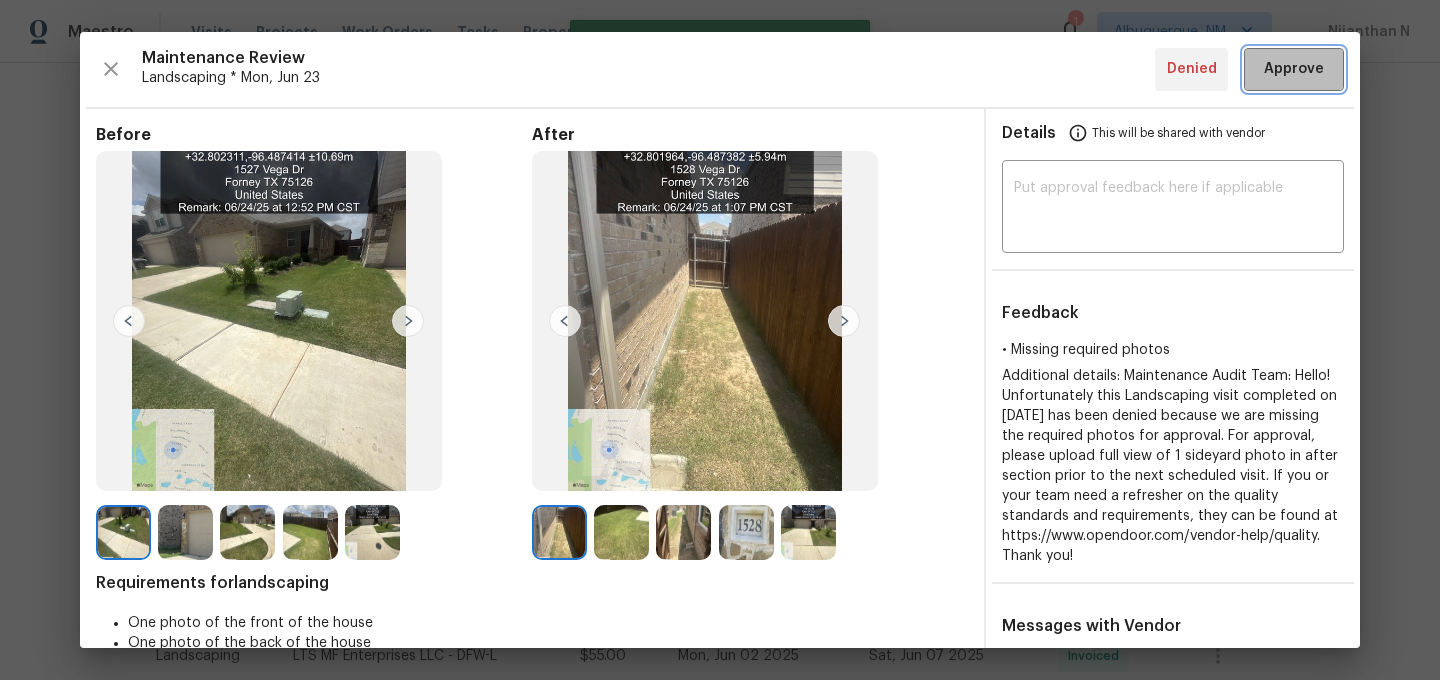 click on "Approve" at bounding box center (1294, 69) 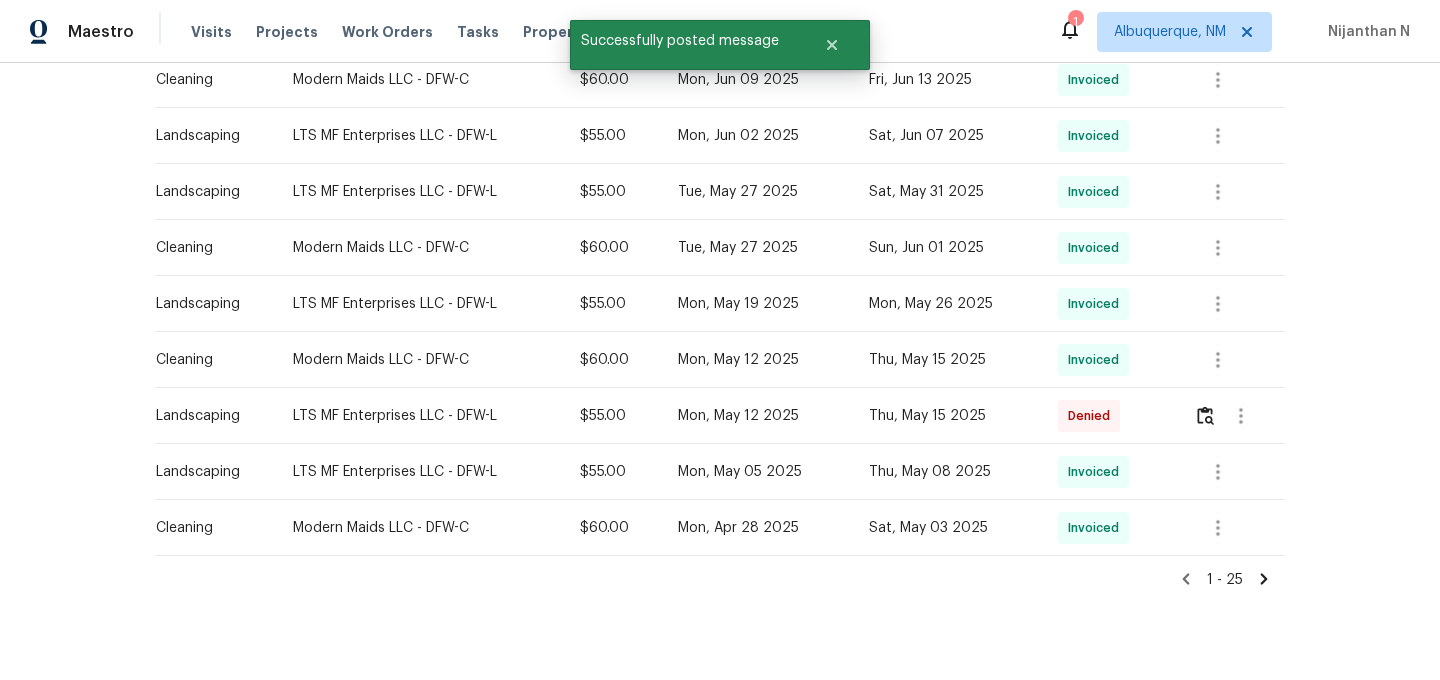 scroll, scrollTop: 1306, scrollLeft: 0, axis: vertical 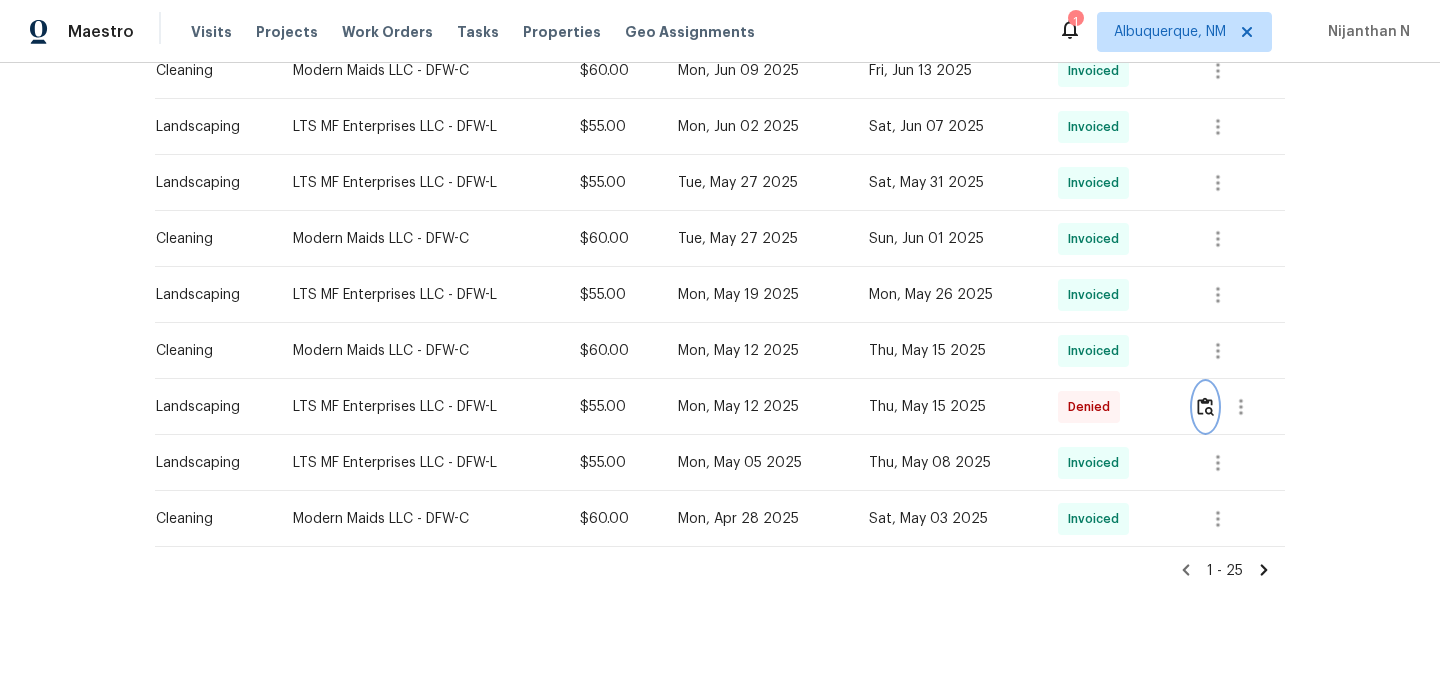 click at bounding box center [1205, 406] 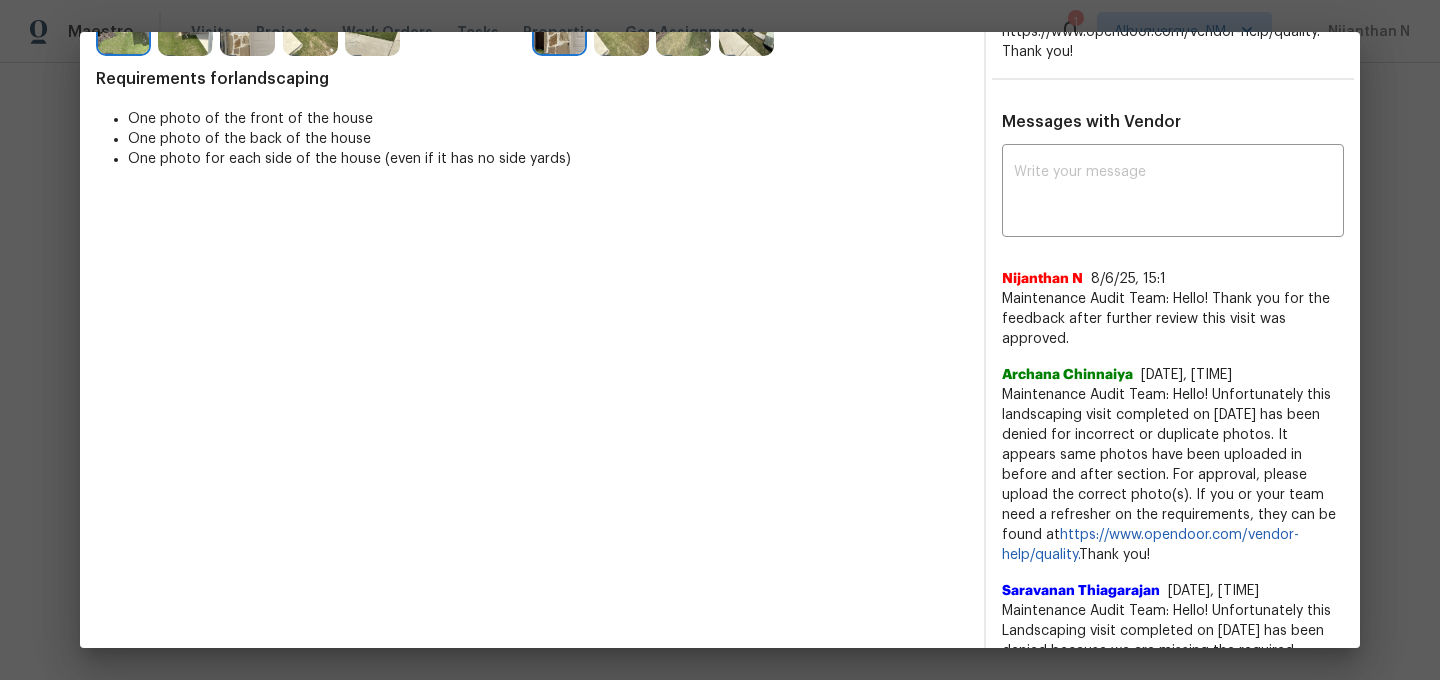 scroll, scrollTop: 0, scrollLeft: 0, axis: both 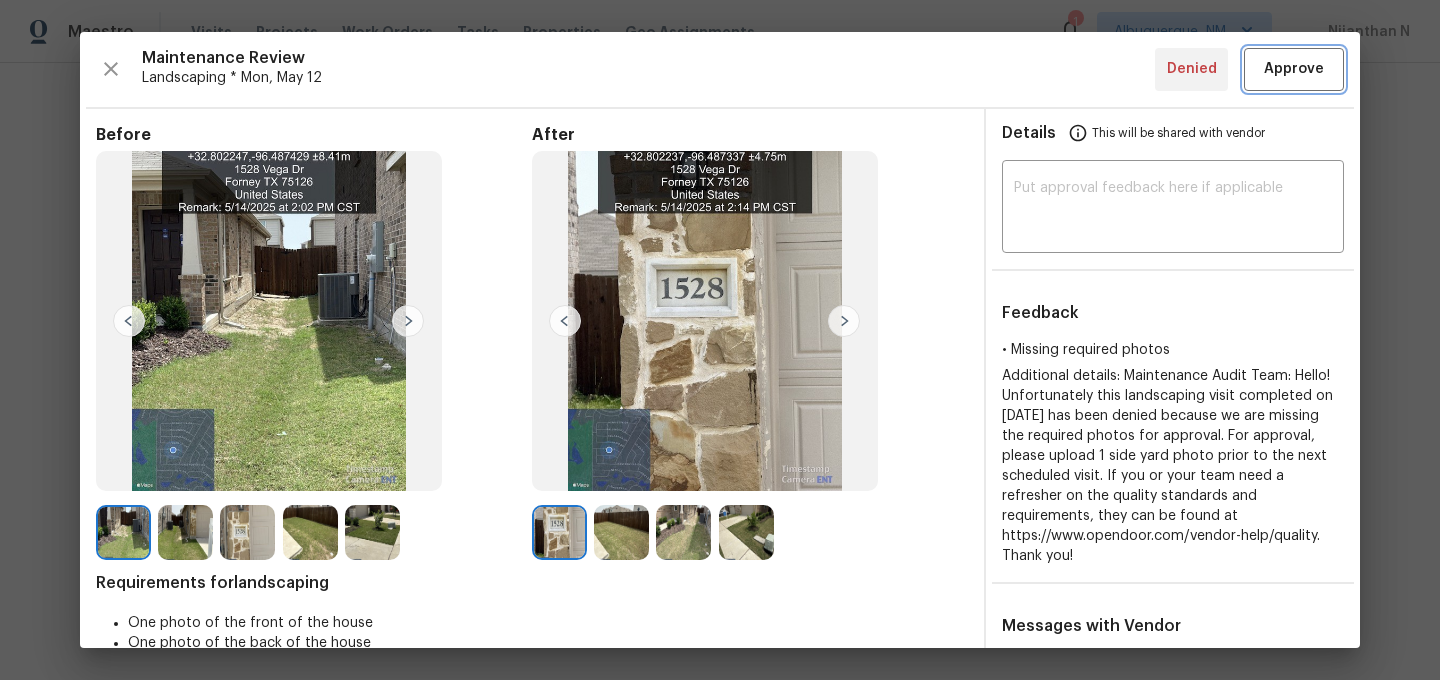click on "Approve" at bounding box center [1294, 69] 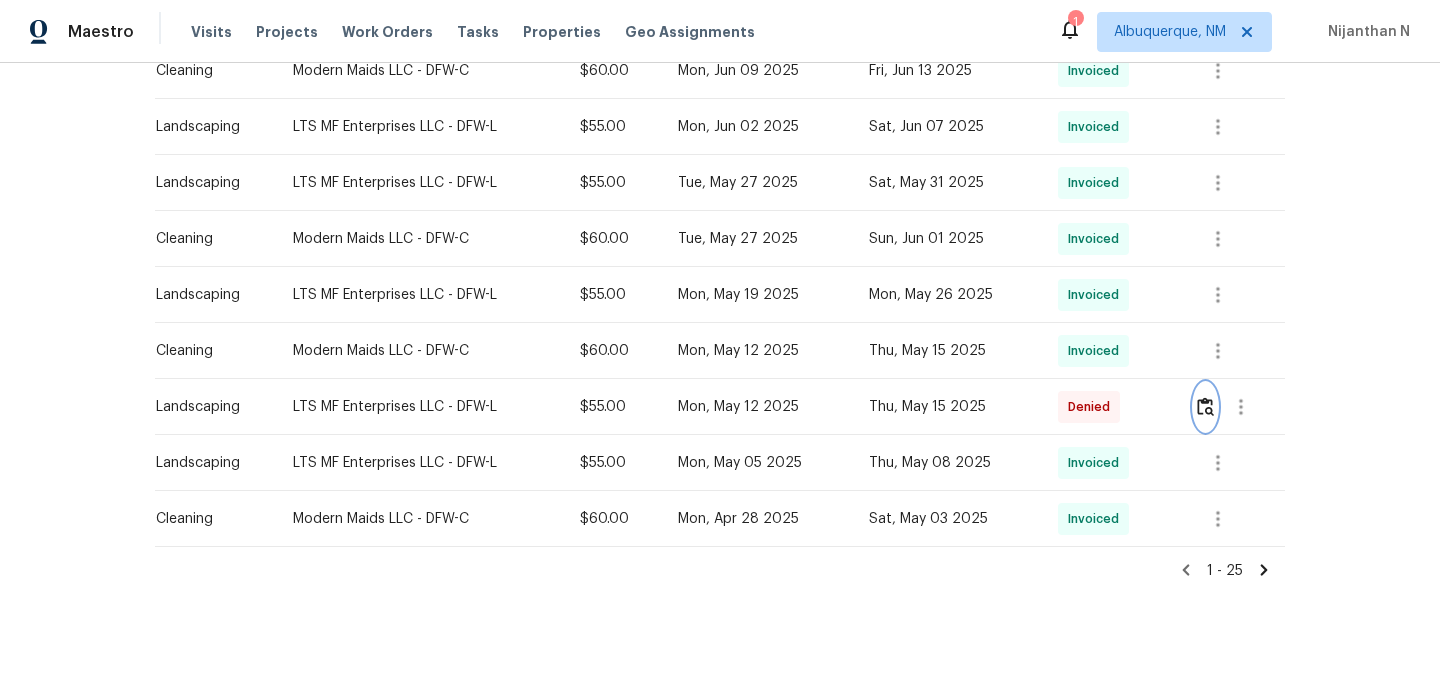 scroll, scrollTop: 0, scrollLeft: 0, axis: both 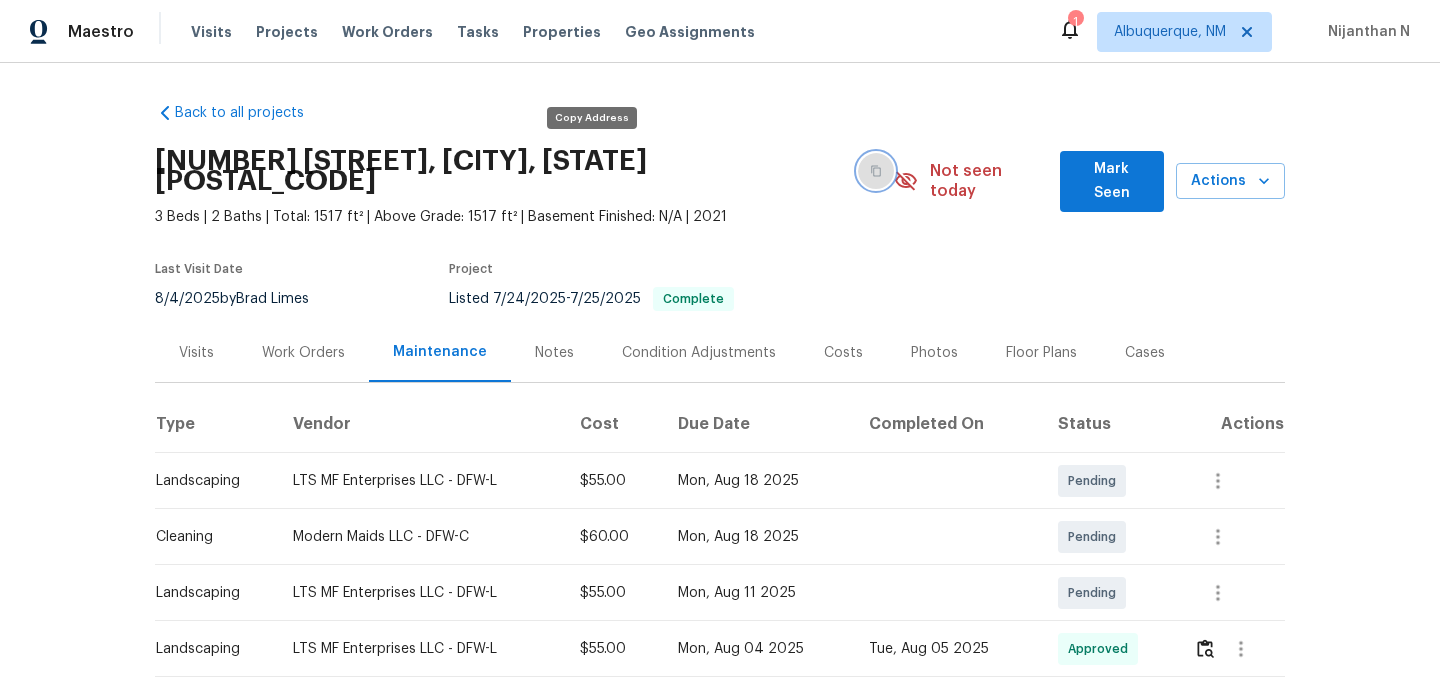 click at bounding box center (876, 171) 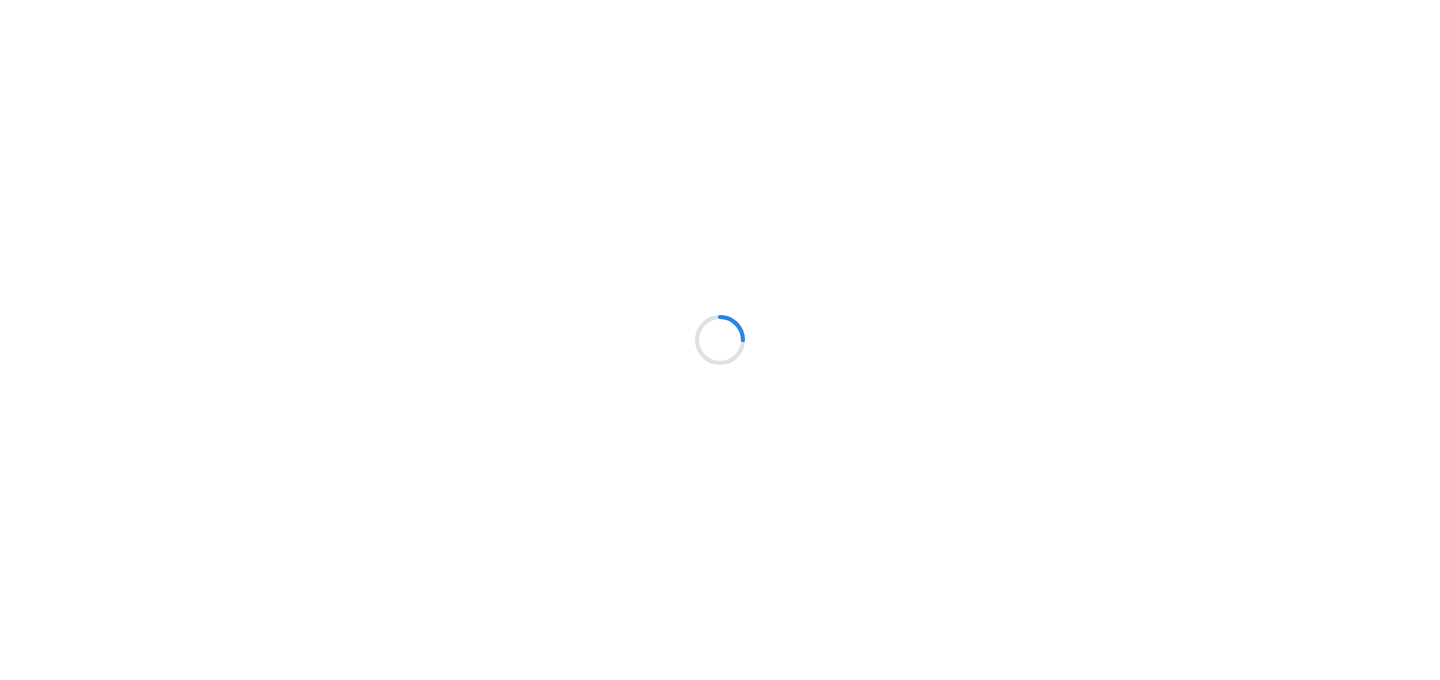 scroll, scrollTop: 0, scrollLeft: 0, axis: both 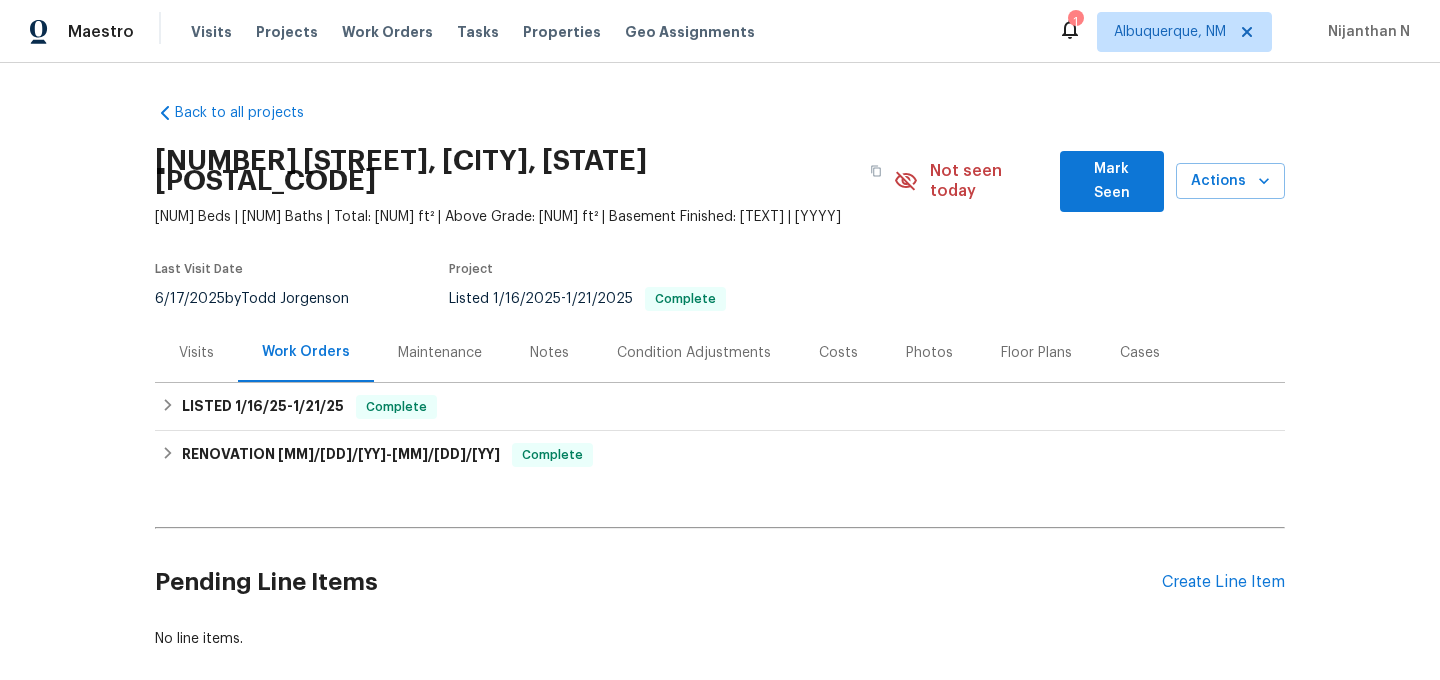 click on "Maintenance" at bounding box center (440, 353) 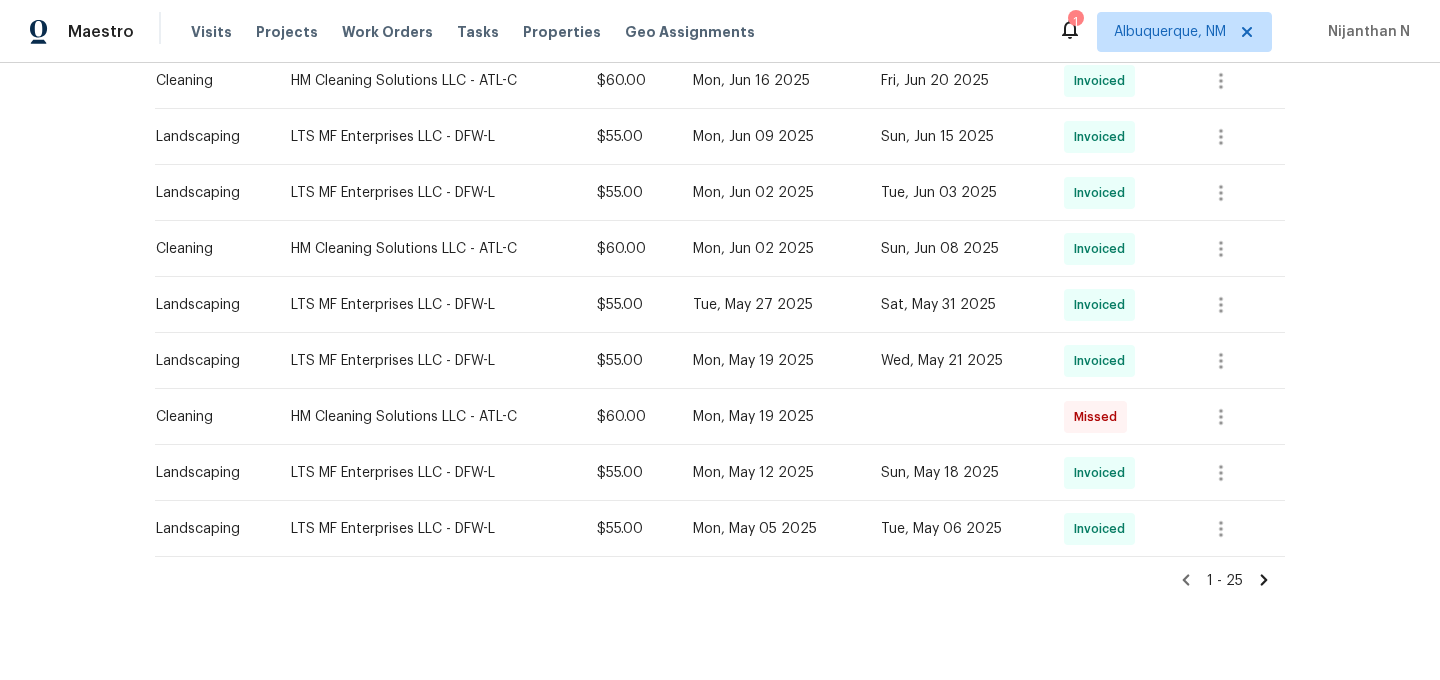 scroll, scrollTop: 1306, scrollLeft: 0, axis: vertical 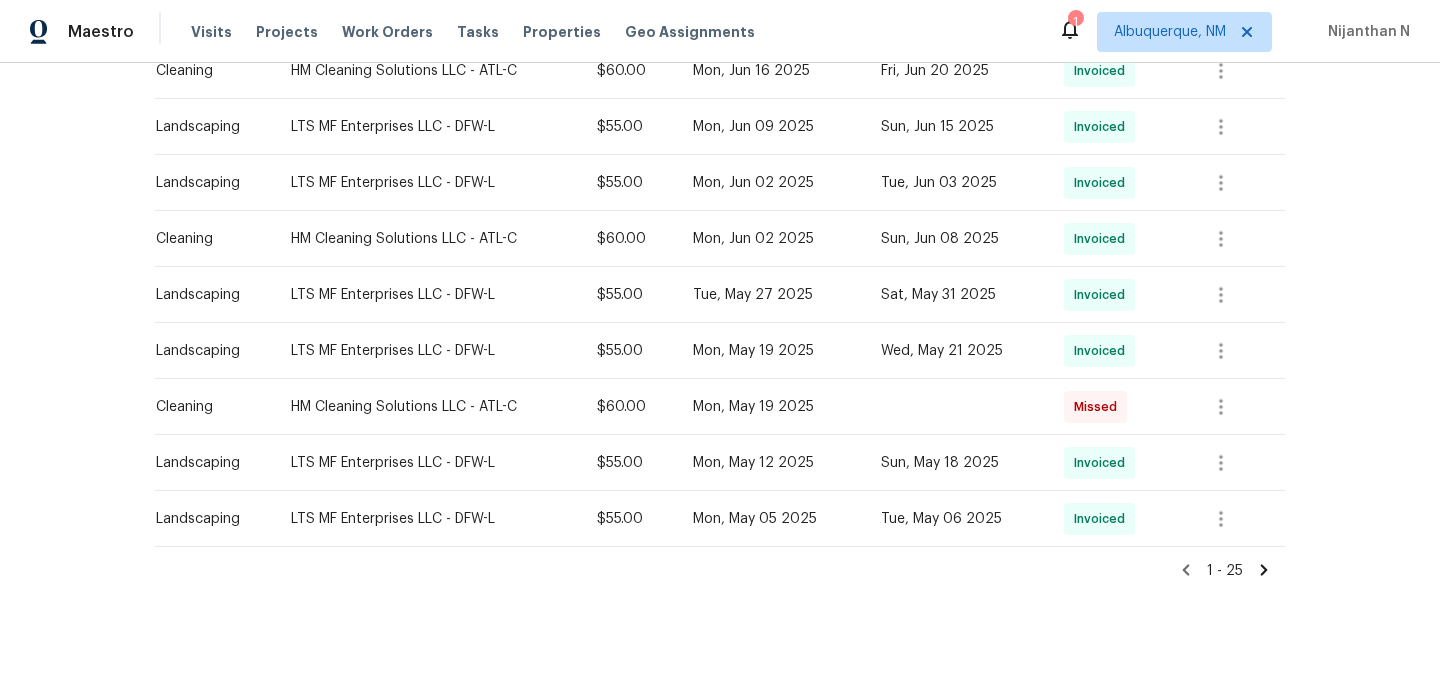 click 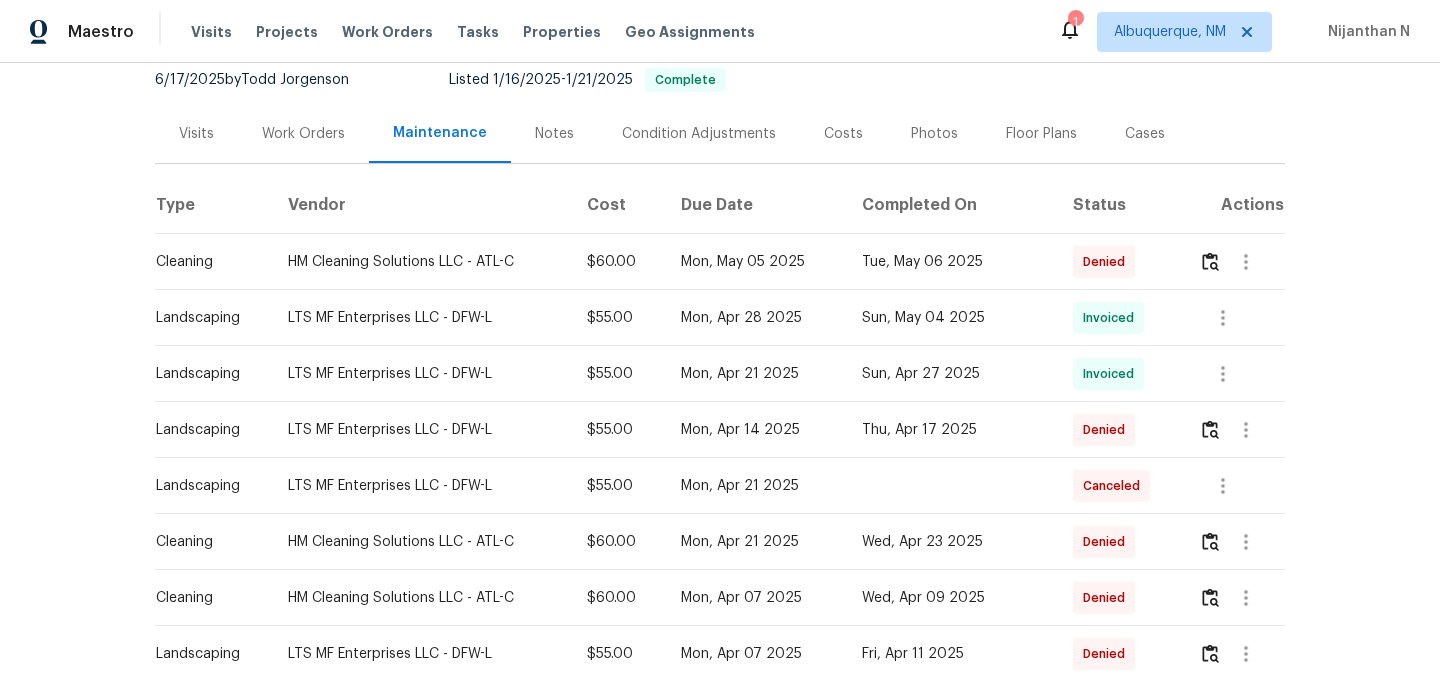 scroll, scrollTop: 260, scrollLeft: 0, axis: vertical 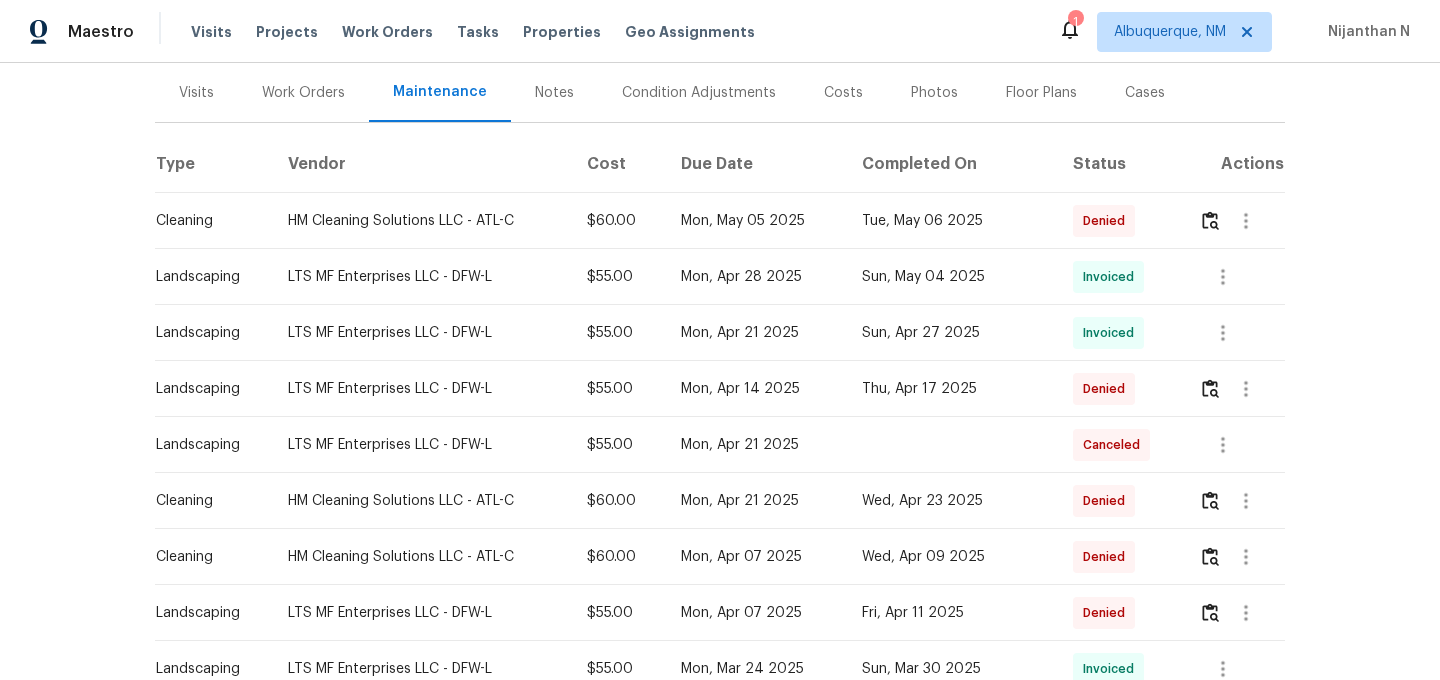 click at bounding box center (1241, 389) 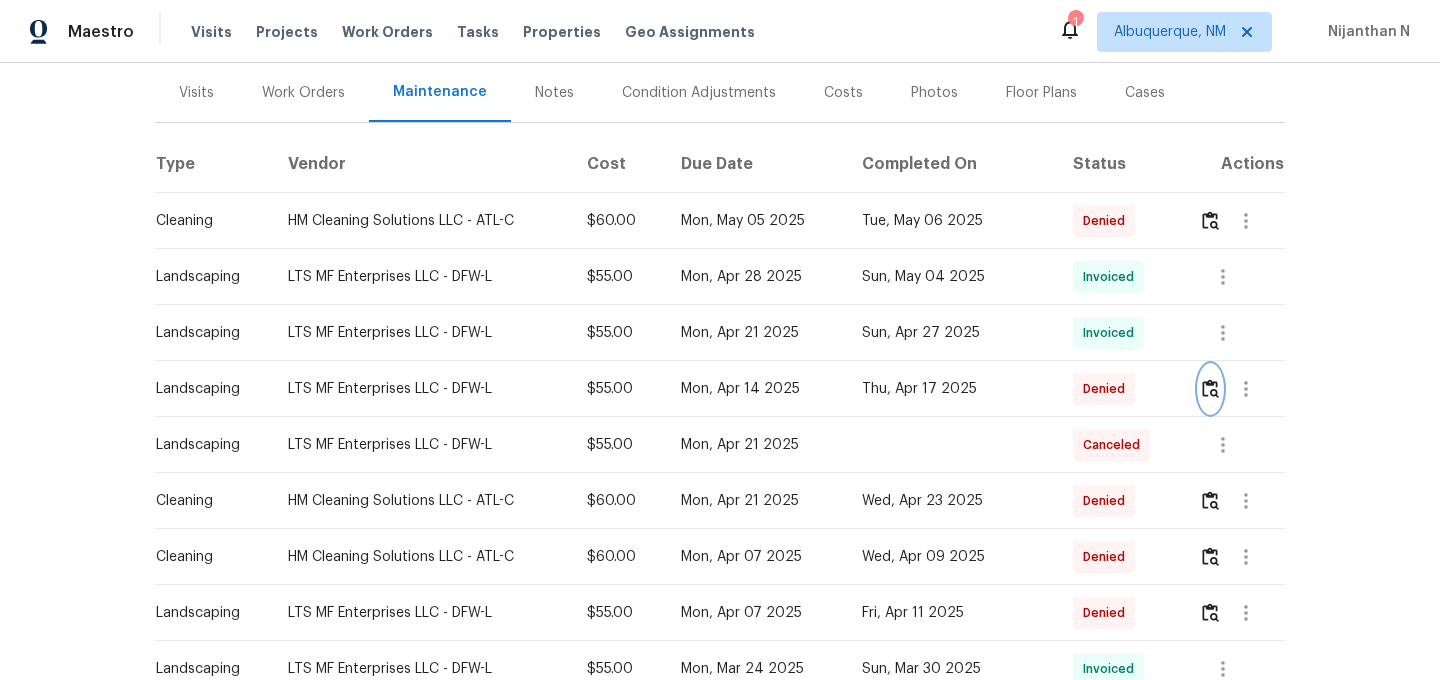 click at bounding box center [1210, 388] 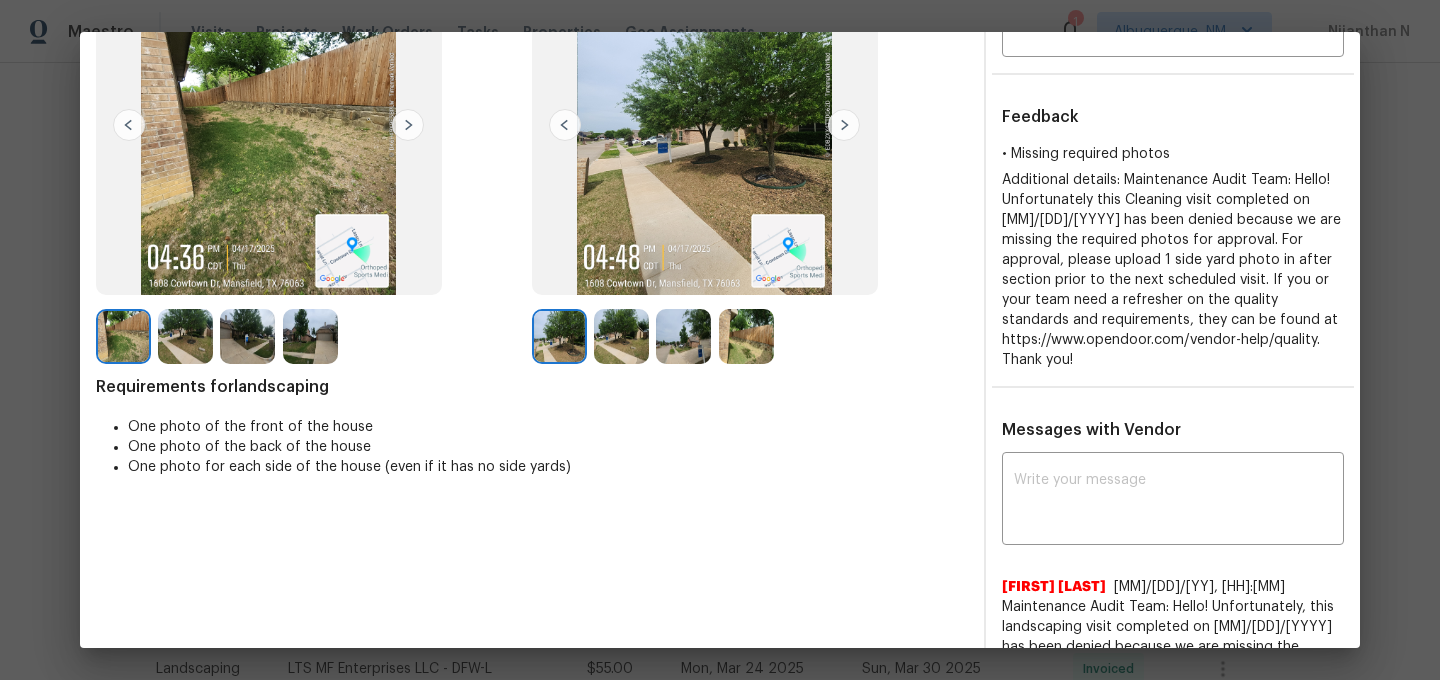 scroll, scrollTop: 221, scrollLeft: 0, axis: vertical 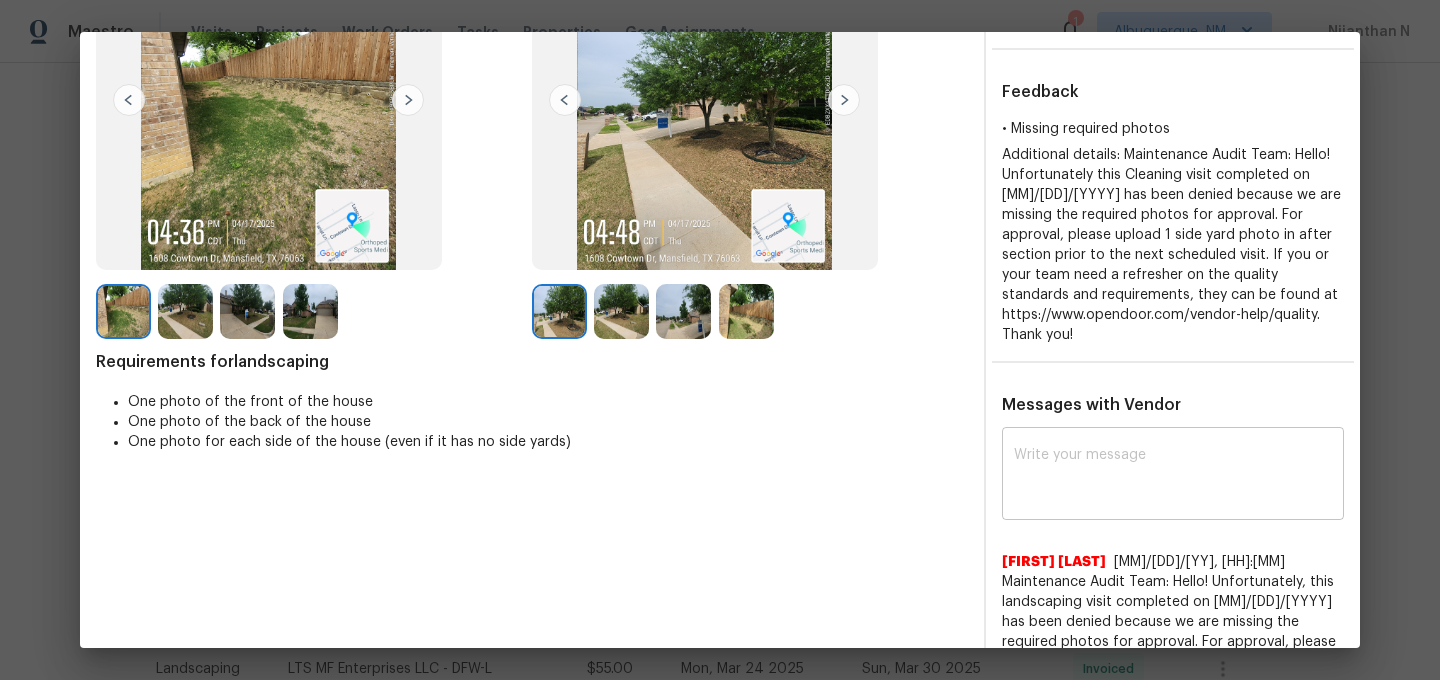 click at bounding box center [1173, 476] 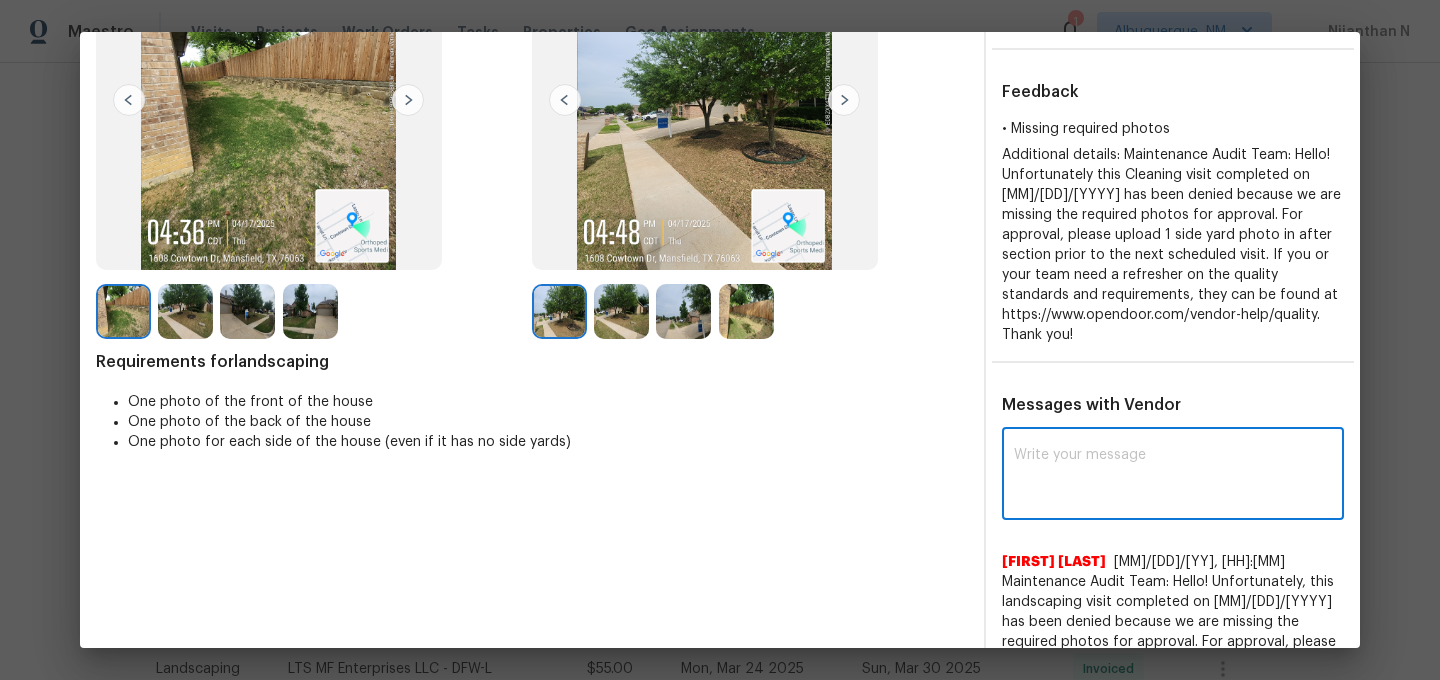 paste on "Maintenance Audit Team: Hello! Thank you for the feedback after further review this visit was approved." 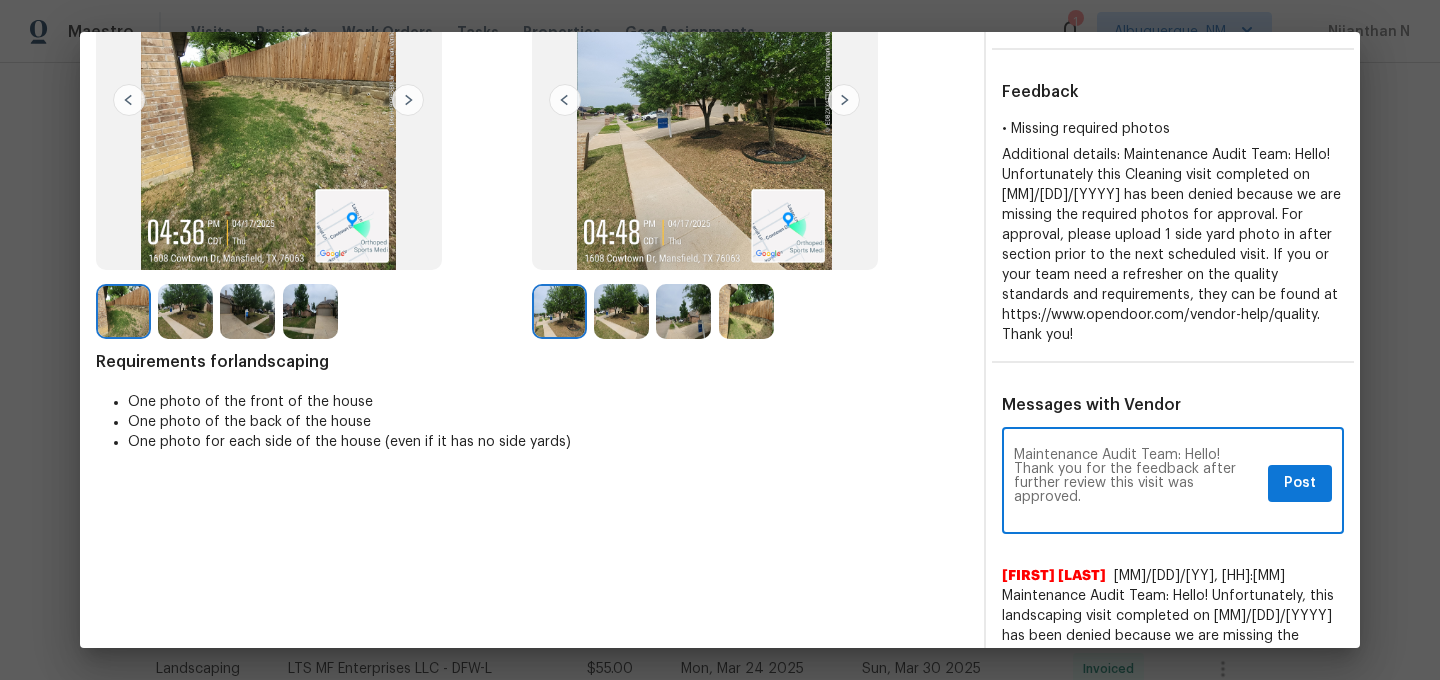 scroll, scrollTop: 0, scrollLeft: 0, axis: both 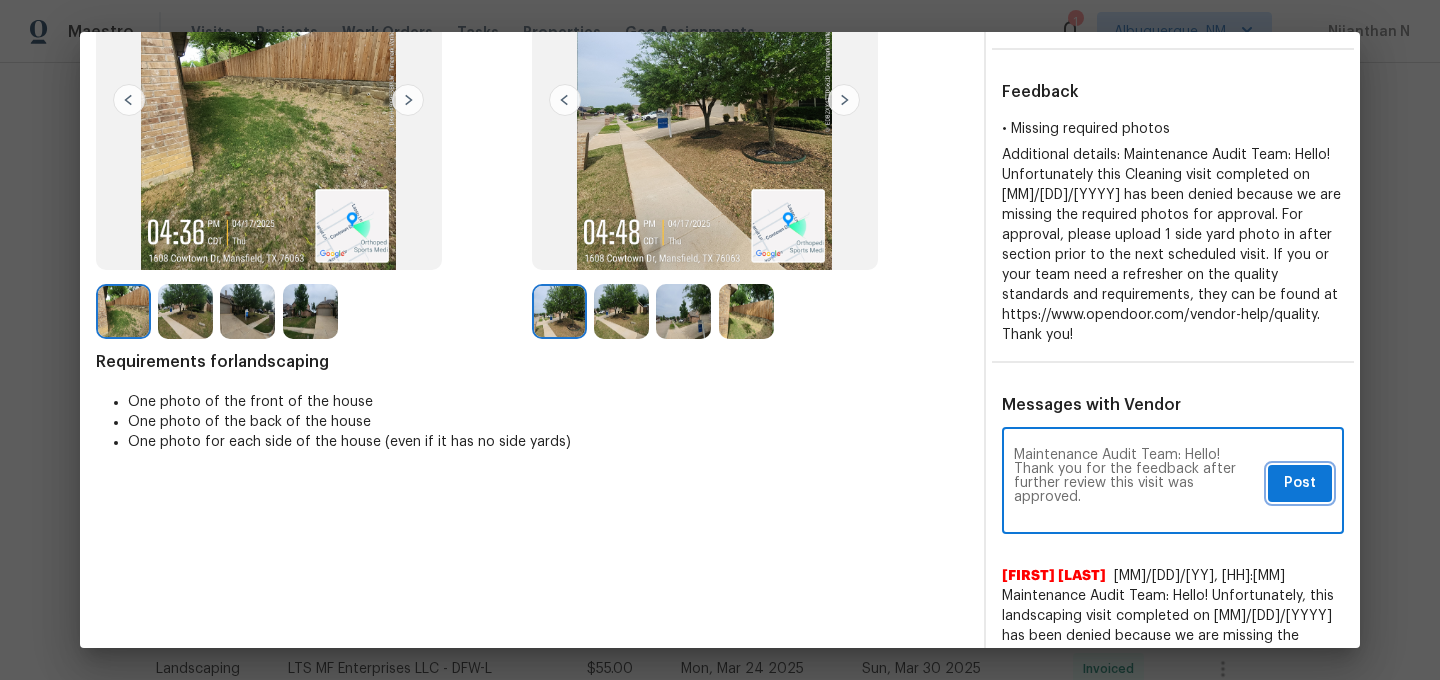 click on "Post" at bounding box center (1300, 483) 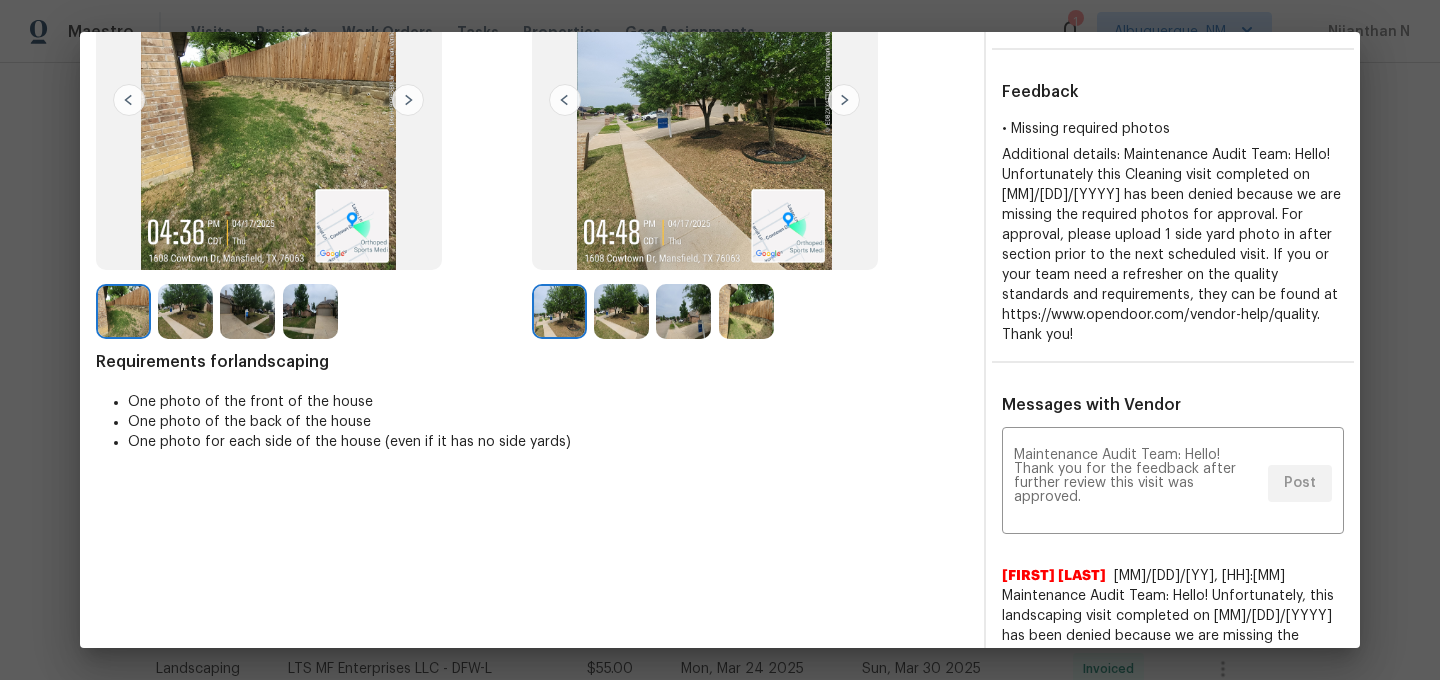 scroll, scrollTop: 0, scrollLeft: 0, axis: both 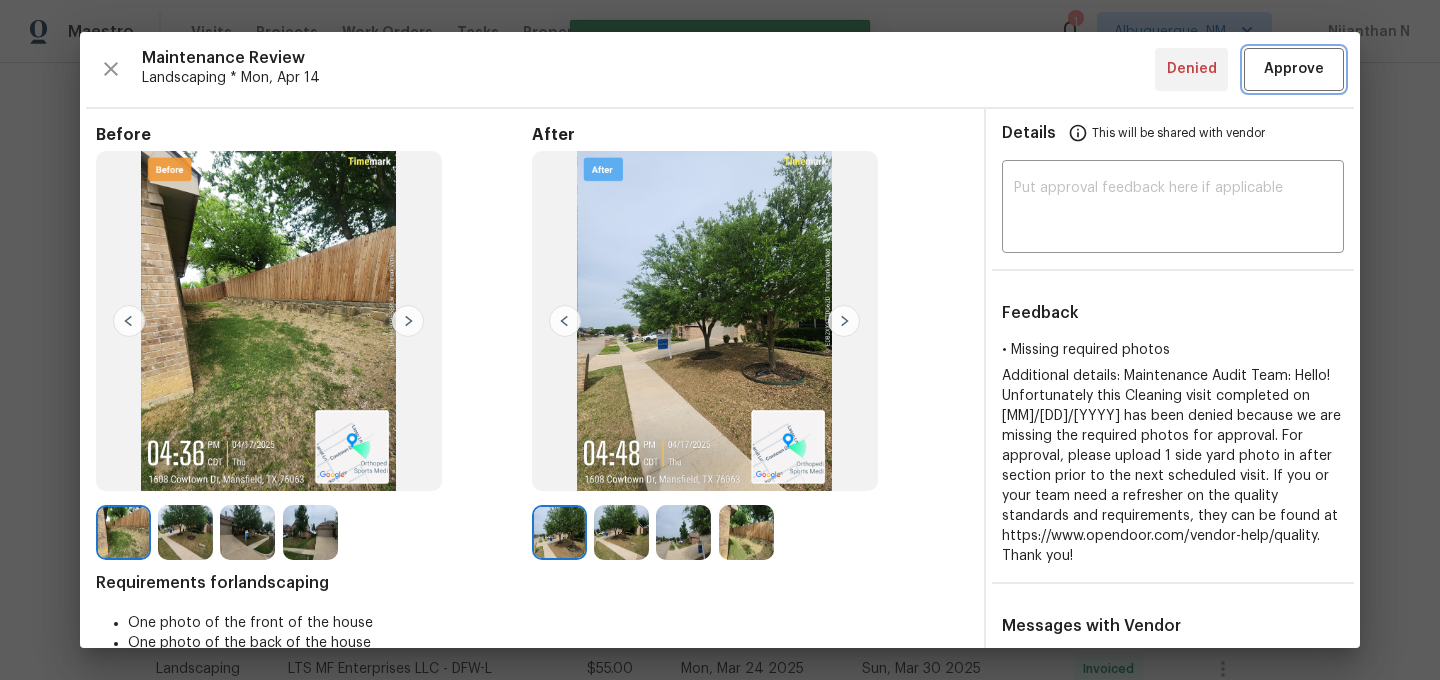 click on "Approve" at bounding box center [1294, 69] 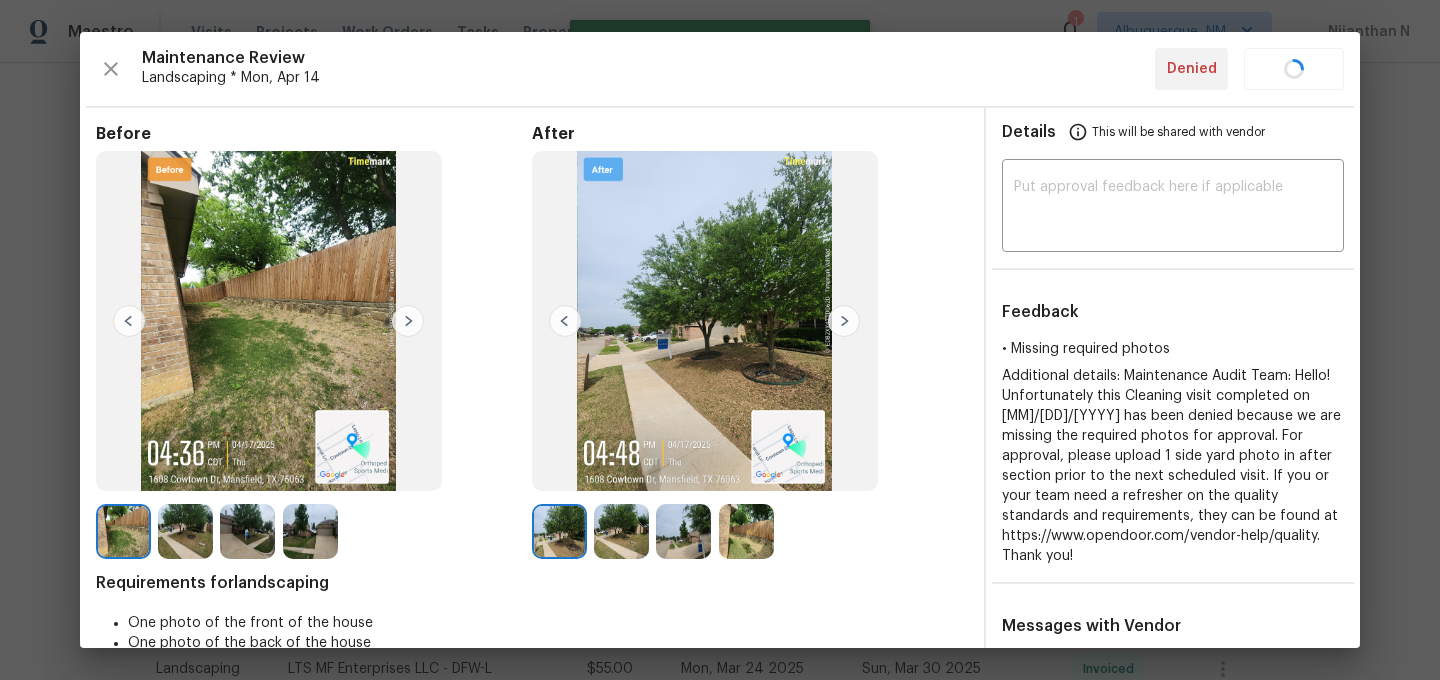 type 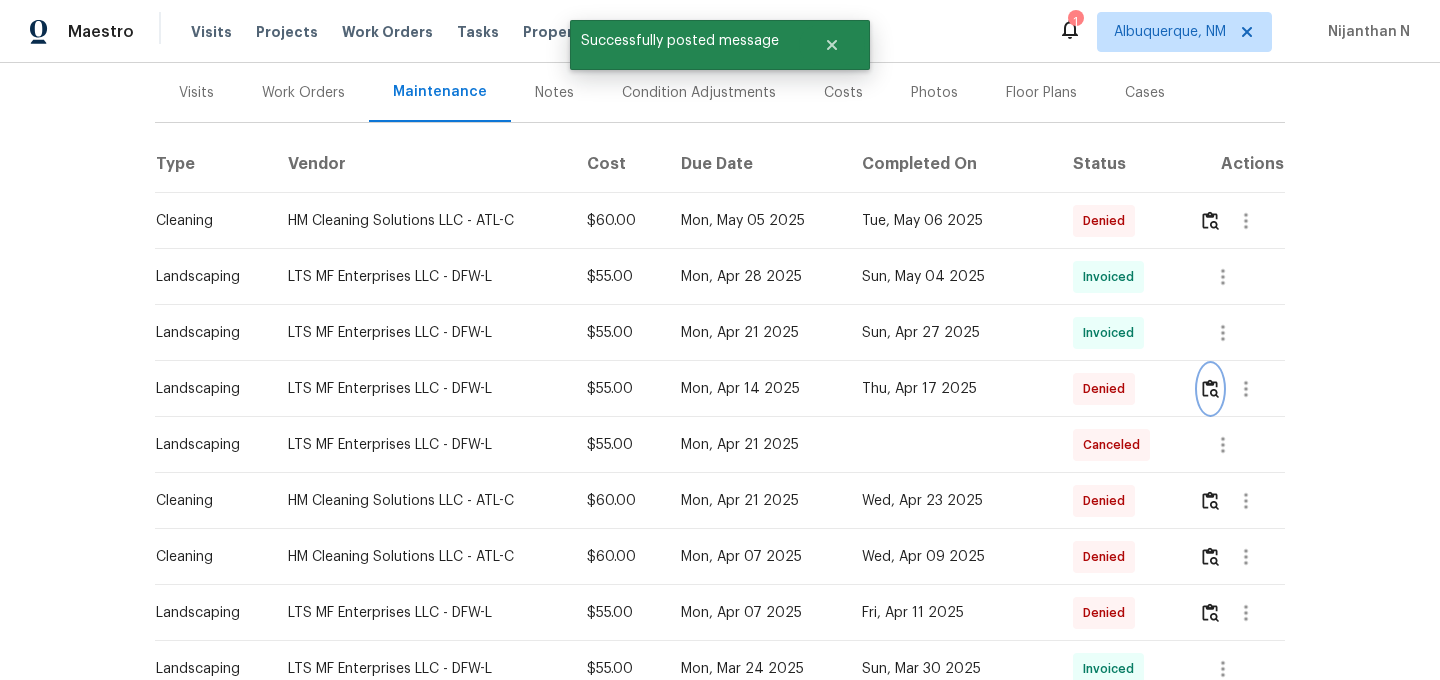 scroll, scrollTop: 0, scrollLeft: 0, axis: both 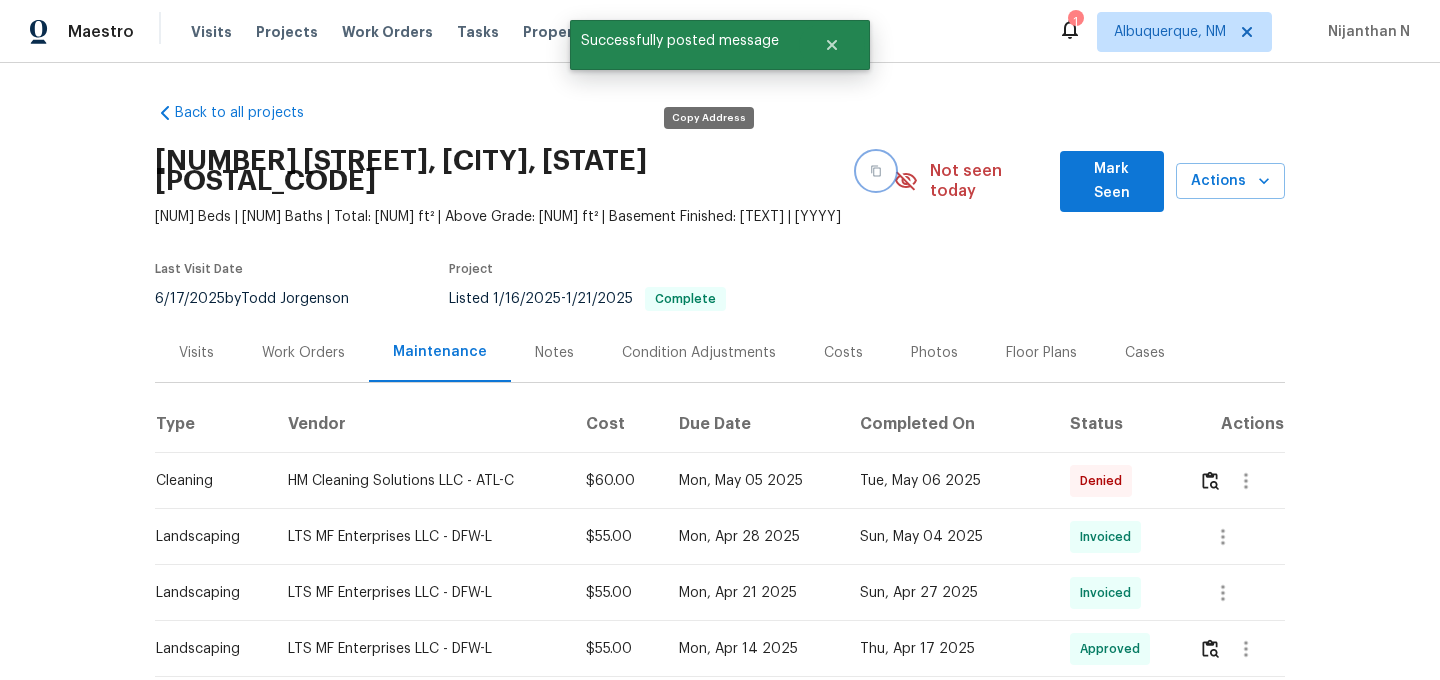 click 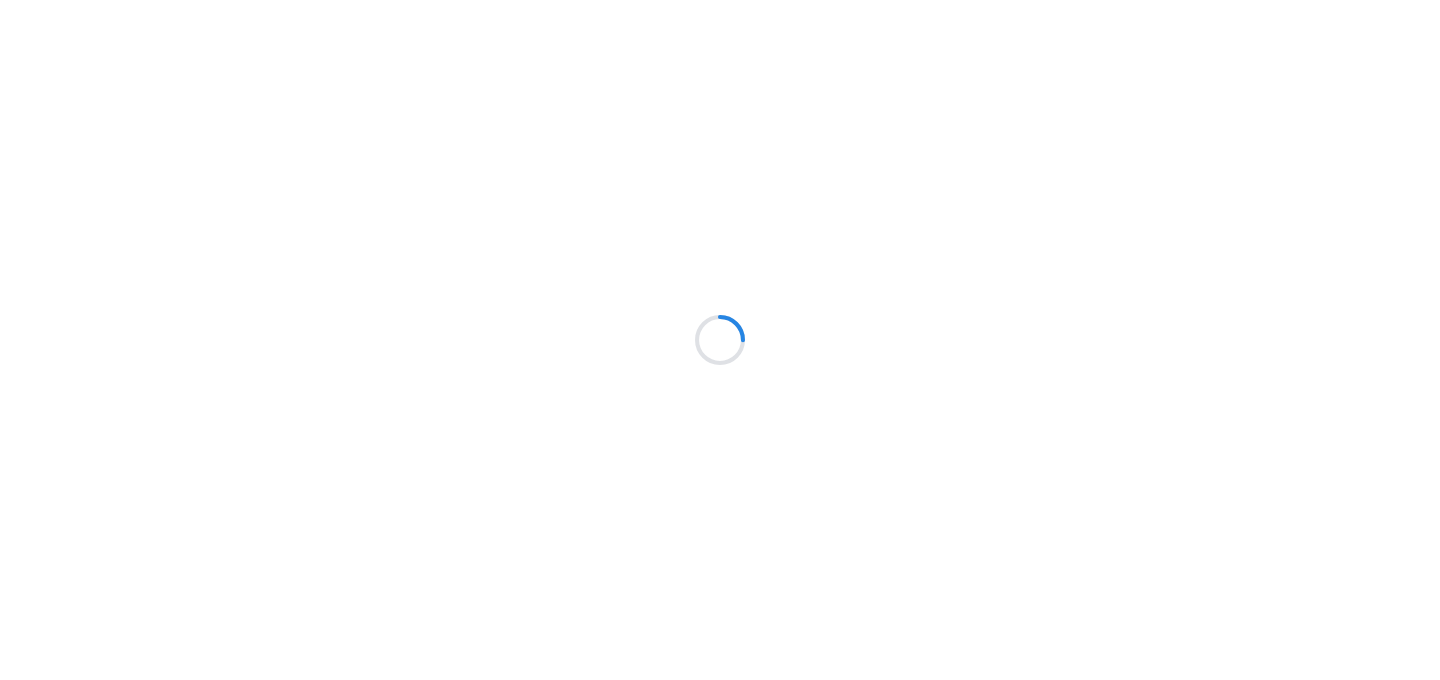 scroll, scrollTop: 0, scrollLeft: 0, axis: both 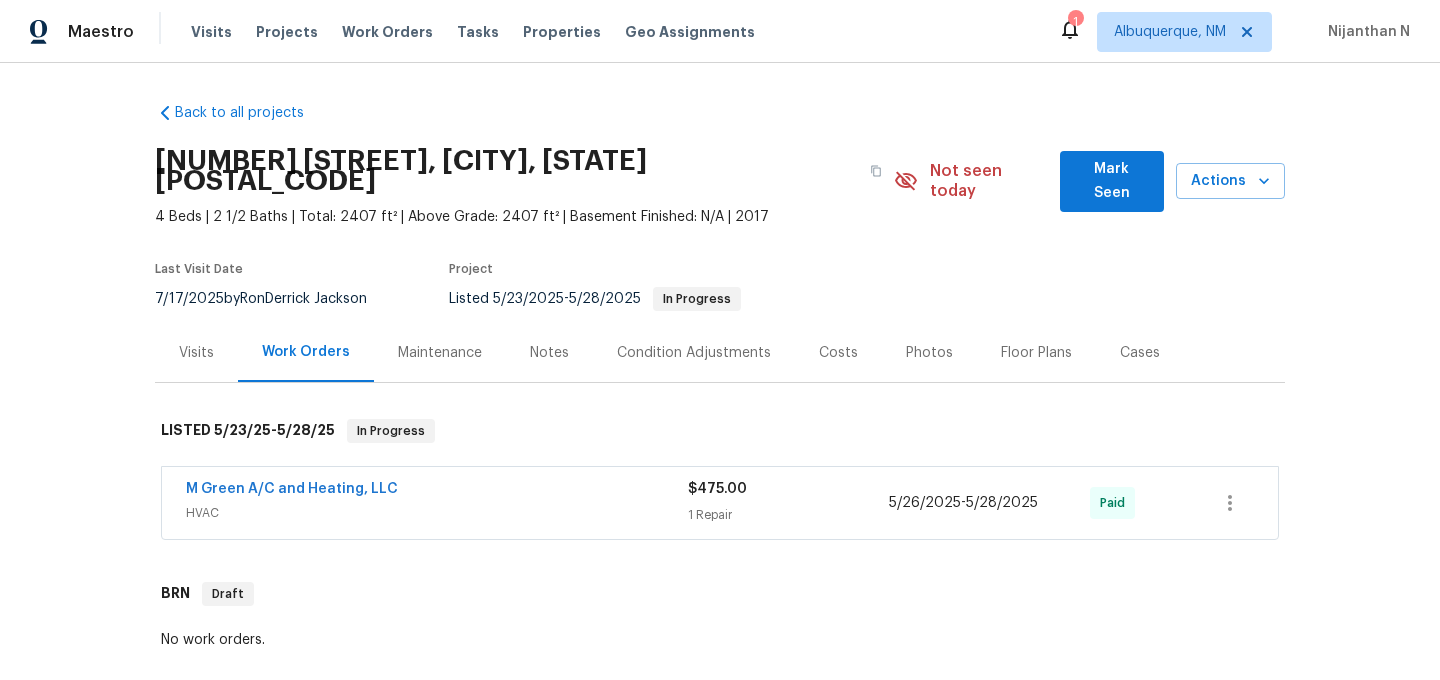 click on "Maintenance" at bounding box center (440, 353) 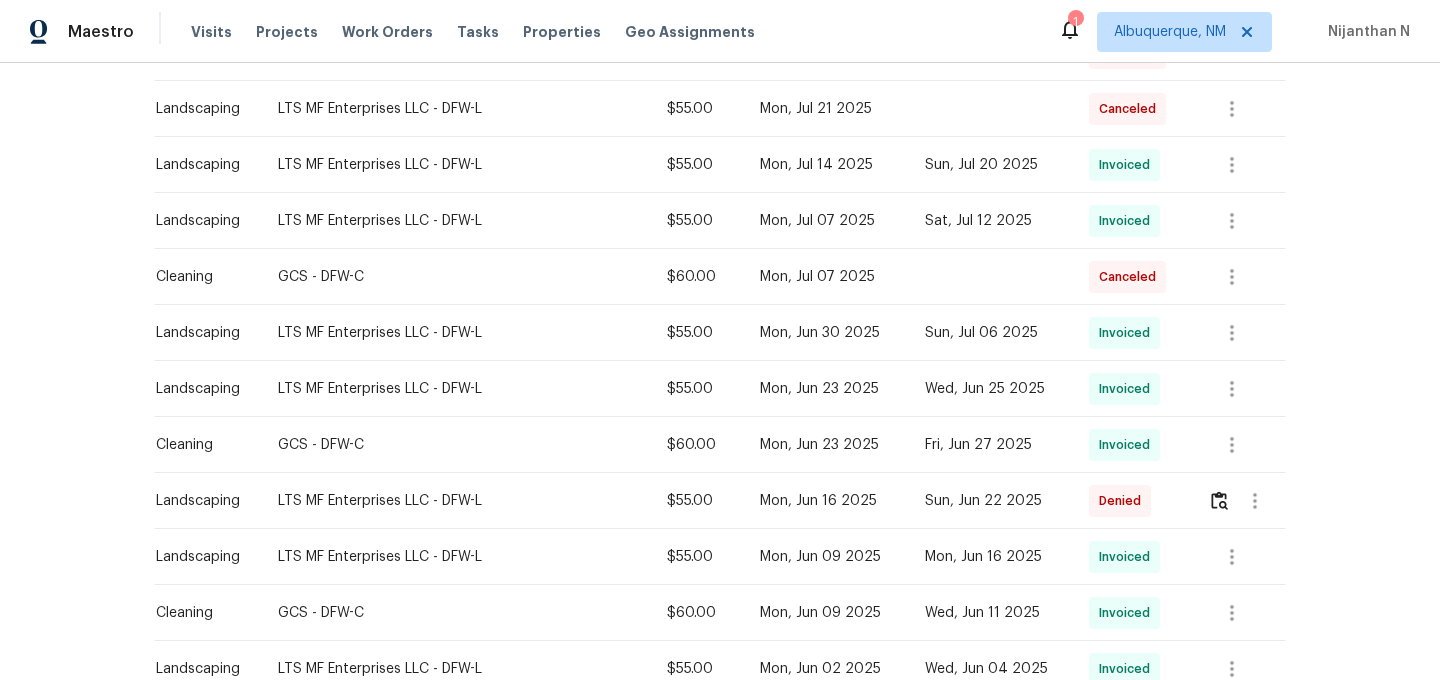 scroll, scrollTop: 451, scrollLeft: 0, axis: vertical 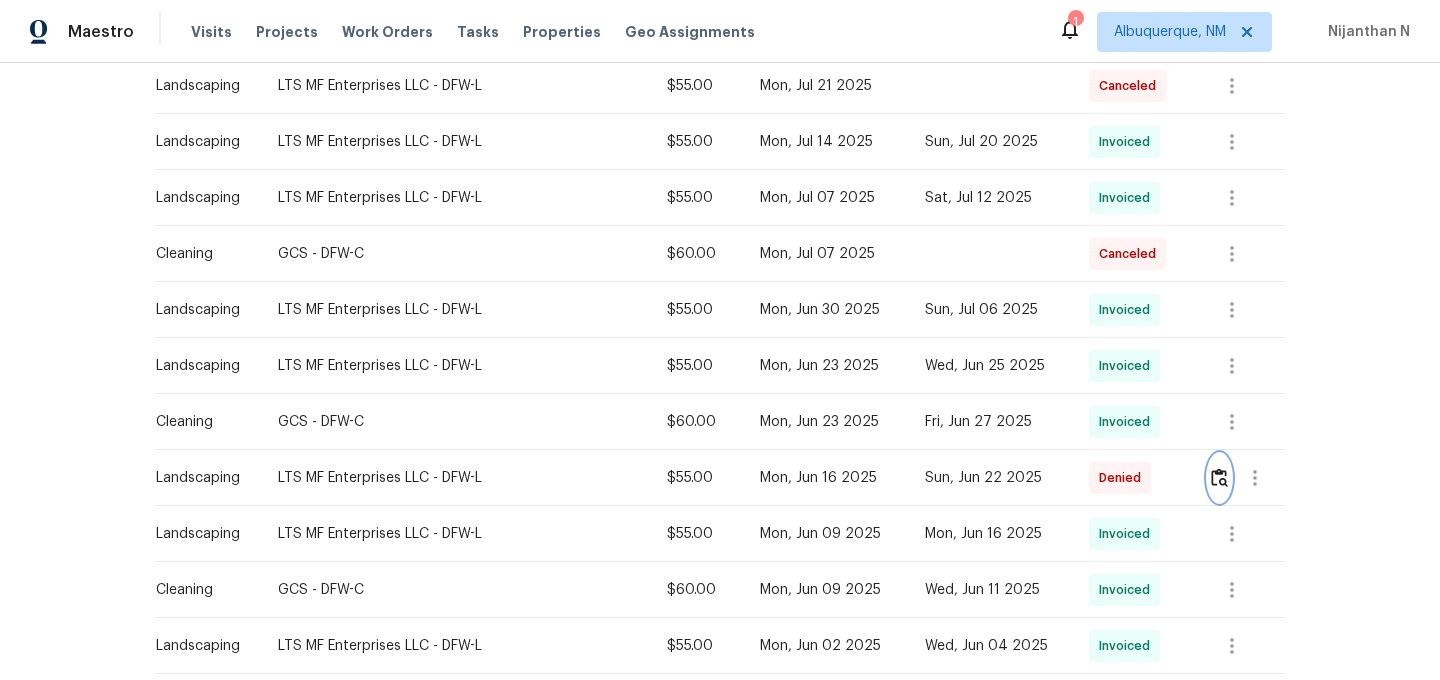click at bounding box center [1219, 477] 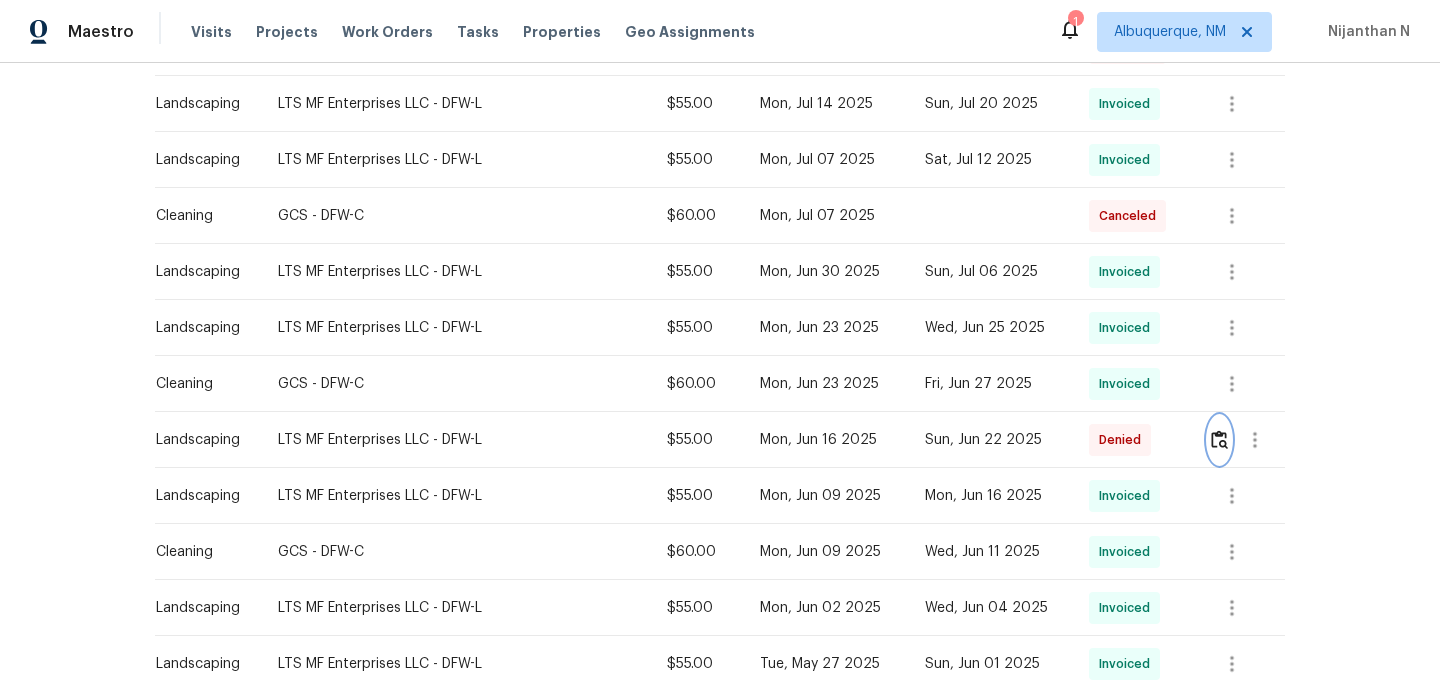 click at bounding box center [1219, 439] 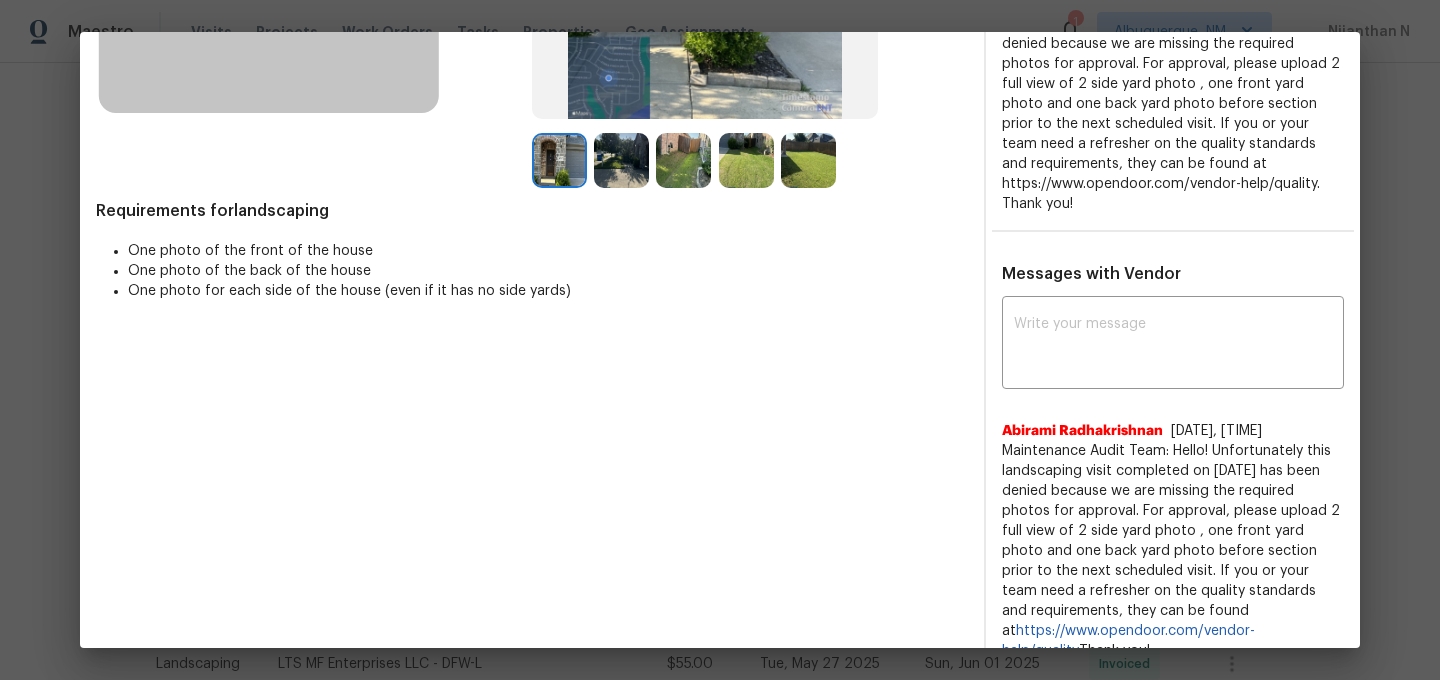 scroll, scrollTop: 400, scrollLeft: 0, axis: vertical 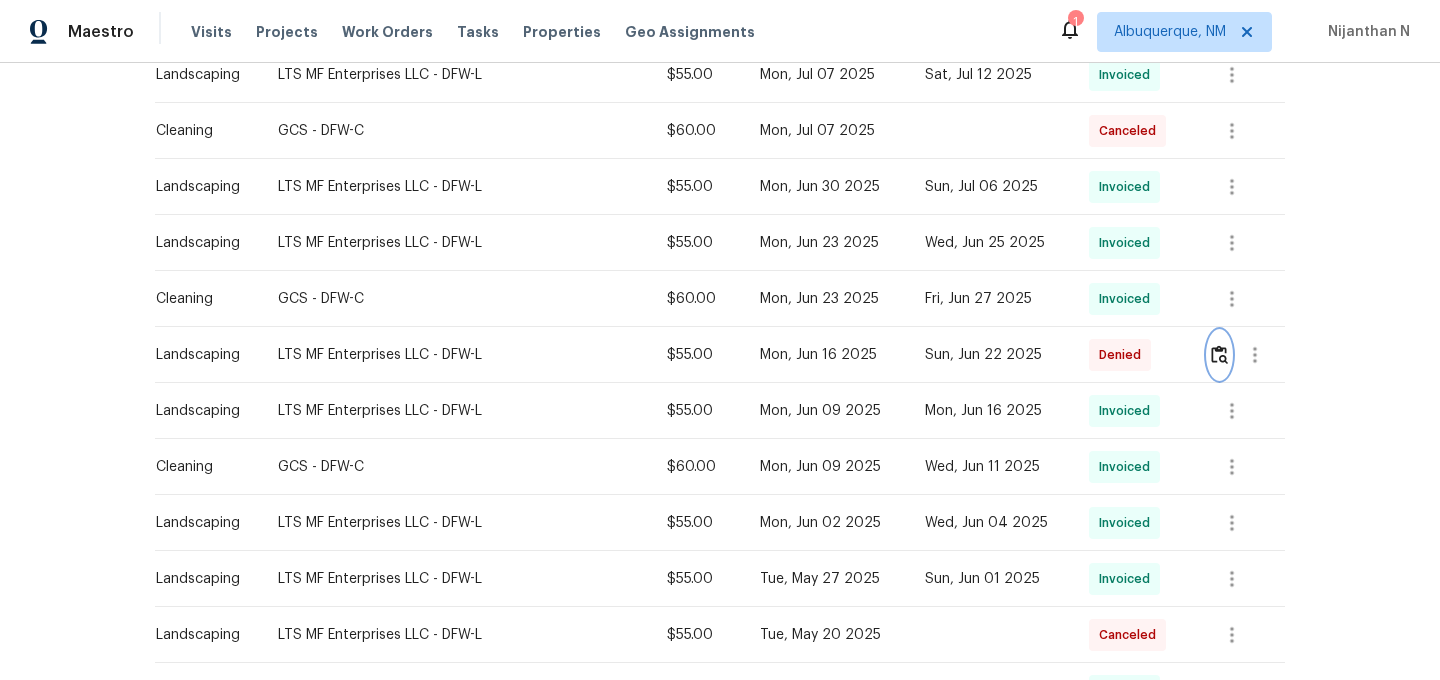 click at bounding box center (1219, 354) 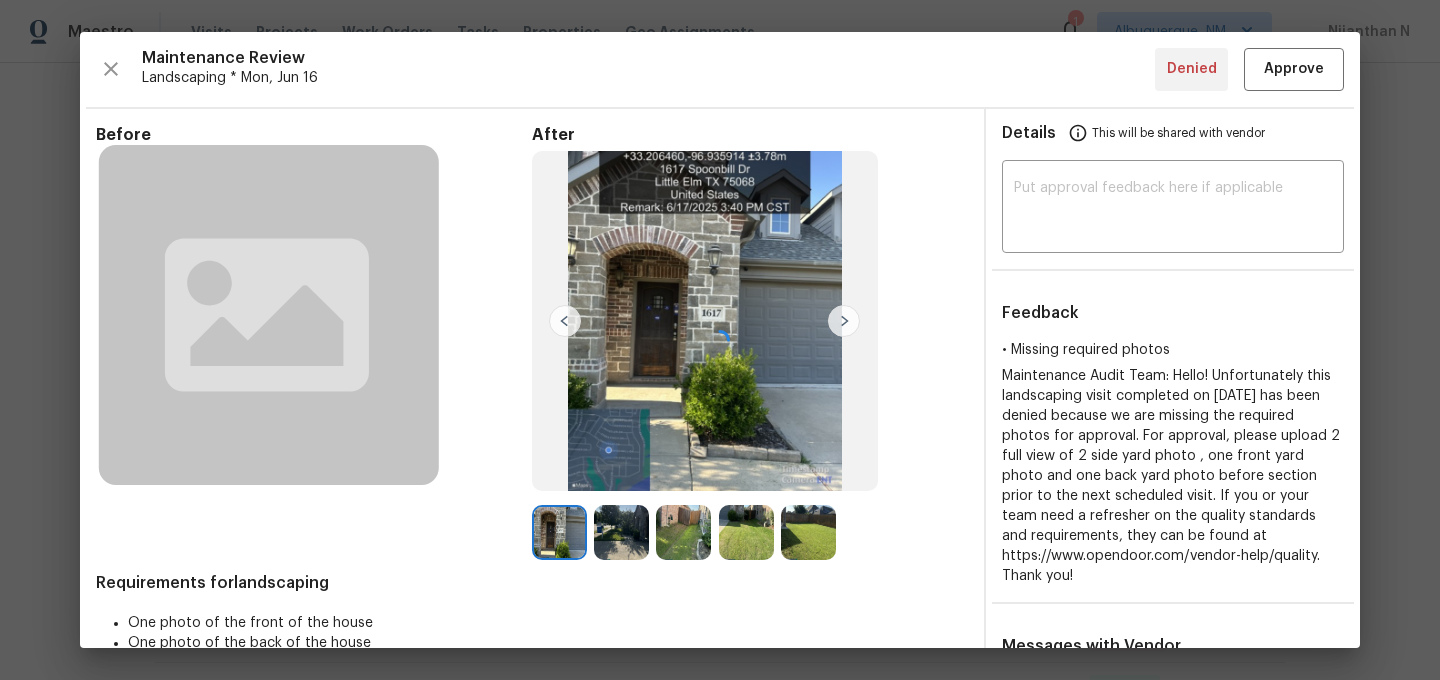 scroll, scrollTop: 72, scrollLeft: 0, axis: vertical 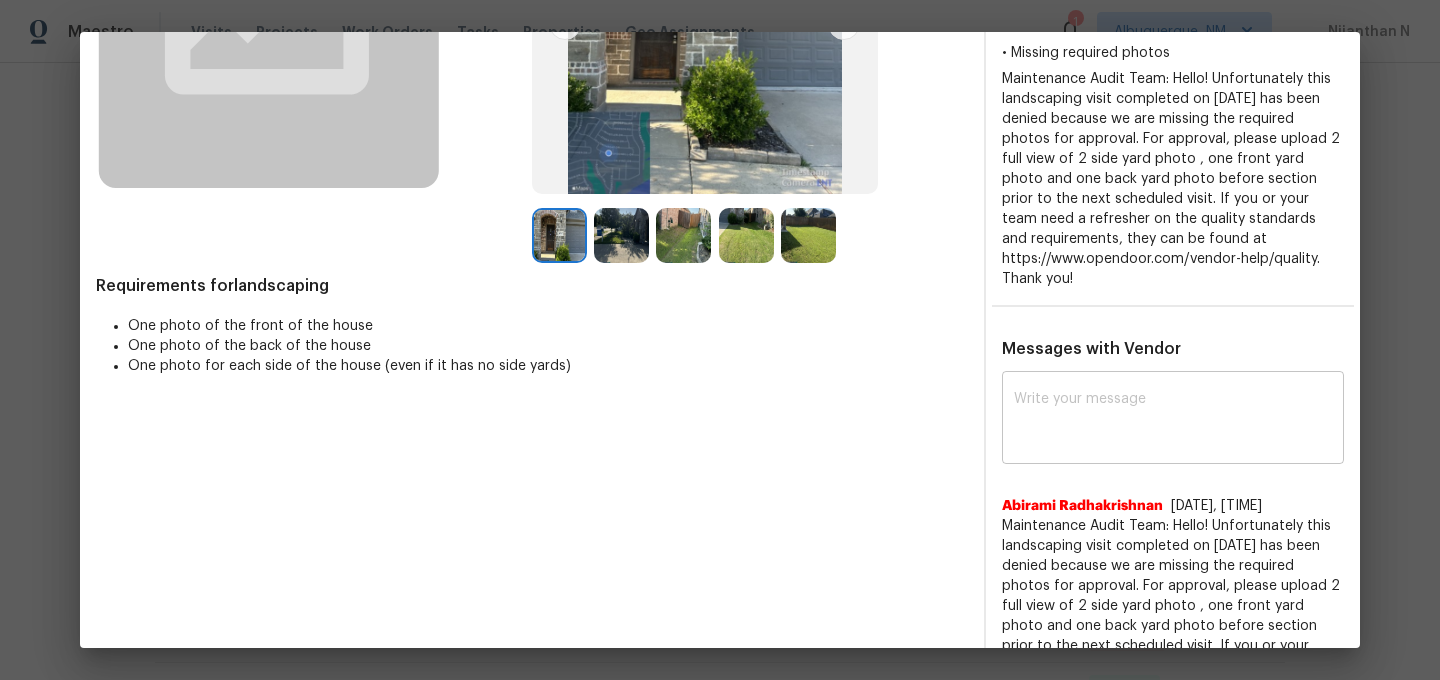 click on "x ​" at bounding box center (1173, 420) 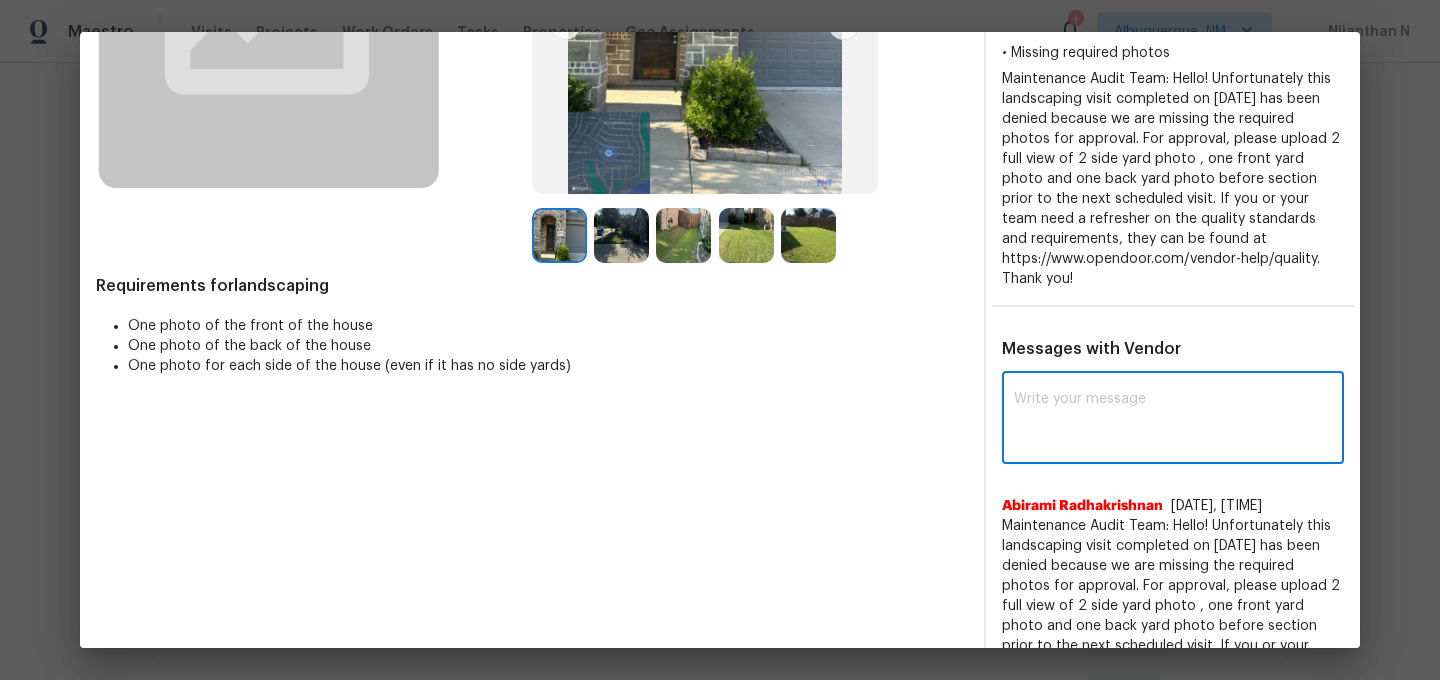 paste on "Maintenance Audit Team: Hello! Thank you for the feedback after further review this visit was approved." 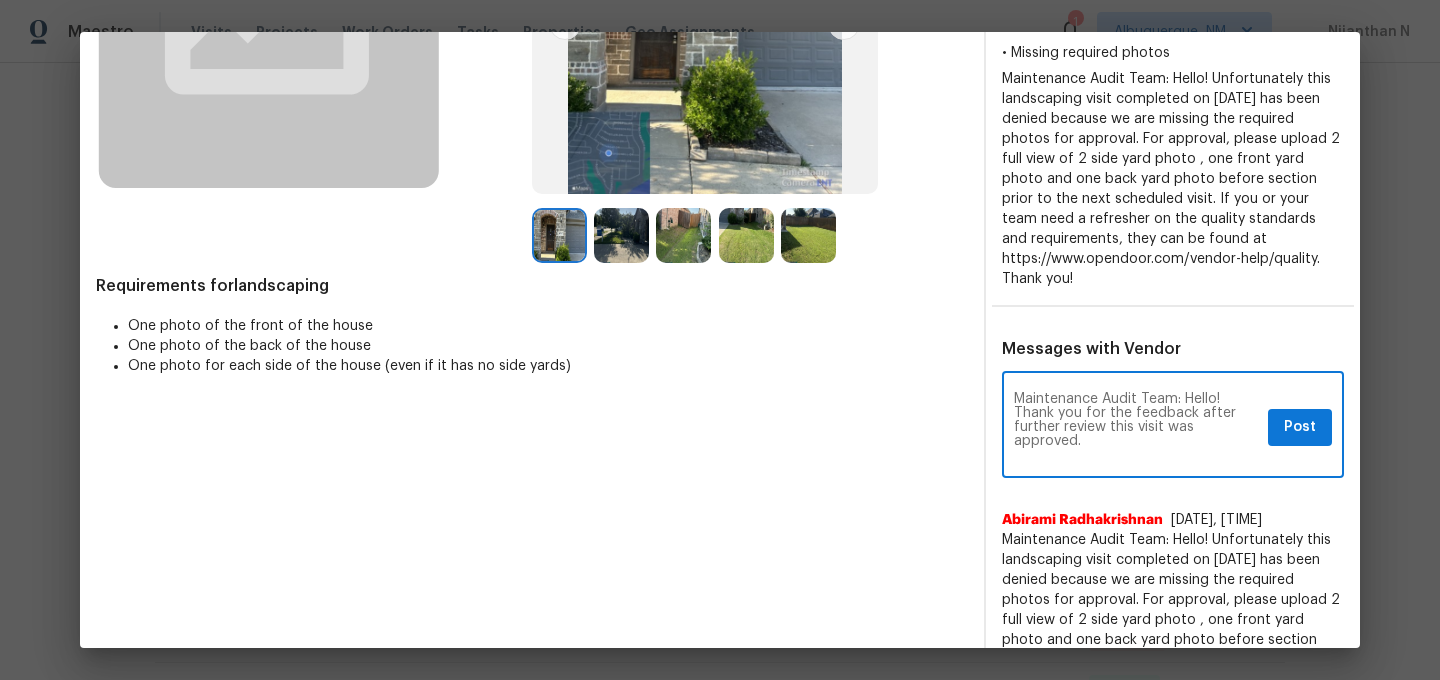scroll, scrollTop: 0, scrollLeft: 0, axis: both 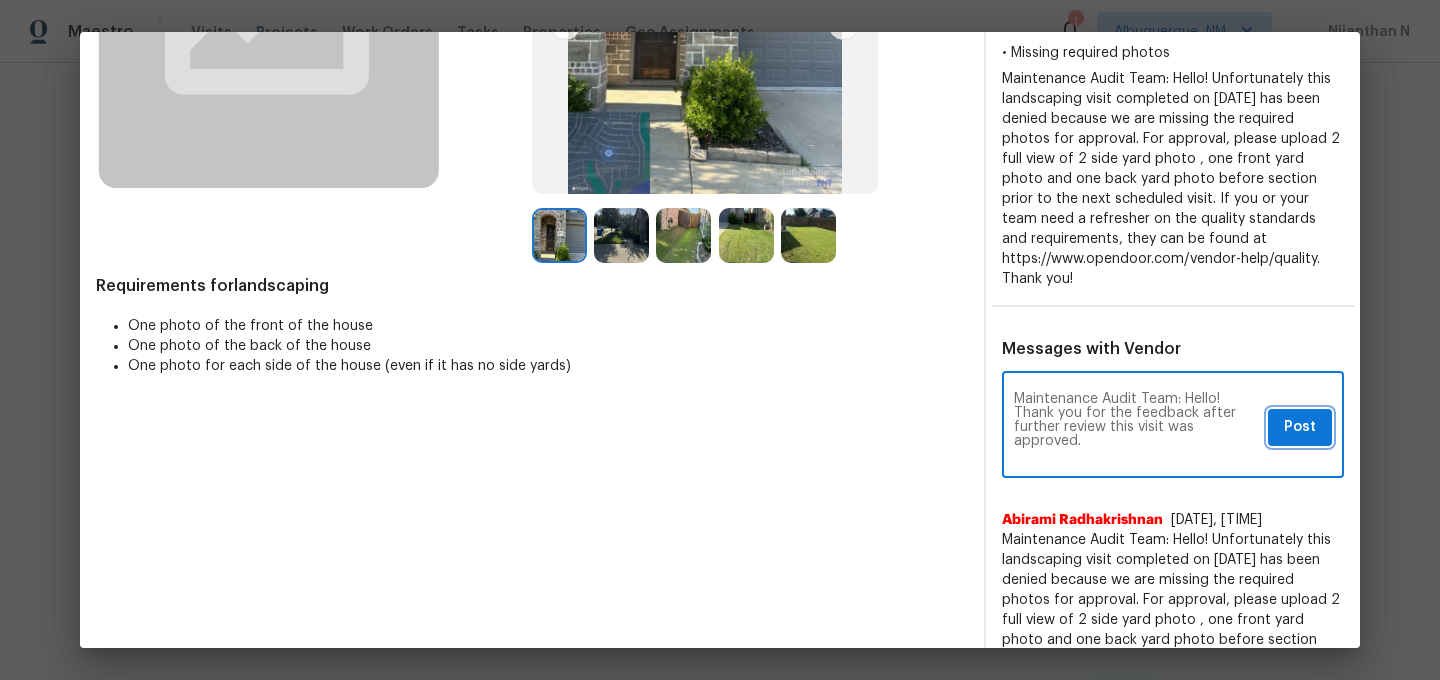 click on "Post" at bounding box center [1300, 427] 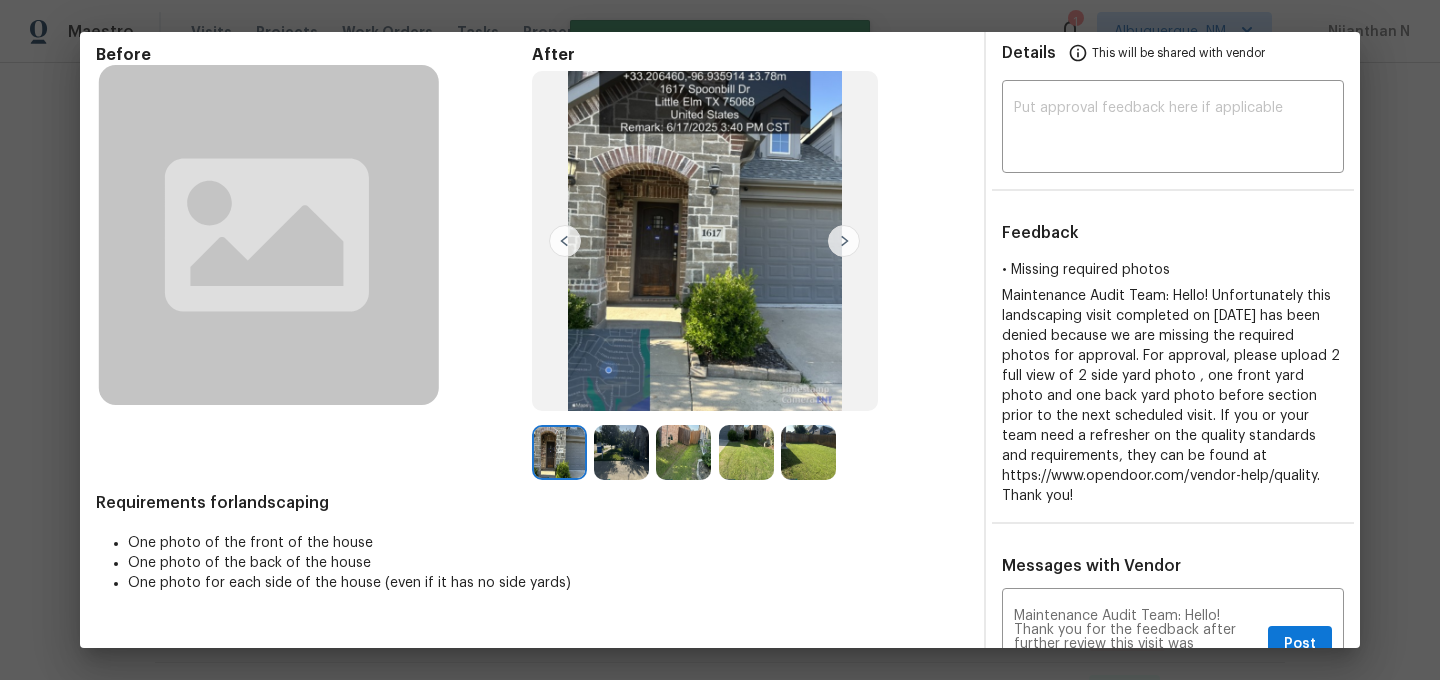 scroll, scrollTop: 0, scrollLeft: 0, axis: both 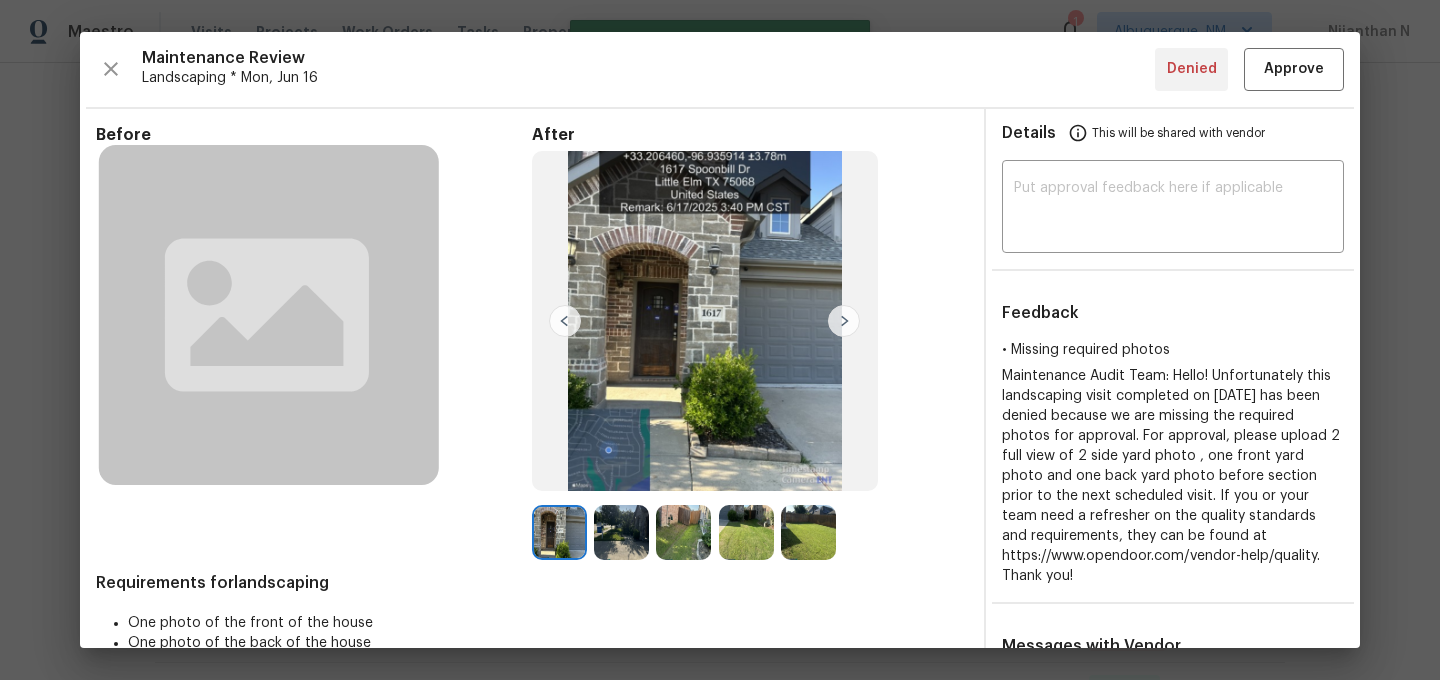 type 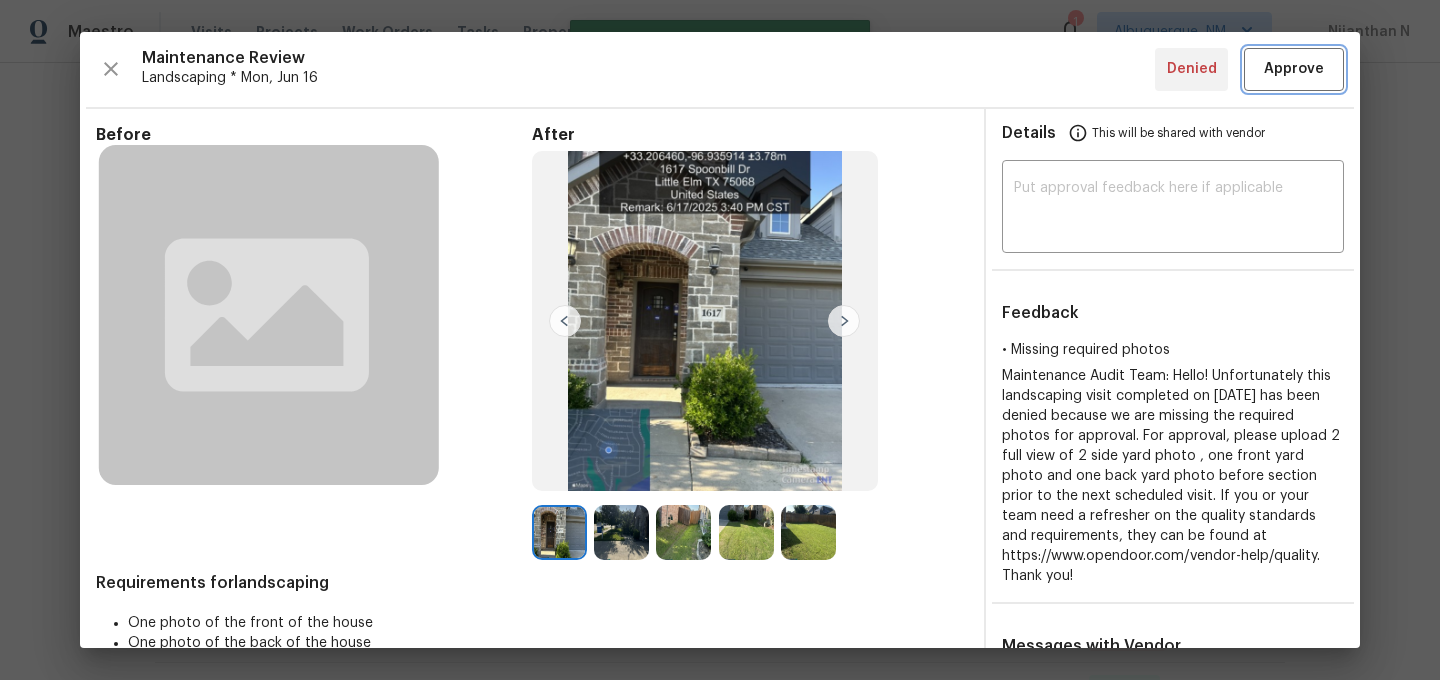 click on "Approve" at bounding box center [1294, 69] 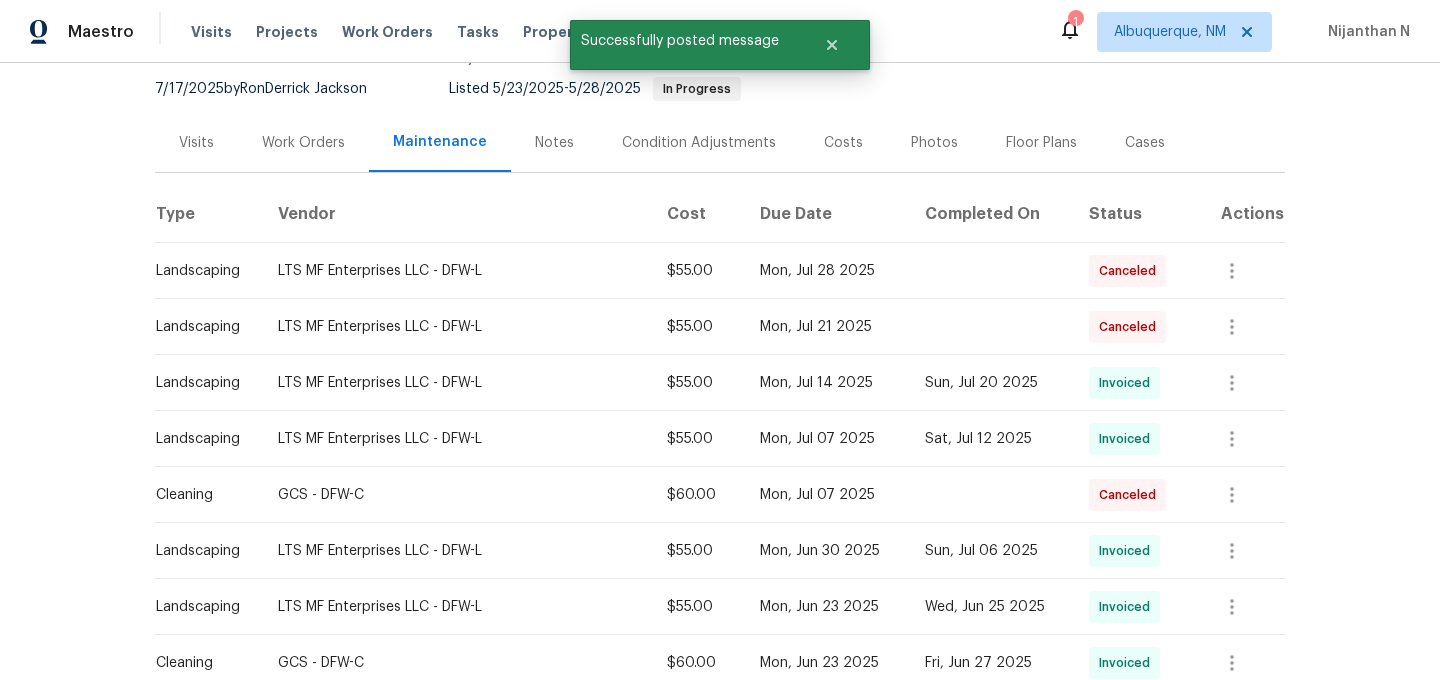 scroll, scrollTop: 0, scrollLeft: 0, axis: both 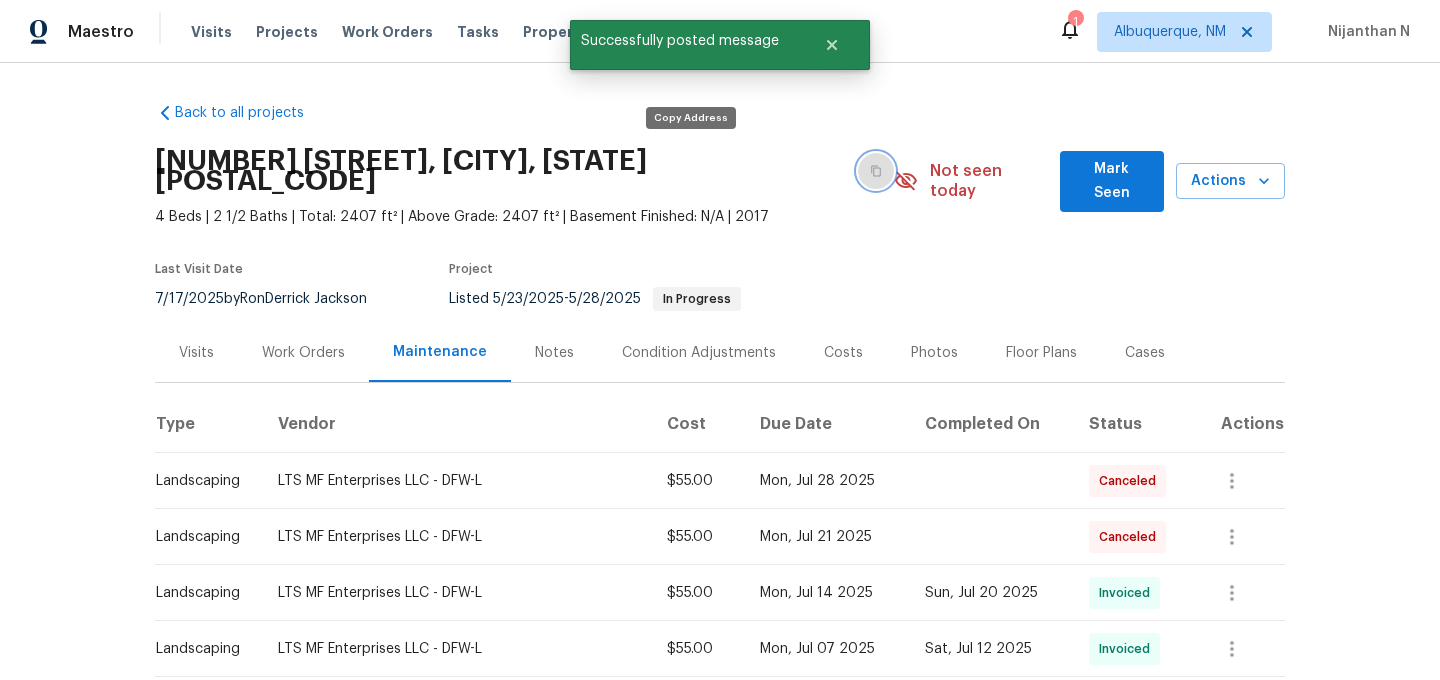 click at bounding box center [876, 171] 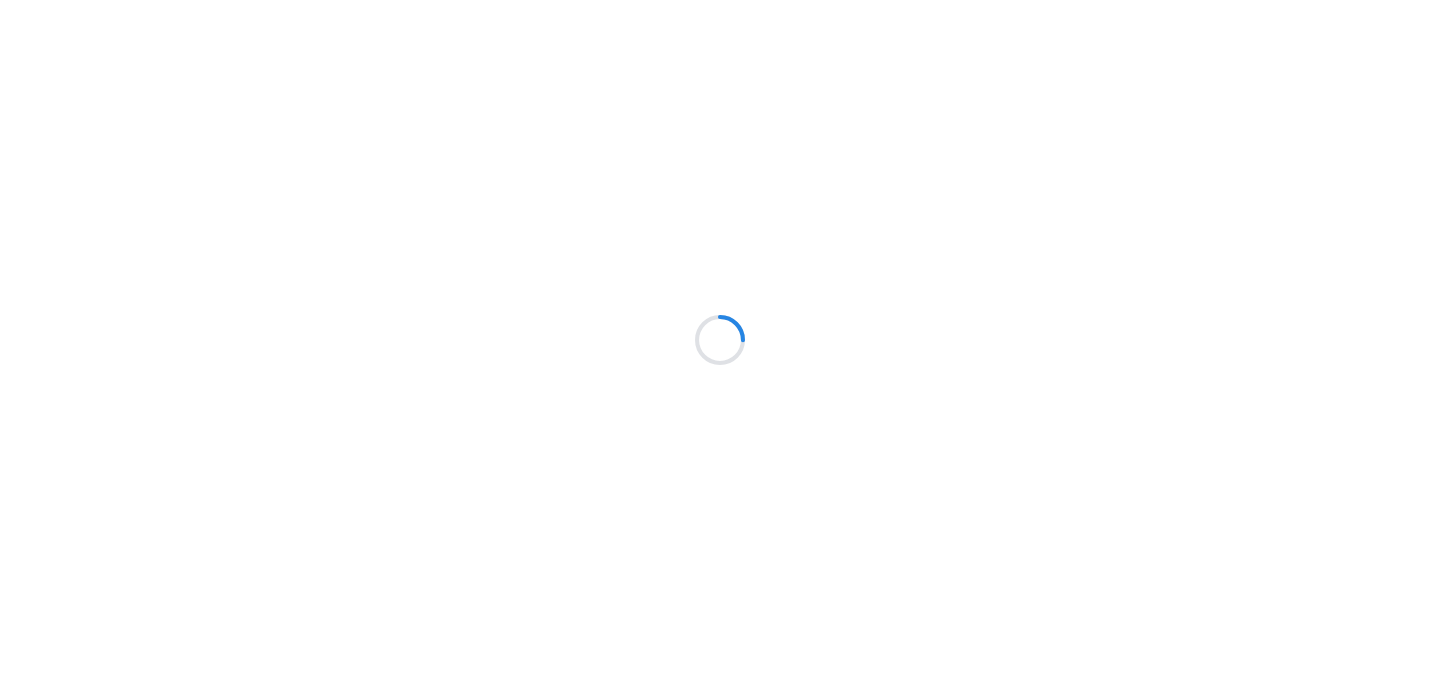 scroll, scrollTop: 0, scrollLeft: 0, axis: both 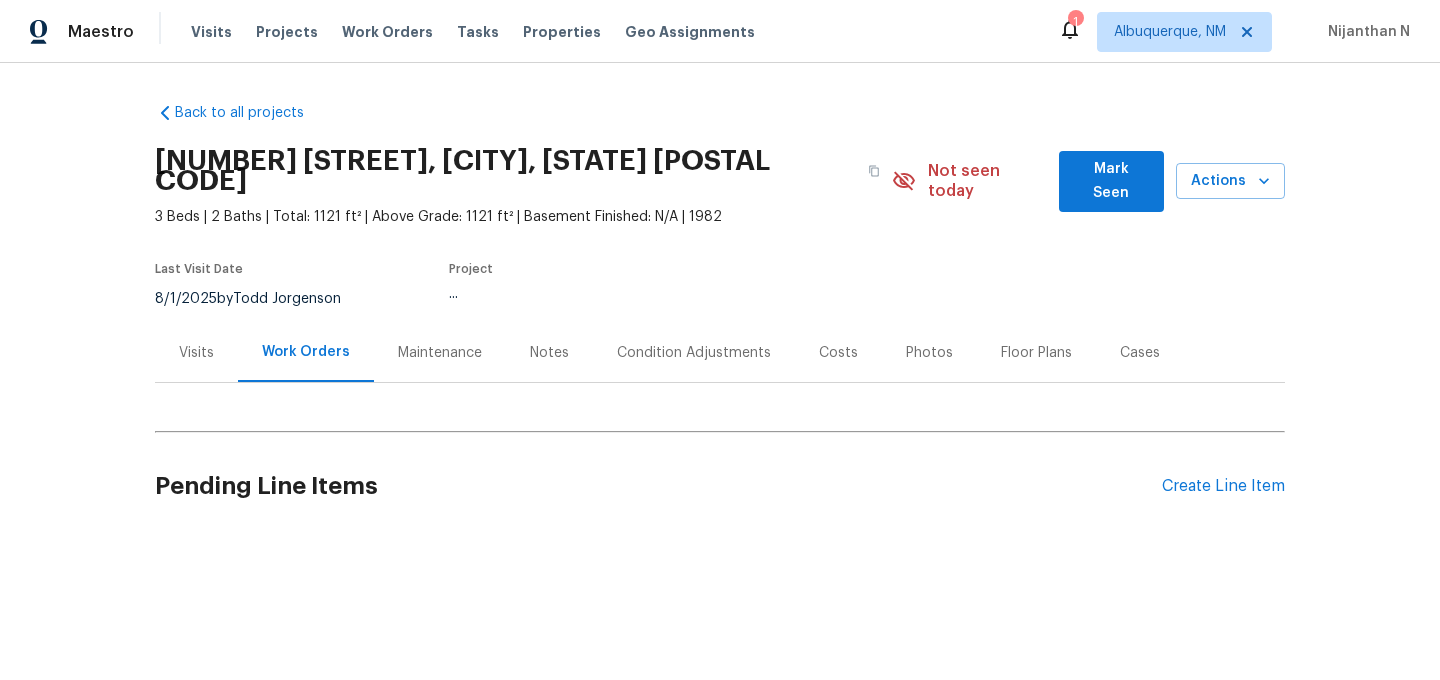 click on "Maintenance" at bounding box center (440, 352) 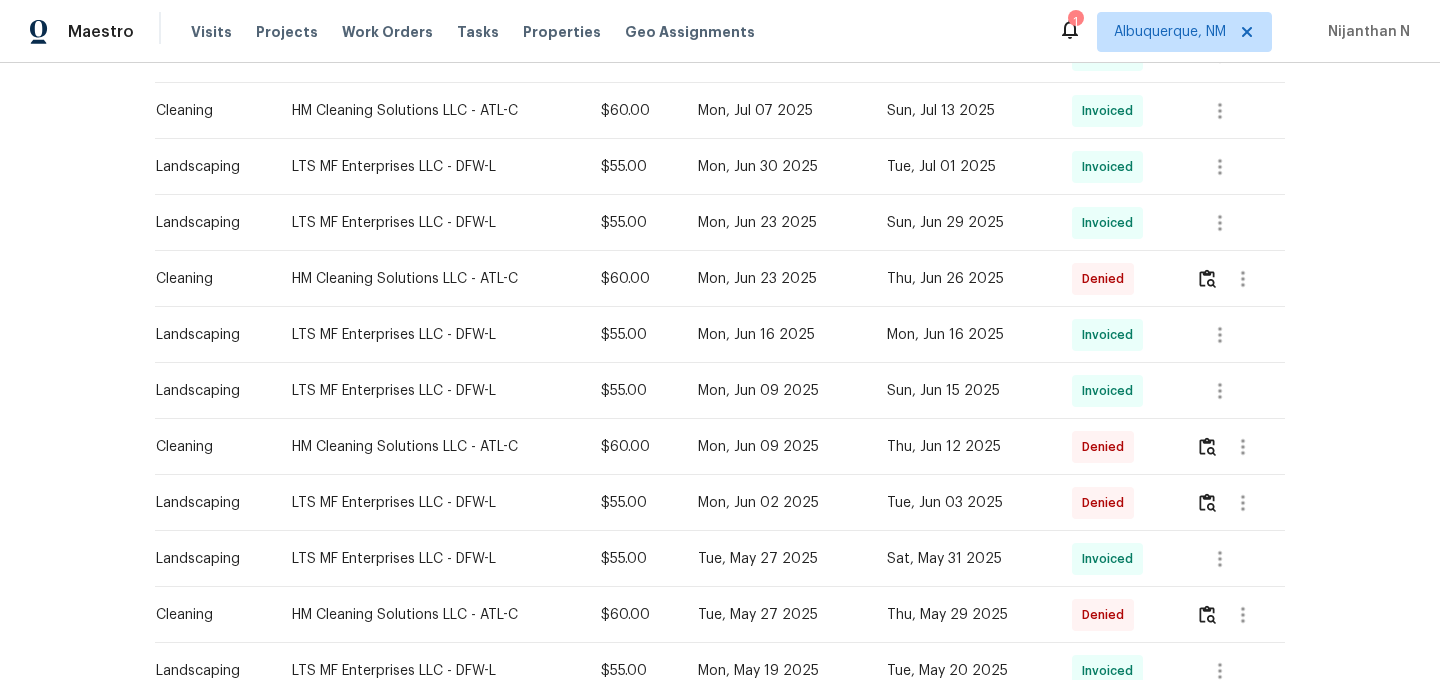 scroll, scrollTop: 932, scrollLeft: 0, axis: vertical 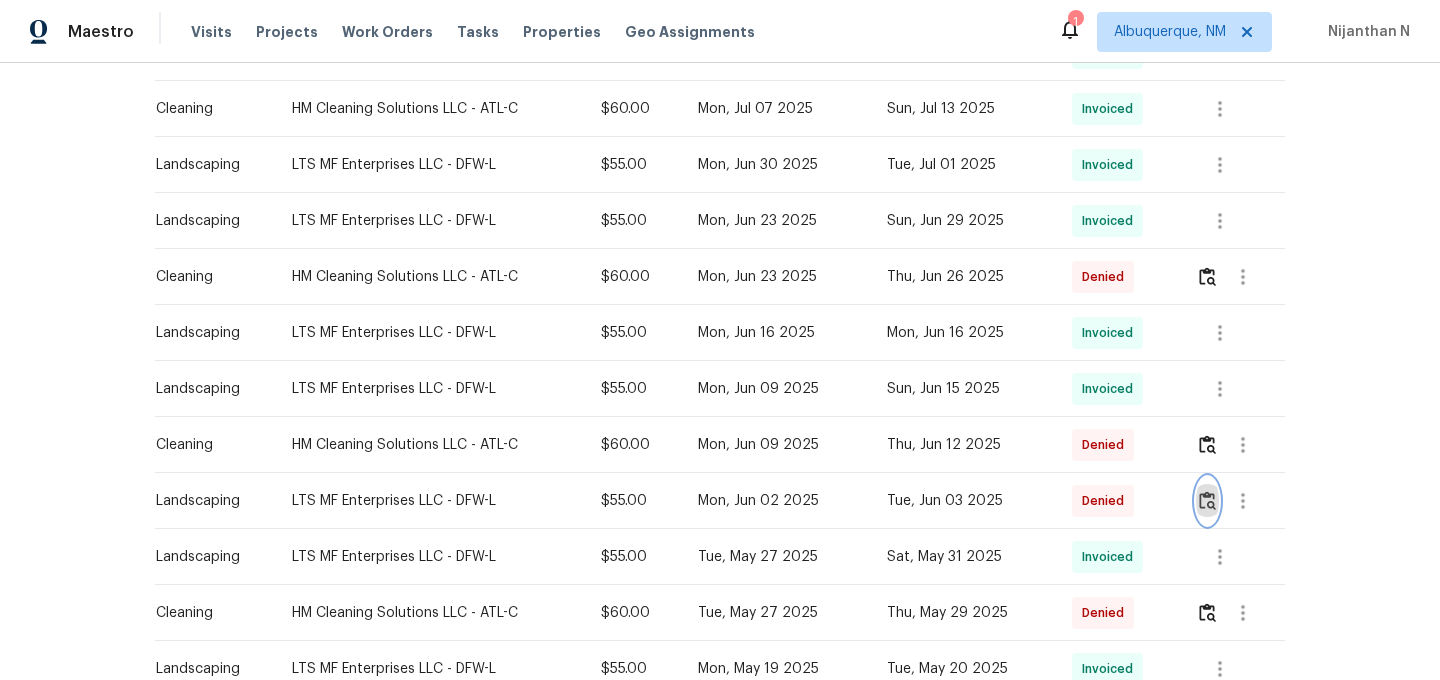 click at bounding box center [1207, 500] 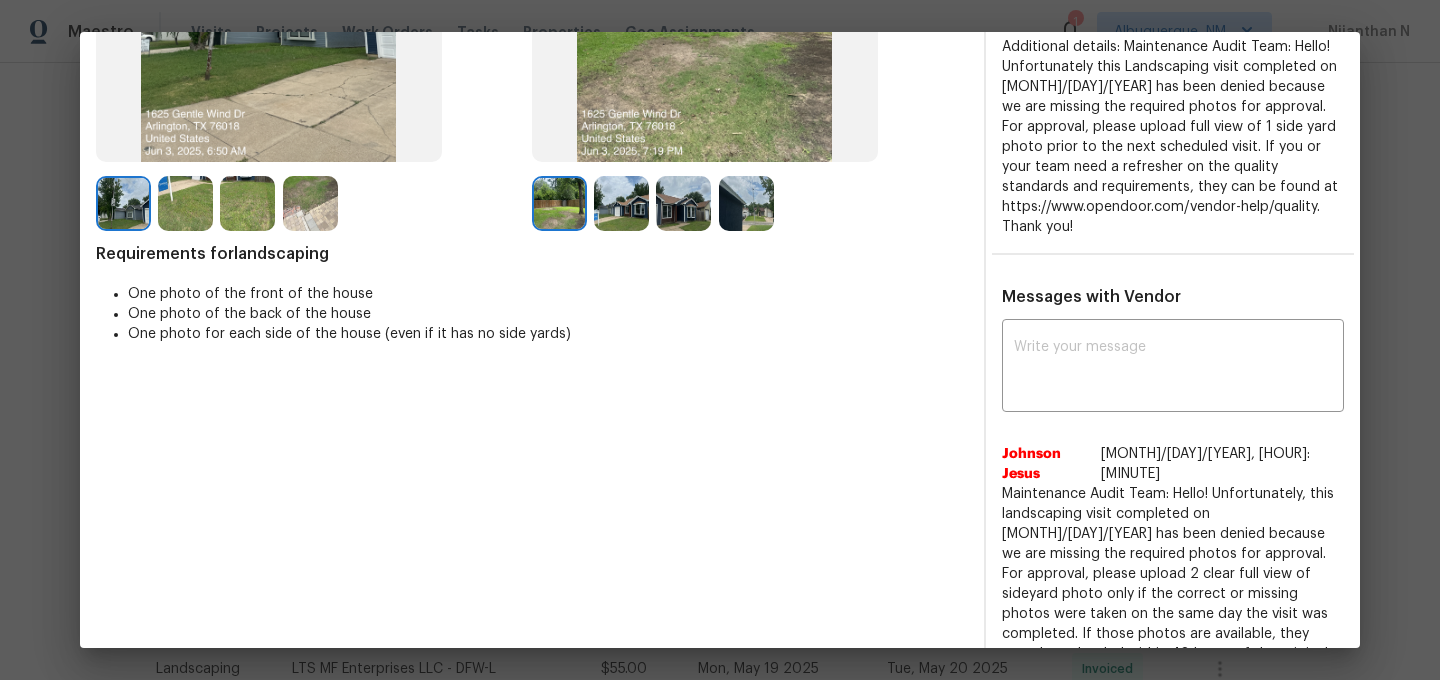 scroll, scrollTop: 368, scrollLeft: 0, axis: vertical 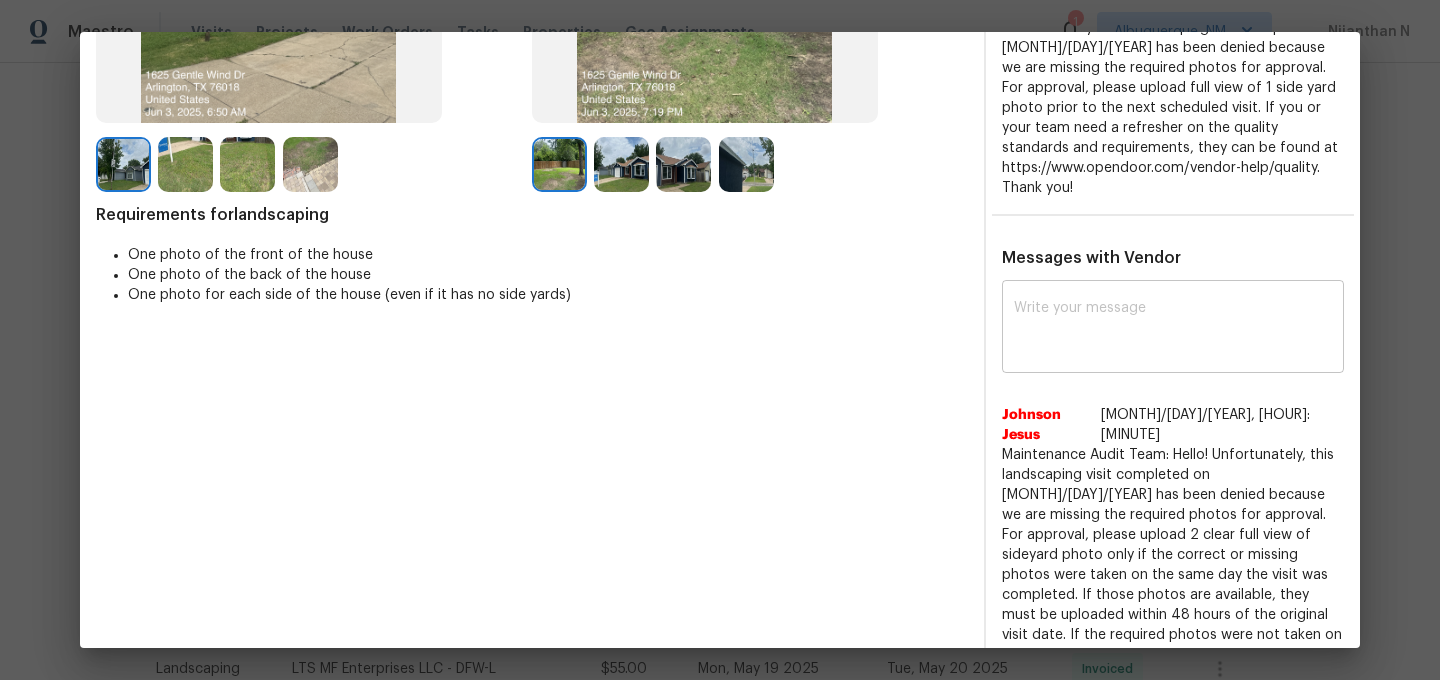 click at bounding box center [1173, 329] 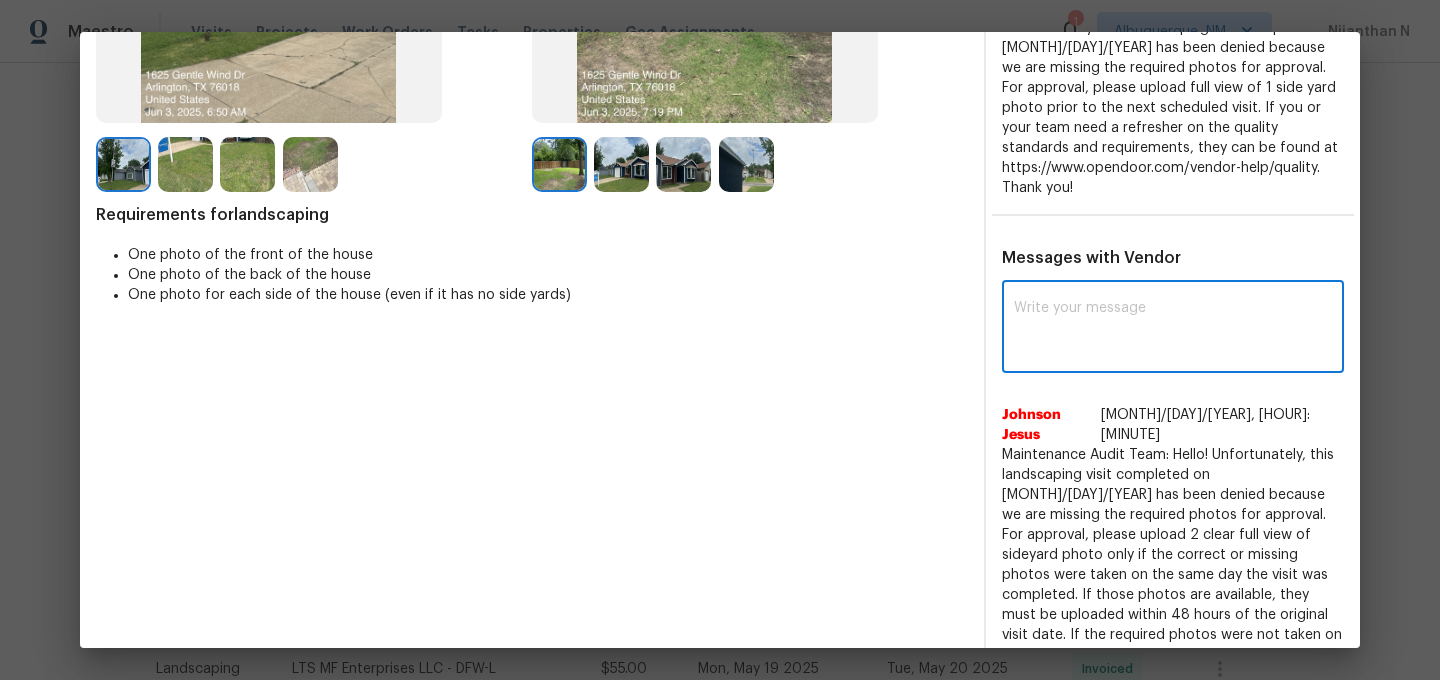 paste on "Maintenance Audit Team: Hello! Thank you for the feedback after further review this visit was approved." 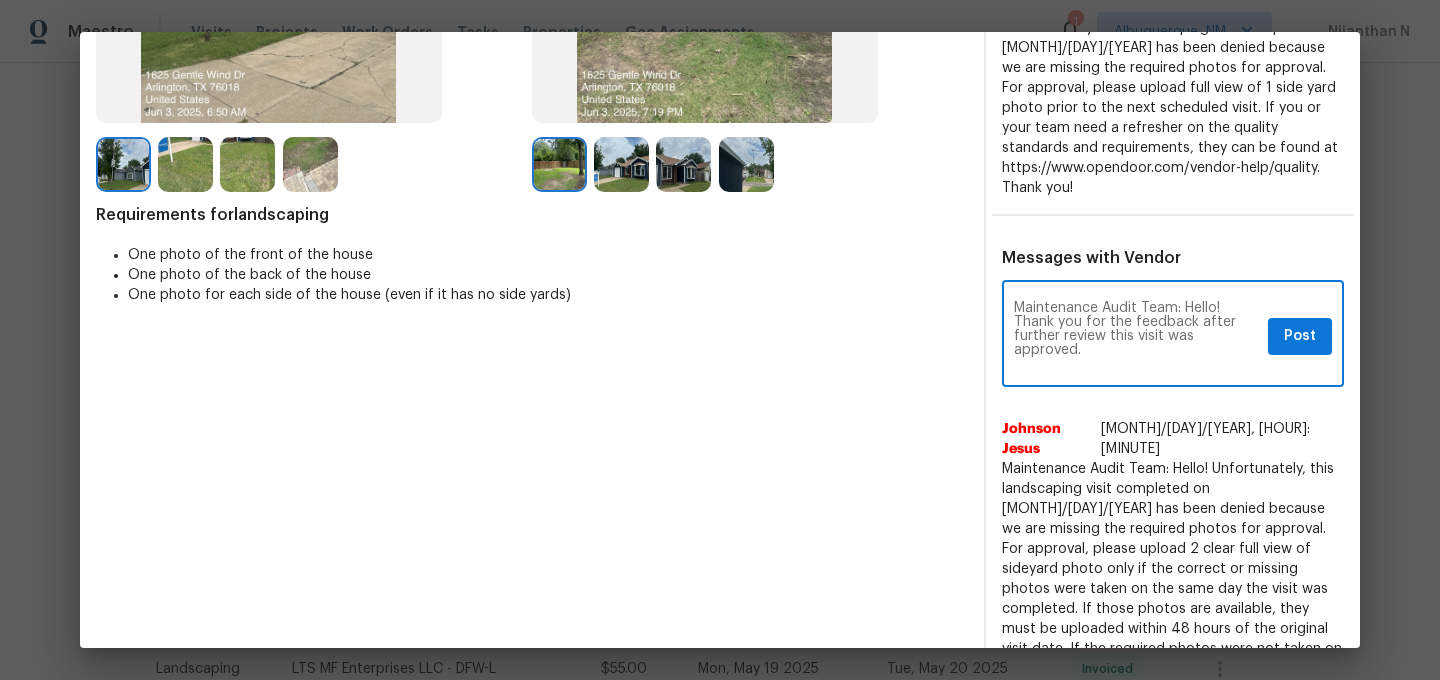 scroll, scrollTop: 0, scrollLeft: 0, axis: both 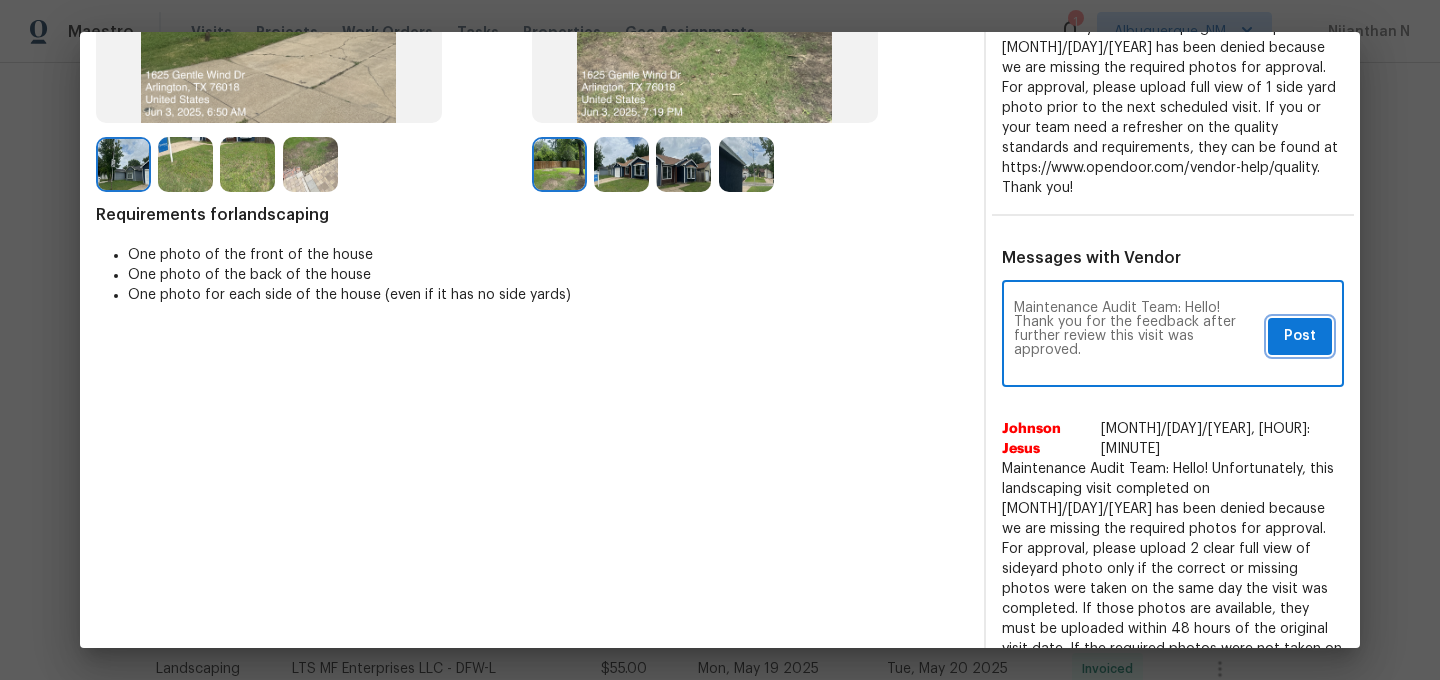 click on "Post" at bounding box center (1300, 336) 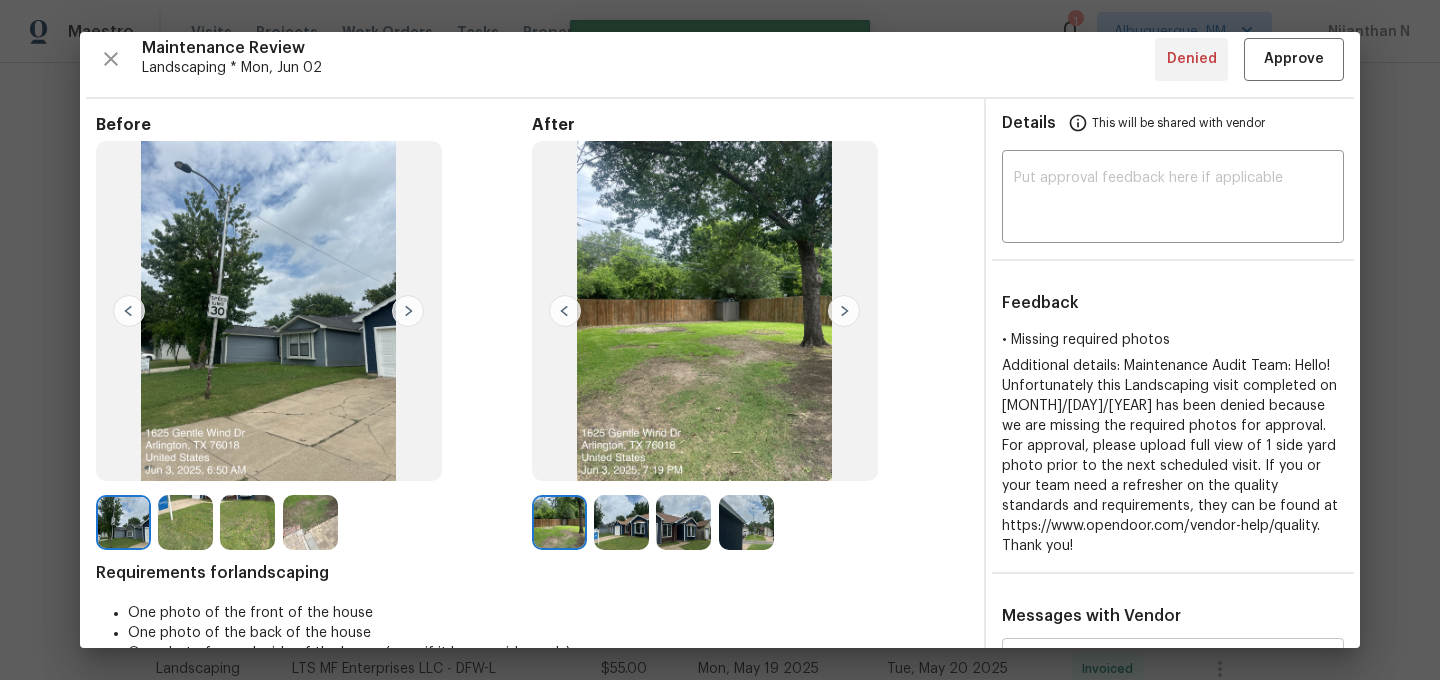 scroll, scrollTop: 0, scrollLeft: 0, axis: both 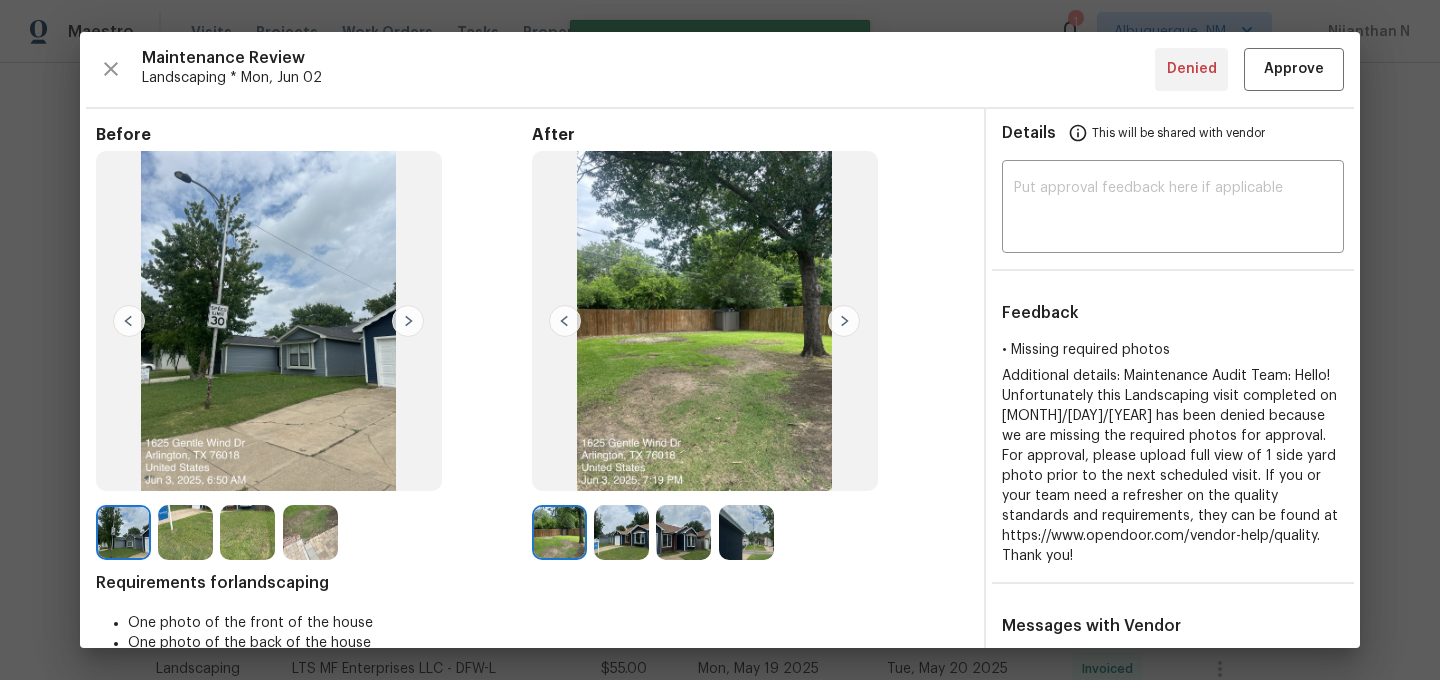 type 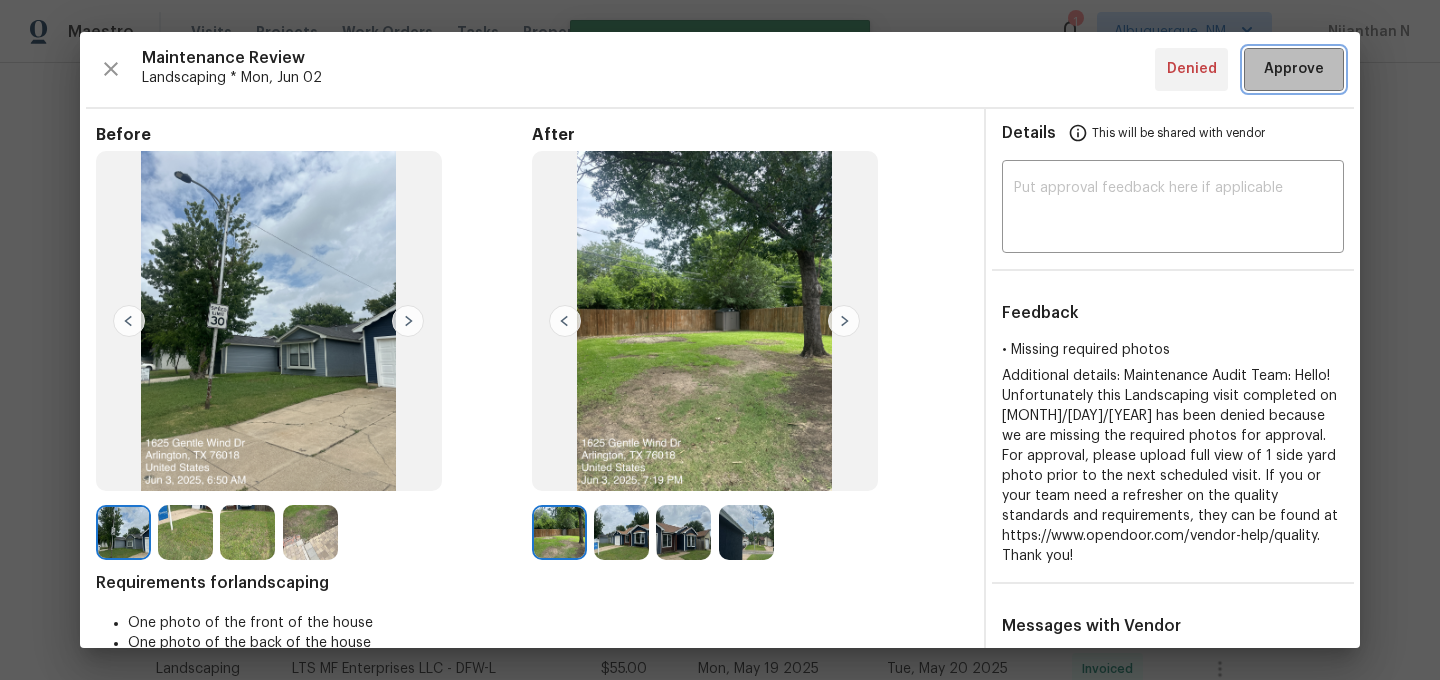 click on "Approve" at bounding box center (1294, 69) 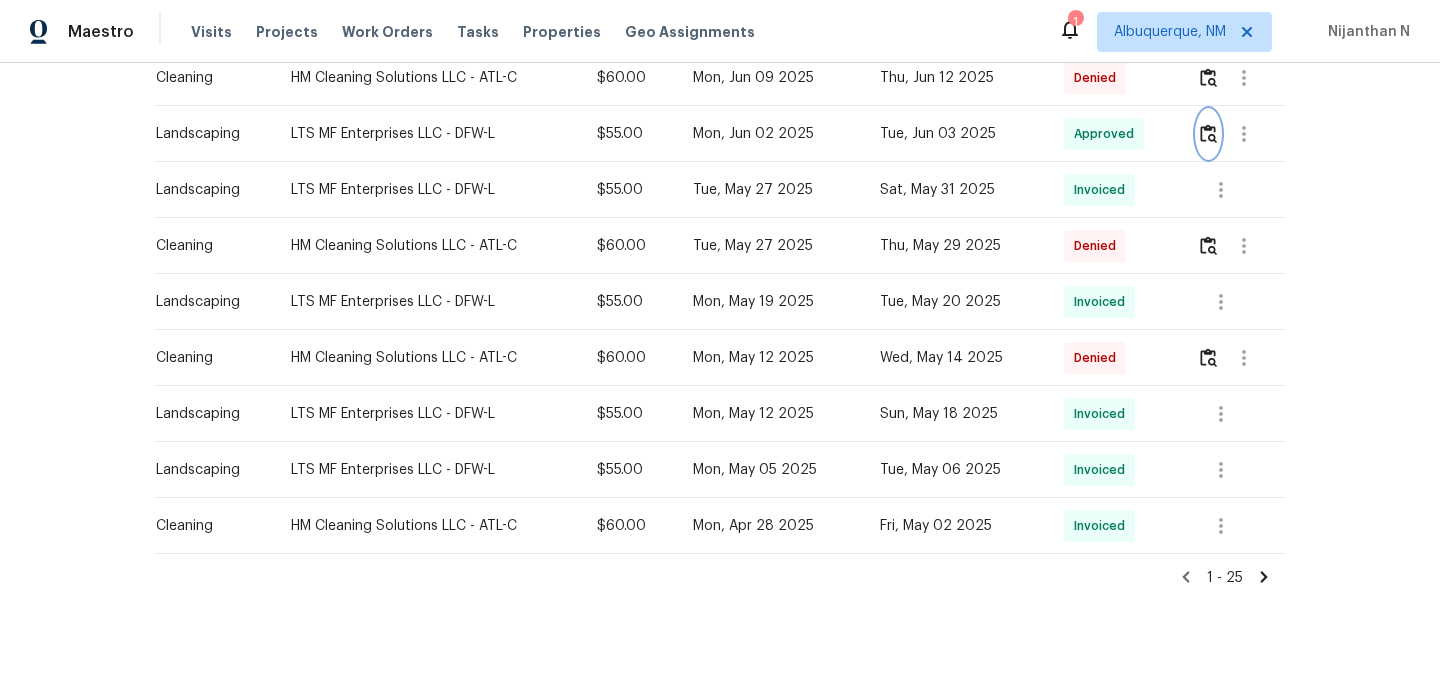scroll, scrollTop: 1306, scrollLeft: 0, axis: vertical 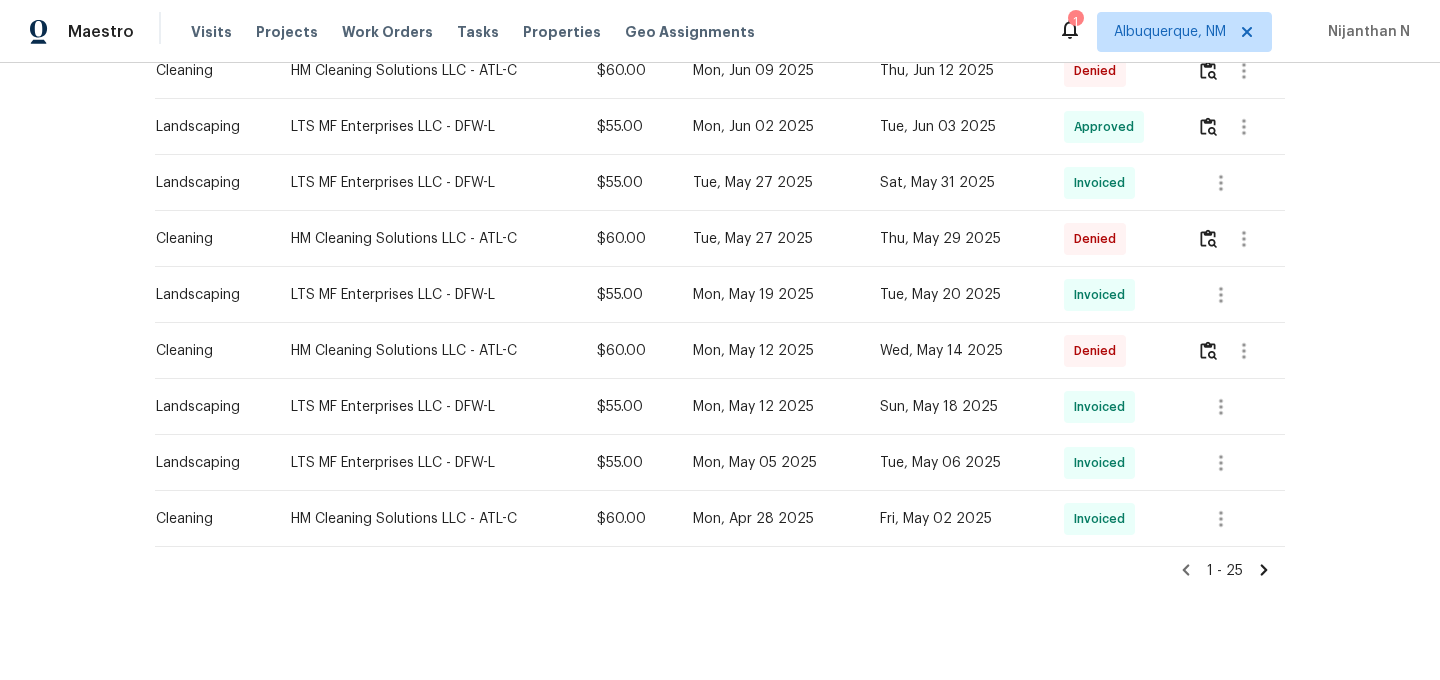 click 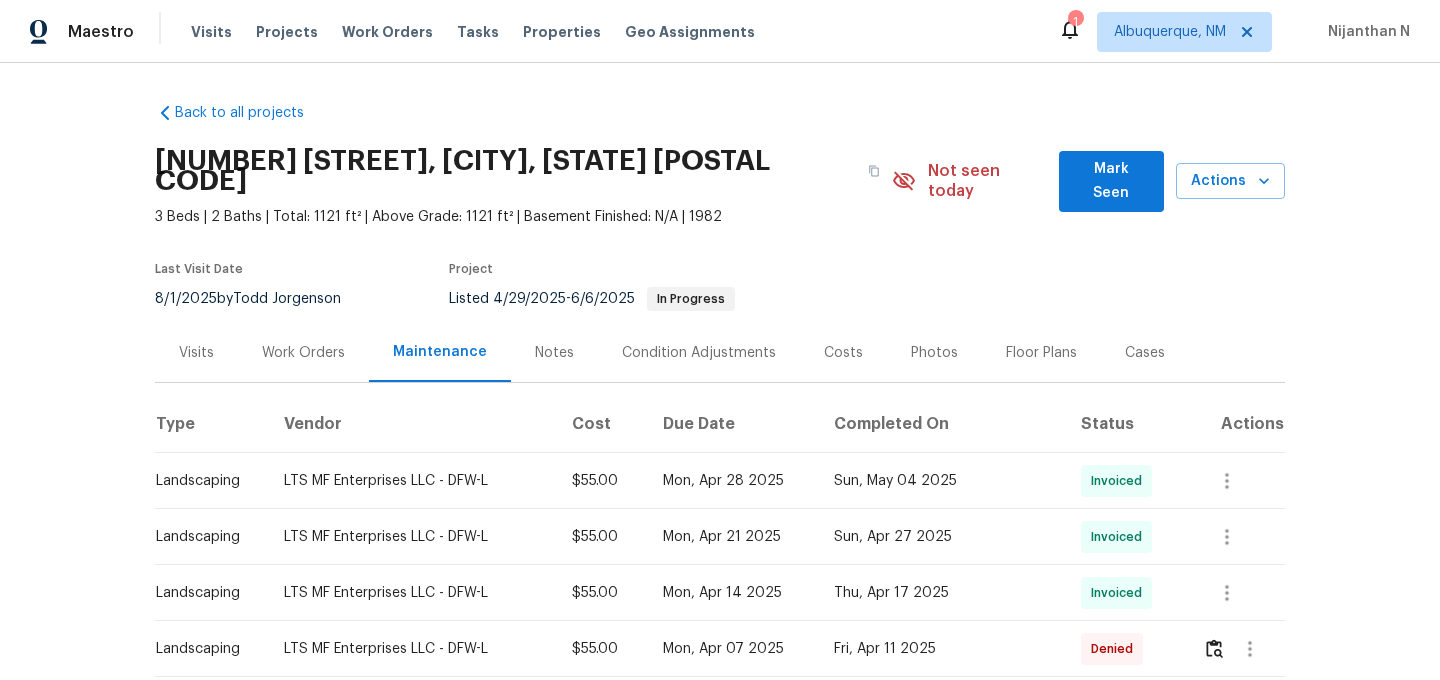 scroll, scrollTop: 180, scrollLeft: 0, axis: vertical 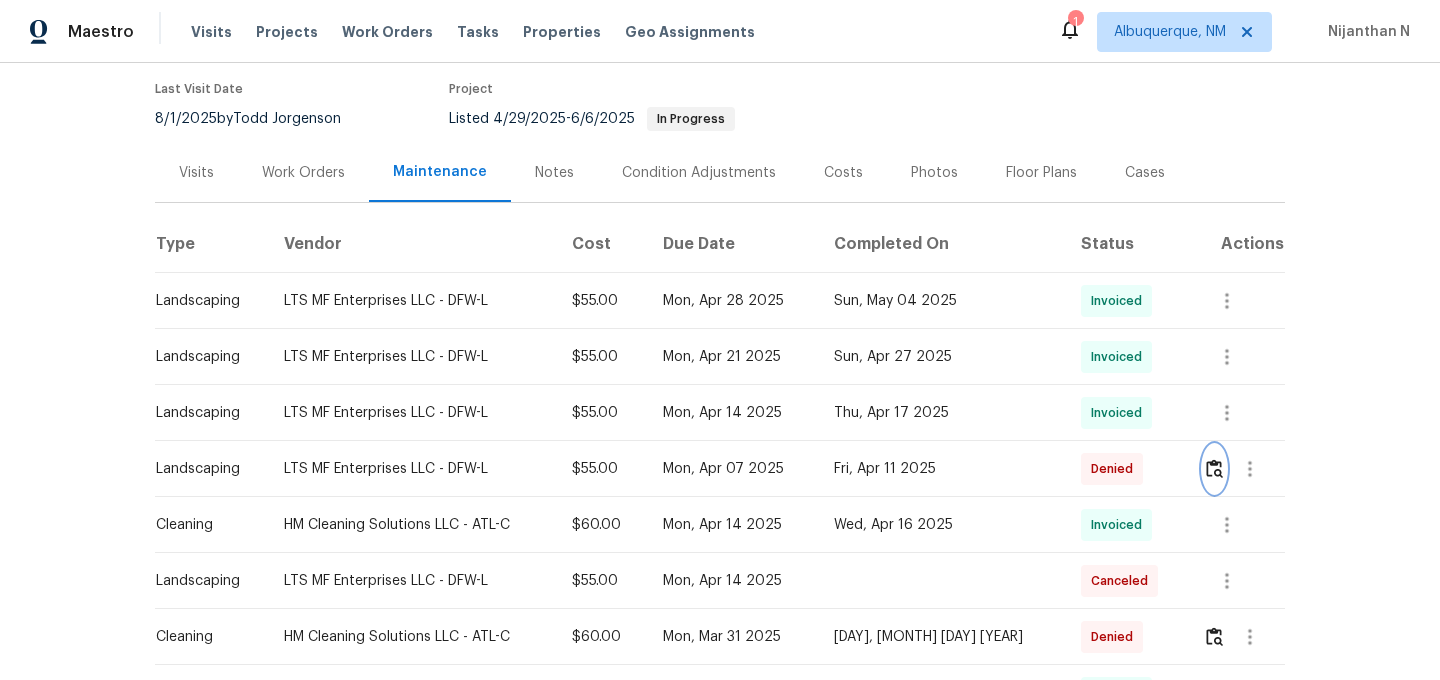 click at bounding box center (1214, 468) 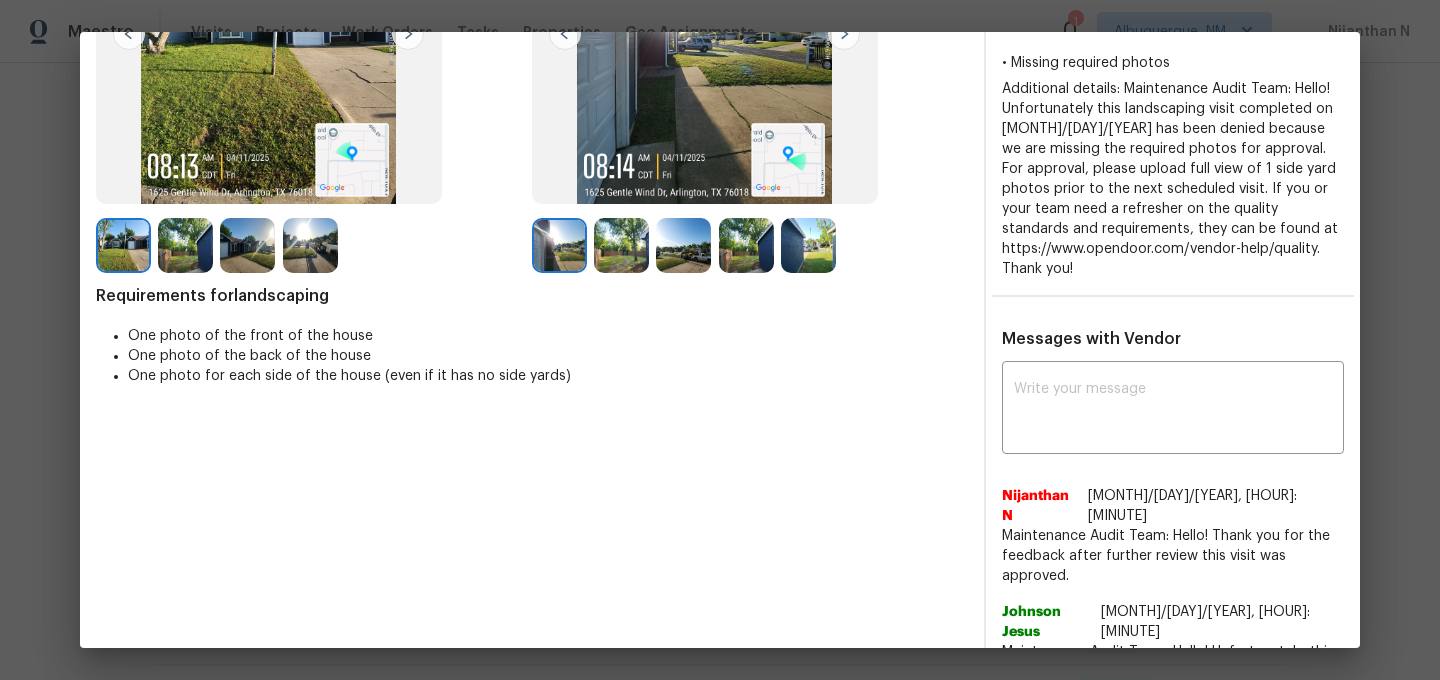 scroll, scrollTop: 257, scrollLeft: 0, axis: vertical 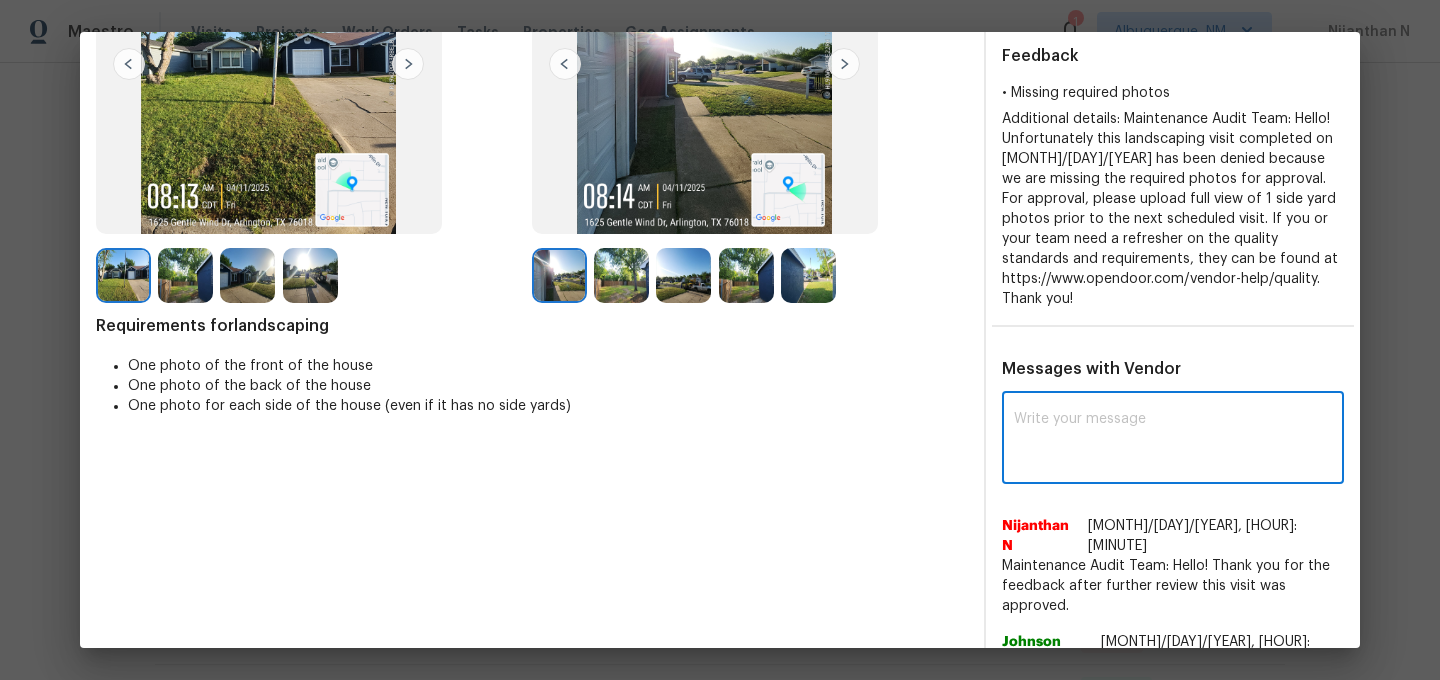 click at bounding box center (1173, 440) 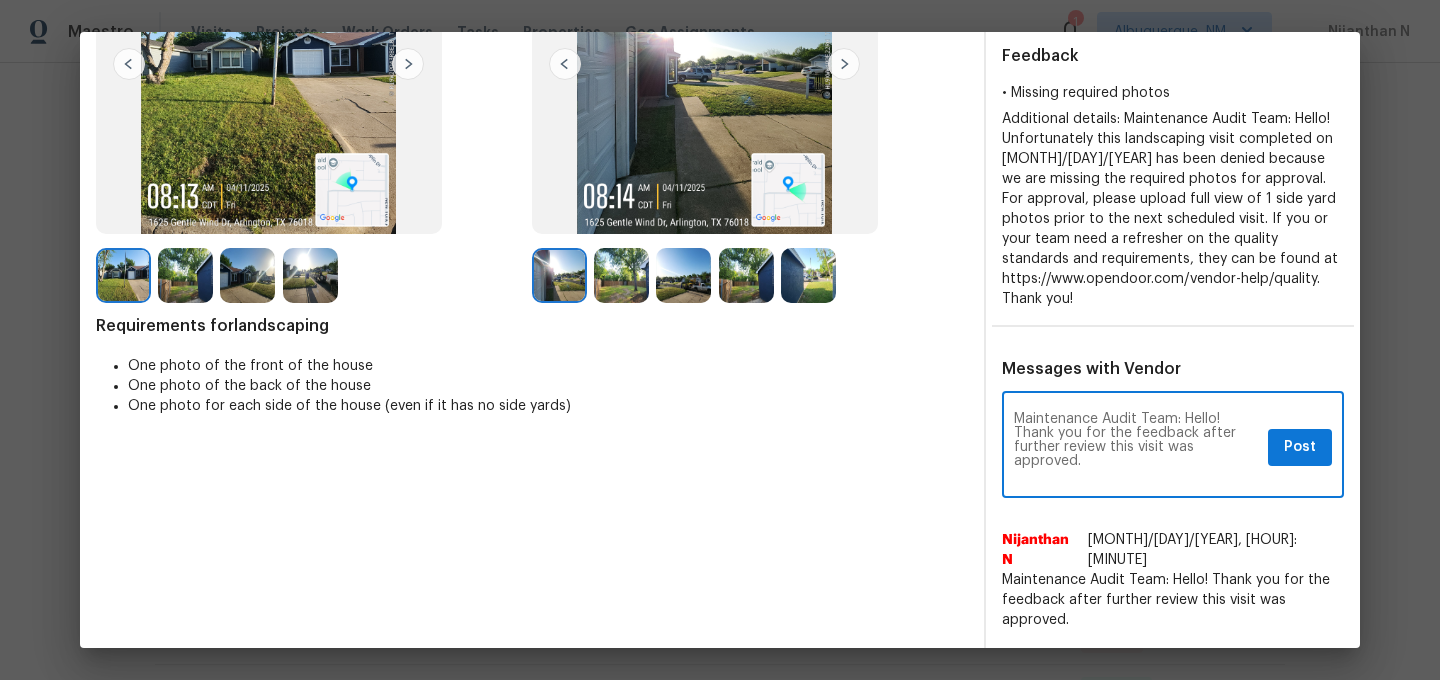scroll, scrollTop: 0, scrollLeft: 0, axis: both 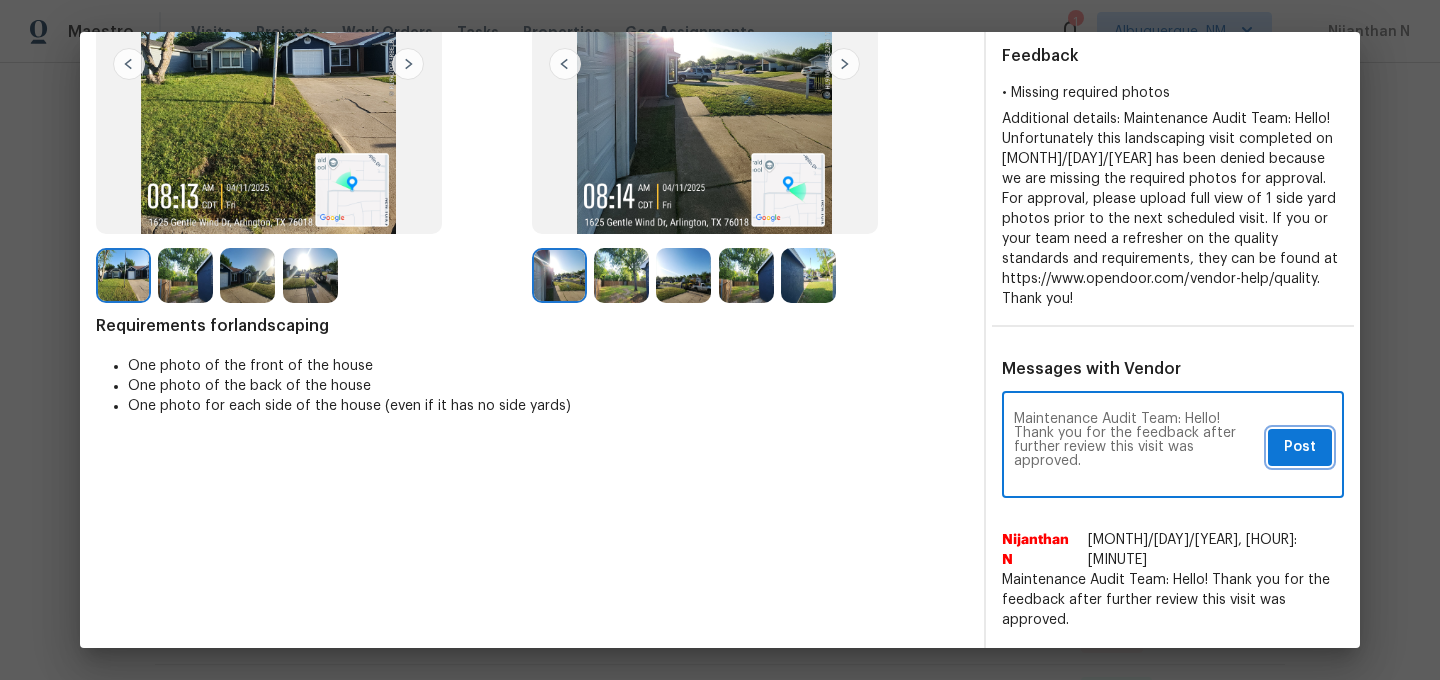 click on "Post" at bounding box center (1300, 447) 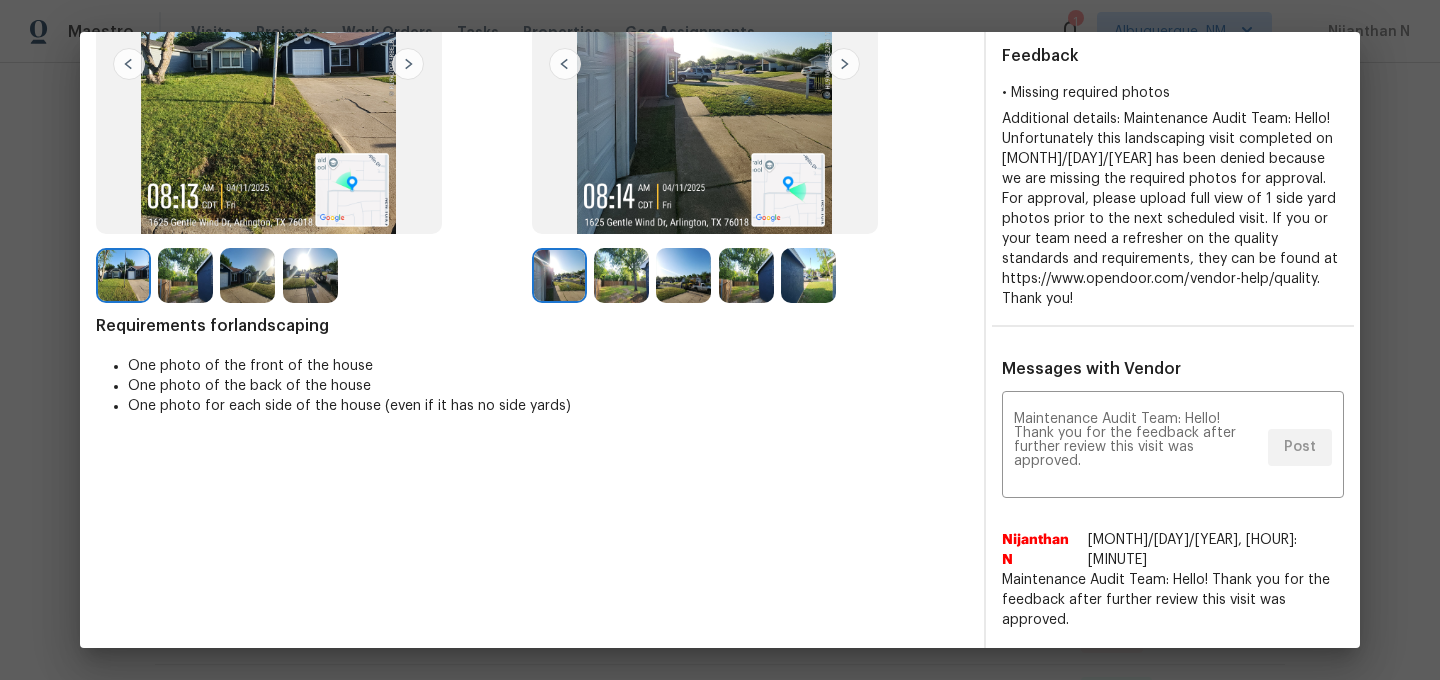scroll, scrollTop: 0, scrollLeft: 0, axis: both 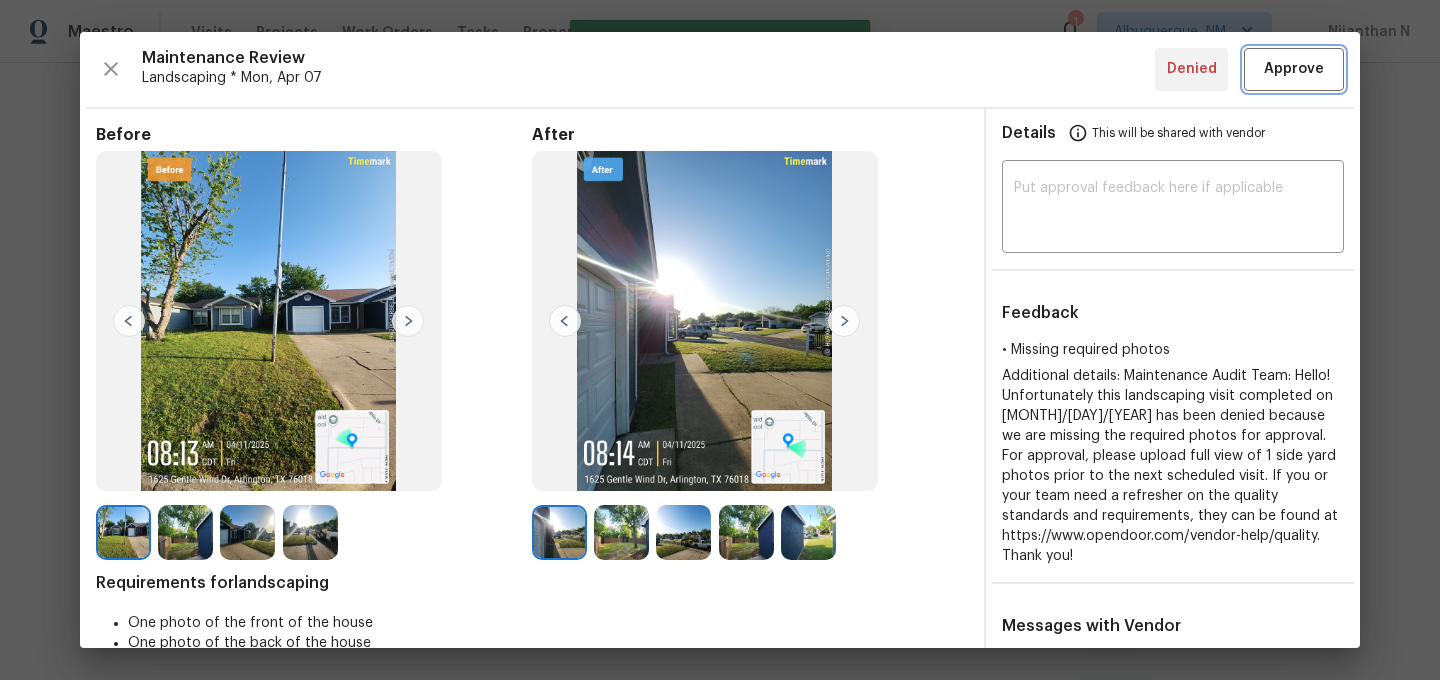 click on "Approve" at bounding box center (1294, 69) 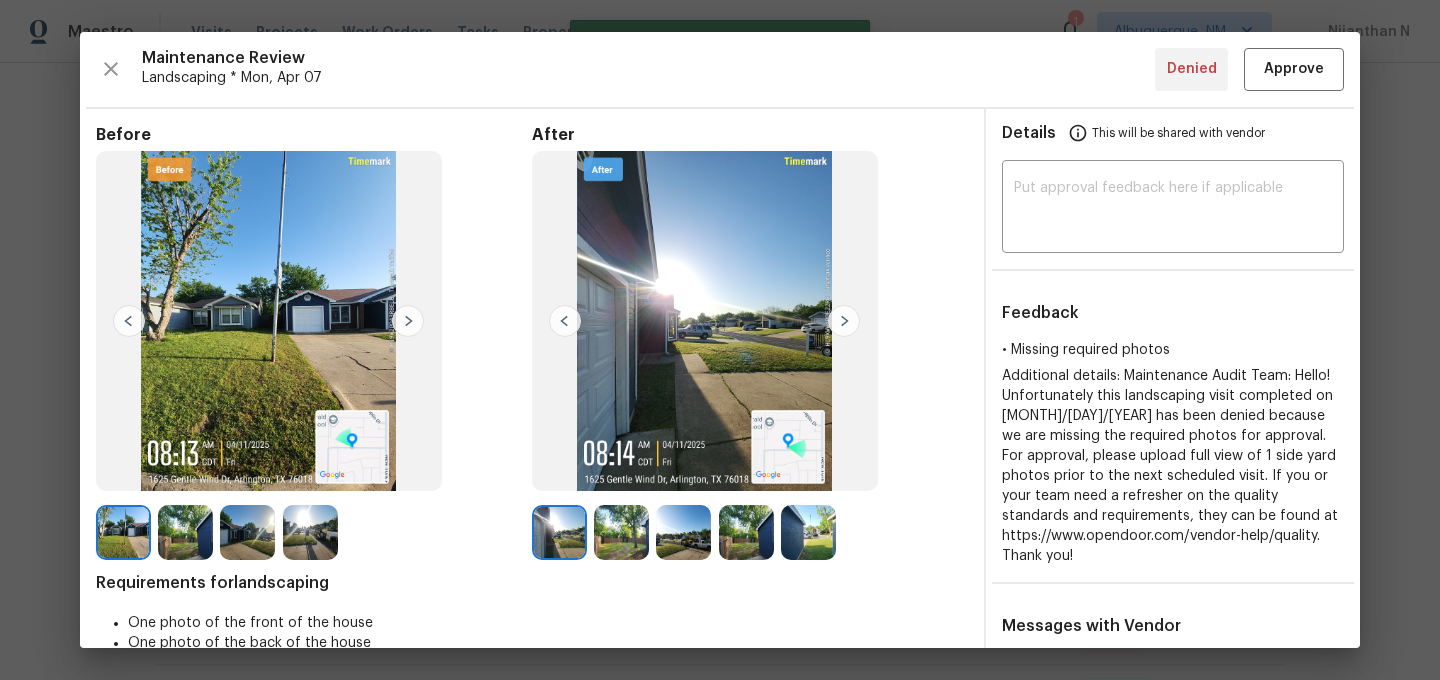 type 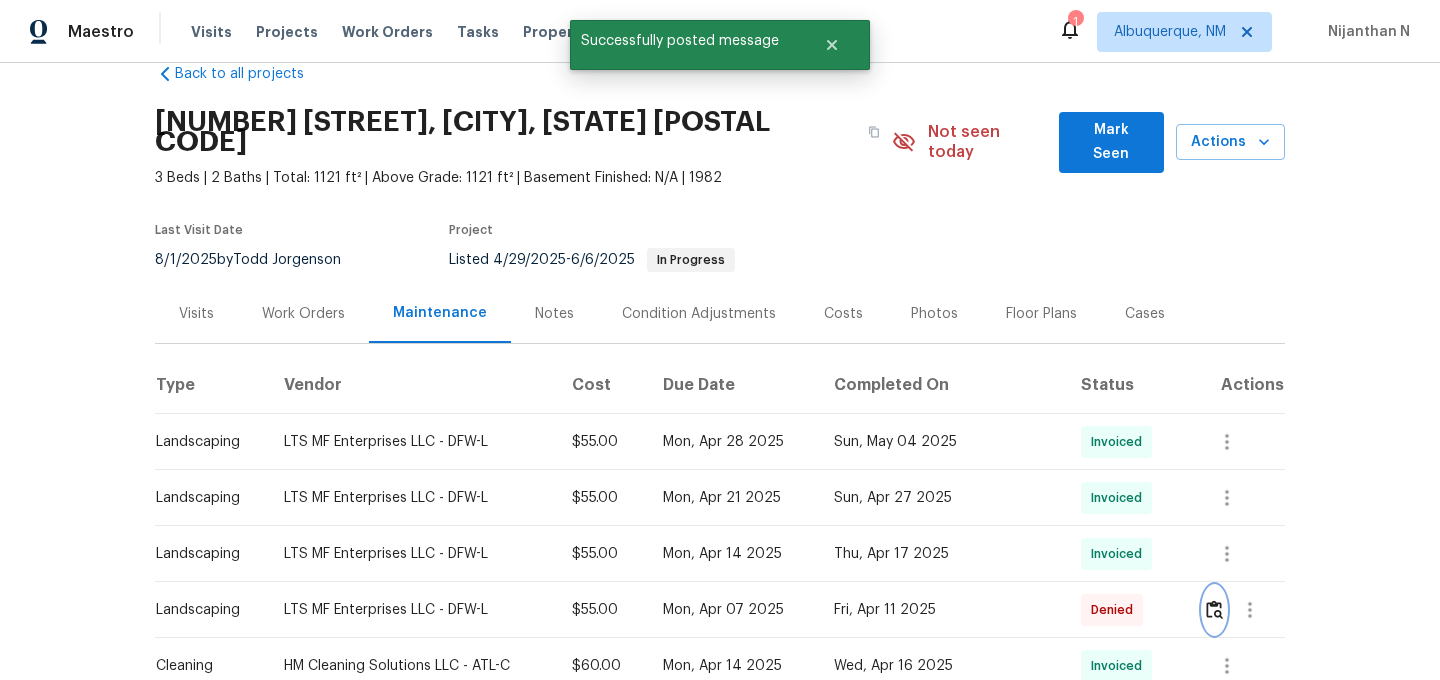 scroll, scrollTop: 0, scrollLeft: 0, axis: both 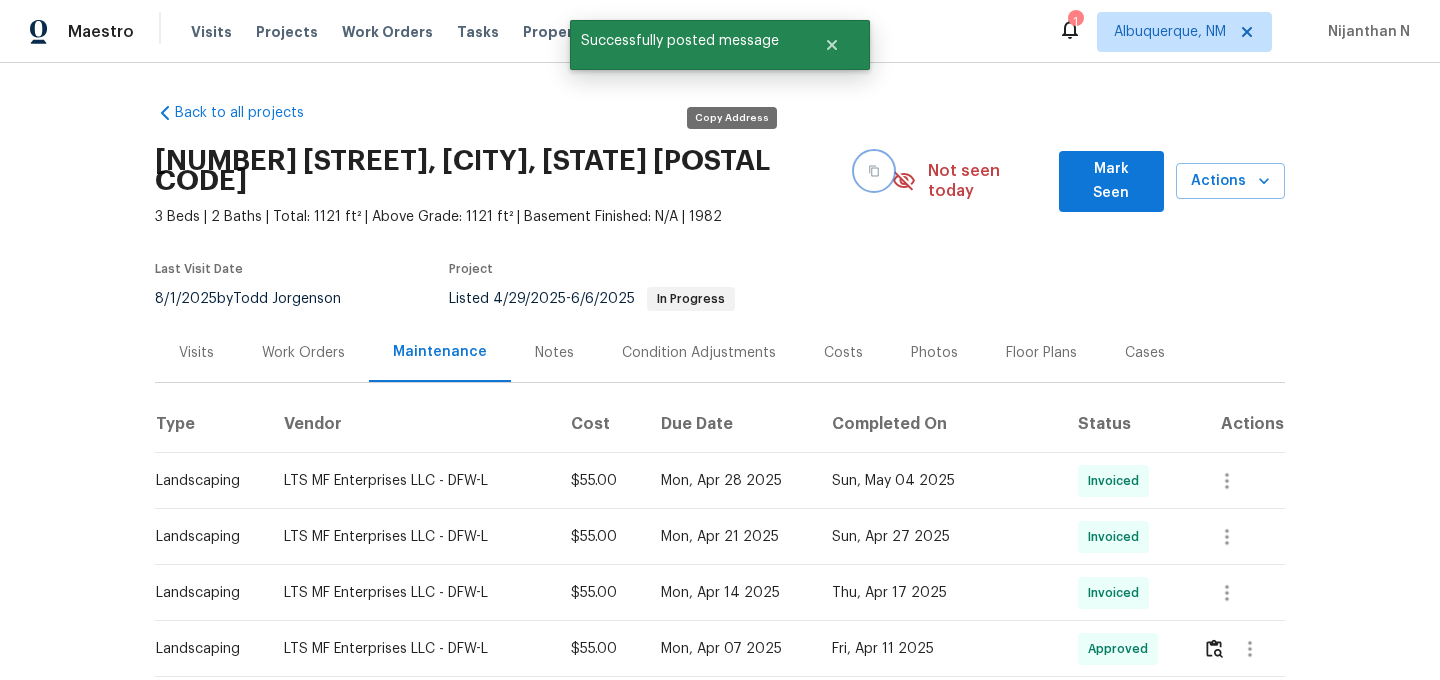 click at bounding box center [874, 171] 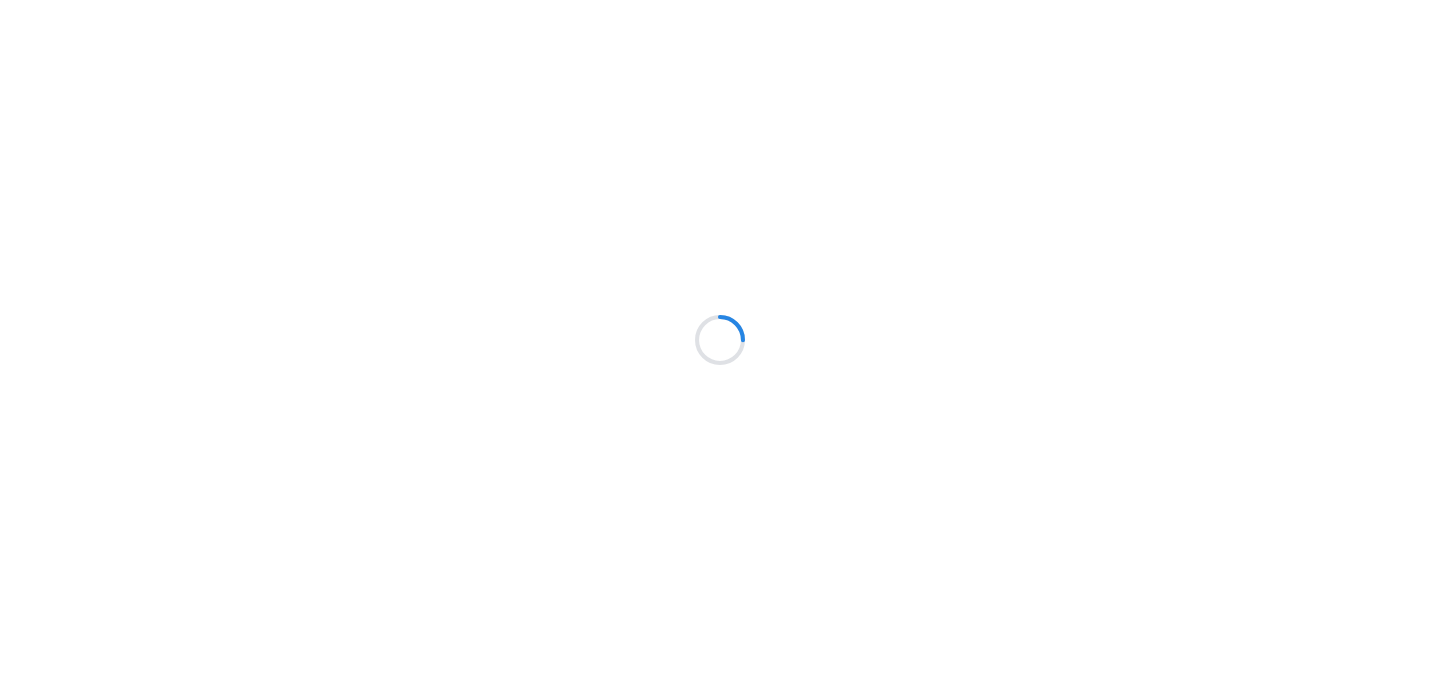 scroll, scrollTop: 0, scrollLeft: 0, axis: both 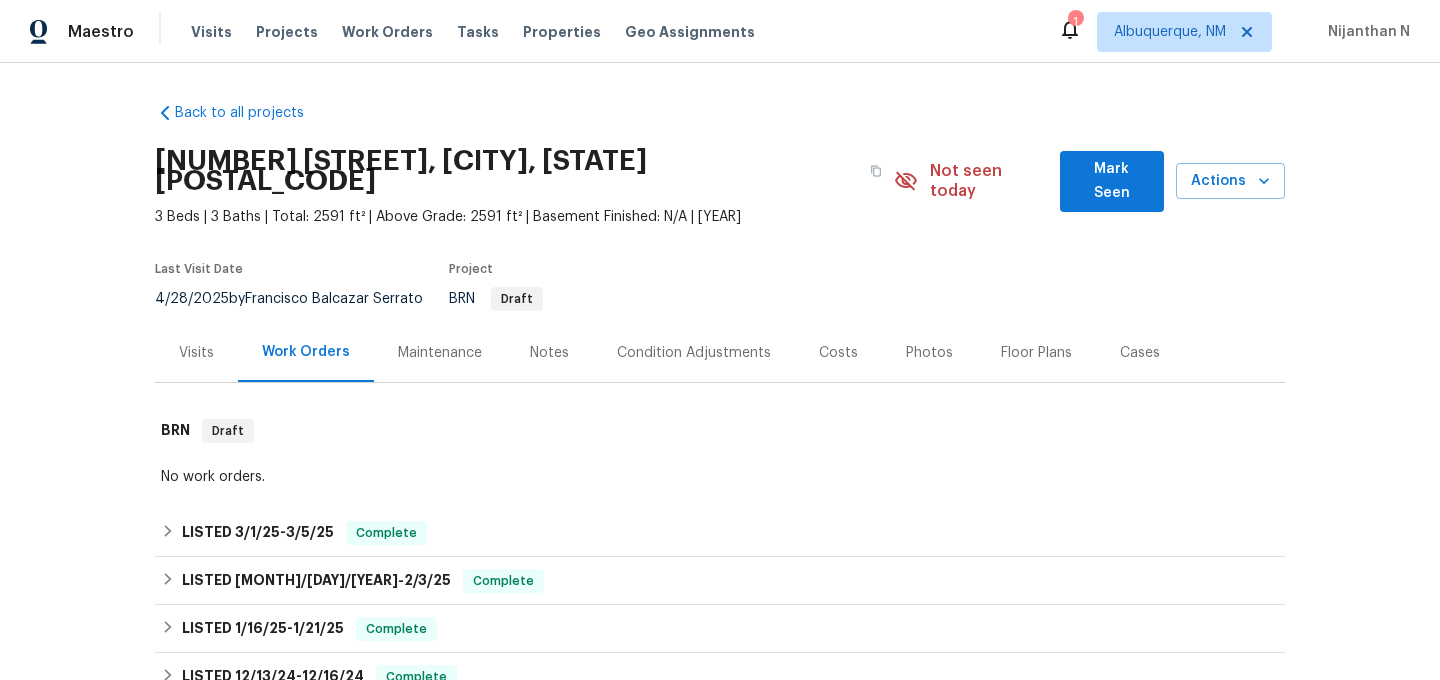 click on "Maintenance" at bounding box center (440, 353) 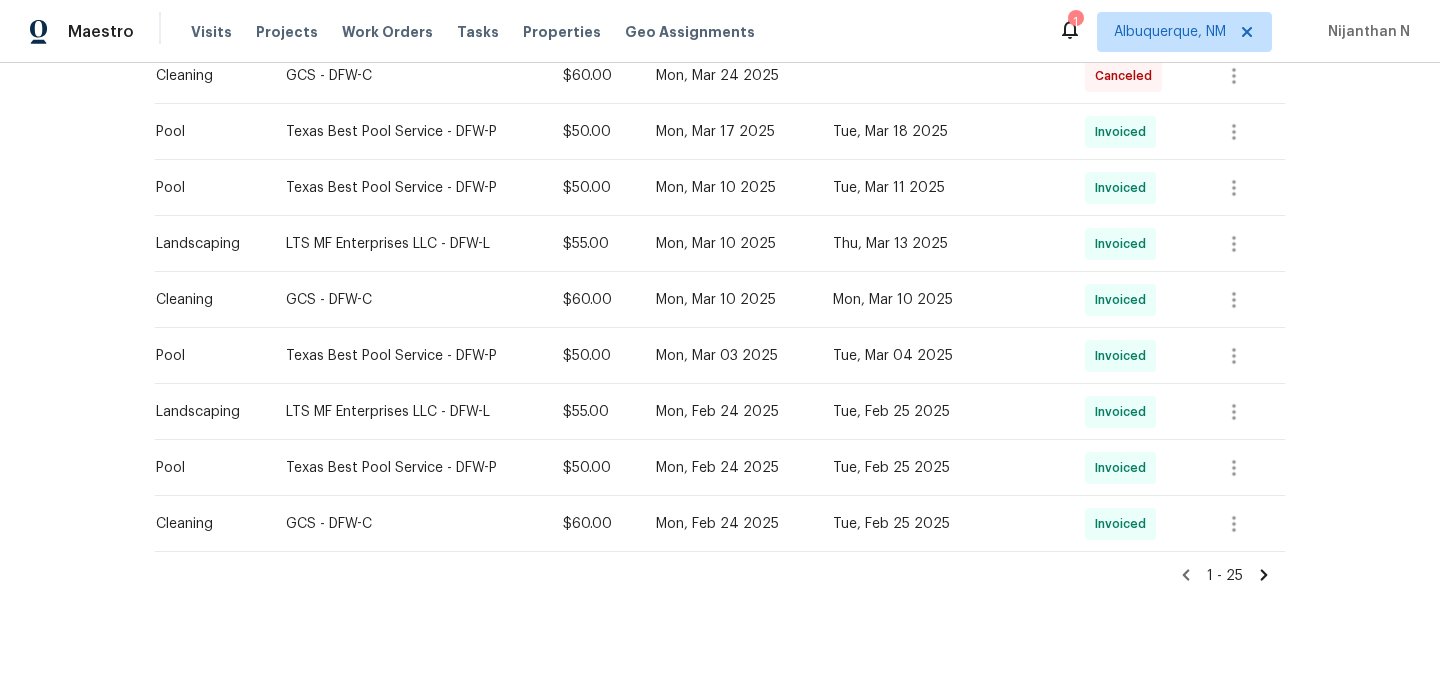 scroll, scrollTop: 1306, scrollLeft: 0, axis: vertical 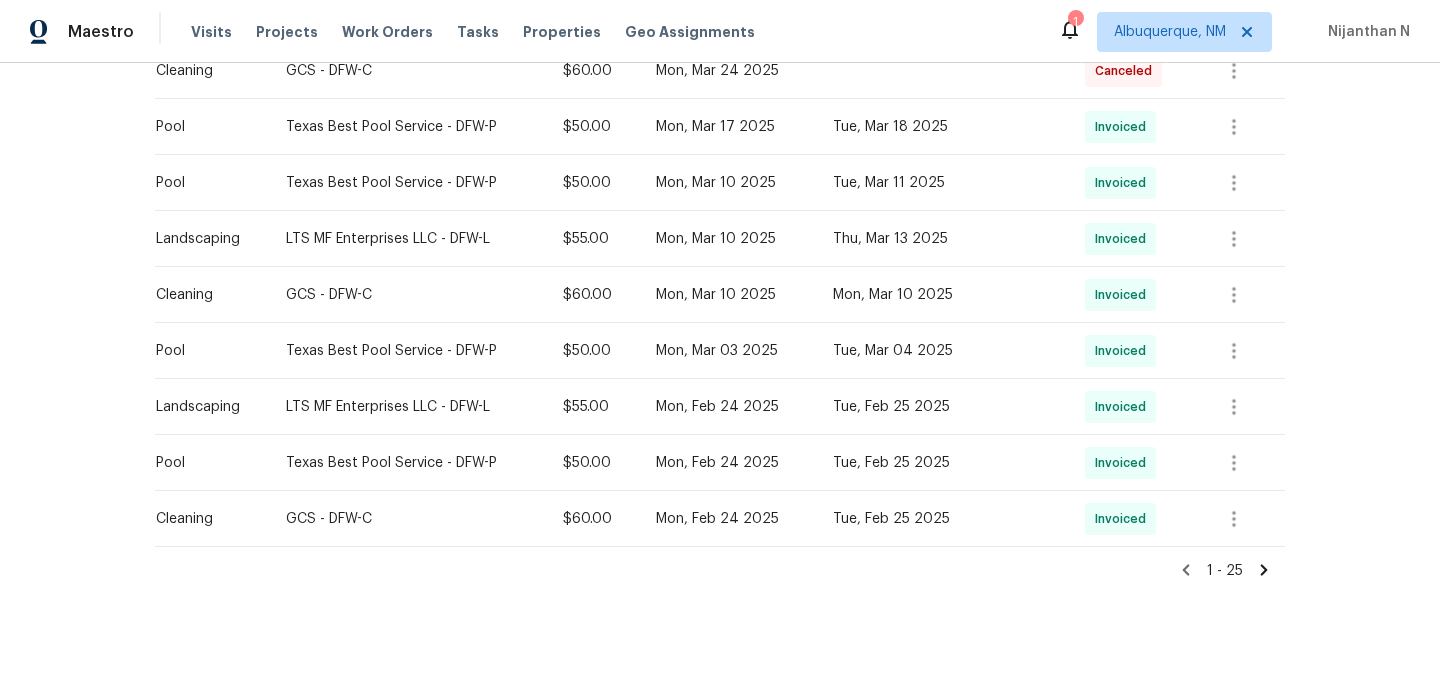 click 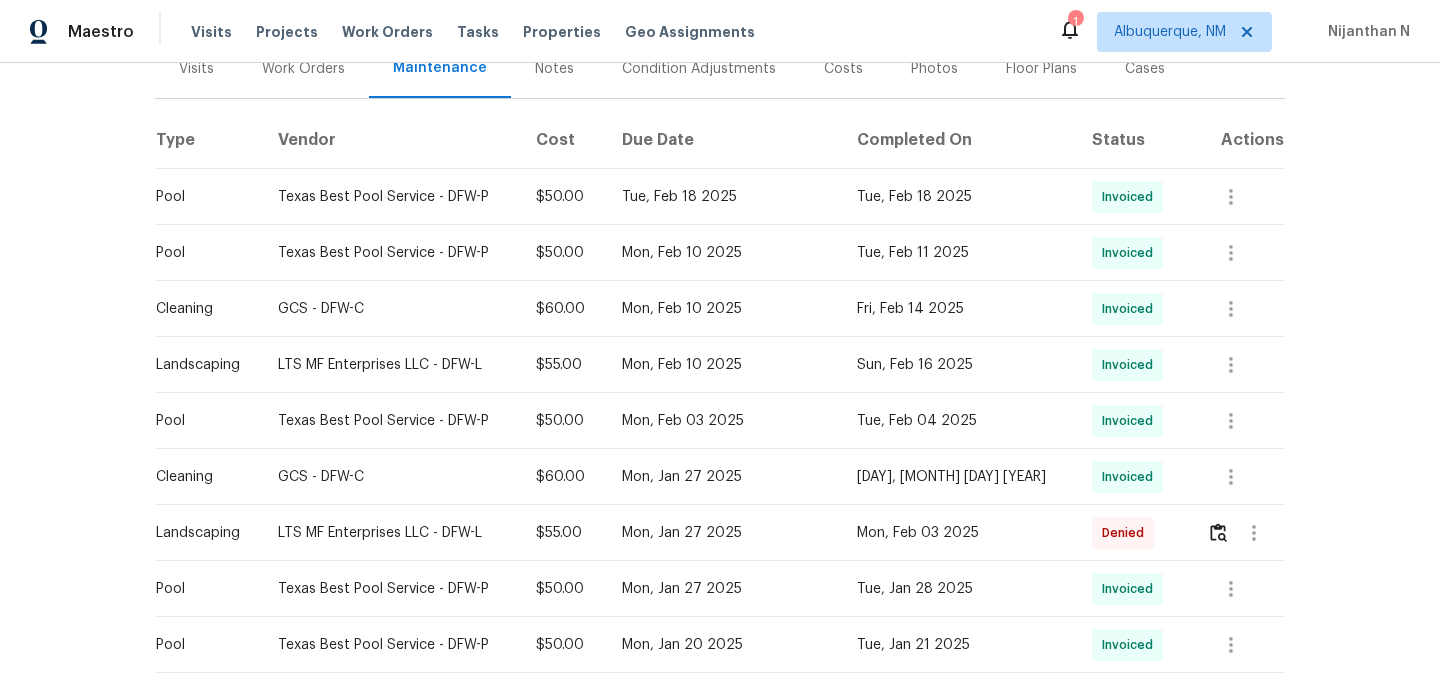 scroll, scrollTop: 0, scrollLeft: 0, axis: both 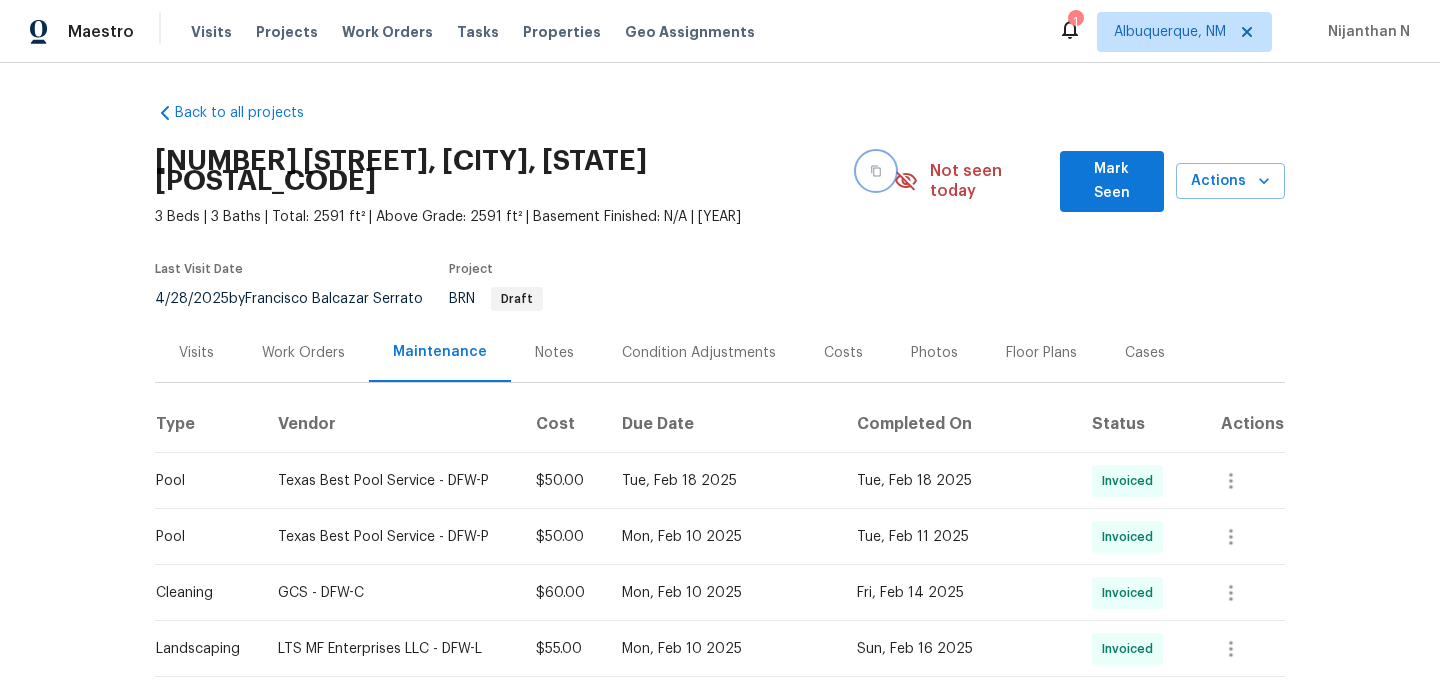 click 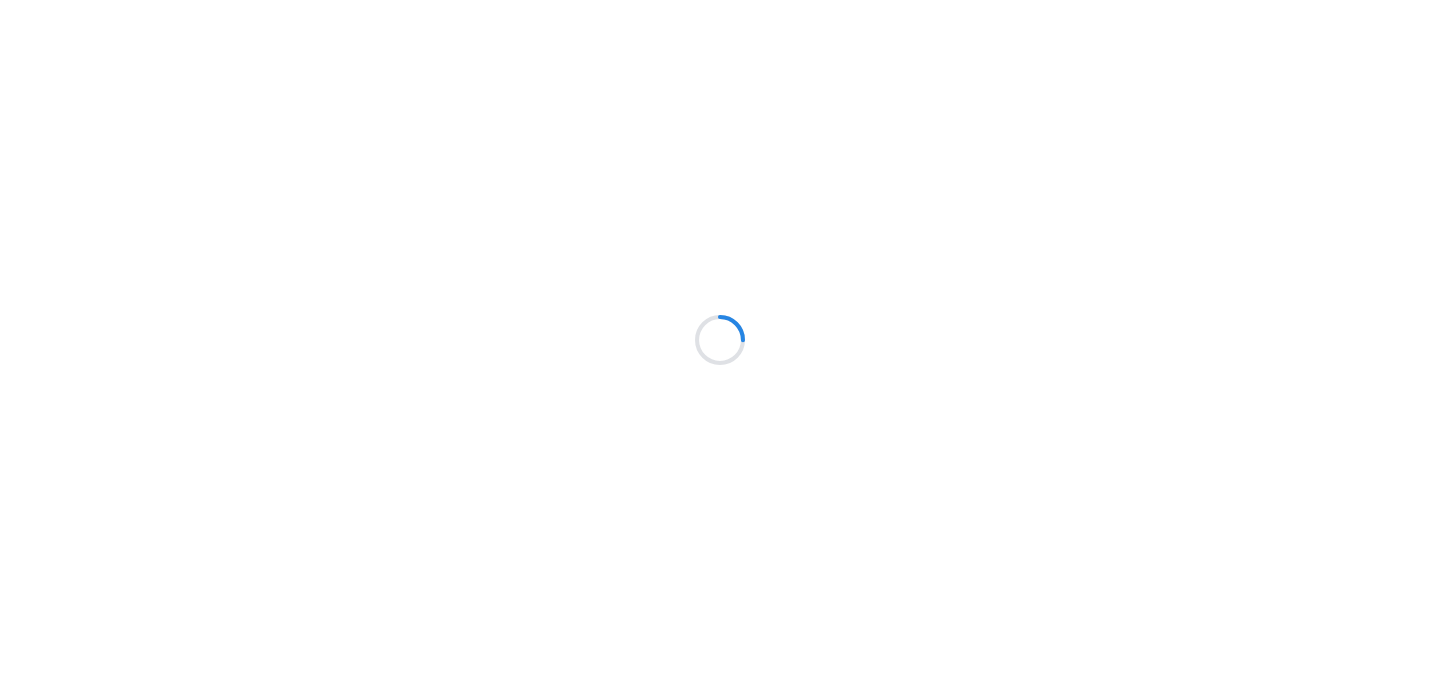 scroll, scrollTop: 0, scrollLeft: 0, axis: both 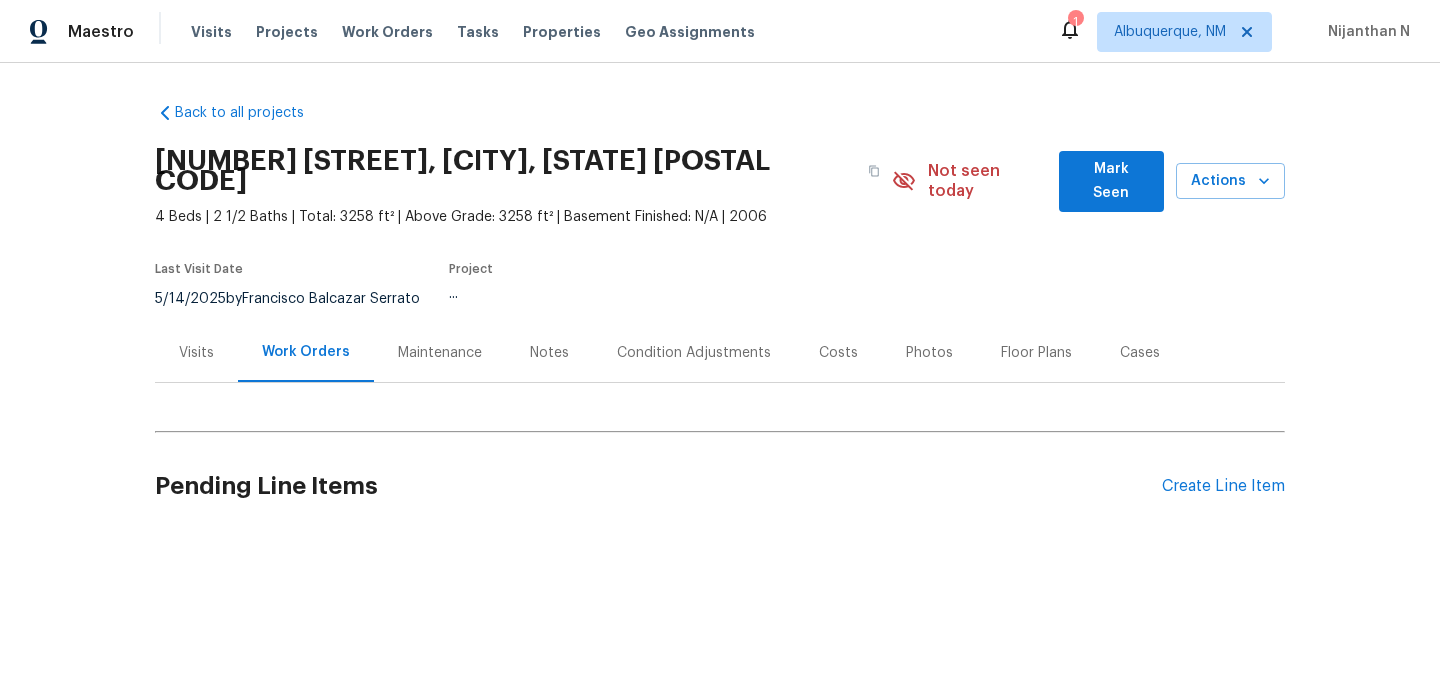 click on "Maintenance" at bounding box center [440, 352] 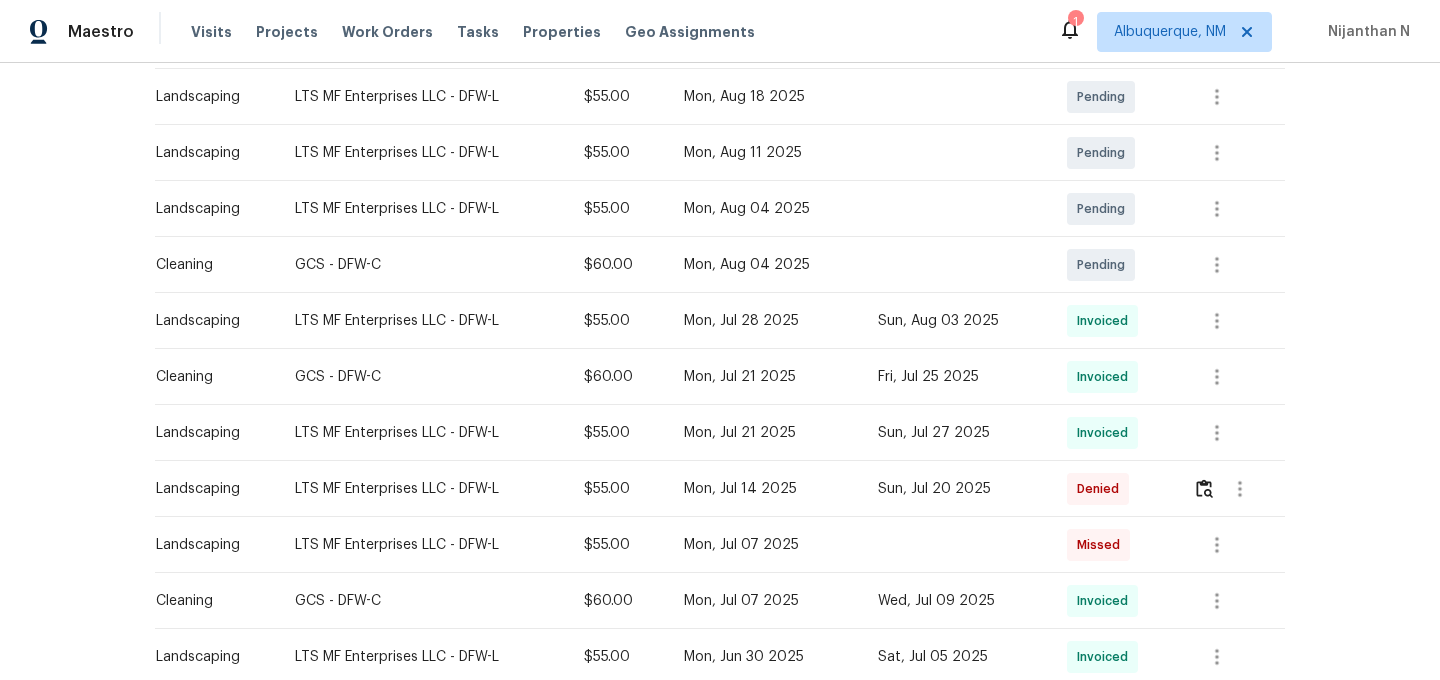 scroll, scrollTop: 441, scrollLeft: 0, axis: vertical 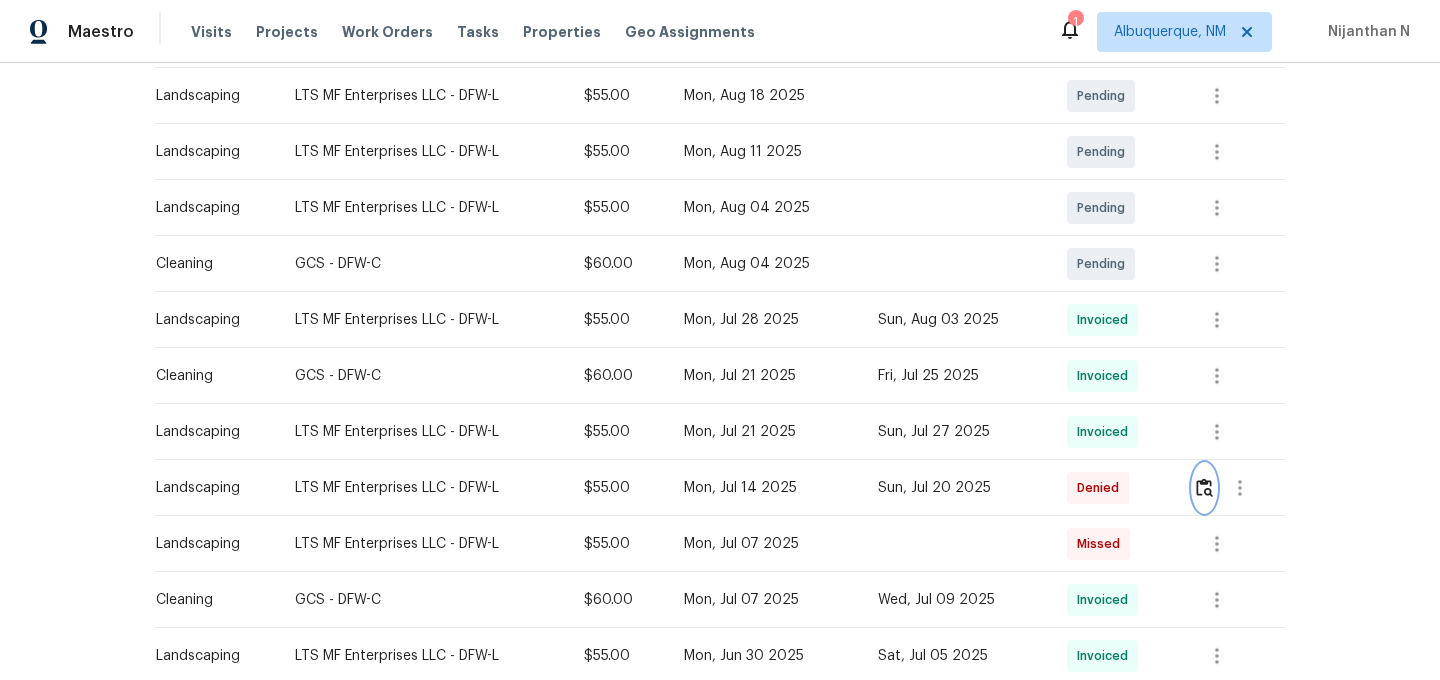 click at bounding box center (1204, 487) 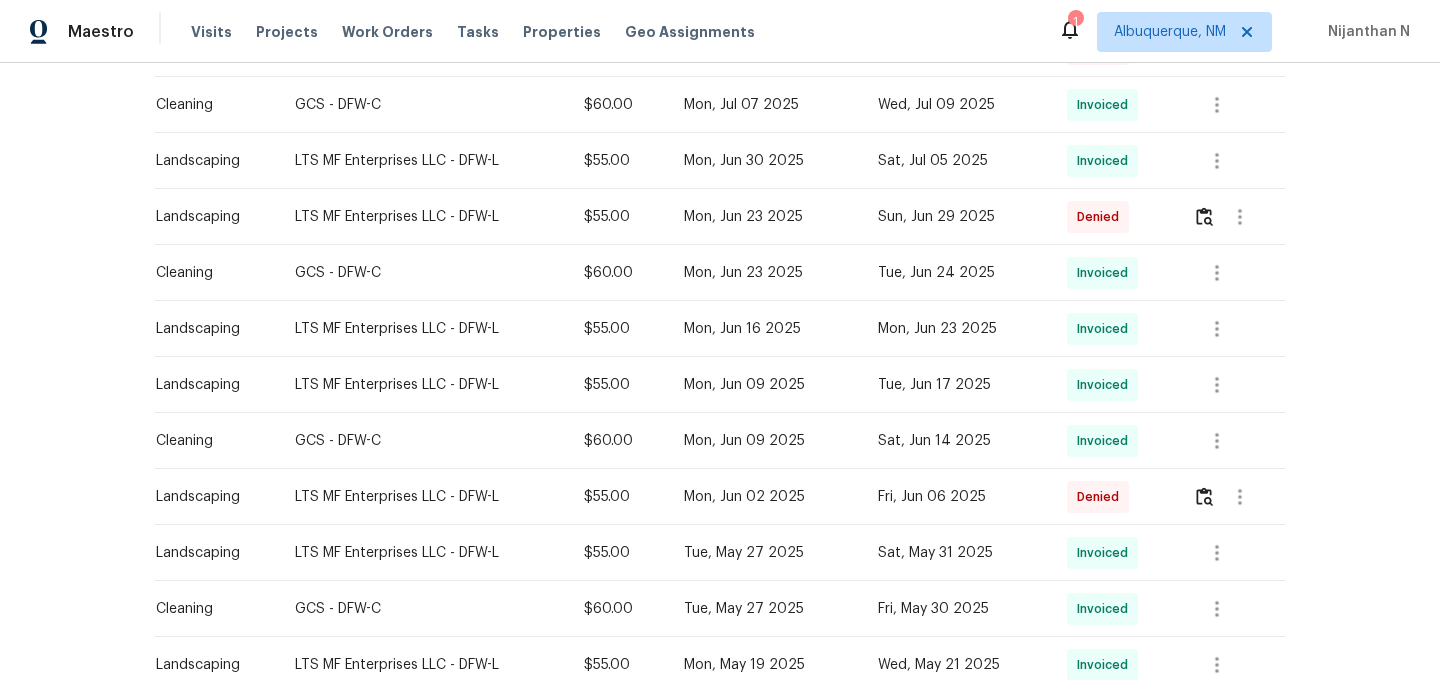 scroll, scrollTop: 957, scrollLeft: 0, axis: vertical 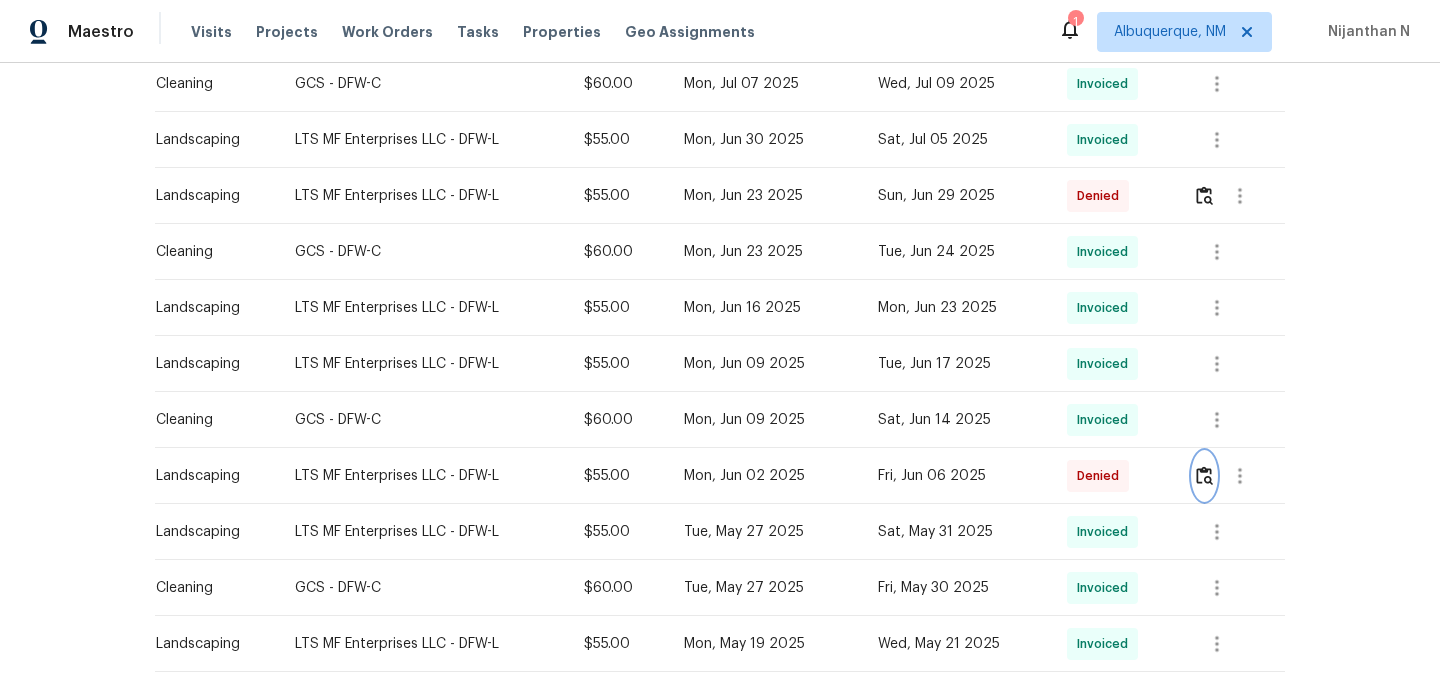 click at bounding box center (1204, 475) 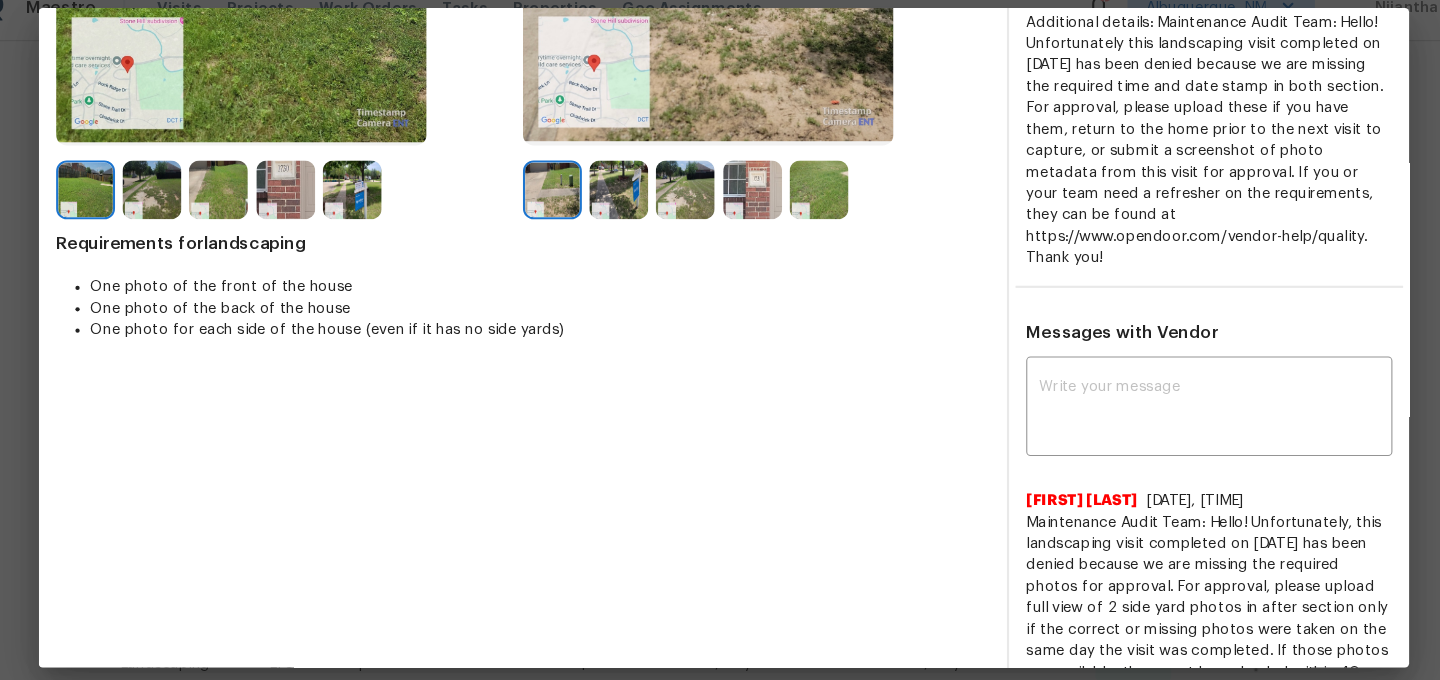 scroll, scrollTop: 355, scrollLeft: 0, axis: vertical 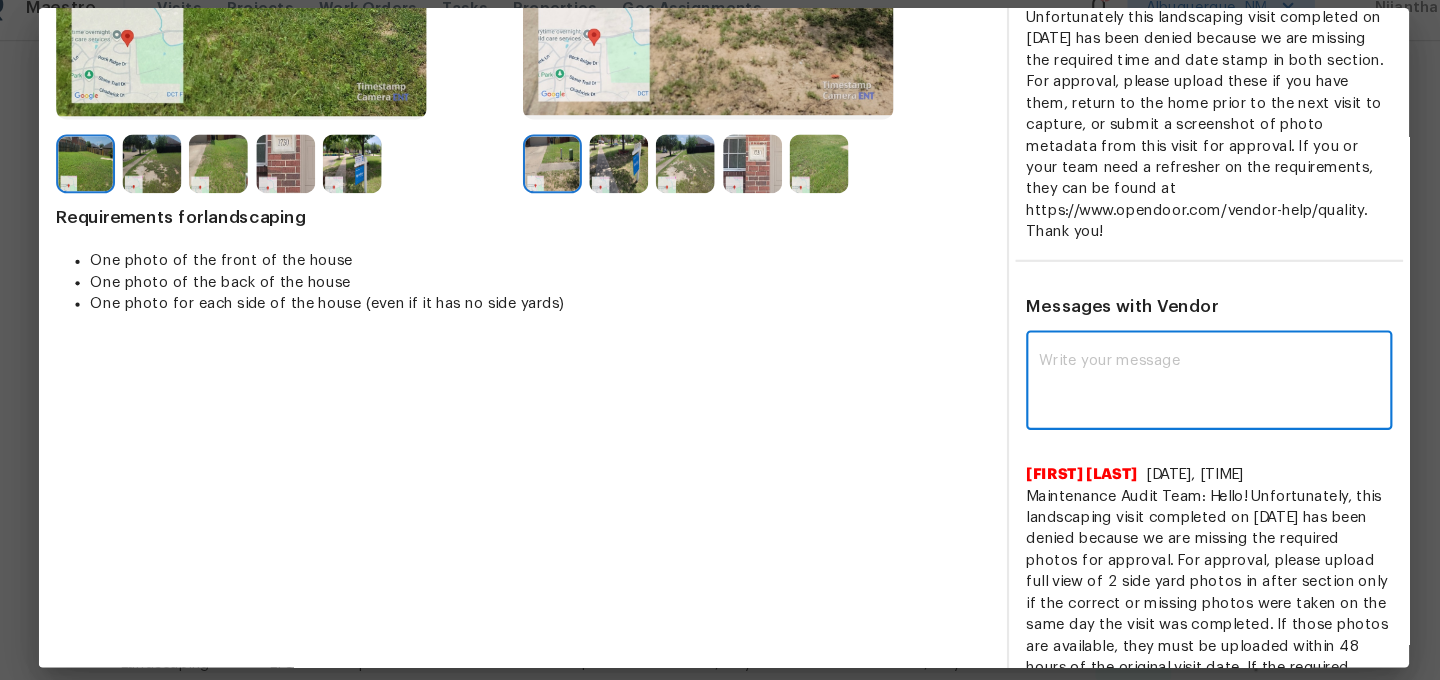click at bounding box center [1173, 382] 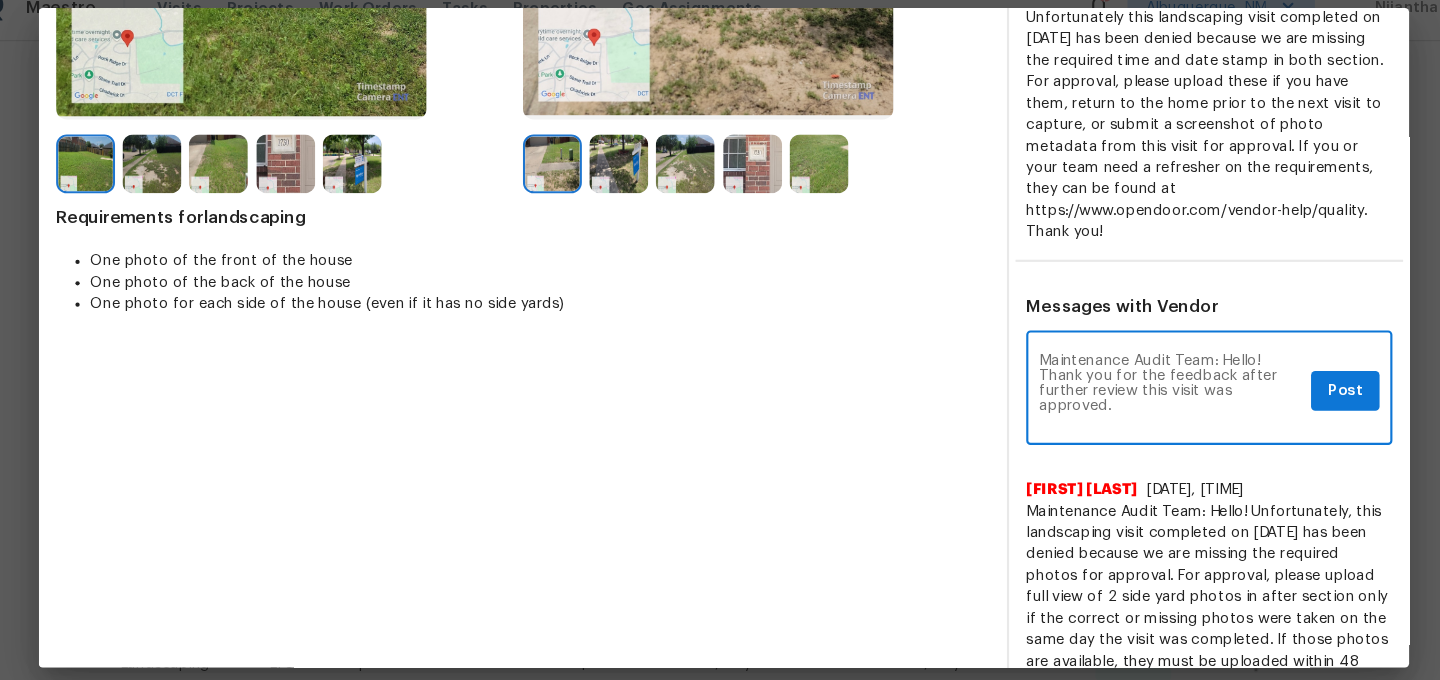 scroll, scrollTop: 0, scrollLeft: 0, axis: both 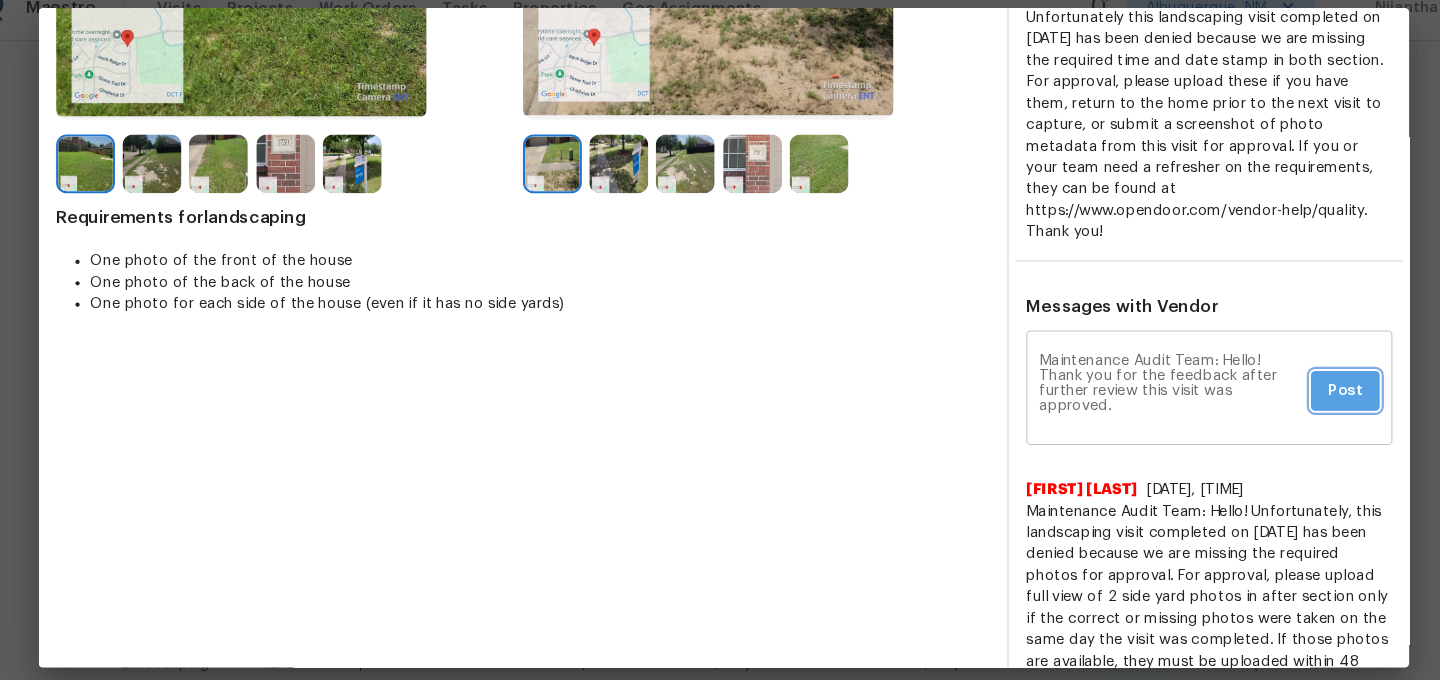 click on "Post" at bounding box center [1300, 389] 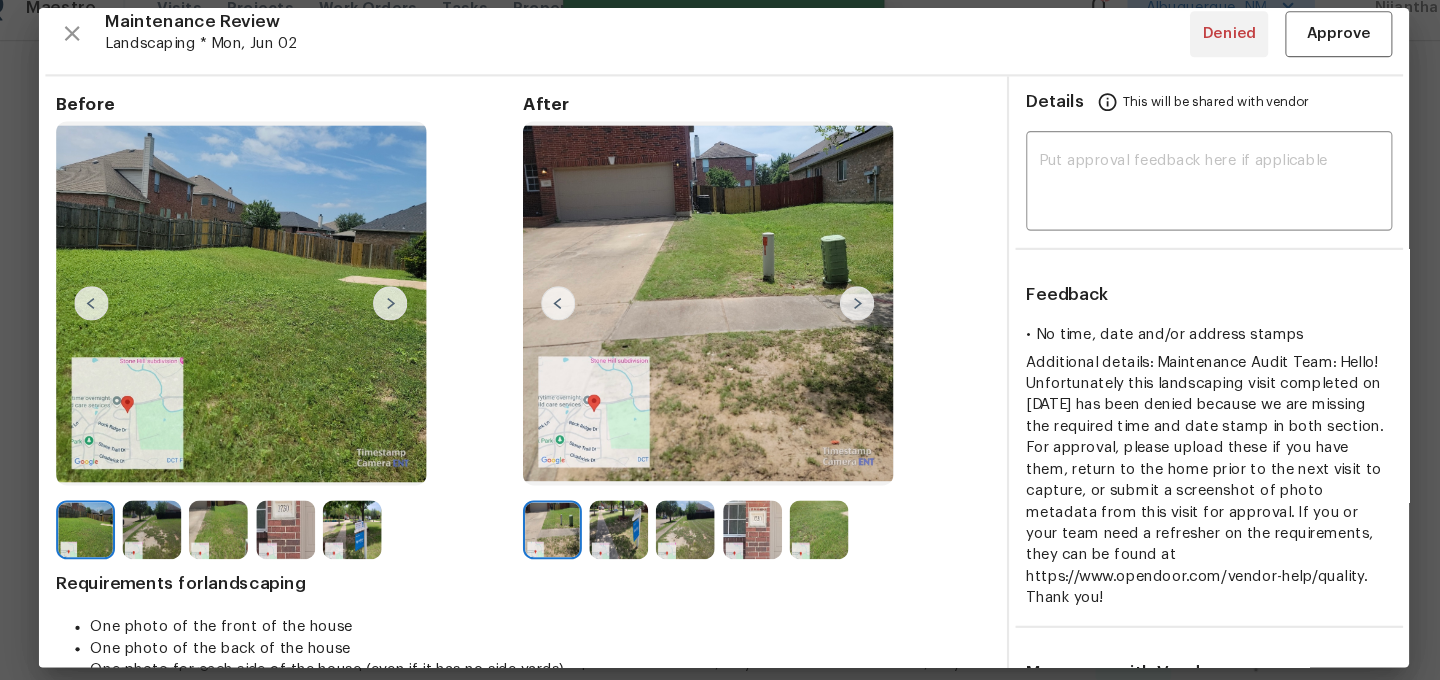 scroll, scrollTop: 0, scrollLeft: 0, axis: both 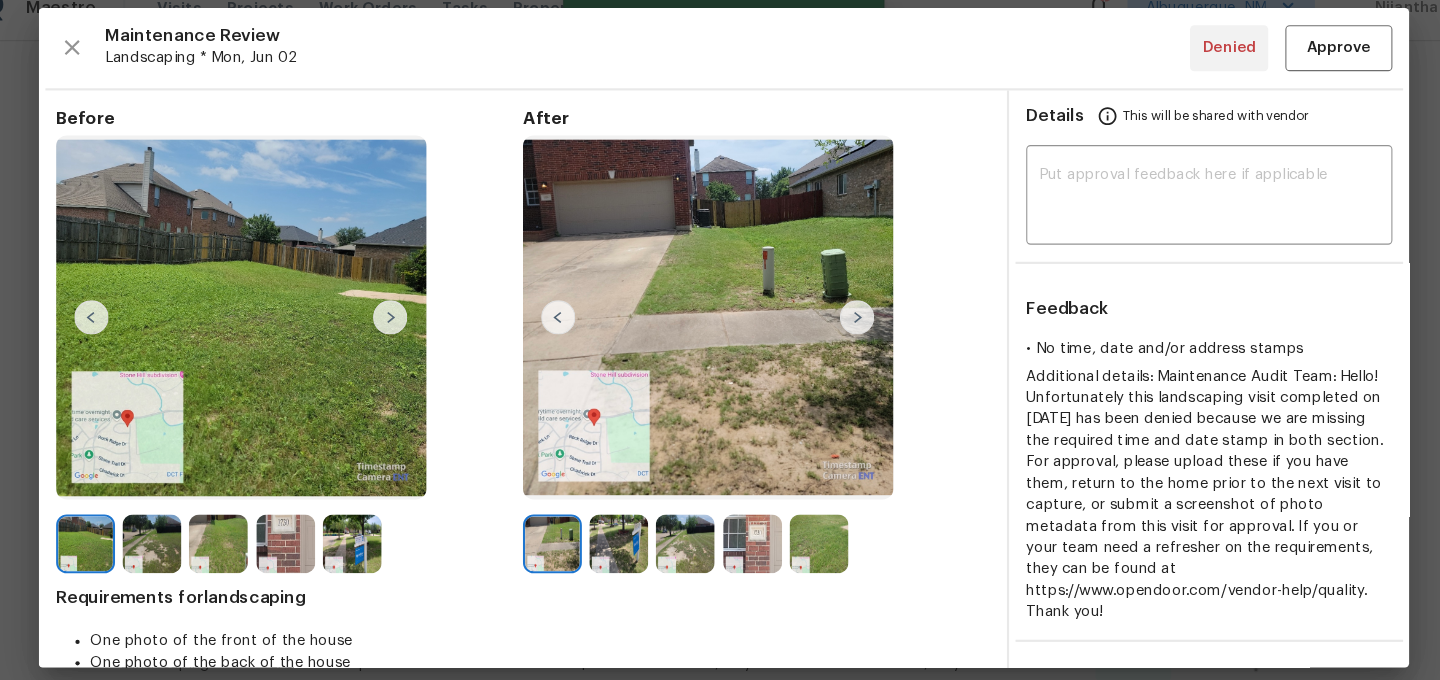 type 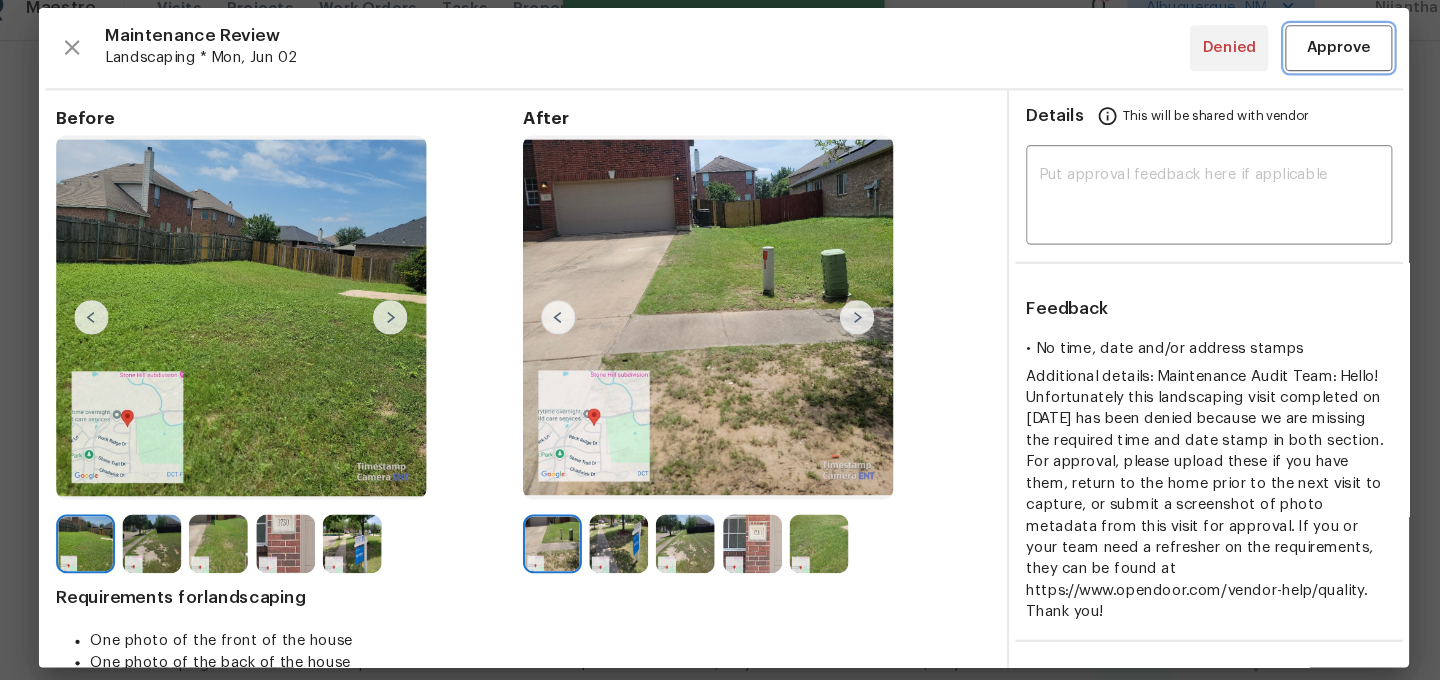 click on "Approve" at bounding box center [1294, 69] 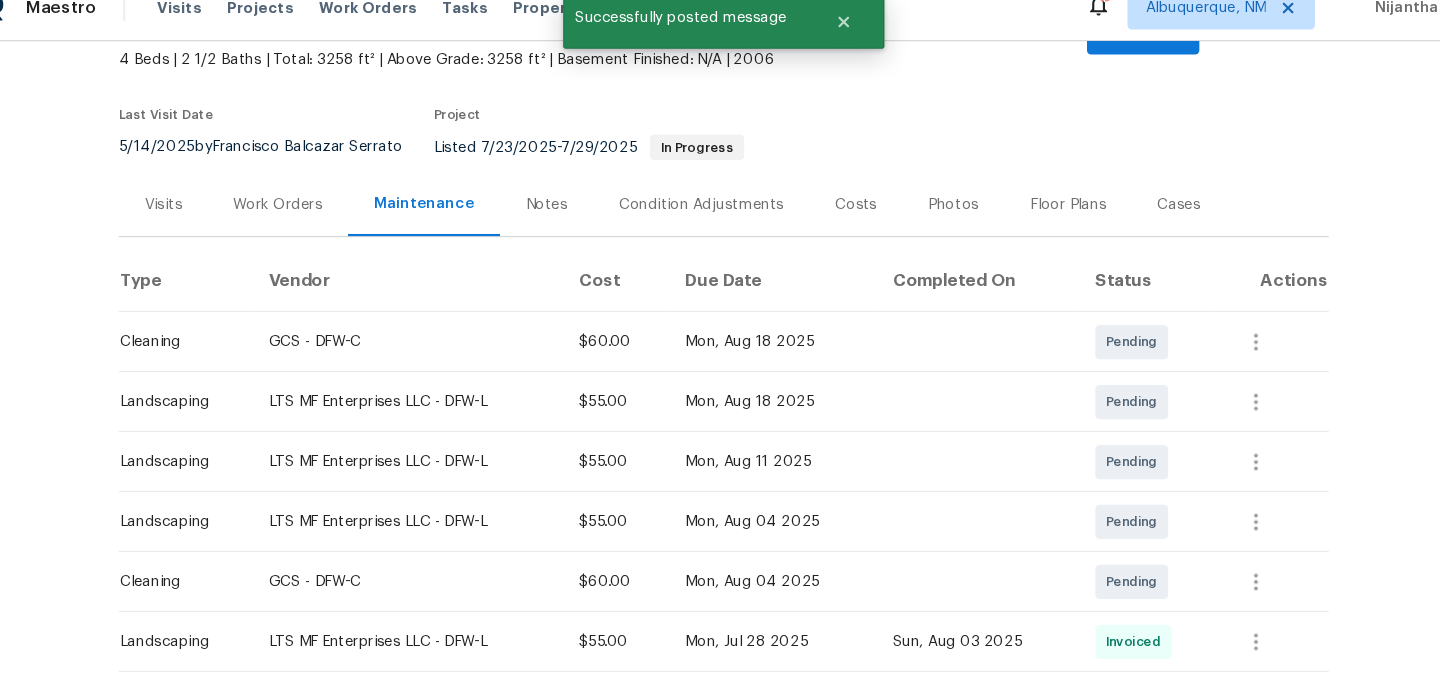 scroll, scrollTop: 0, scrollLeft: 0, axis: both 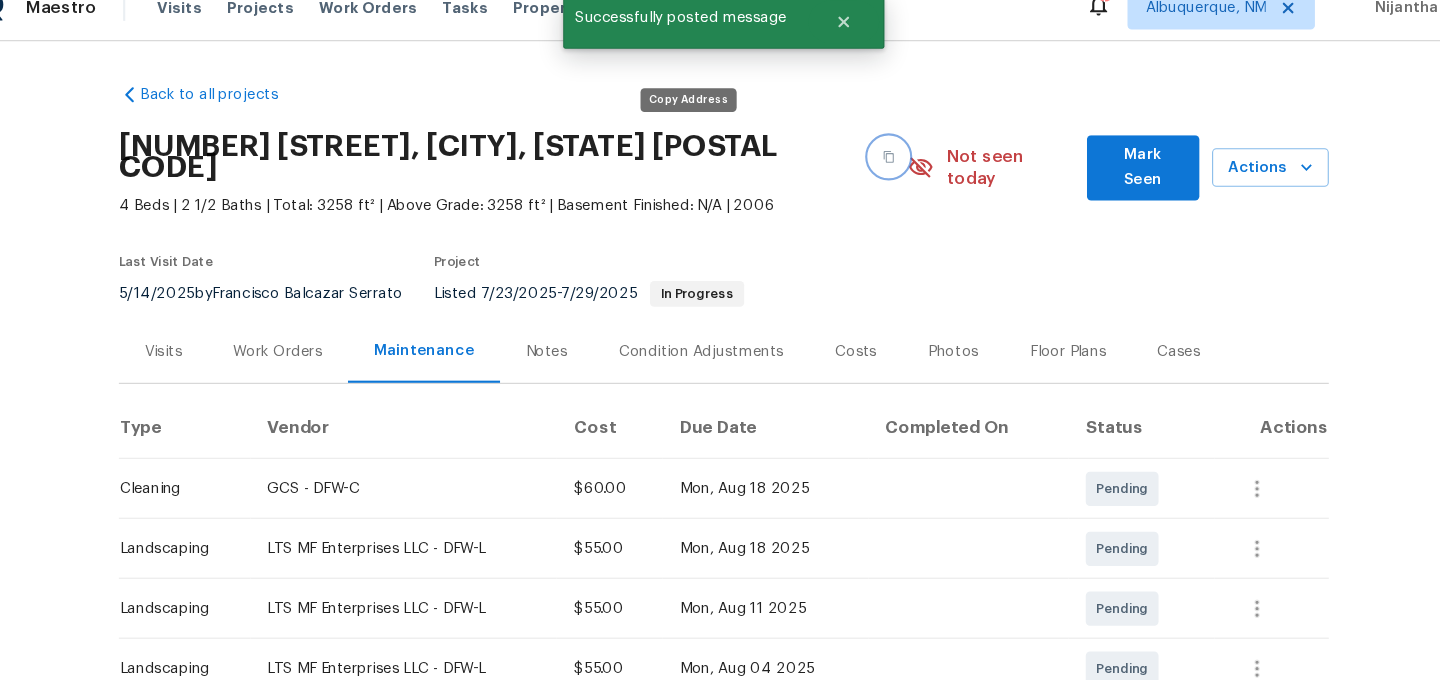 click at bounding box center [874, 171] 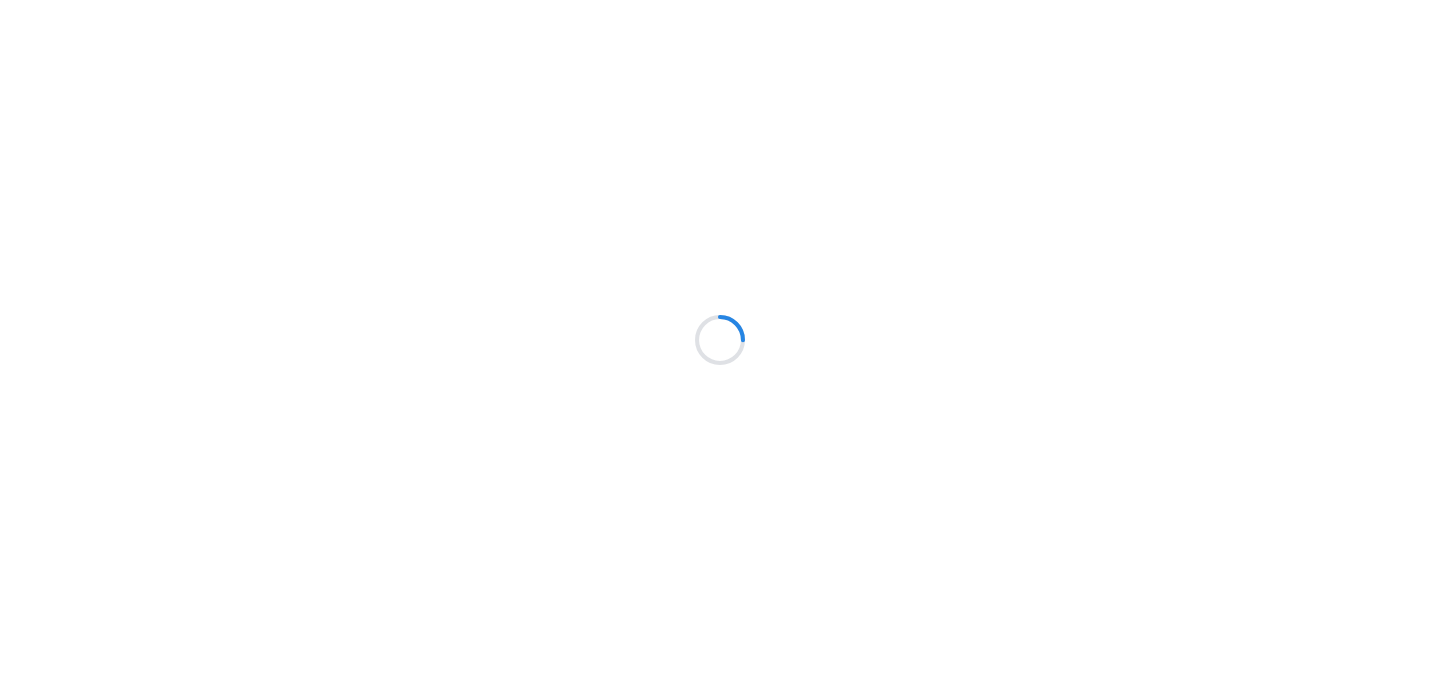 scroll, scrollTop: 0, scrollLeft: 0, axis: both 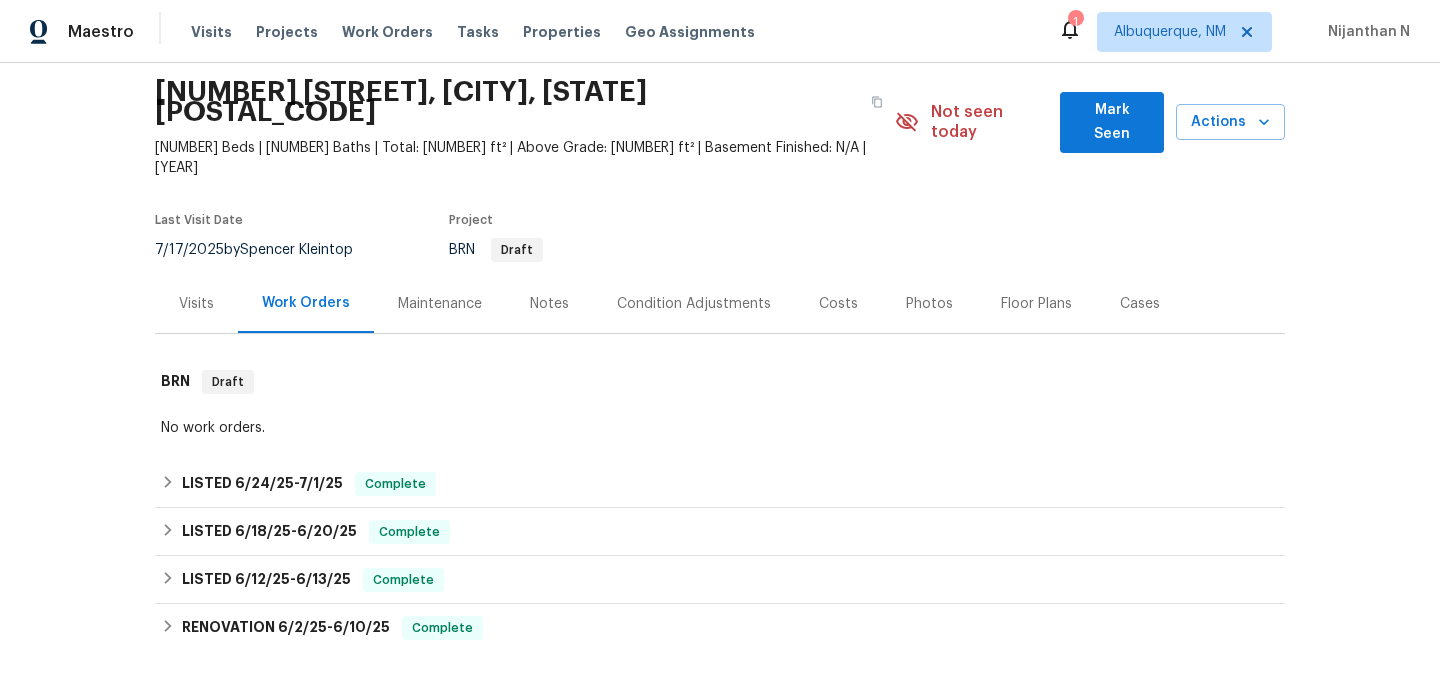 click on "Maintenance" at bounding box center [440, 304] 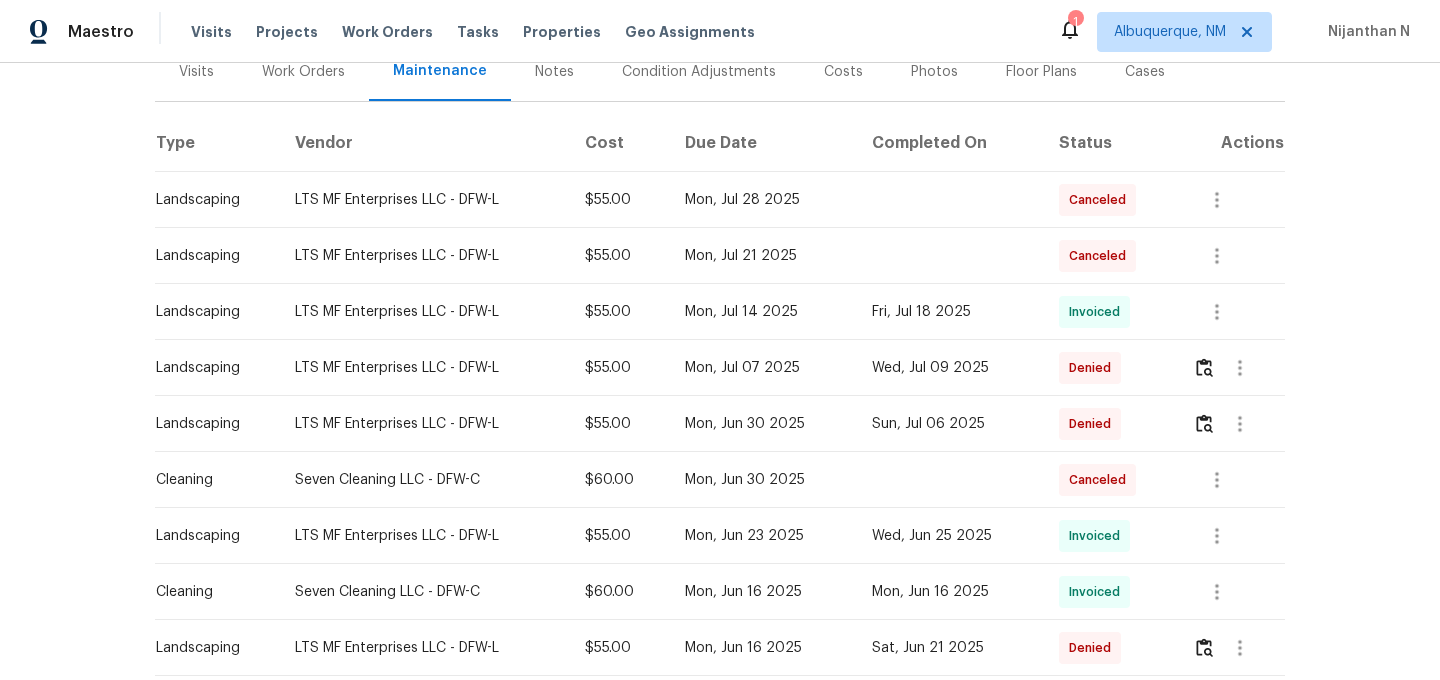 scroll, scrollTop: 302, scrollLeft: 0, axis: vertical 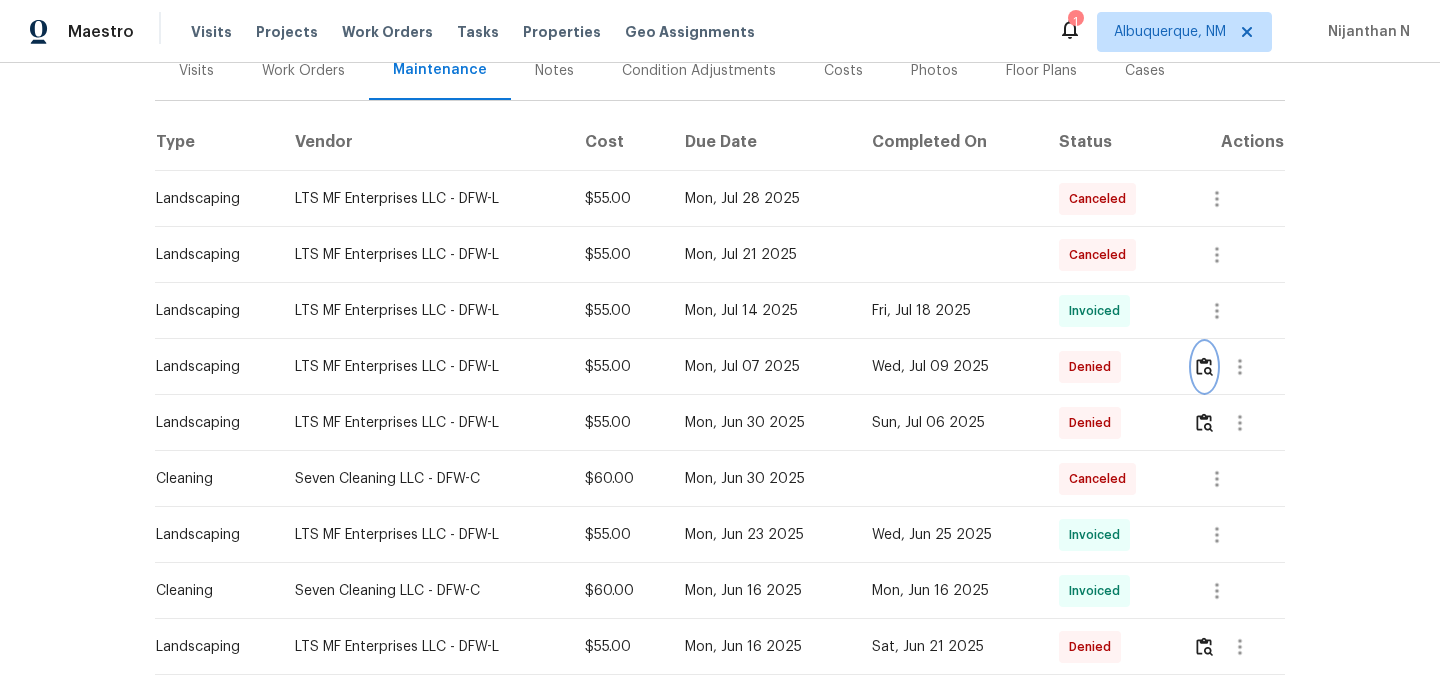 click at bounding box center (1204, 366) 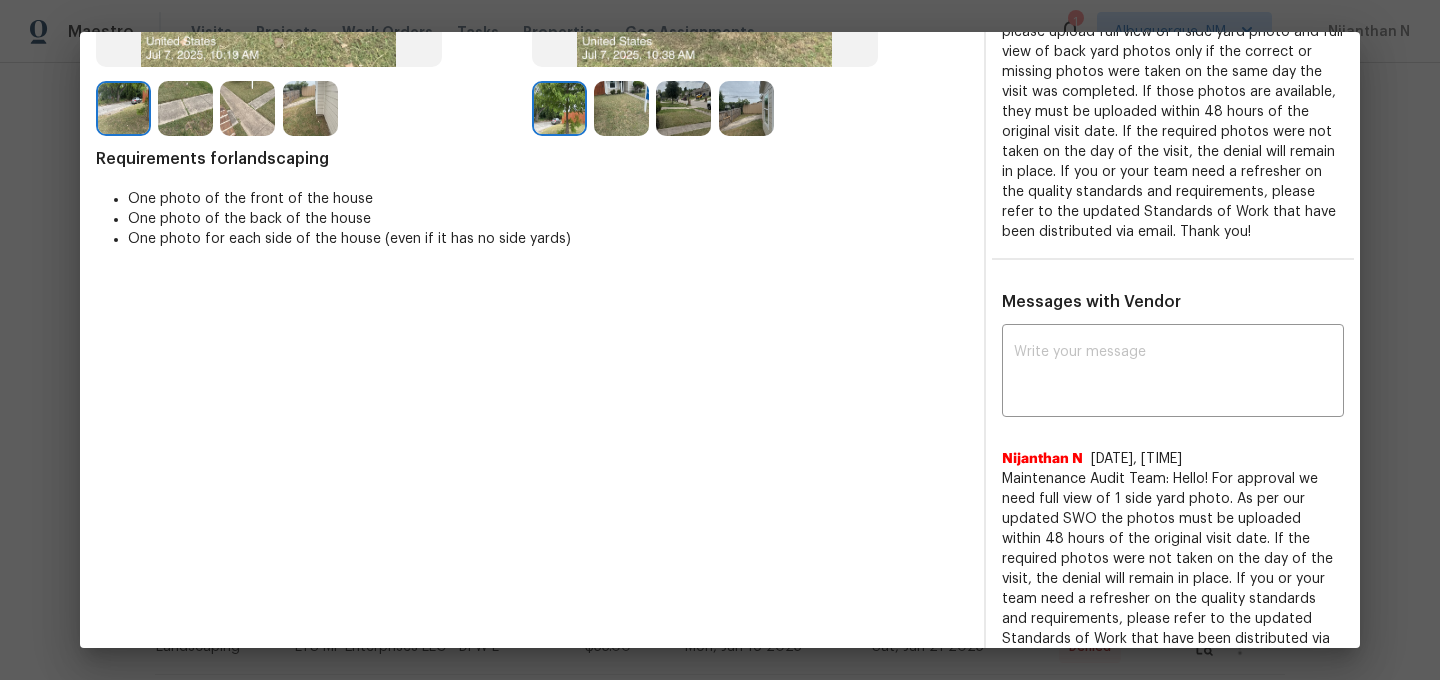 scroll, scrollTop: 350, scrollLeft: 0, axis: vertical 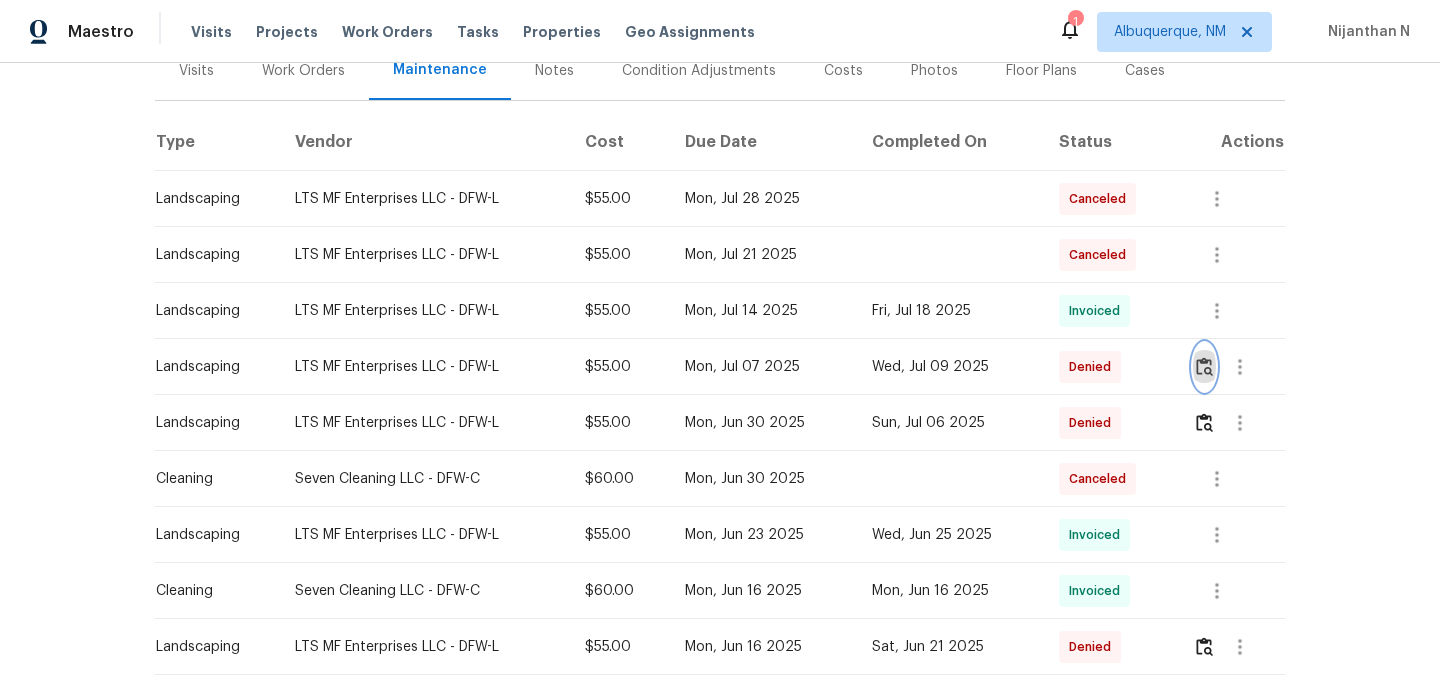 click at bounding box center [1204, 366] 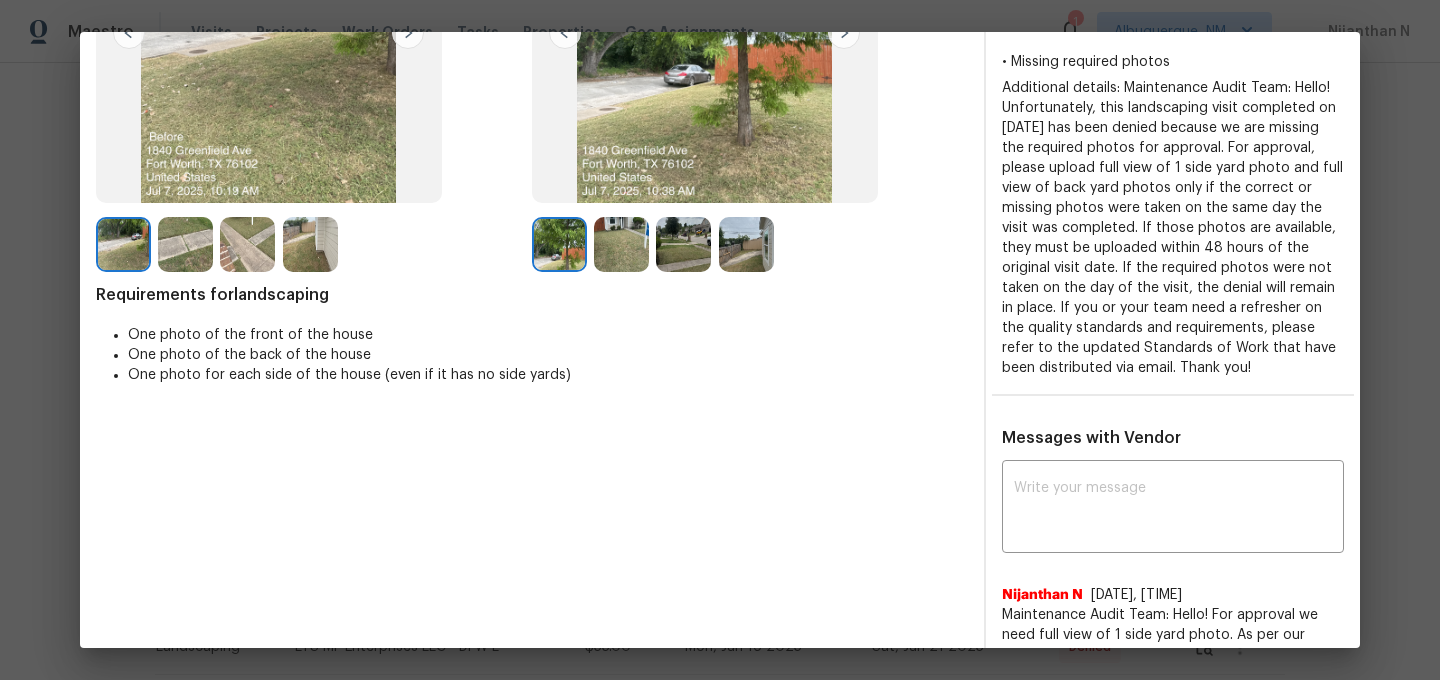 scroll, scrollTop: 374, scrollLeft: 0, axis: vertical 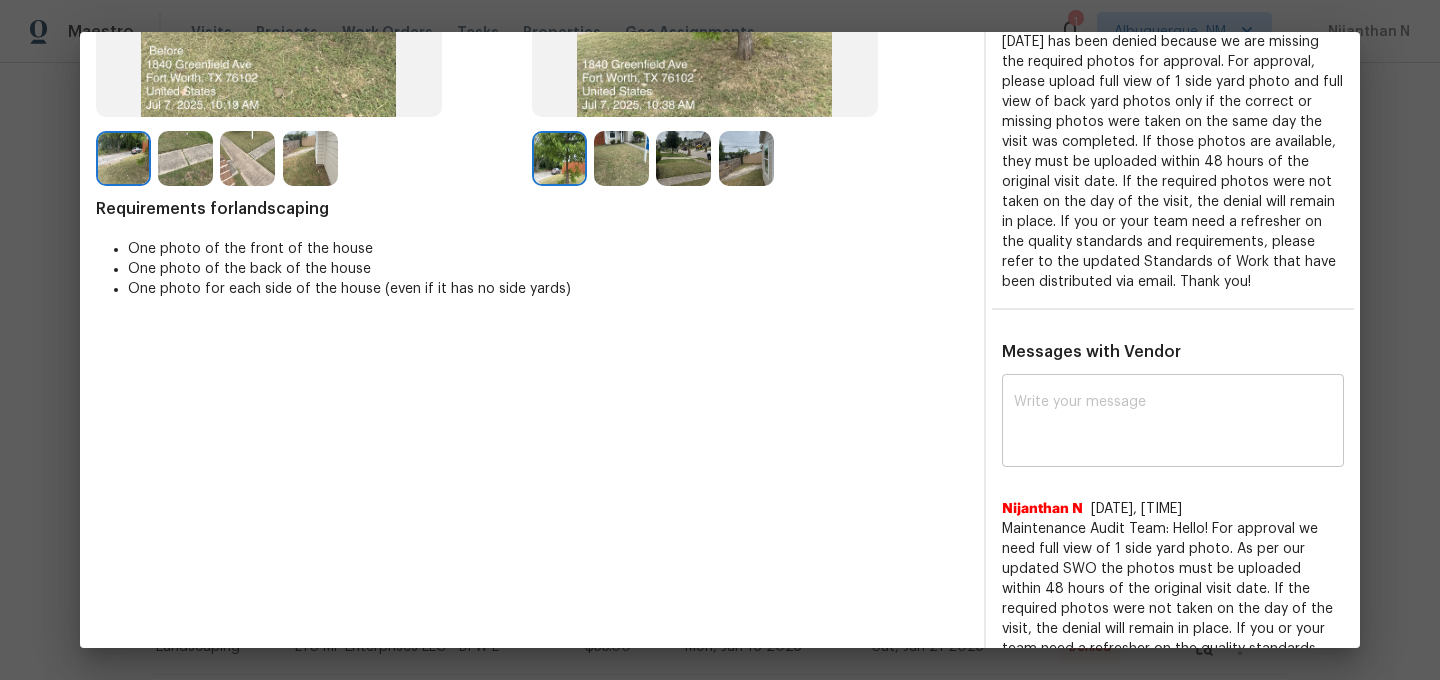 click on "x ​" at bounding box center [1173, 423] 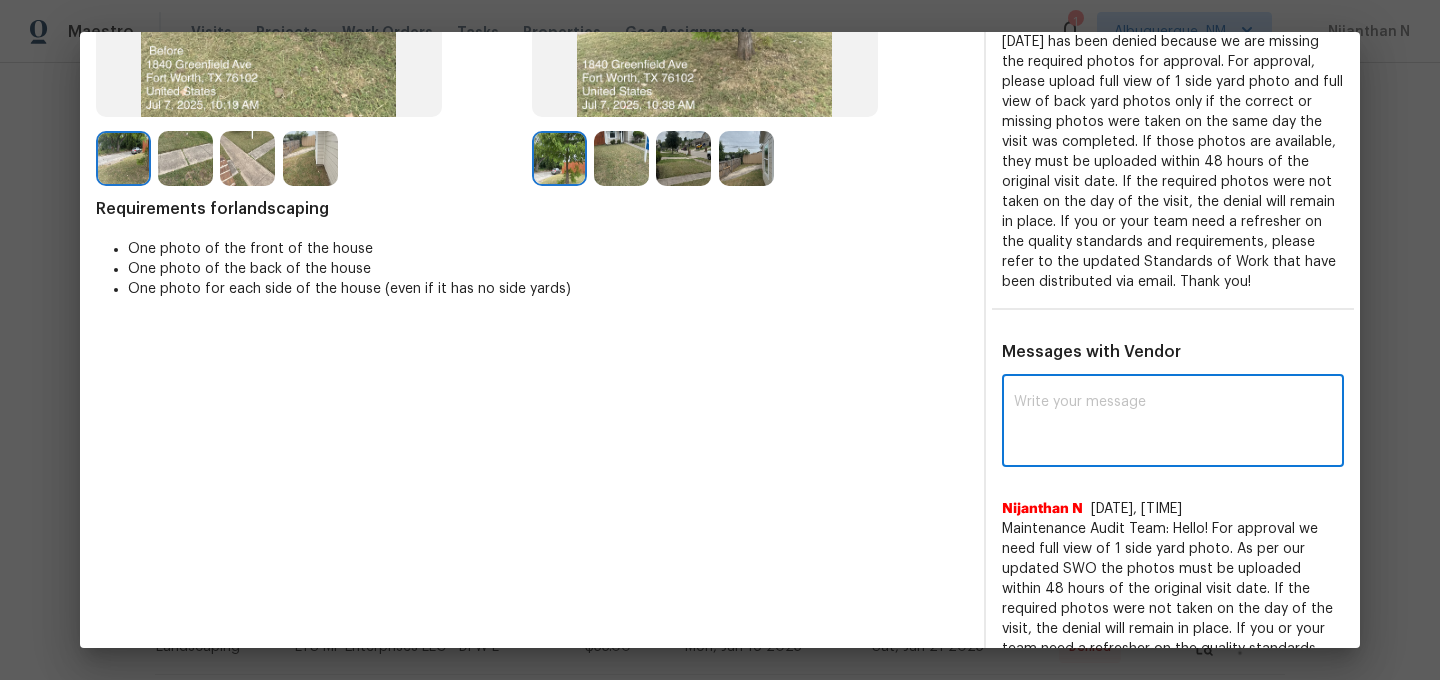 paste on "Maintenance Audit Team: Hello! Thank you for the feedback after further review this visit was approved." 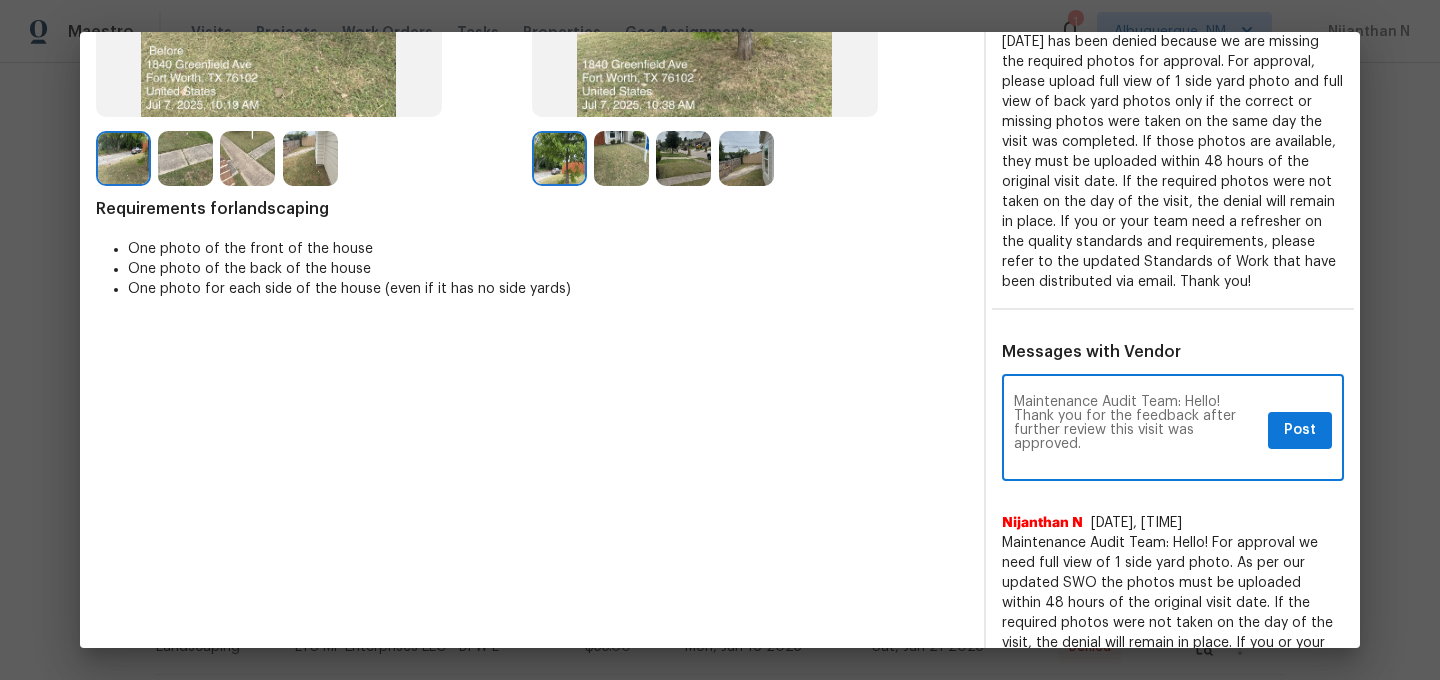 scroll, scrollTop: 0, scrollLeft: 0, axis: both 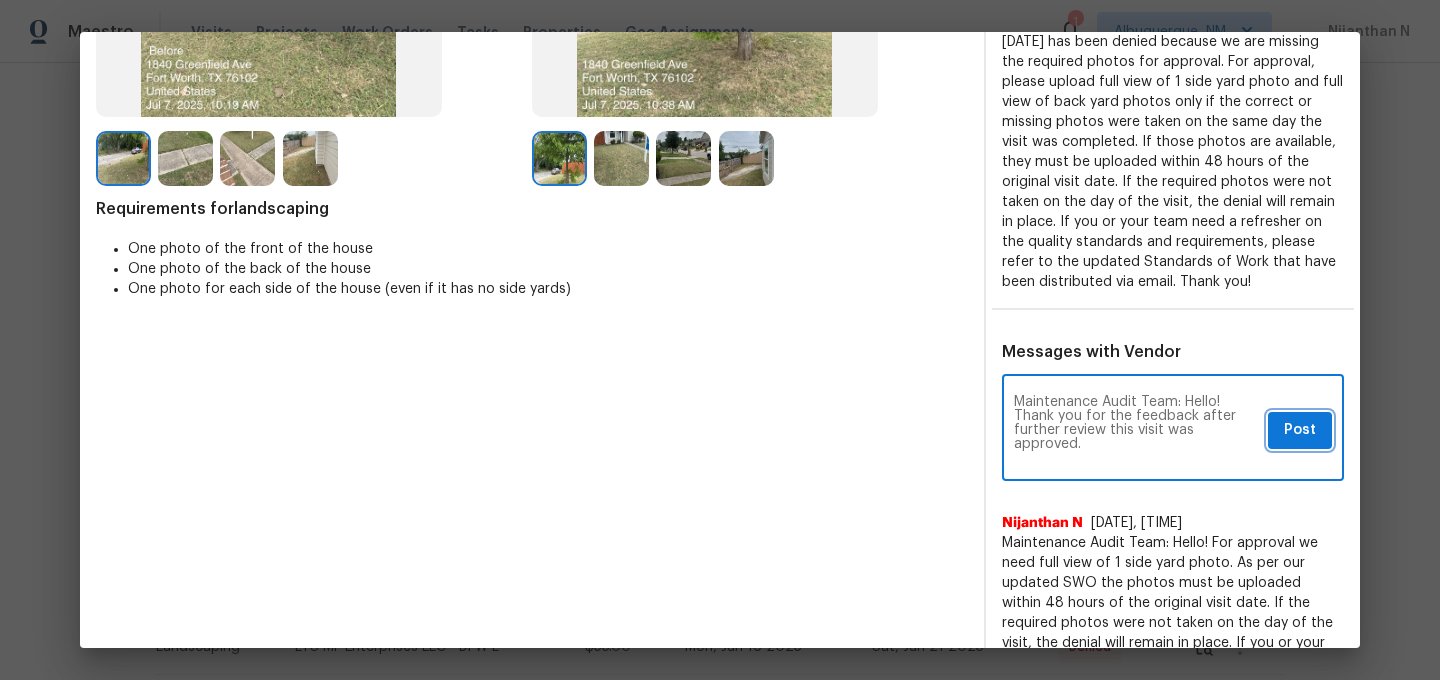 click on "Post" at bounding box center [1300, 430] 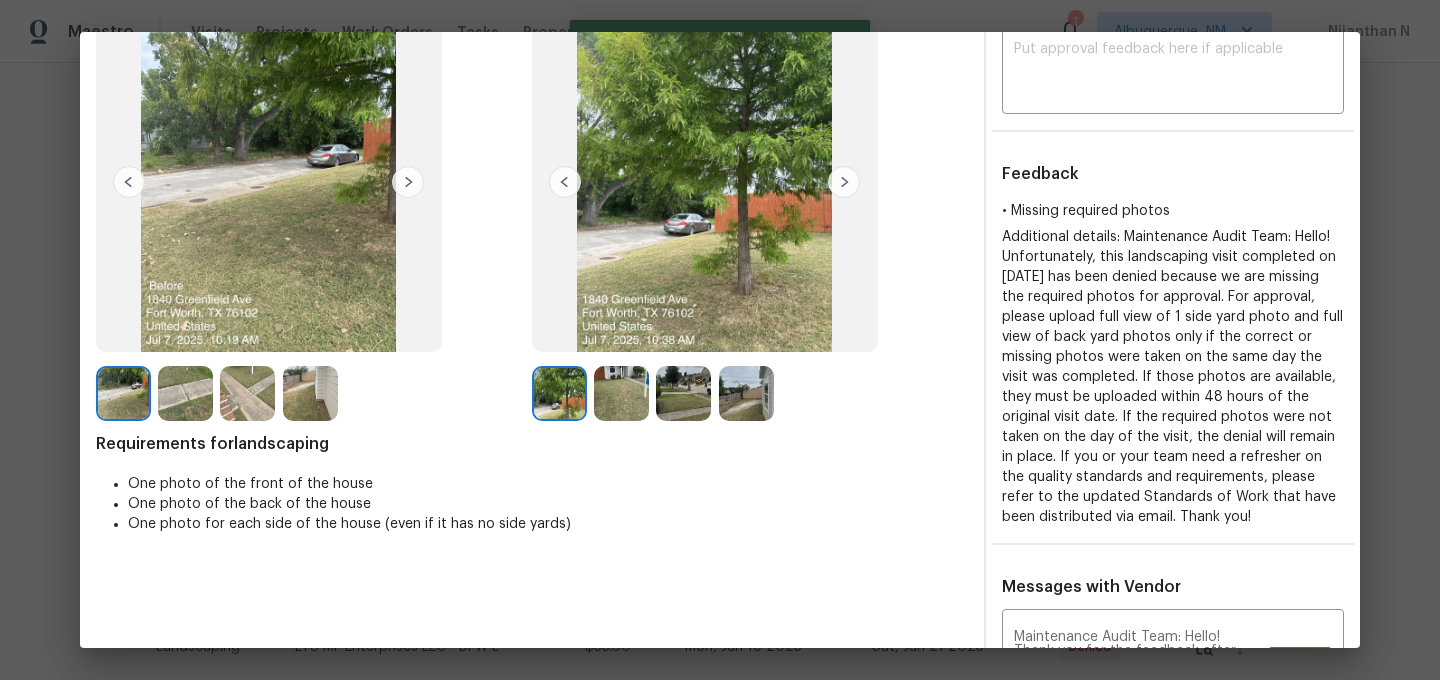 scroll, scrollTop: 0, scrollLeft: 0, axis: both 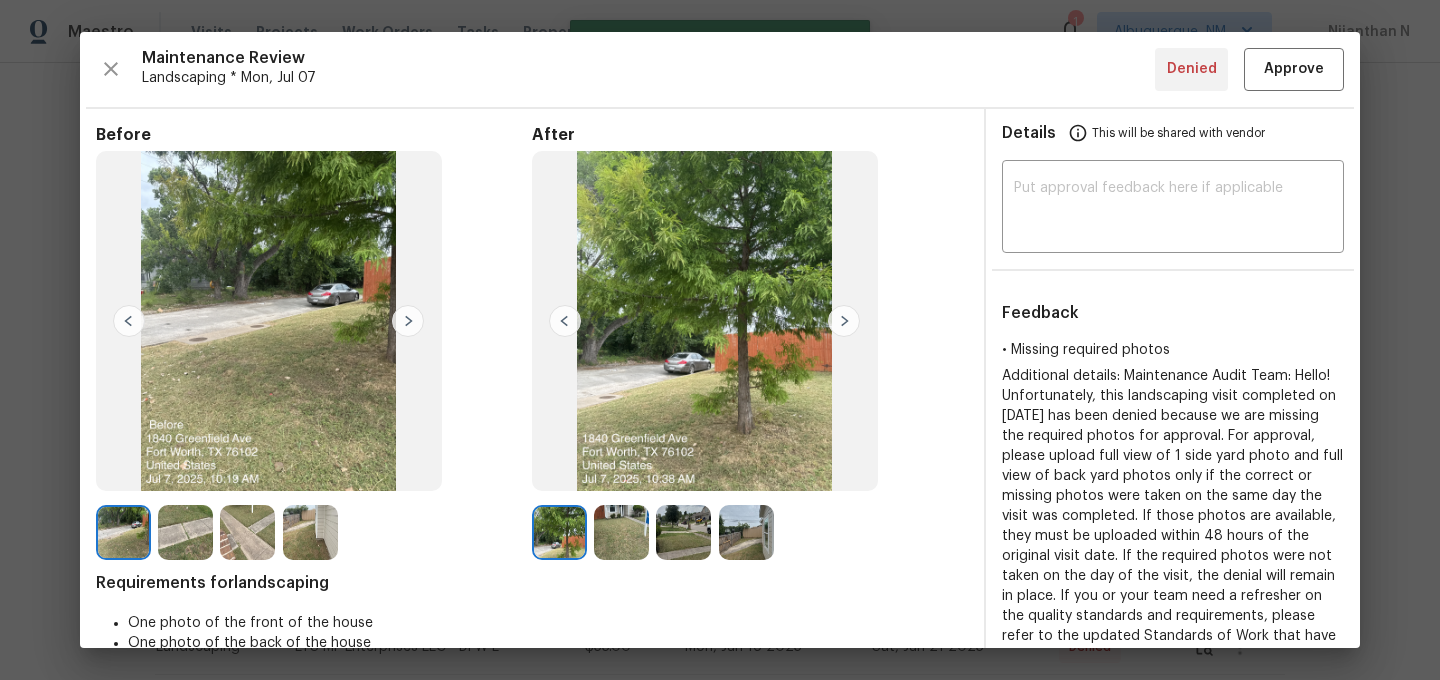 type 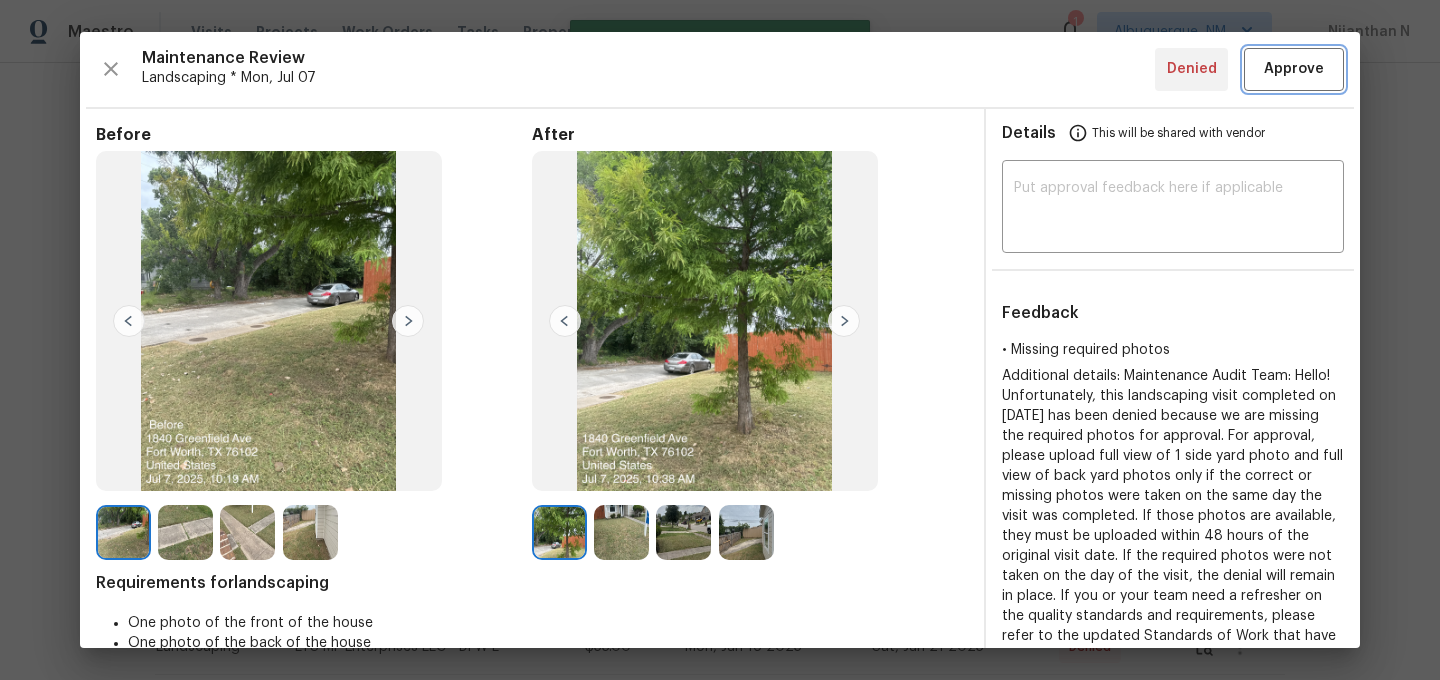 click on "Approve" at bounding box center [1294, 69] 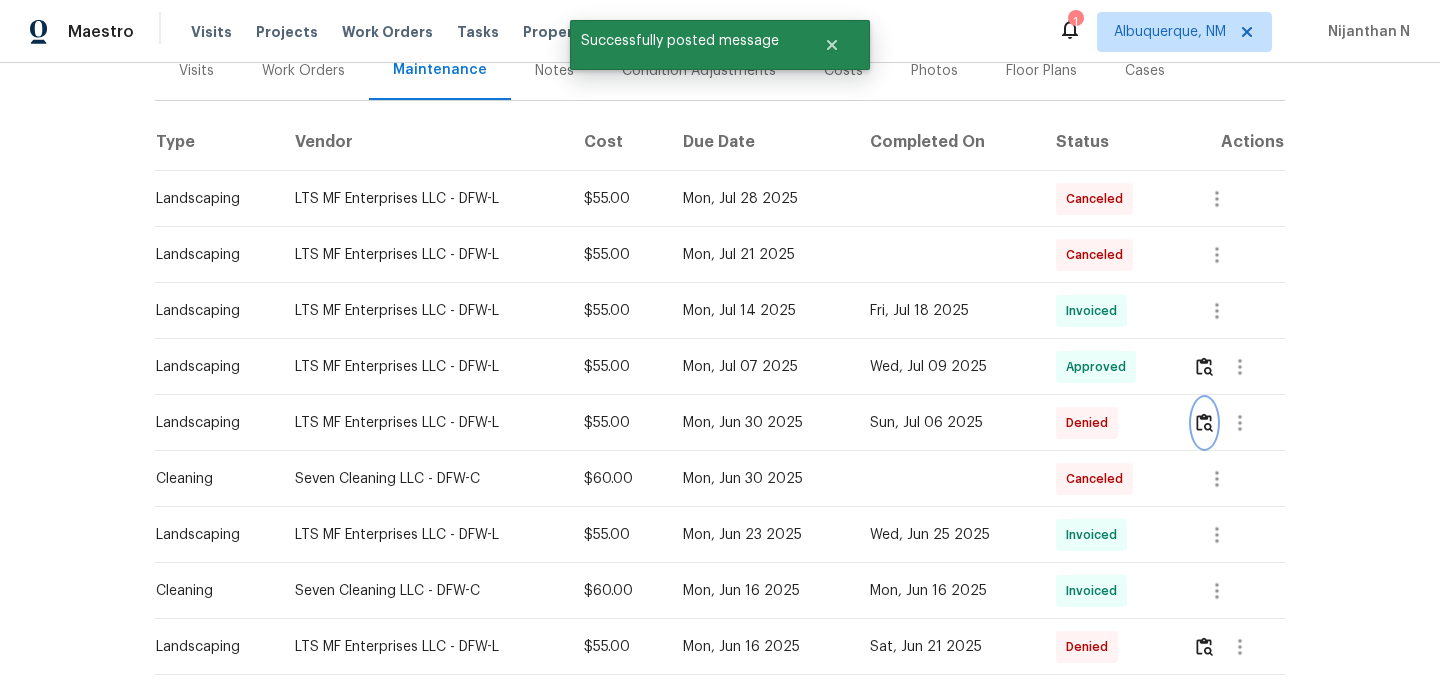 click at bounding box center [1204, 422] 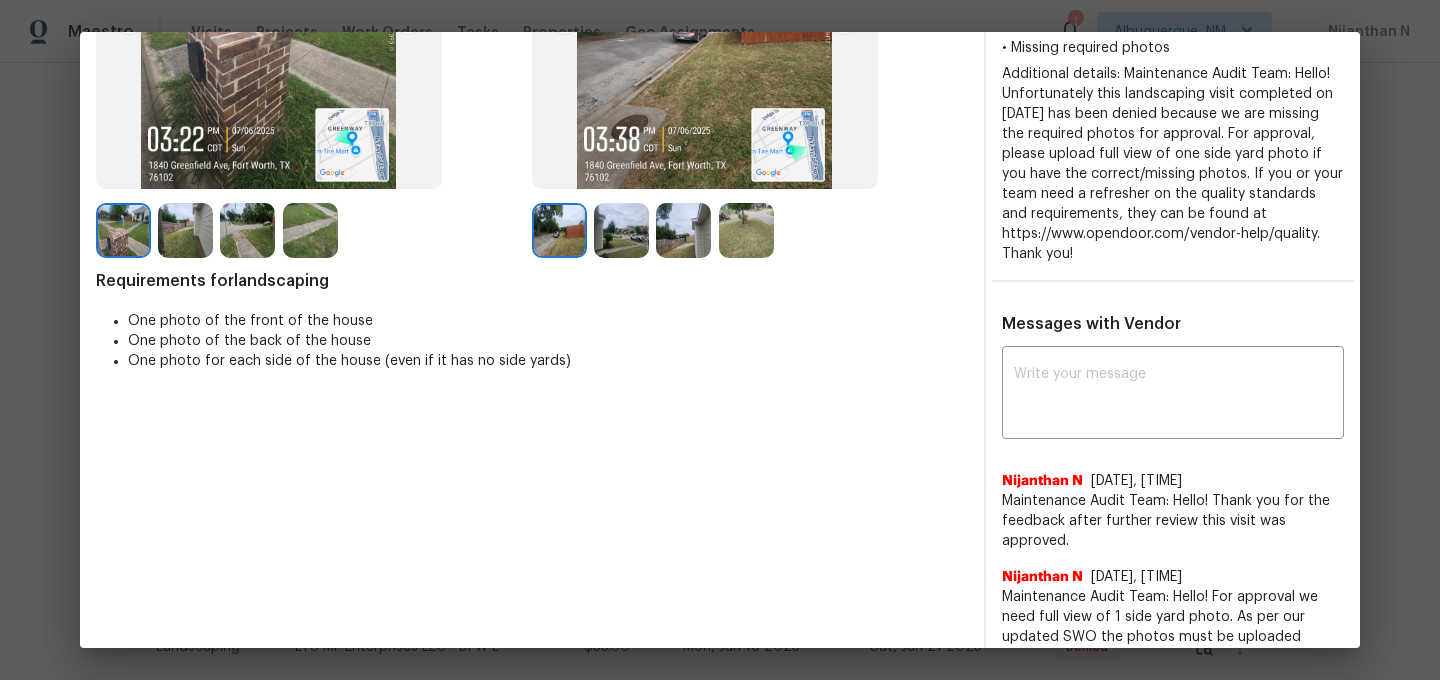 scroll, scrollTop: 348, scrollLeft: 0, axis: vertical 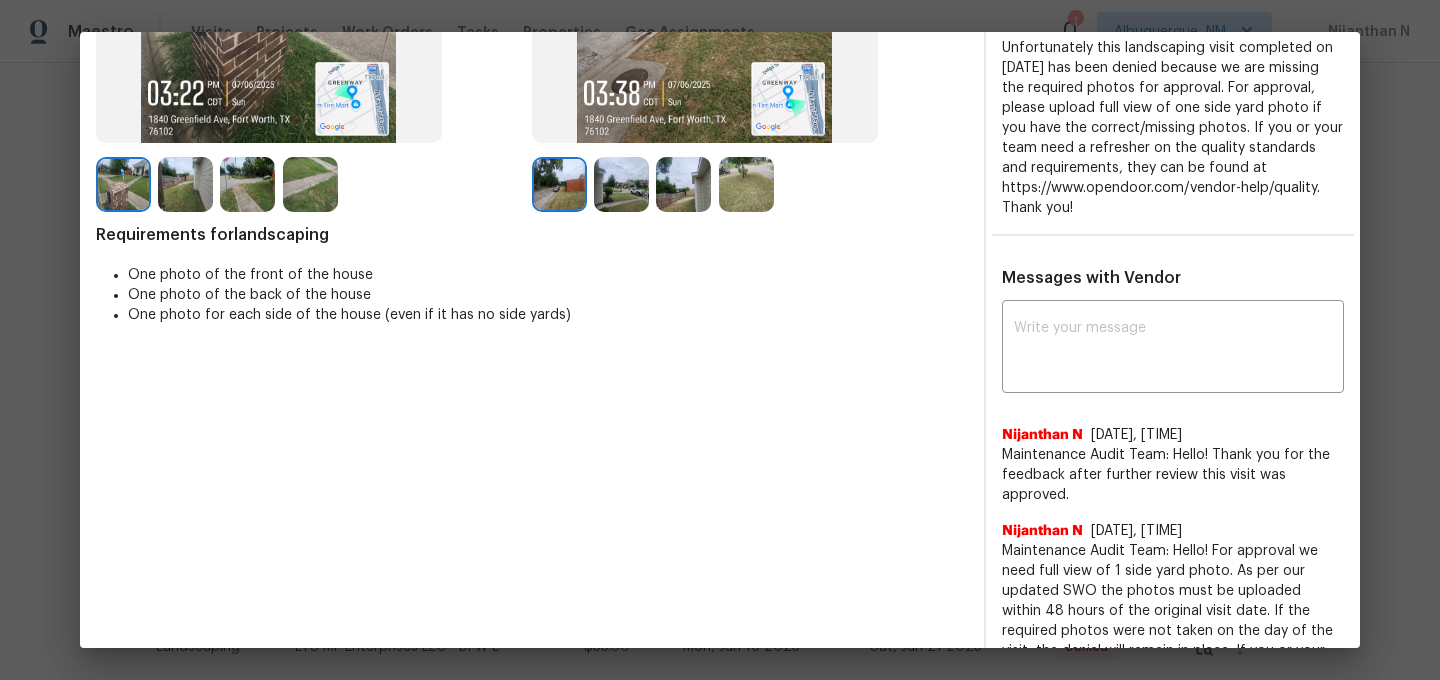 click on "x ​ Nijanthan N 8/6/25, 15:21 Maintenance Audit Team: Hello! Thank you for the feedback after further review this visit was approved. Nijanthan N 7/21/25, 14:51 Maintenance Audit Team: Hello! For approval we need full view of 1 side yard photo. As per our updated SWO the photos must be uploaded within 48 hours of the original visit date. If the required photos were not taken on the day of the visit, the denial will remain in place. If you or your team need a refresher on the quality standards and requirements, please refer to the updated Standards of Work that have been distributed via email. D Kamesh 7/18/25, 15:29 Hello Team, Thank you for letting us know i have forwarded this to the audit team and keep you posted. ec00cee8-00b2-4029-9dc0-37986488cad8+edwin@subcontractors.opendoor.com 7/18/25, 15:0 We upload before and after photos with time stamps 1 full back yard photo and 1 full front yard and 2 full side photos ! It was mowed Udayaprakasam R 7/10/25, 13:18 Nijanthan N 7/9/25, 9:14 Archana Chinnaiya" at bounding box center [1173, 1333] 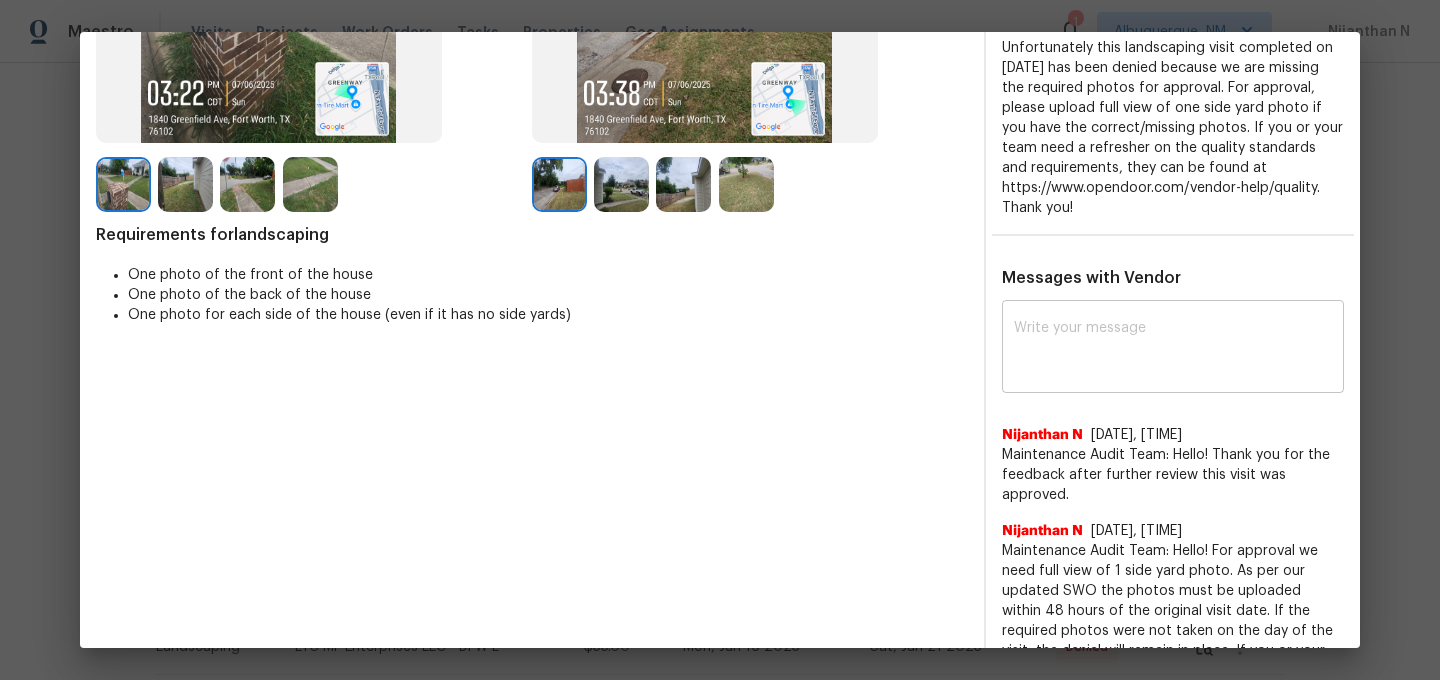 click at bounding box center [1173, 349] 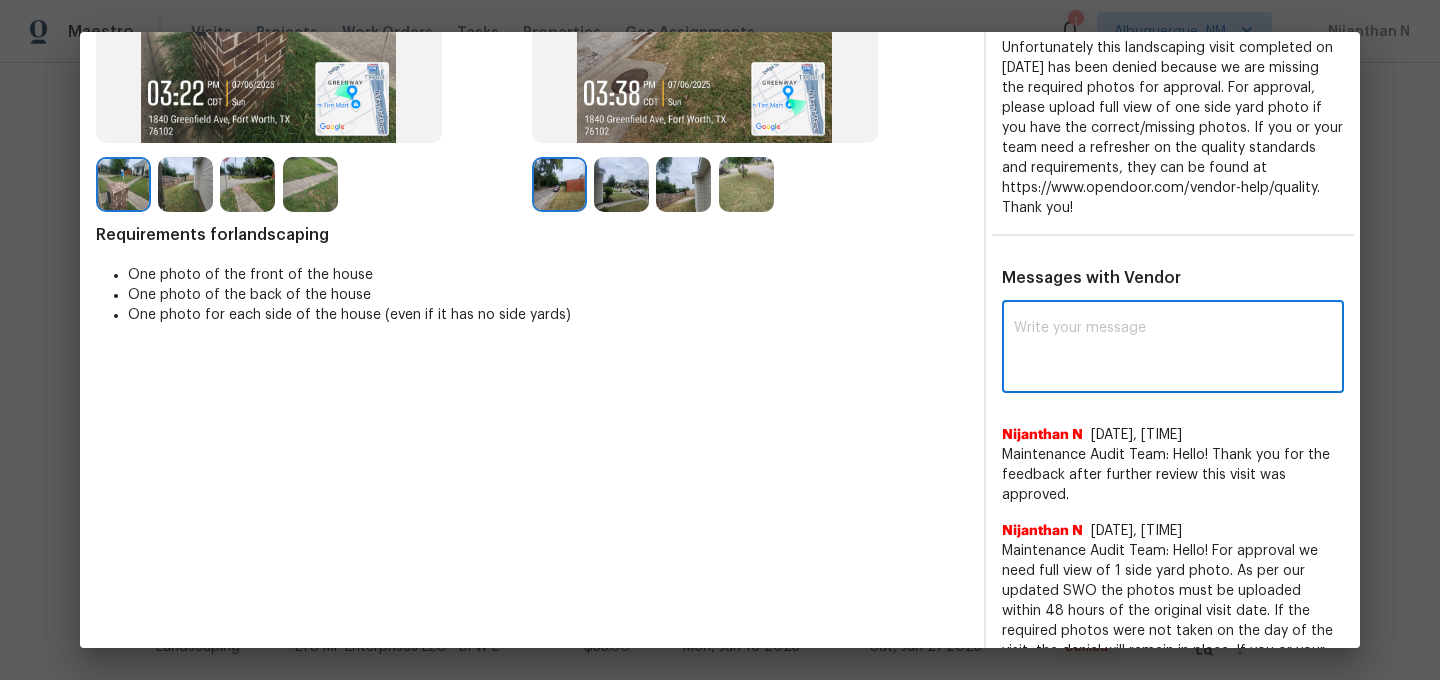 paste on "Maintenance Audit Team: Hello! Thank you for the feedback after further review this visit was approved." 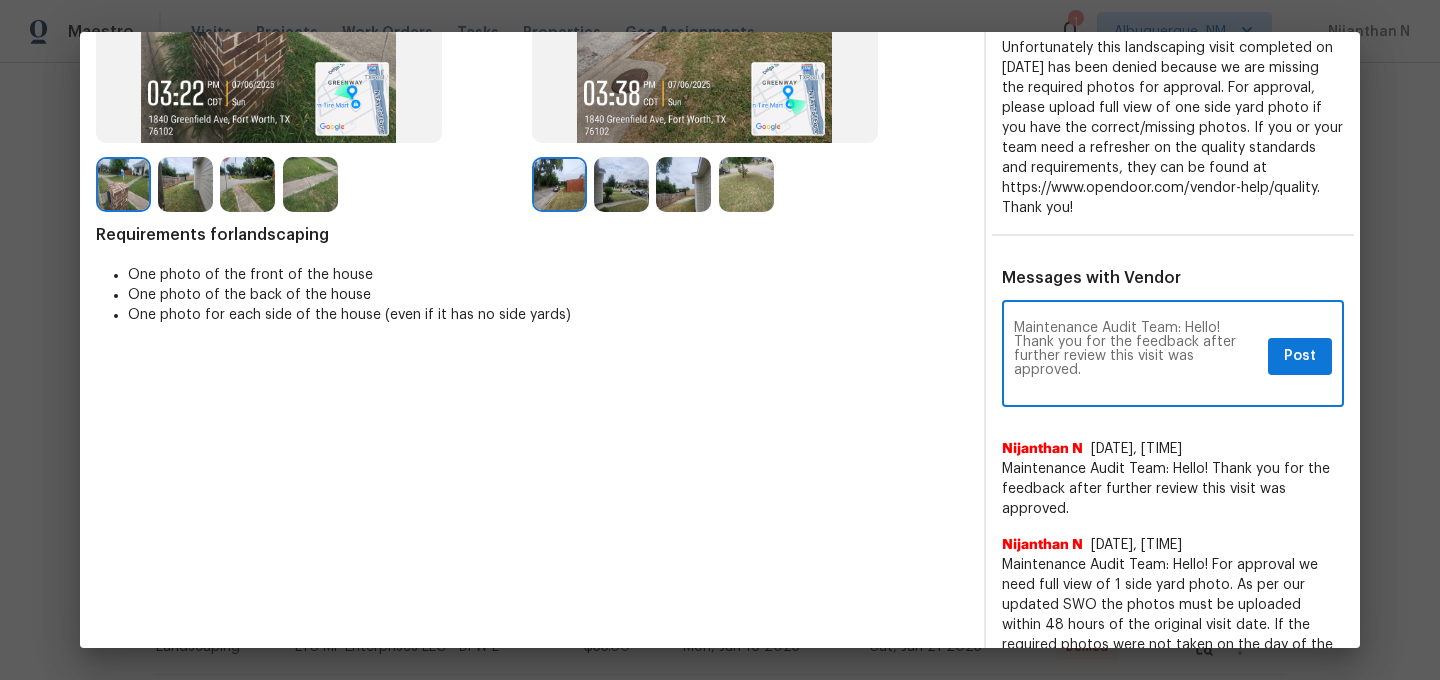 scroll, scrollTop: 0, scrollLeft: 0, axis: both 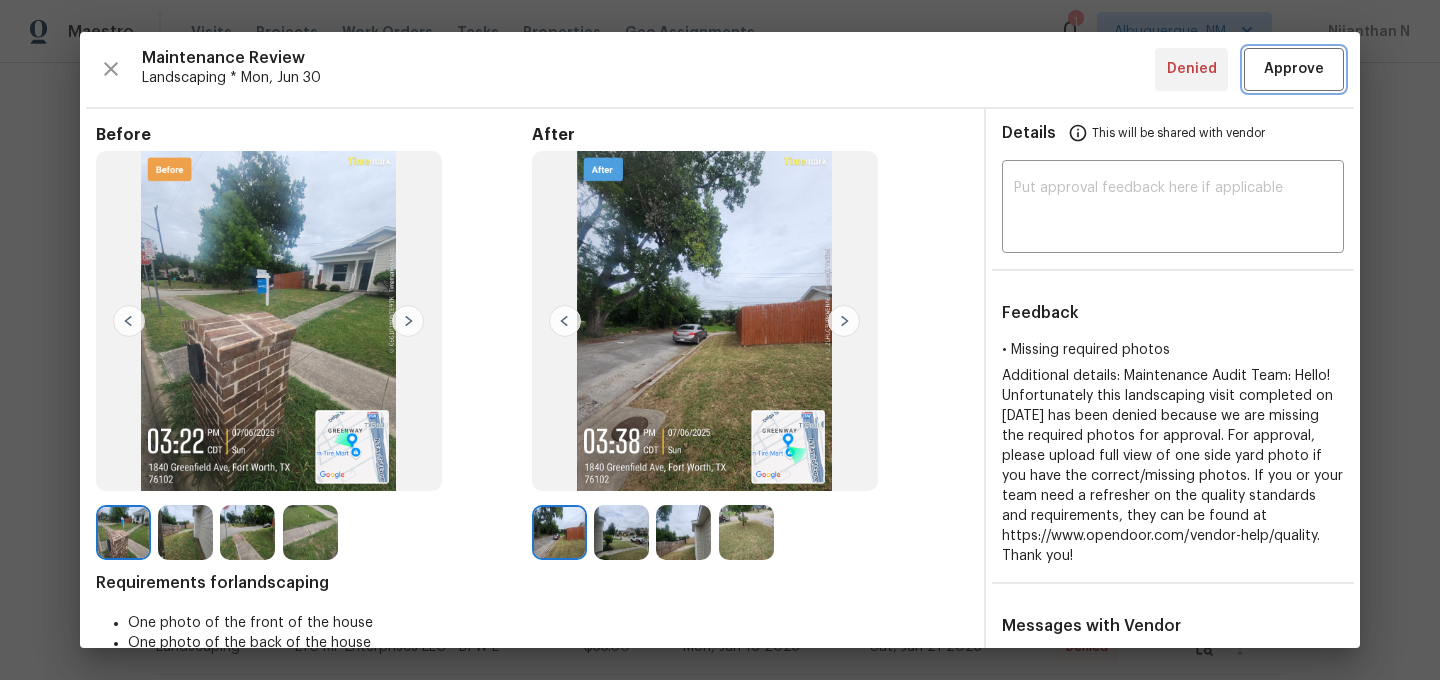 click on "Approve" at bounding box center (1294, 69) 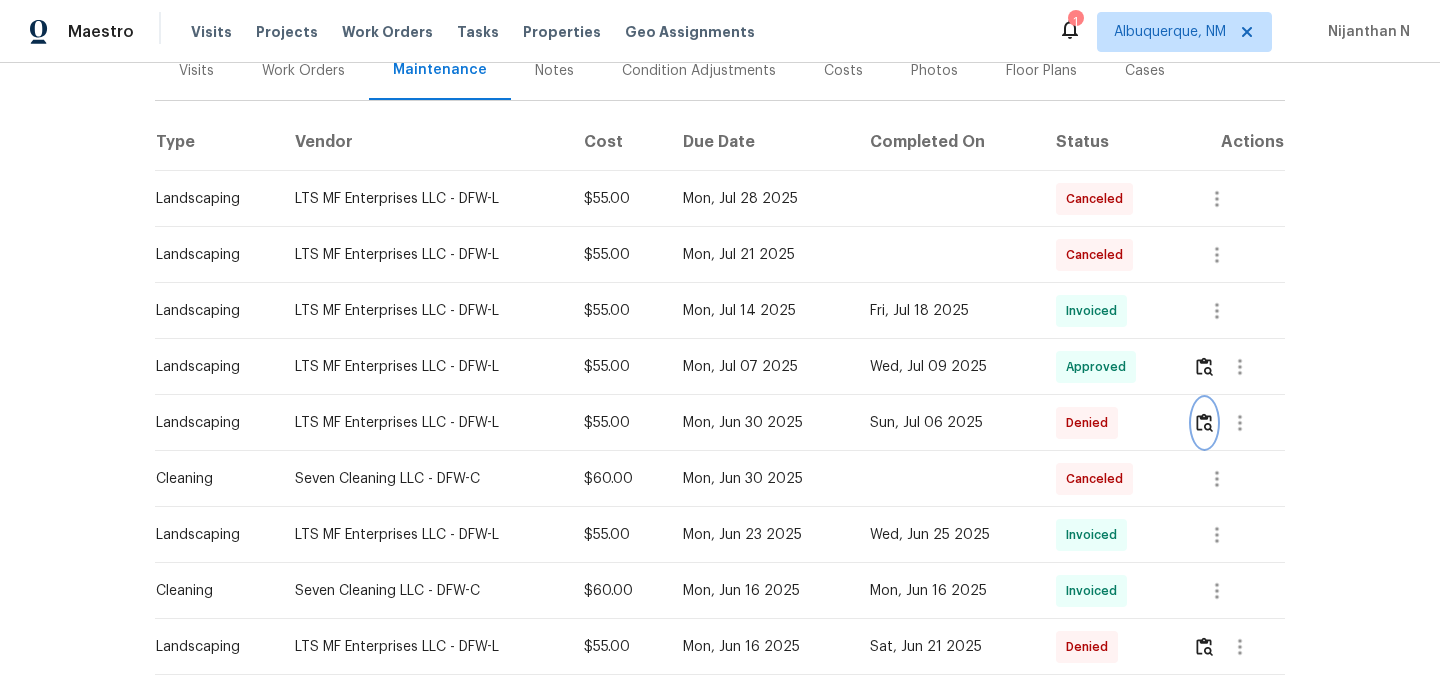 scroll, scrollTop: 377, scrollLeft: 0, axis: vertical 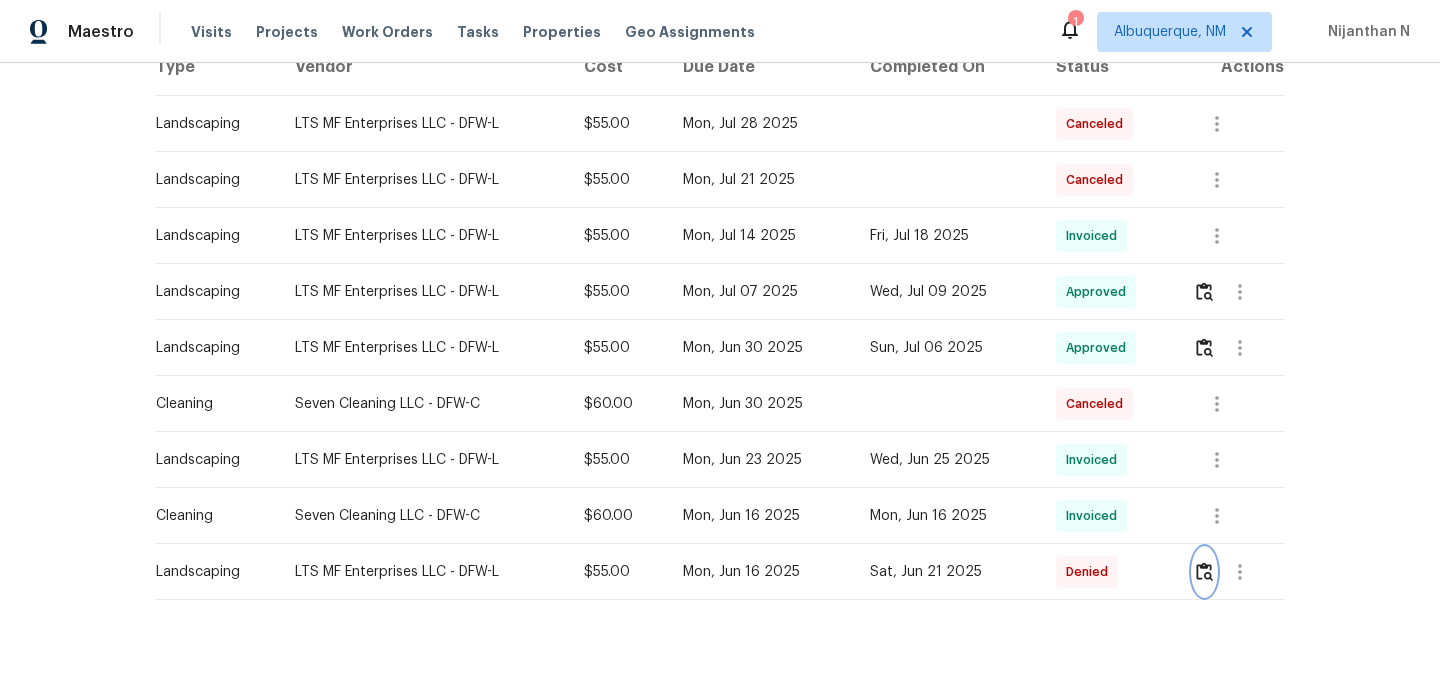 click at bounding box center (1204, 572) 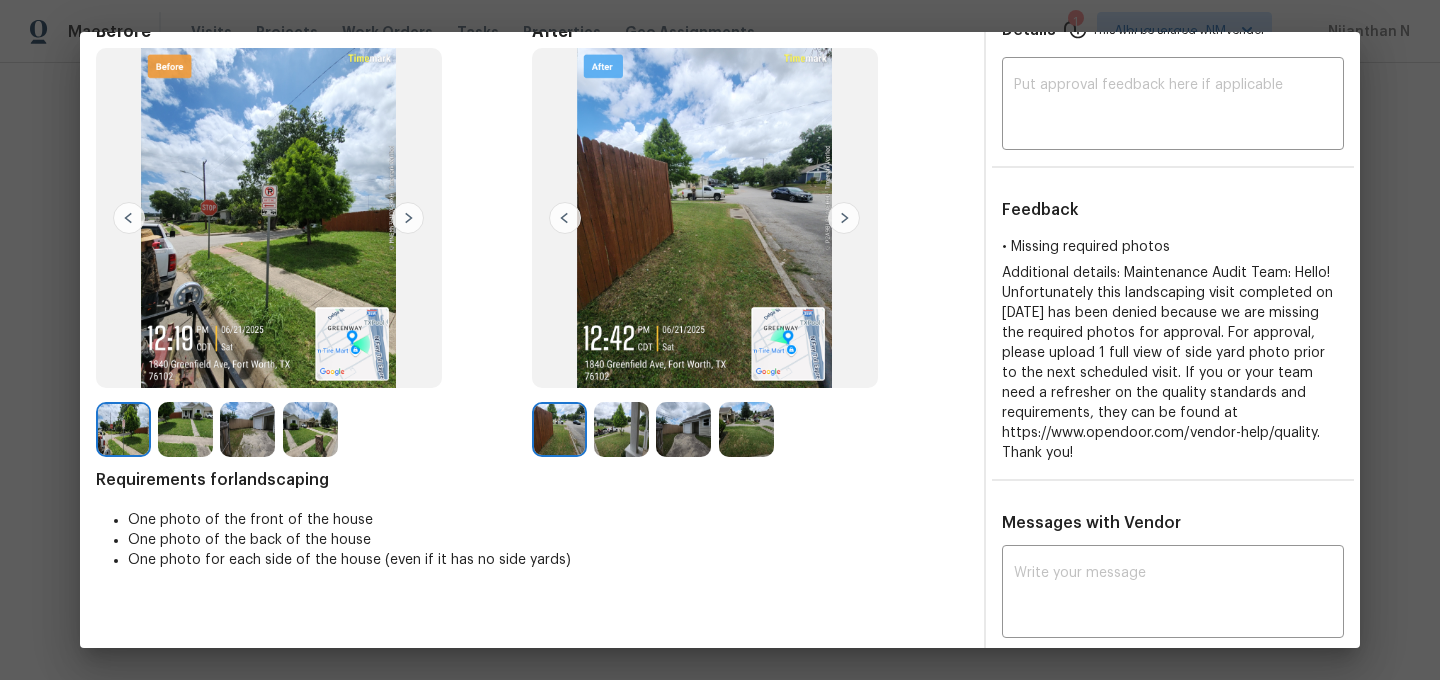 scroll, scrollTop: 0, scrollLeft: 0, axis: both 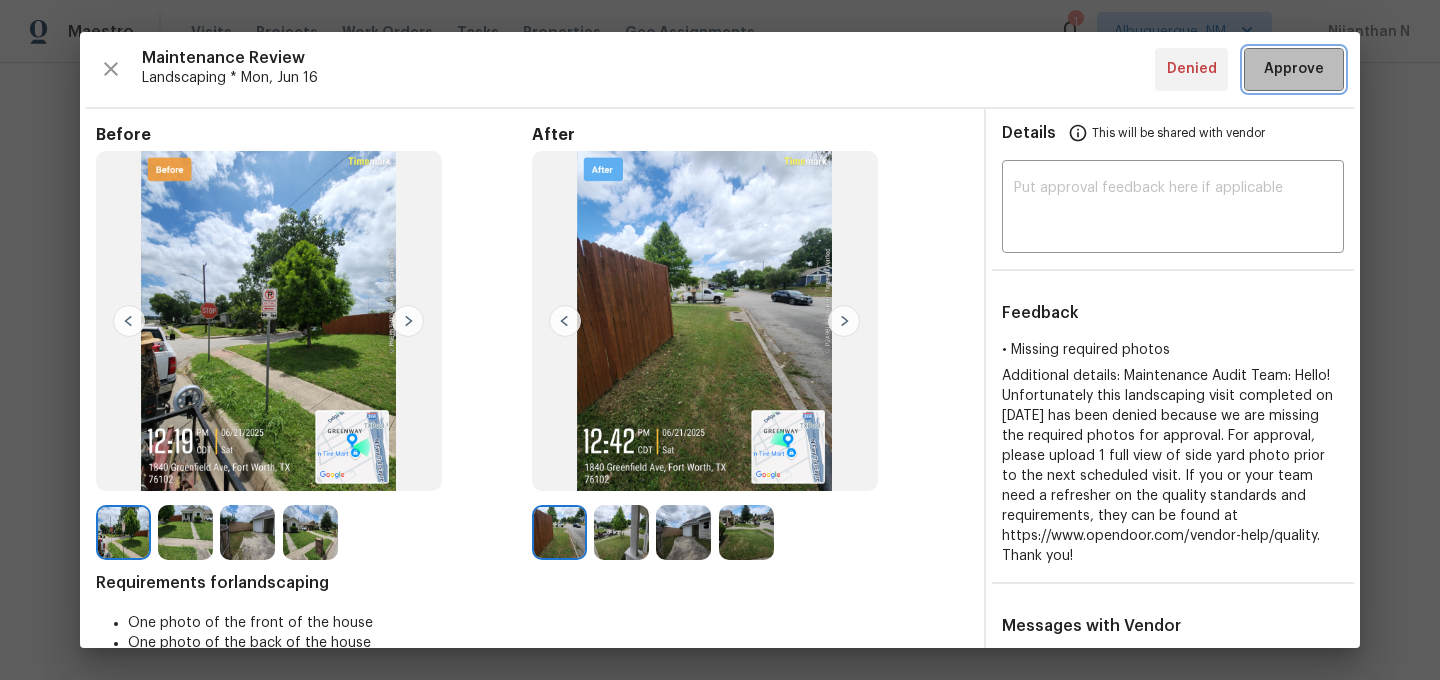 click on "Approve" at bounding box center (1294, 69) 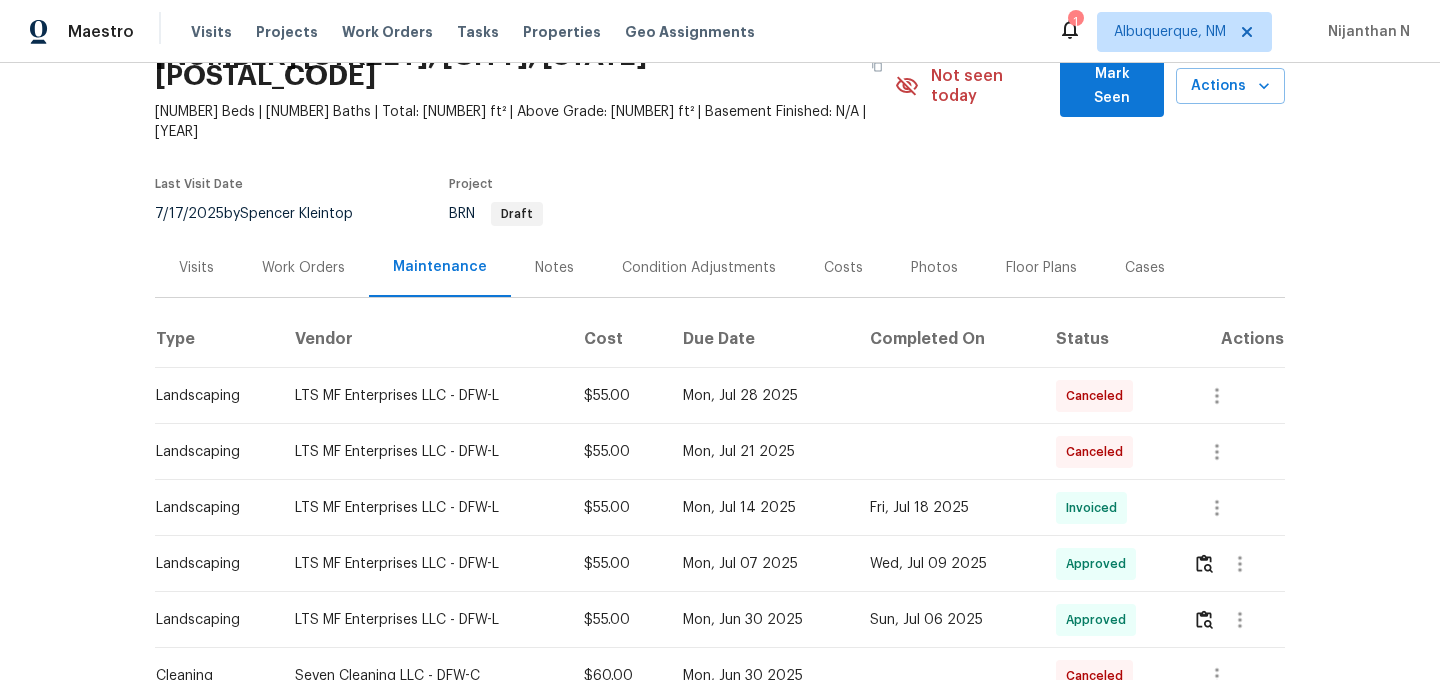 scroll, scrollTop: 0, scrollLeft: 0, axis: both 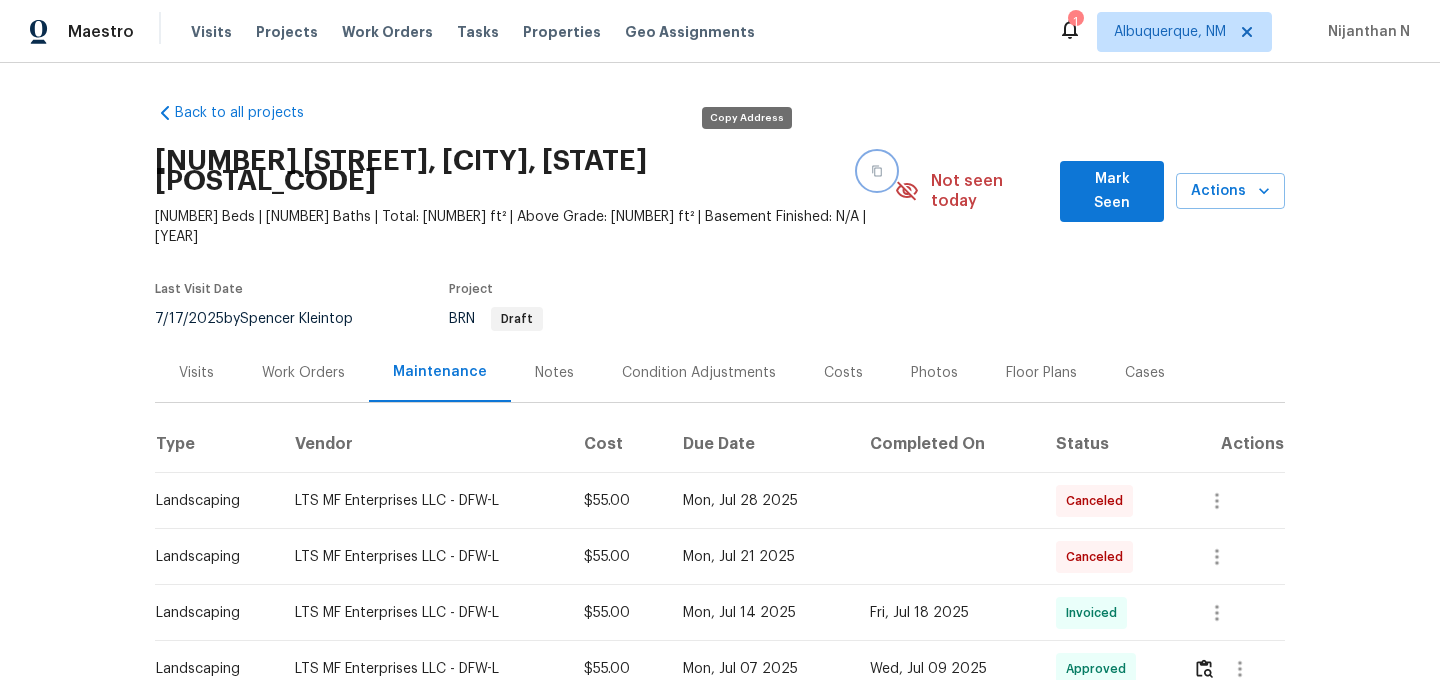 click at bounding box center [877, 171] 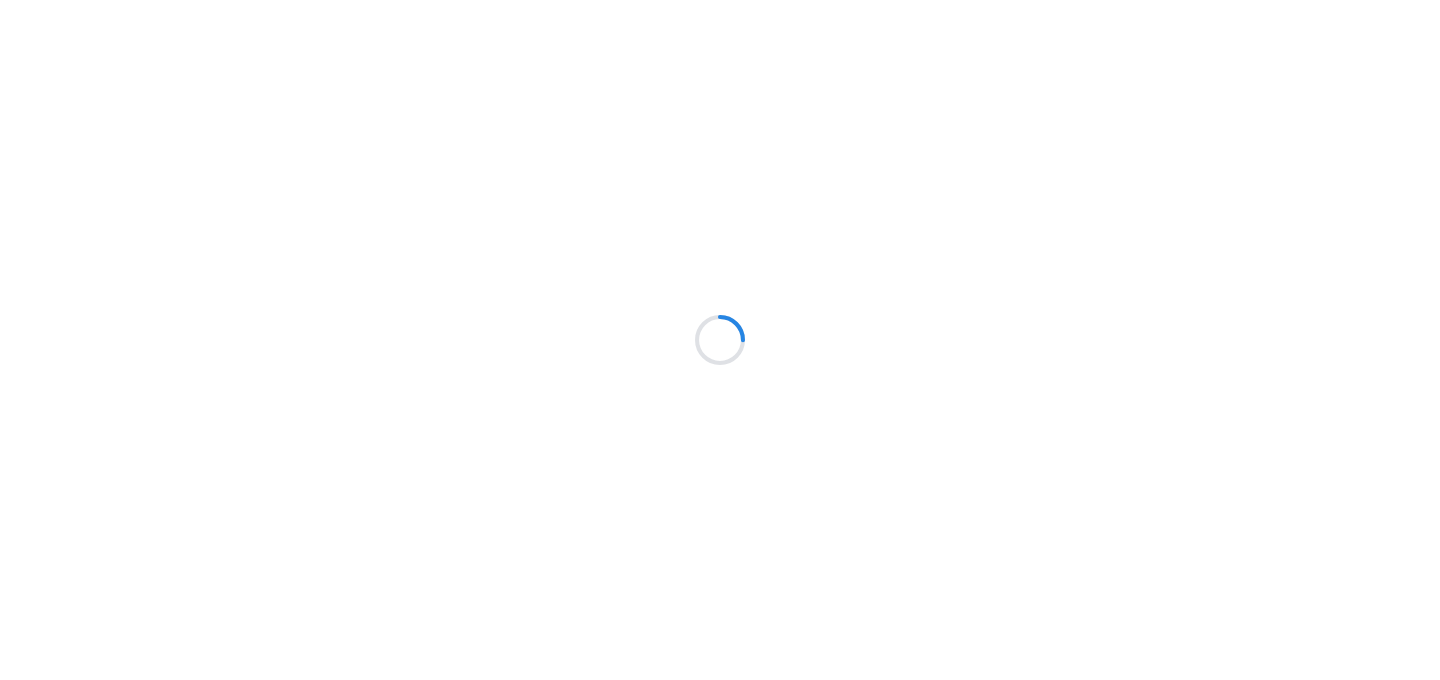 scroll, scrollTop: 0, scrollLeft: 0, axis: both 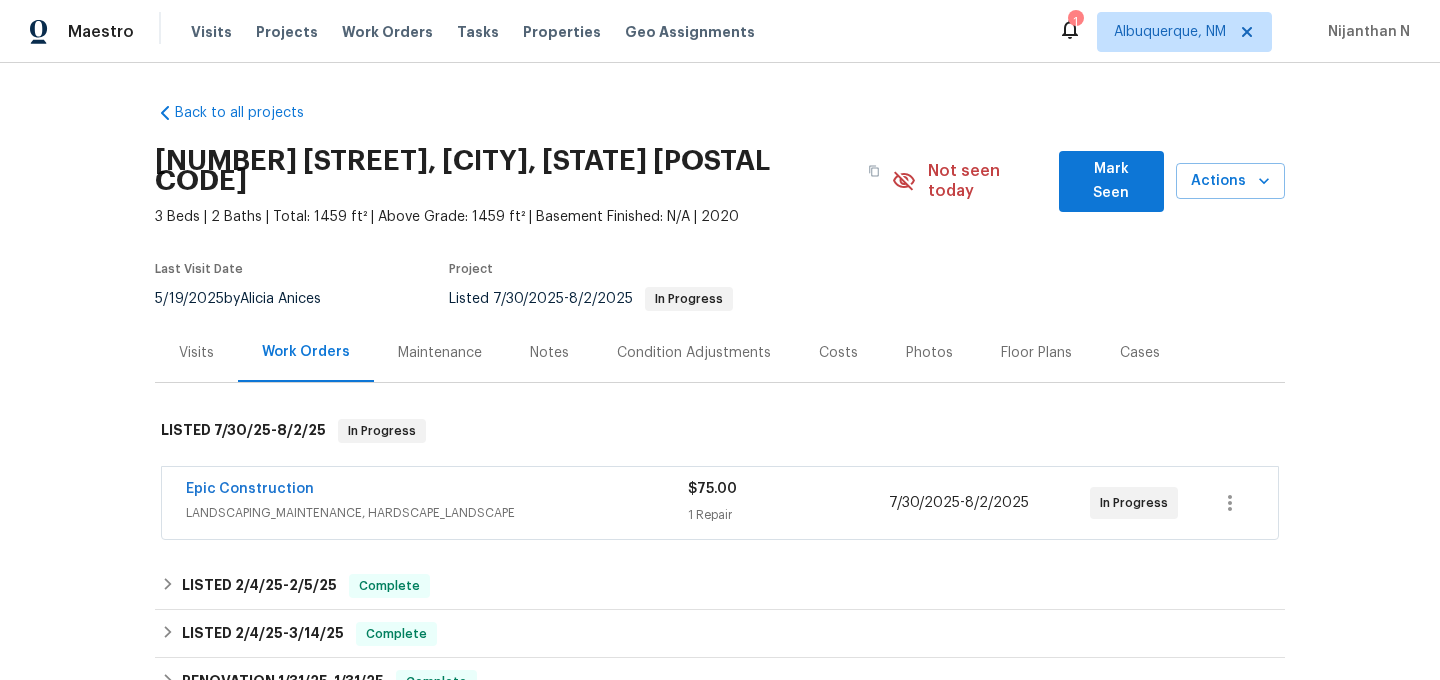 click on "Maintenance" at bounding box center (440, 353) 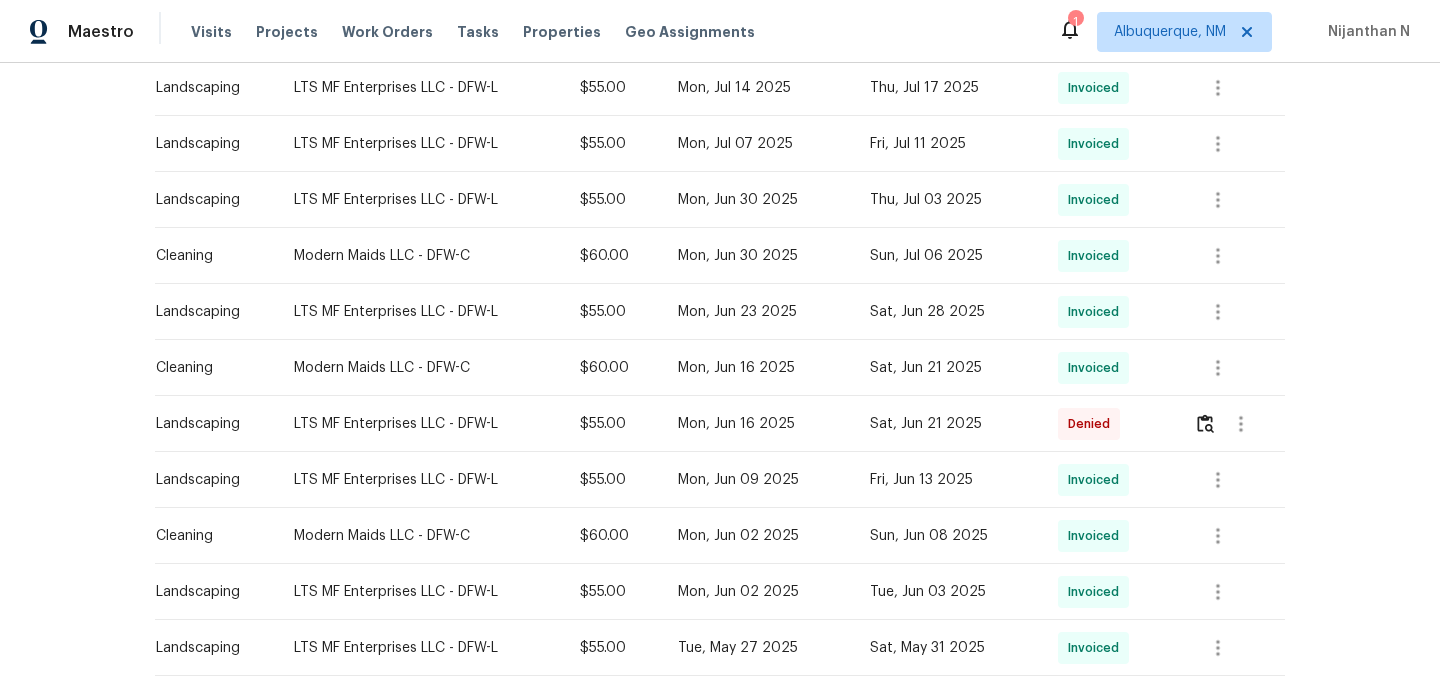scroll, scrollTop: 865, scrollLeft: 0, axis: vertical 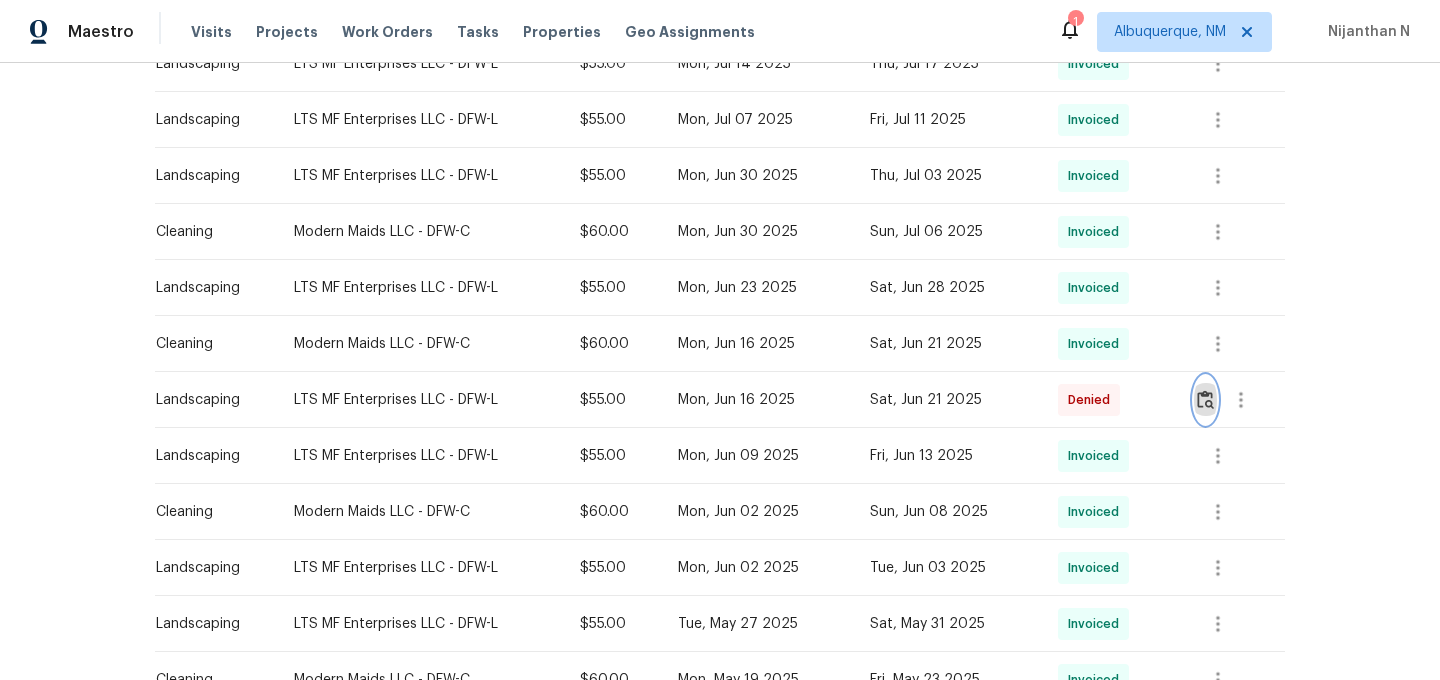 click at bounding box center [1205, 400] 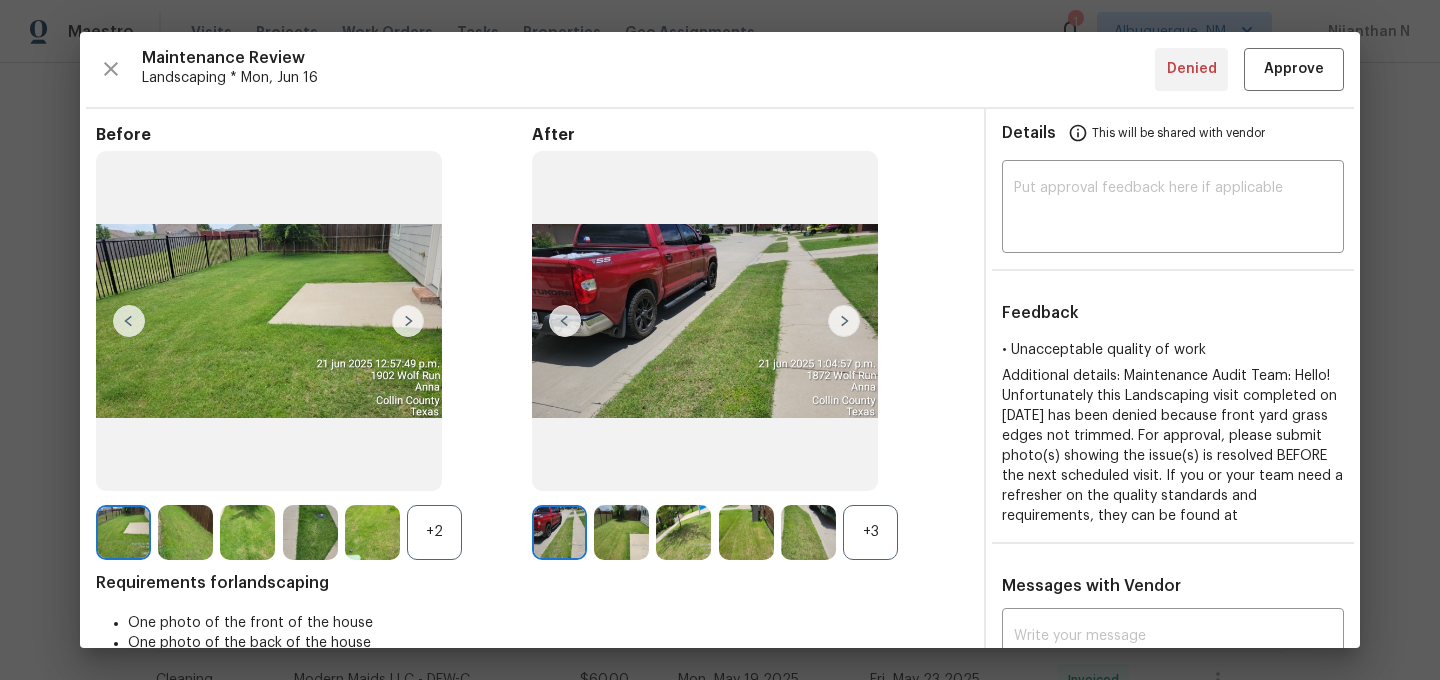 click on "+3" at bounding box center (870, 532) 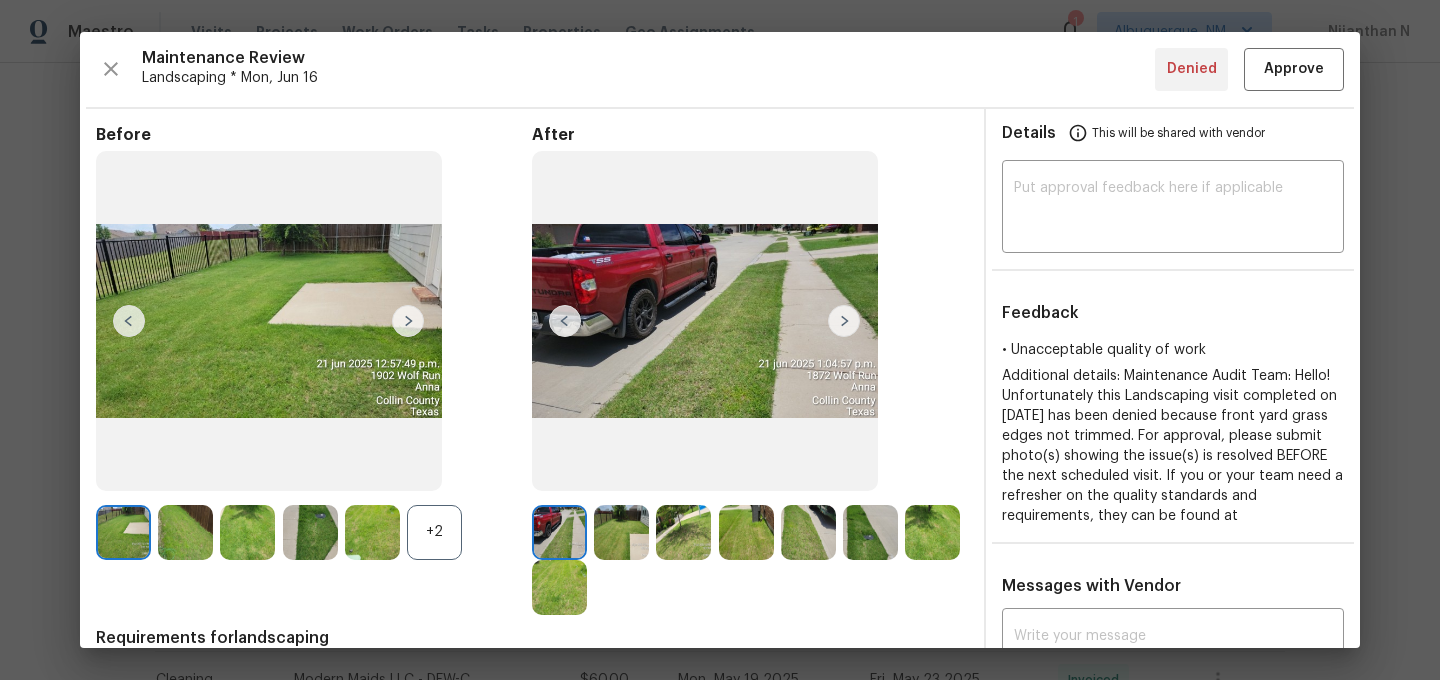click on "+2" at bounding box center [434, 532] 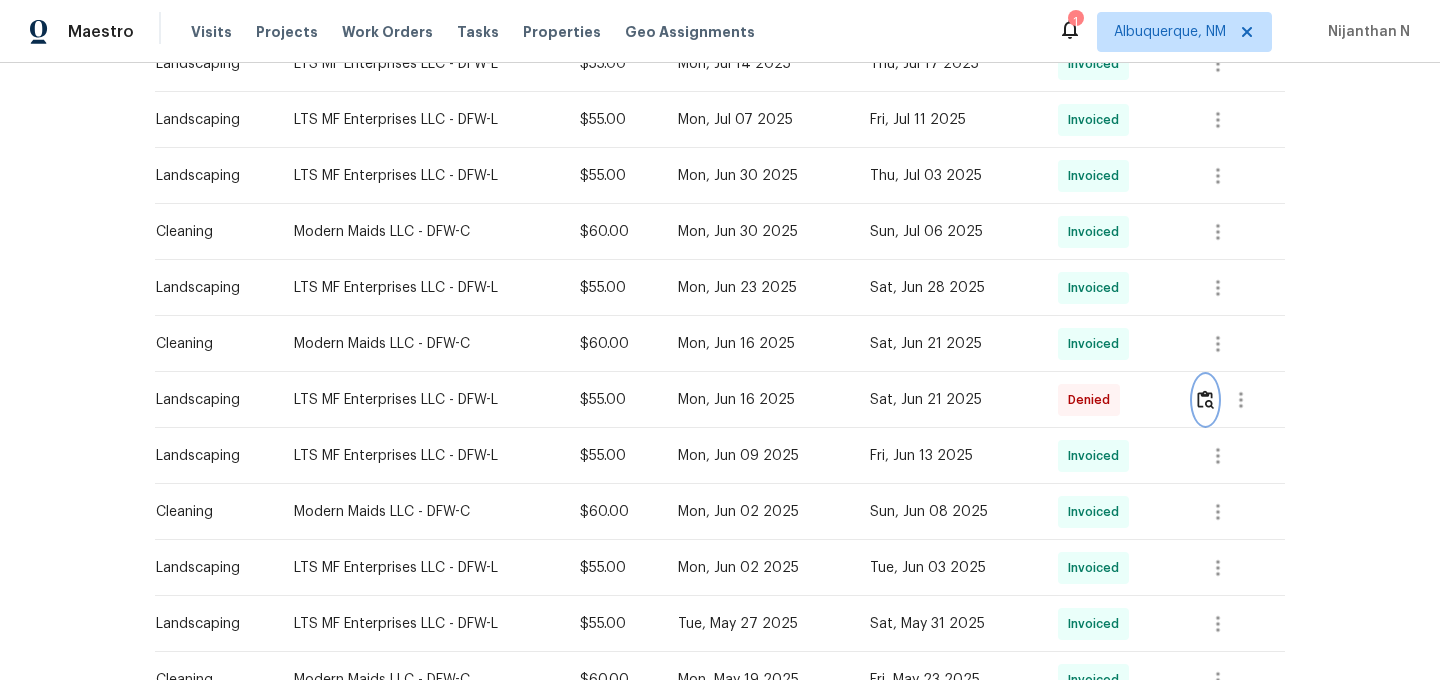 scroll, scrollTop: 869, scrollLeft: 0, axis: vertical 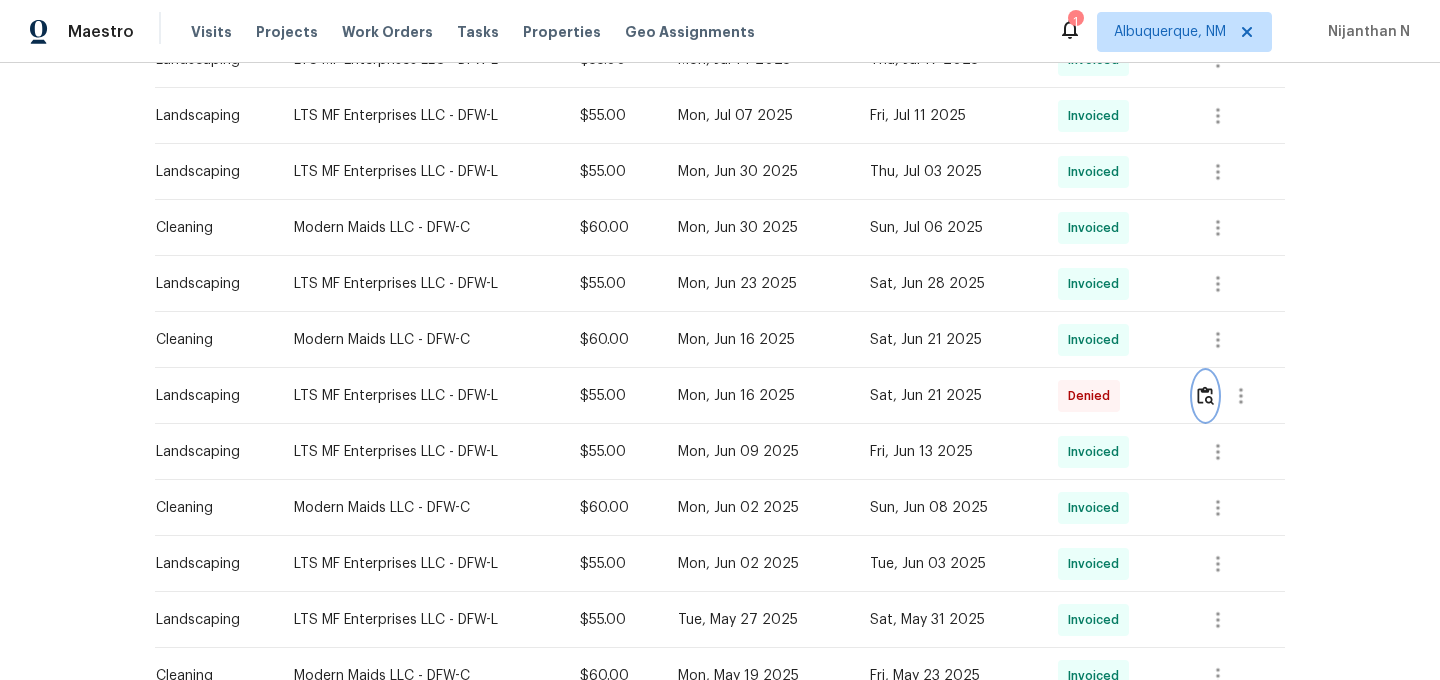 click at bounding box center [1205, 395] 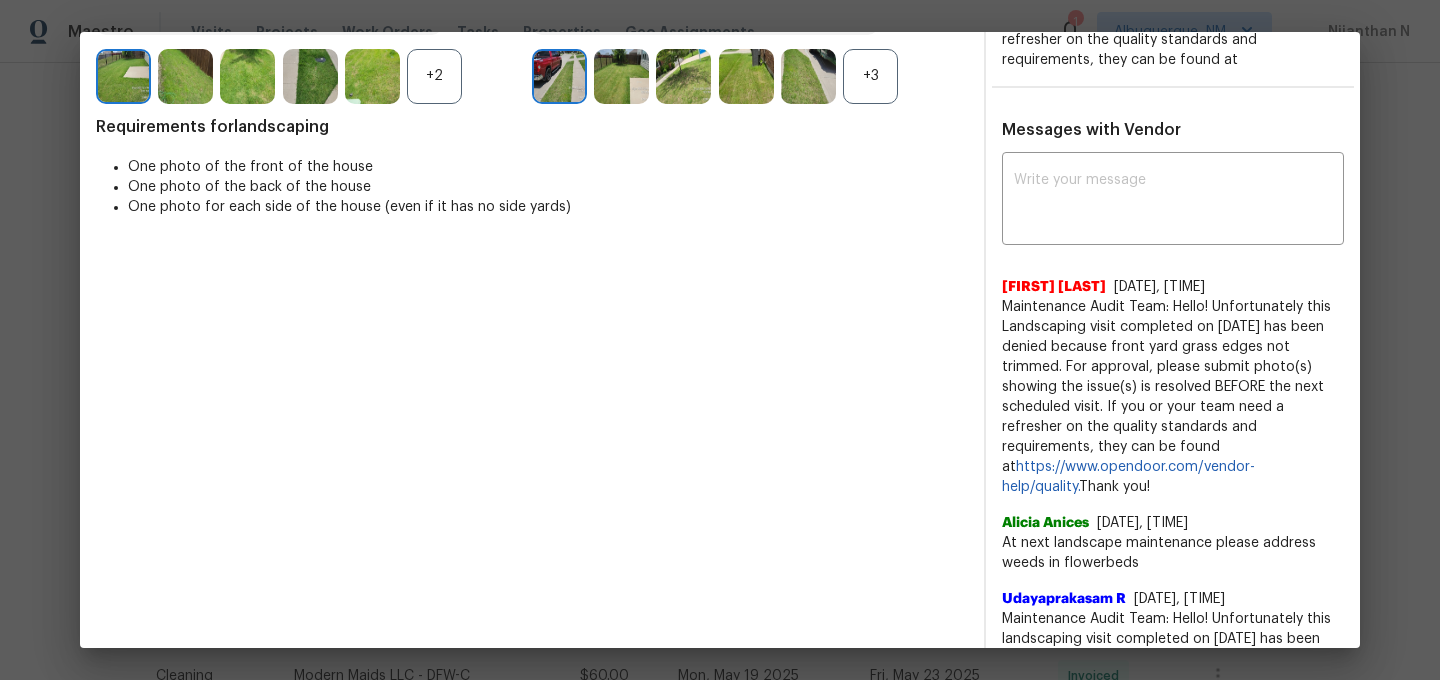 scroll, scrollTop: 477, scrollLeft: 0, axis: vertical 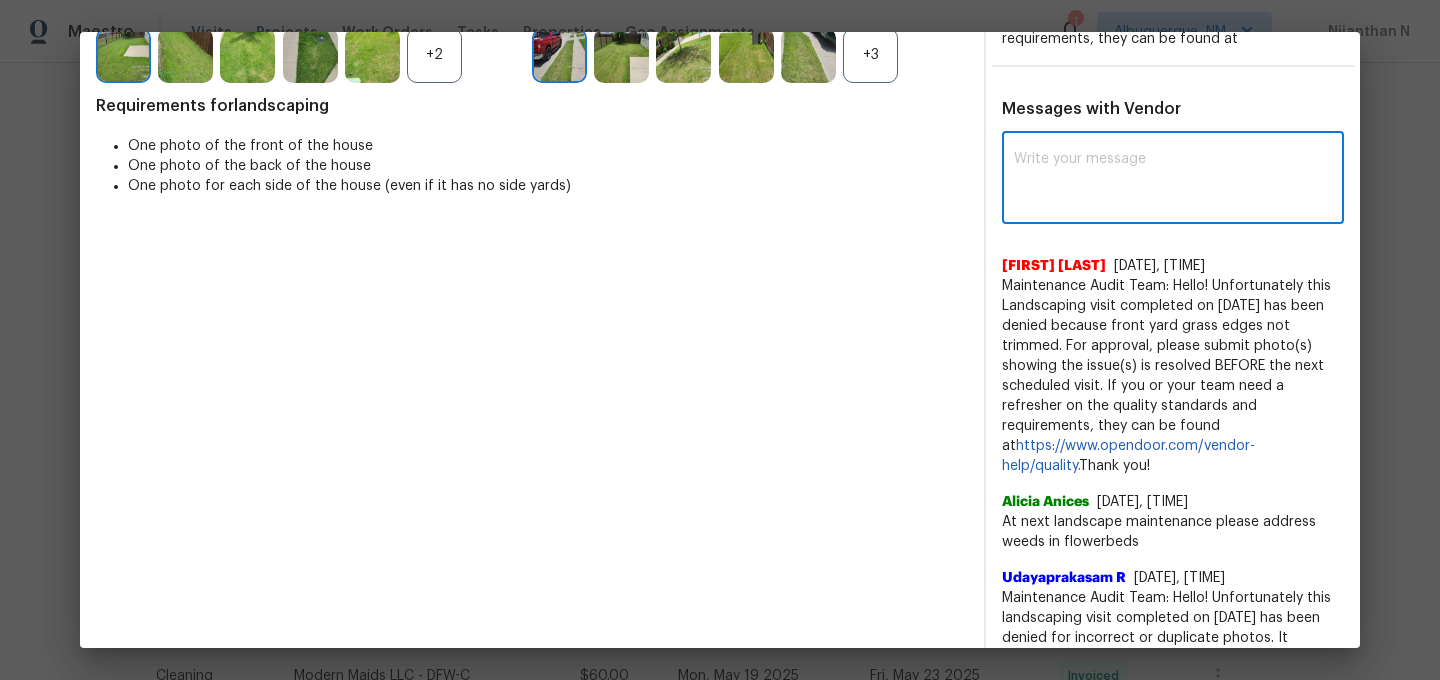 click at bounding box center [1173, 180] 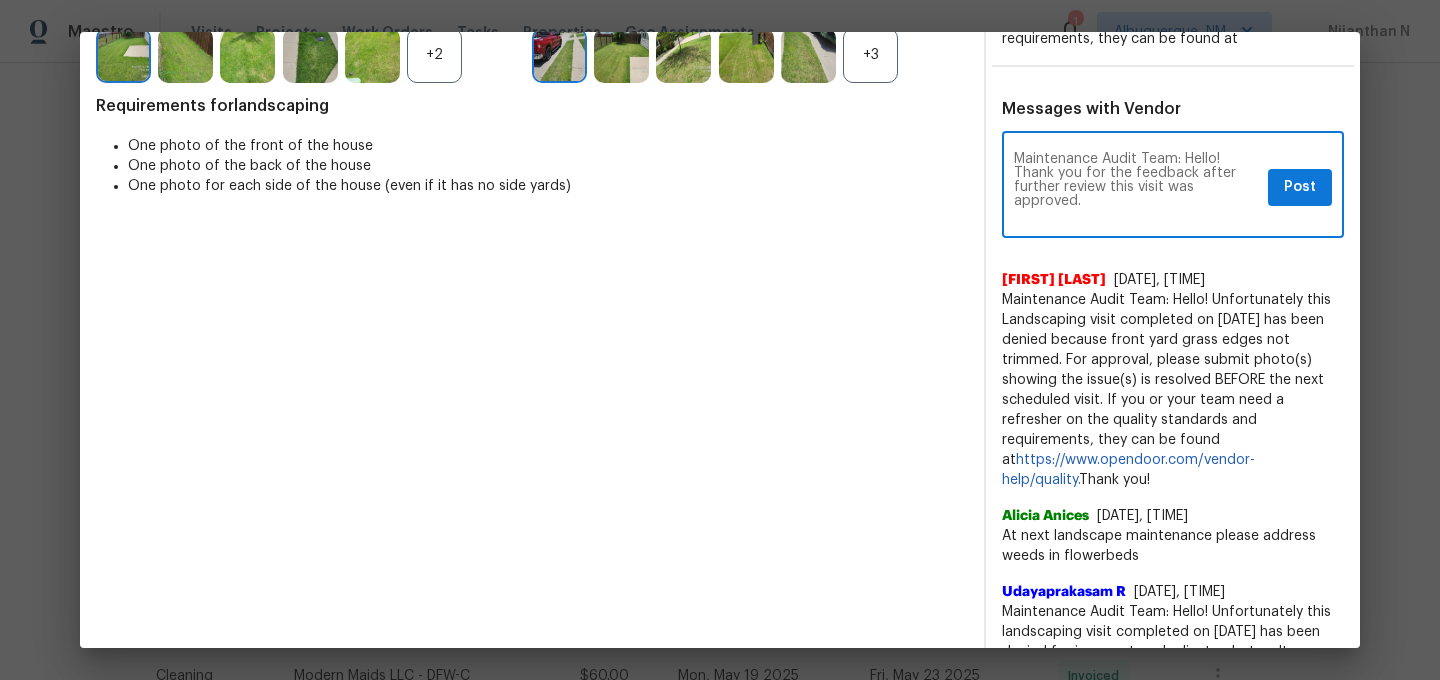 scroll, scrollTop: 0, scrollLeft: 0, axis: both 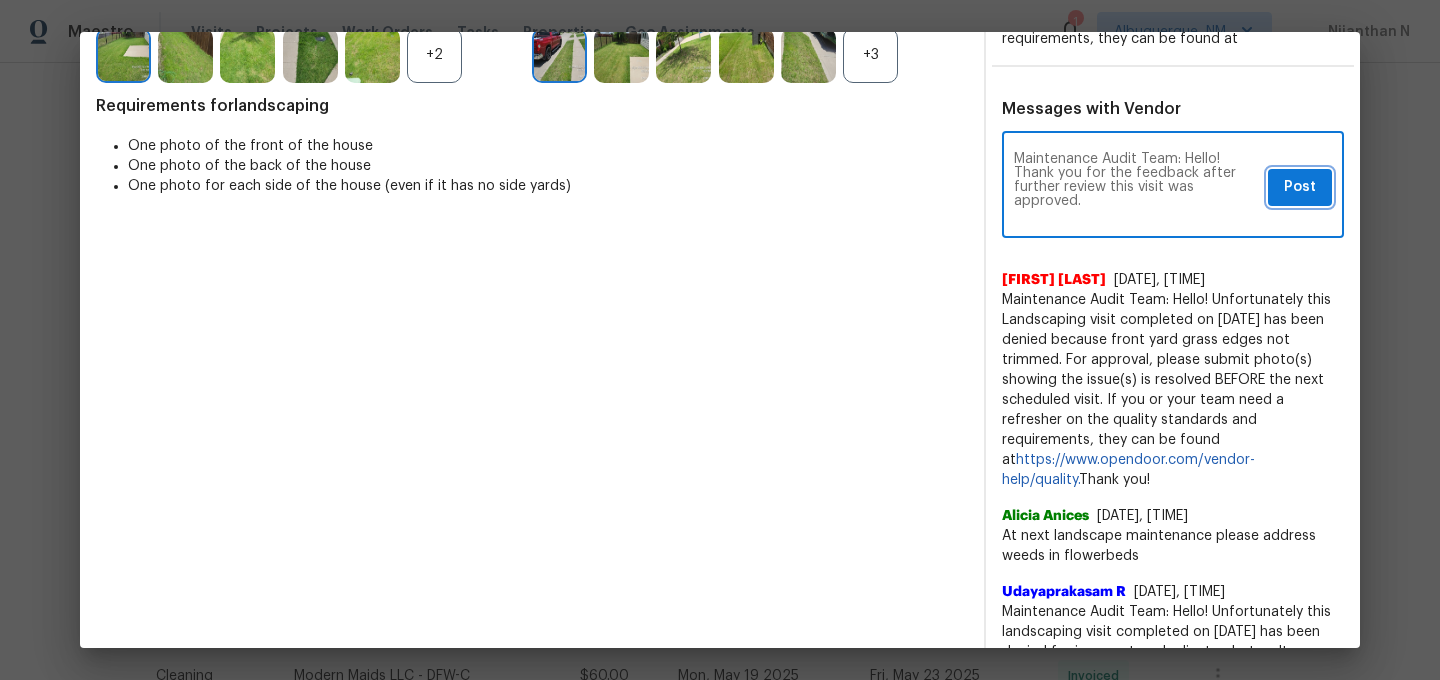 click on "Post" at bounding box center [1300, 187] 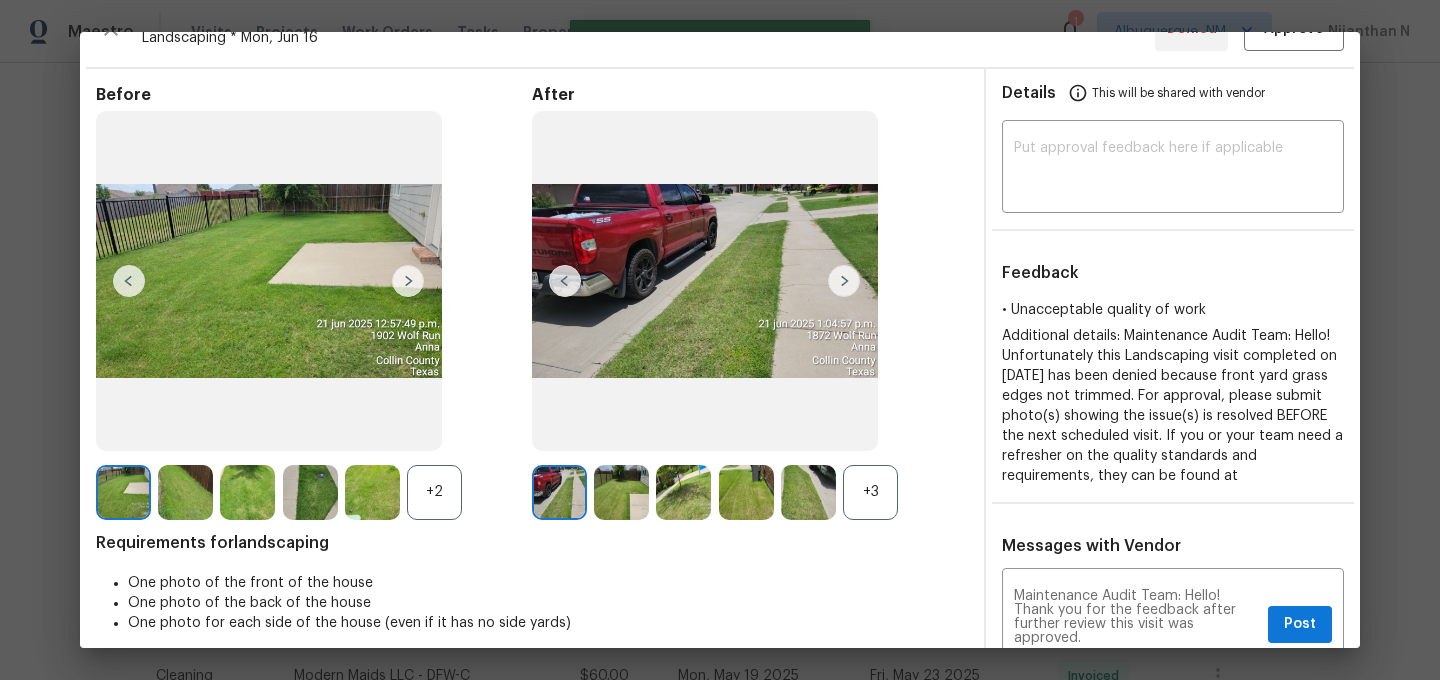 scroll, scrollTop: 0, scrollLeft: 0, axis: both 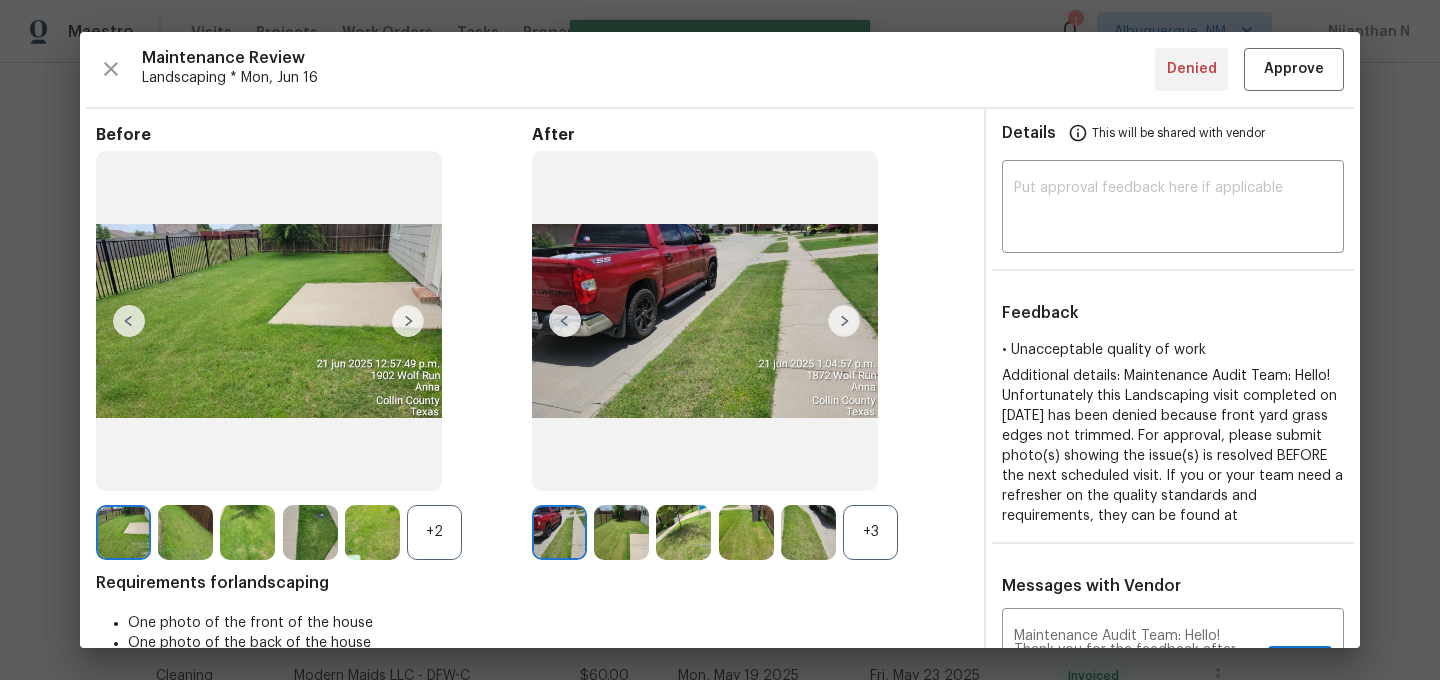 type 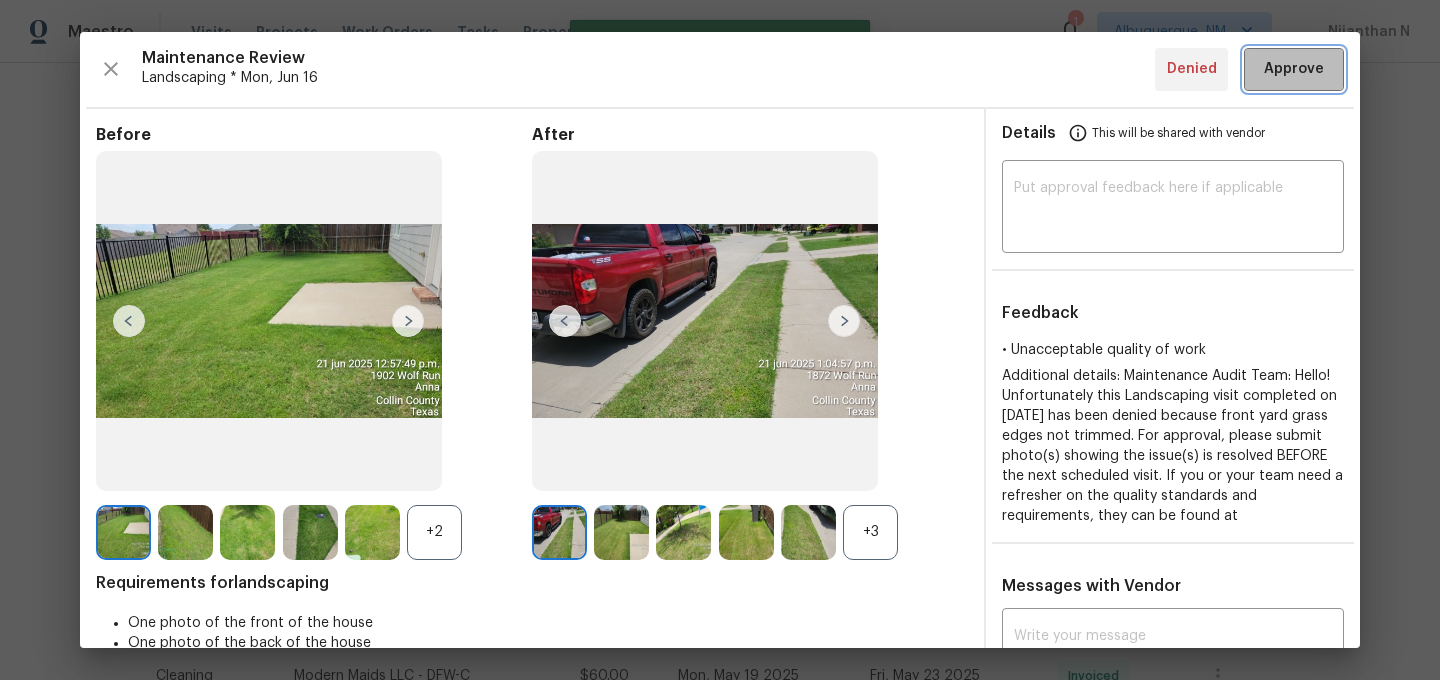 click on "Approve" at bounding box center [1294, 69] 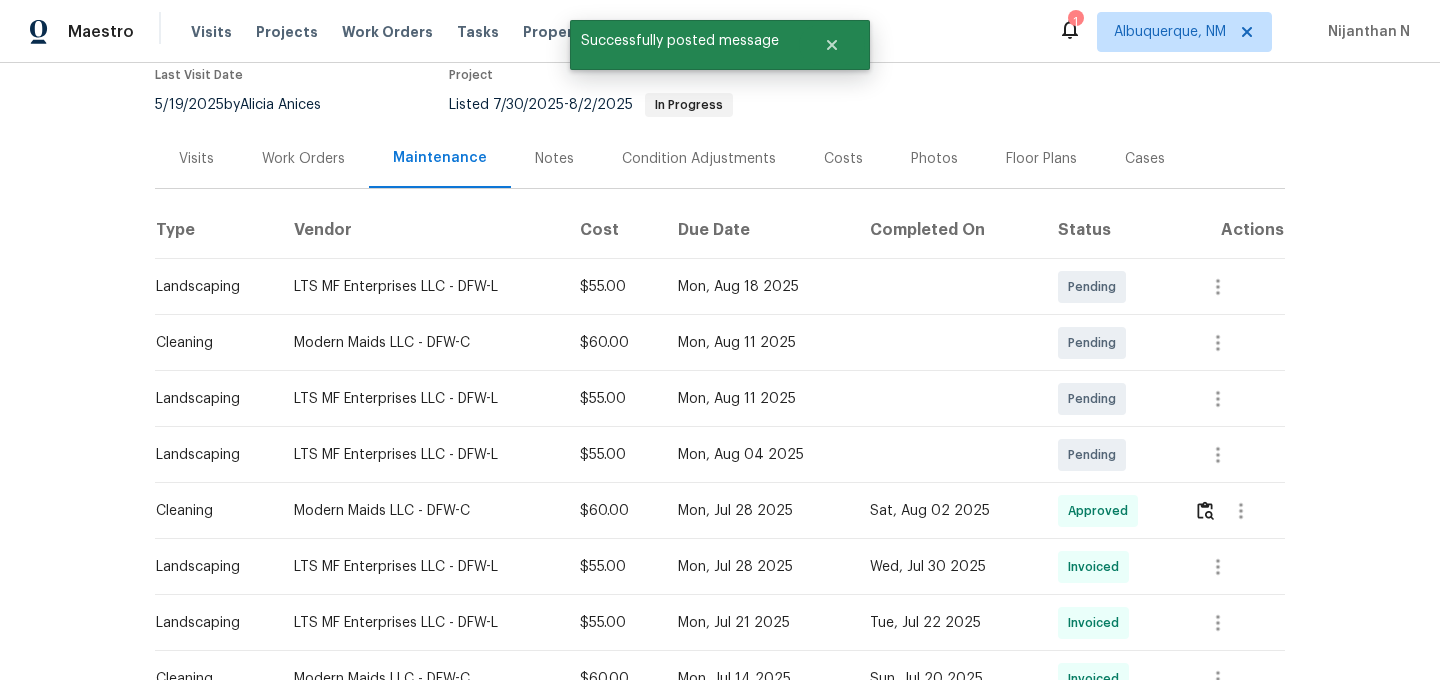 scroll, scrollTop: 14, scrollLeft: 0, axis: vertical 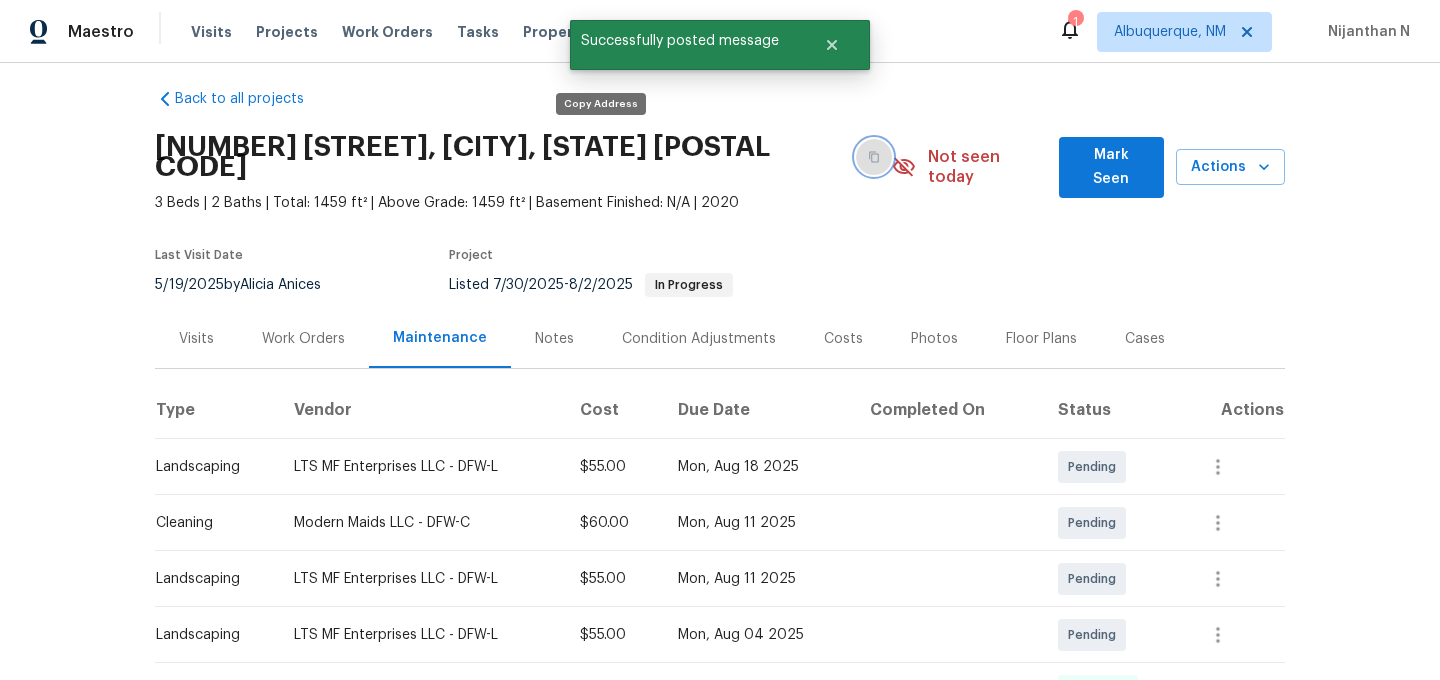 click 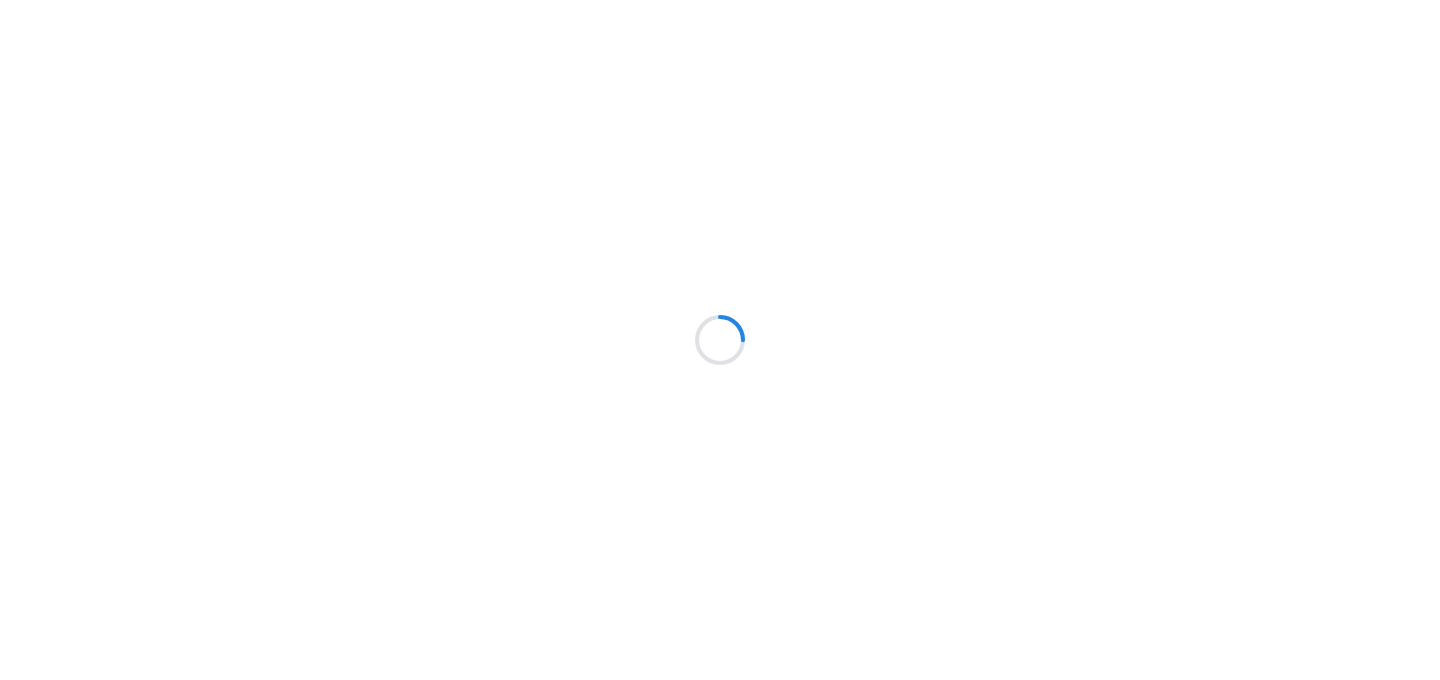 scroll, scrollTop: 0, scrollLeft: 0, axis: both 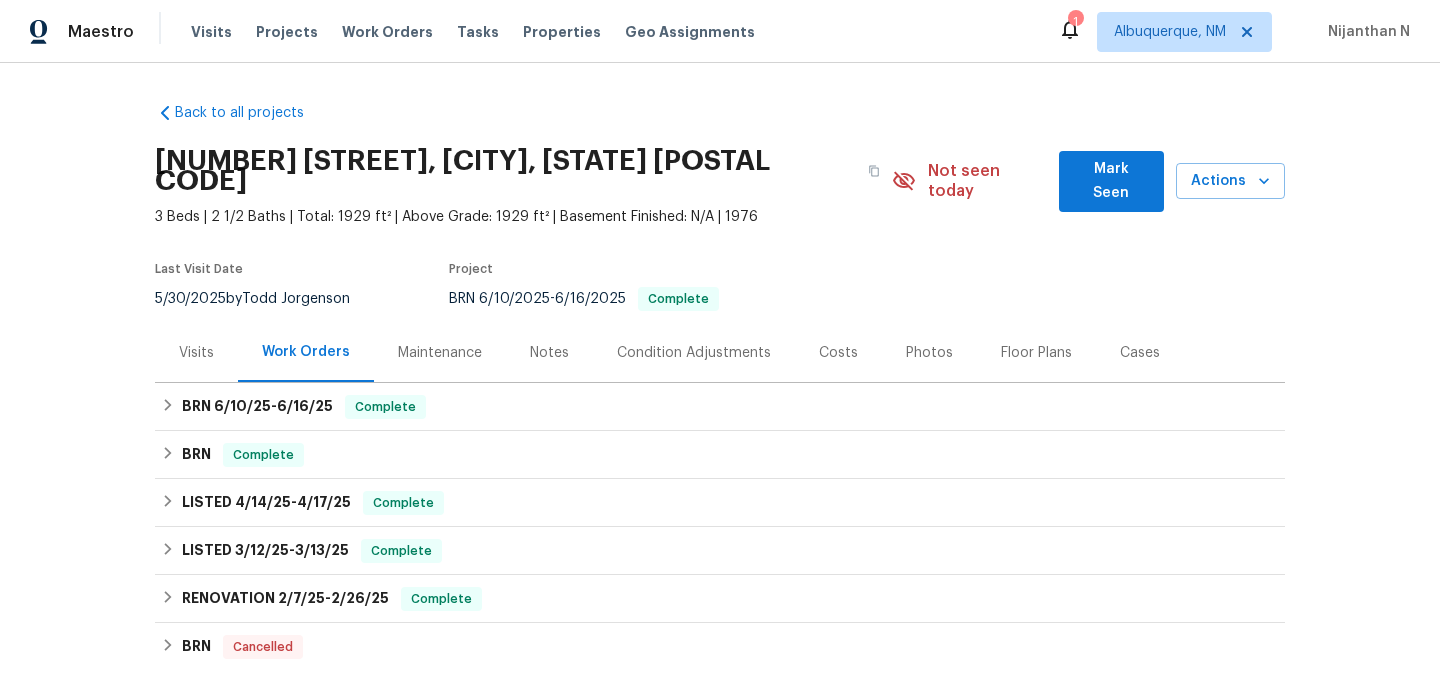 click on "Maintenance" at bounding box center (440, 353) 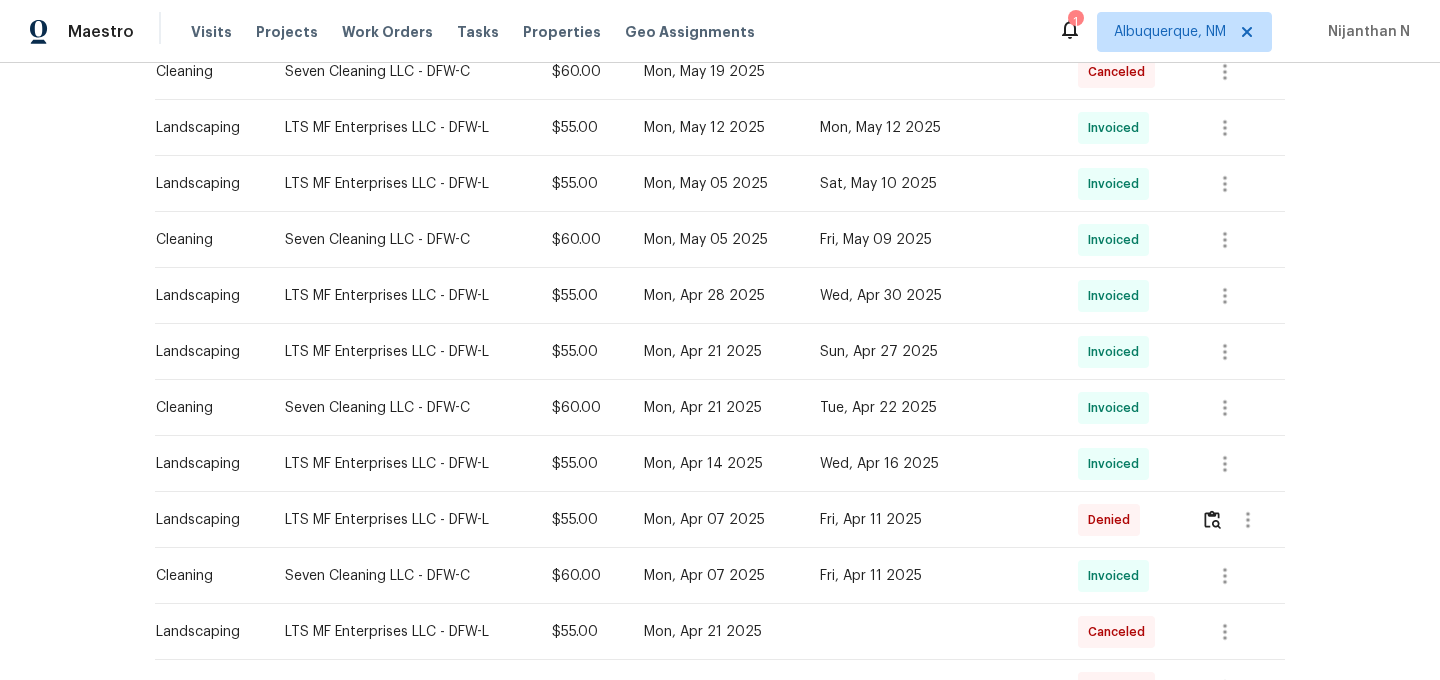scroll, scrollTop: 760, scrollLeft: 0, axis: vertical 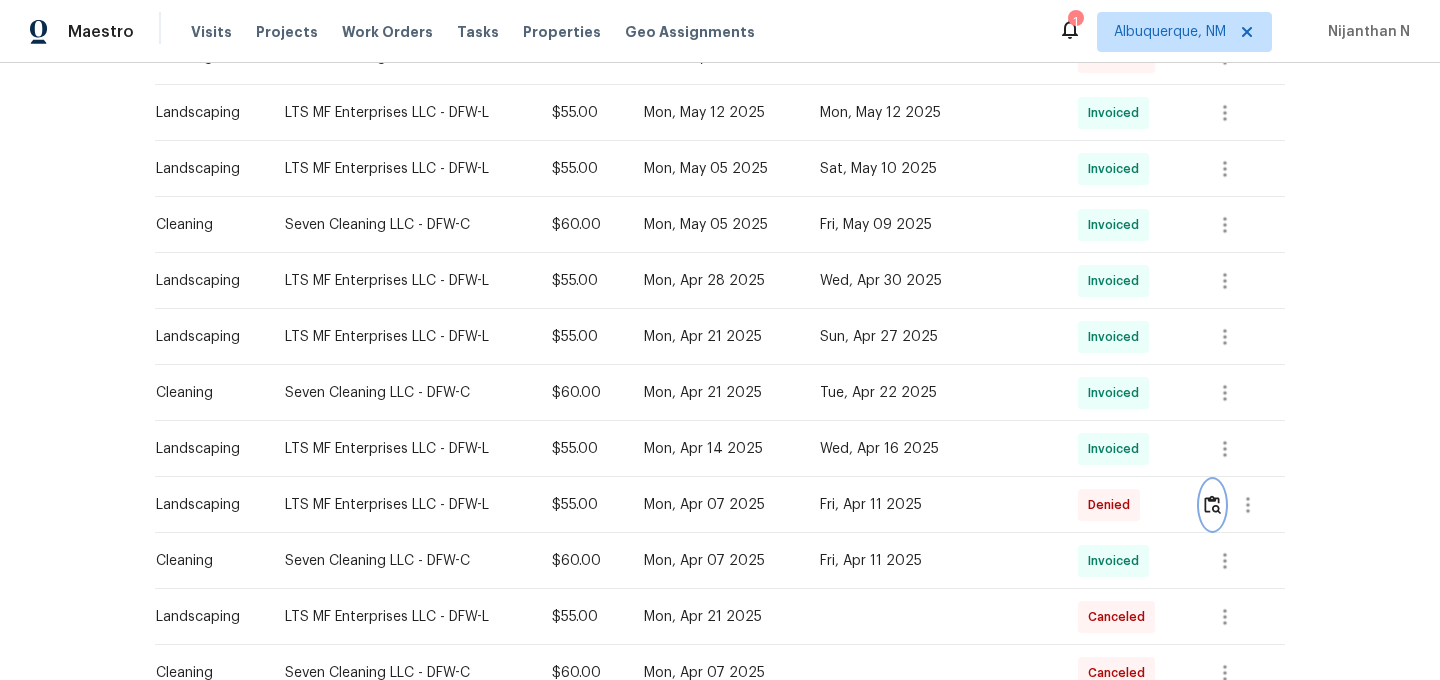 click at bounding box center (1212, 504) 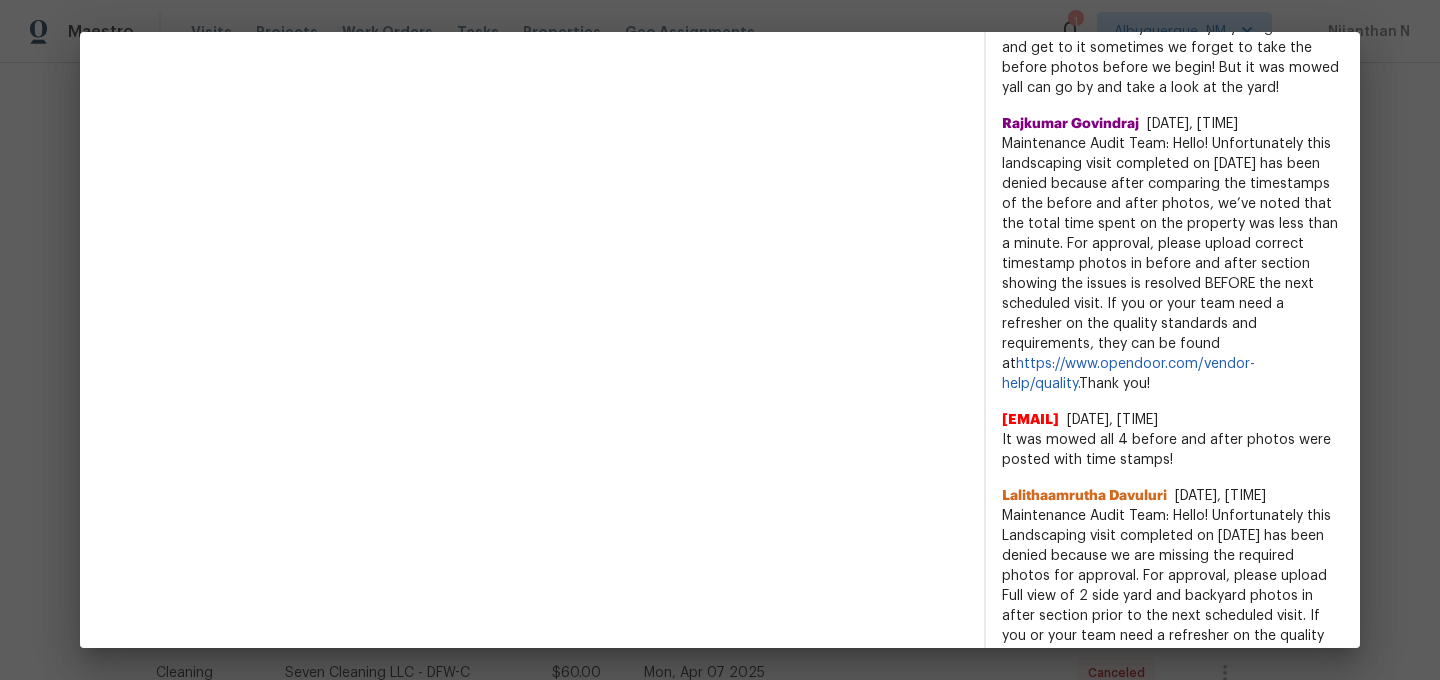 scroll, scrollTop: 1528, scrollLeft: 1, axis: both 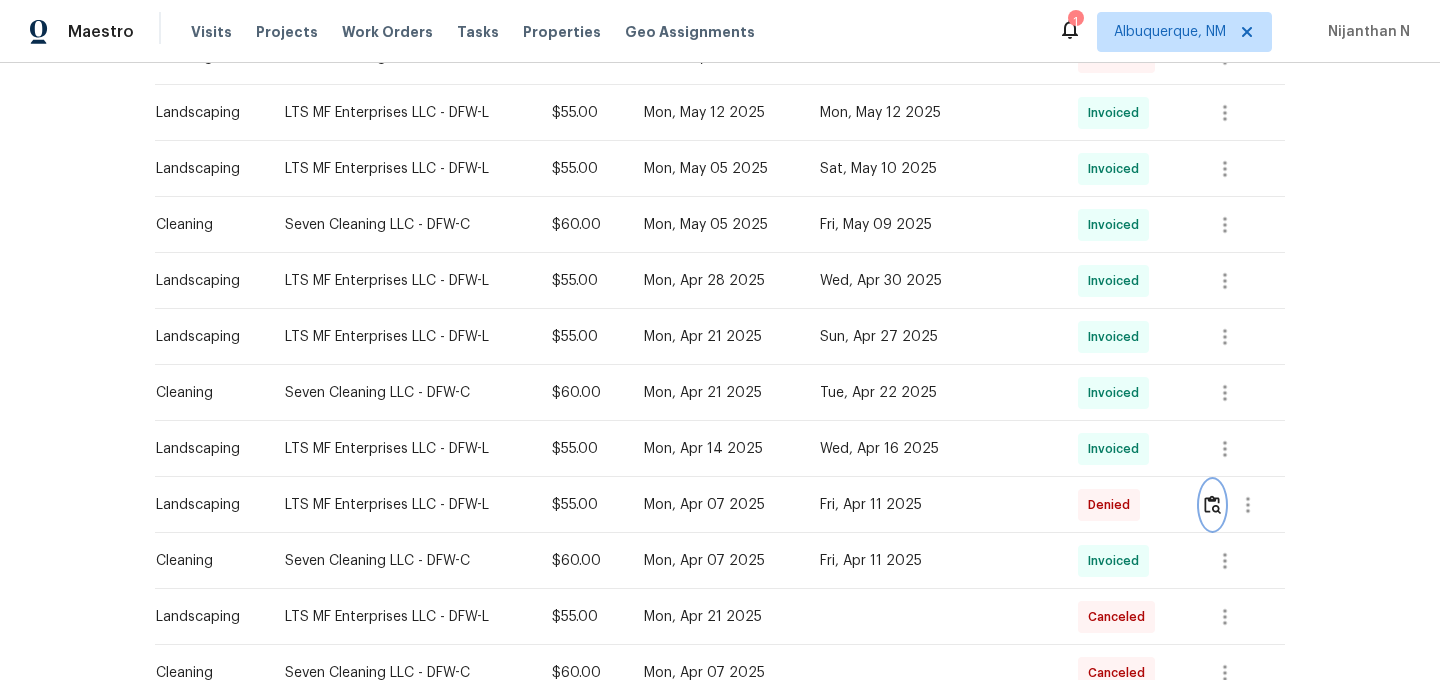 click at bounding box center (1212, 504) 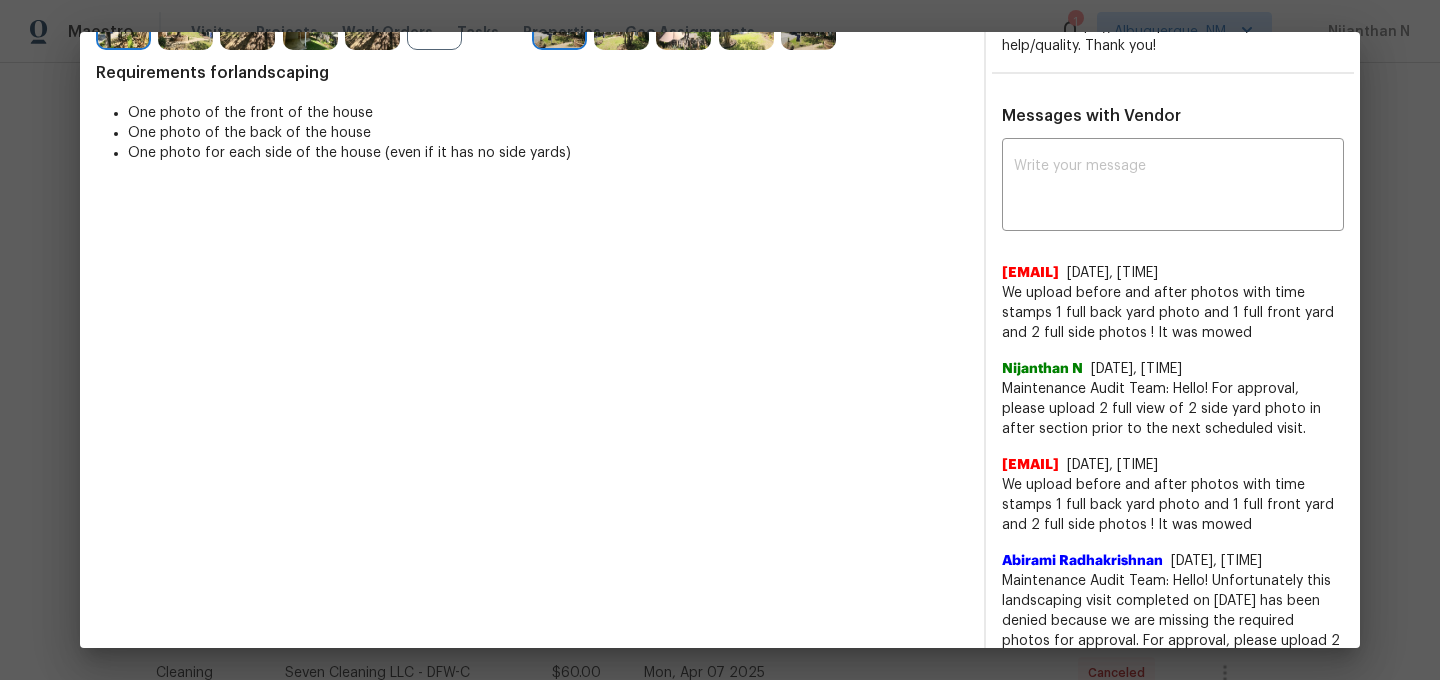 scroll, scrollTop: 578, scrollLeft: 0, axis: vertical 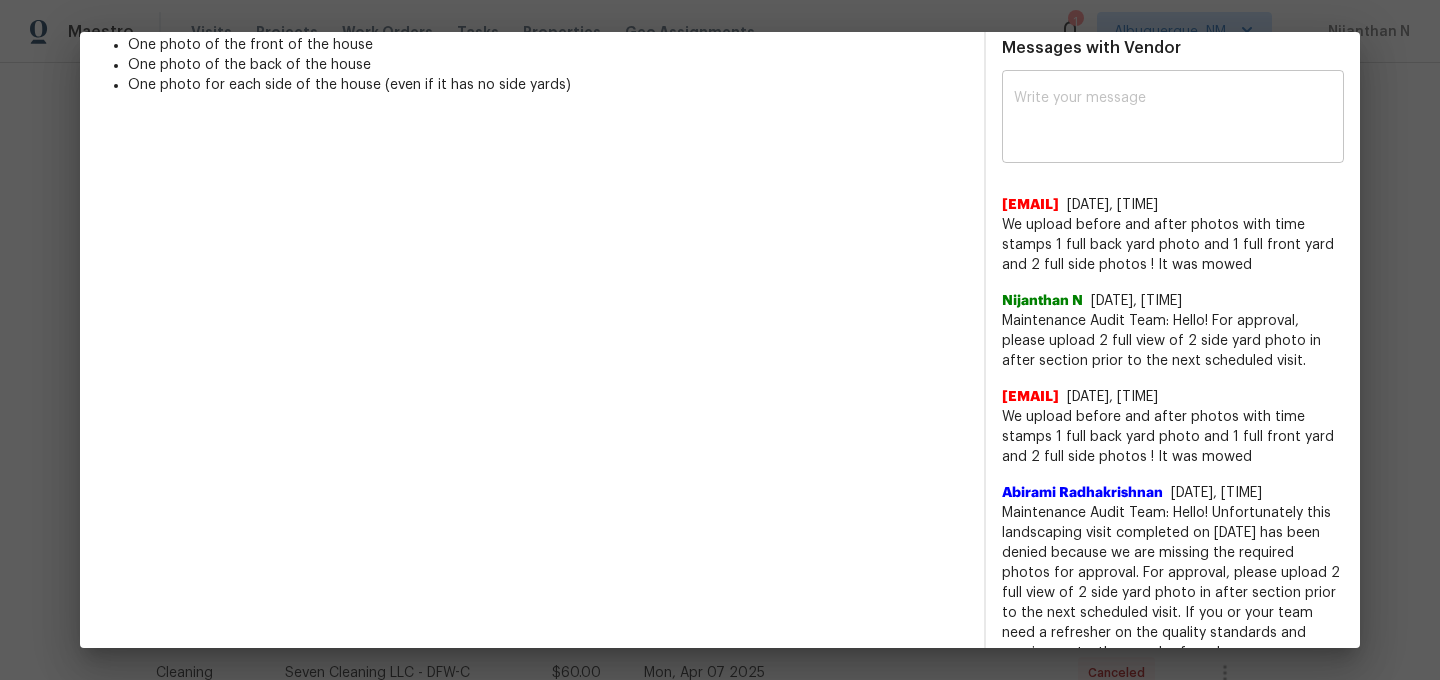 click on "x ​" at bounding box center [1173, 119] 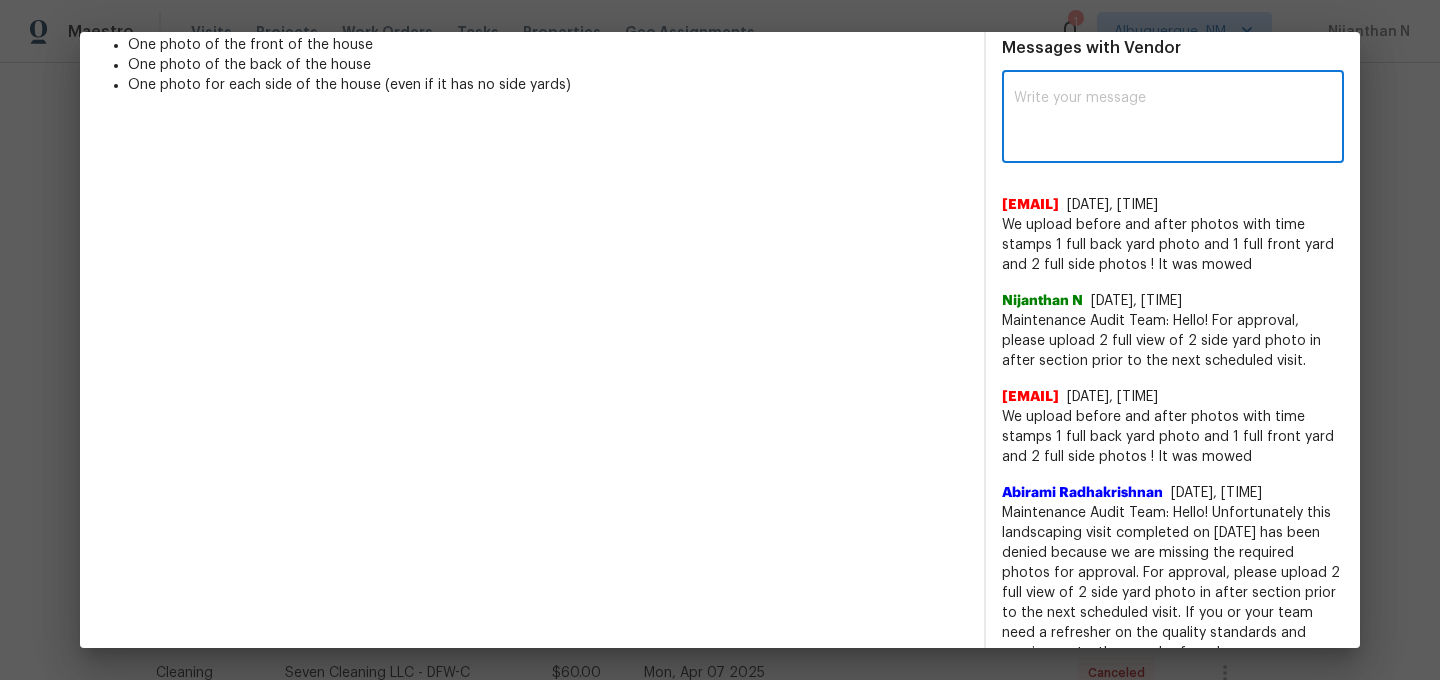 paste on "Maintenance Audit Team: Hello! Thank you for the feedback after further review this visit was approved." 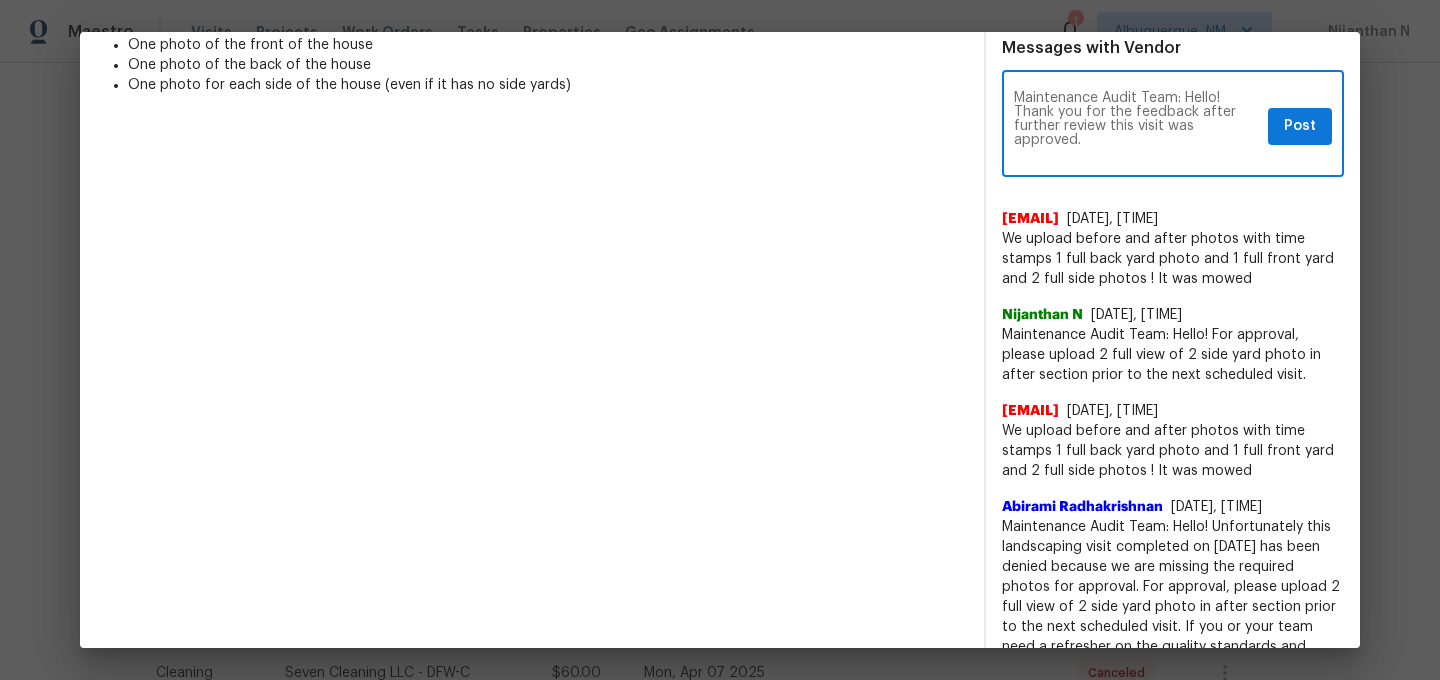 scroll, scrollTop: 0, scrollLeft: 0, axis: both 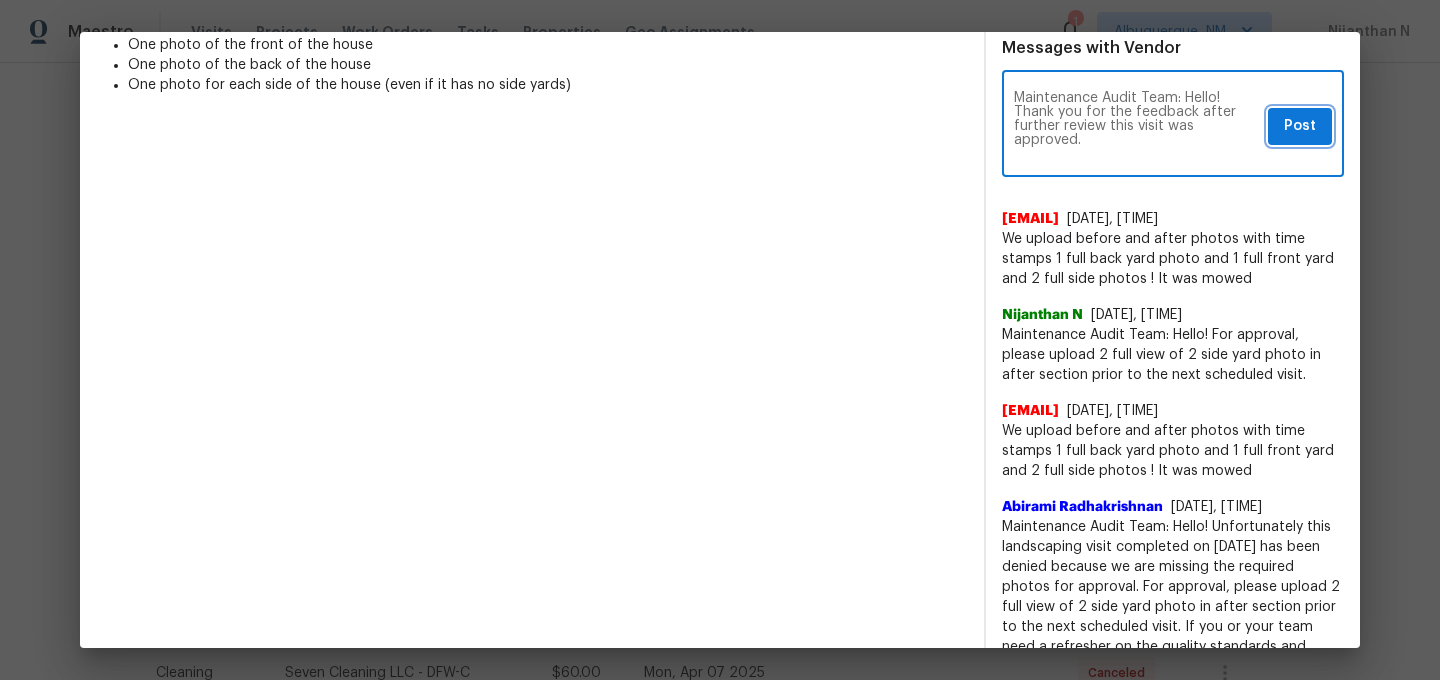 click on "Post" at bounding box center (1300, 126) 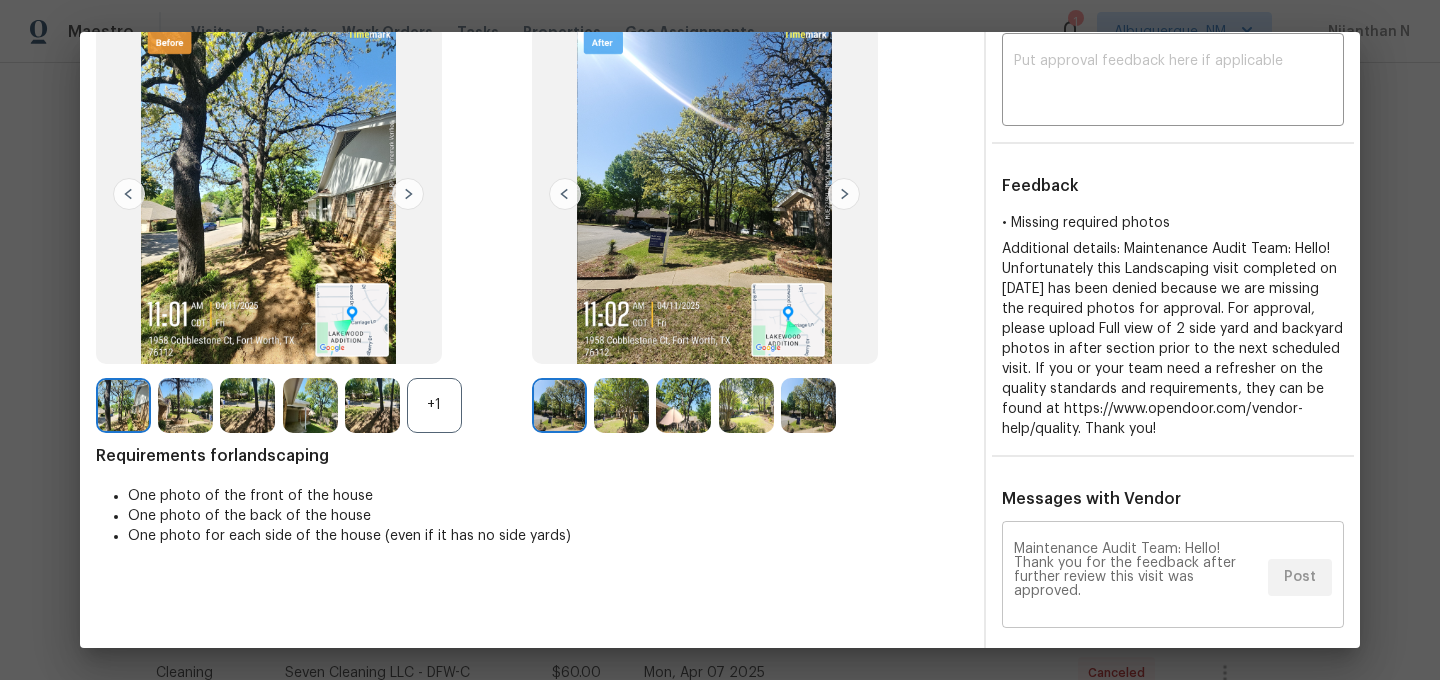 scroll, scrollTop: 0, scrollLeft: 0, axis: both 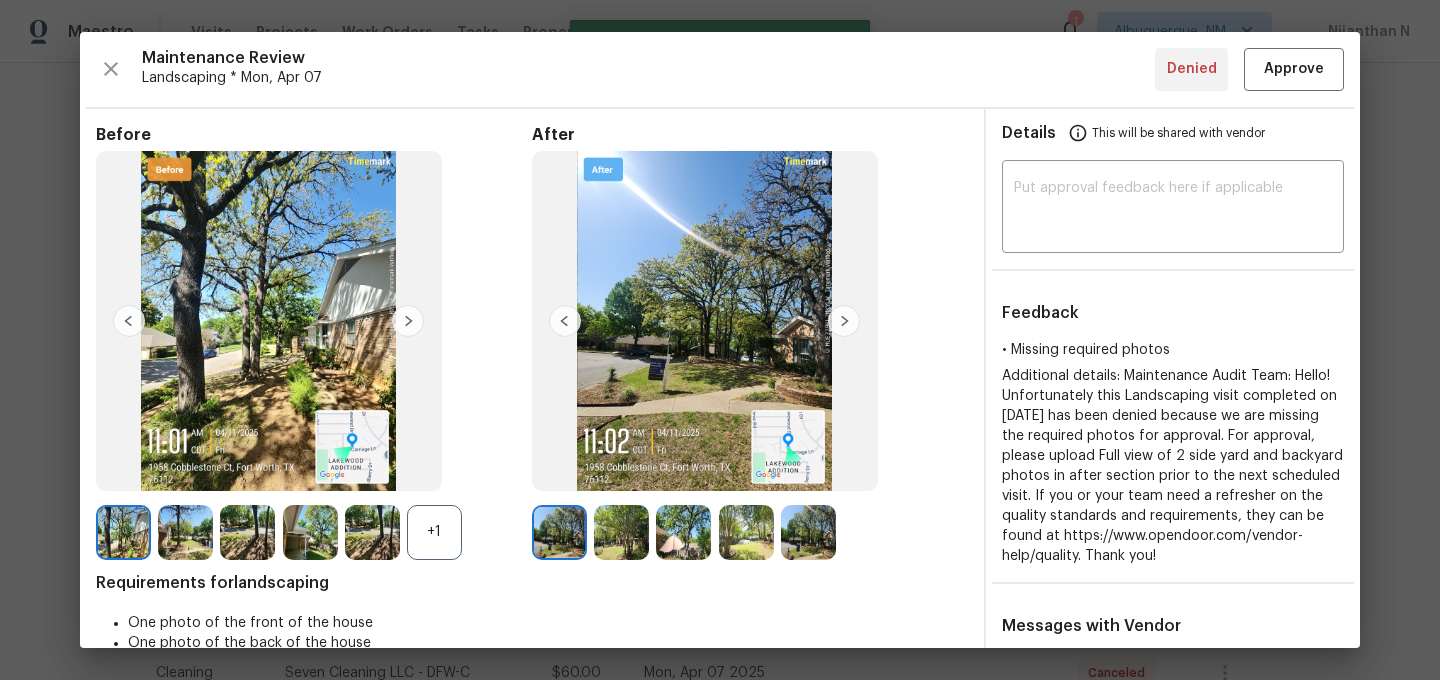 type 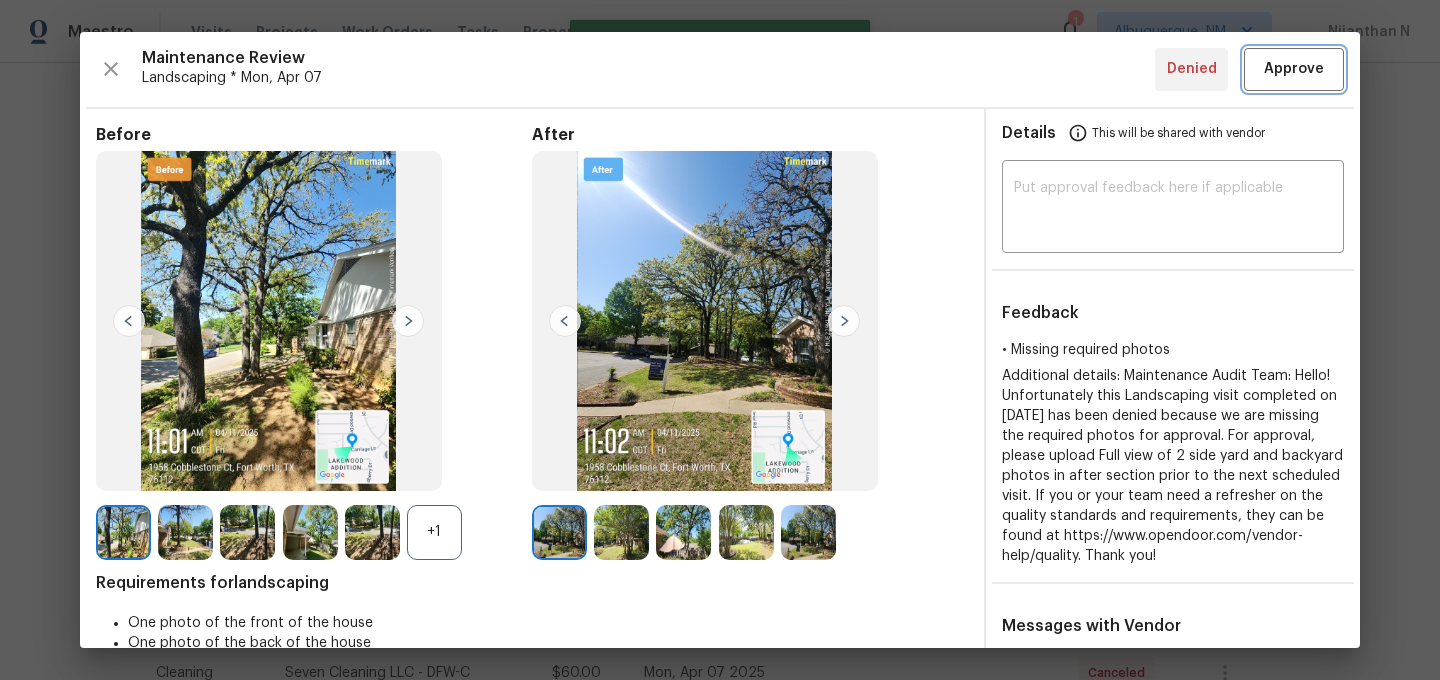 click on "Approve" at bounding box center [1294, 69] 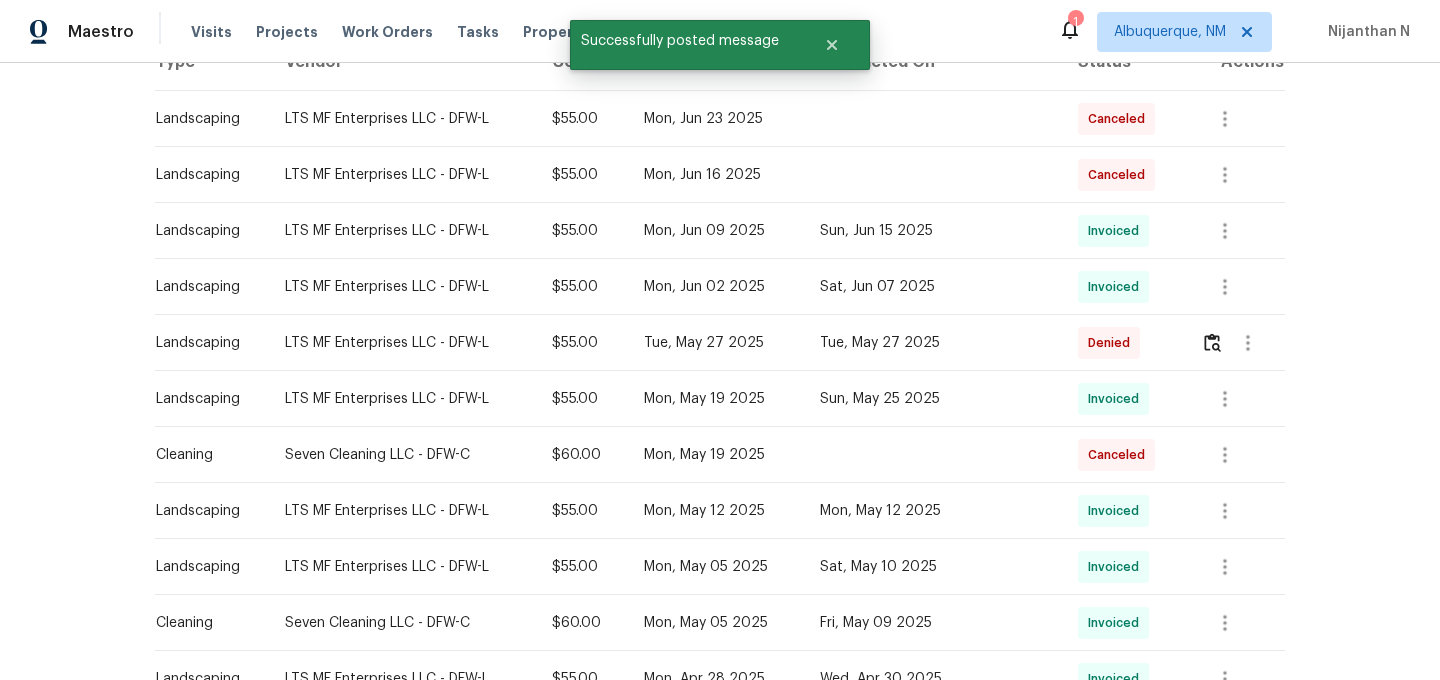 scroll, scrollTop: 0, scrollLeft: 0, axis: both 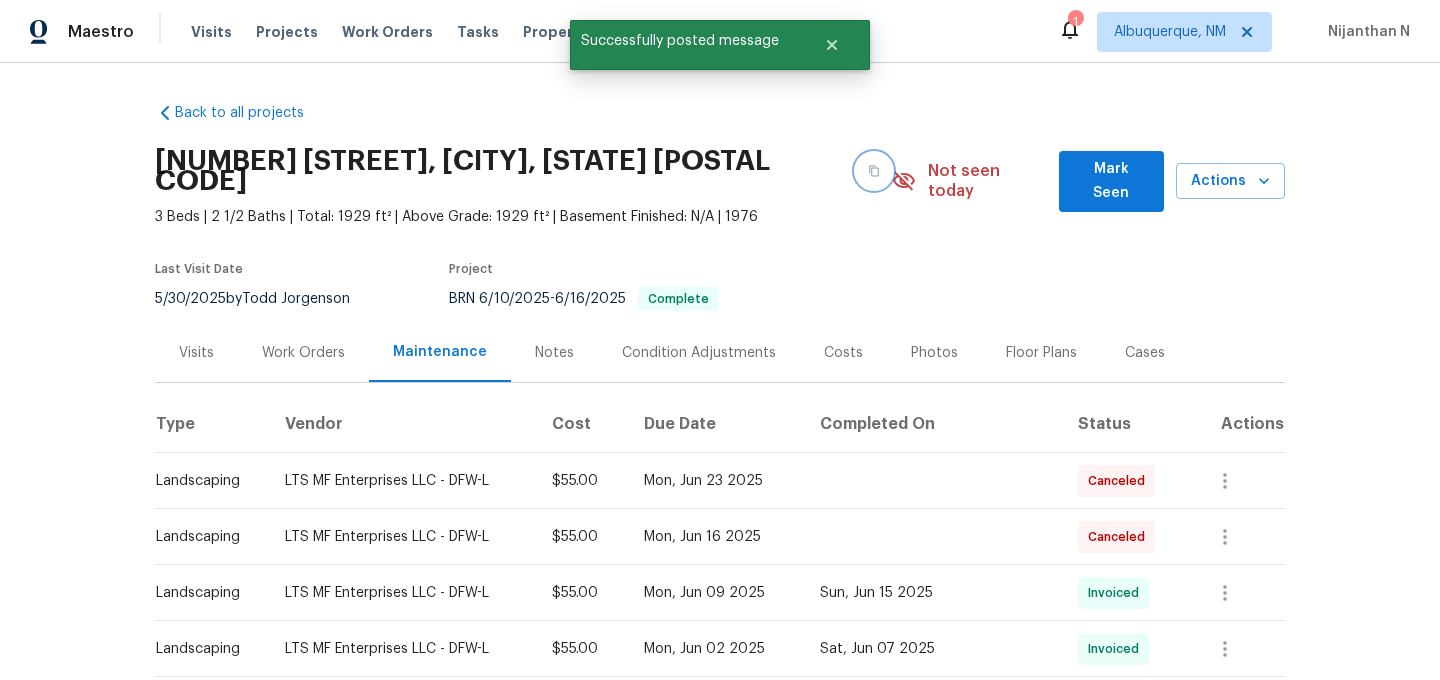 click 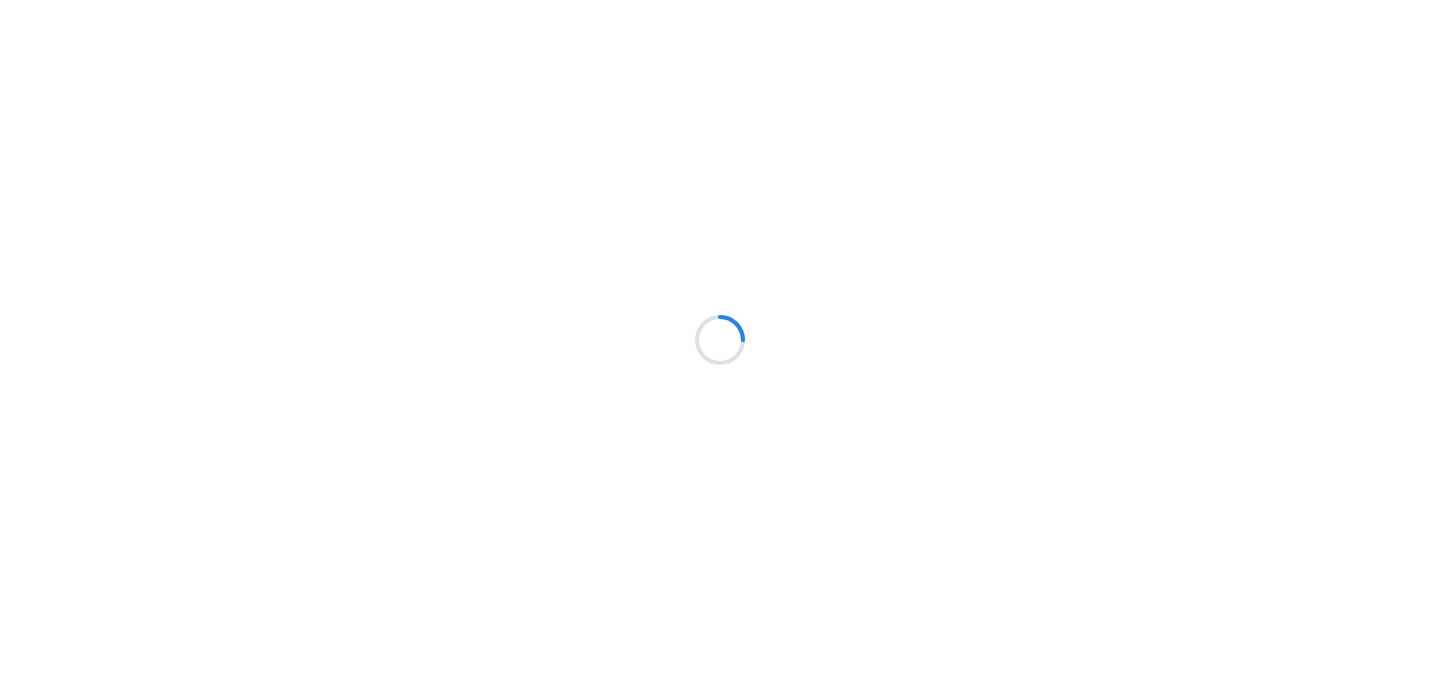 scroll, scrollTop: 0, scrollLeft: 0, axis: both 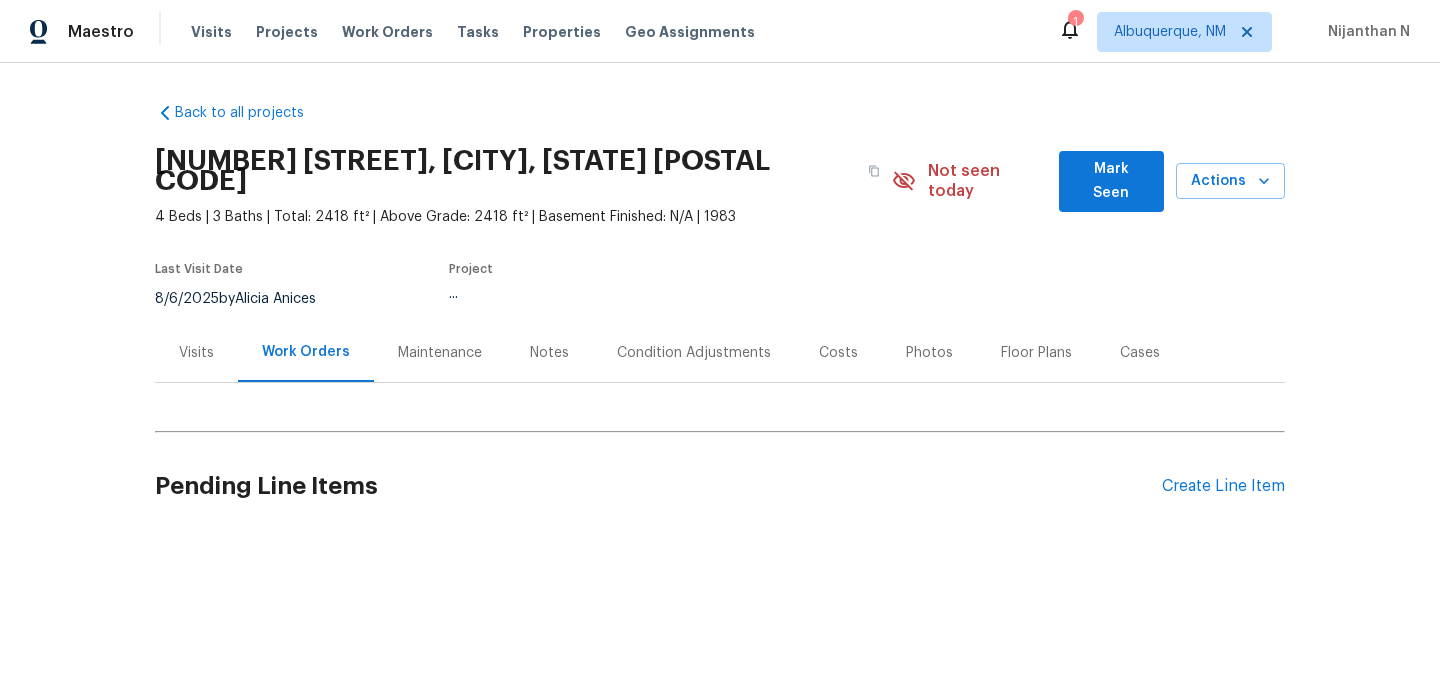 click on "Maintenance" at bounding box center (440, 353) 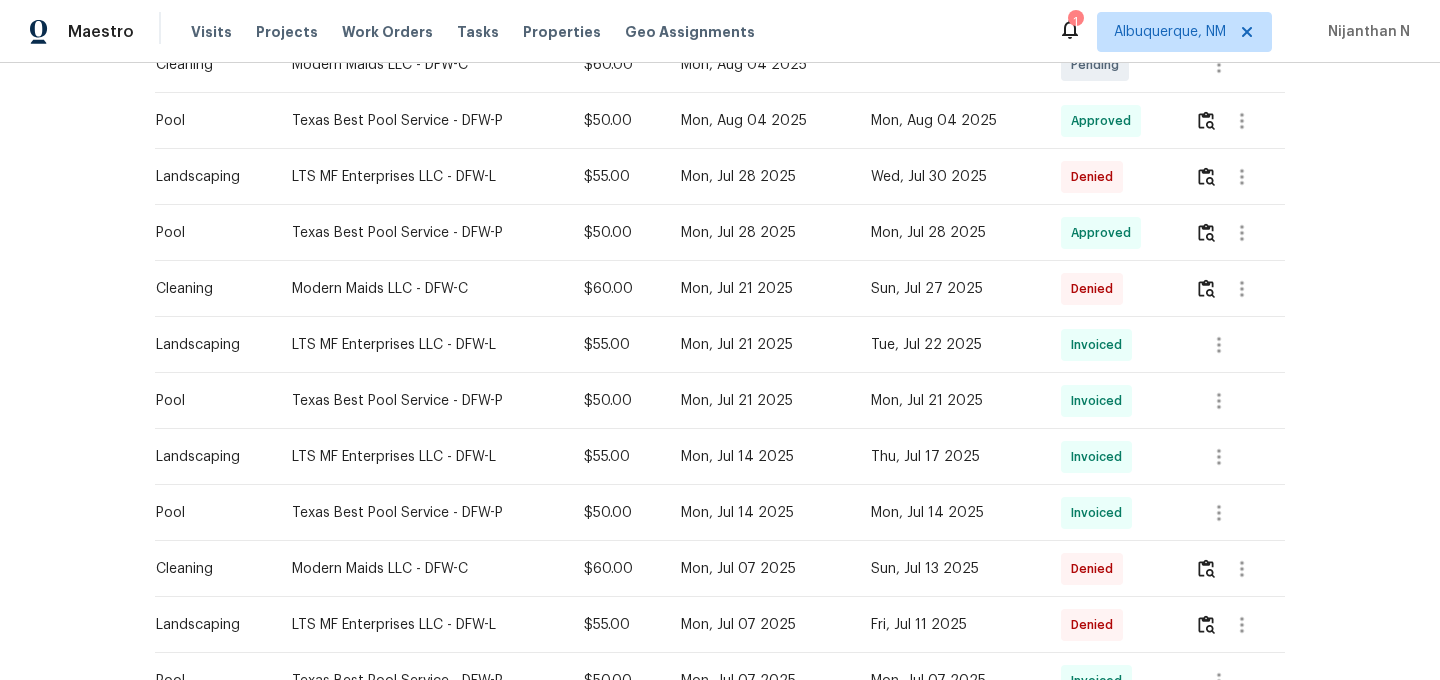 scroll, scrollTop: 827, scrollLeft: 0, axis: vertical 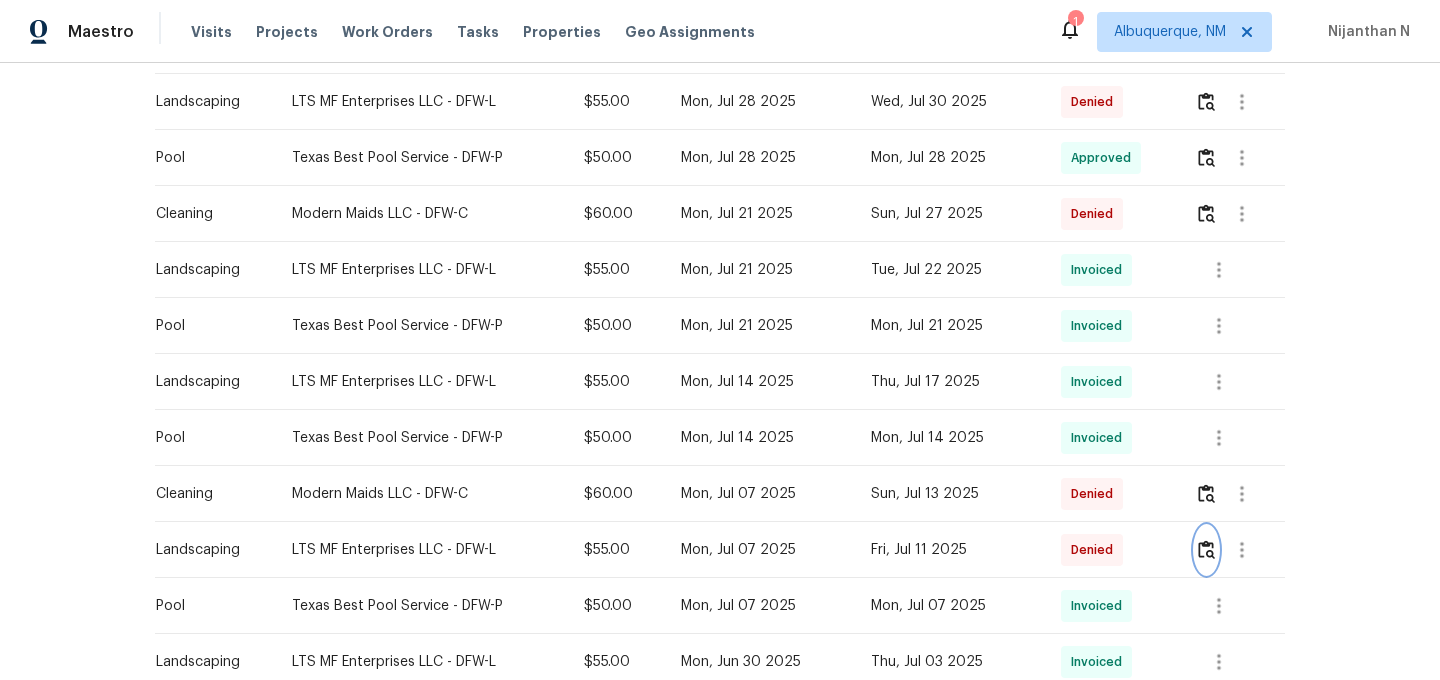 click at bounding box center [1206, 549] 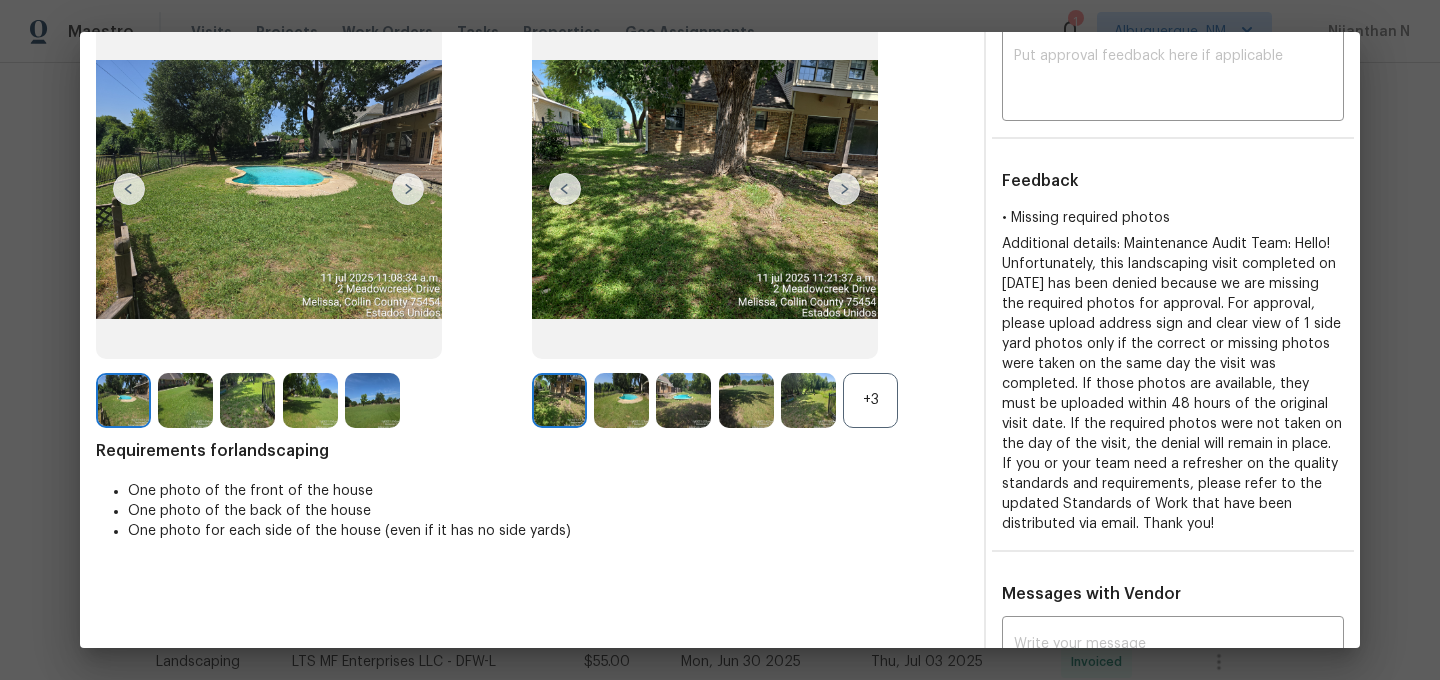 scroll, scrollTop: 55, scrollLeft: 0, axis: vertical 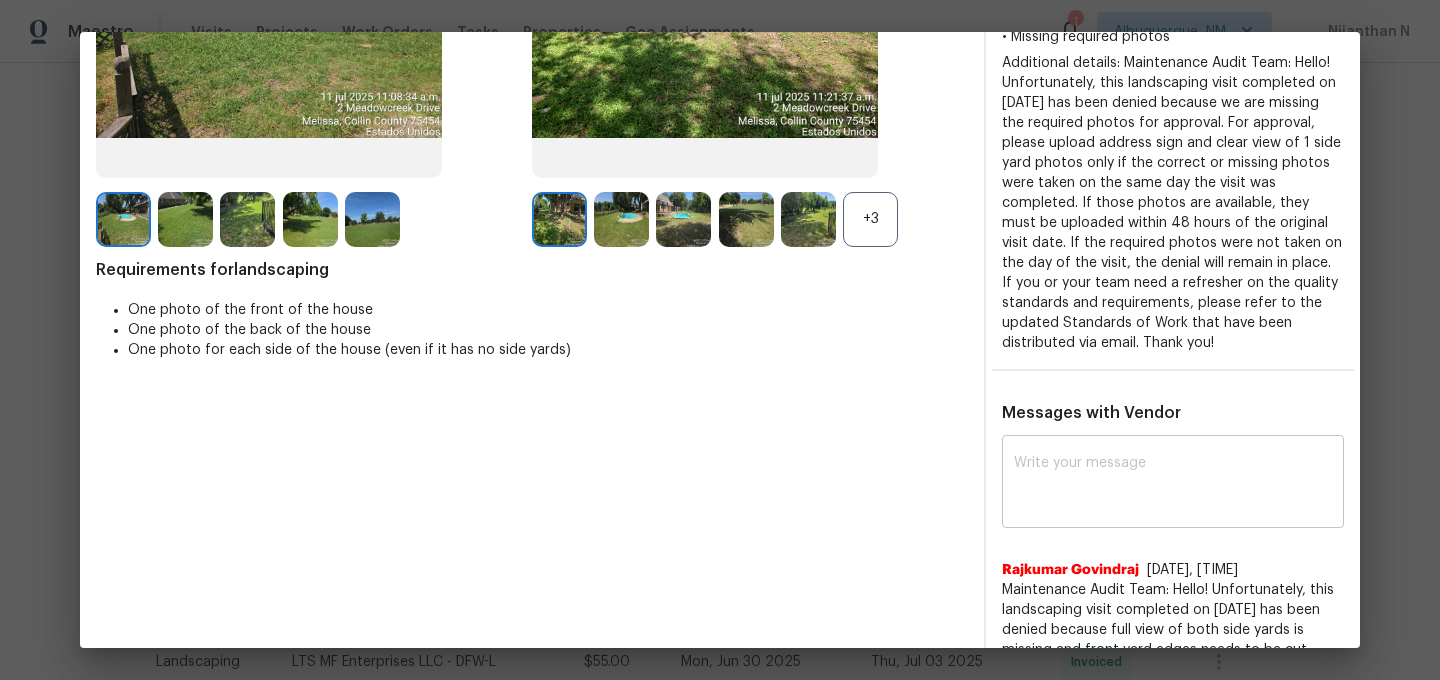 click at bounding box center (1173, 484) 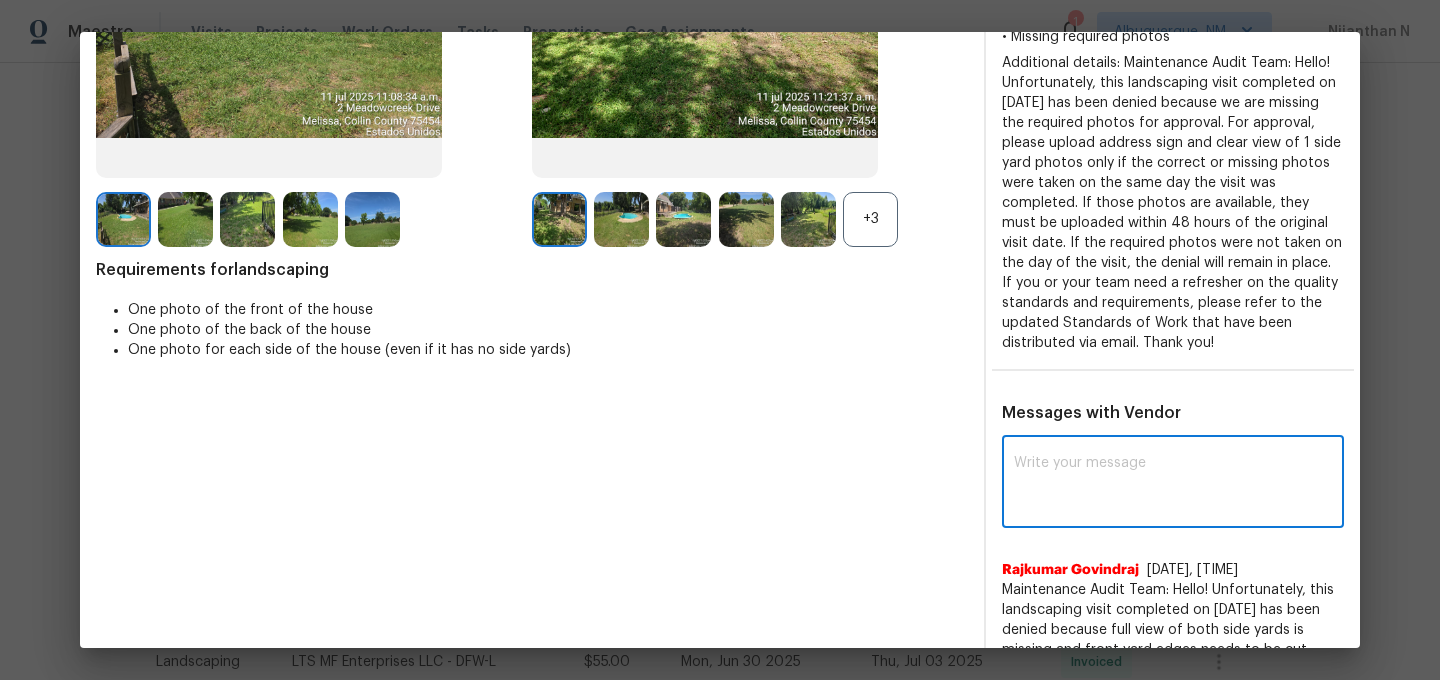 paste on "Maintenance Audit Team: Hello! Thank you for the feedback after further review this visit was approved." 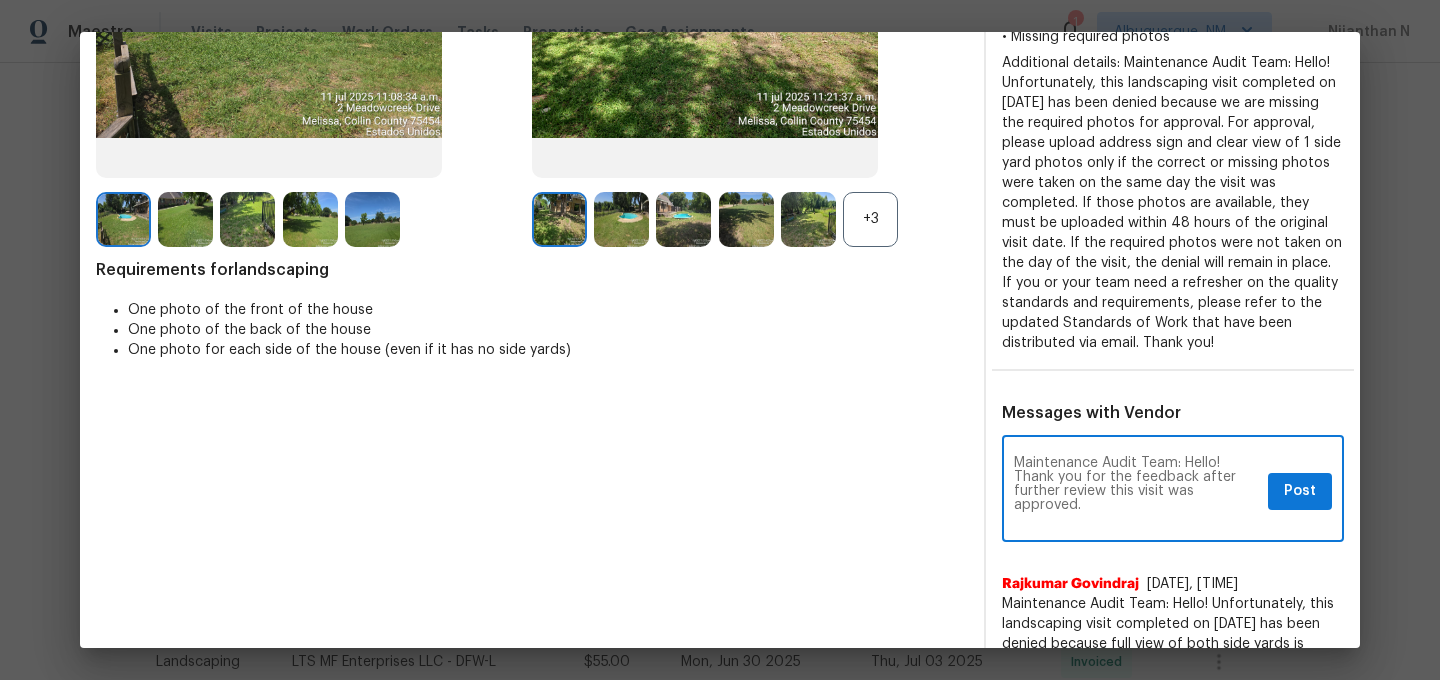 scroll, scrollTop: 0, scrollLeft: 0, axis: both 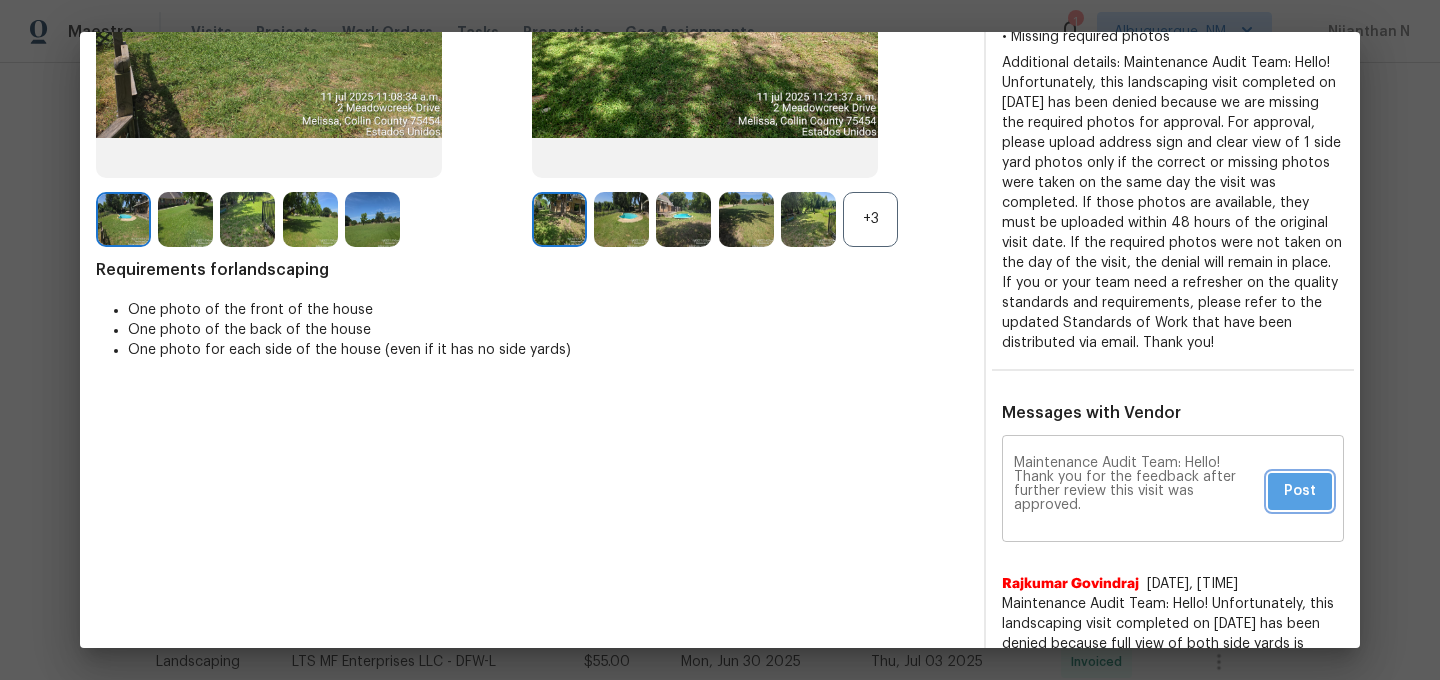 click on "Post" at bounding box center (1300, 491) 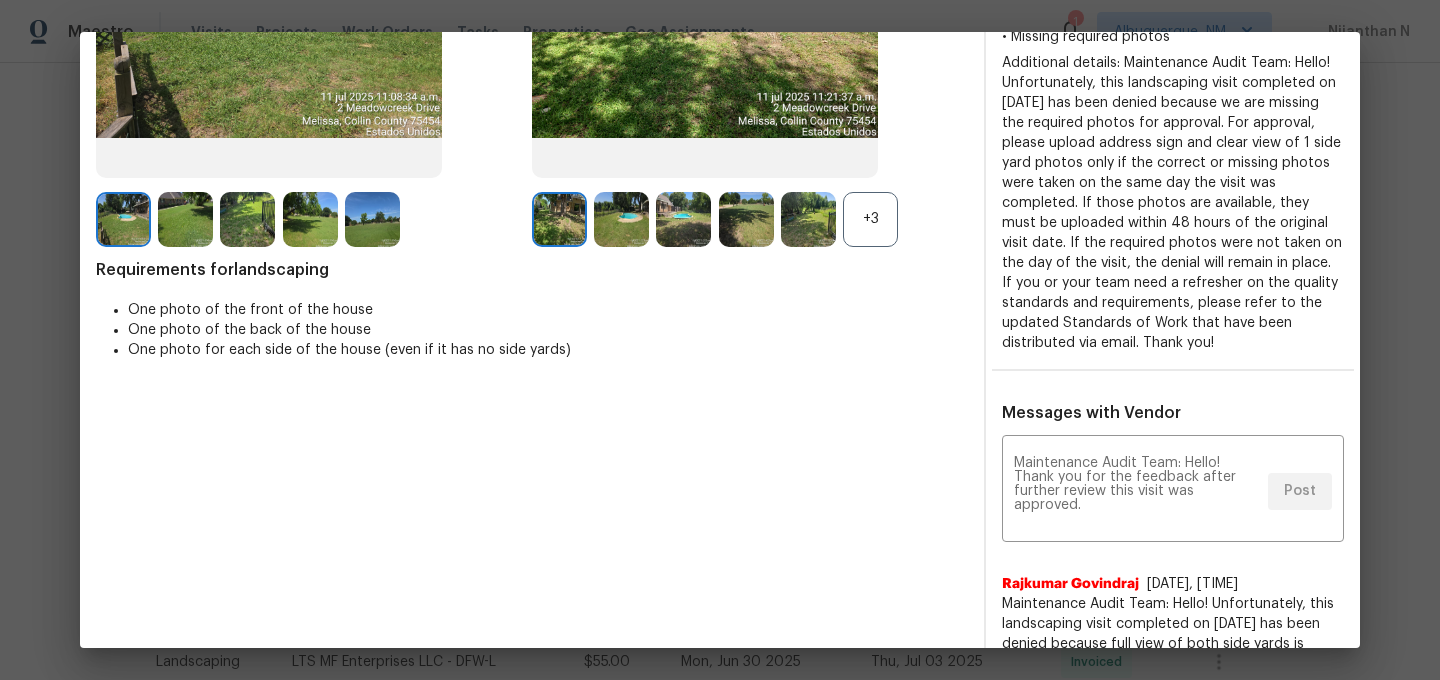scroll, scrollTop: 0, scrollLeft: 0, axis: both 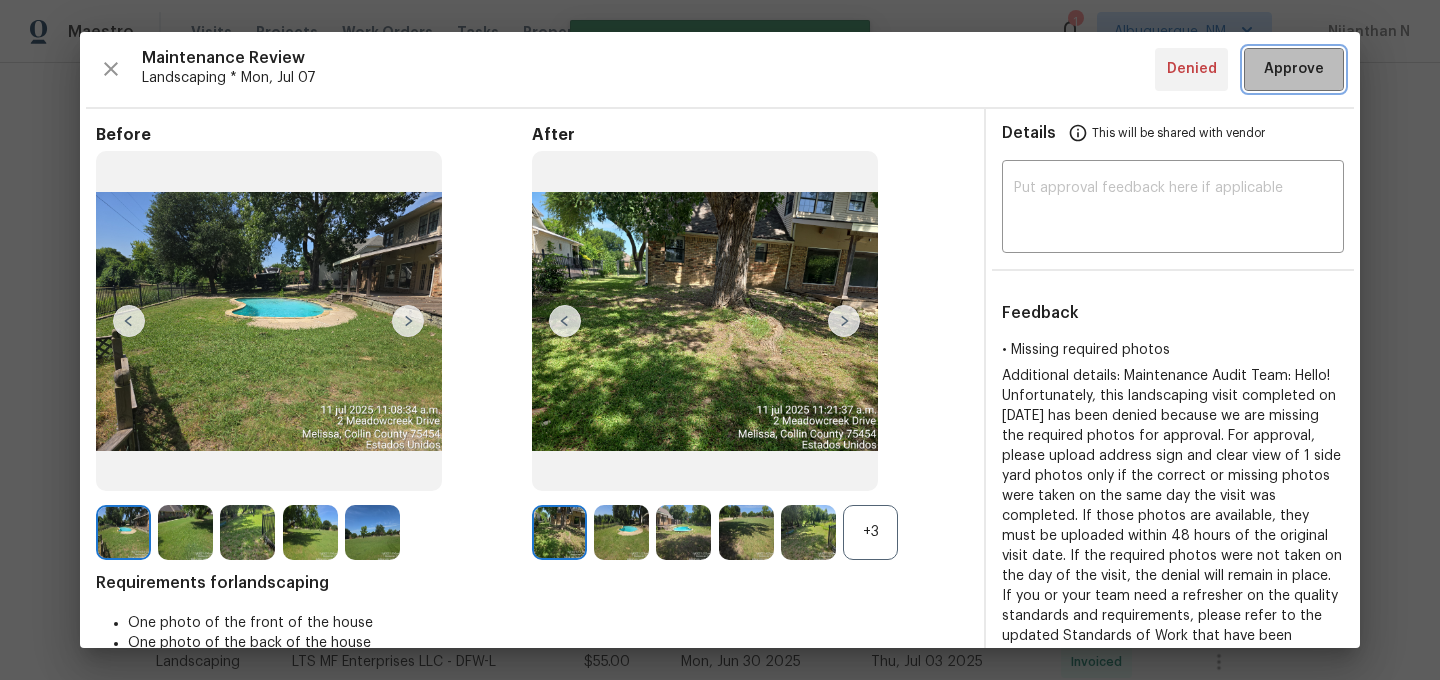 click on "Approve" at bounding box center (1294, 69) 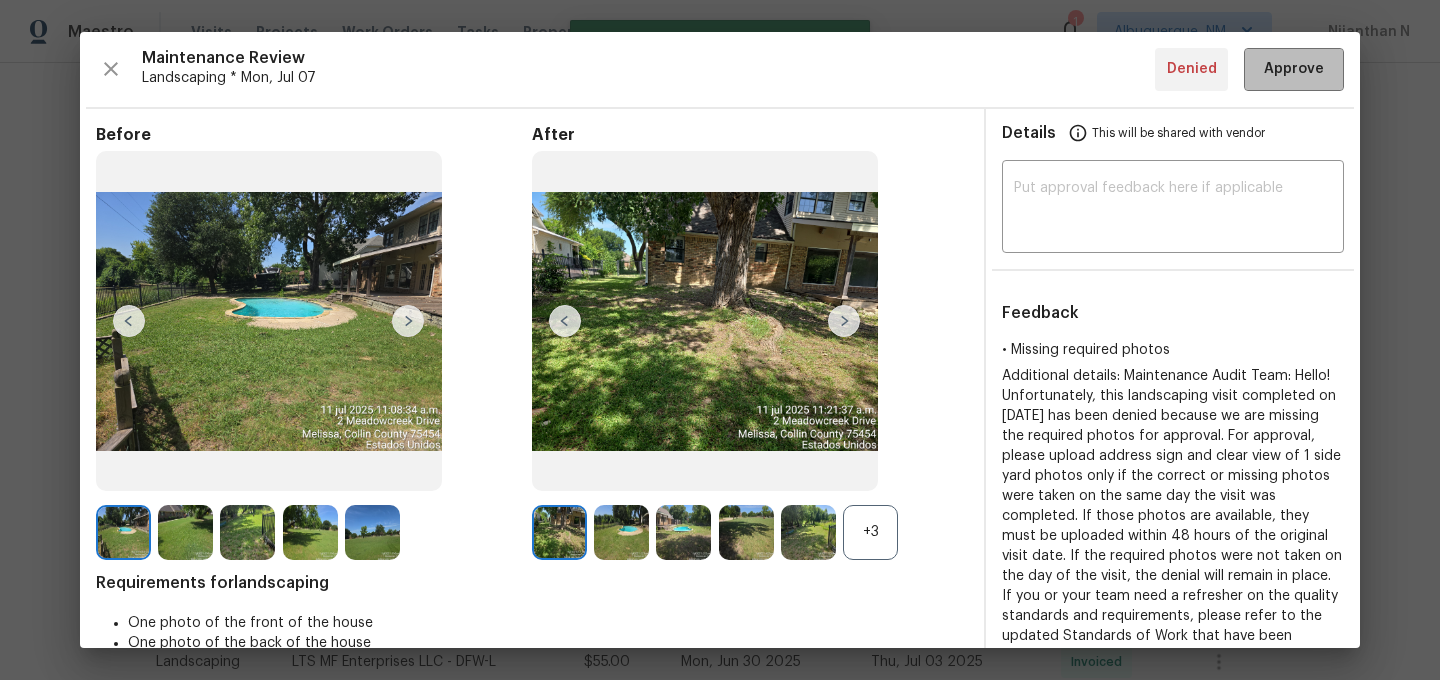type 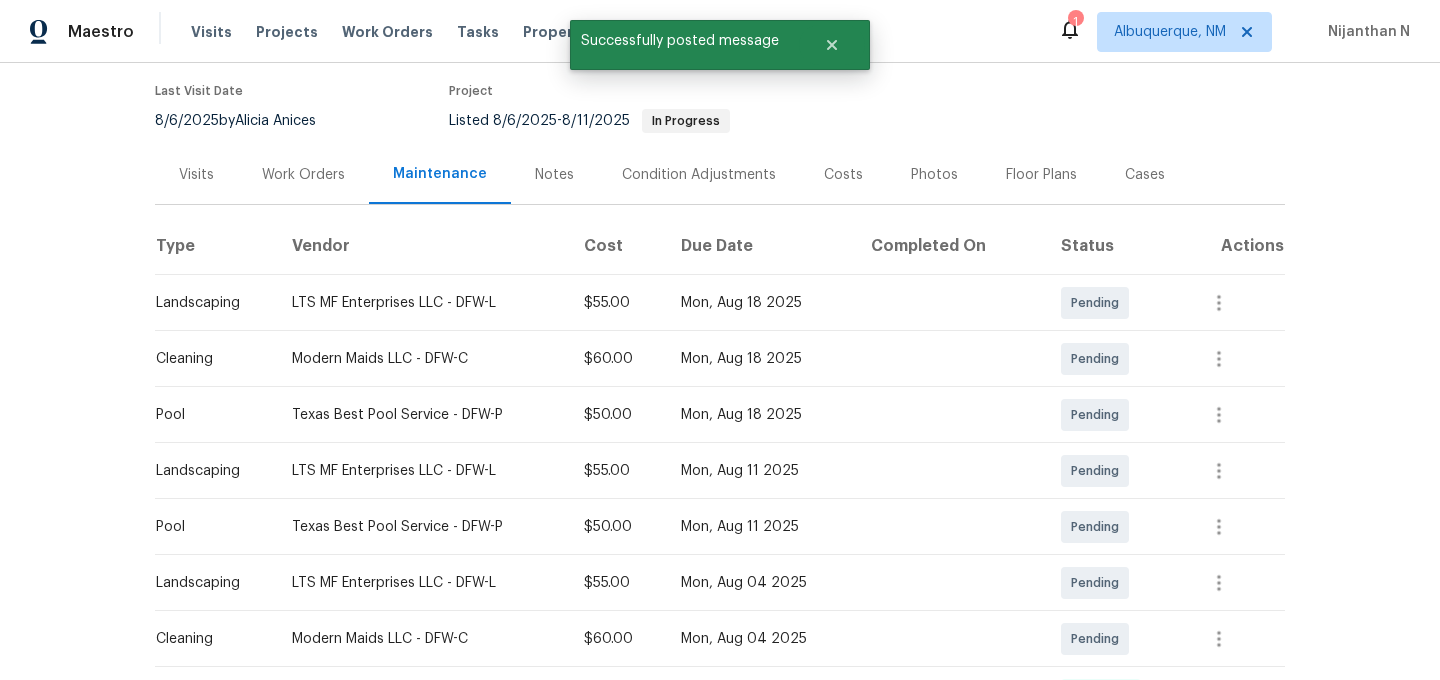 scroll, scrollTop: 0, scrollLeft: 0, axis: both 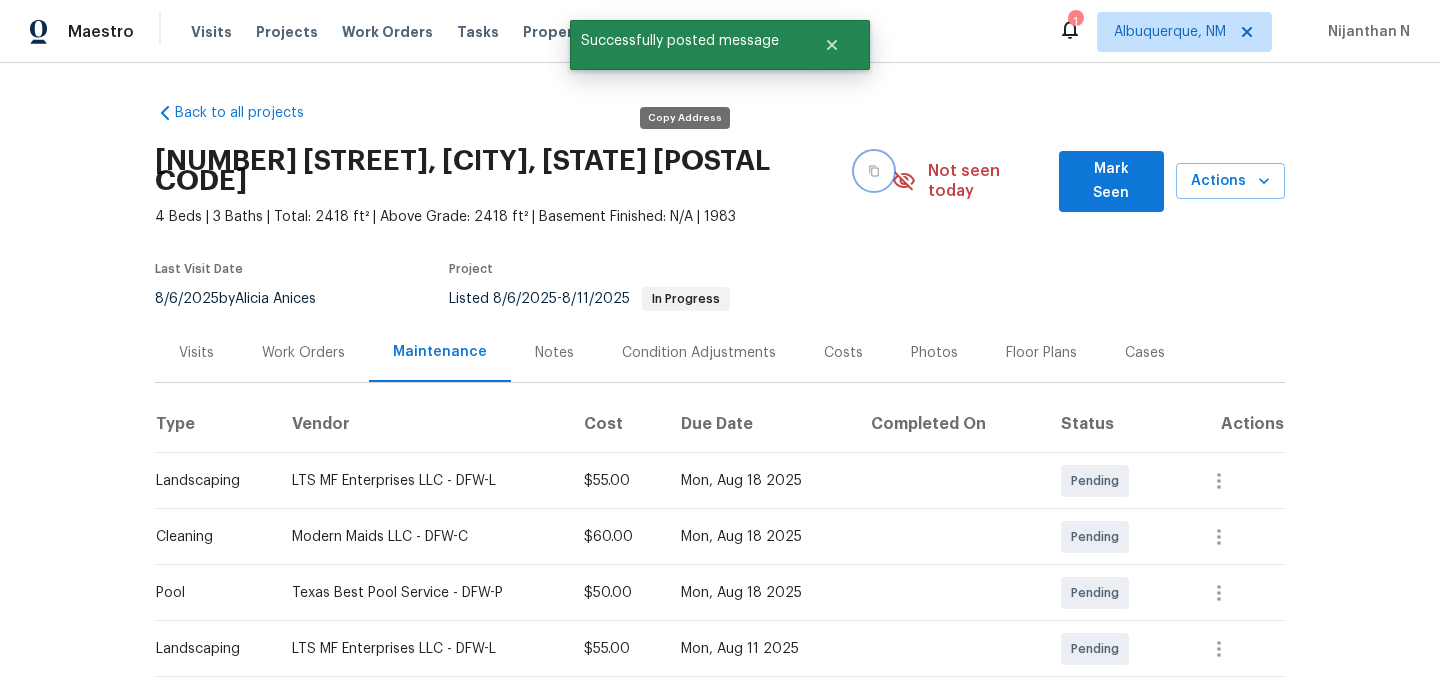 click at bounding box center [874, 171] 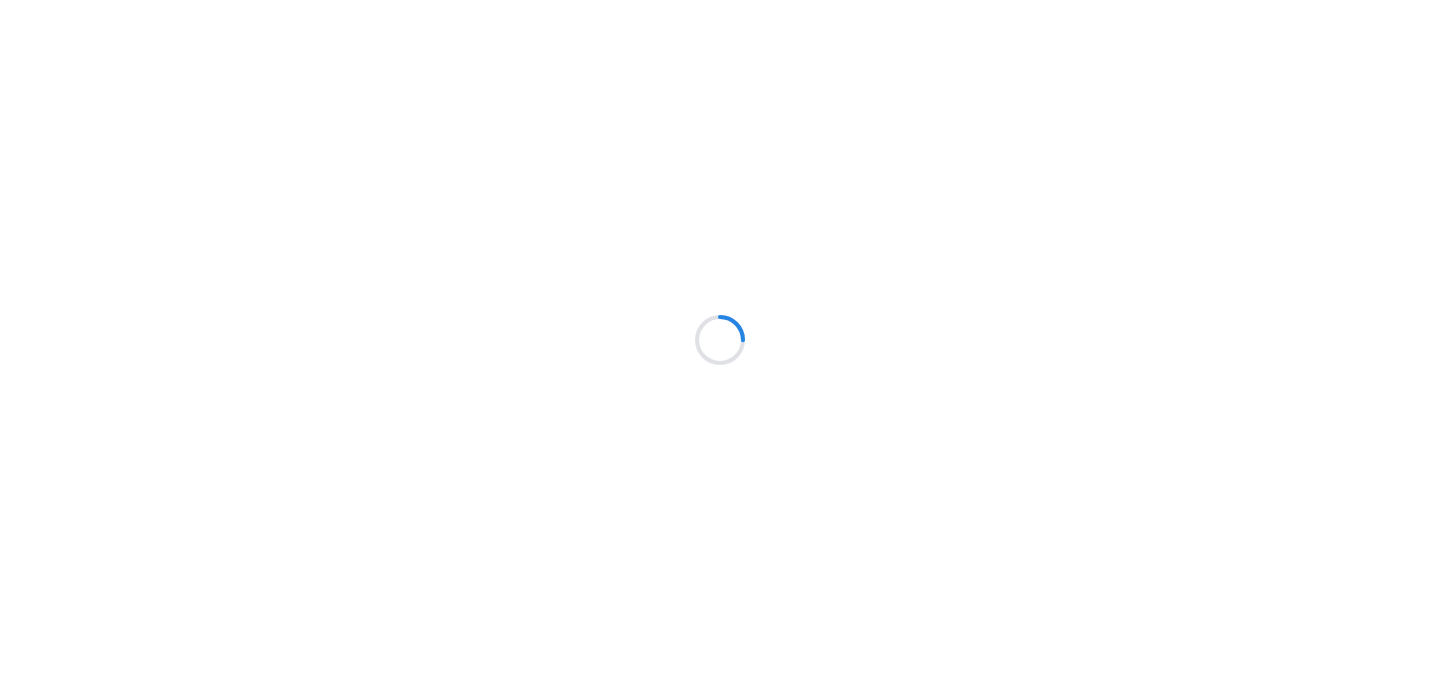 scroll, scrollTop: 0, scrollLeft: 0, axis: both 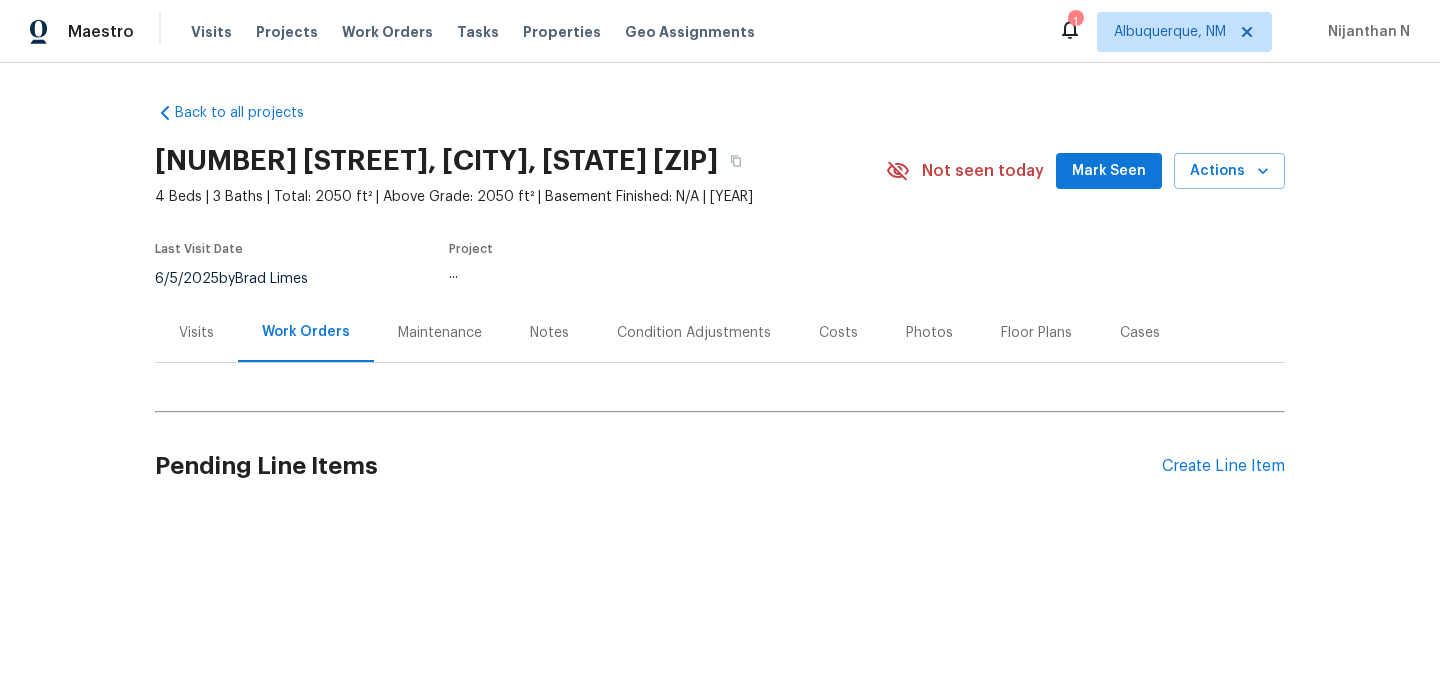 click on "Maintenance" at bounding box center [440, 333] 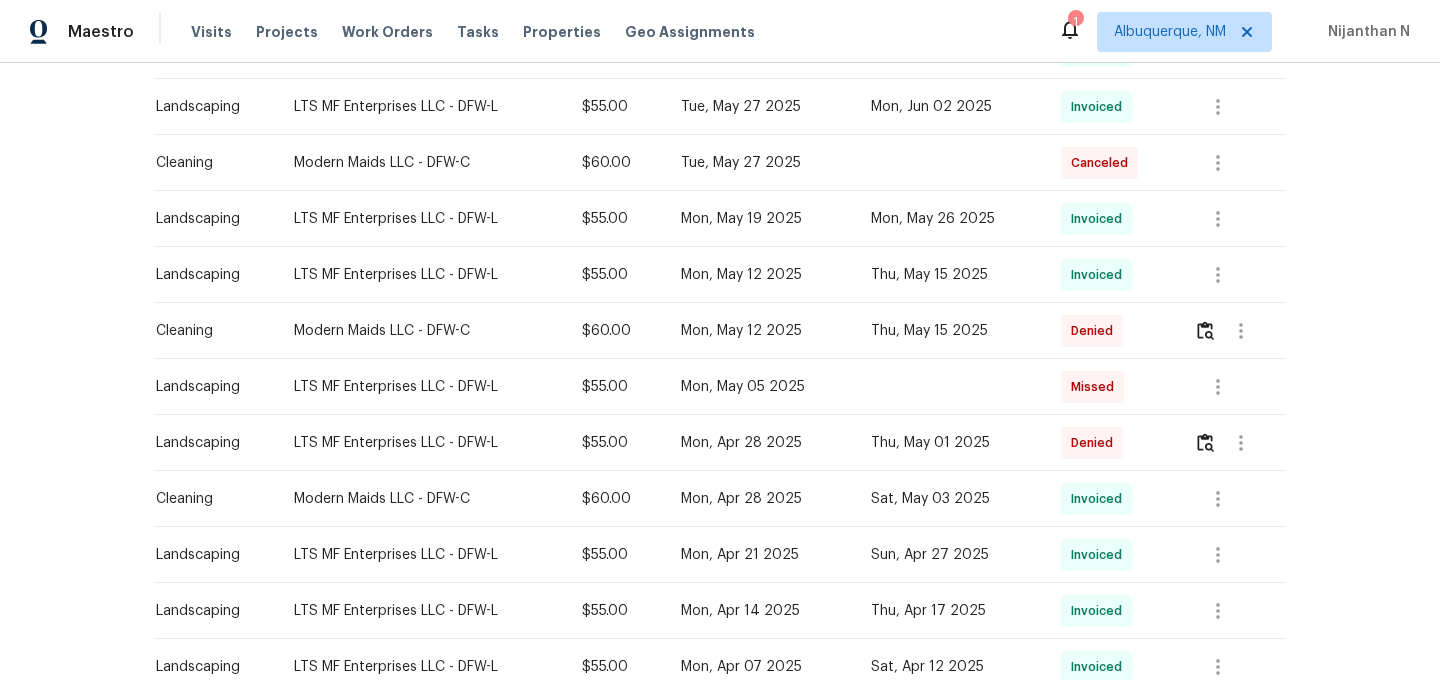 scroll, scrollTop: 579, scrollLeft: 0, axis: vertical 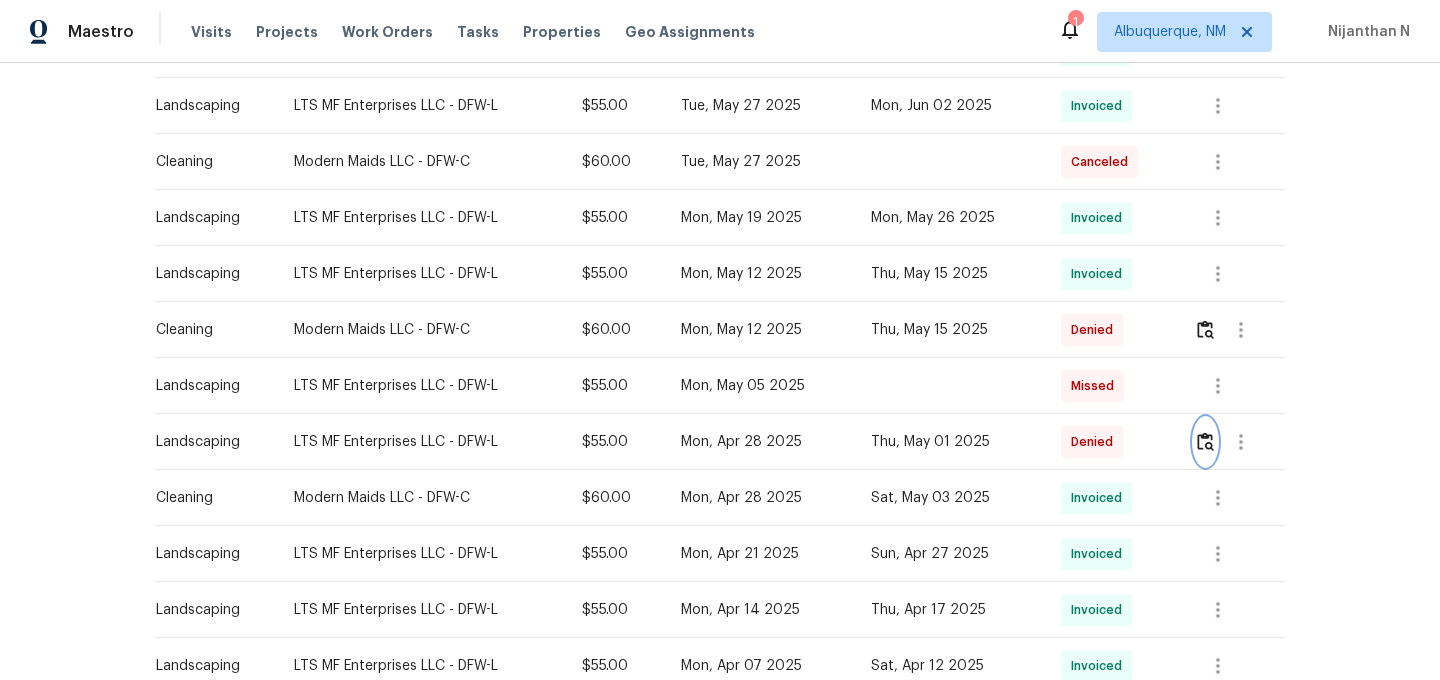 click at bounding box center [1205, 441] 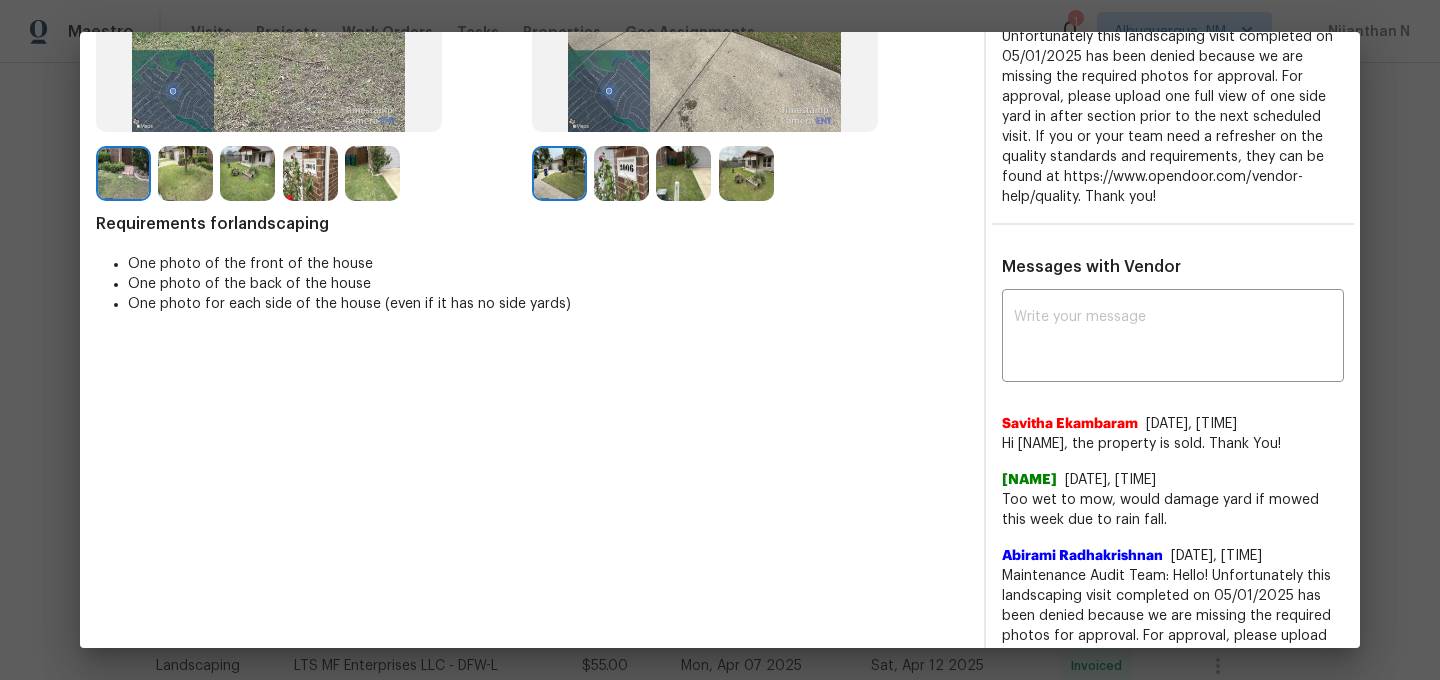 scroll, scrollTop: 492, scrollLeft: 0, axis: vertical 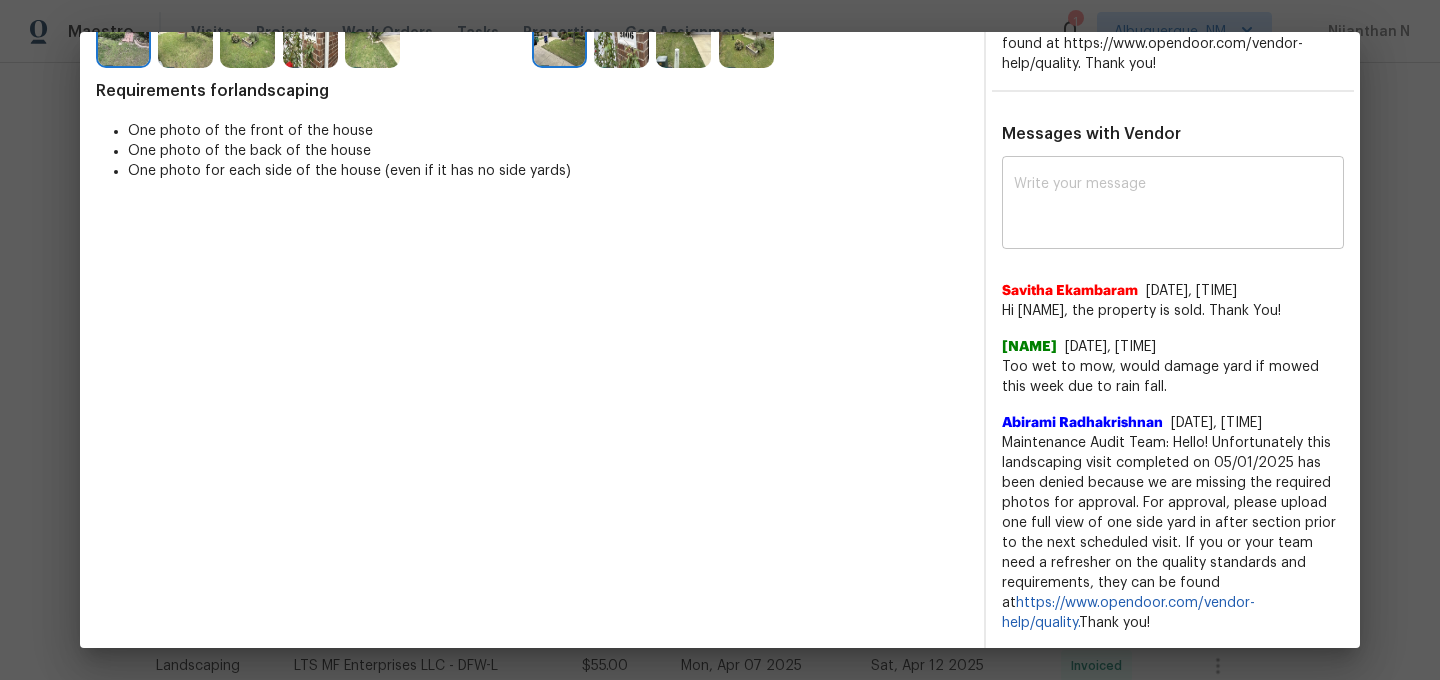 click at bounding box center [1173, 205] 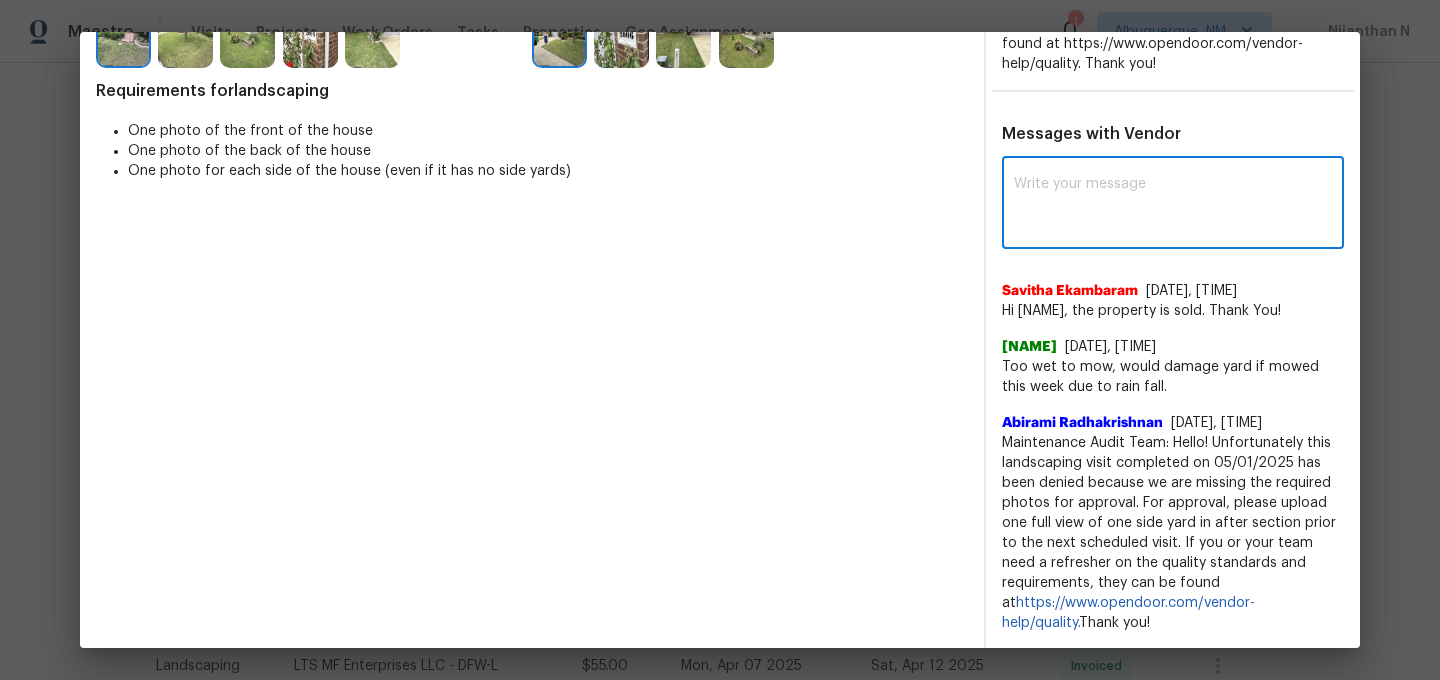 paste on "Maintenance Audit Team: Hello! Thank you for the feedback after further review this visit was approved." 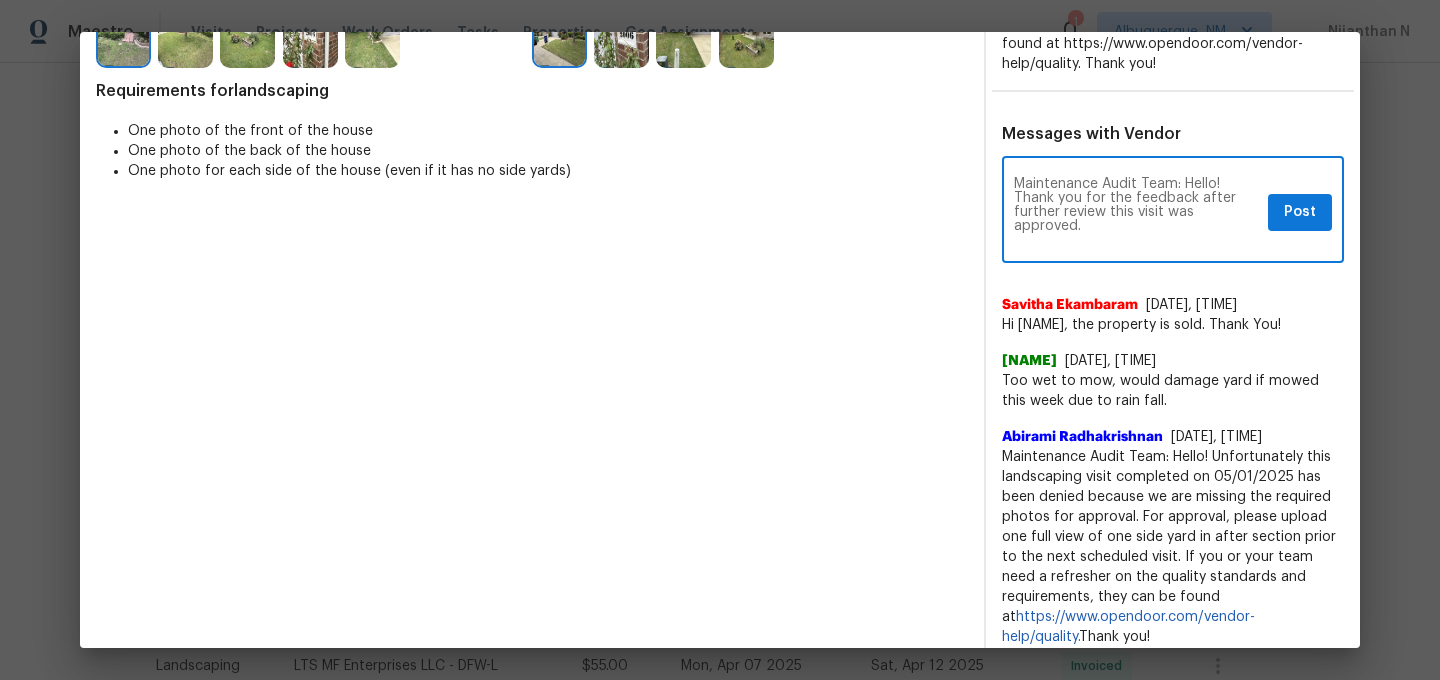 scroll, scrollTop: 0, scrollLeft: 0, axis: both 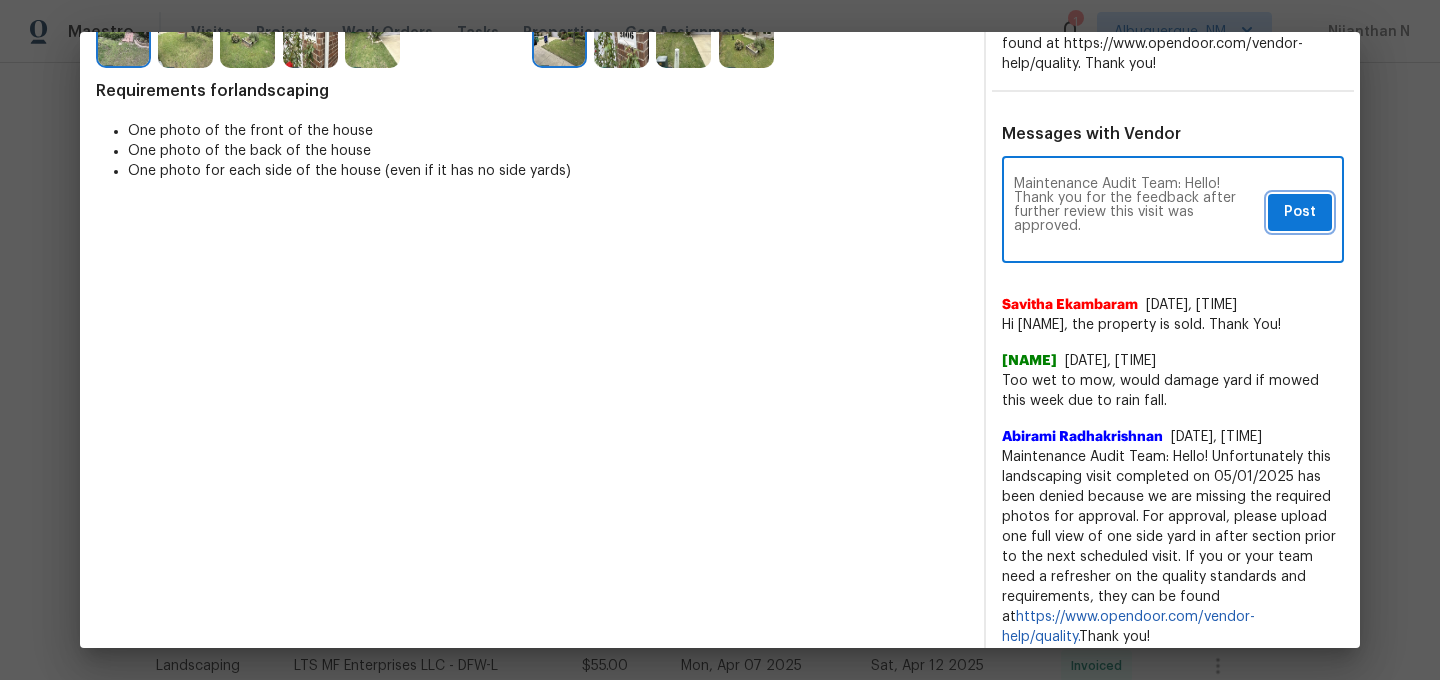 click on "Post" at bounding box center [1300, 212] 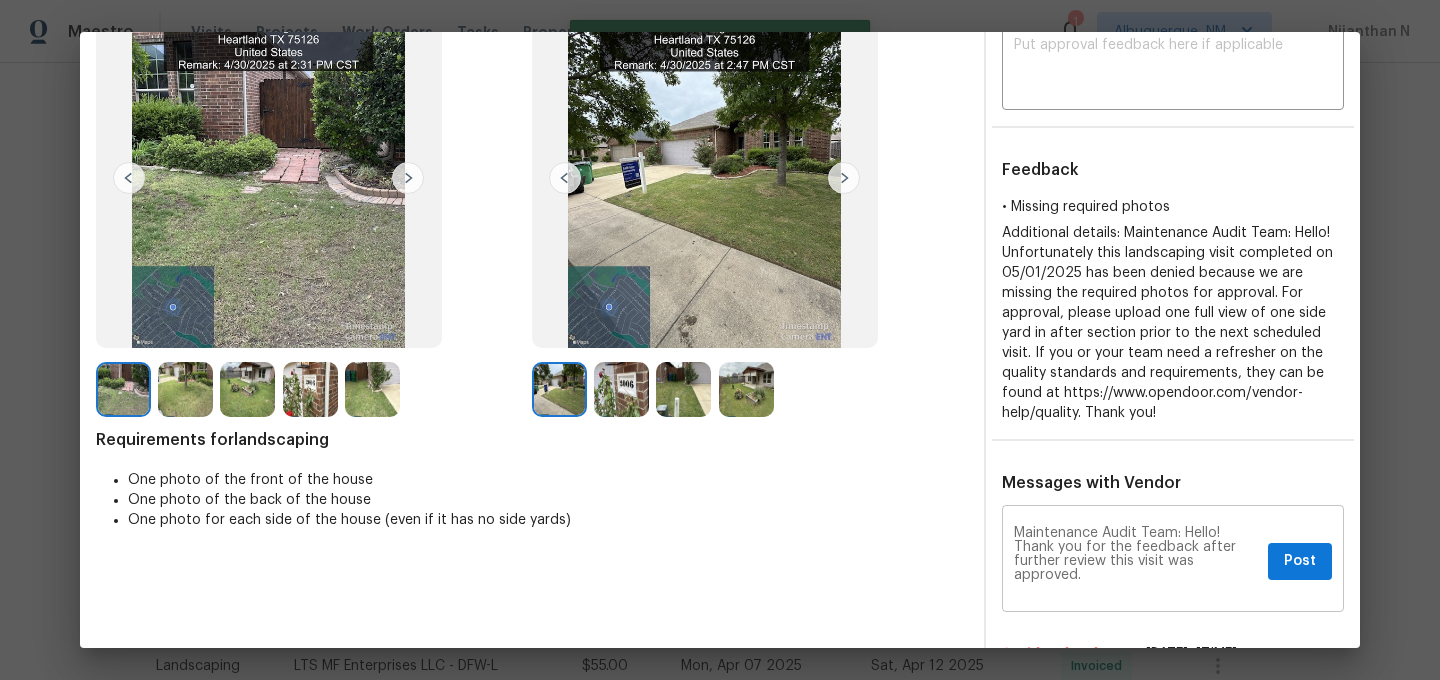scroll, scrollTop: 0, scrollLeft: 0, axis: both 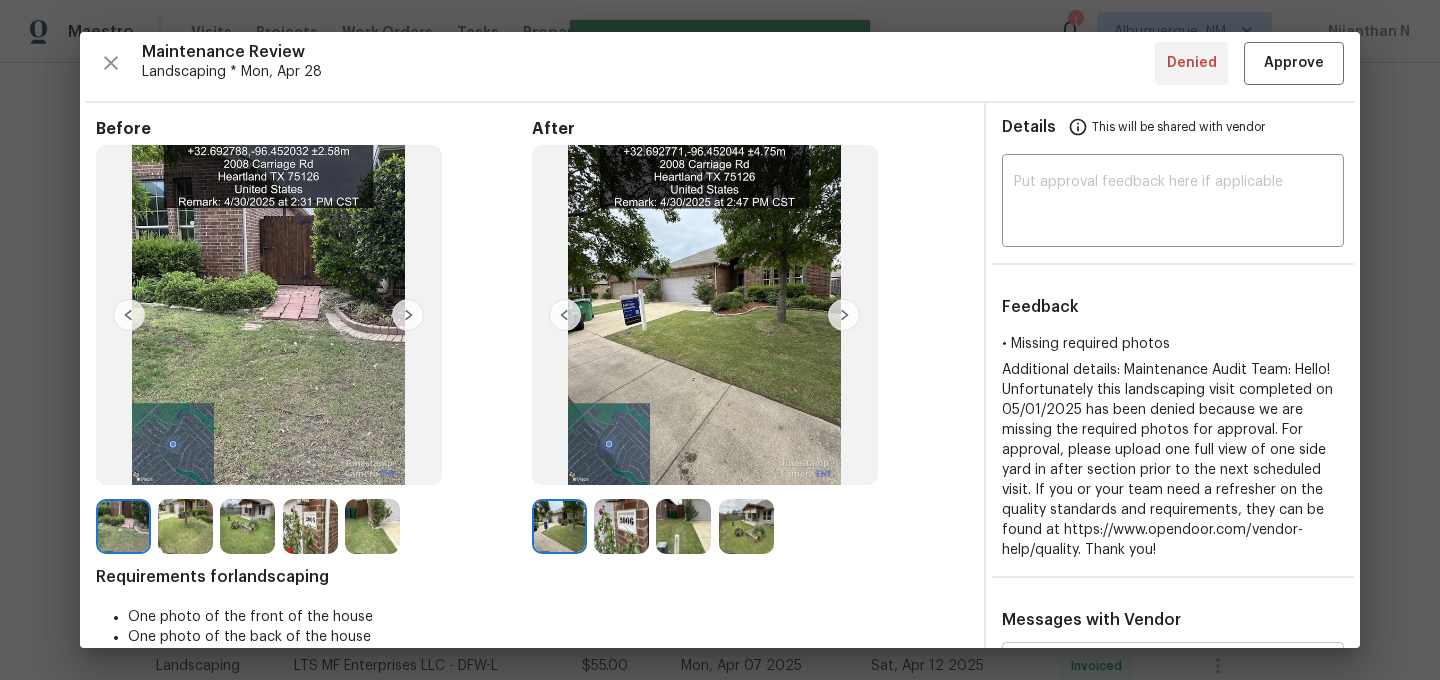 type 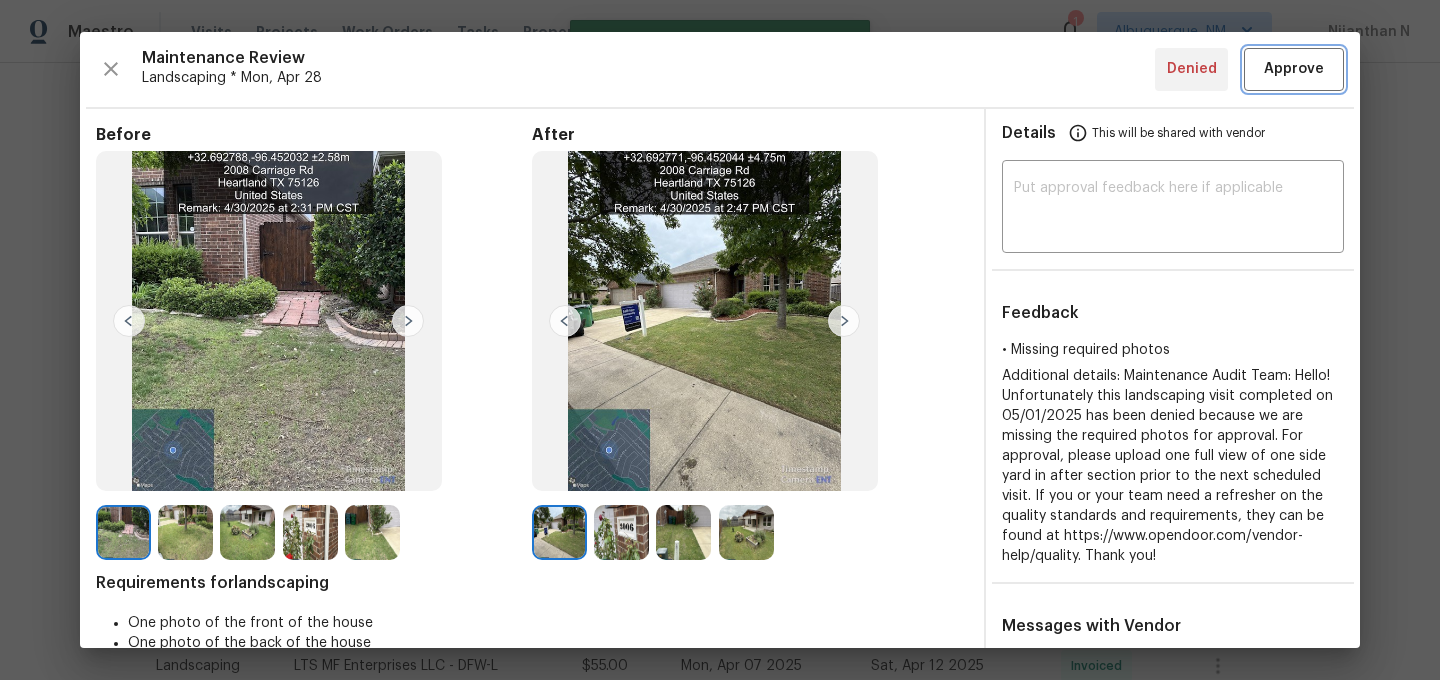 click on "Approve" at bounding box center (1294, 69) 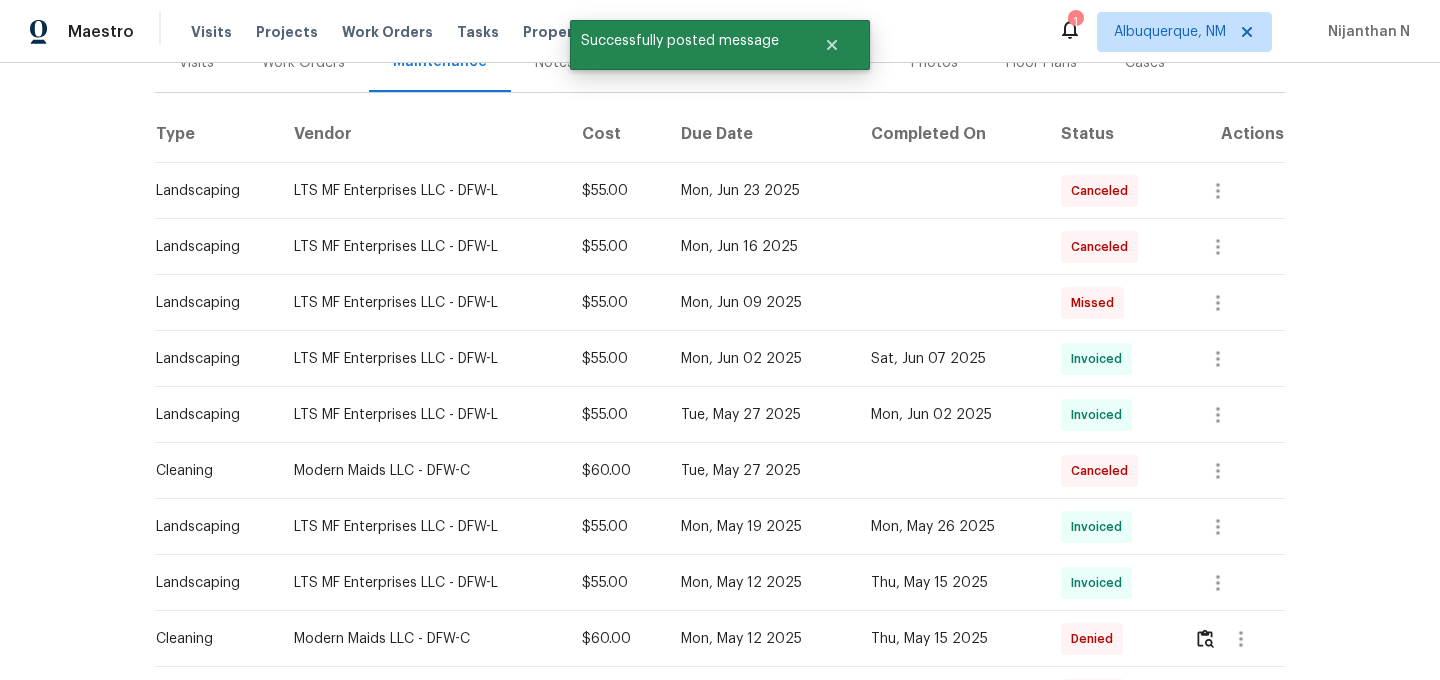 scroll, scrollTop: 0, scrollLeft: 0, axis: both 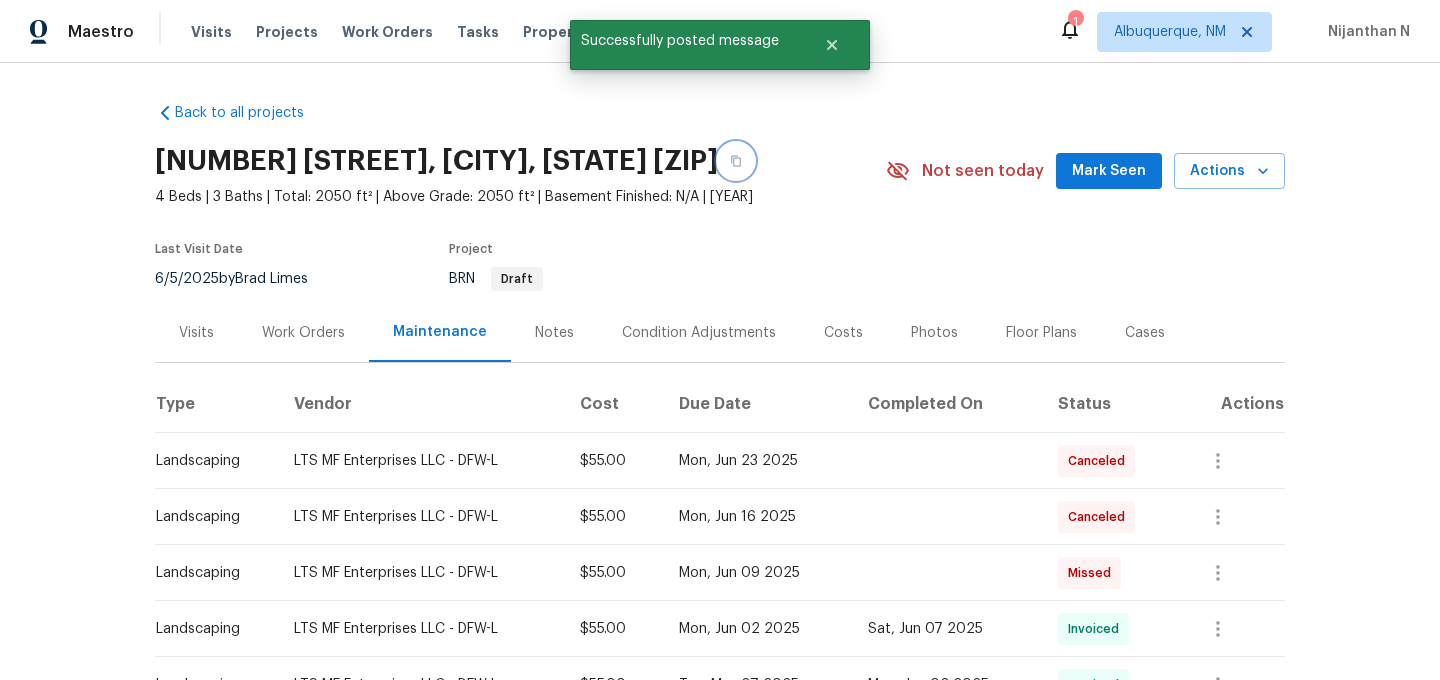 click at bounding box center (736, 161) 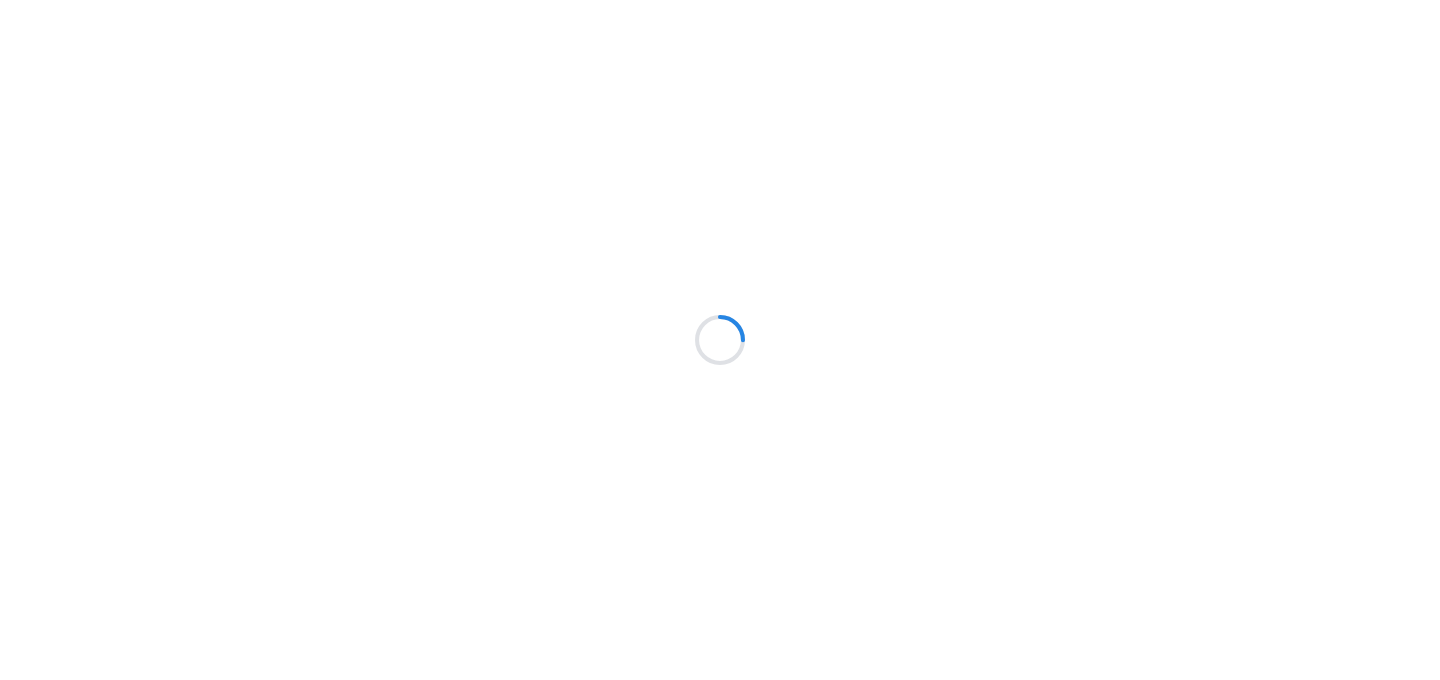 scroll, scrollTop: 0, scrollLeft: 0, axis: both 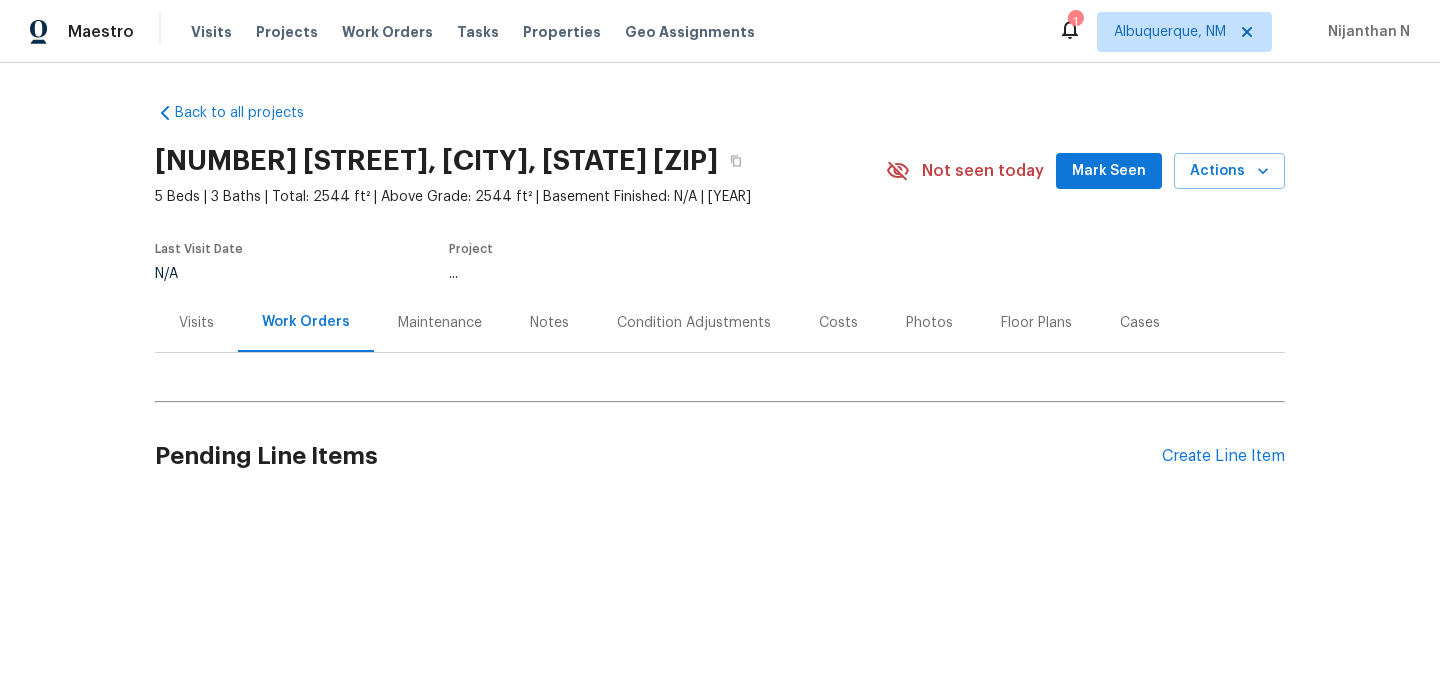 click on "Maintenance" at bounding box center [440, 323] 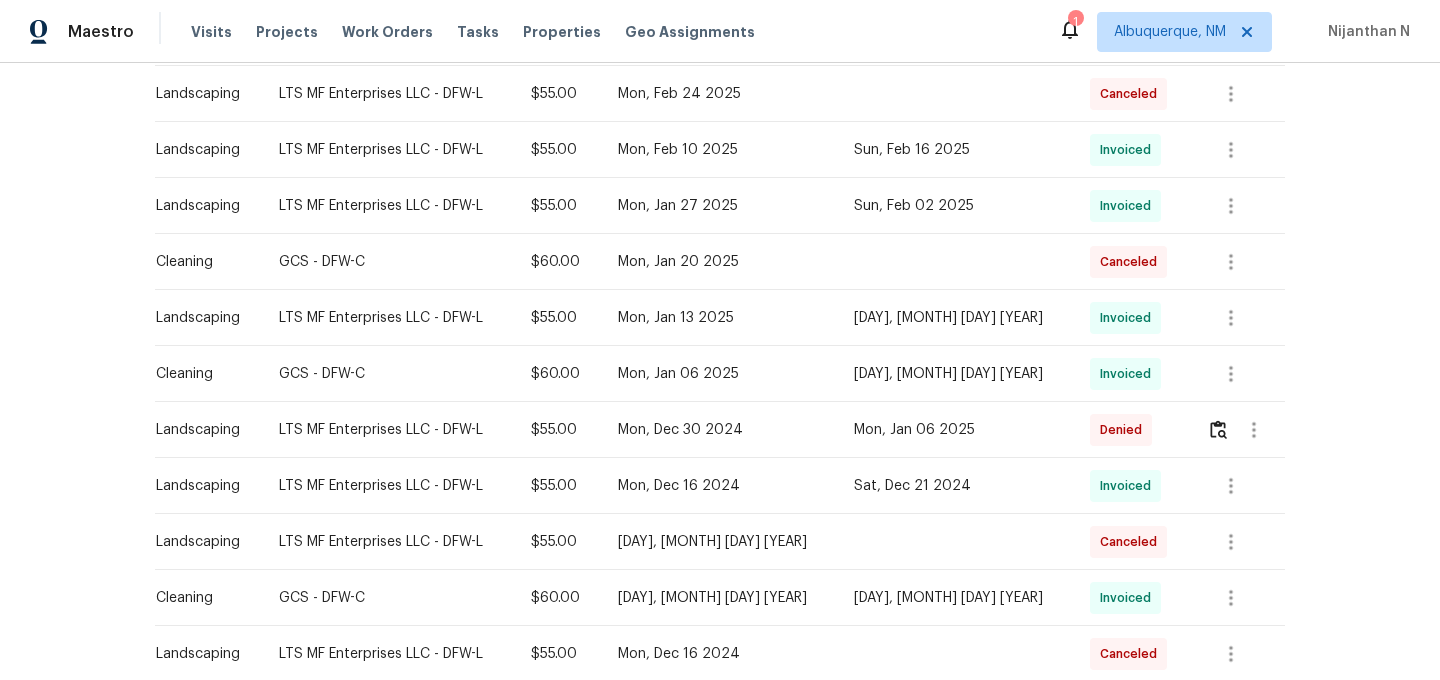scroll, scrollTop: 379, scrollLeft: 0, axis: vertical 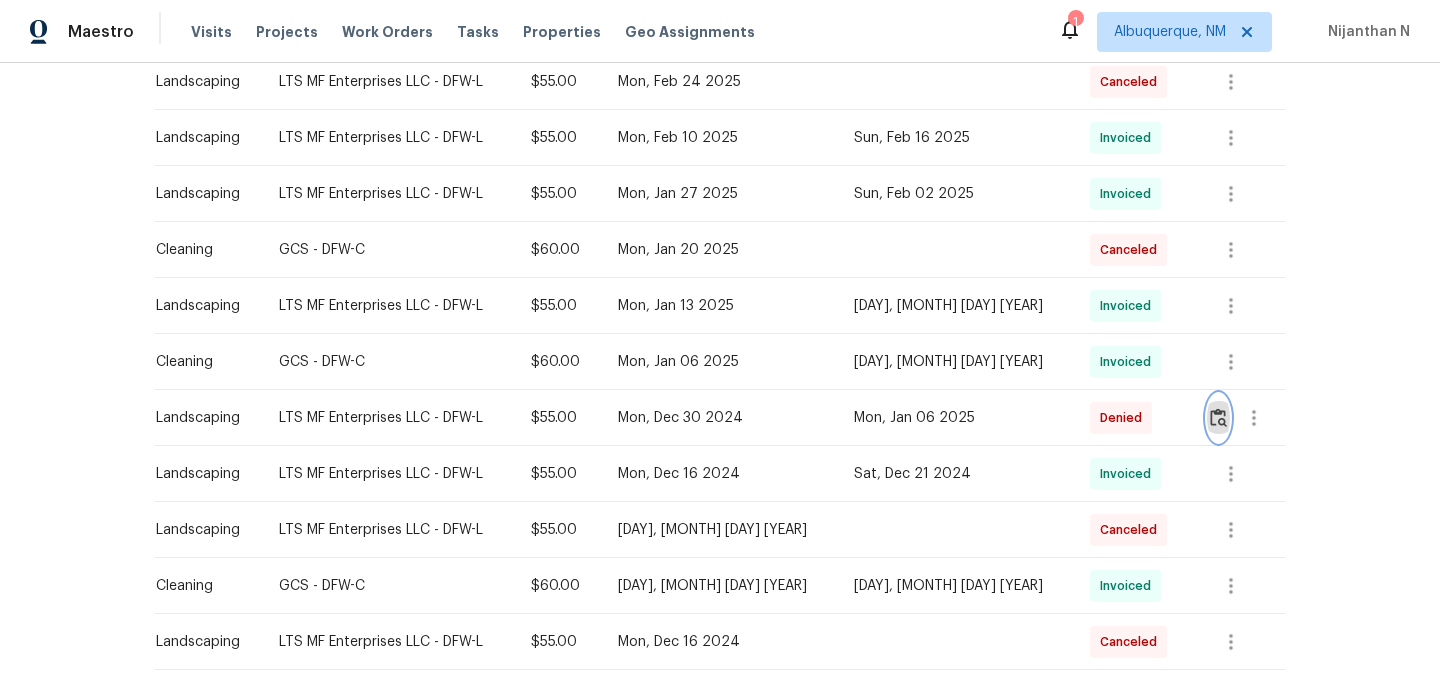 click at bounding box center [1218, 417] 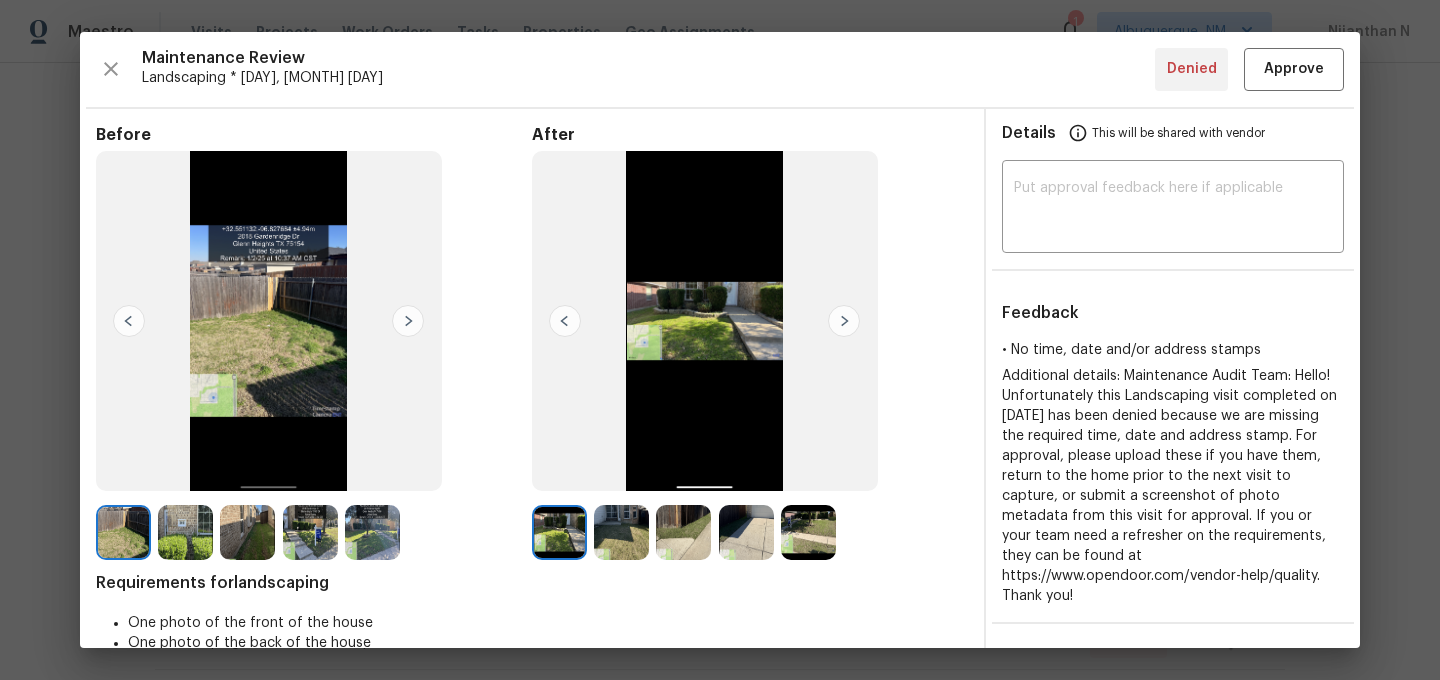 scroll, scrollTop: 400, scrollLeft: 0, axis: vertical 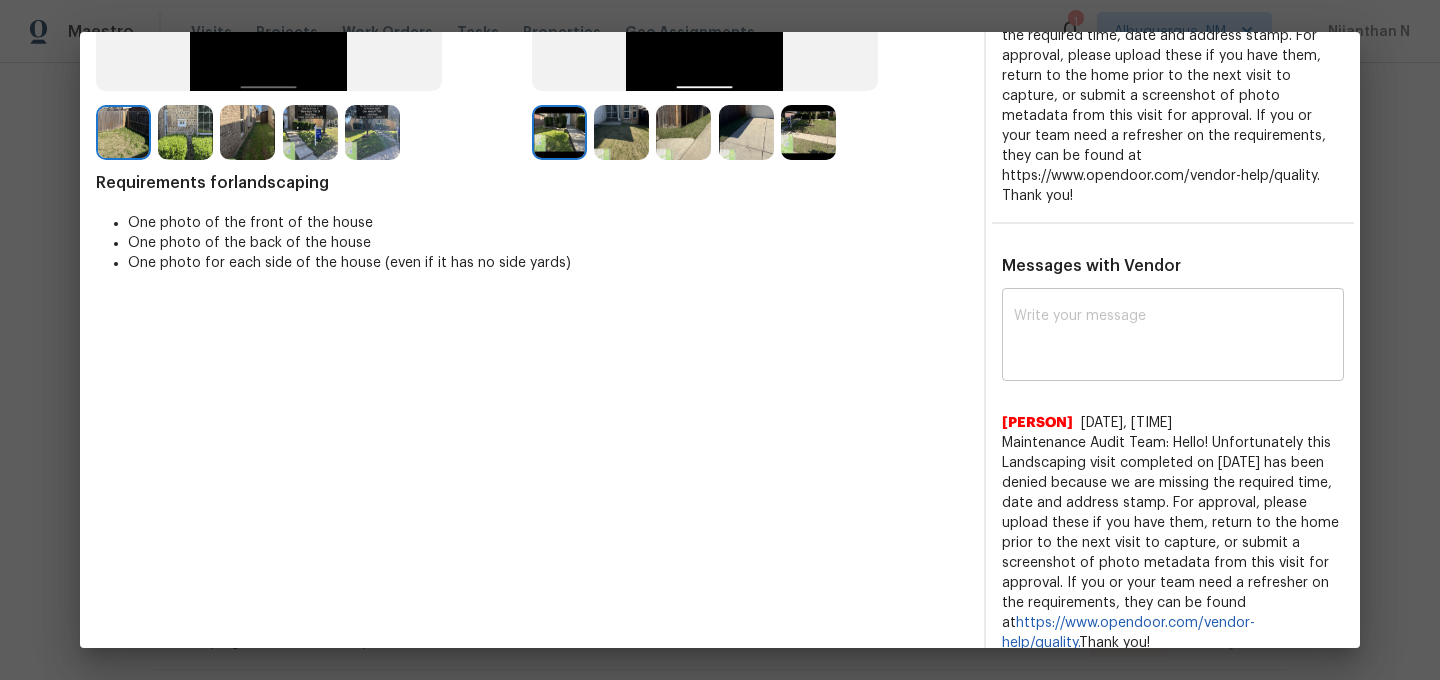 click at bounding box center (1173, 337) 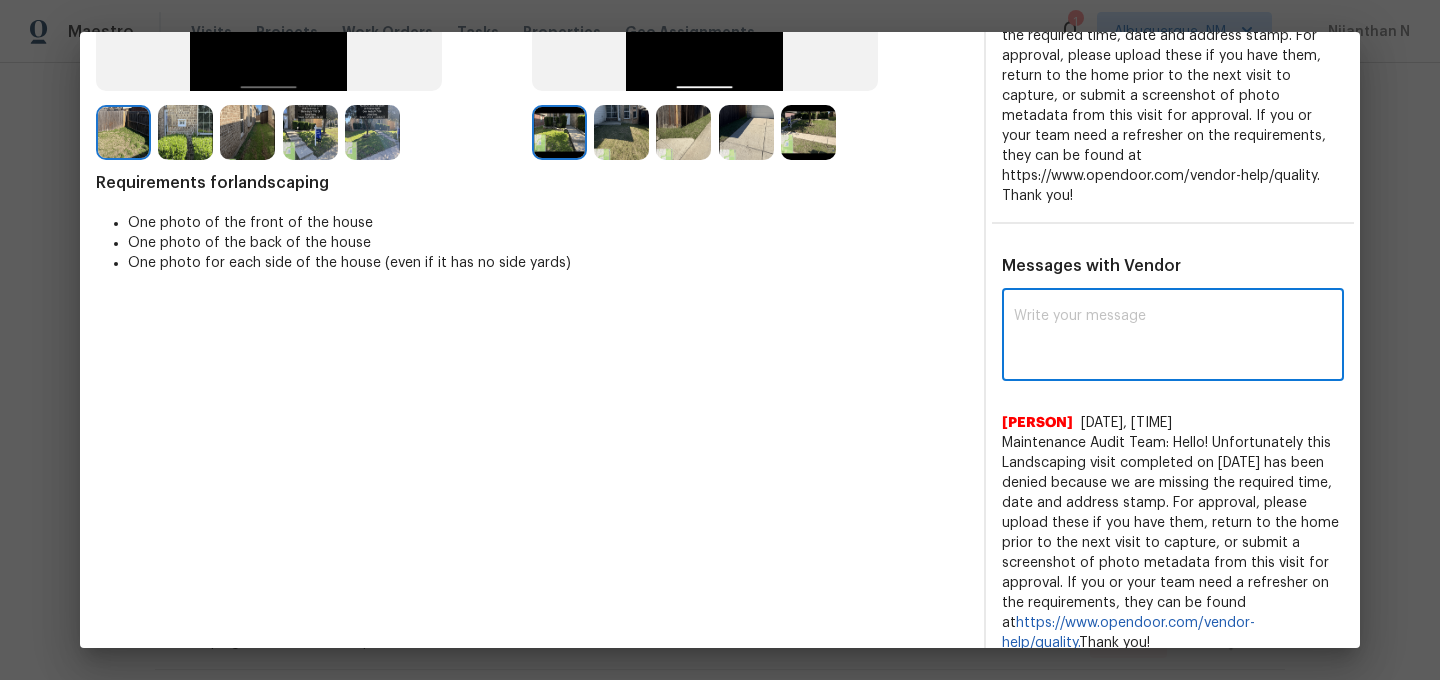 paste on "Maintenance Audit Team: Hello! Thank you for the feedback after further review this visit was approved." 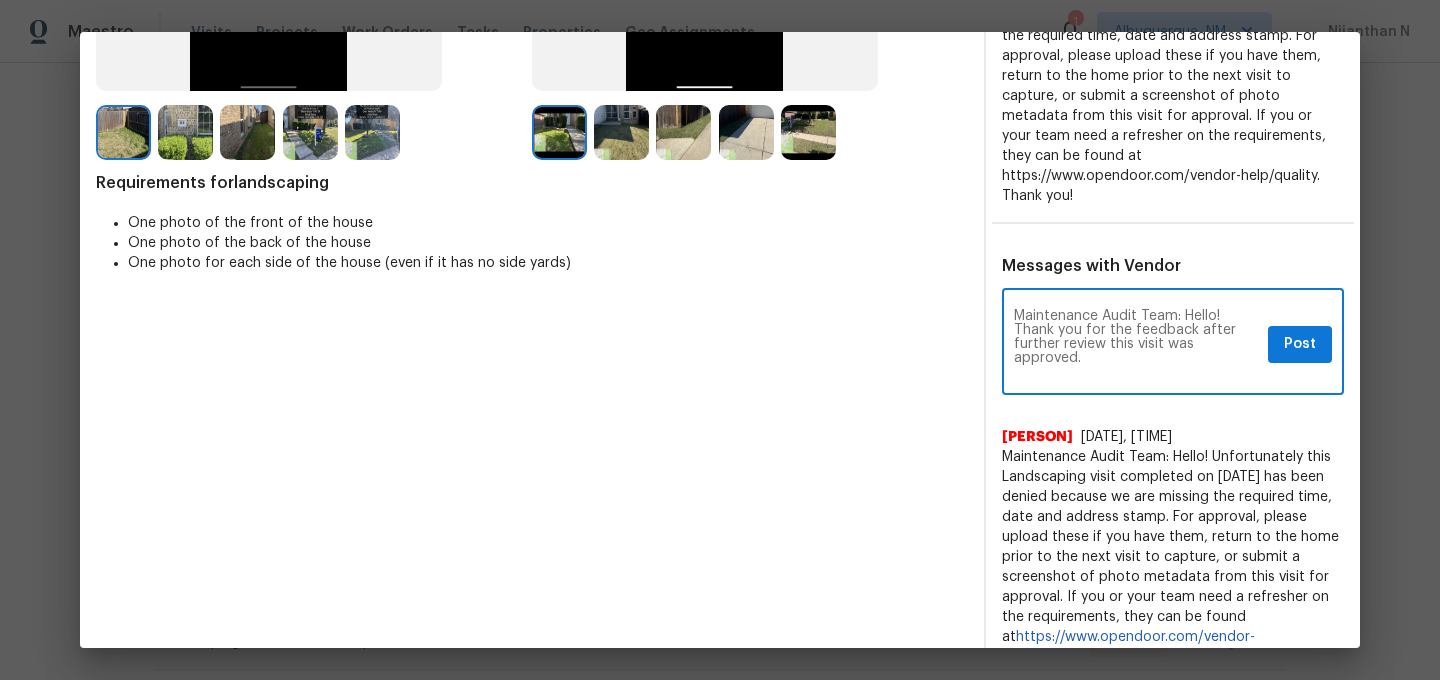scroll, scrollTop: 0, scrollLeft: 0, axis: both 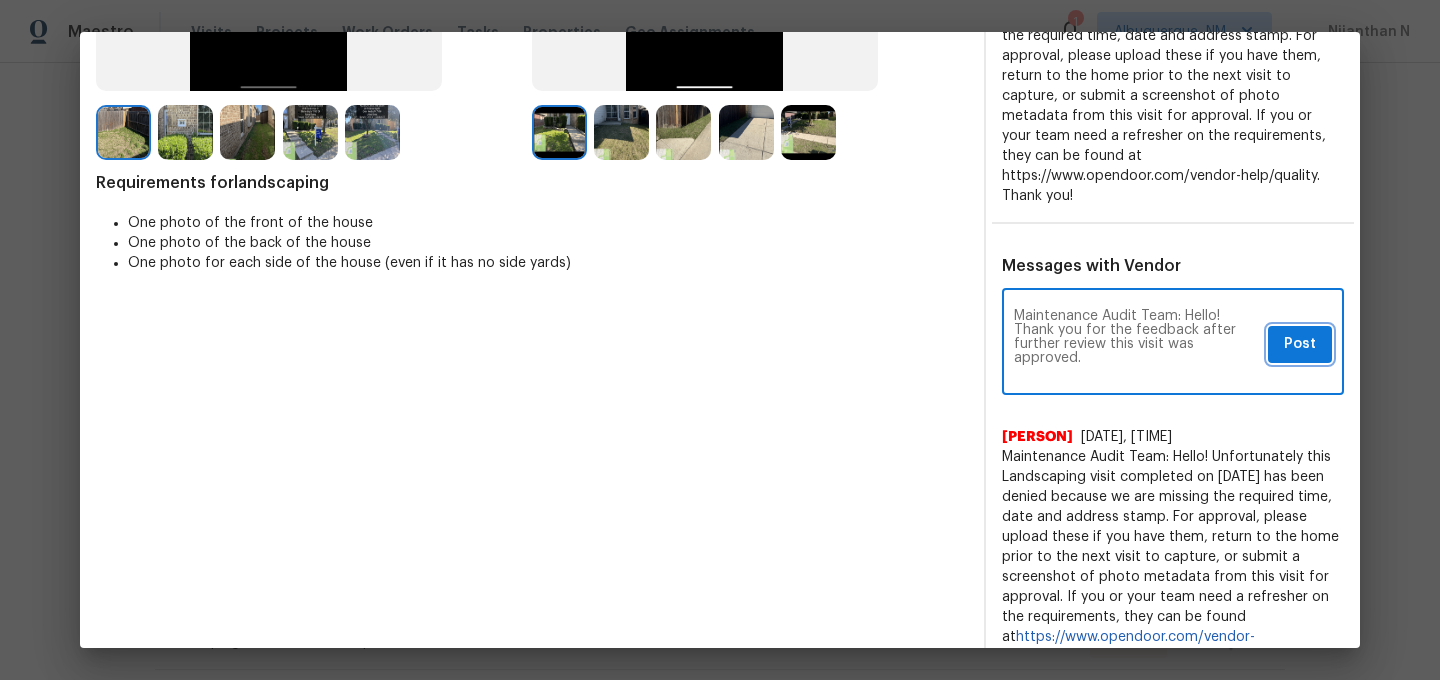 click on "Post" at bounding box center [1300, 344] 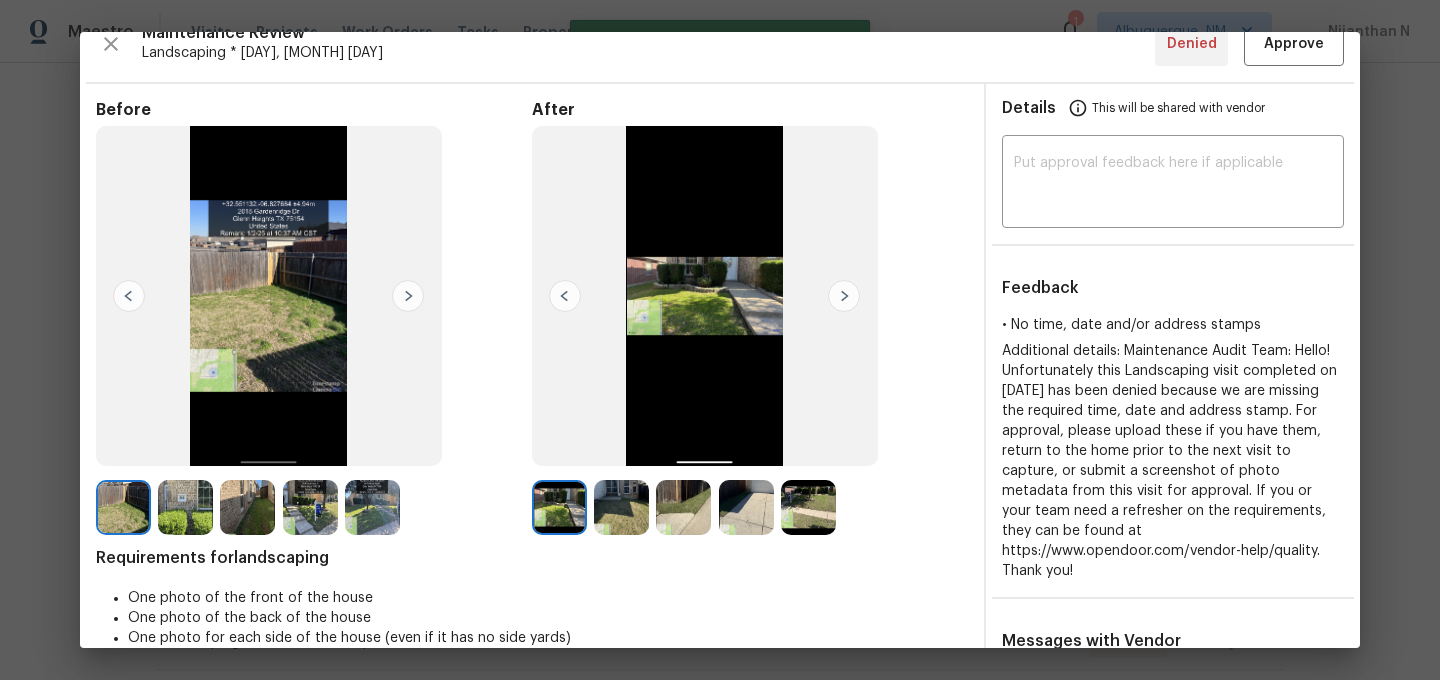 scroll, scrollTop: 0, scrollLeft: 0, axis: both 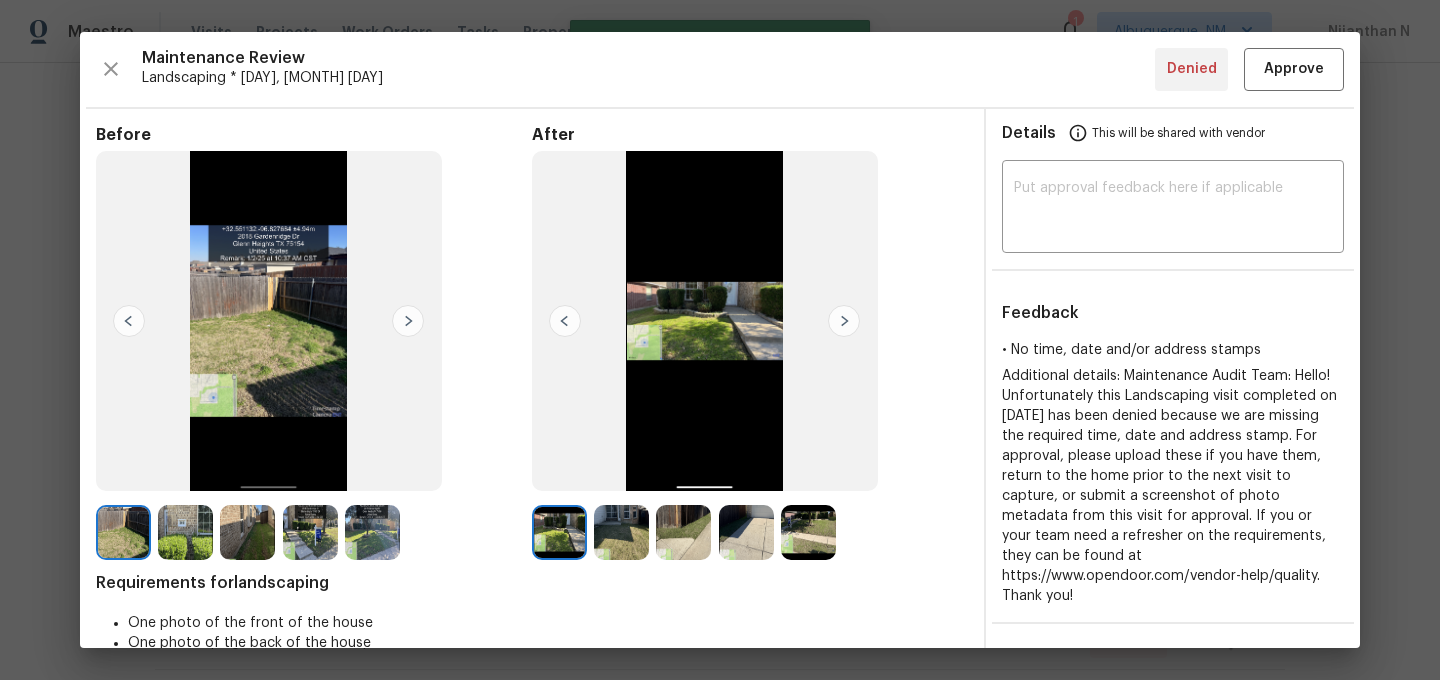 type 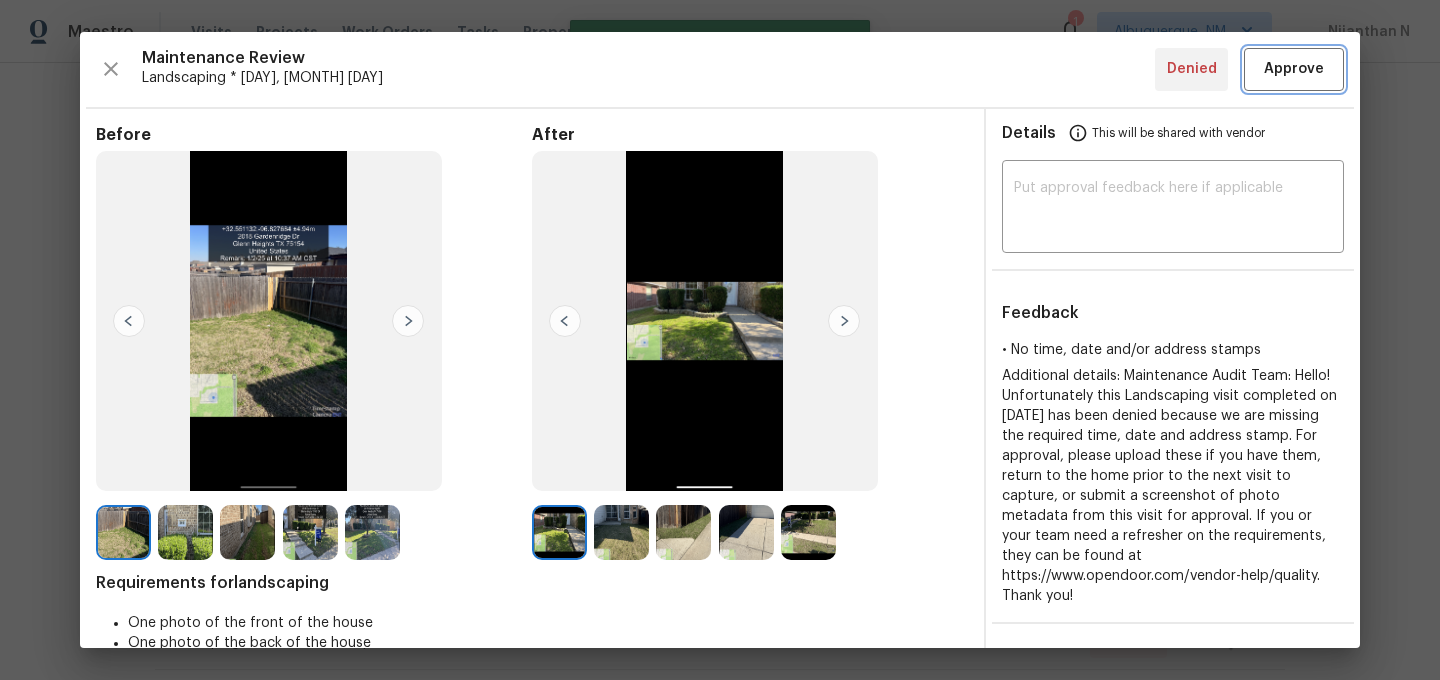 click on "Approve" at bounding box center (1294, 69) 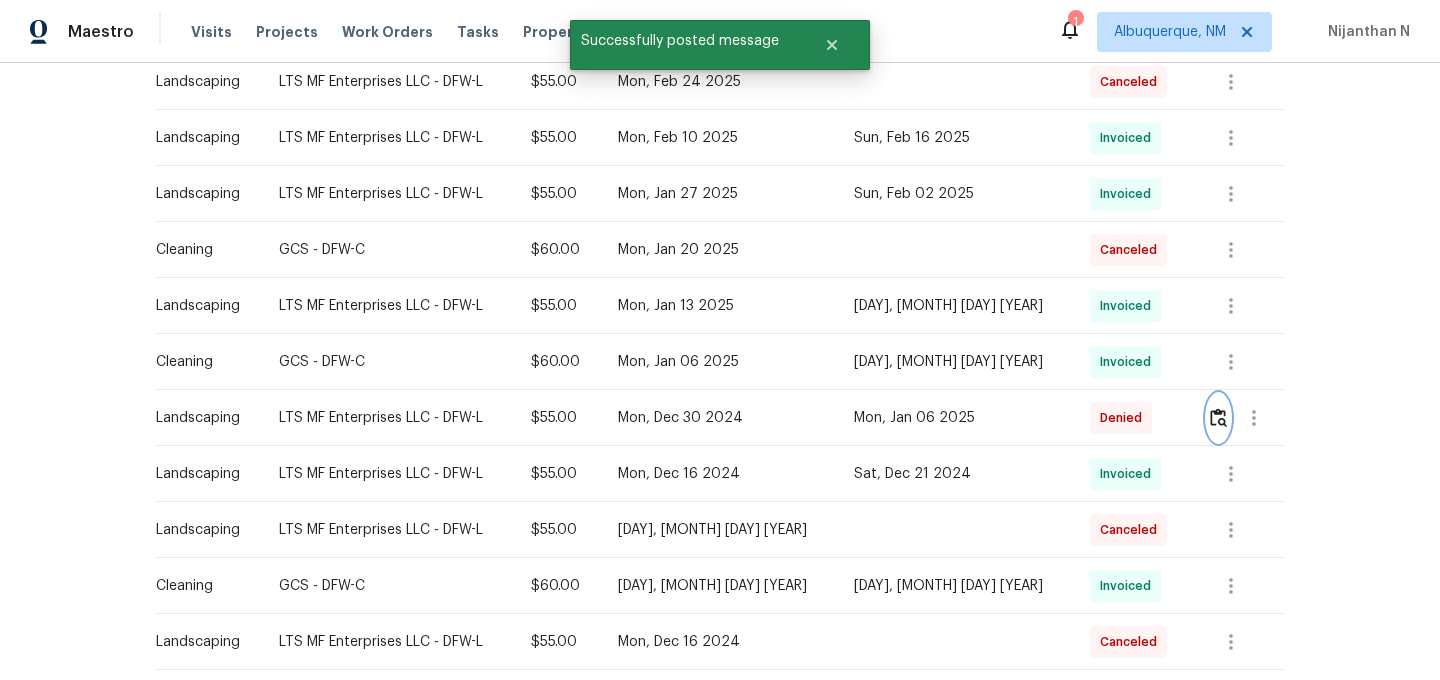 scroll, scrollTop: 0, scrollLeft: 0, axis: both 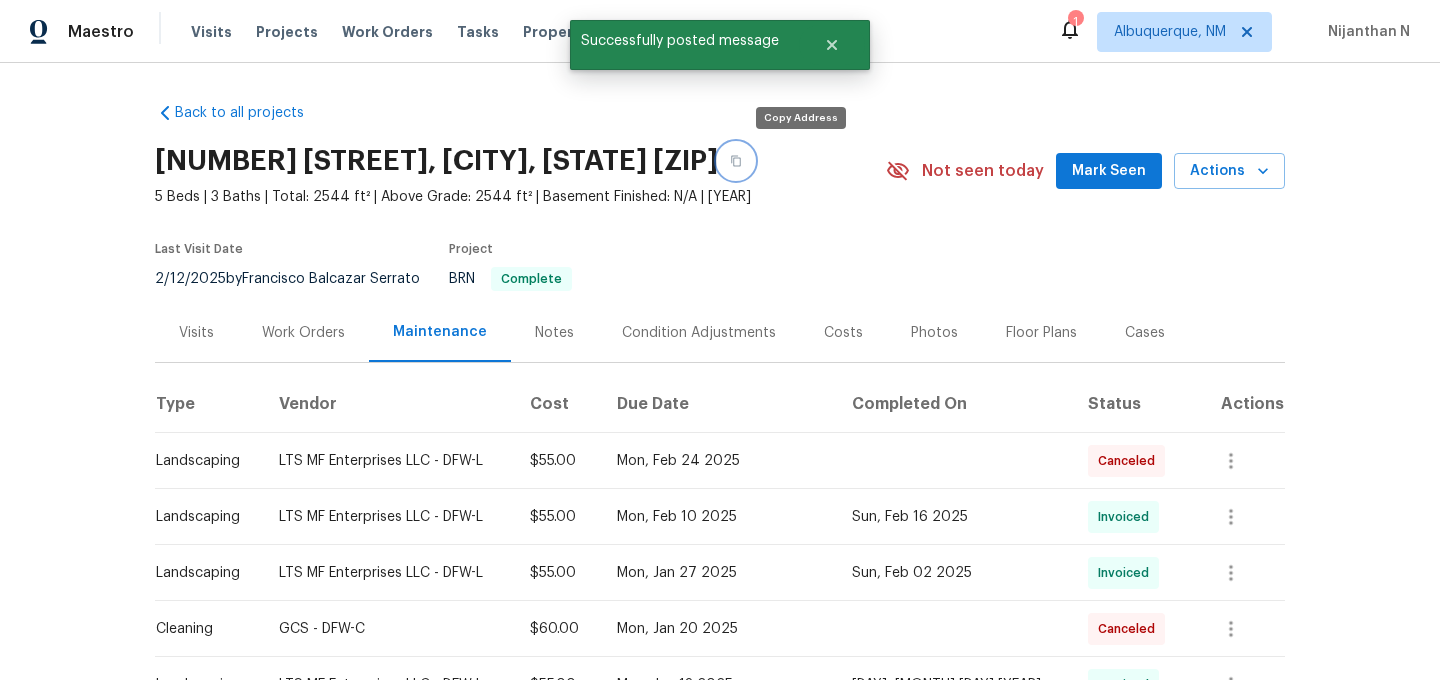 click 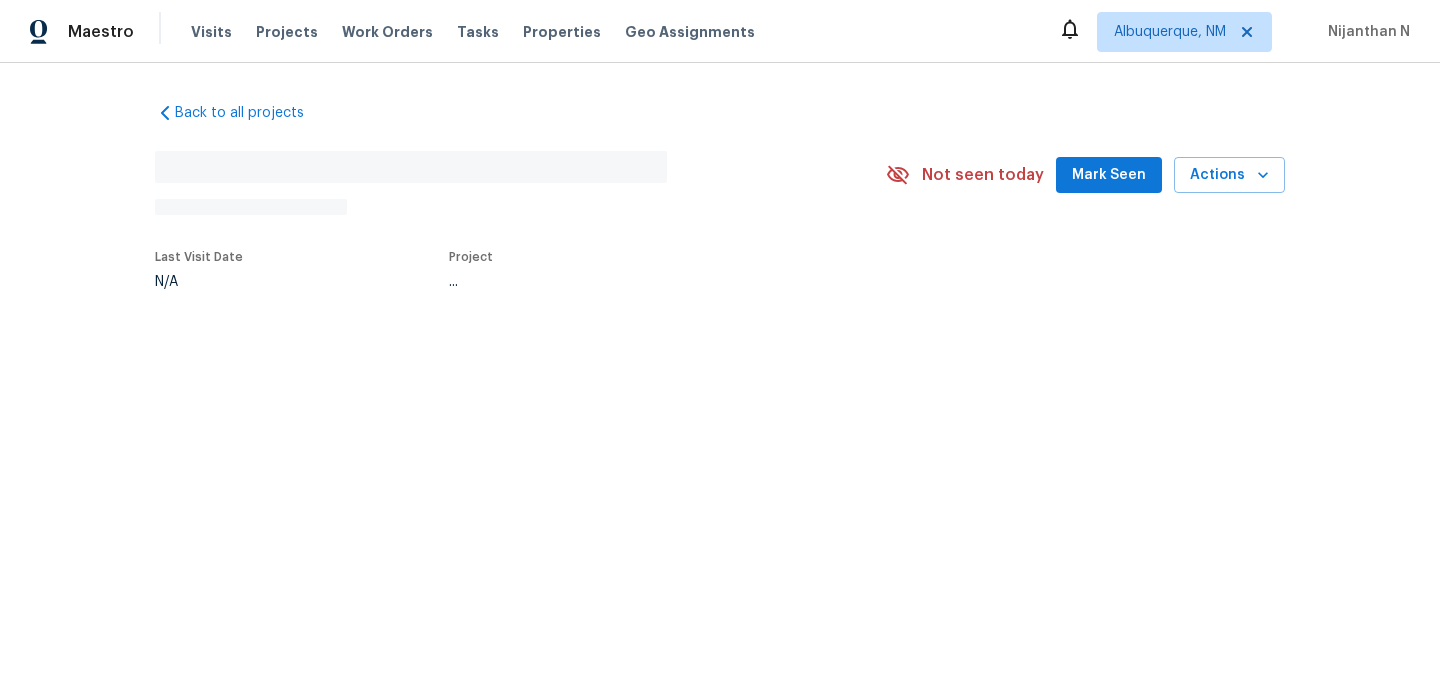 scroll, scrollTop: 0, scrollLeft: 0, axis: both 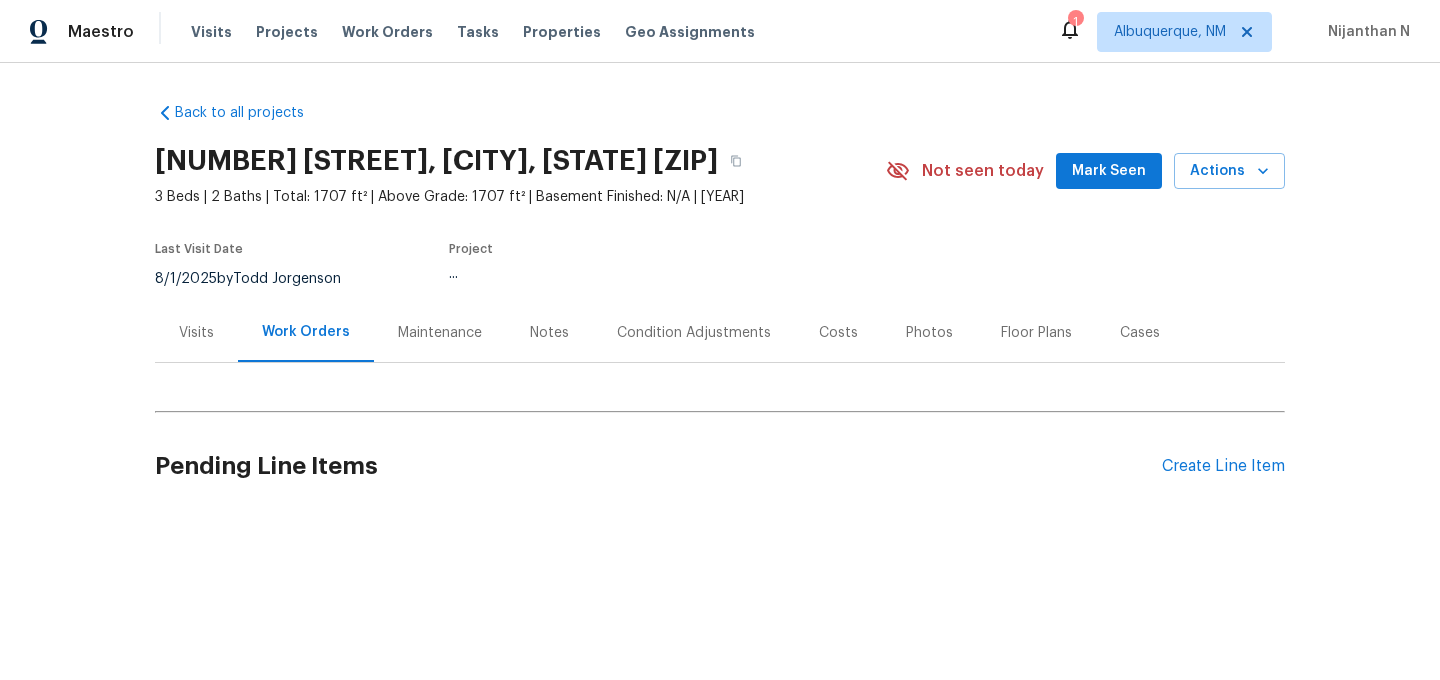 click on "Maintenance" at bounding box center [440, 333] 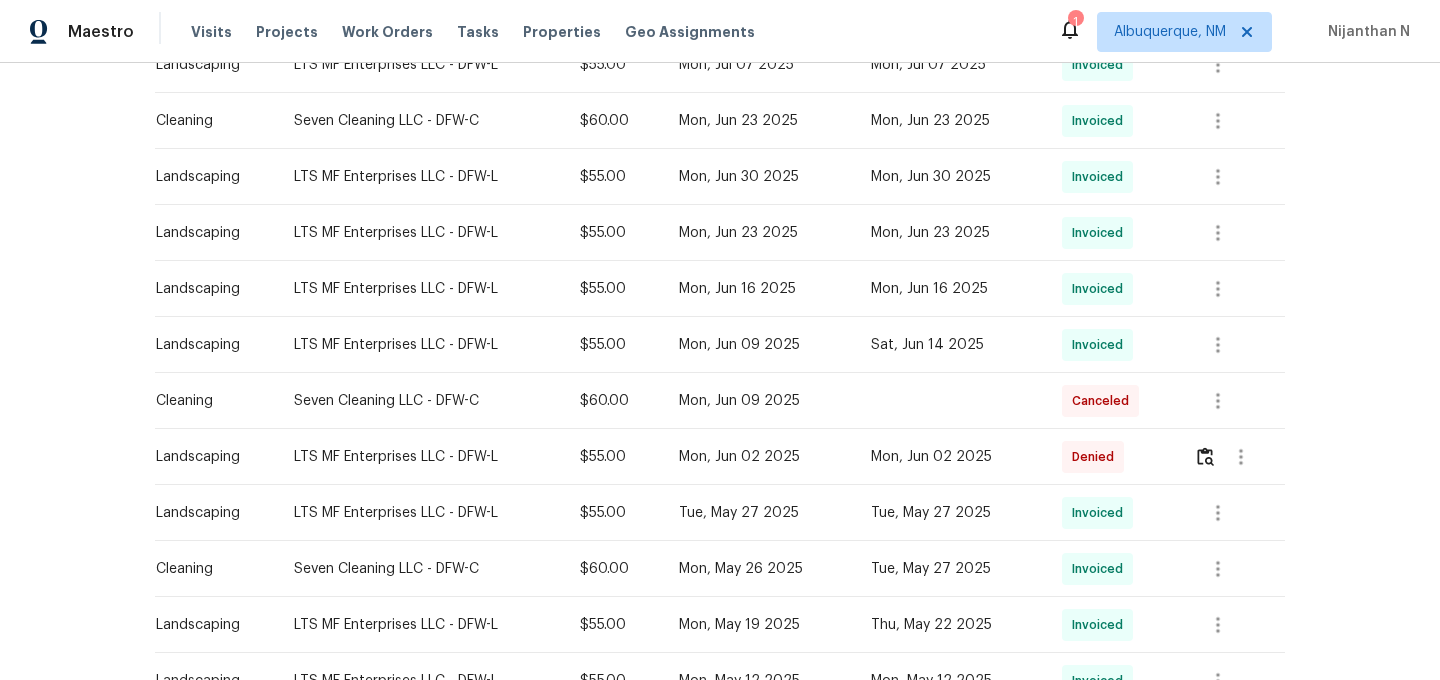 scroll, scrollTop: 988, scrollLeft: 0, axis: vertical 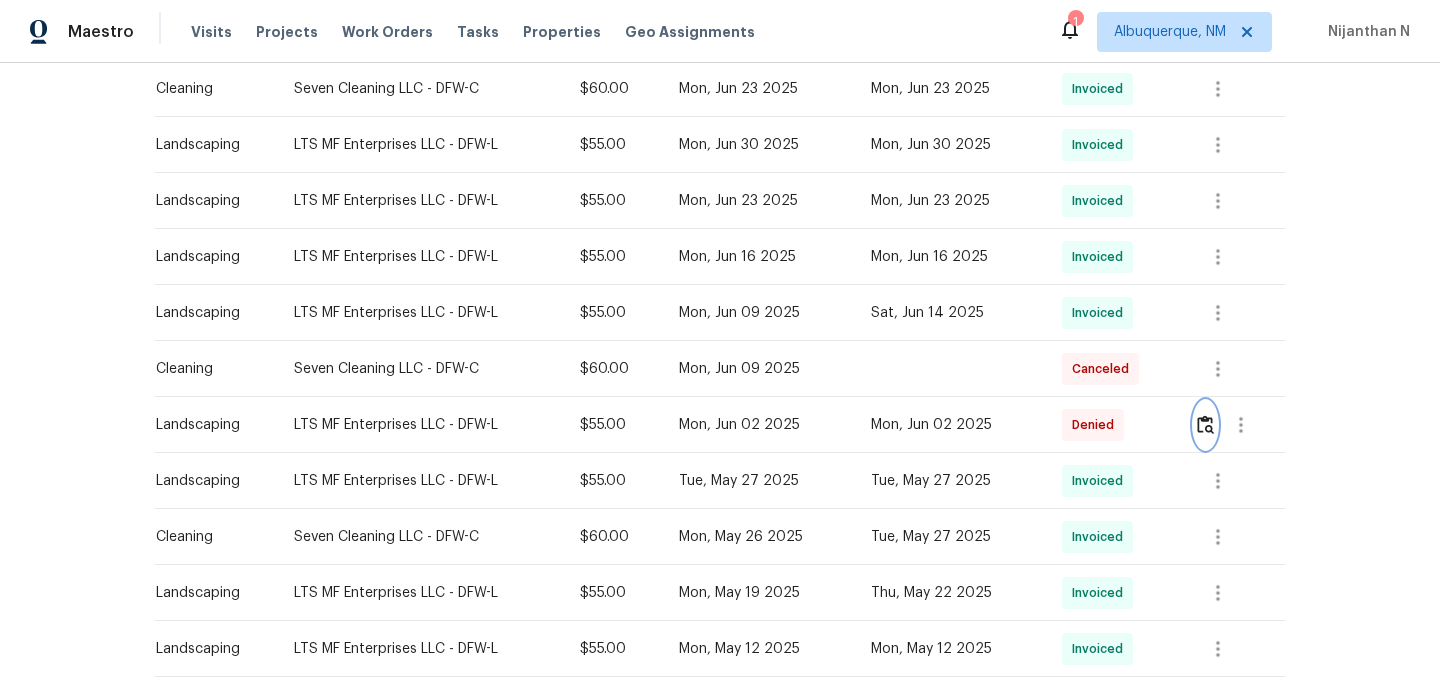 click at bounding box center [1205, 424] 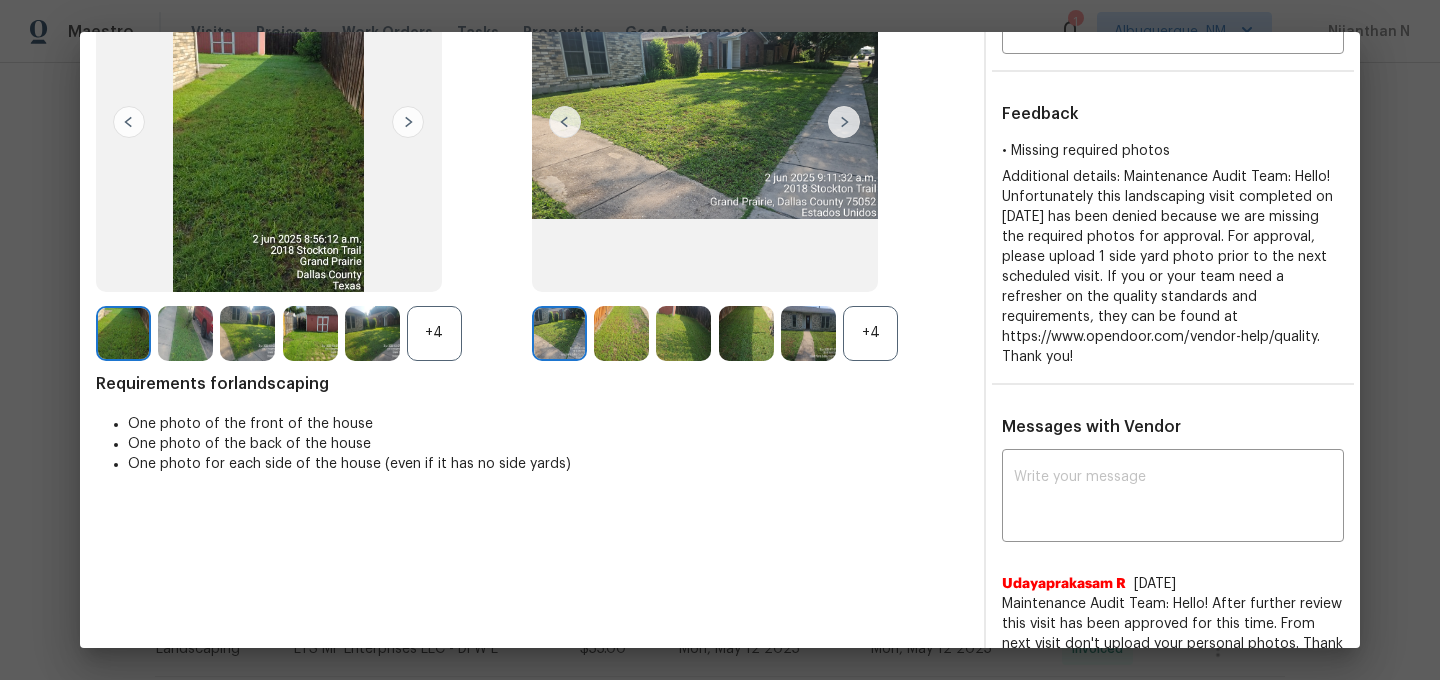 scroll, scrollTop: 272, scrollLeft: 0, axis: vertical 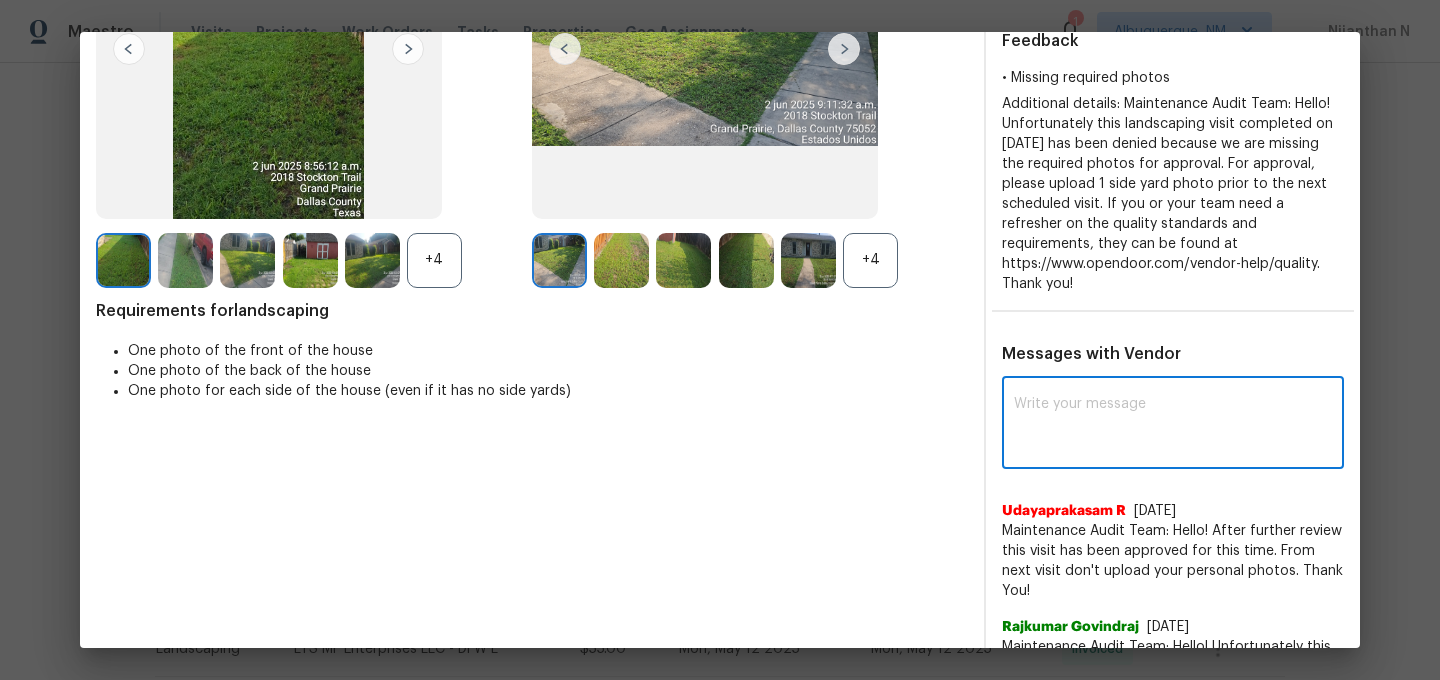 click at bounding box center (1173, 425) 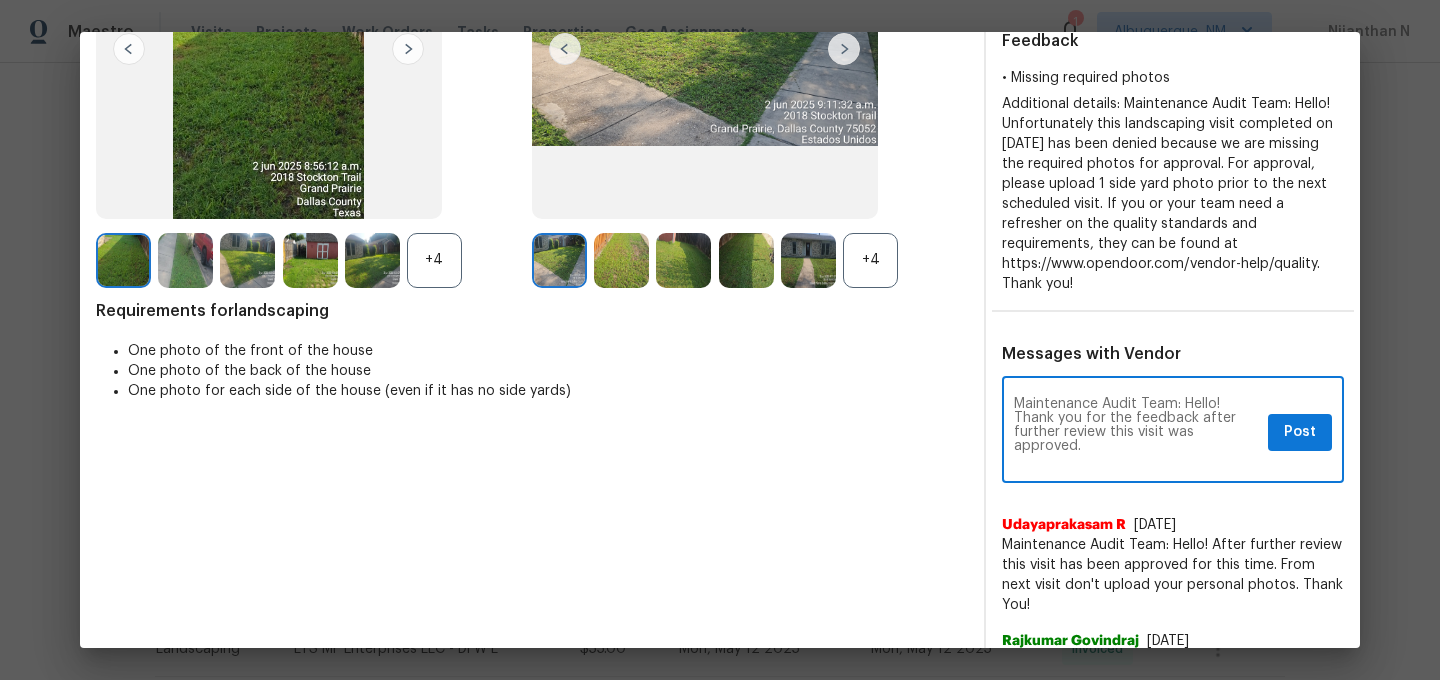 scroll, scrollTop: 0, scrollLeft: 0, axis: both 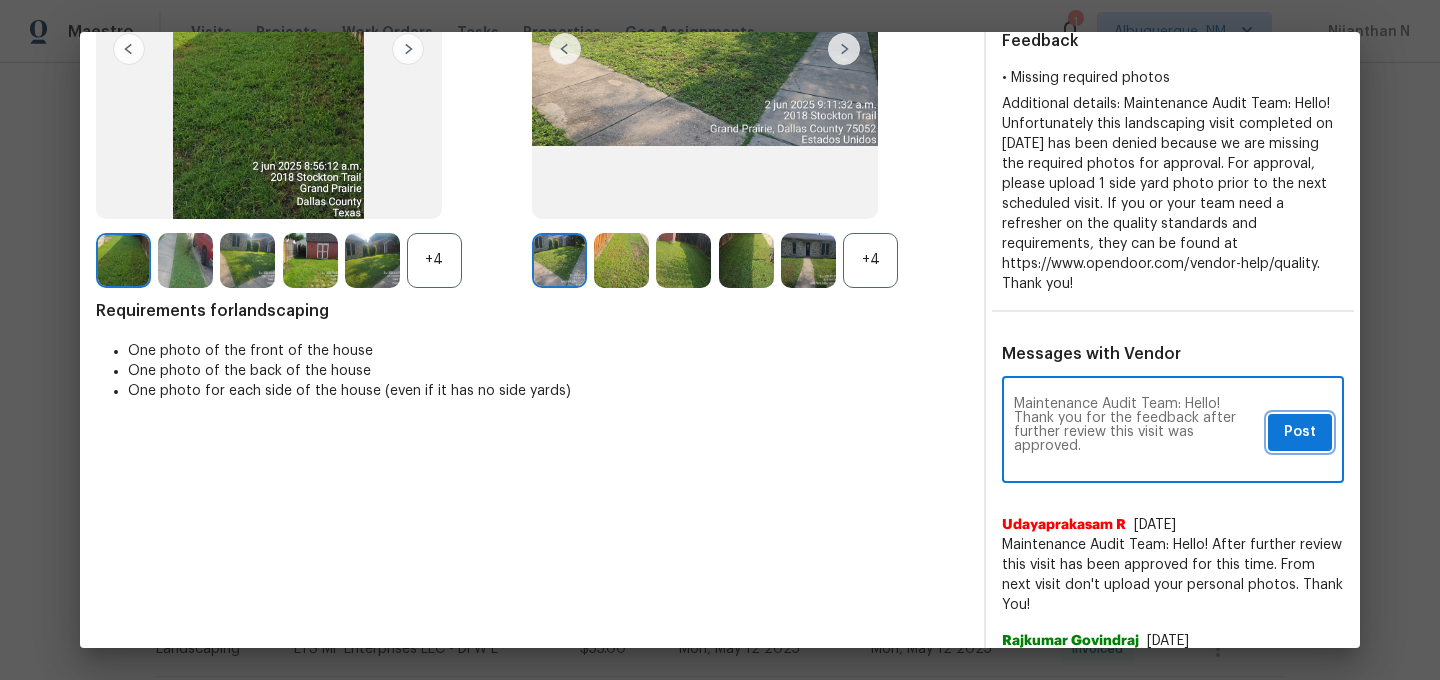 click on "Post" at bounding box center (1300, 432) 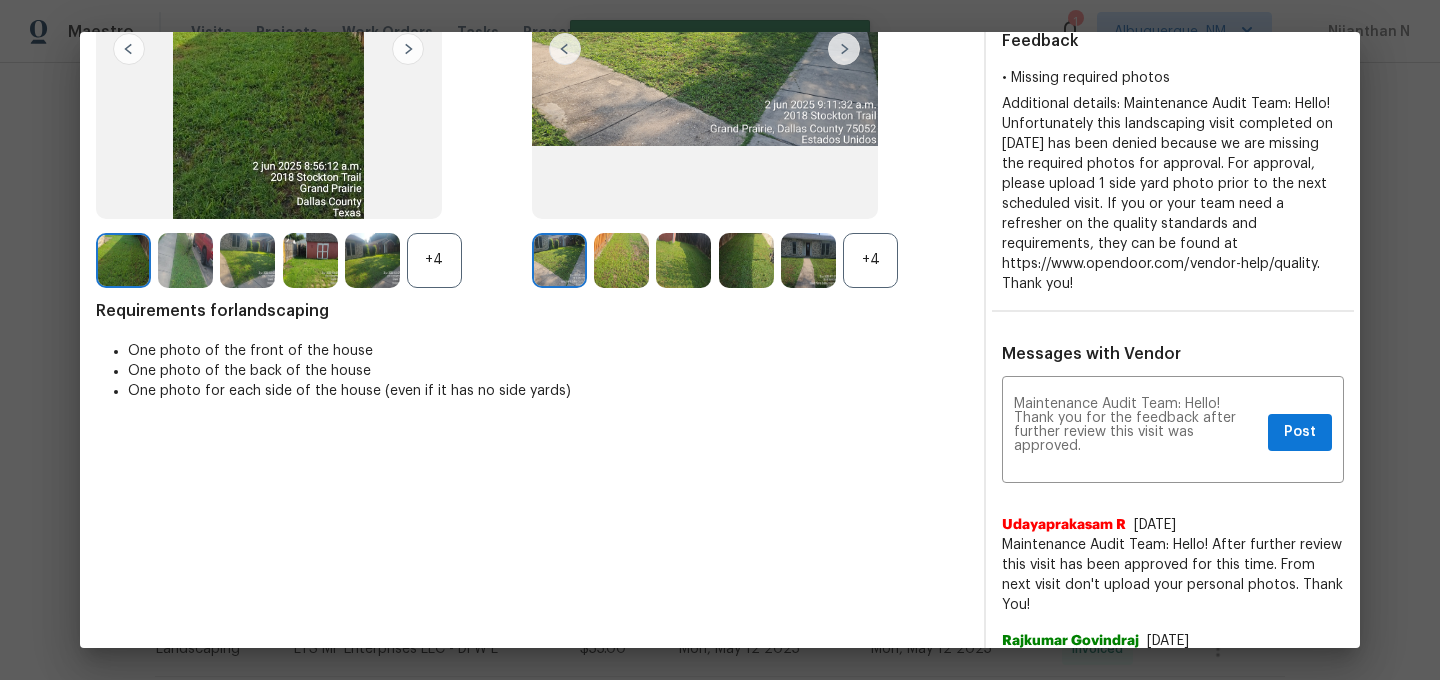 scroll, scrollTop: 0, scrollLeft: 0, axis: both 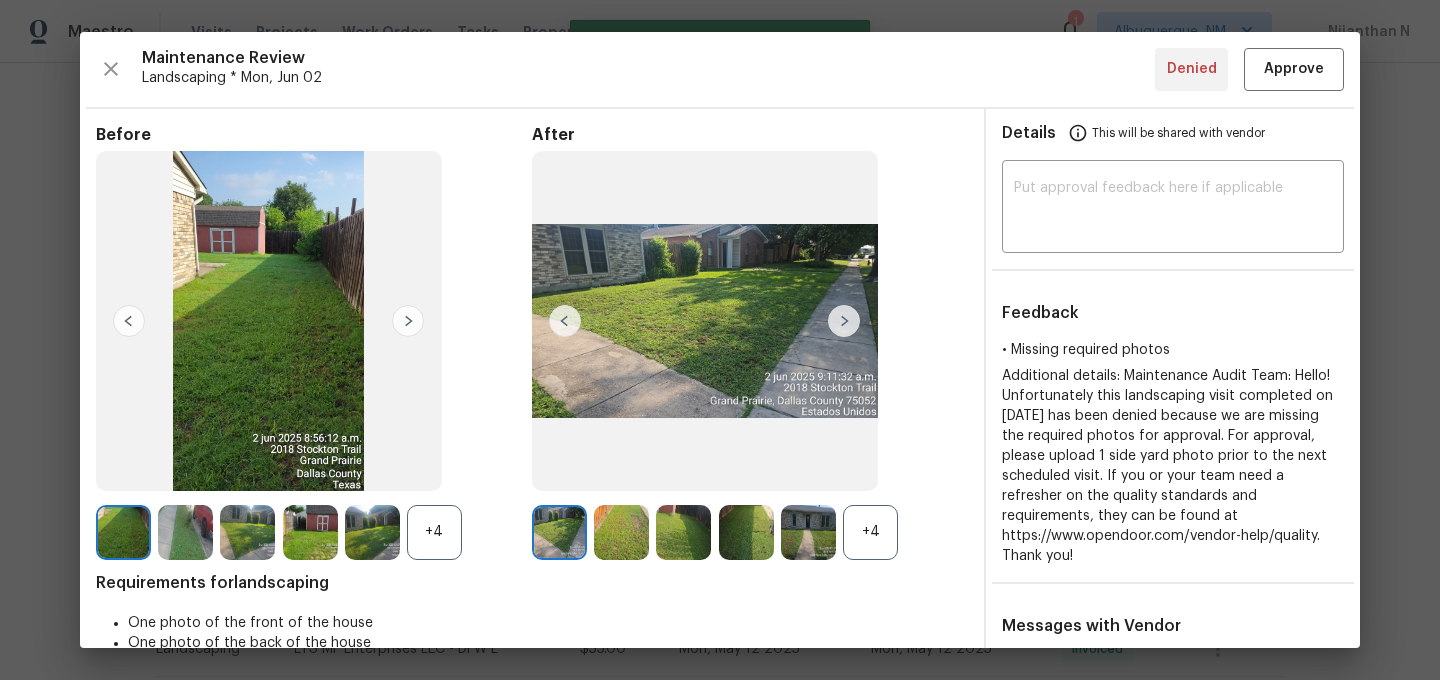 type 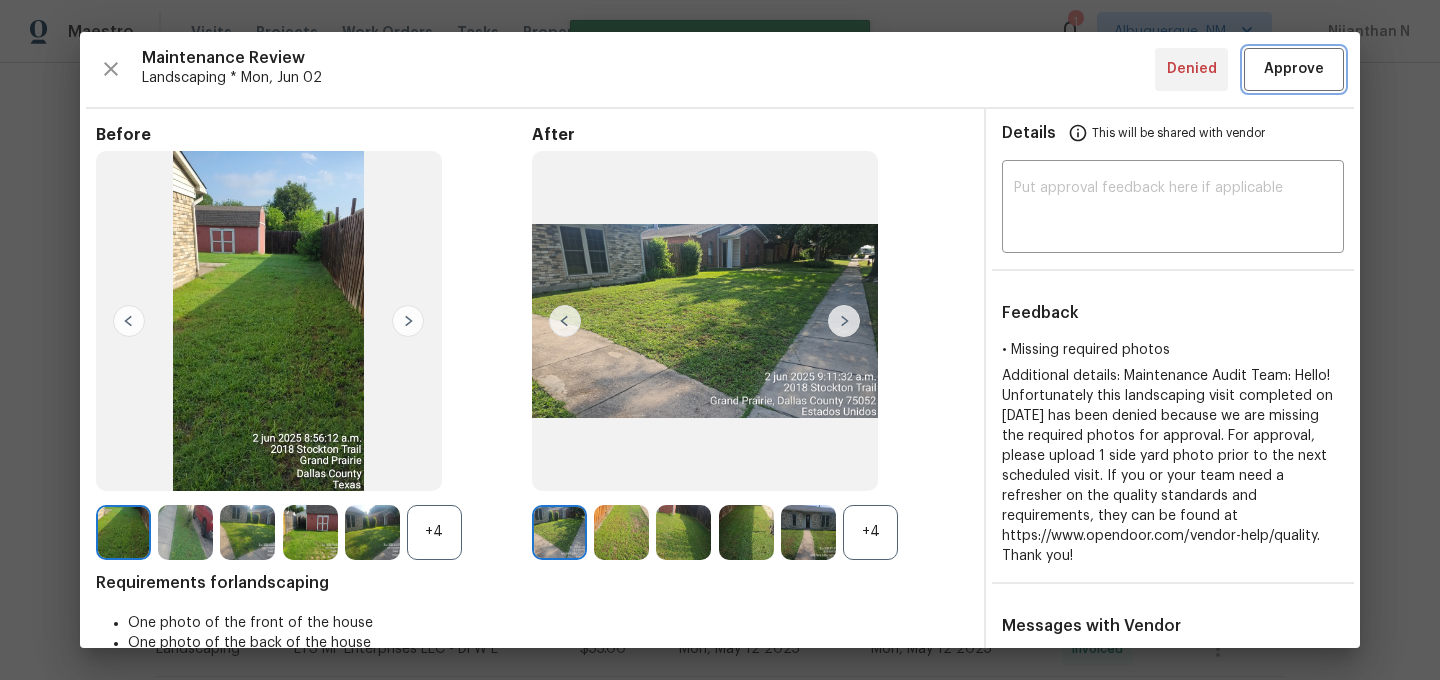 click on "Approve" at bounding box center [1294, 69] 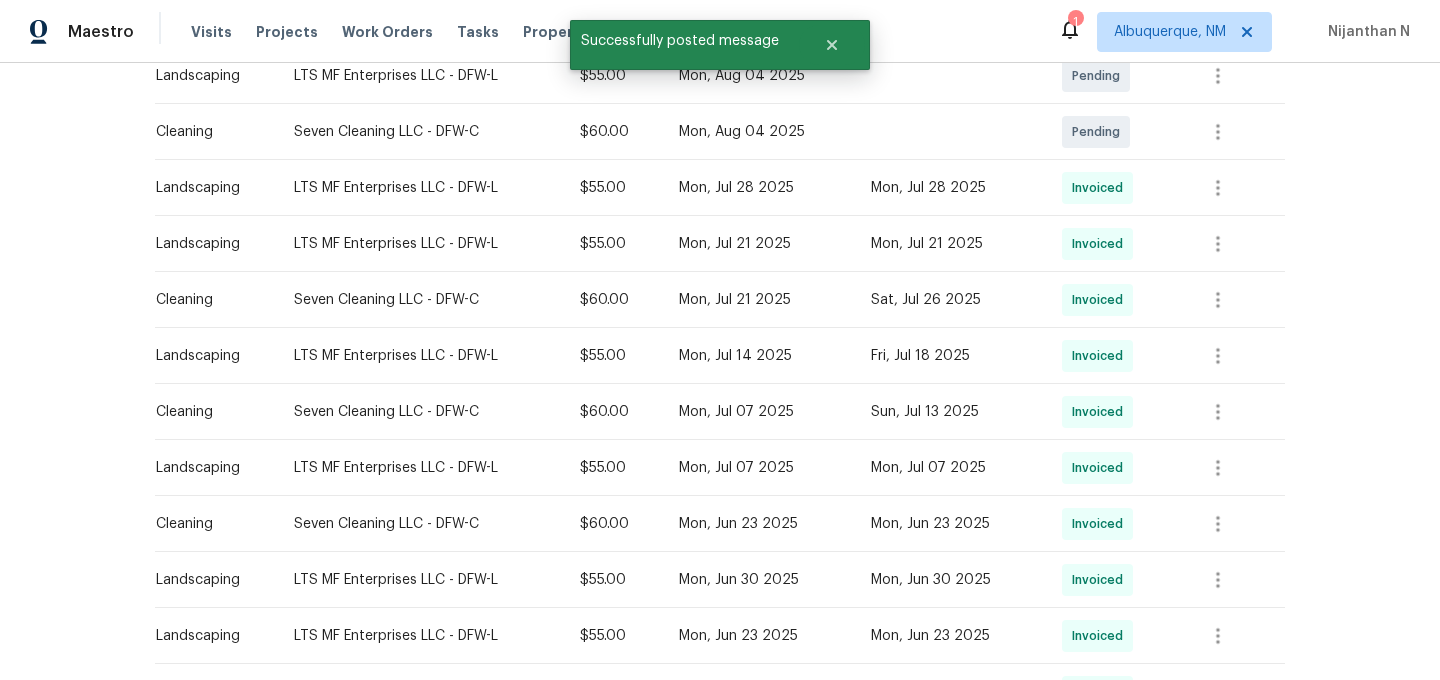 scroll, scrollTop: 0, scrollLeft: 0, axis: both 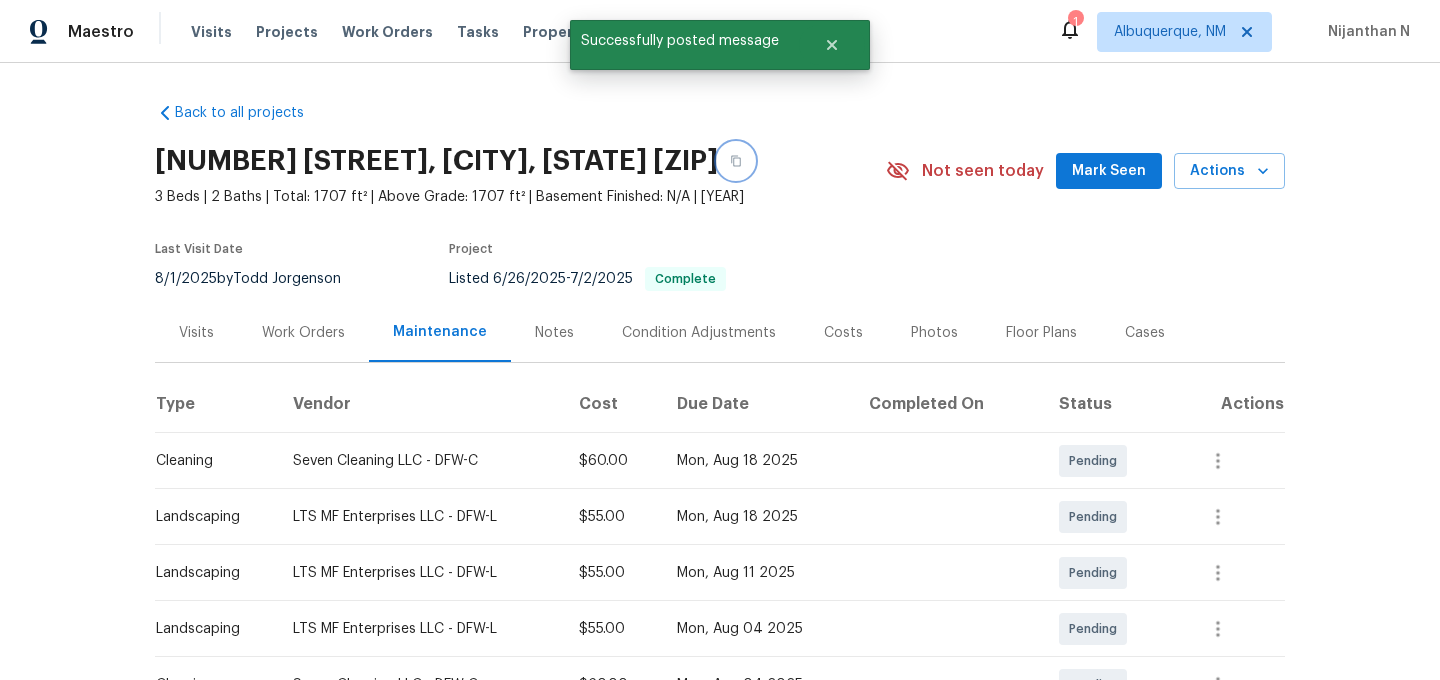 click 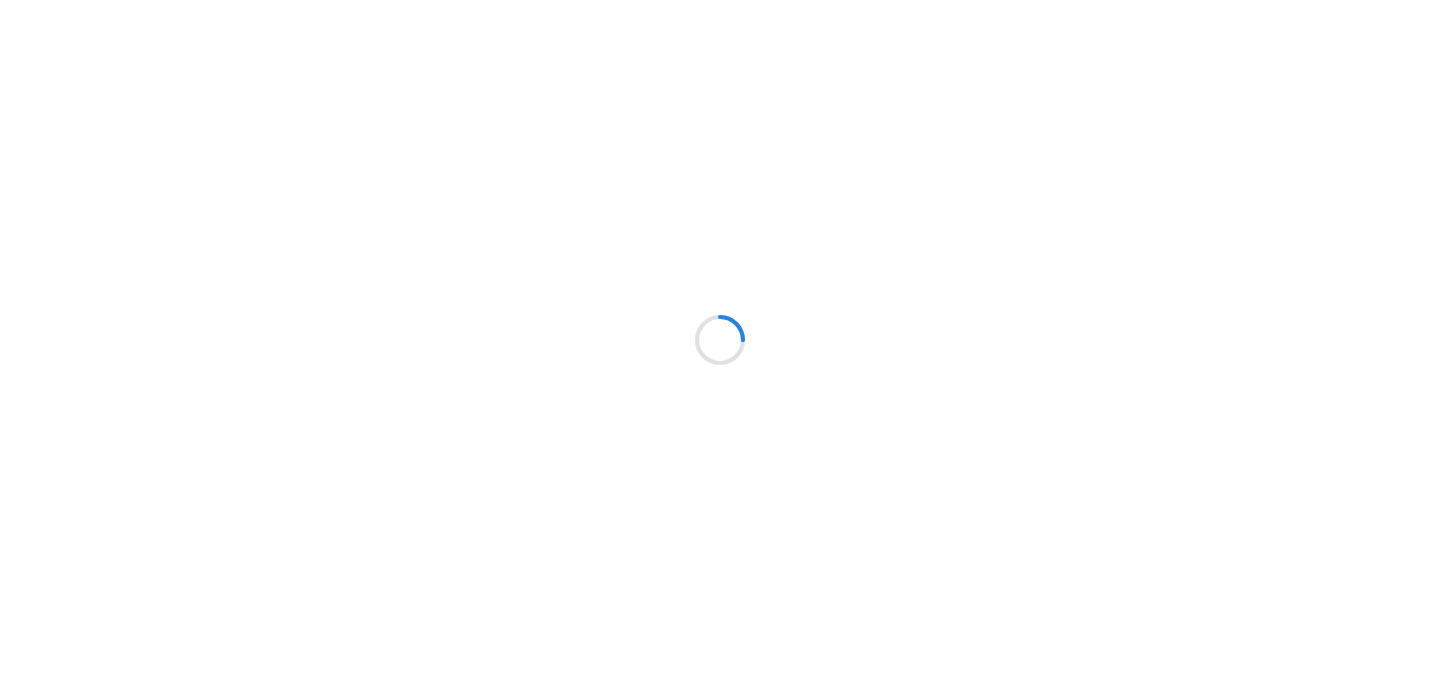 scroll, scrollTop: 0, scrollLeft: 0, axis: both 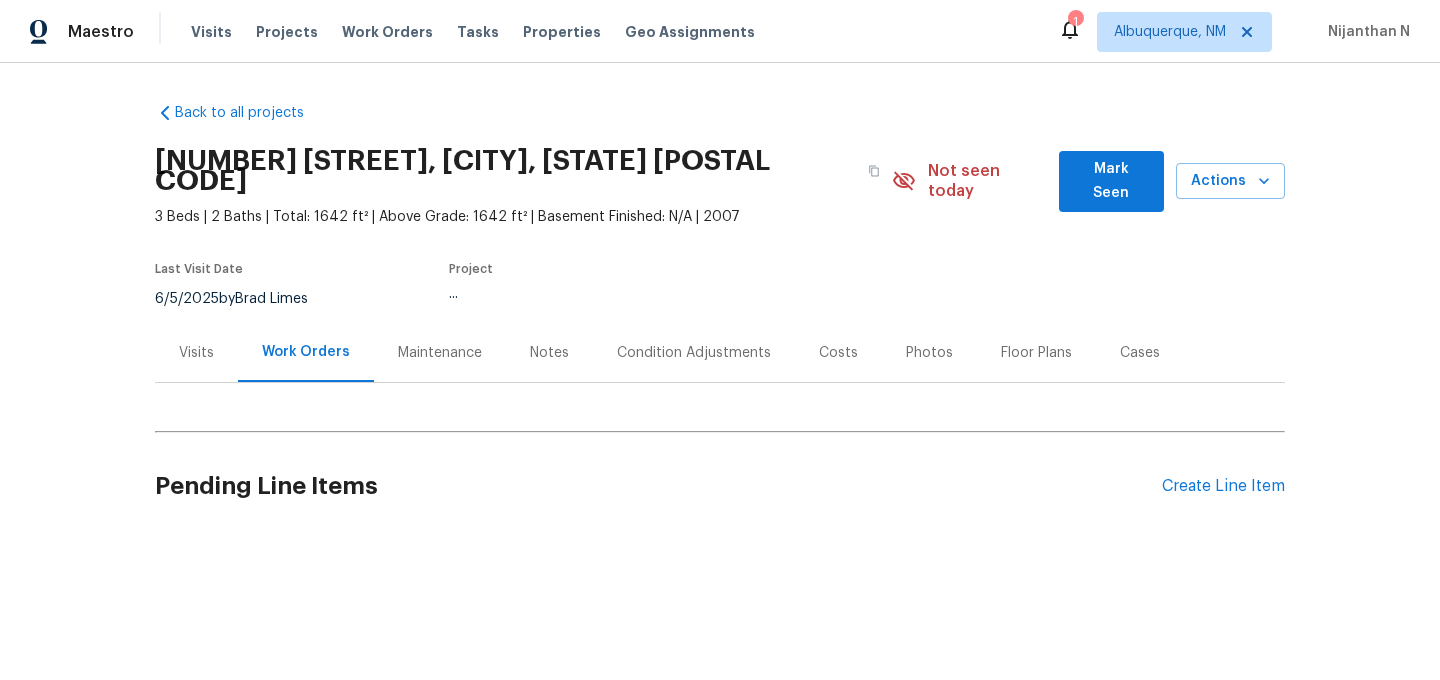 click on "Maintenance" at bounding box center (440, 353) 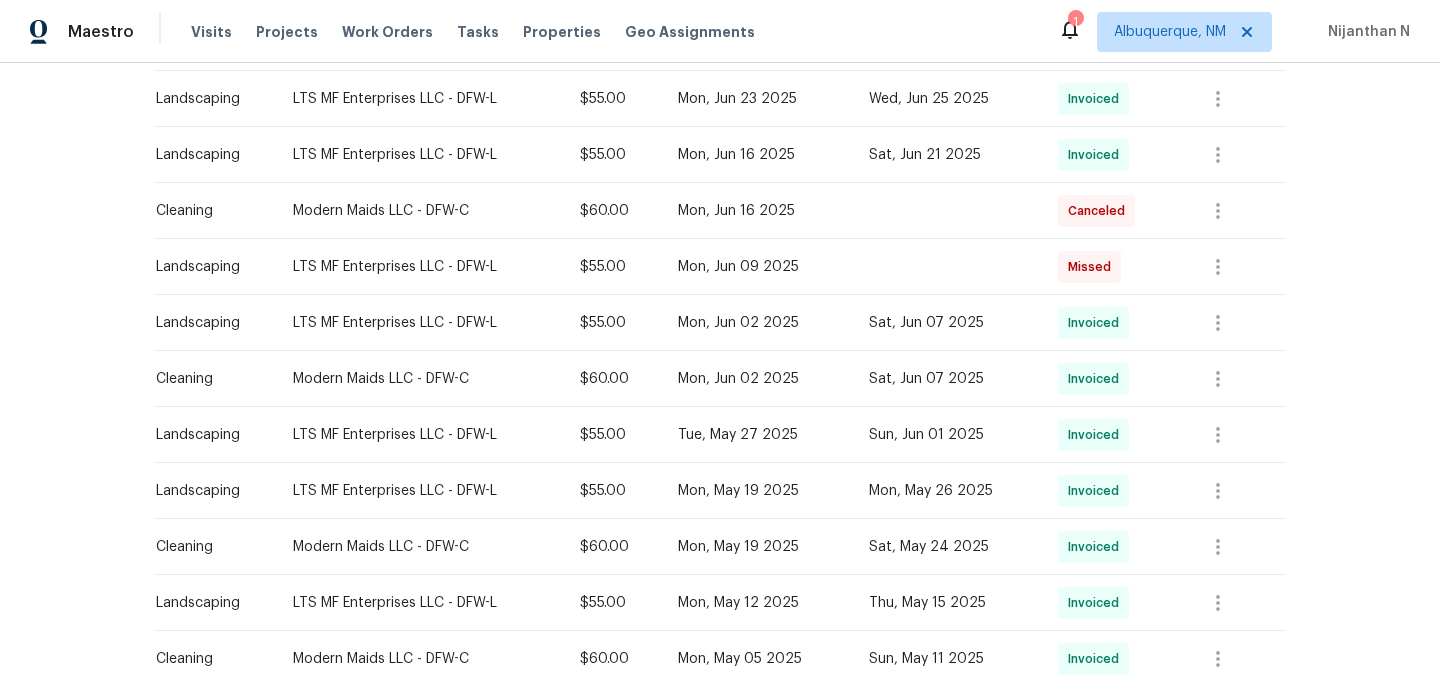 scroll, scrollTop: 1306, scrollLeft: 0, axis: vertical 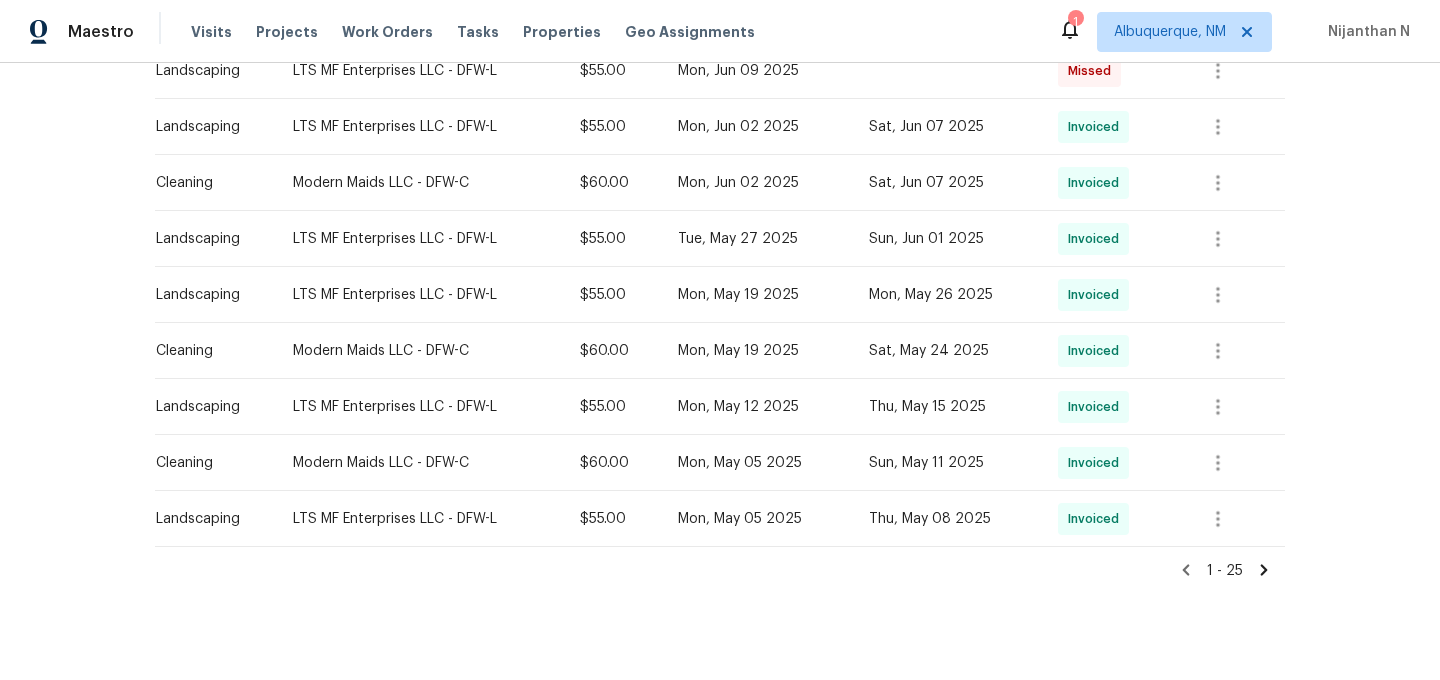 click 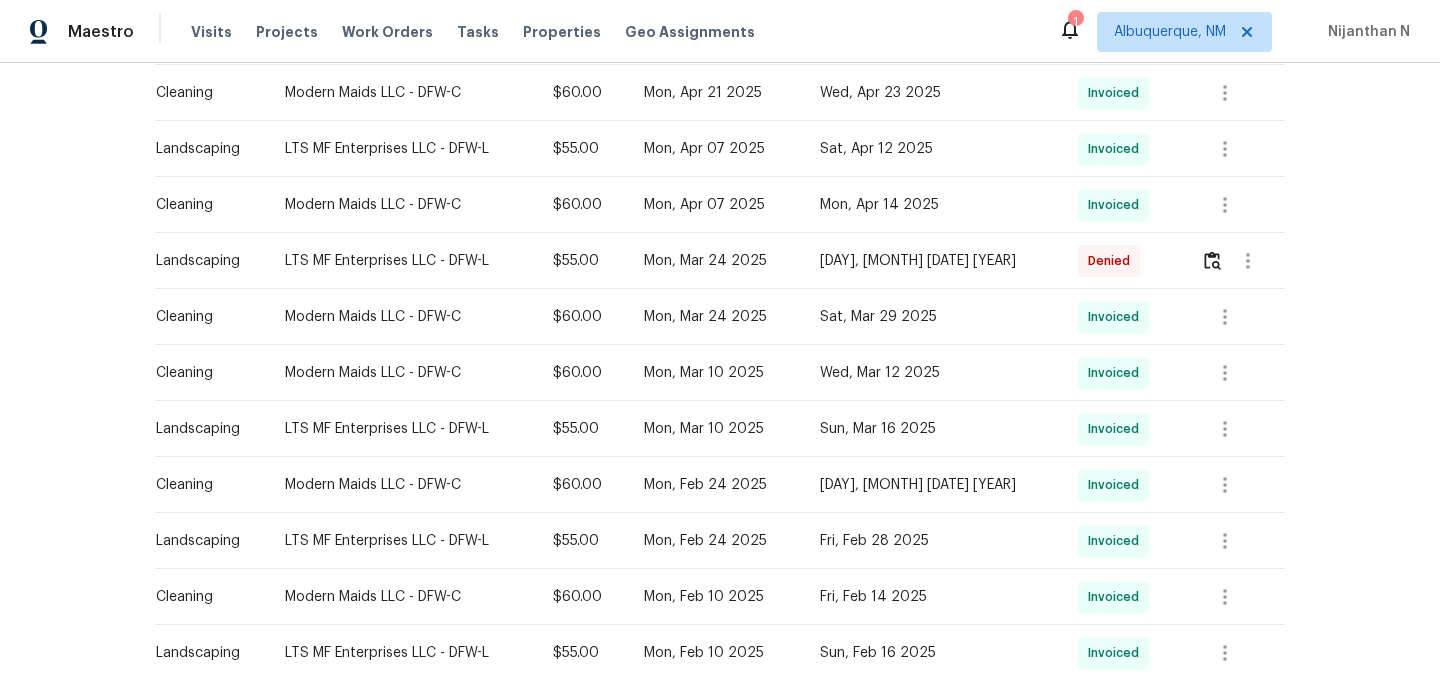 scroll, scrollTop: 636, scrollLeft: 0, axis: vertical 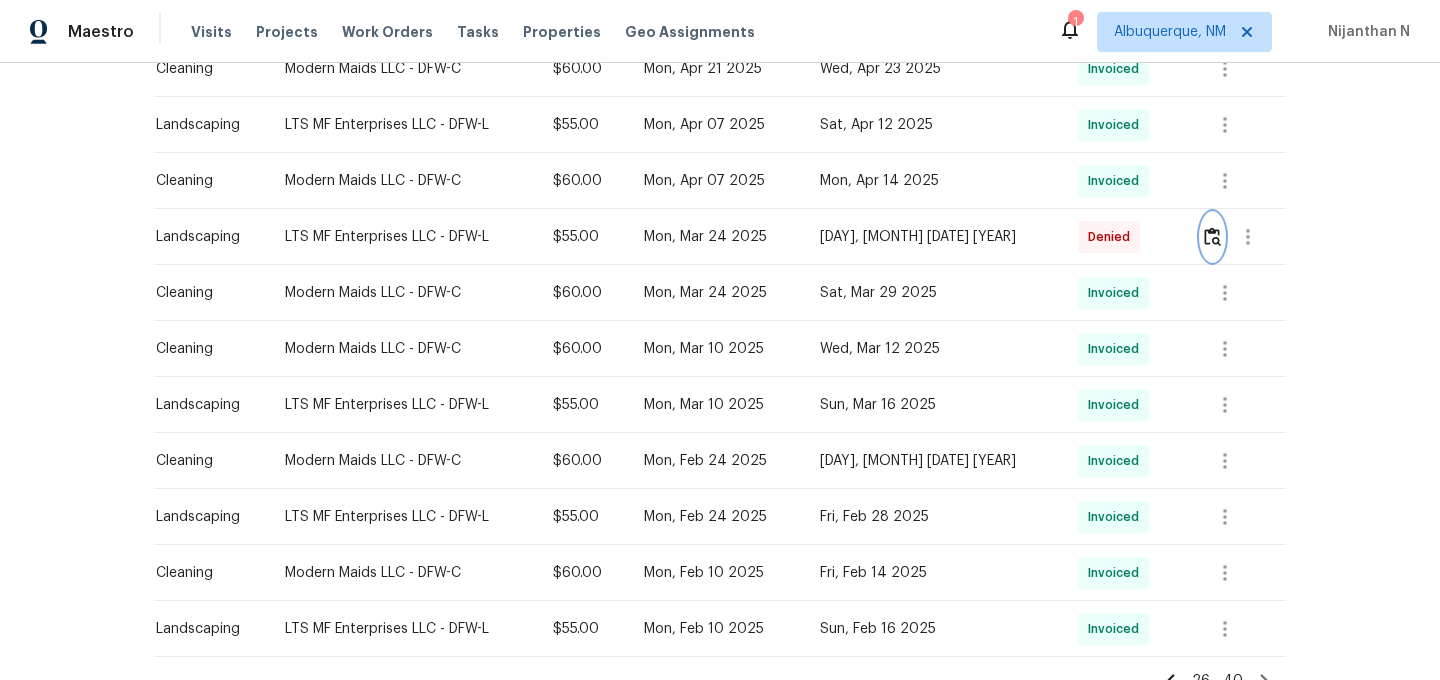 click at bounding box center (1212, 236) 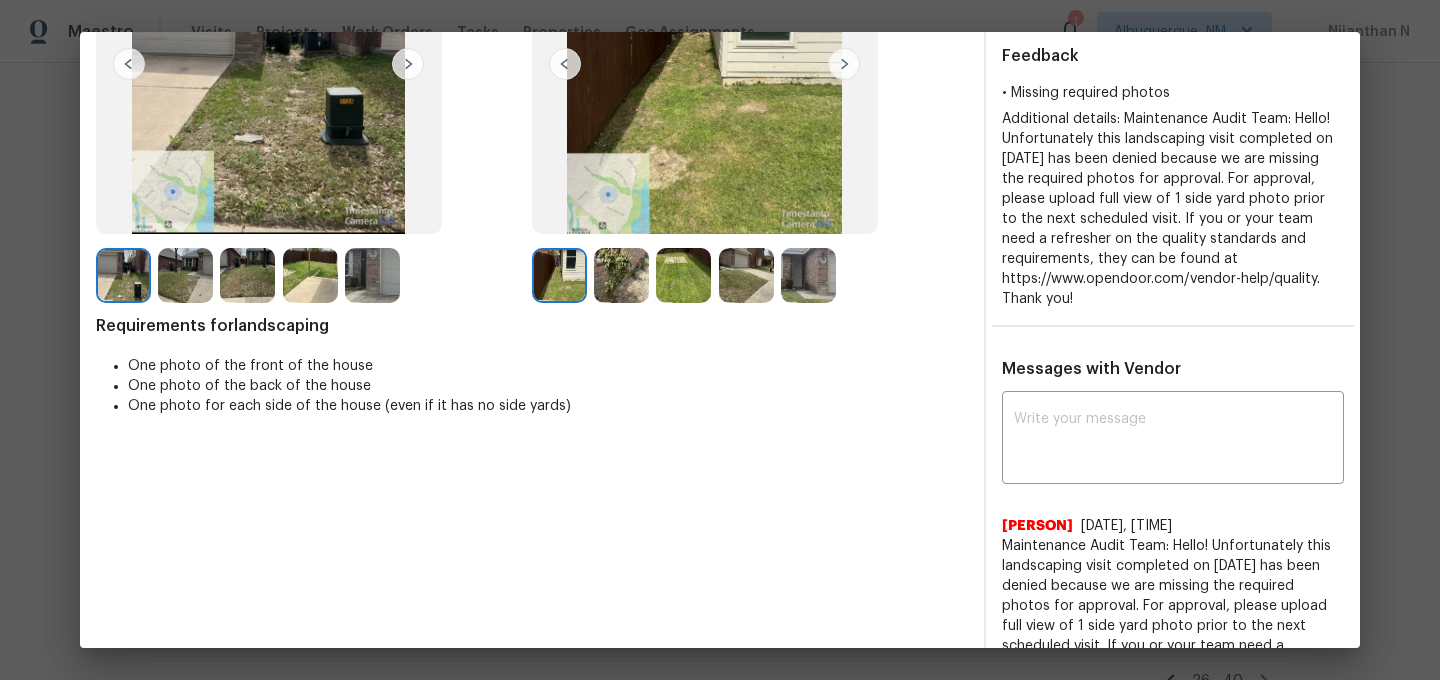 scroll, scrollTop: 340, scrollLeft: 0, axis: vertical 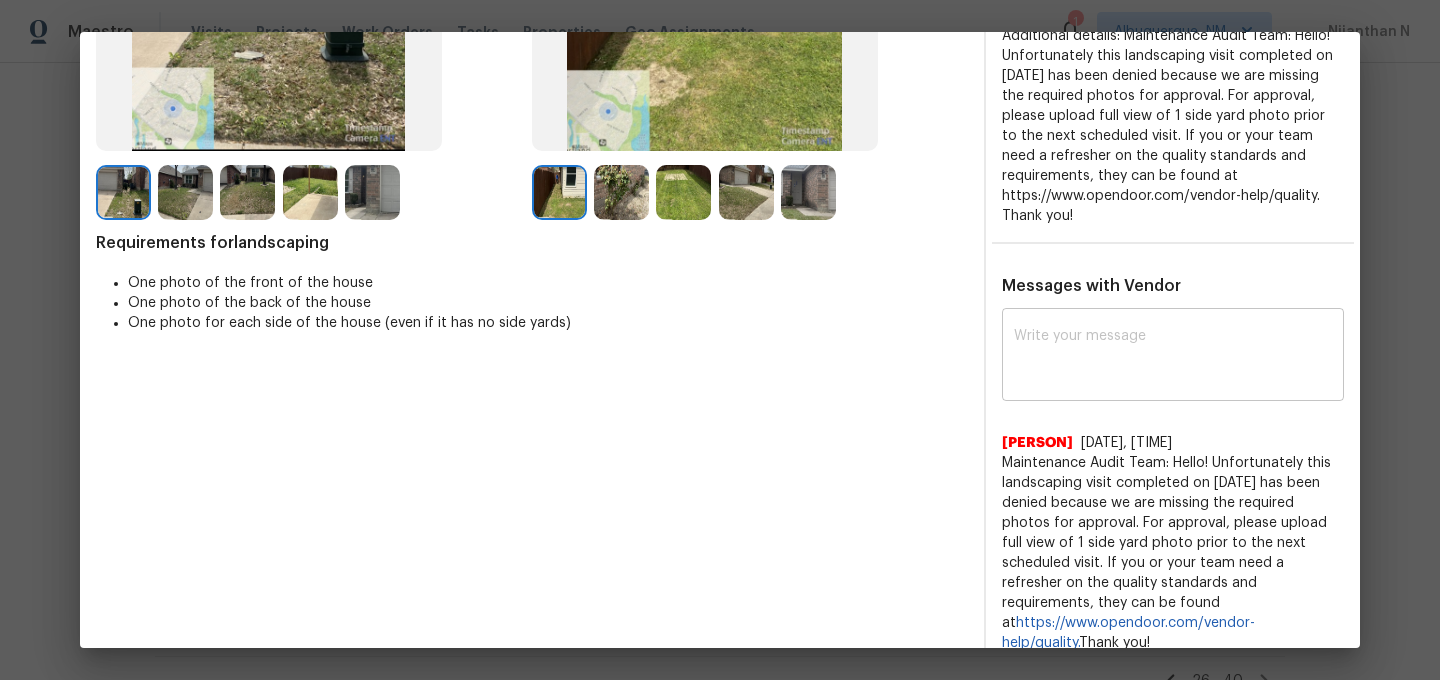 click at bounding box center (1173, 357) 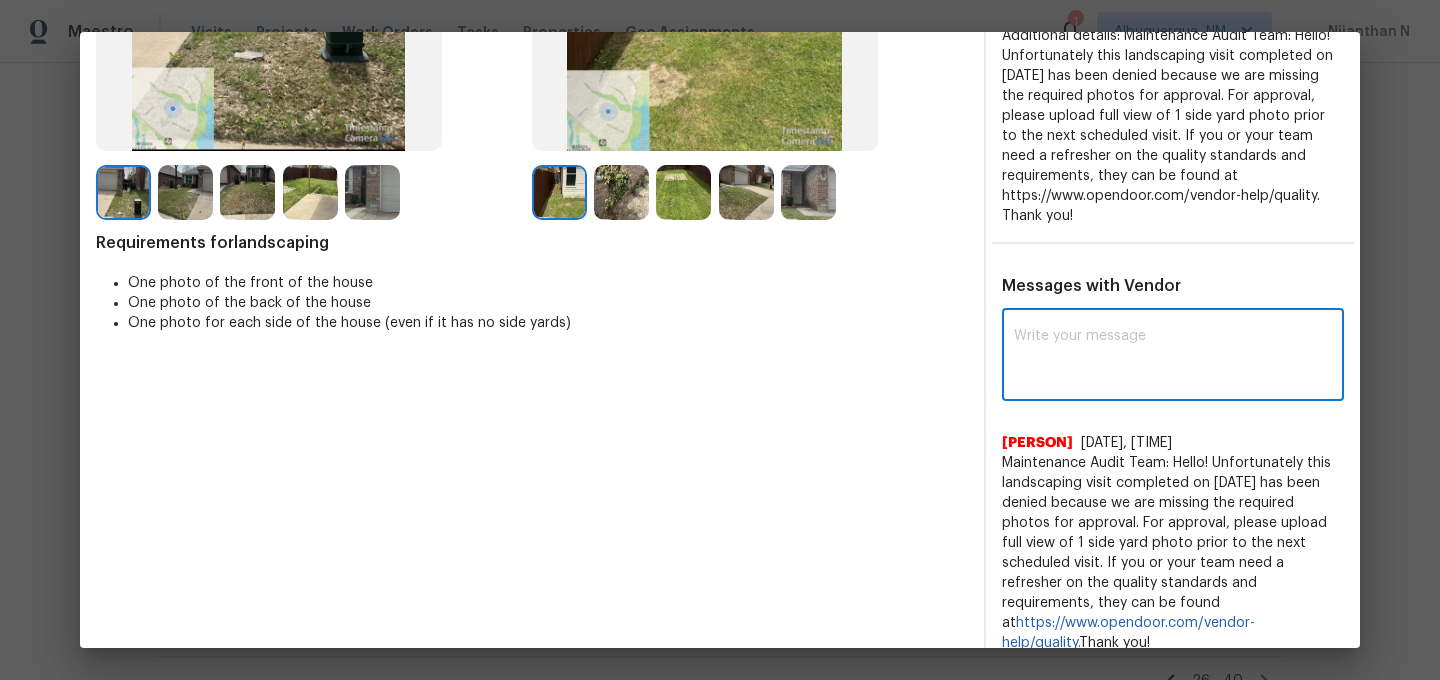 paste on "Maintenance Audit Team: Hello! Thank you for the feedback after further review this visit was approved." 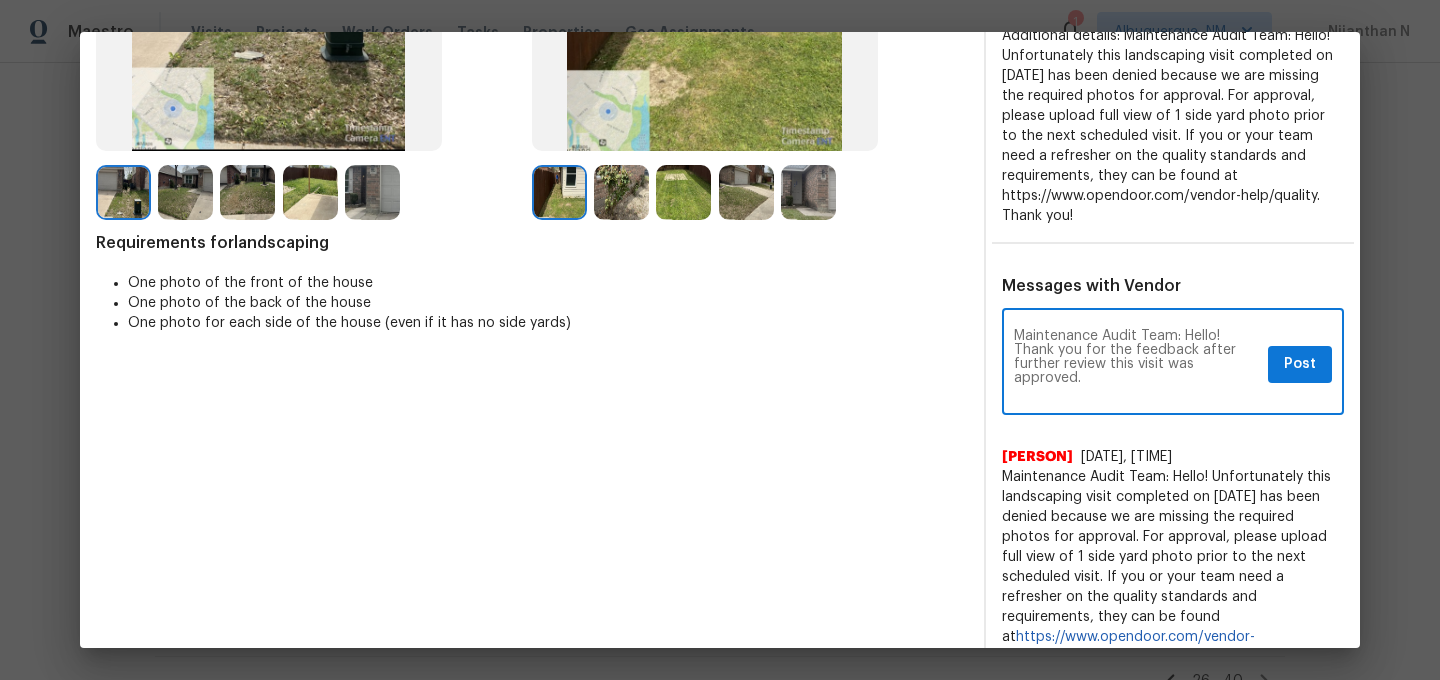 scroll, scrollTop: 0, scrollLeft: 0, axis: both 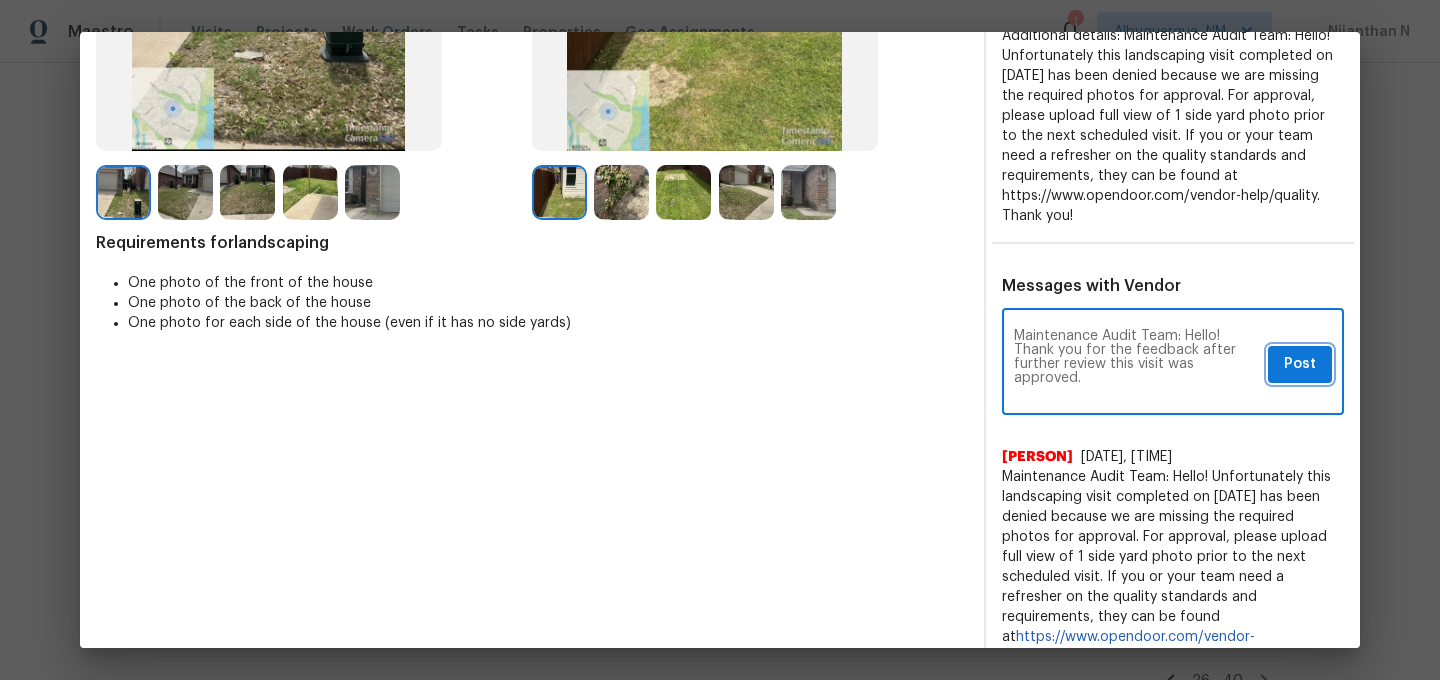 click on "Post" at bounding box center [1300, 364] 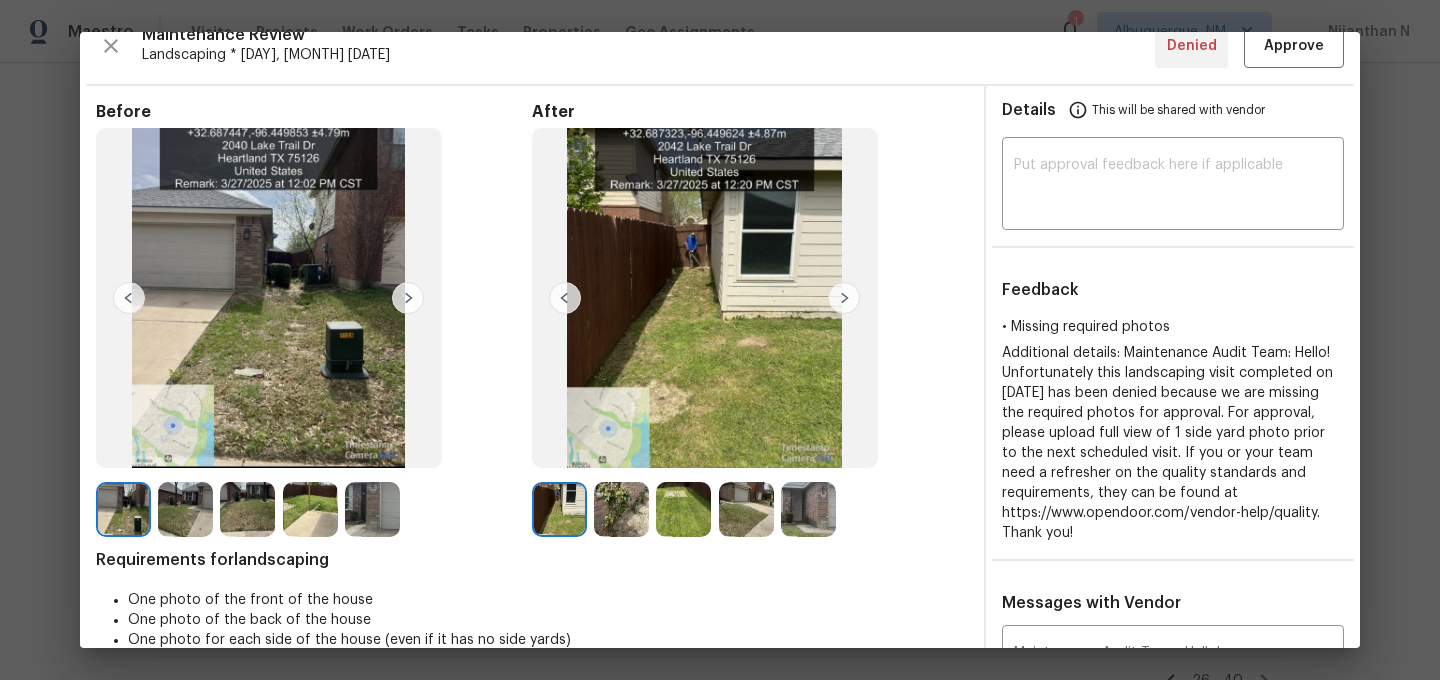 scroll, scrollTop: 0, scrollLeft: 0, axis: both 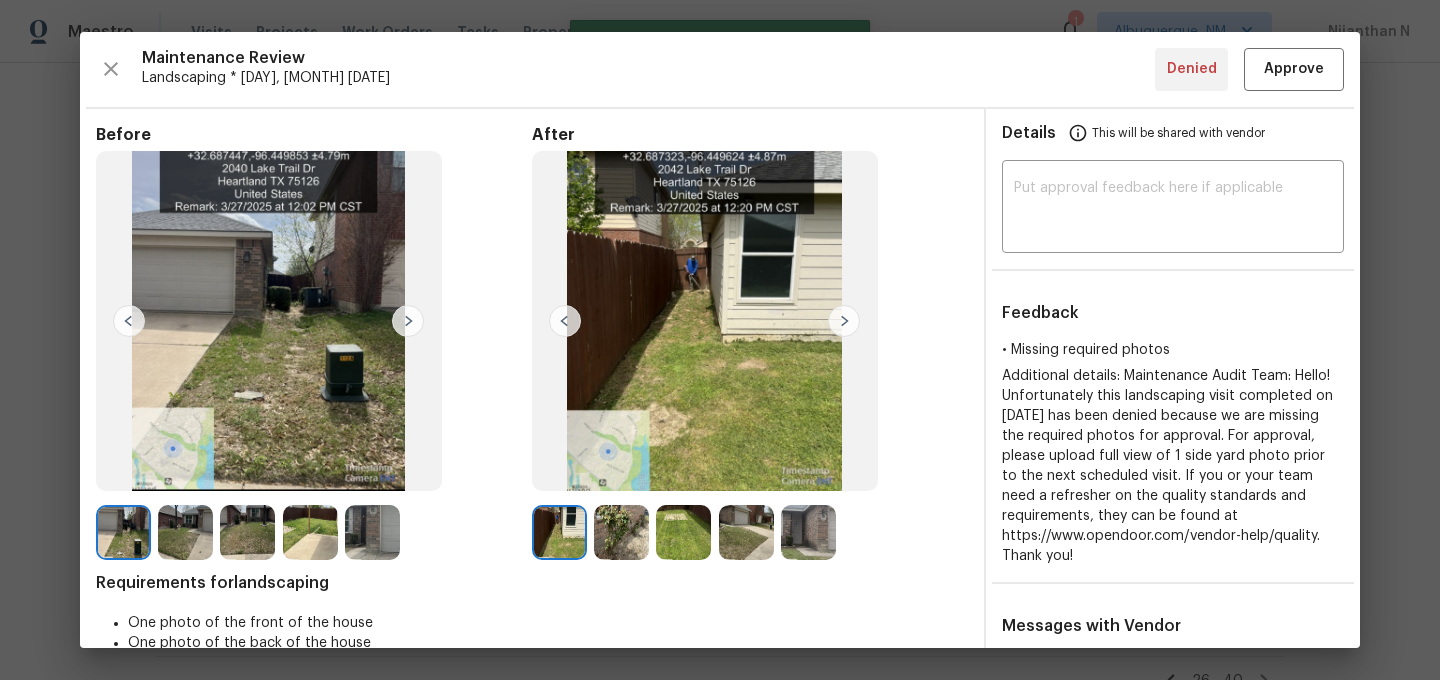 type 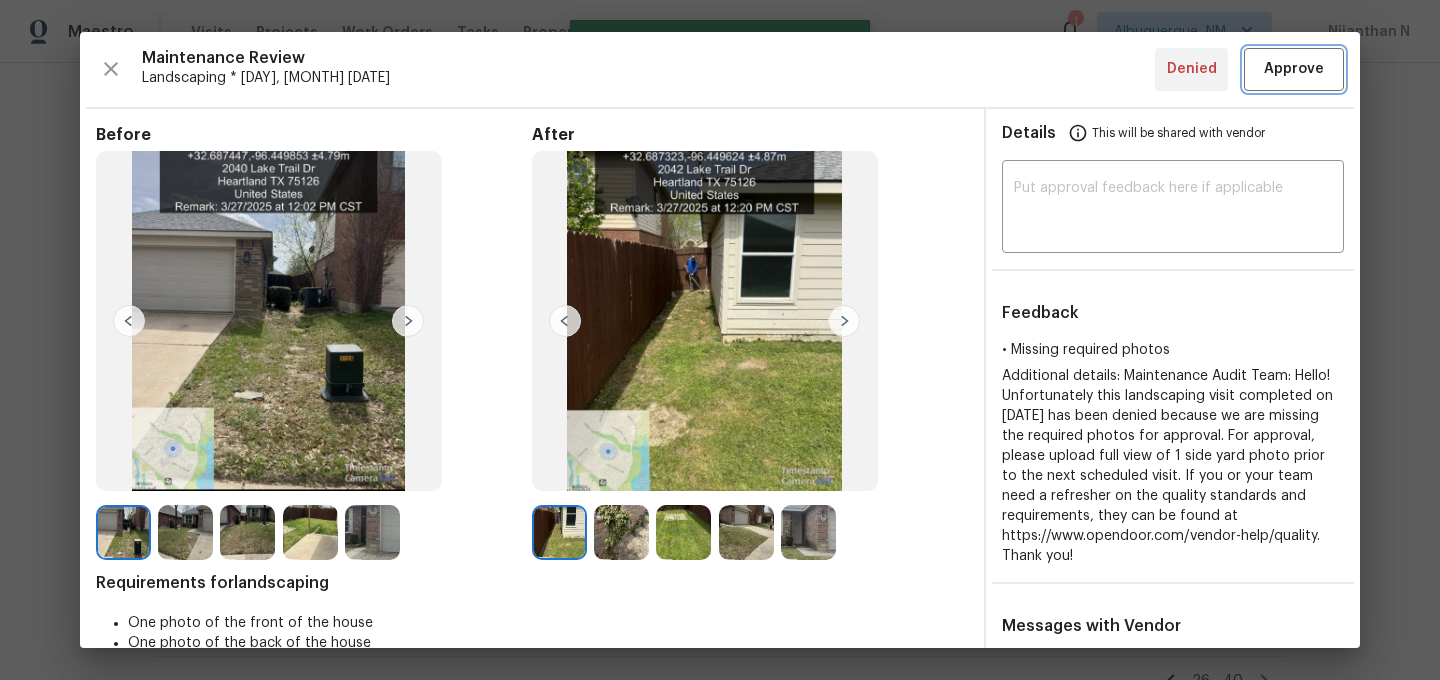 click on "Approve" at bounding box center (1294, 69) 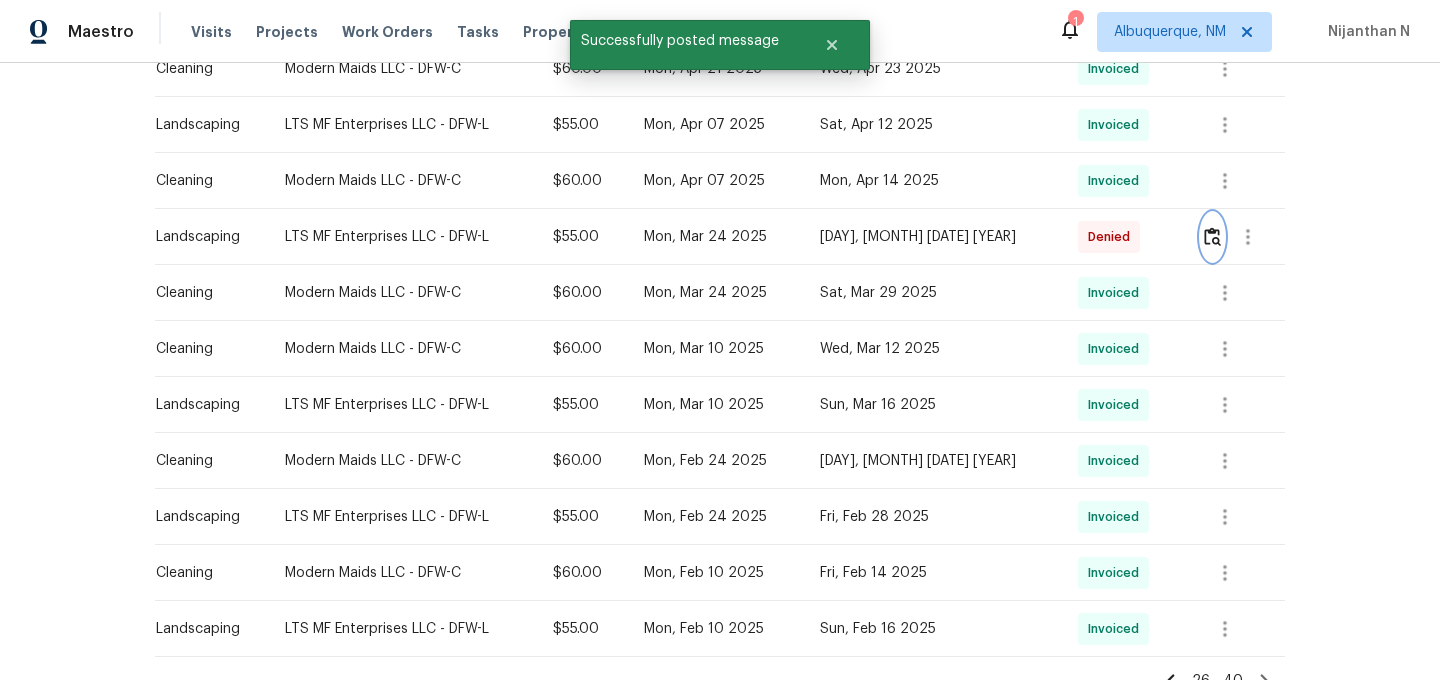 scroll, scrollTop: 0, scrollLeft: 0, axis: both 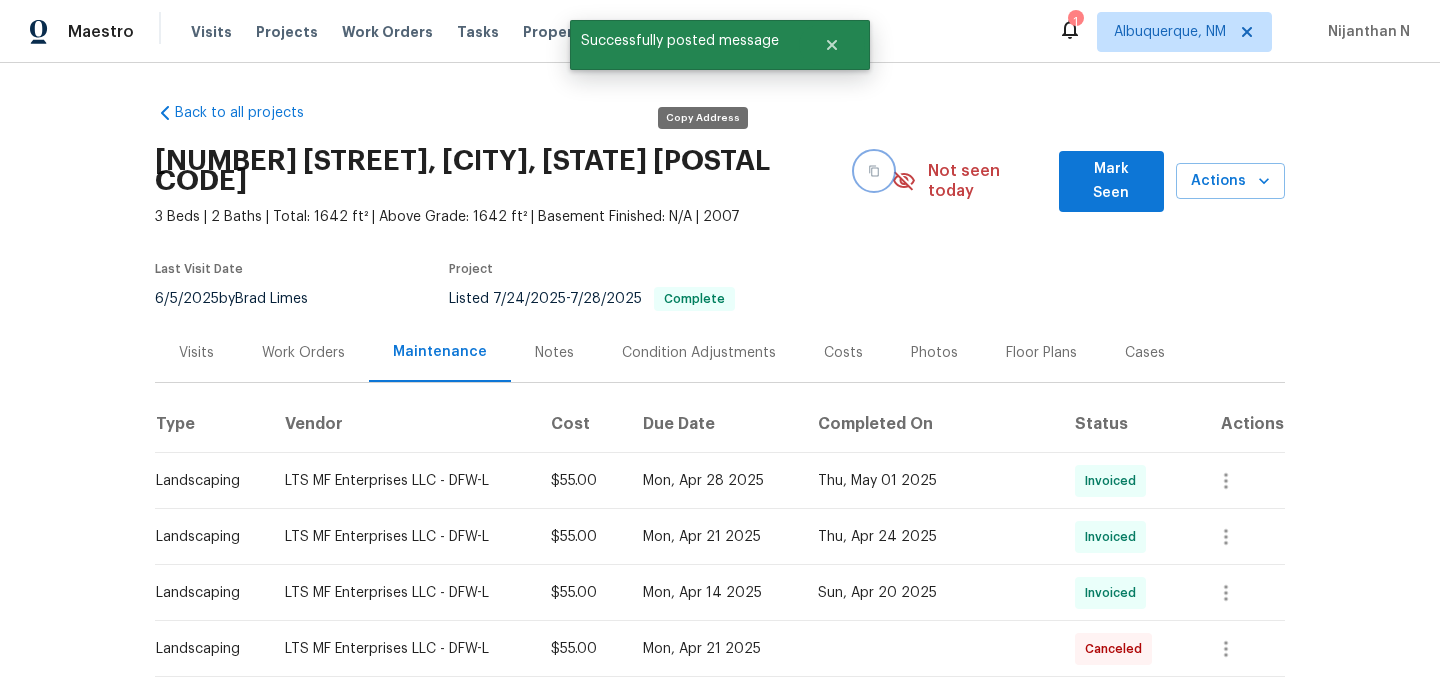 click 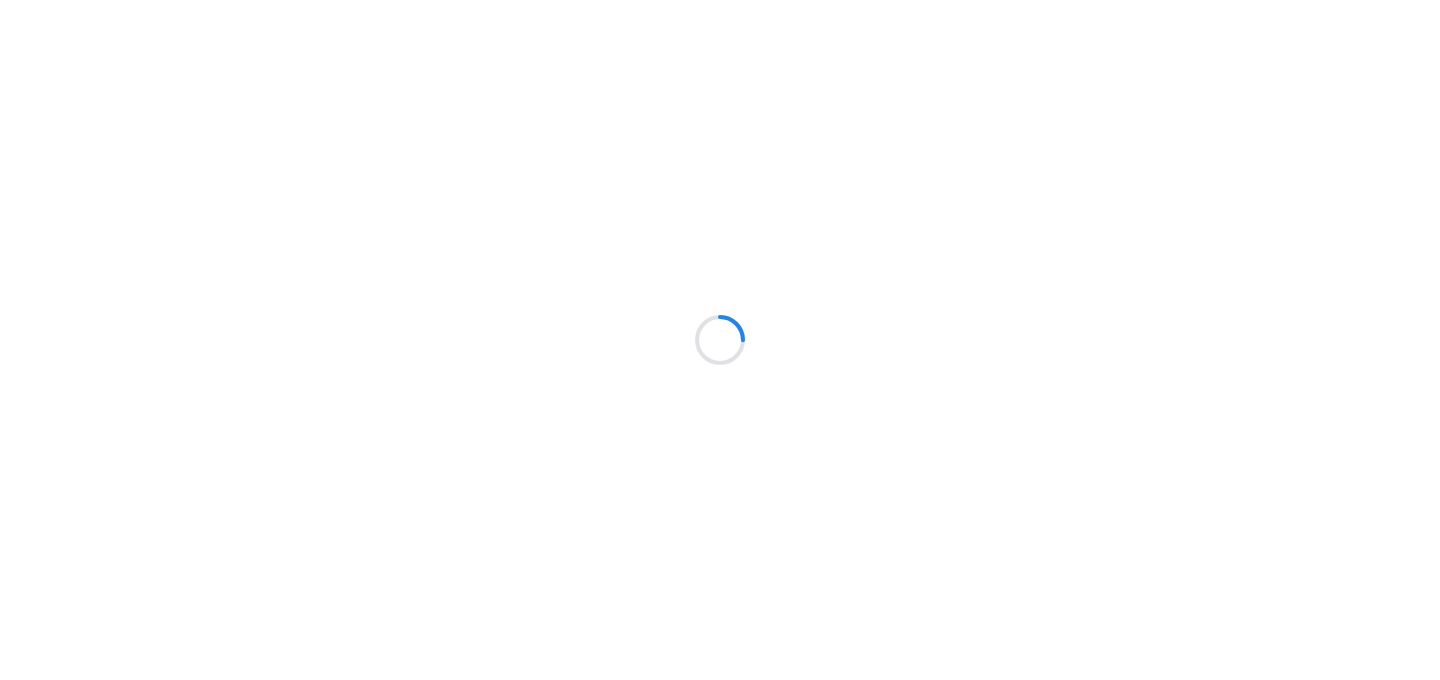 scroll, scrollTop: 0, scrollLeft: 0, axis: both 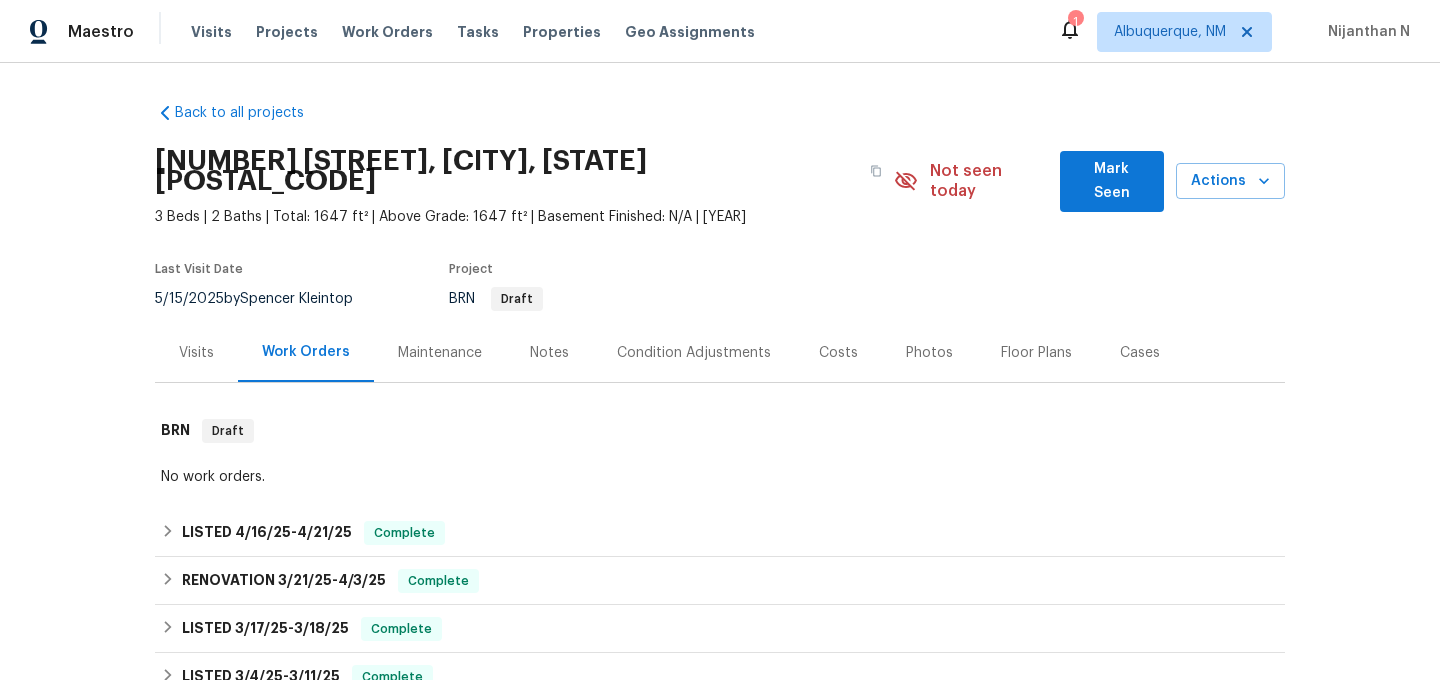 click on "Maintenance" at bounding box center [440, 352] 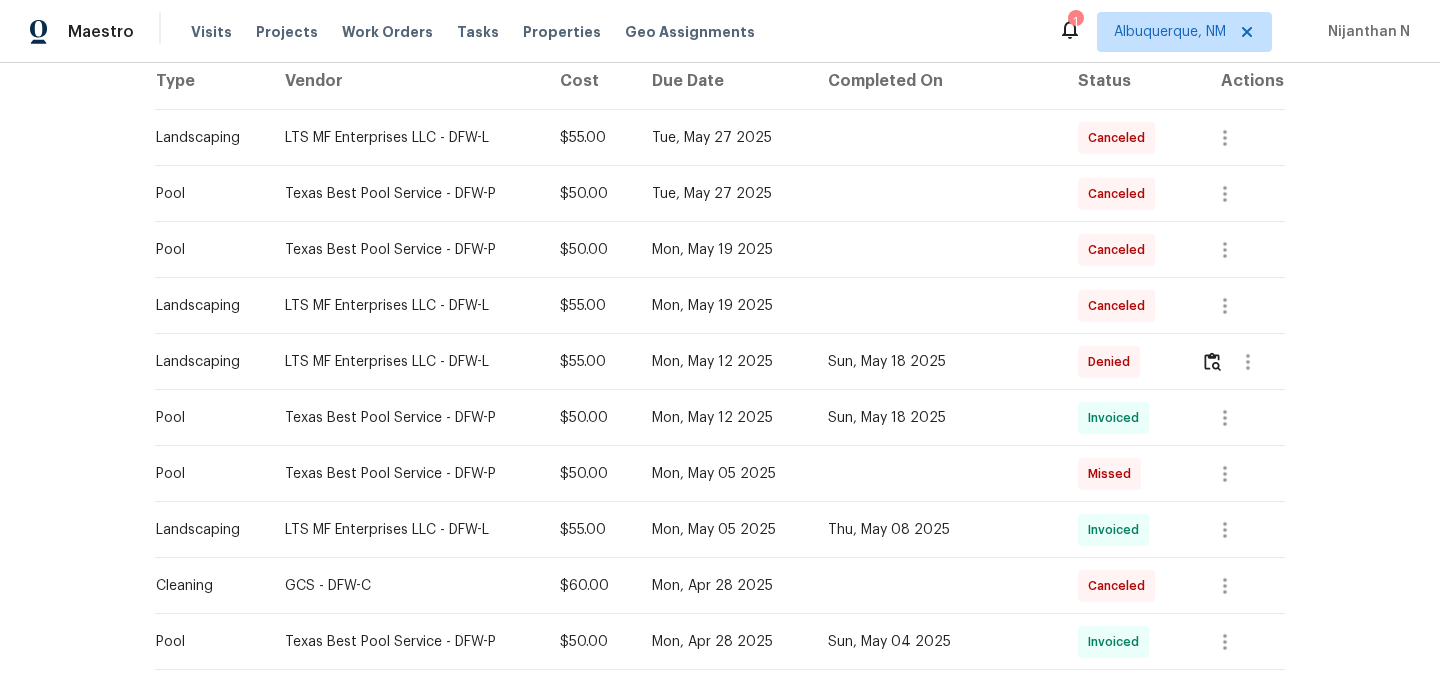scroll, scrollTop: 345, scrollLeft: 0, axis: vertical 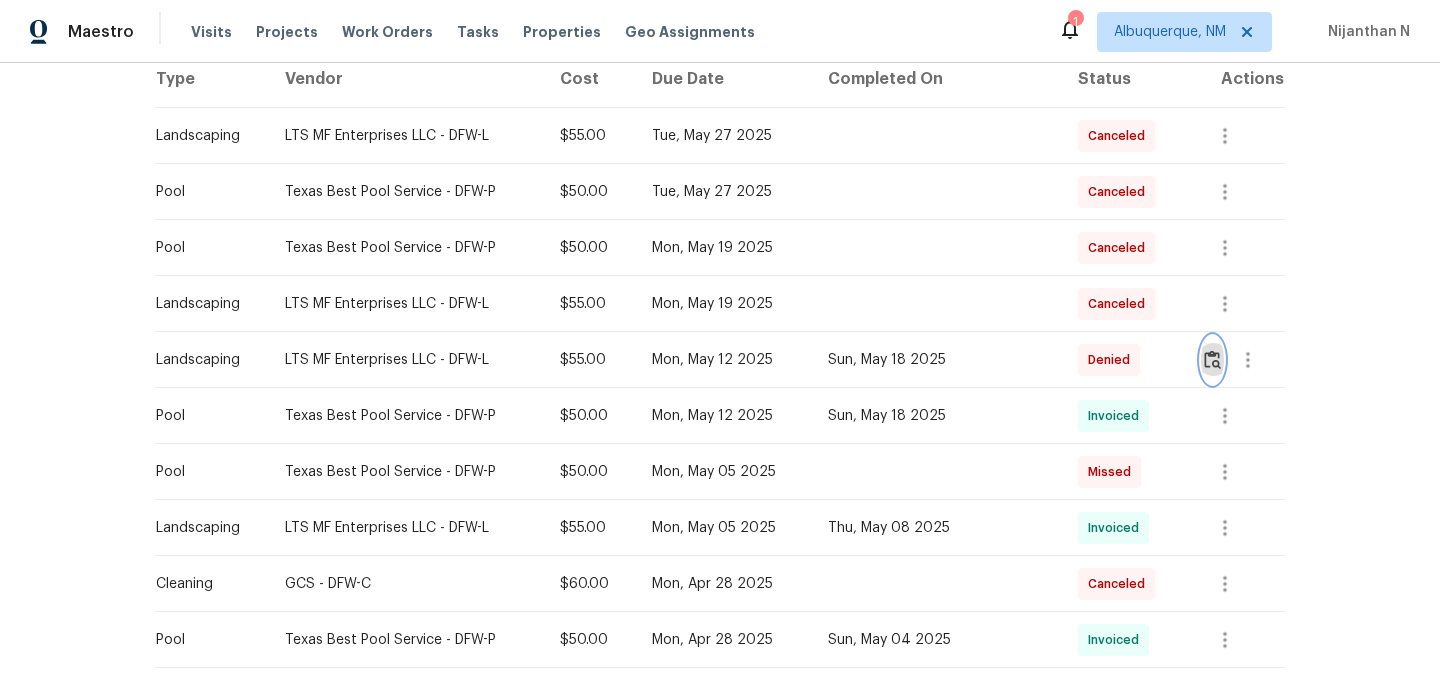 click at bounding box center [1212, 359] 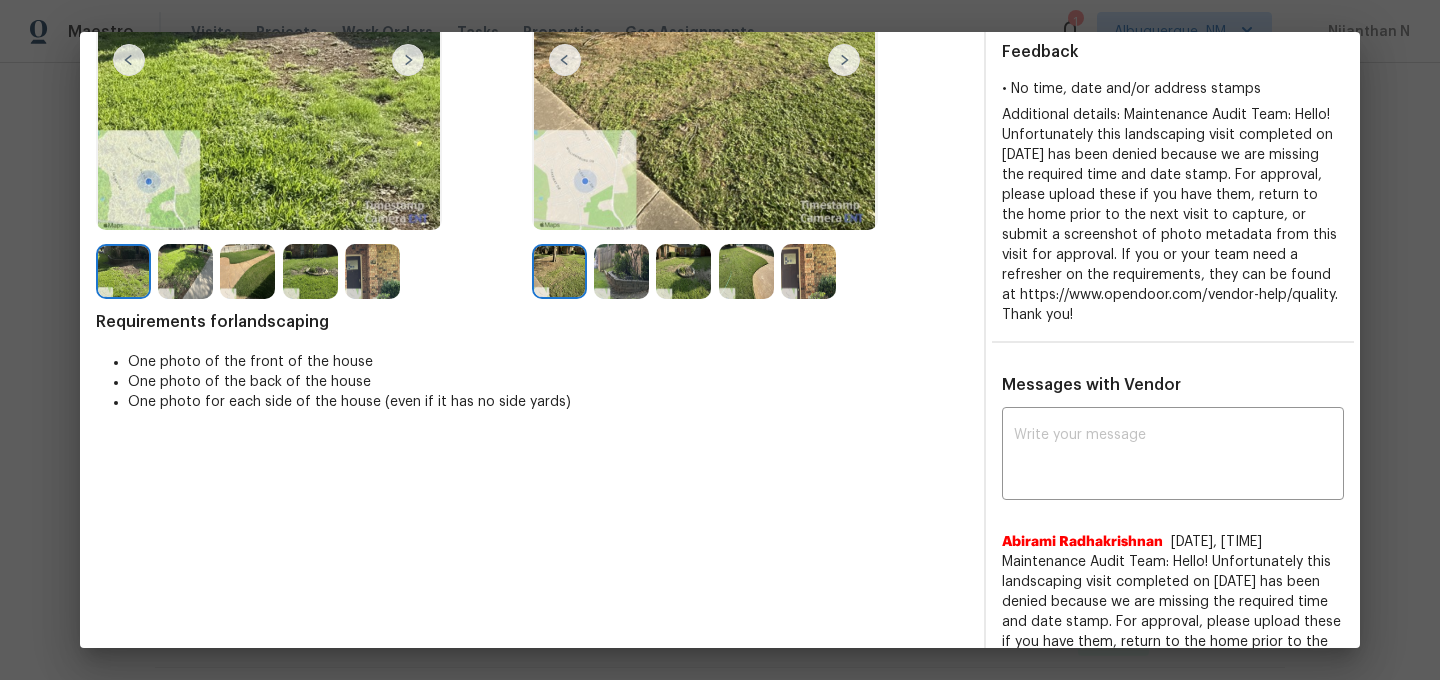 scroll, scrollTop: 300, scrollLeft: 0, axis: vertical 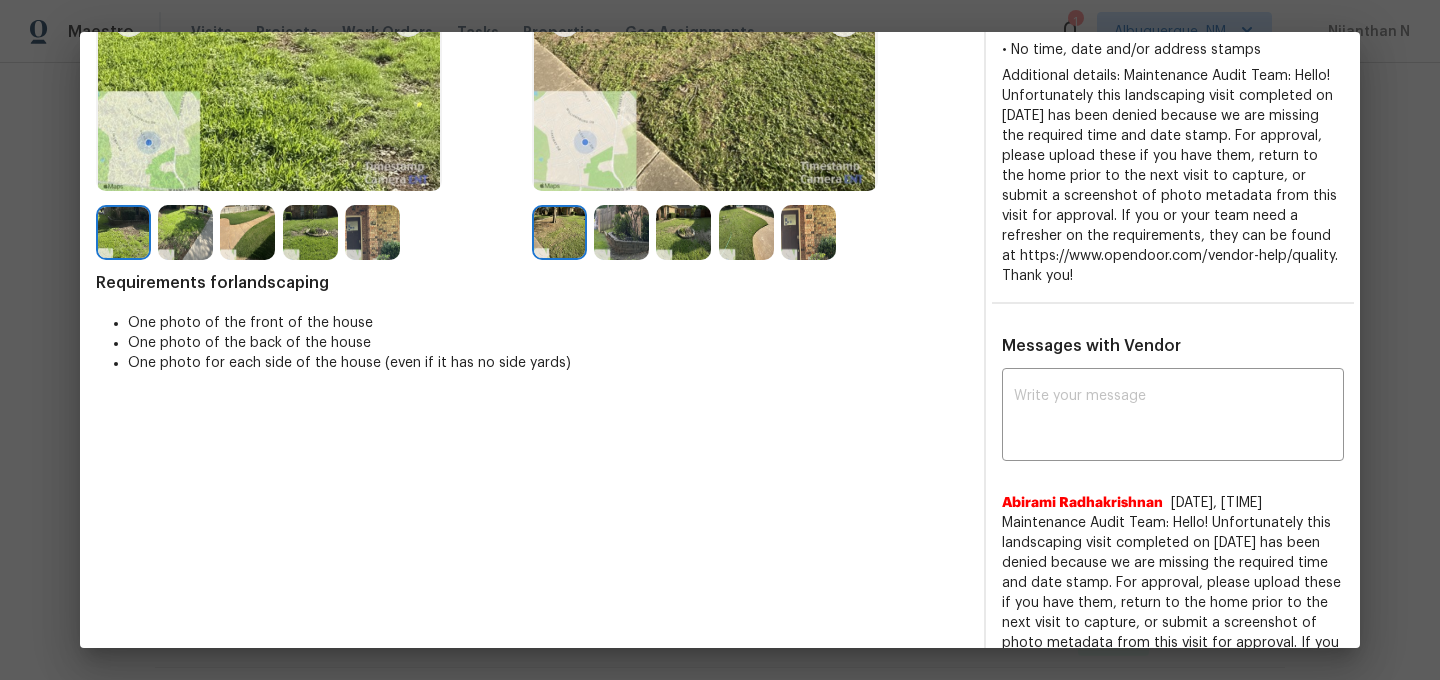 click on "x ​ Abirami Radhakrishnan 5/19/25, 14:36 Maintenance Audit Team: Hello! Unfortunately this landscaping visit completed on 05/18/2025 has been denied because we are missing the required  time and date stamp. For approval, please upload these if you have them, return to the home prior to the next visit to capture, or submit a screenshot of photo metadata from this visit for approval. If you or your team need a refresher on the requirements, they can be found at  https://www.opendoor.com/vendor-help/quality.  Thank you!" at bounding box center [1173, 553] 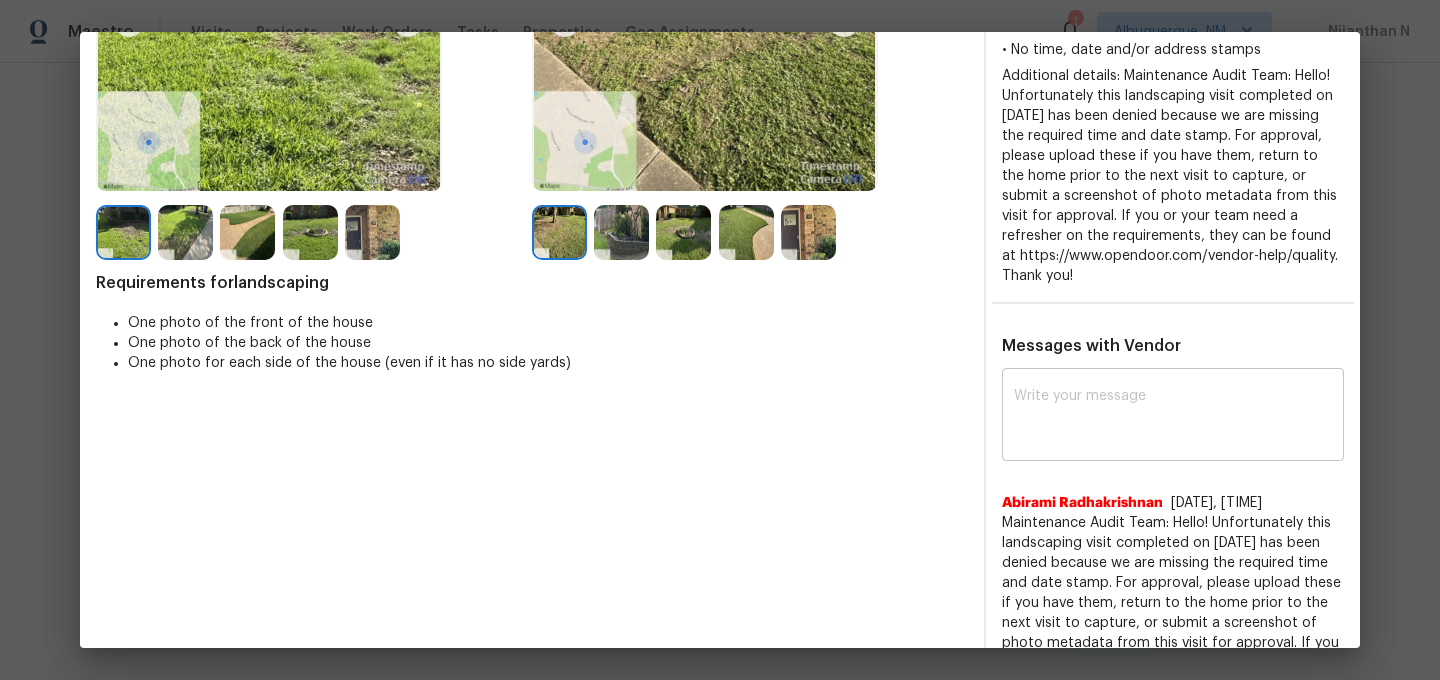 click on "x ​" at bounding box center (1173, 417) 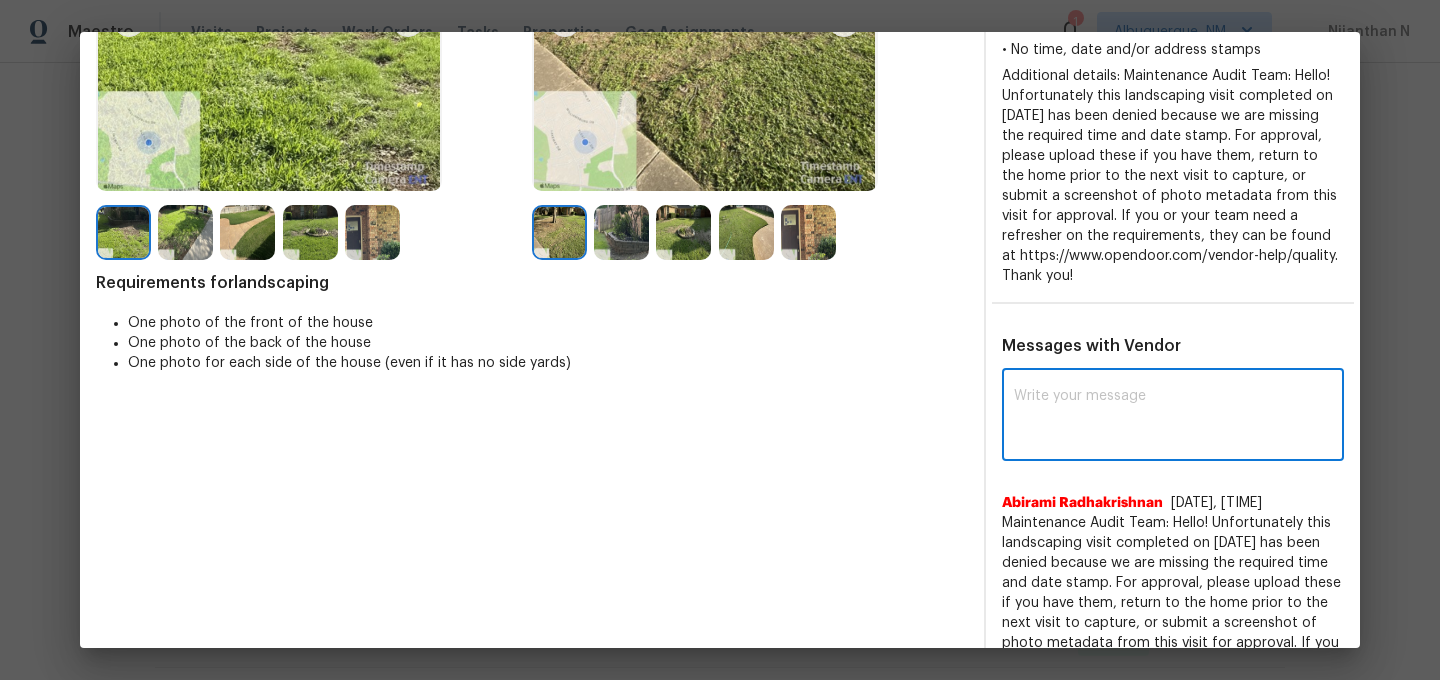 paste on "Maintenance Audit Team: Hello! Thank you for the feedback after further review this visit was approved." 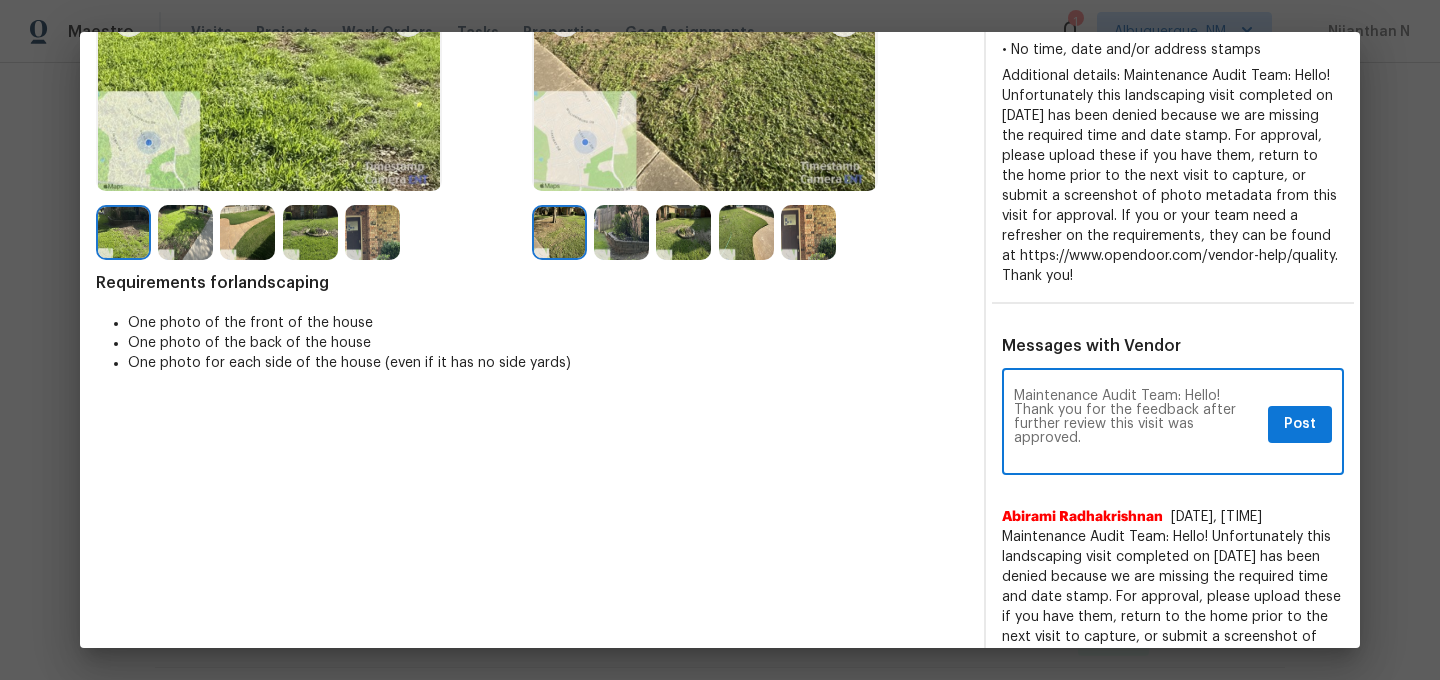 scroll, scrollTop: 0, scrollLeft: 0, axis: both 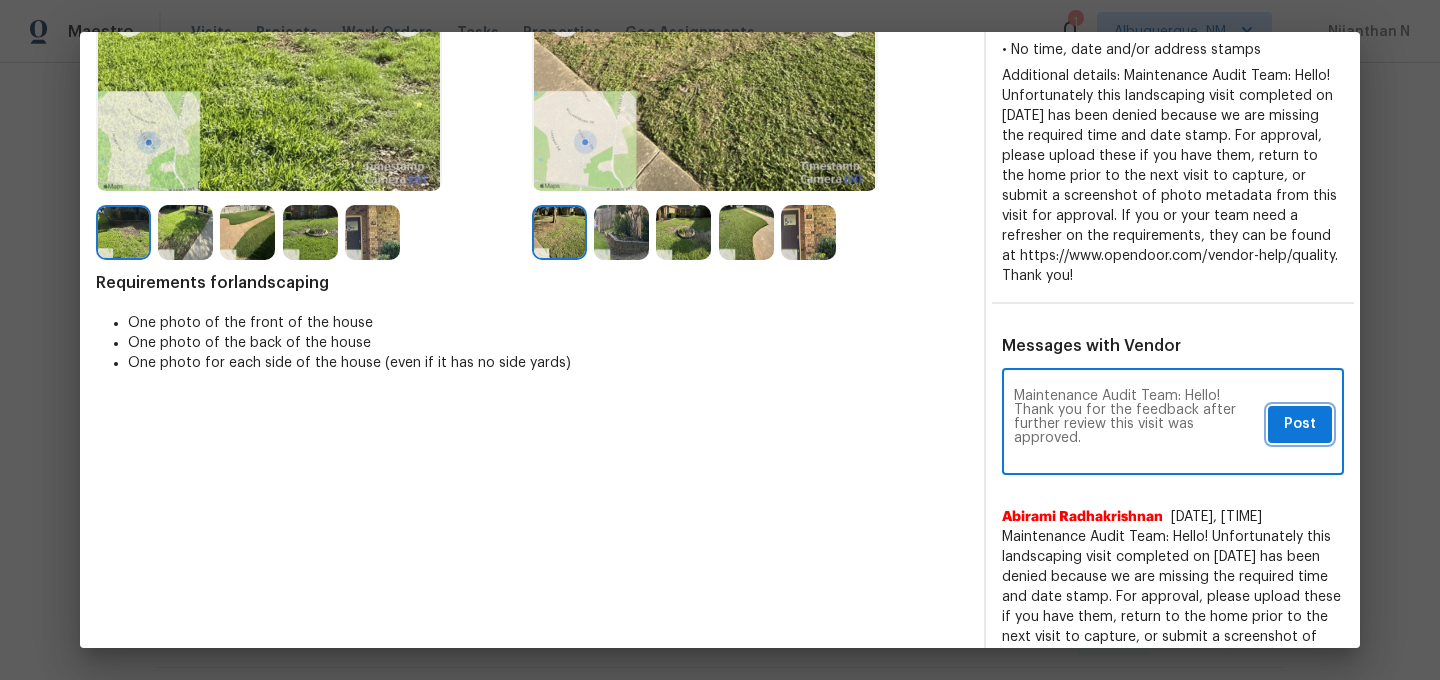click on "Post" at bounding box center [1300, 424] 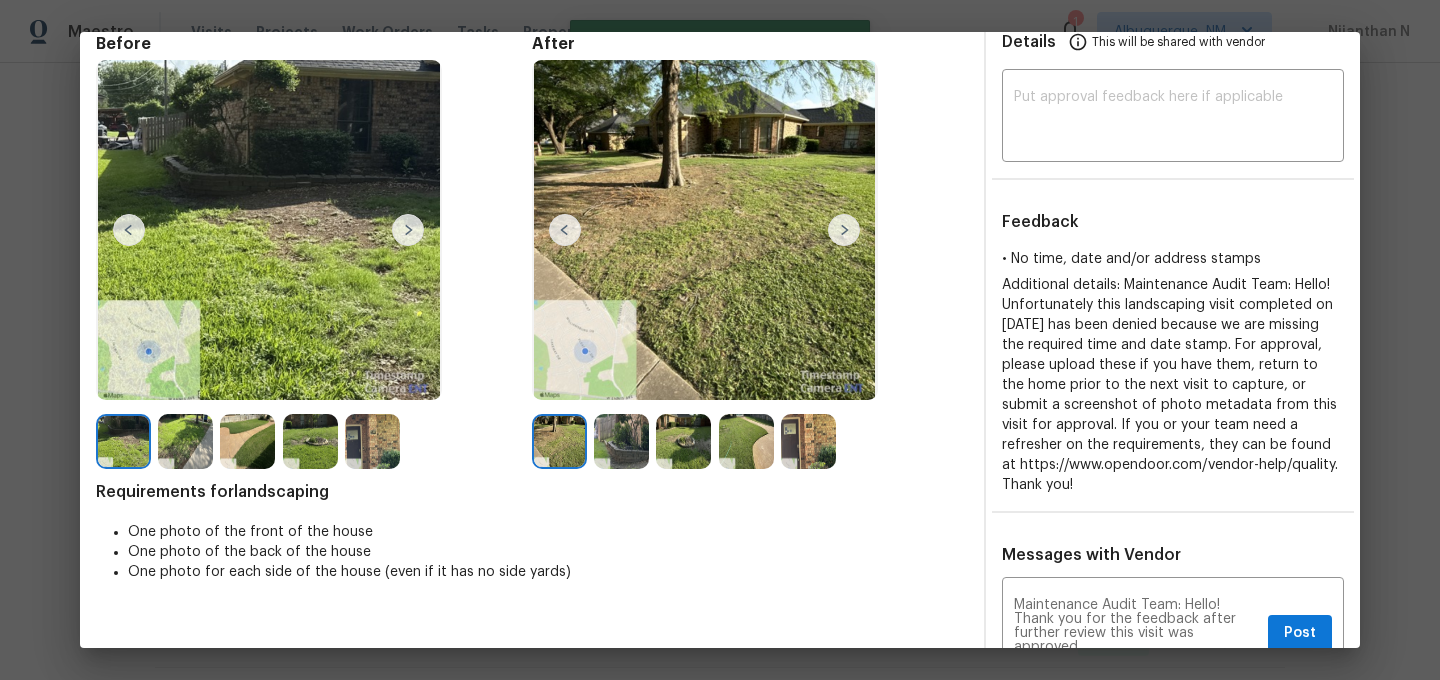 scroll, scrollTop: 0, scrollLeft: 0, axis: both 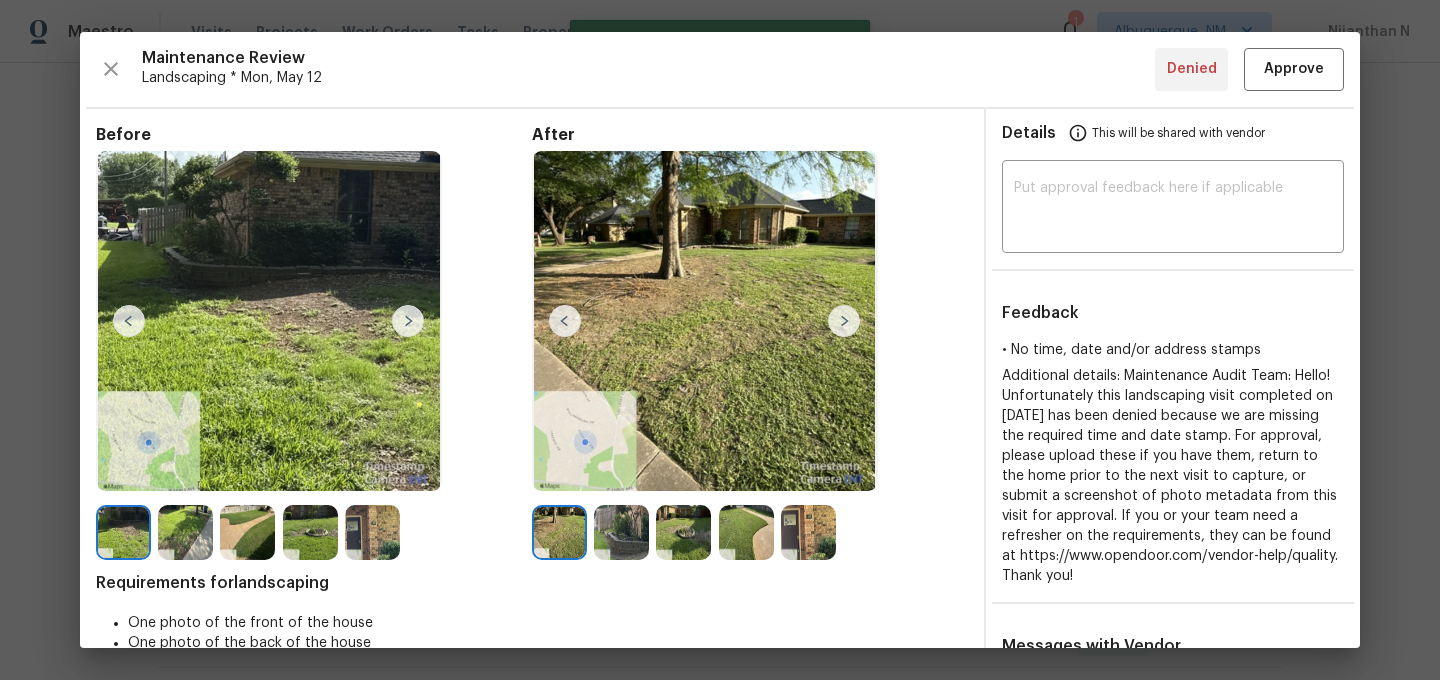 type 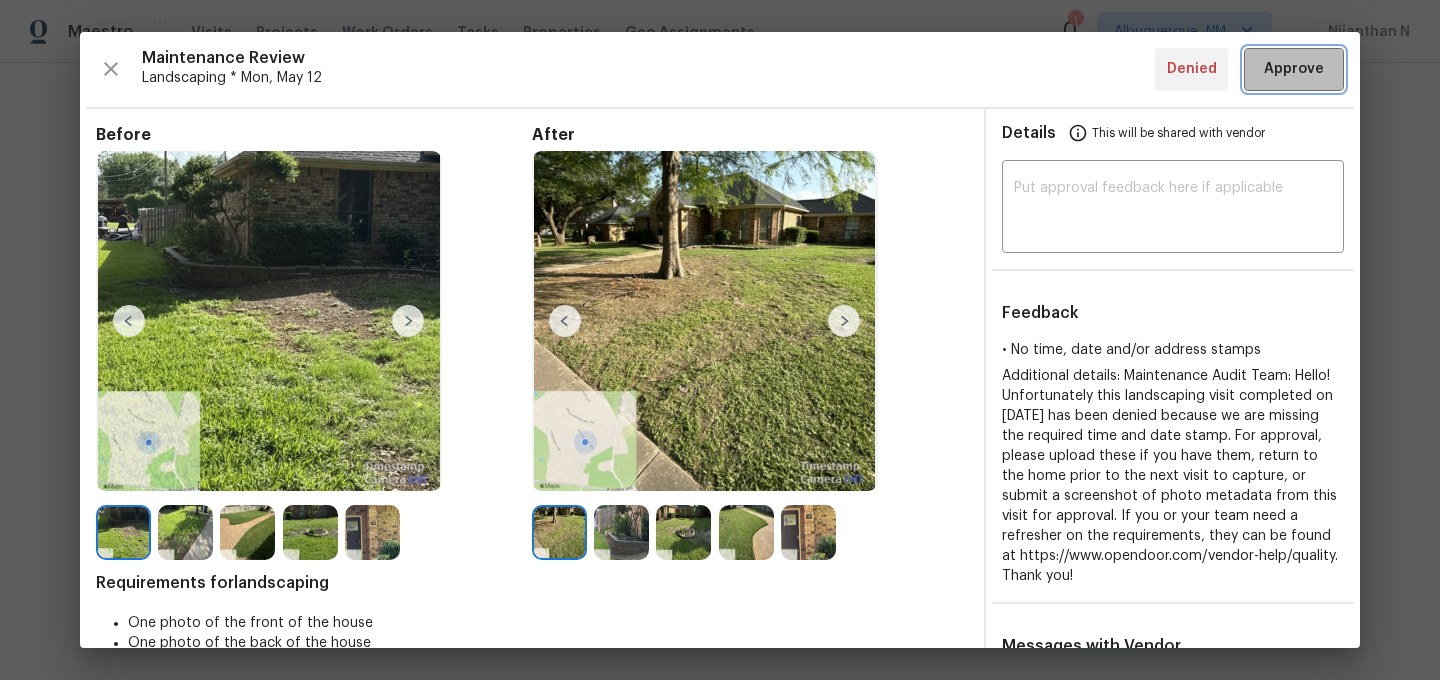 click on "Approve" at bounding box center [1294, 69] 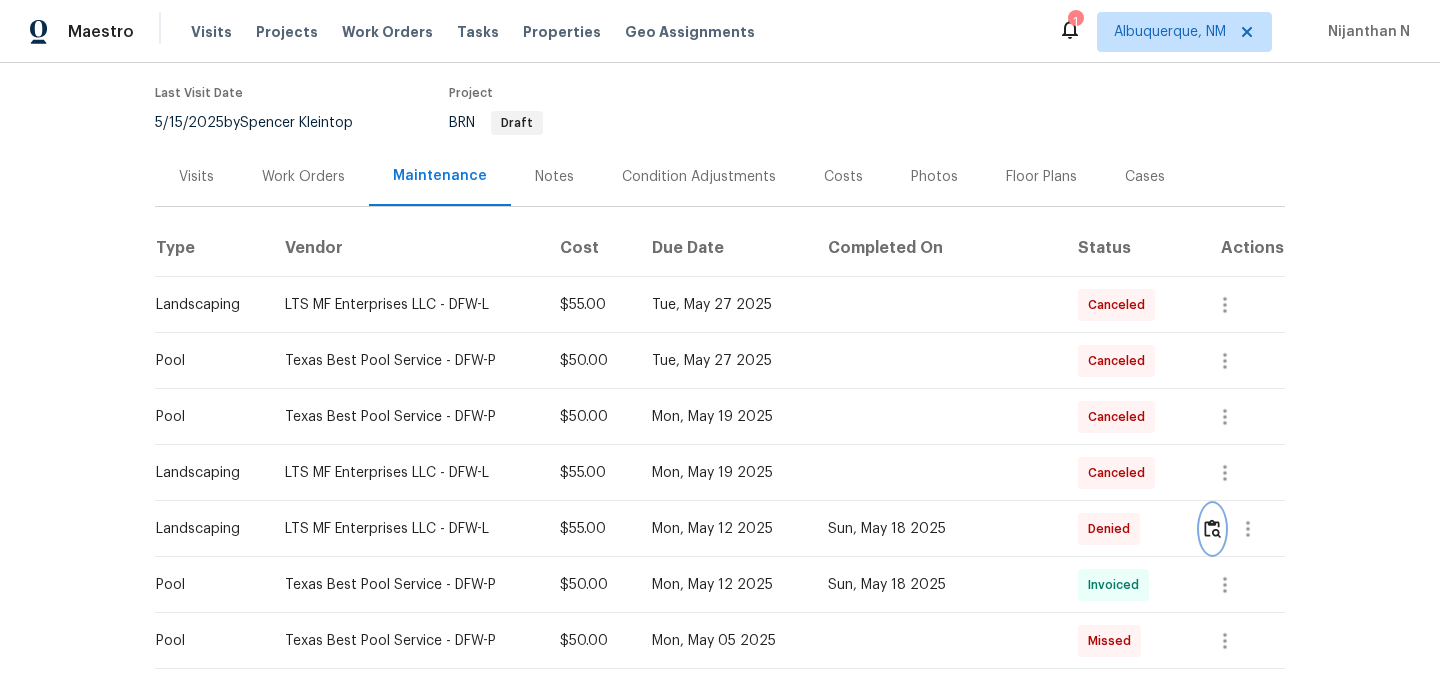 scroll, scrollTop: 0, scrollLeft: 0, axis: both 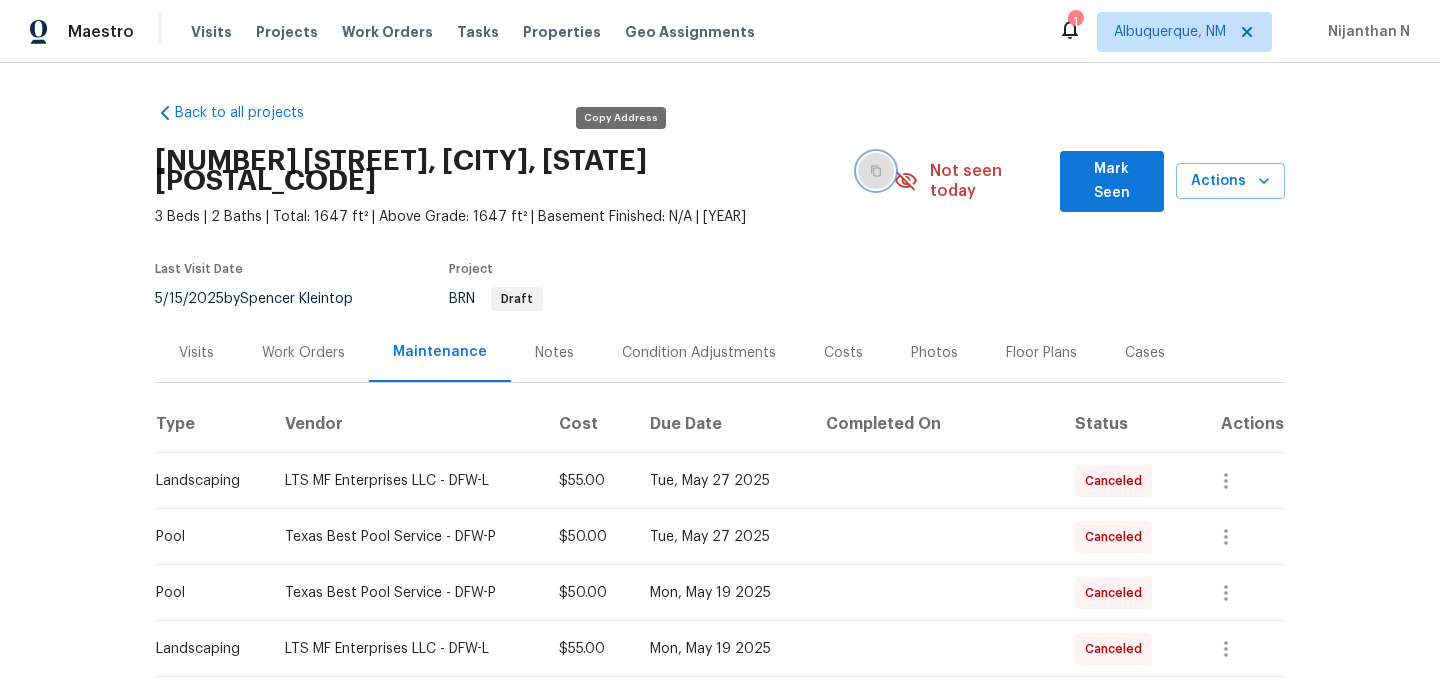 click 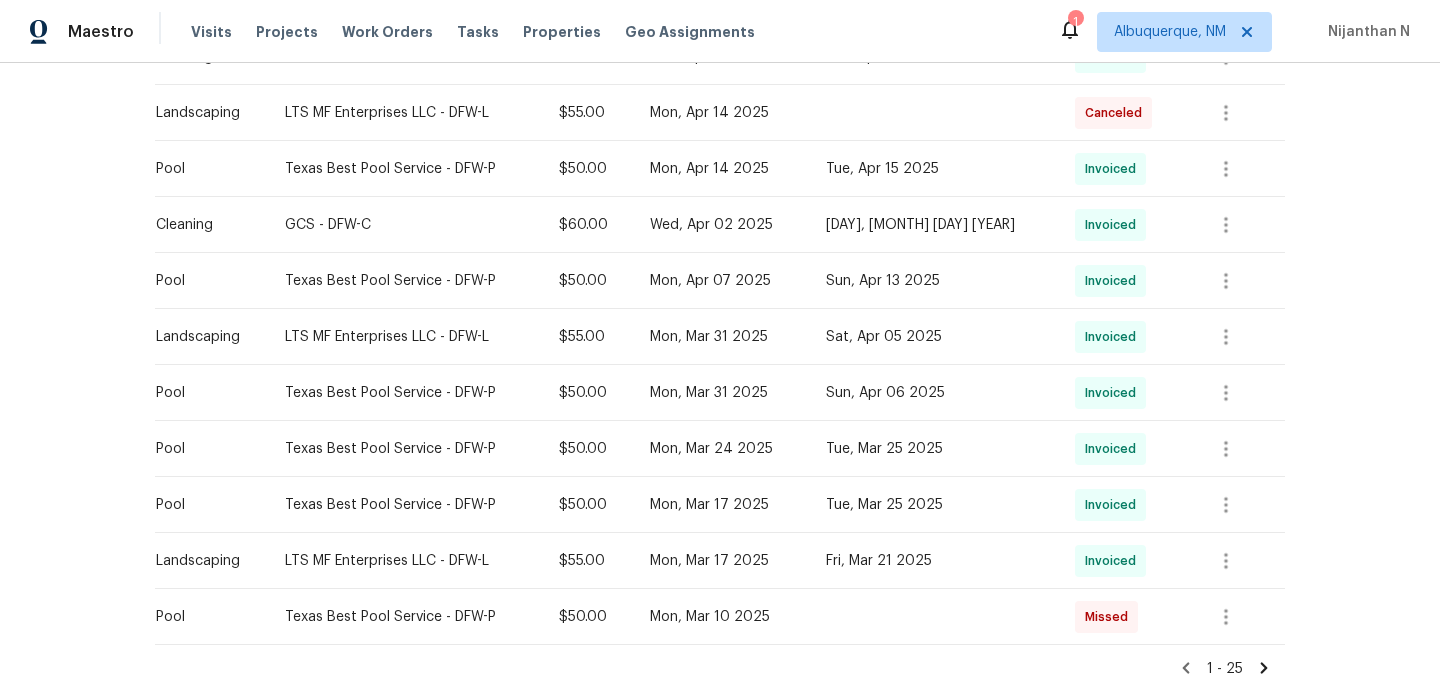 scroll, scrollTop: 1164, scrollLeft: 0, axis: vertical 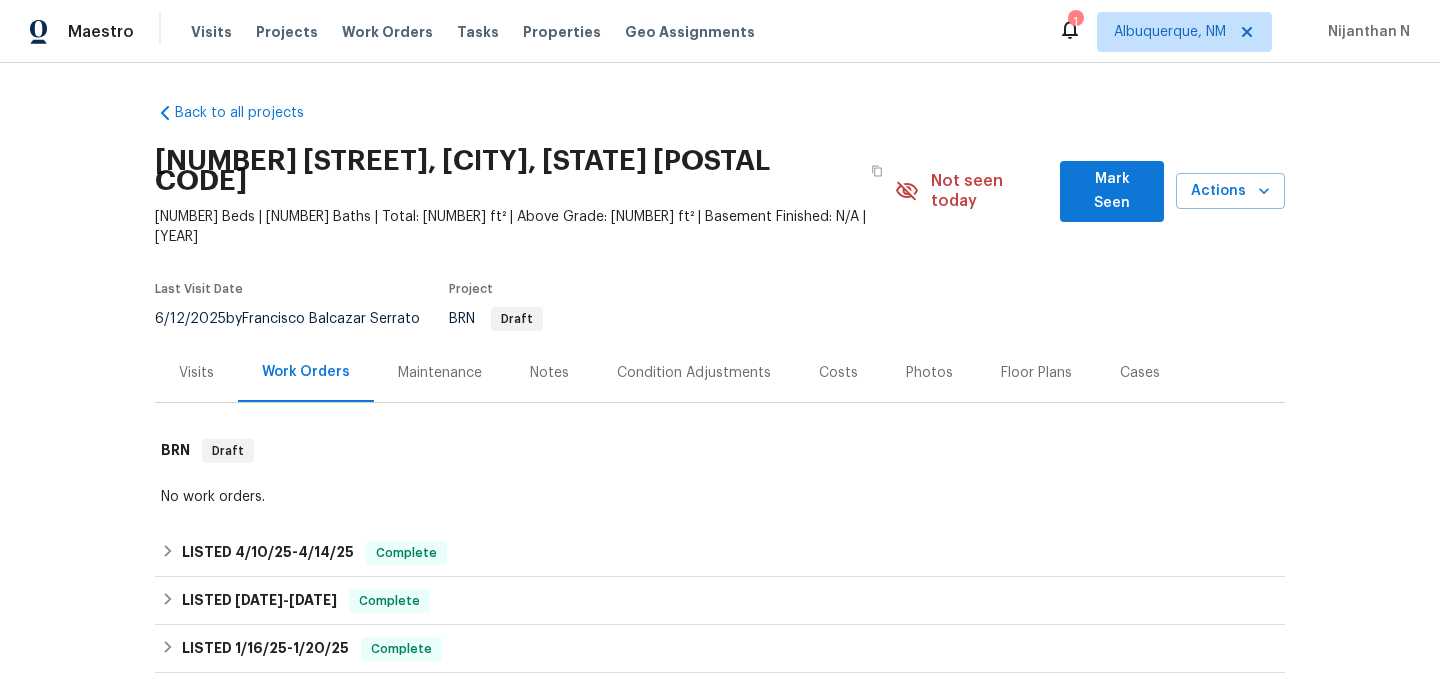 click on "Maintenance" at bounding box center (440, 373) 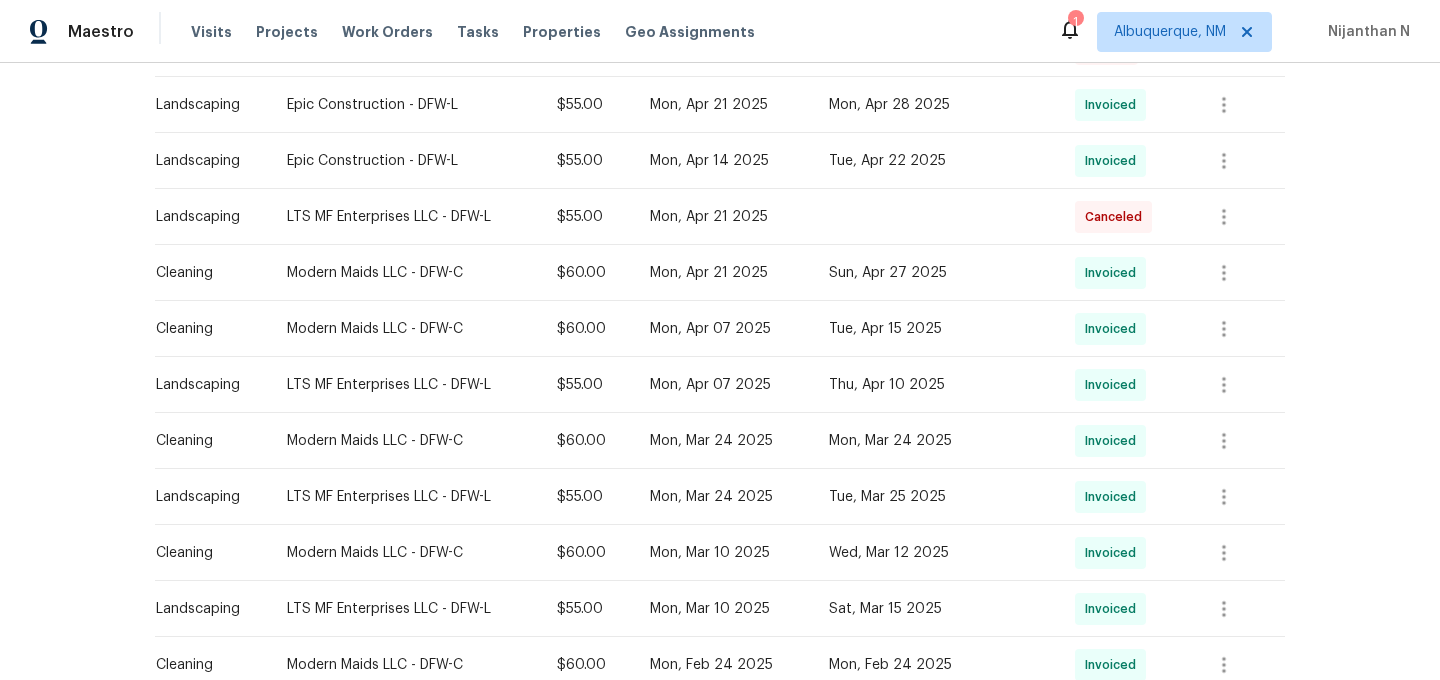 scroll, scrollTop: 1306, scrollLeft: 0, axis: vertical 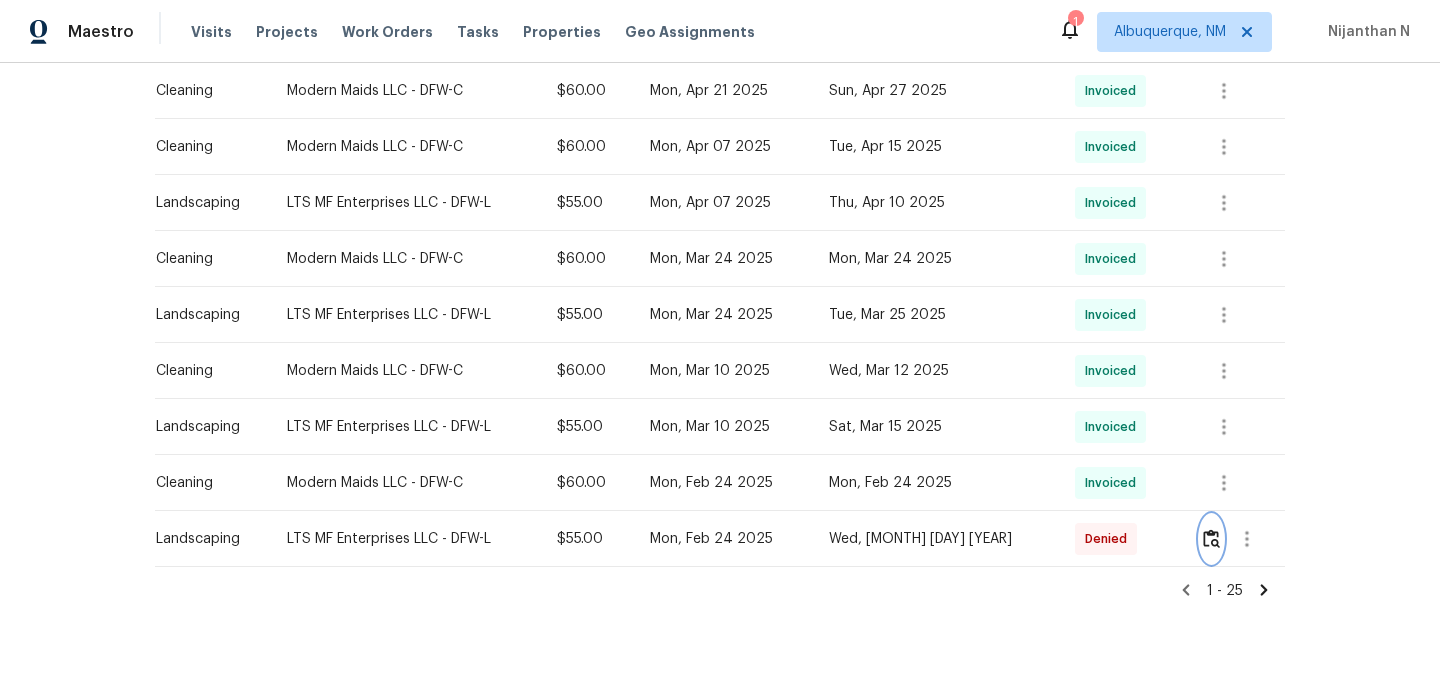 click at bounding box center (1211, 538) 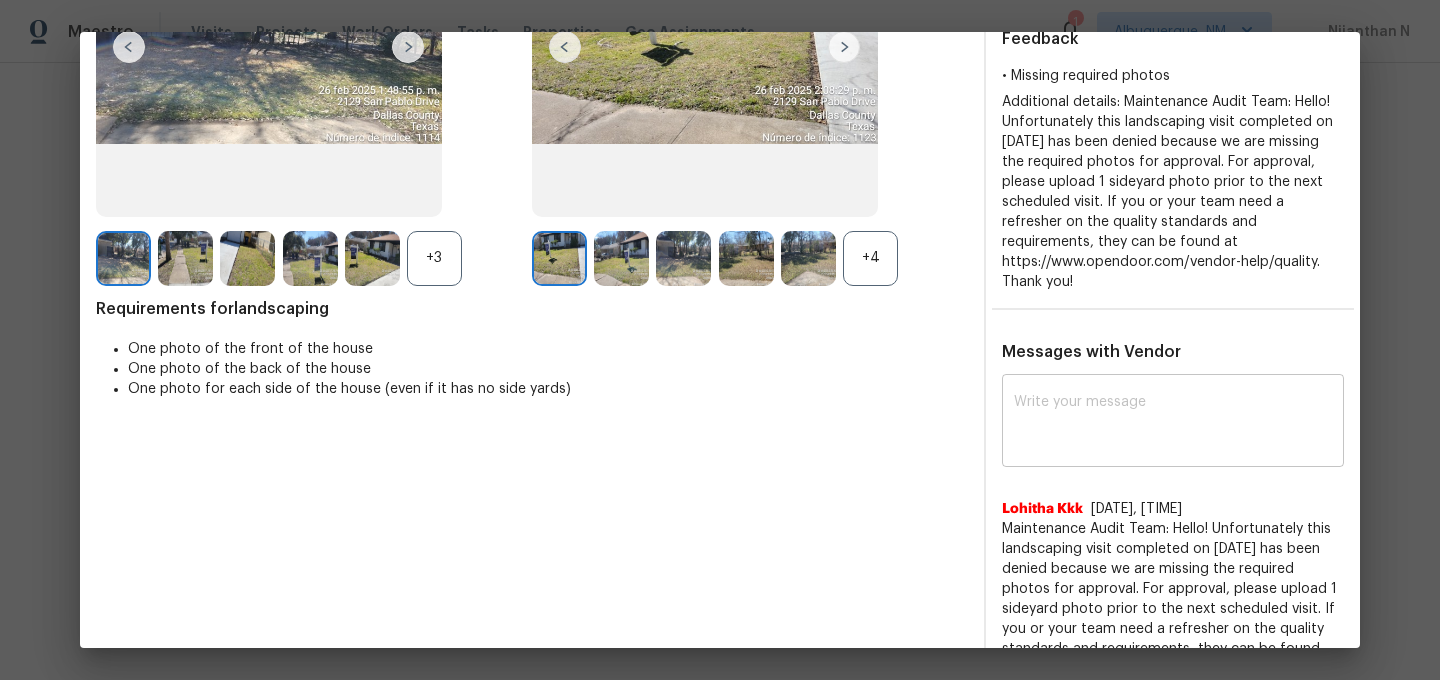 scroll, scrollTop: 290, scrollLeft: 0, axis: vertical 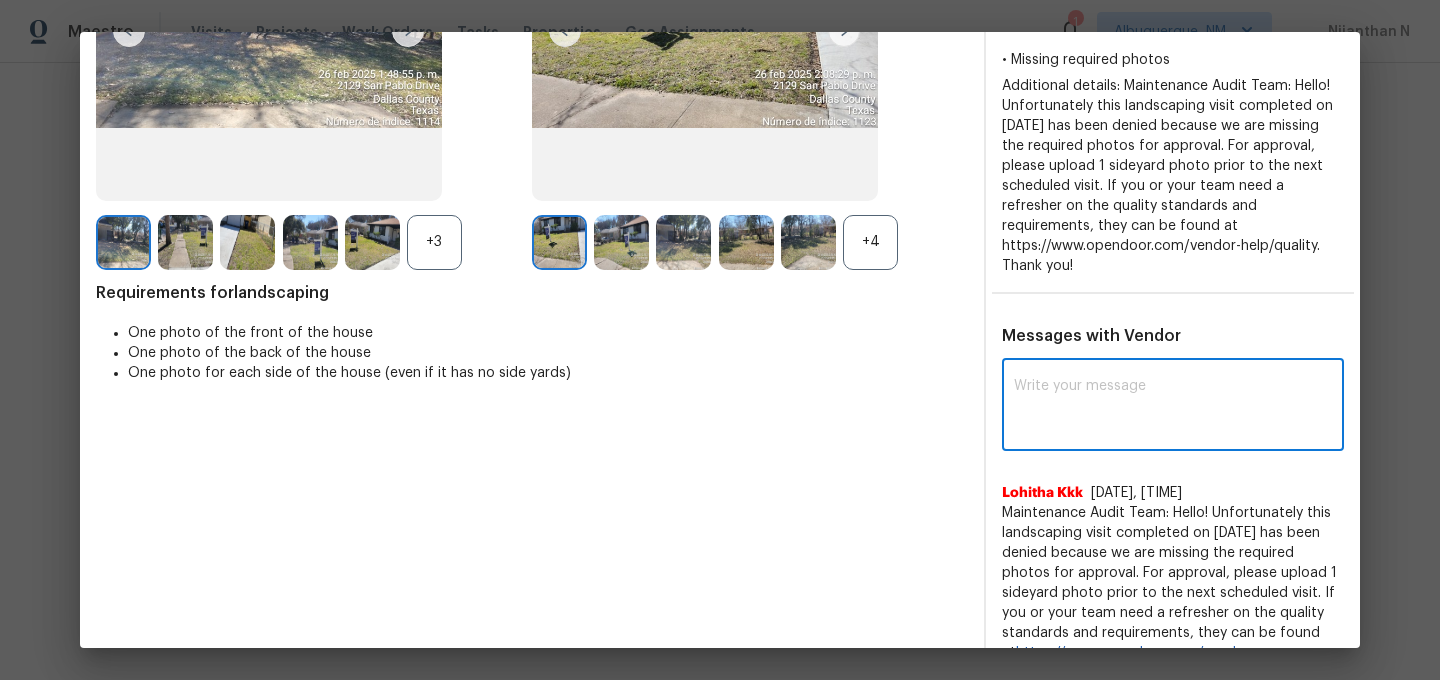 click at bounding box center (1173, 407) 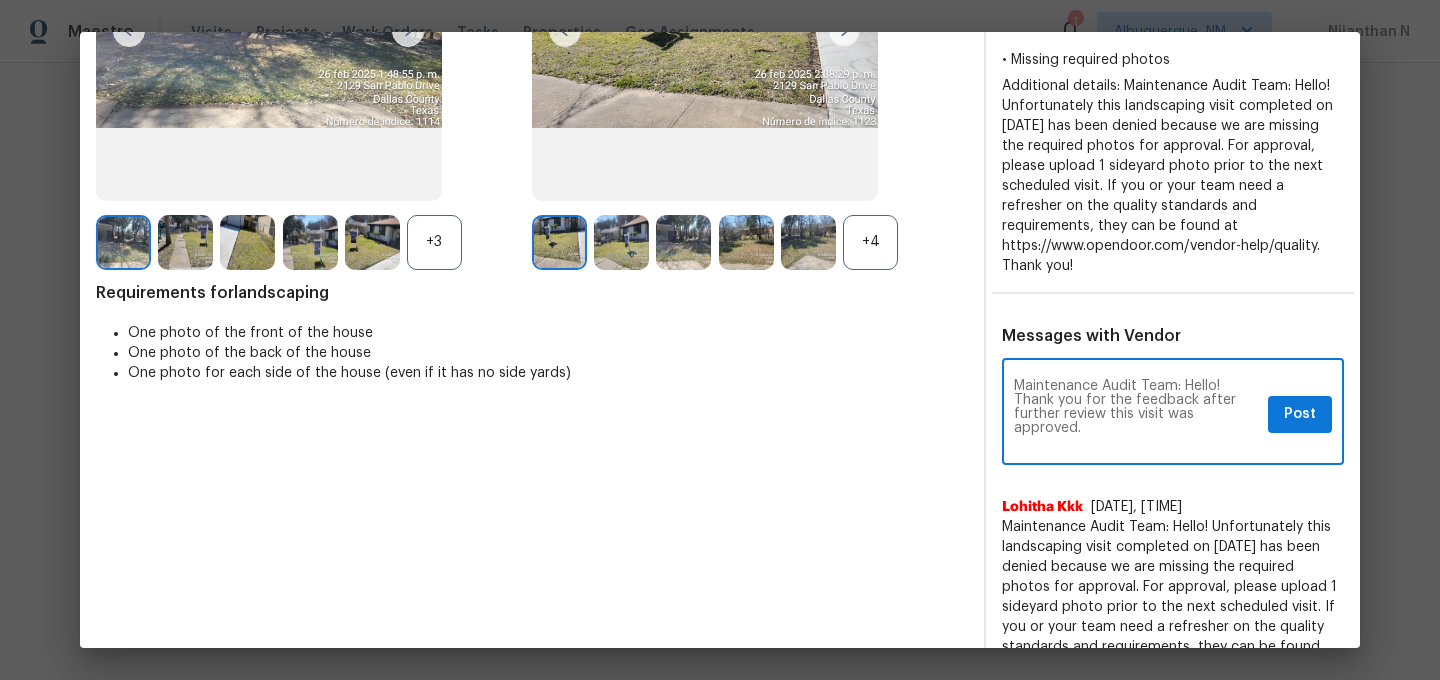 scroll, scrollTop: 0, scrollLeft: 0, axis: both 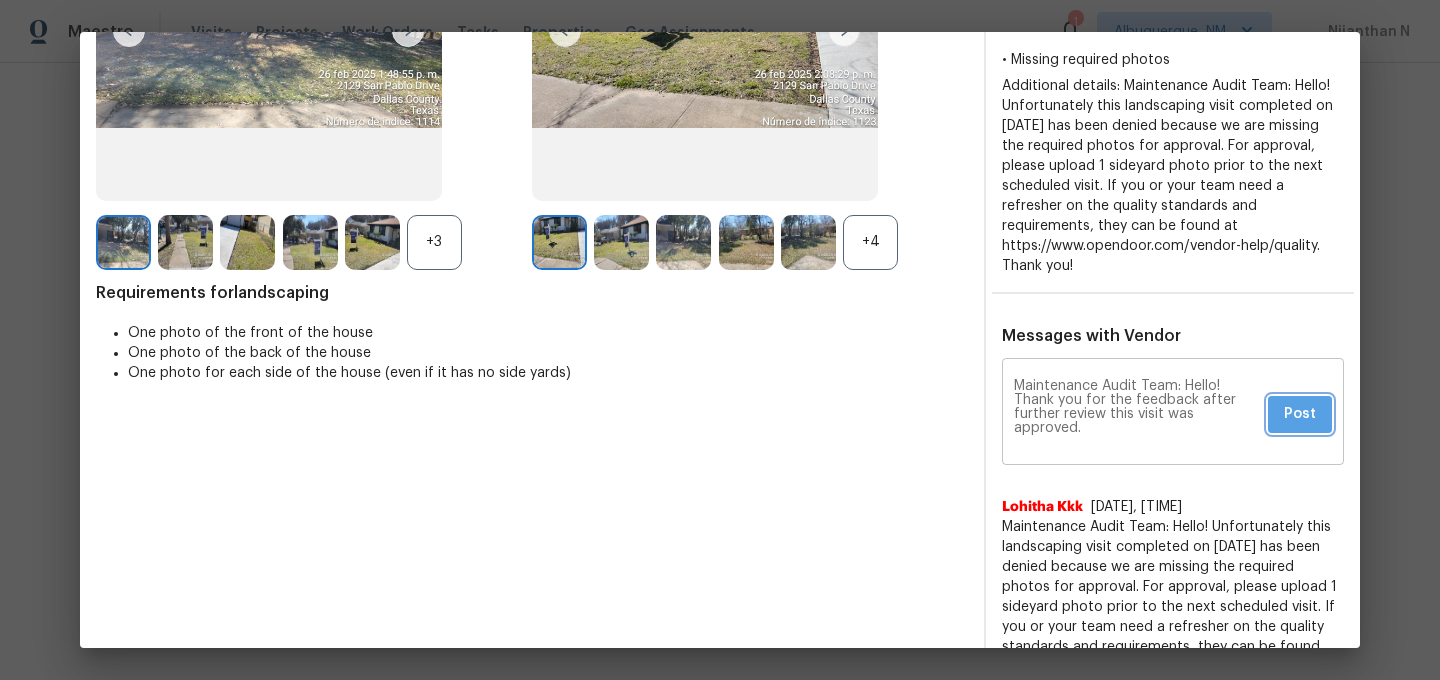 click on "Post" at bounding box center [1300, 414] 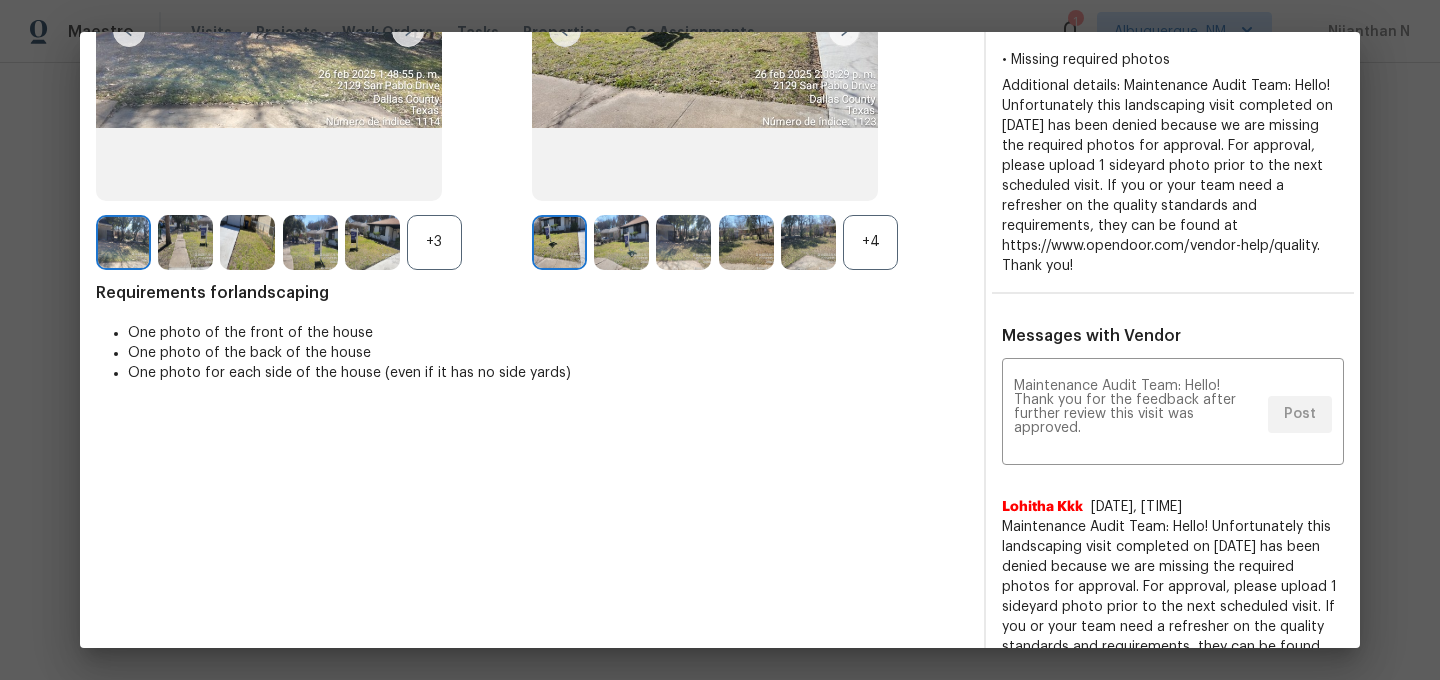 scroll, scrollTop: 0, scrollLeft: 0, axis: both 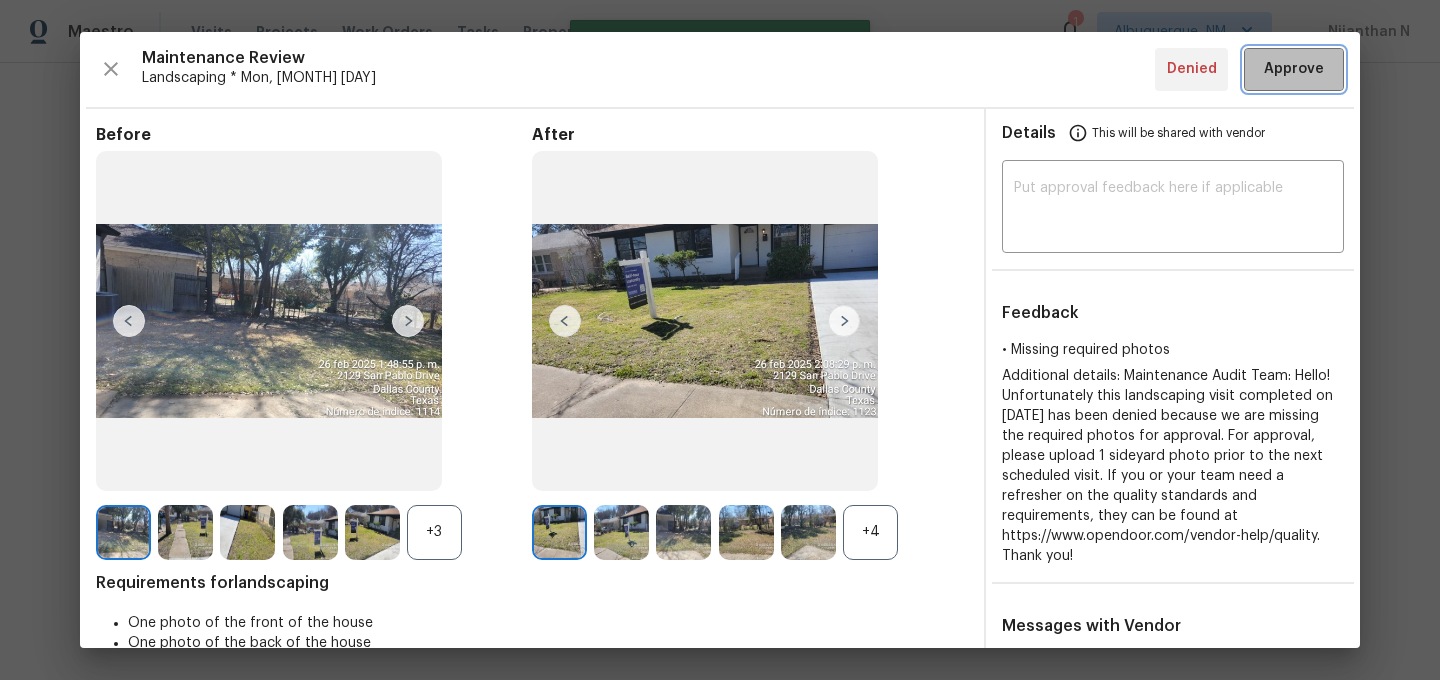 click on "Approve" at bounding box center [1294, 69] 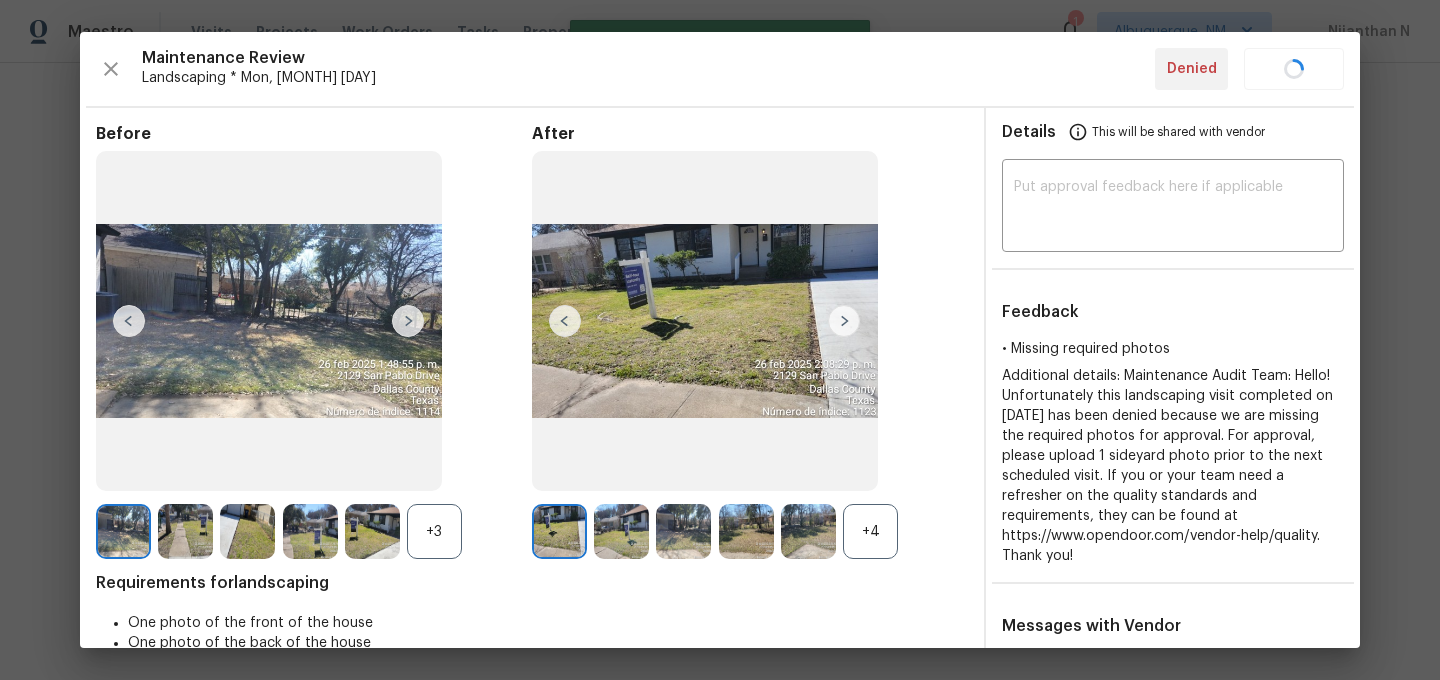 type 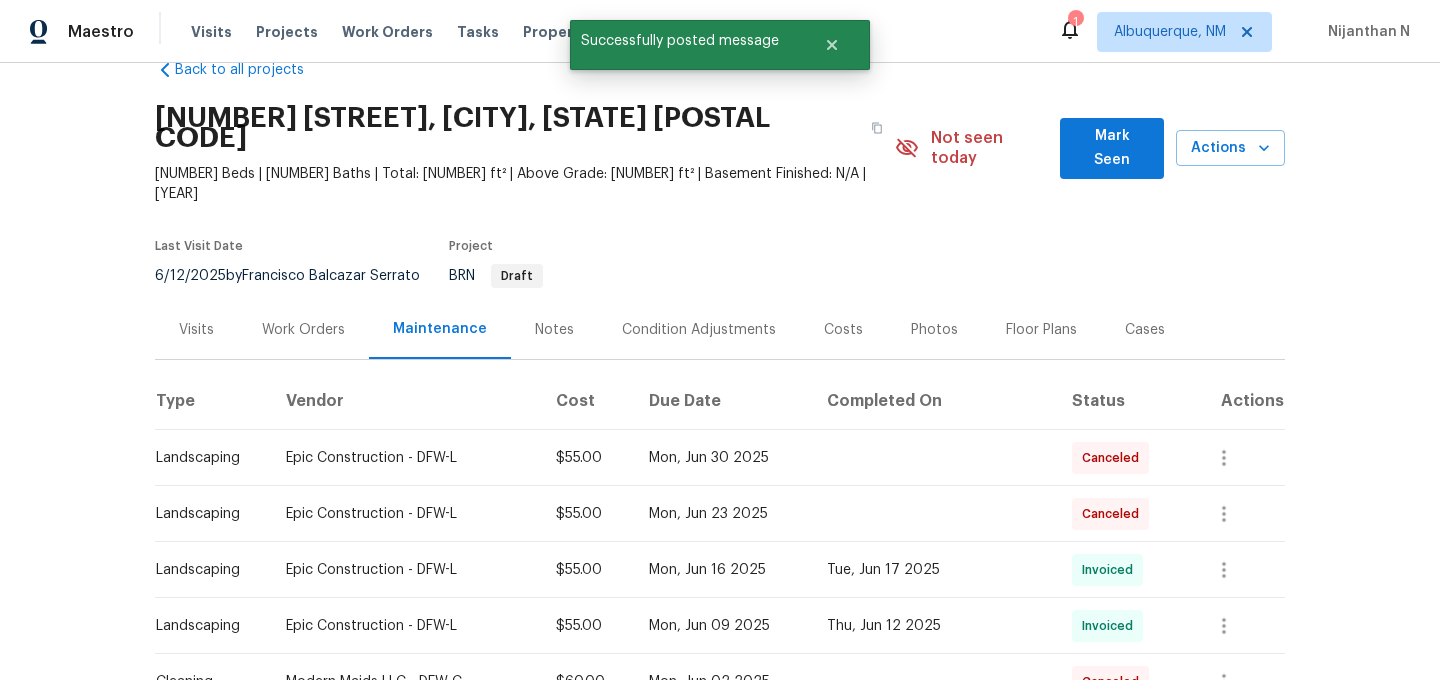 scroll, scrollTop: 0, scrollLeft: 0, axis: both 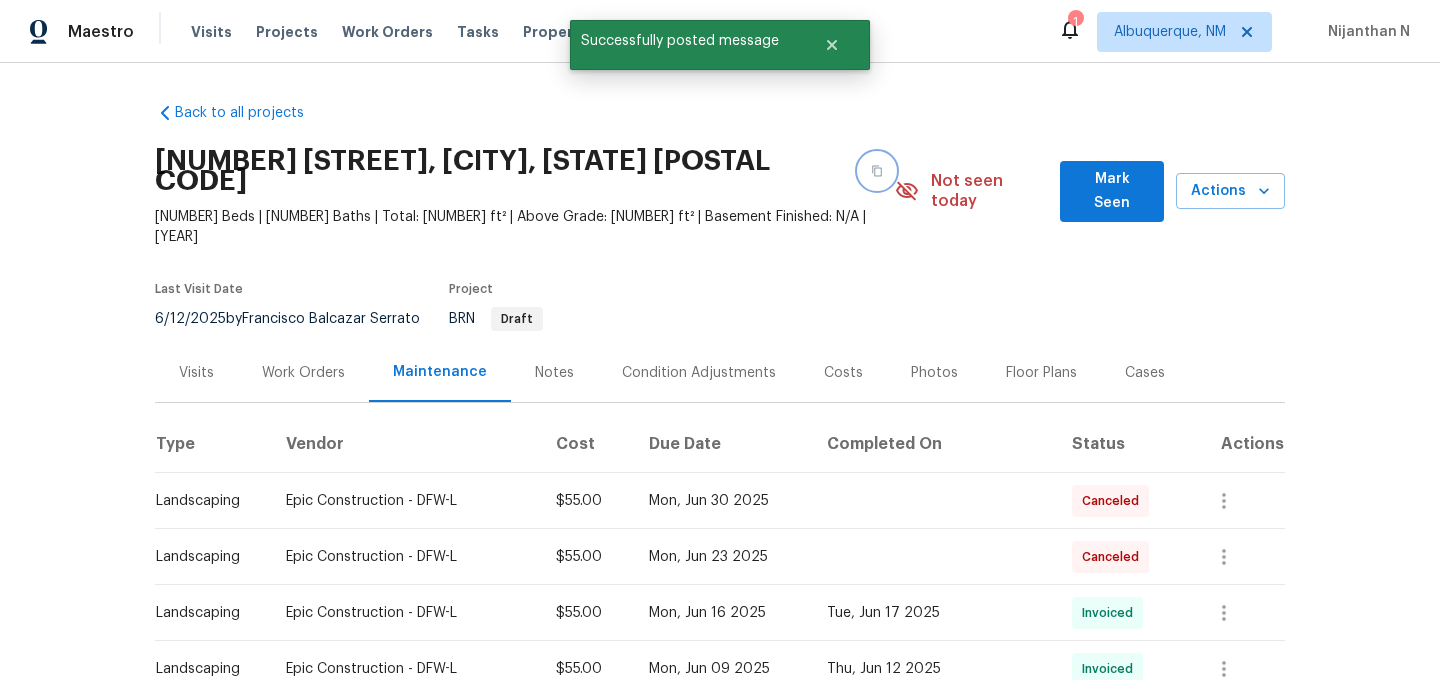 click 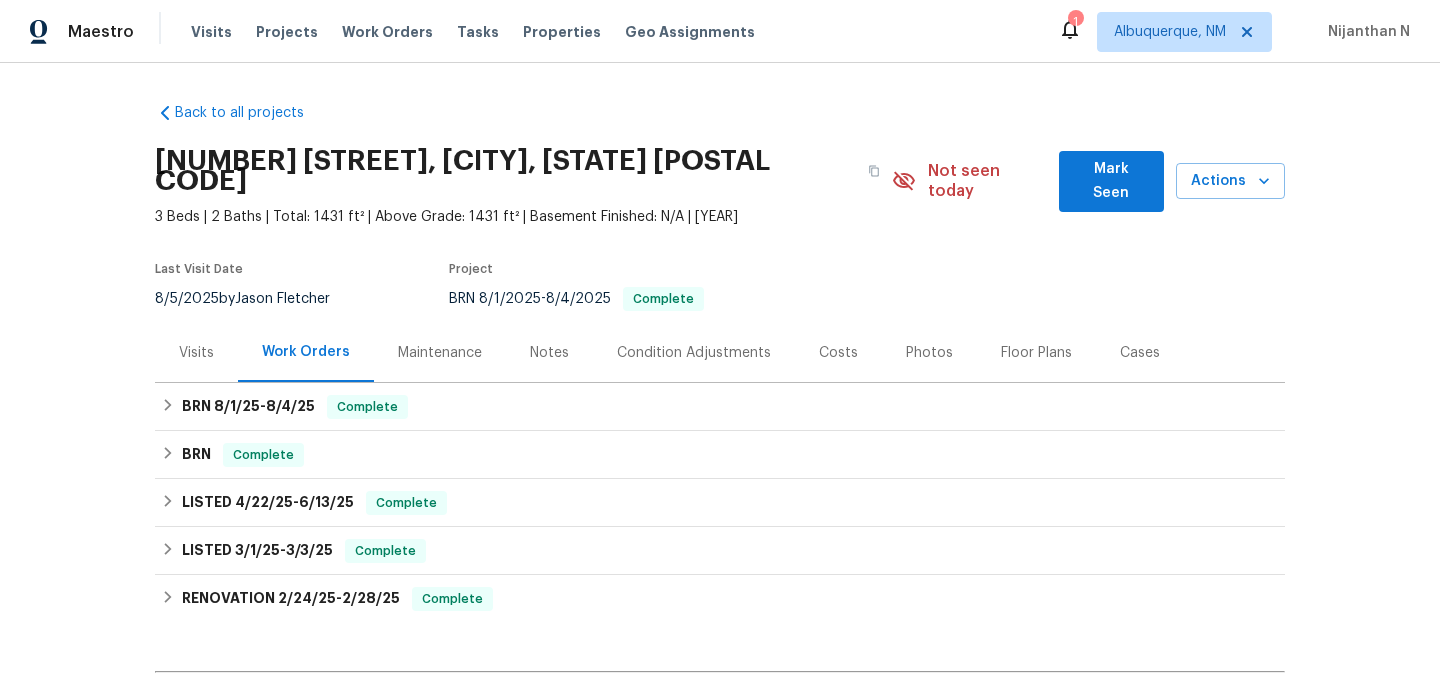 scroll, scrollTop: 0, scrollLeft: 0, axis: both 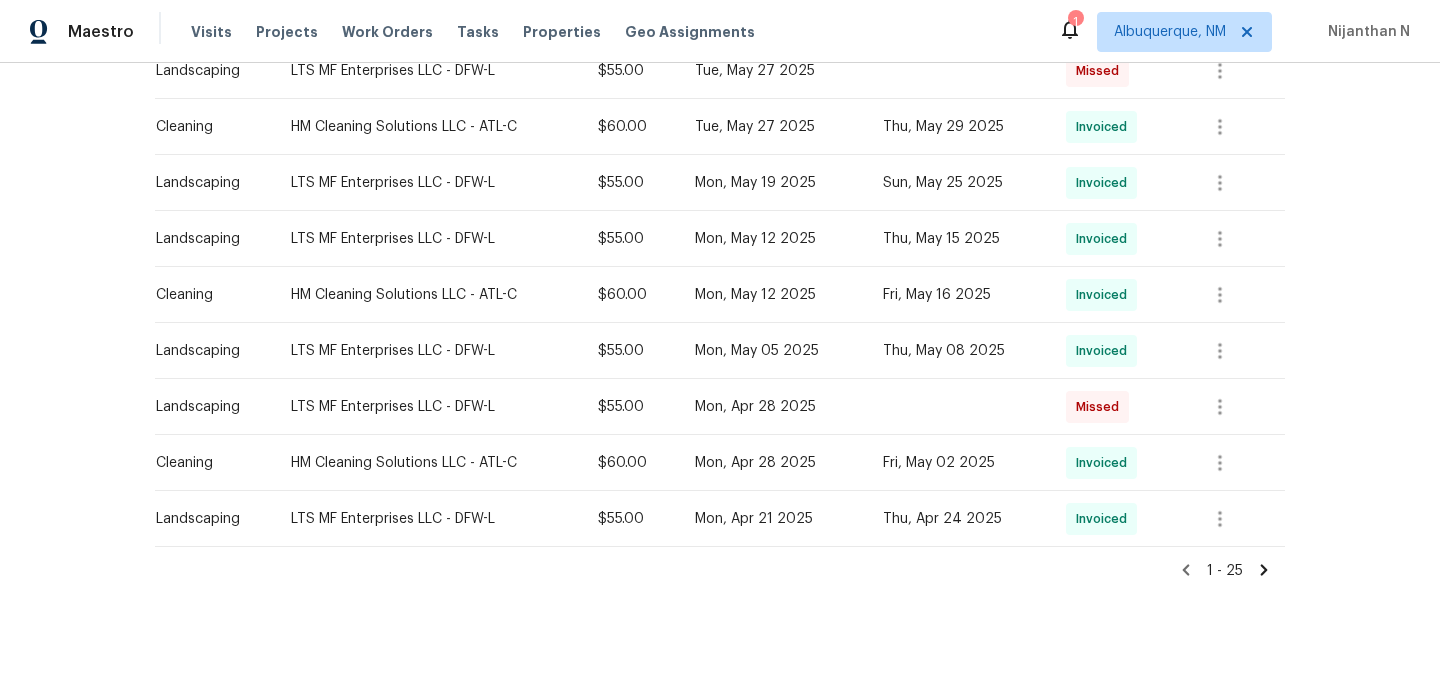 click 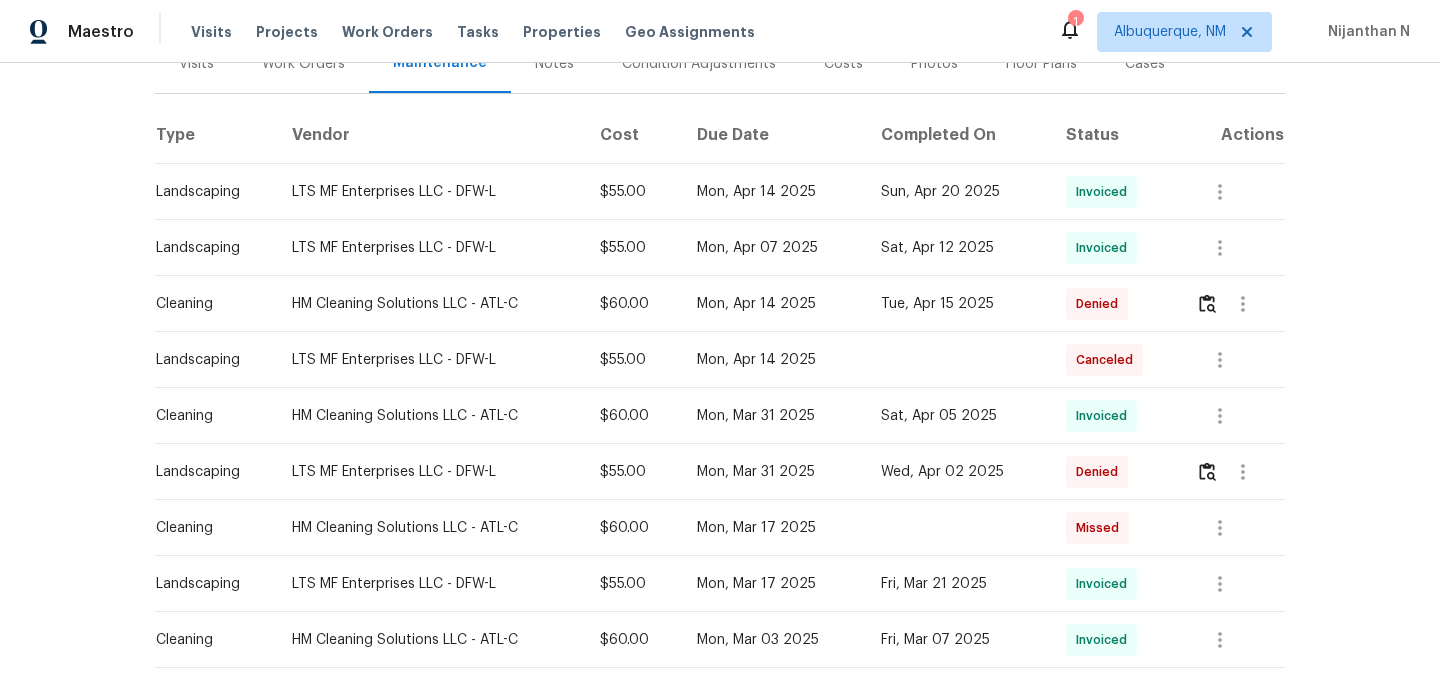scroll, scrollTop: 312, scrollLeft: 0, axis: vertical 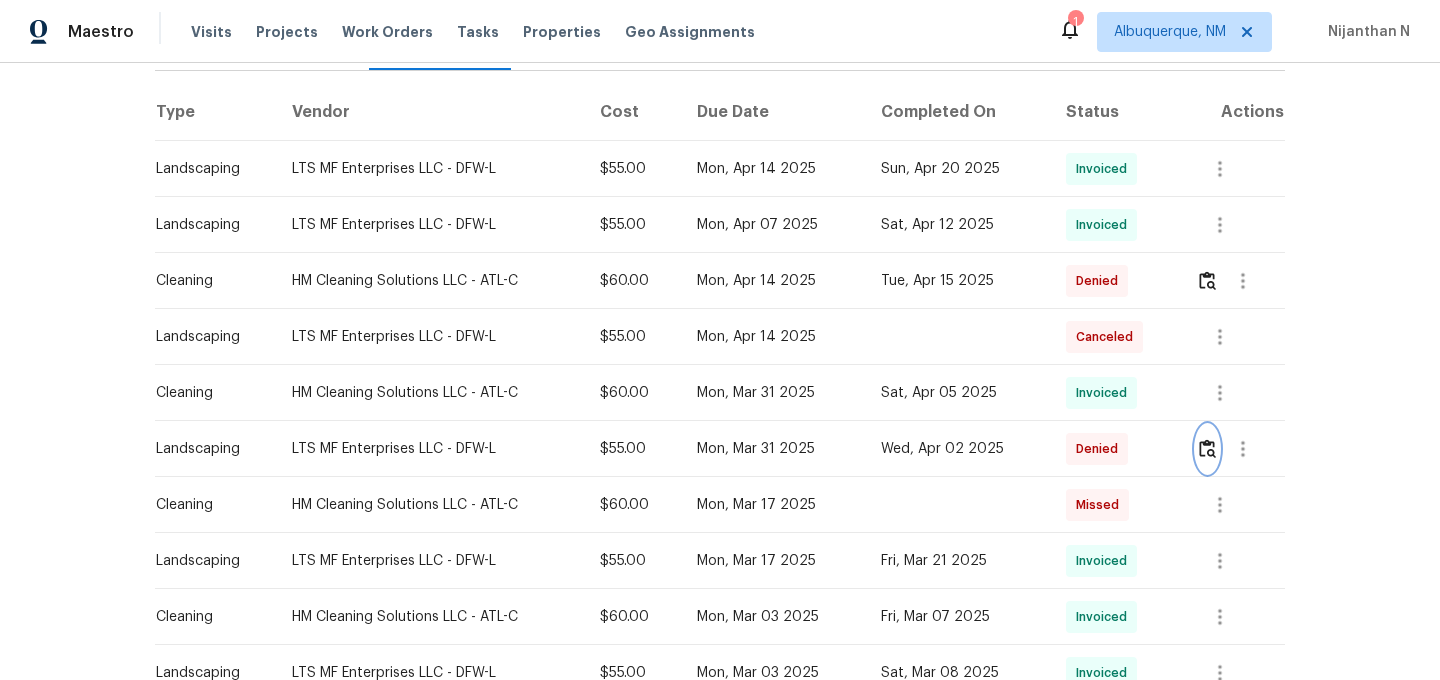 click at bounding box center (1207, 448) 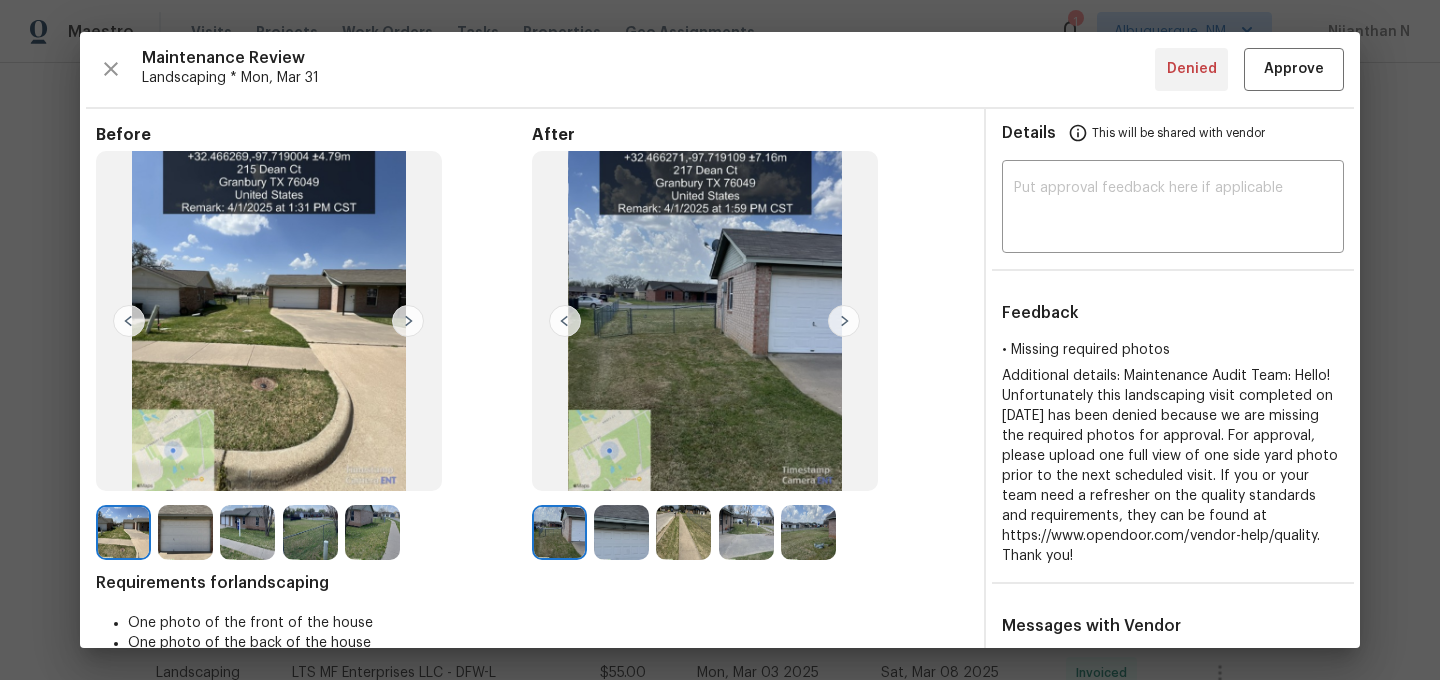 scroll, scrollTop: 287, scrollLeft: 0, axis: vertical 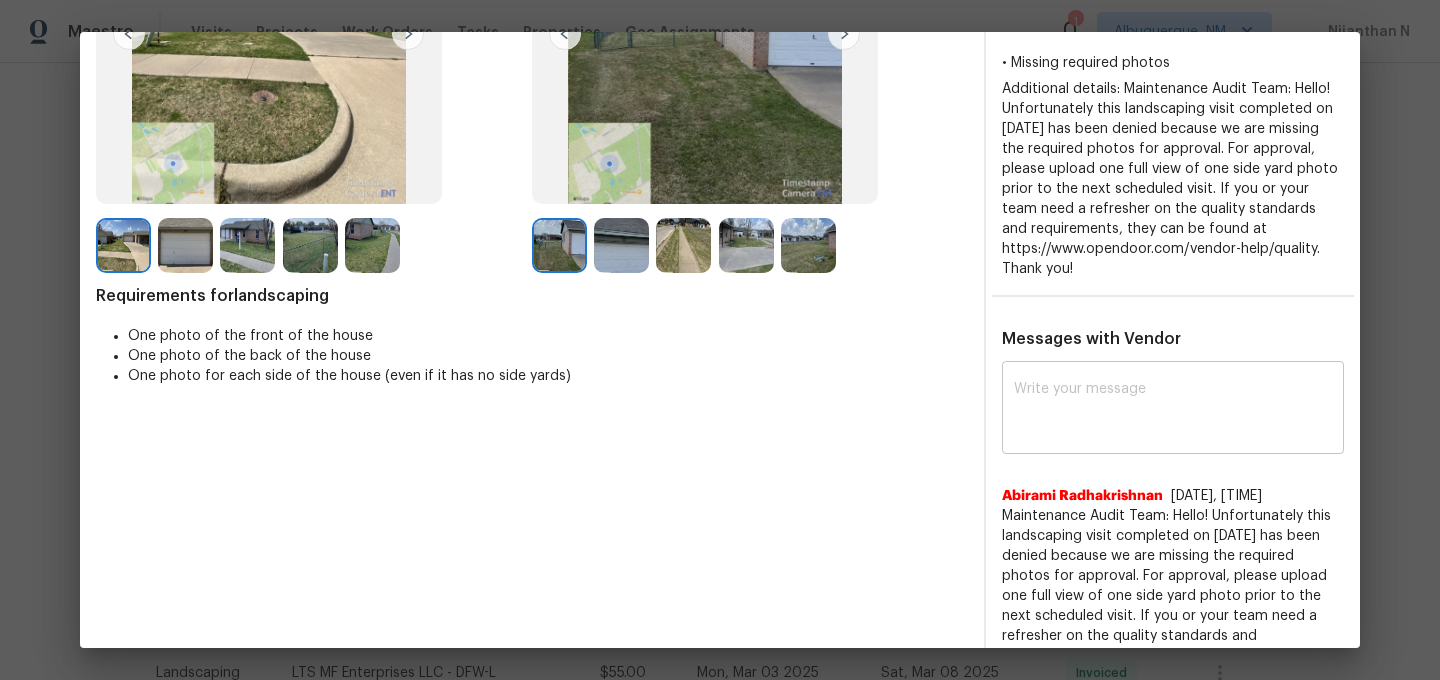 click on "x ​" at bounding box center (1173, 410) 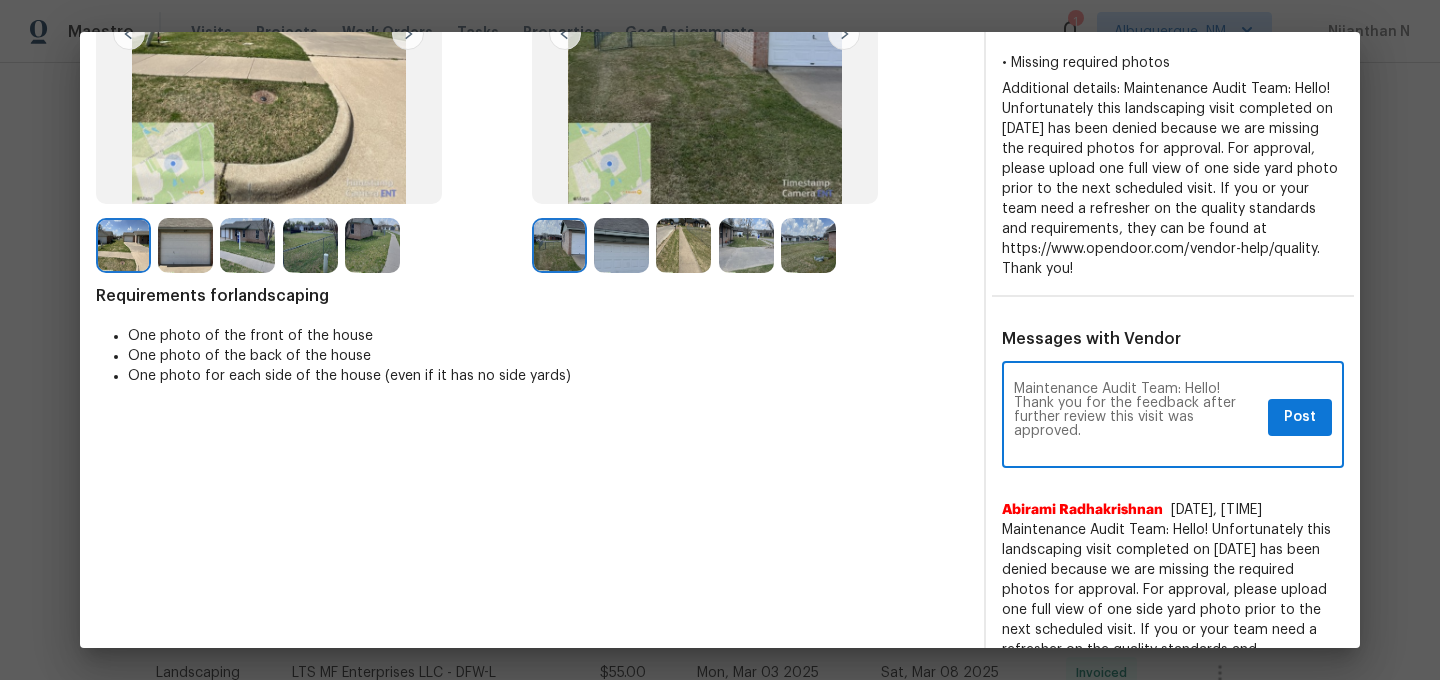 scroll, scrollTop: 0, scrollLeft: 0, axis: both 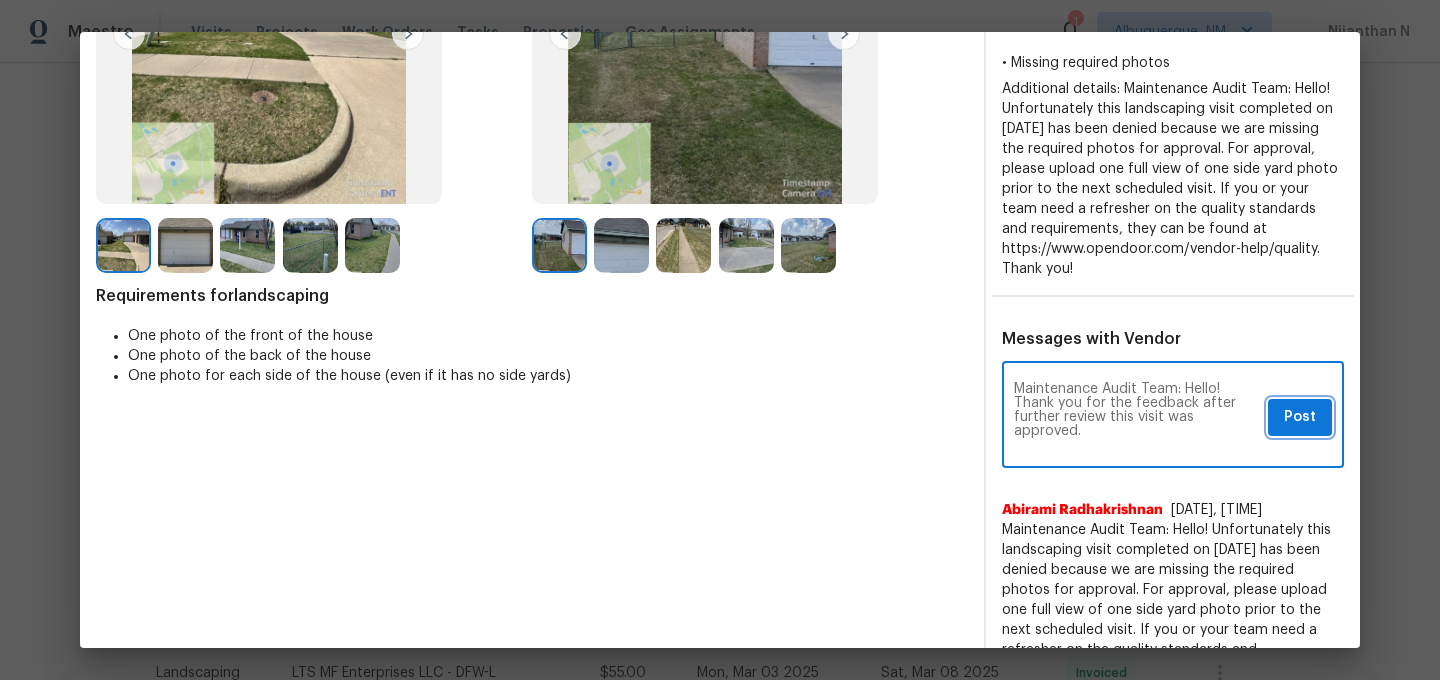 click on "Post" at bounding box center (1300, 417) 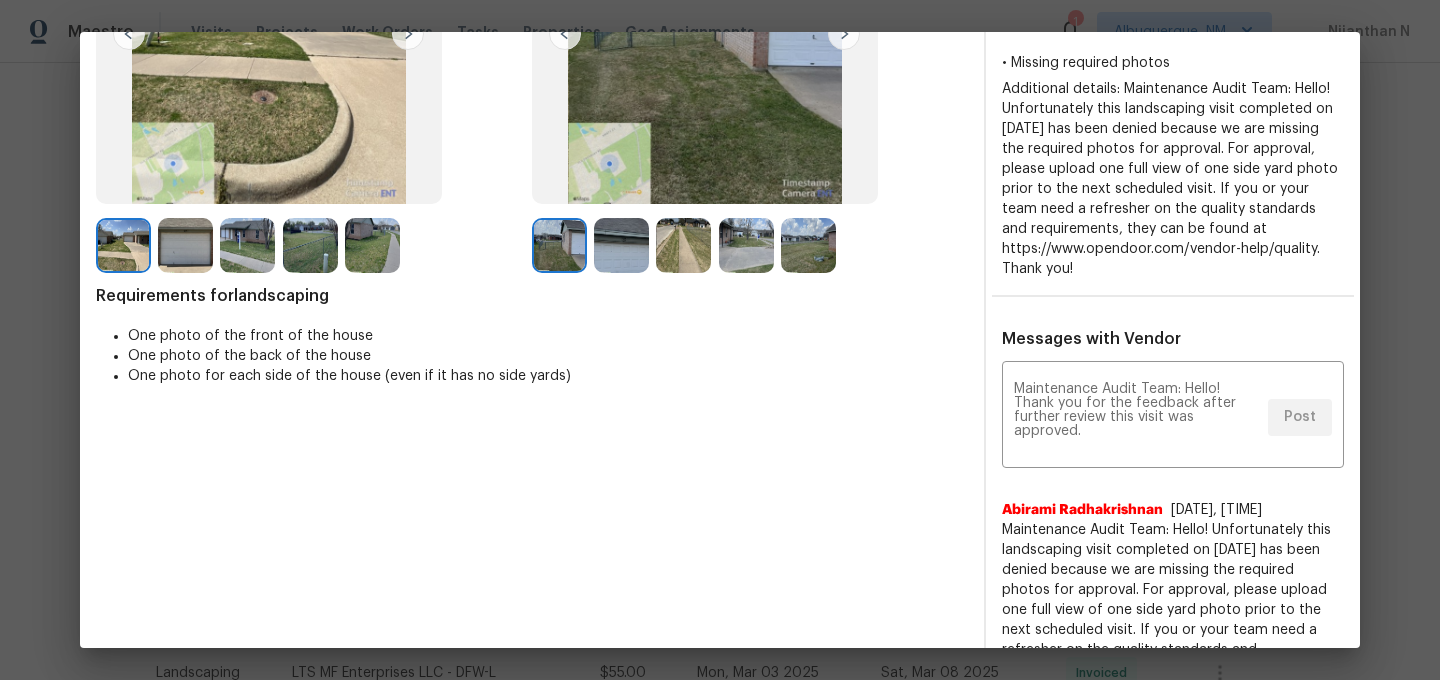 scroll, scrollTop: 0, scrollLeft: 0, axis: both 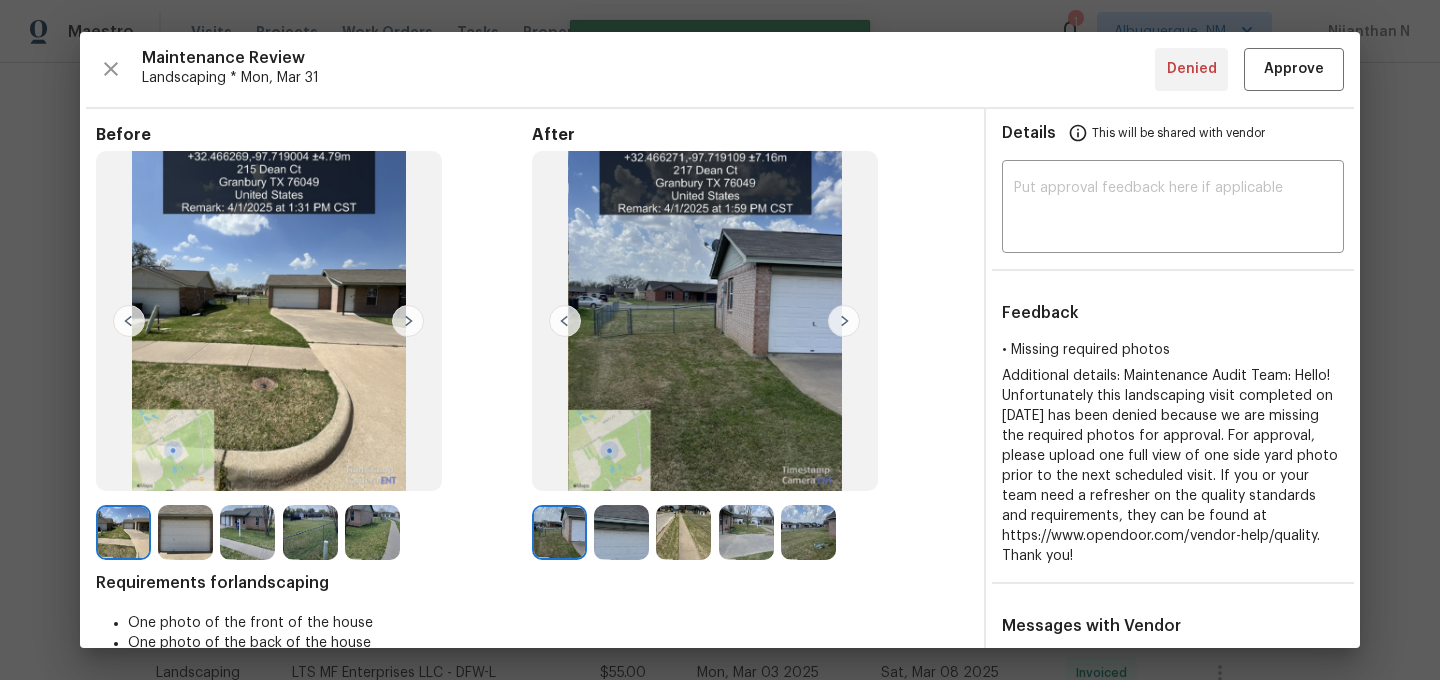 type 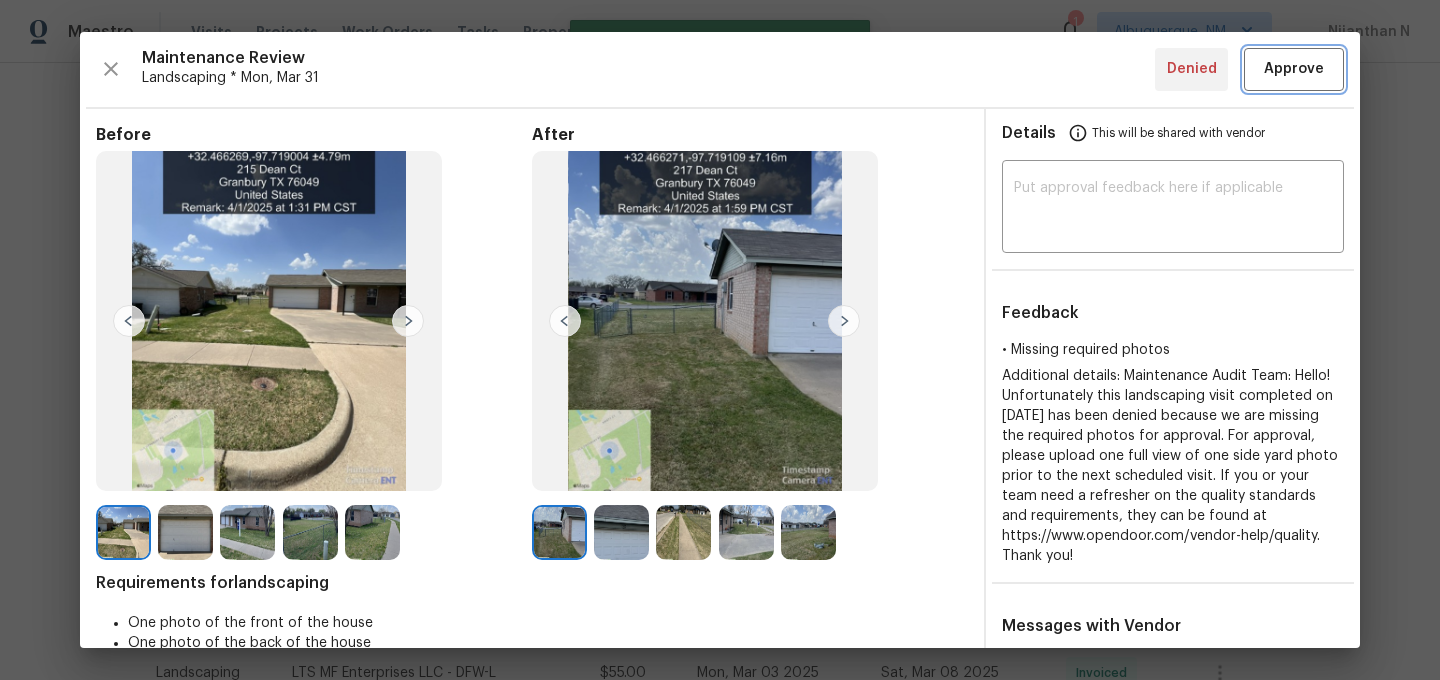 click on "Approve" at bounding box center (1294, 69) 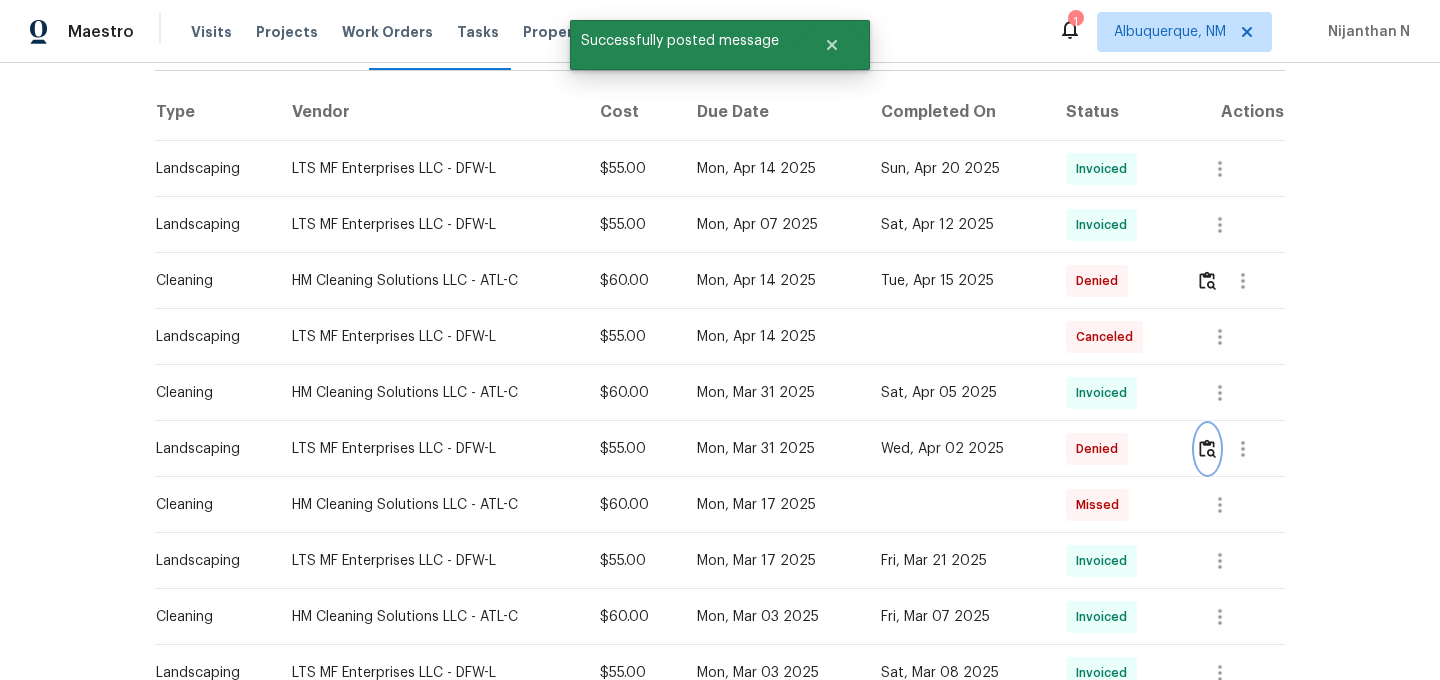 scroll, scrollTop: 0, scrollLeft: 0, axis: both 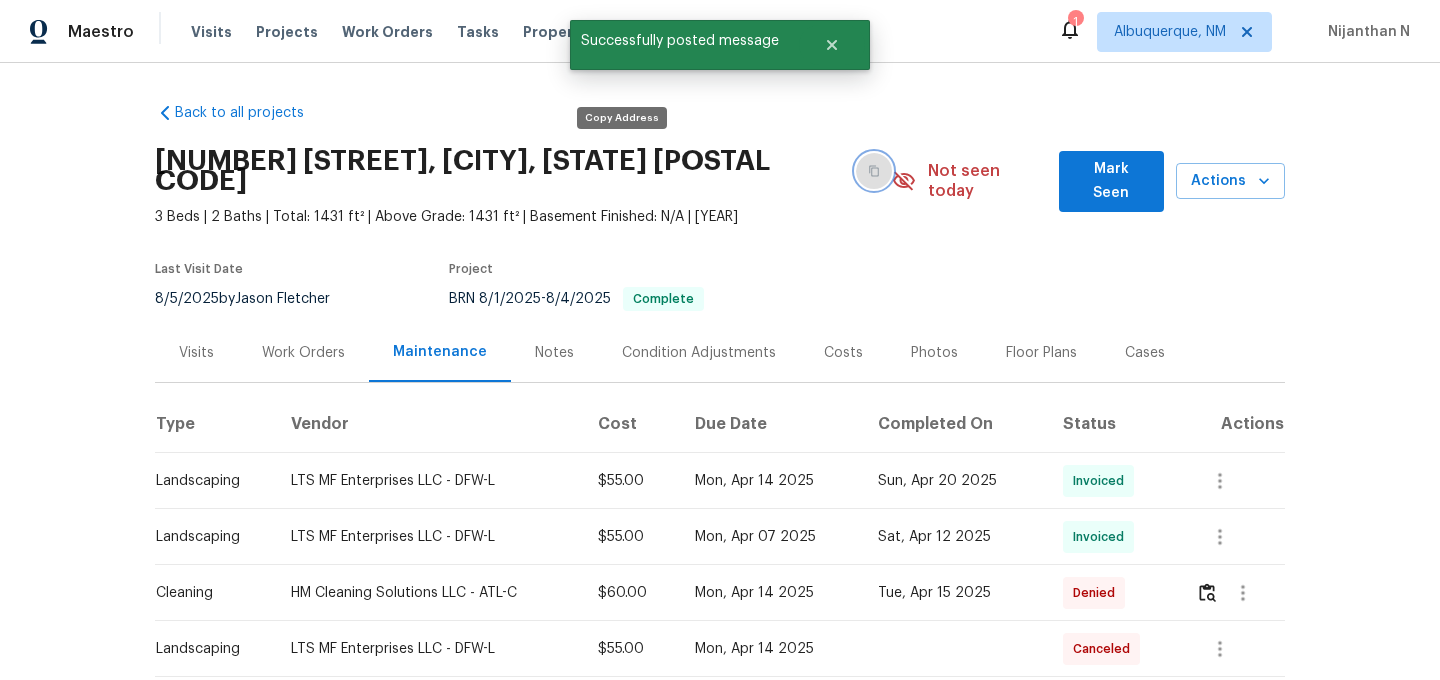 click 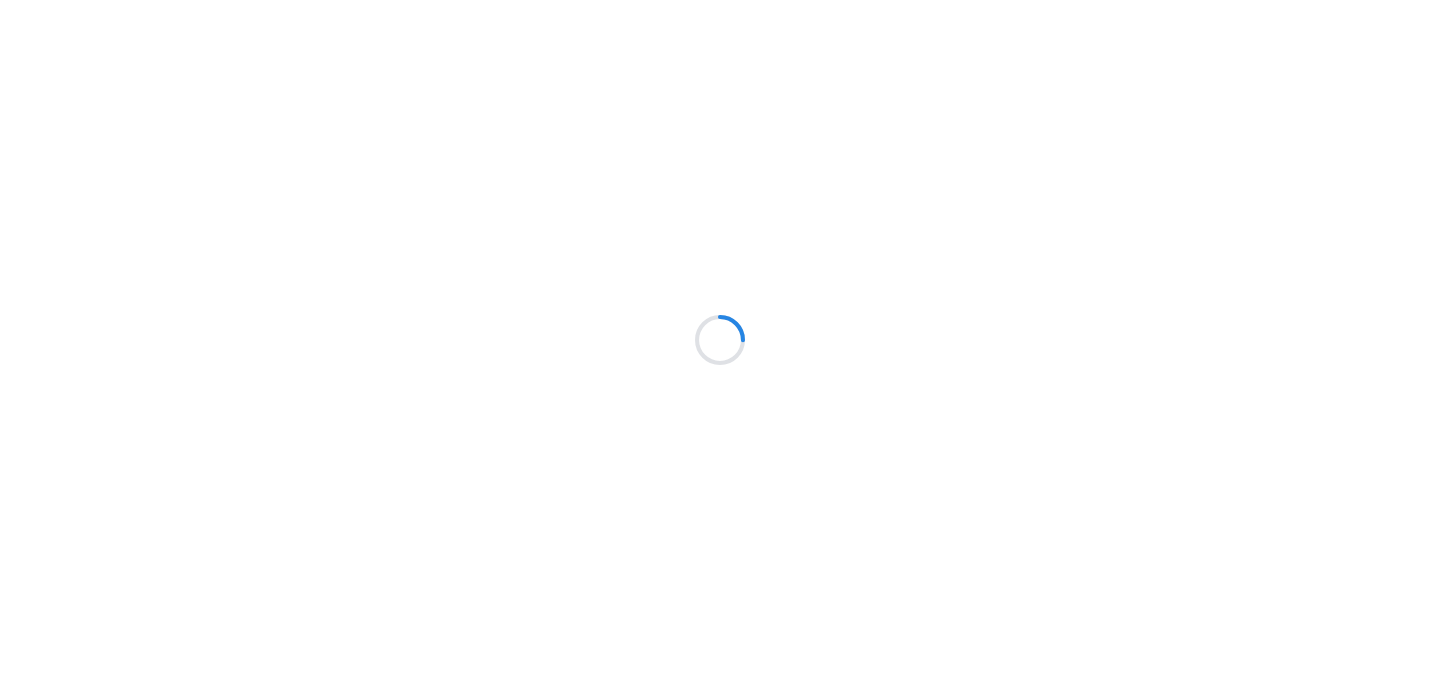 scroll, scrollTop: 0, scrollLeft: 0, axis: both 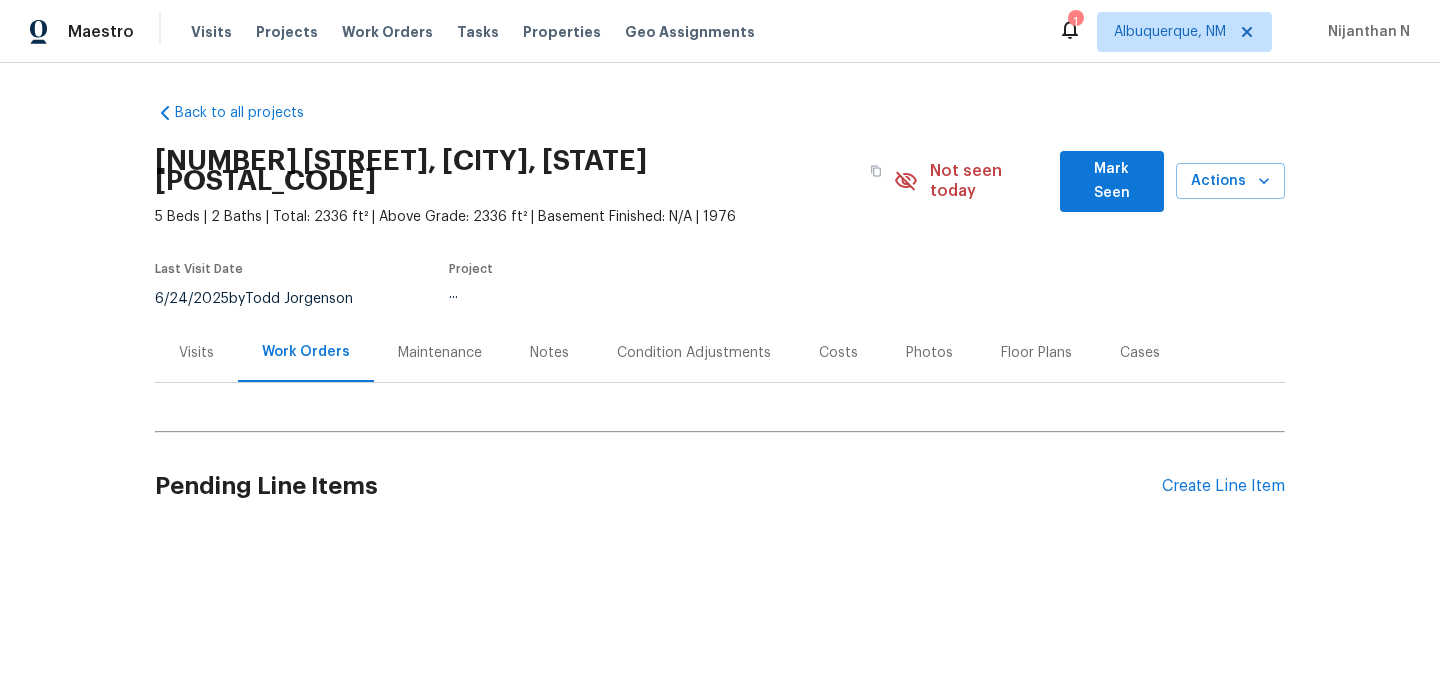 click on "Maintenance" at bounding box center (440, 352) 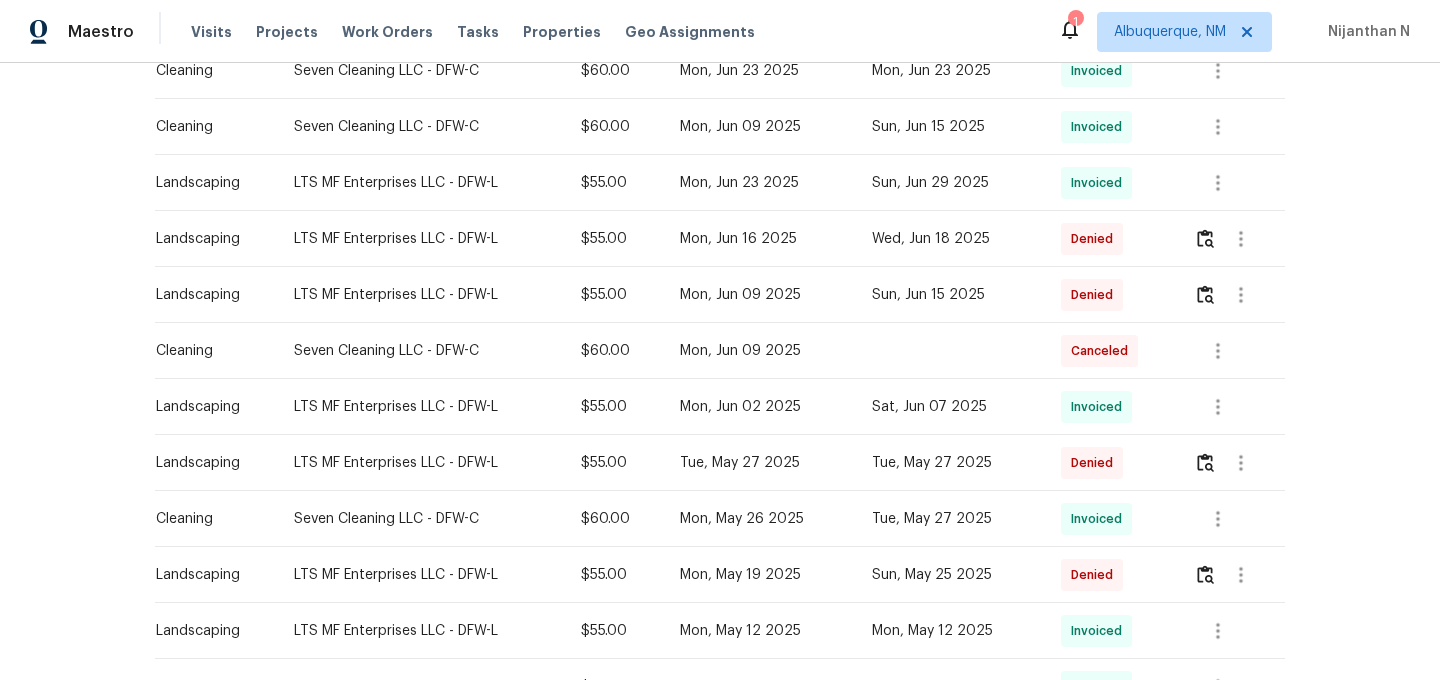 scroll, scrollTop: 1068, scrollLeft: 0, axis: vertical 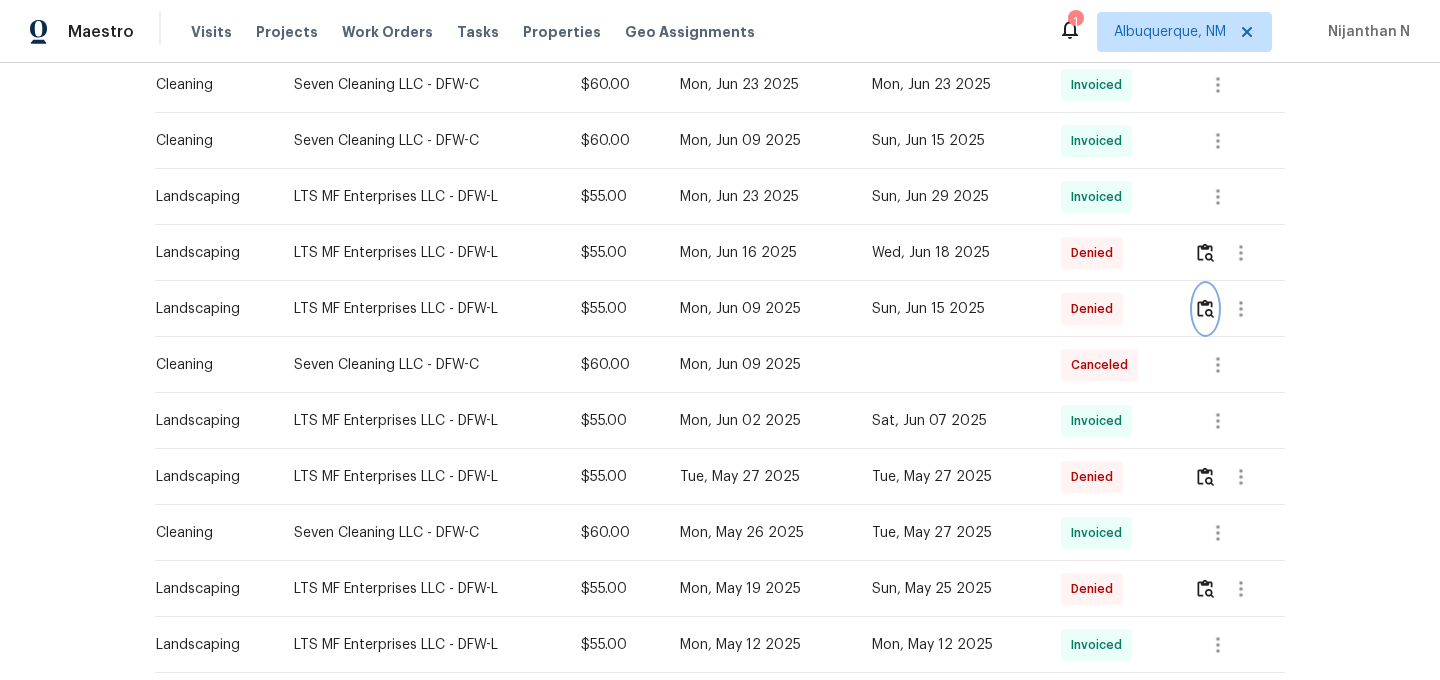 click at bounding box center (1205, 308) 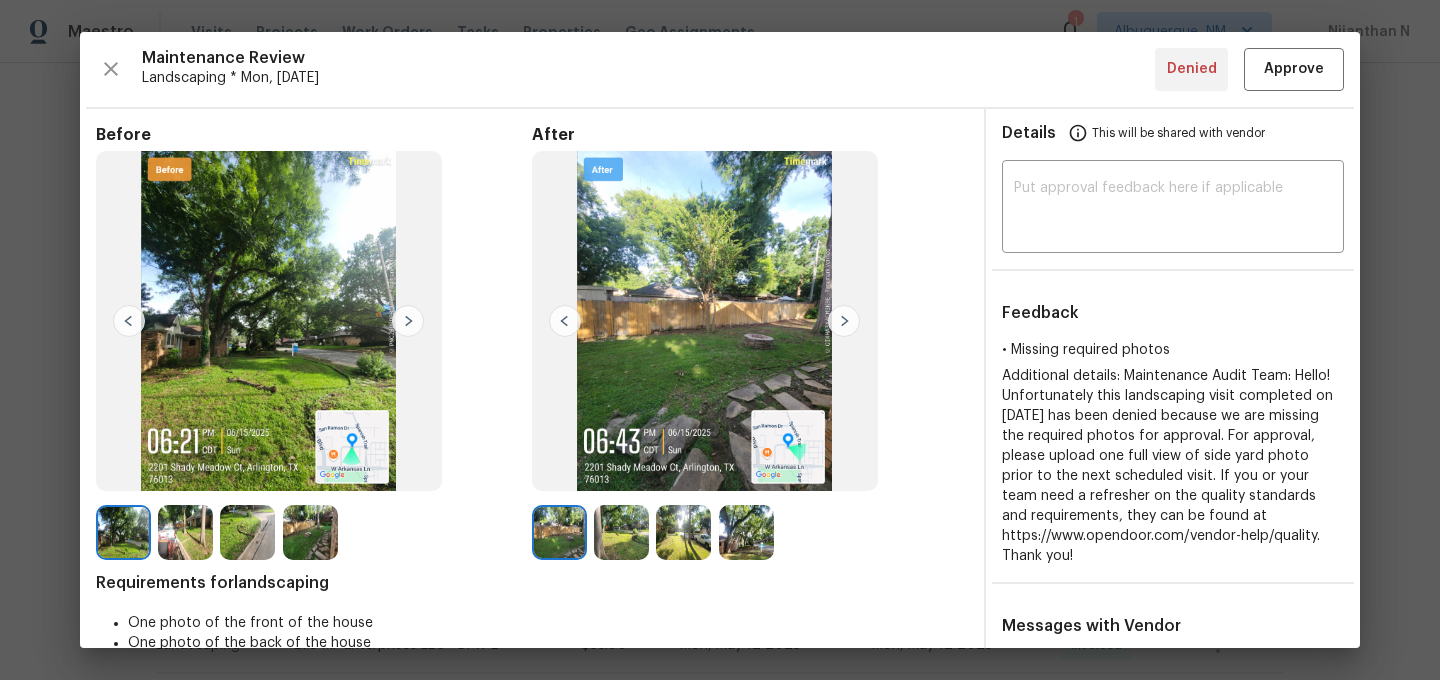 scroll, scrollTop: 124, scrollLeft: 0, axis: vertical 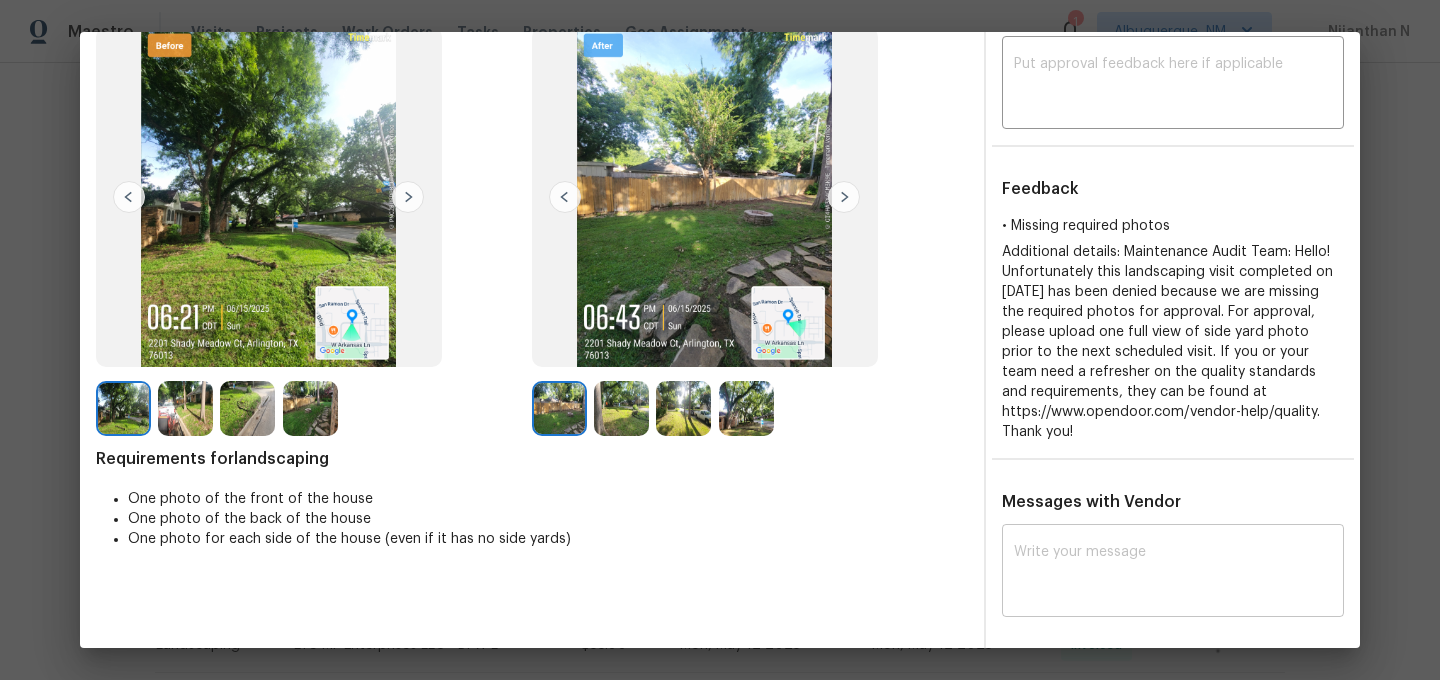 click at bounding box center [1173, 573] 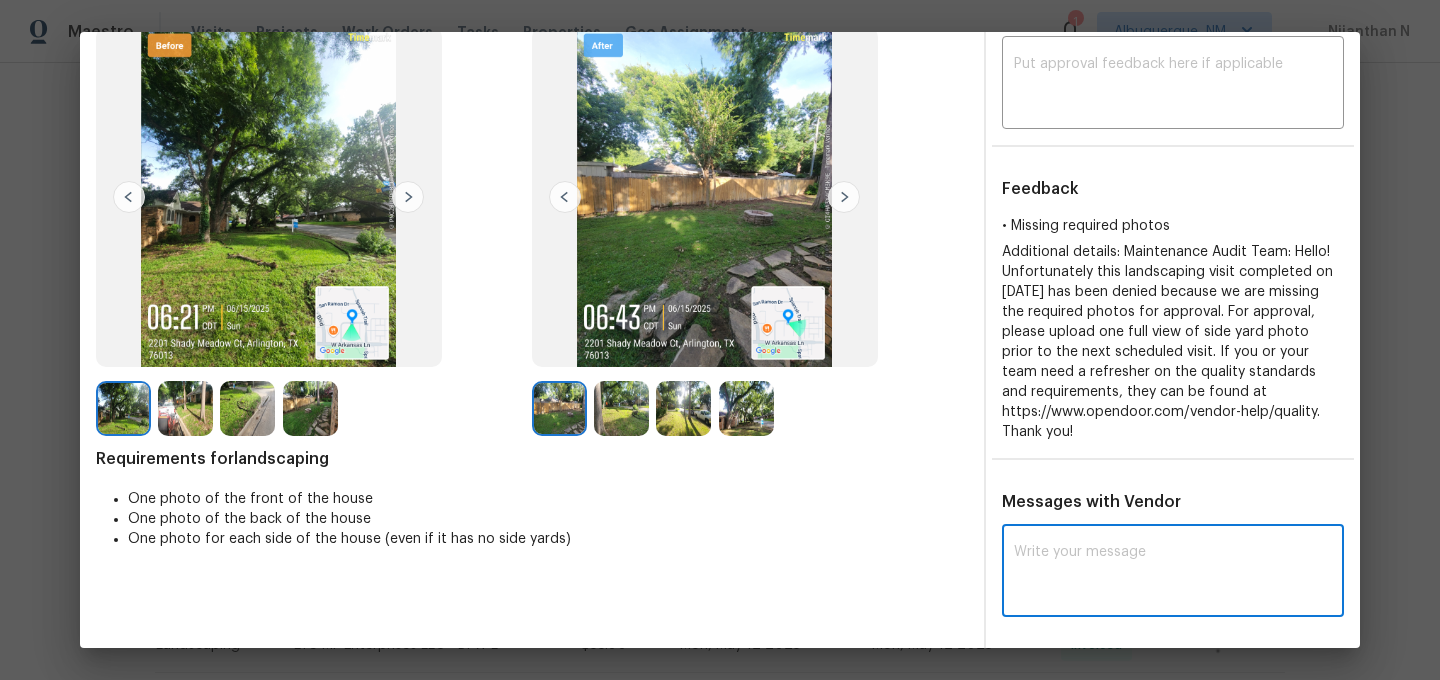 paste on "Maintenance Audit Team: Hello! Thank you for the feedback after further review this visit was approved." 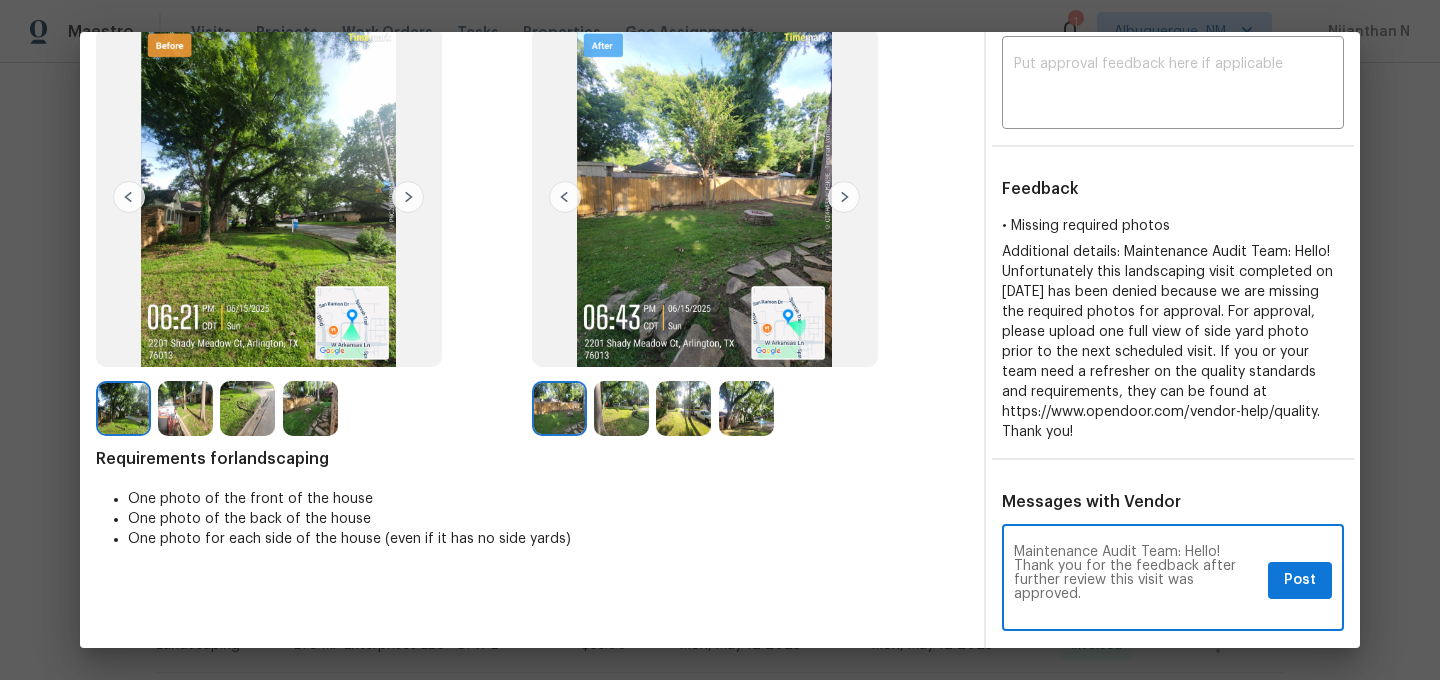scroll, scrollTop: 0, scrollLeft: 0, axis: both 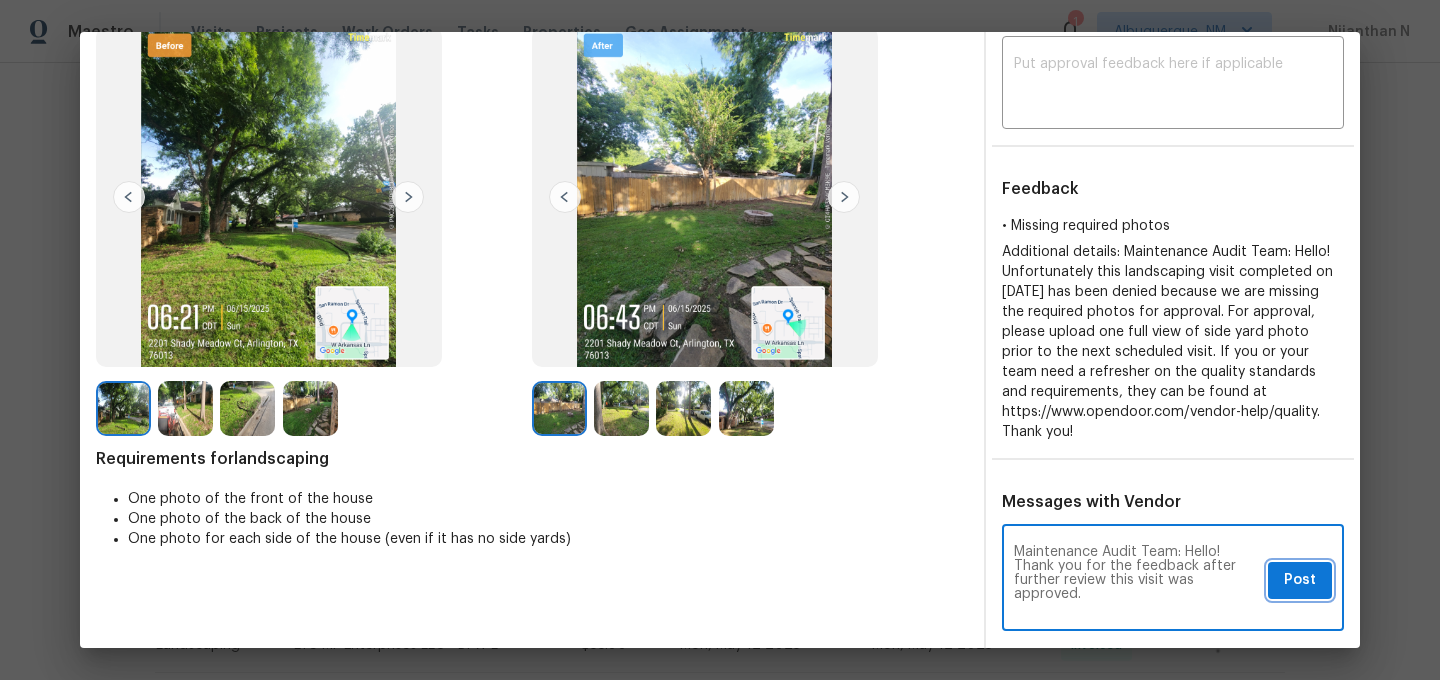 click on "Post" at bounding box center [1300, 580] 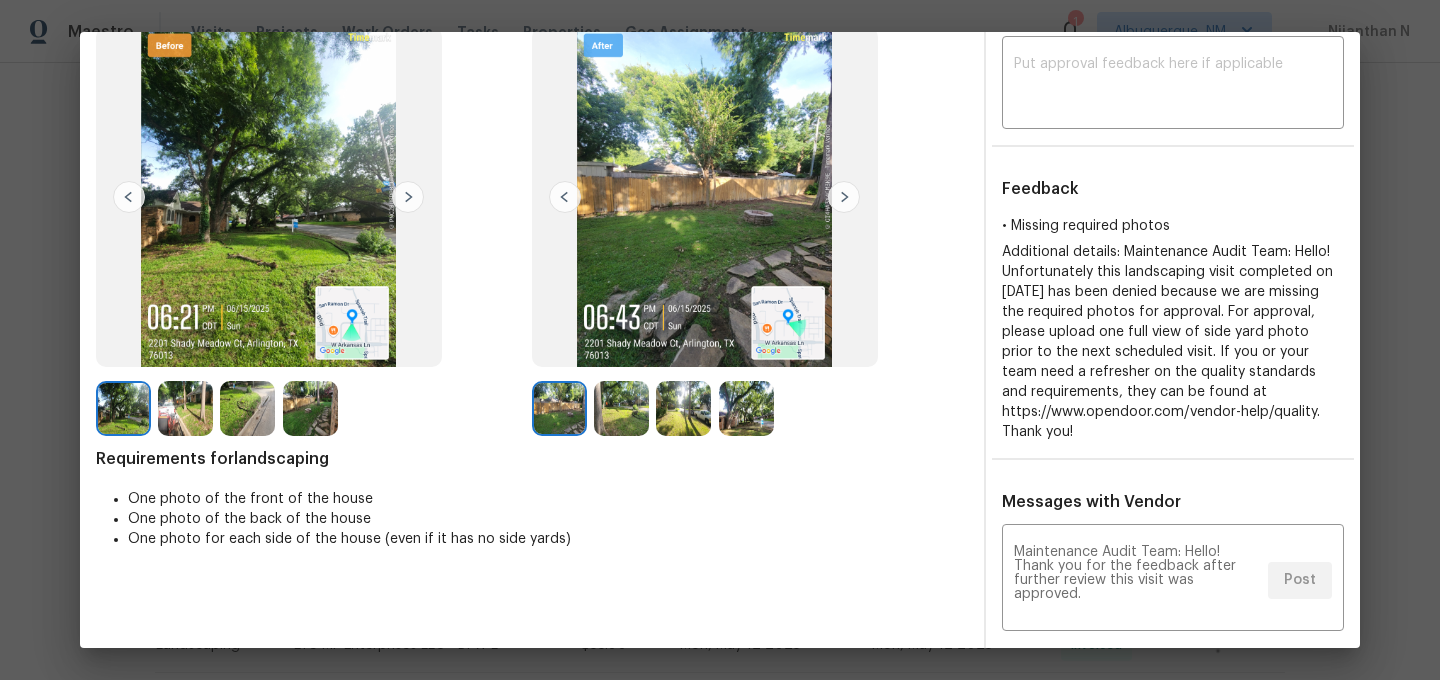 scroll, scrollTop: 0, scrollLeft: 0, axis: both 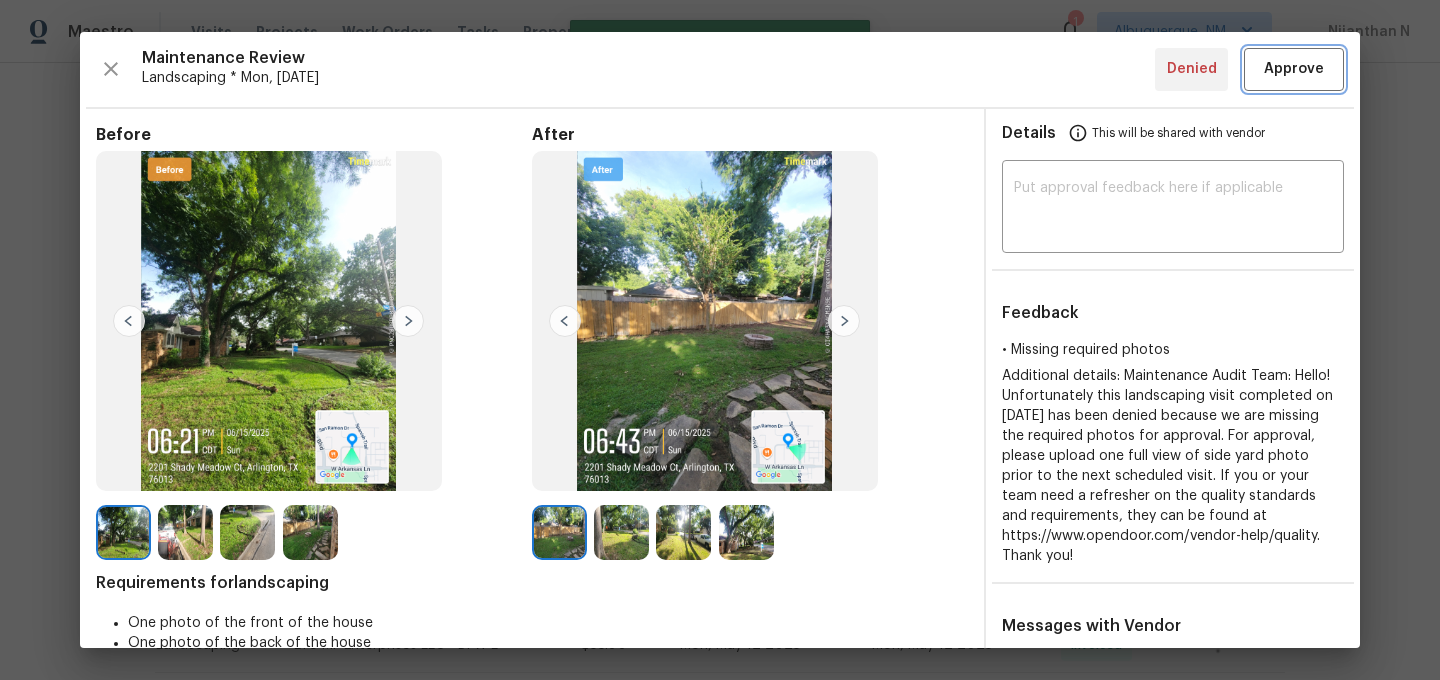 click on "Approve" at bounding box center [1294, 69] 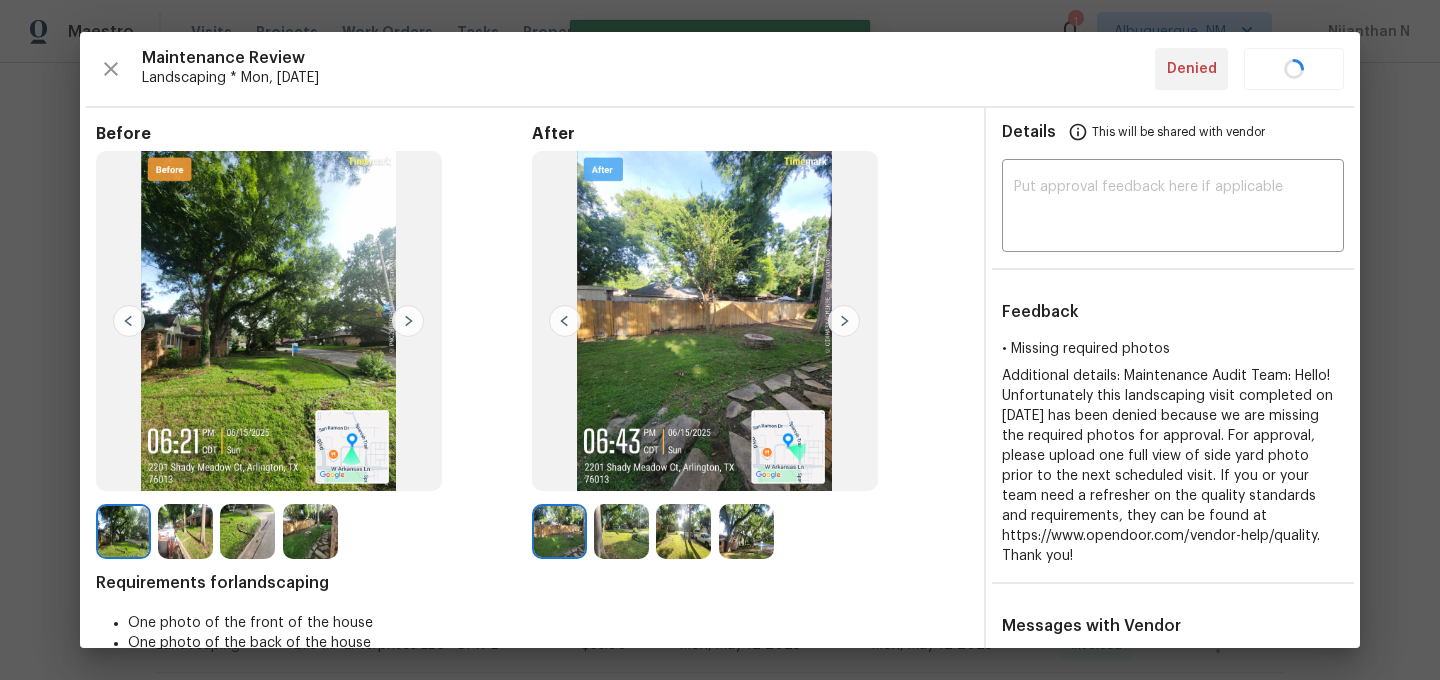 type 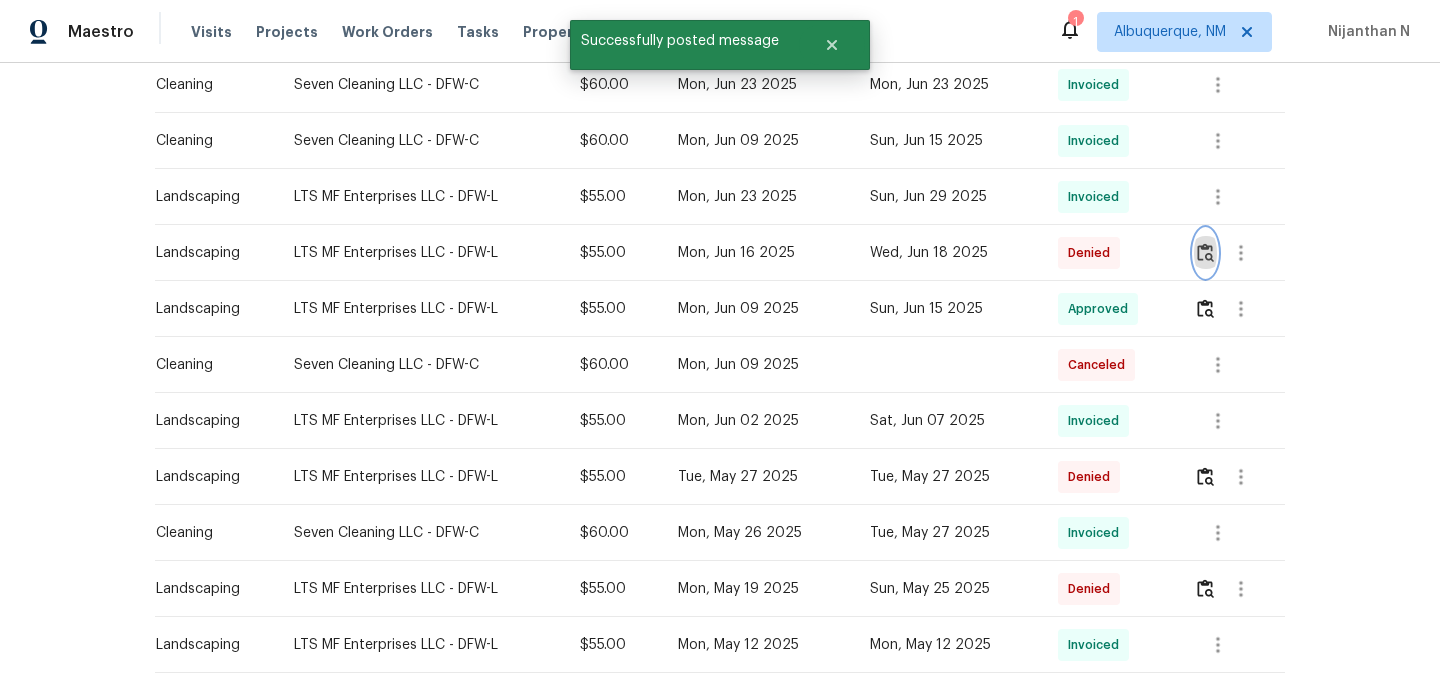 click at bounding box center [1205, 252] 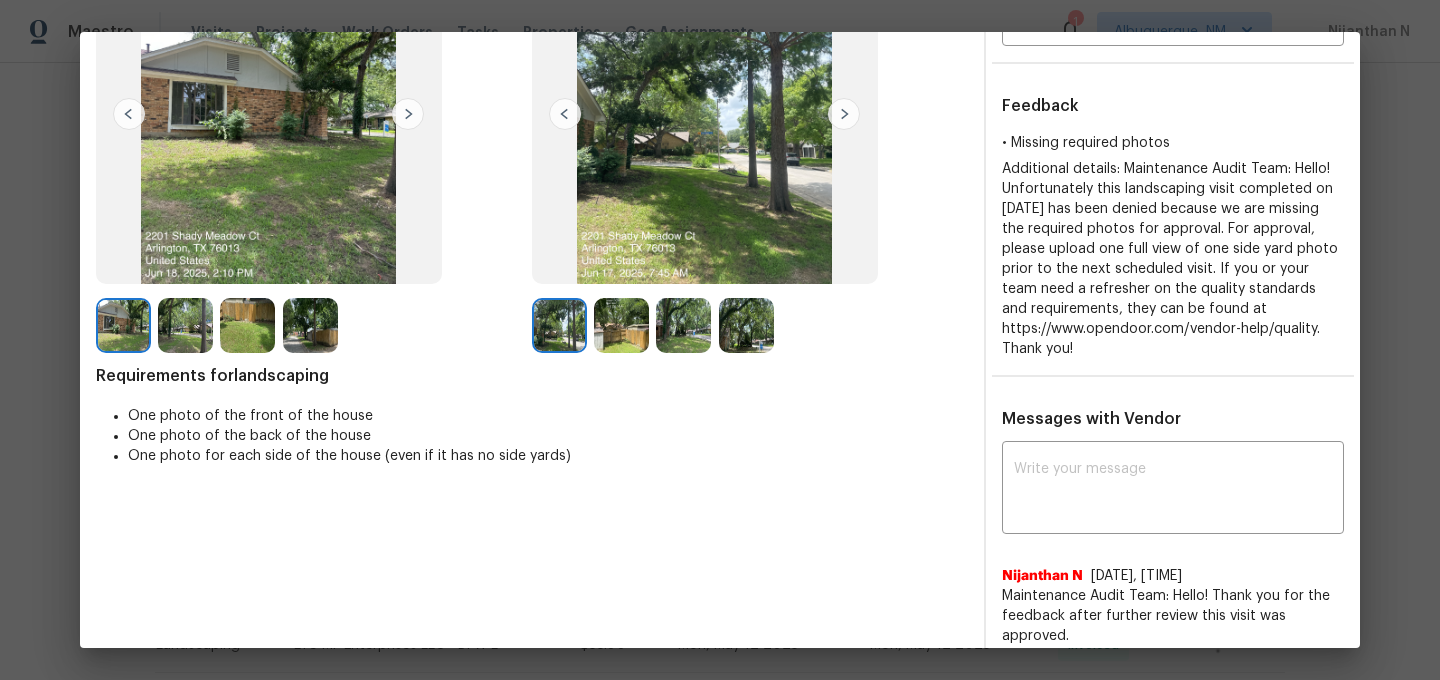scroll, scrollTop: 0, scrollLeft: 0, axis: both 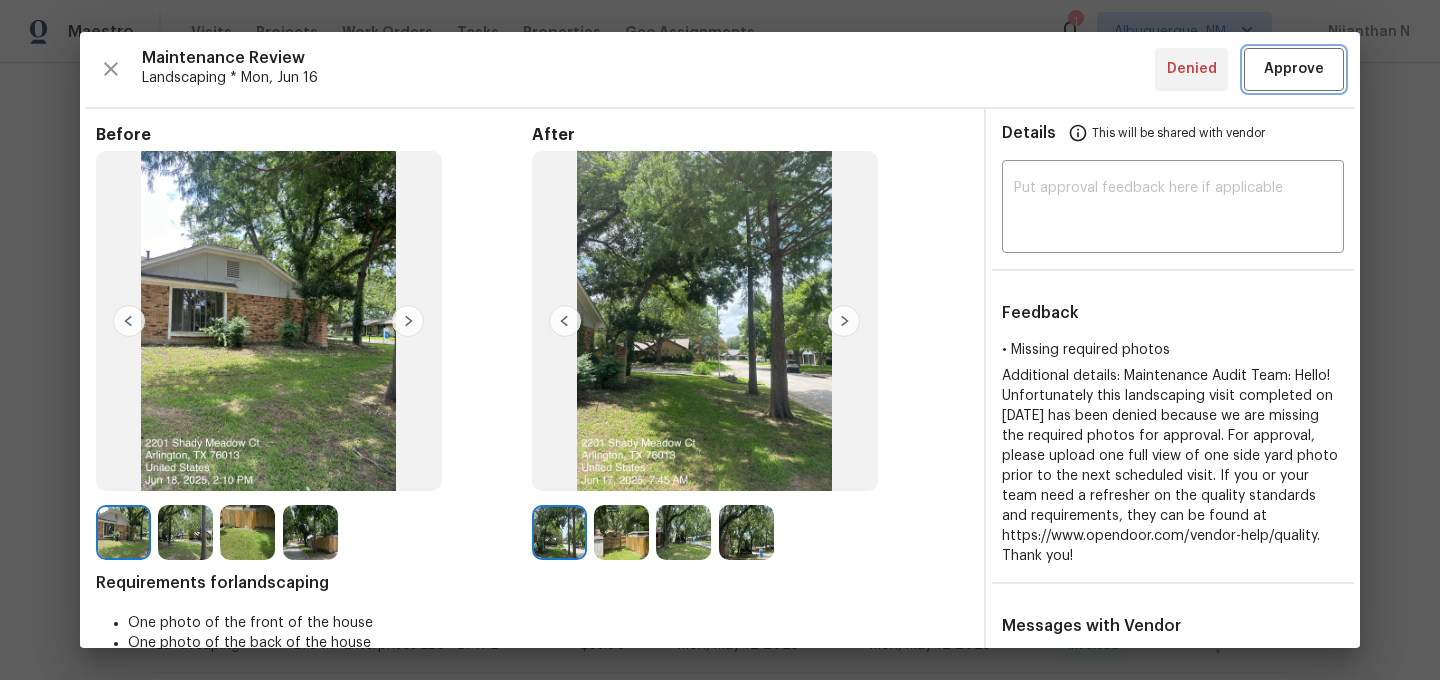 click on "Approve" at bounding box center [1294, 69] 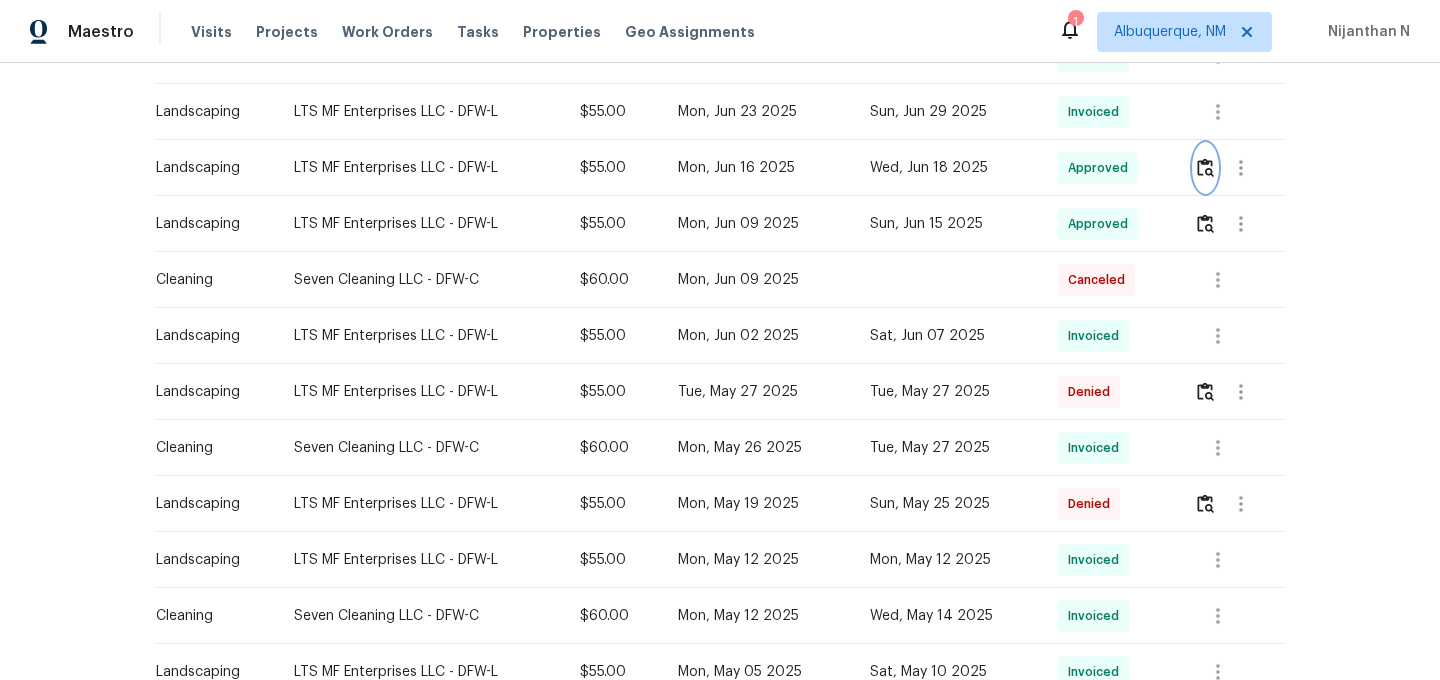 scroll, scrollTop: 1187, scrollLeft: 0, axis: vertical 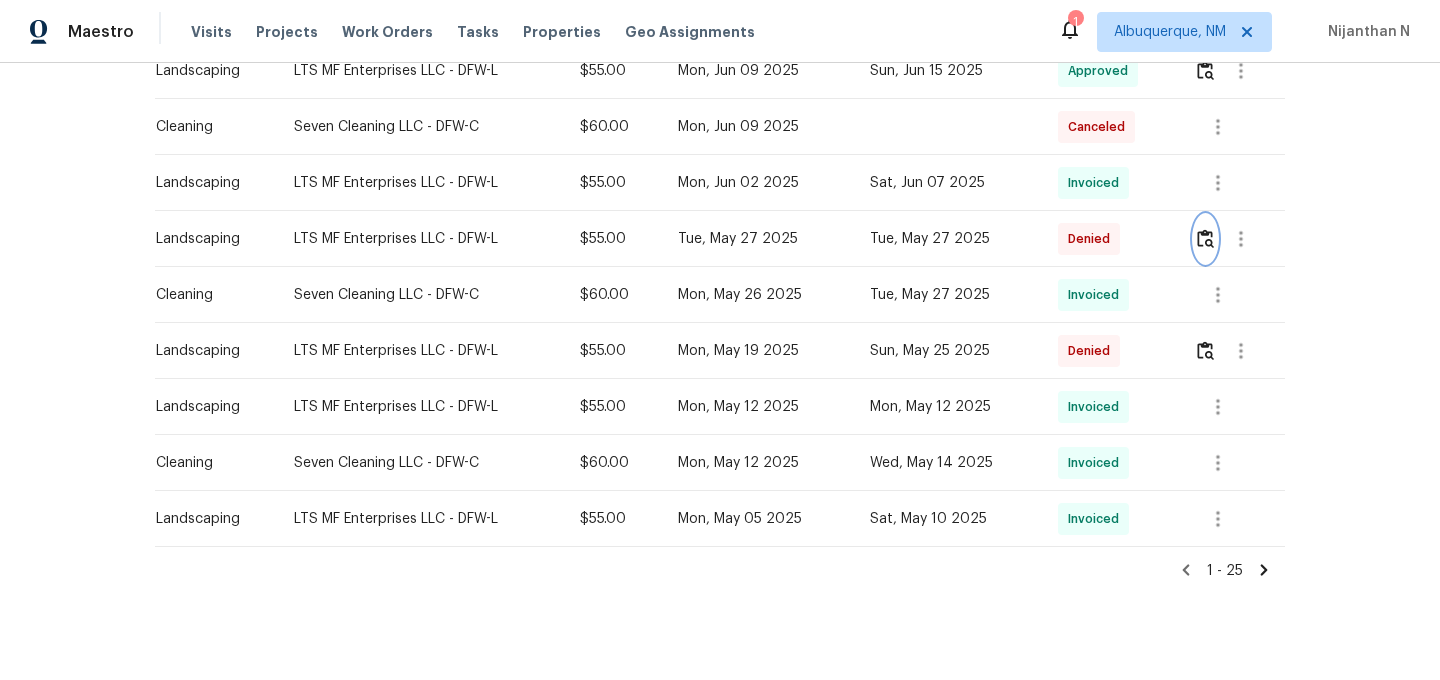 click at bounding box center [1205, 238] 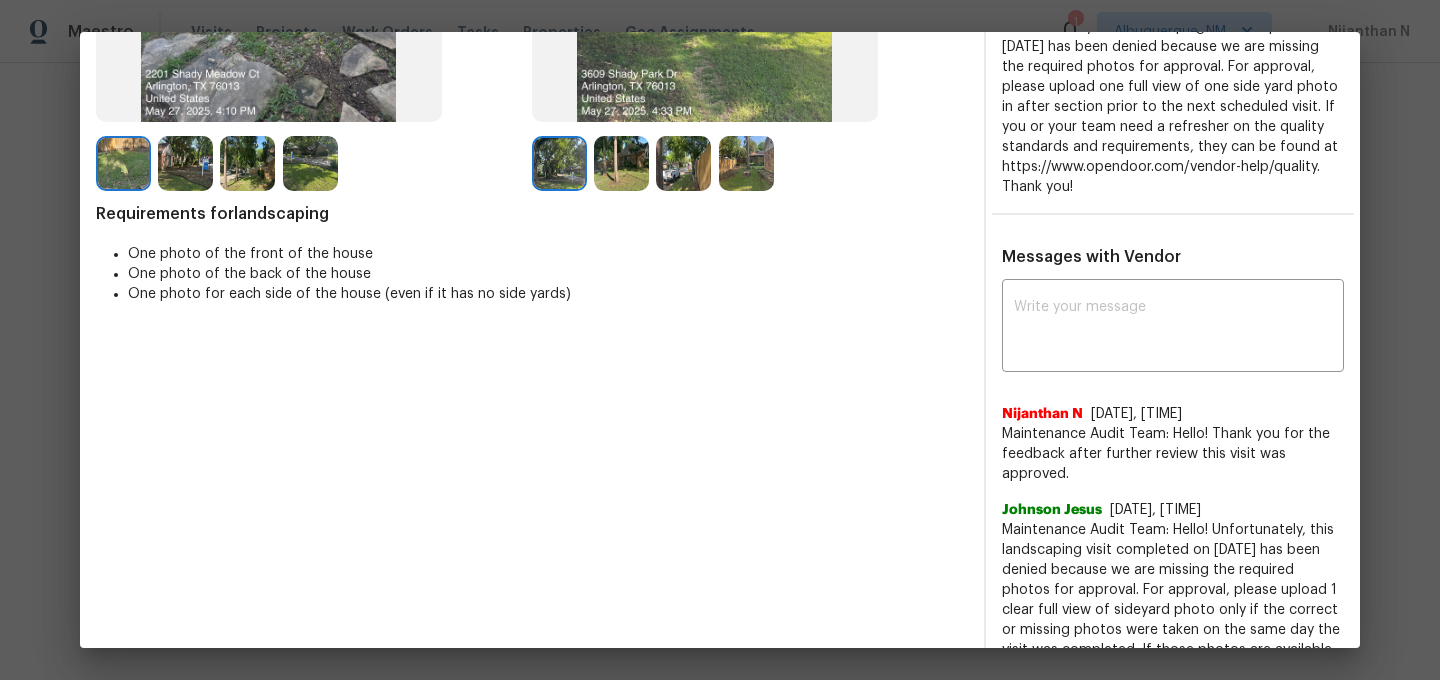 scroll, scrollTop: 0, scrollLeft: 0, axis: both 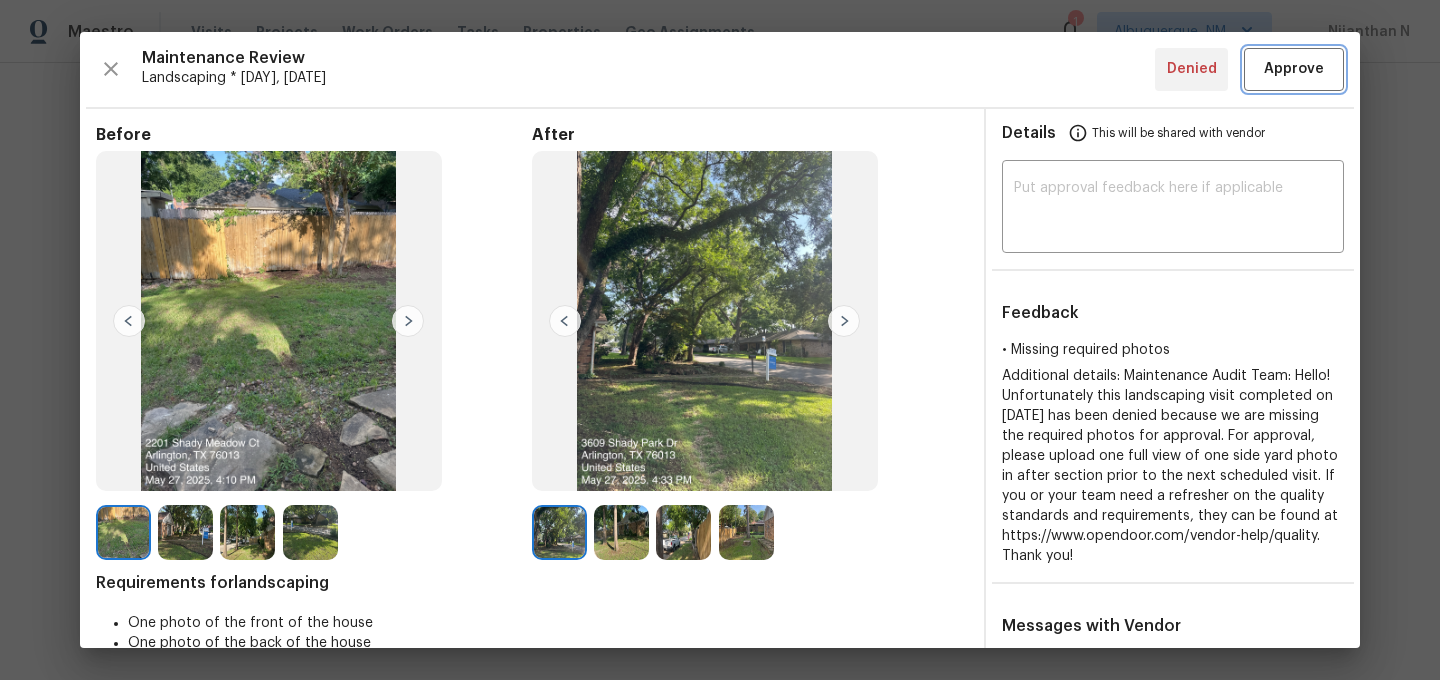 click on "Approve" at bounding box center (1294, 69) 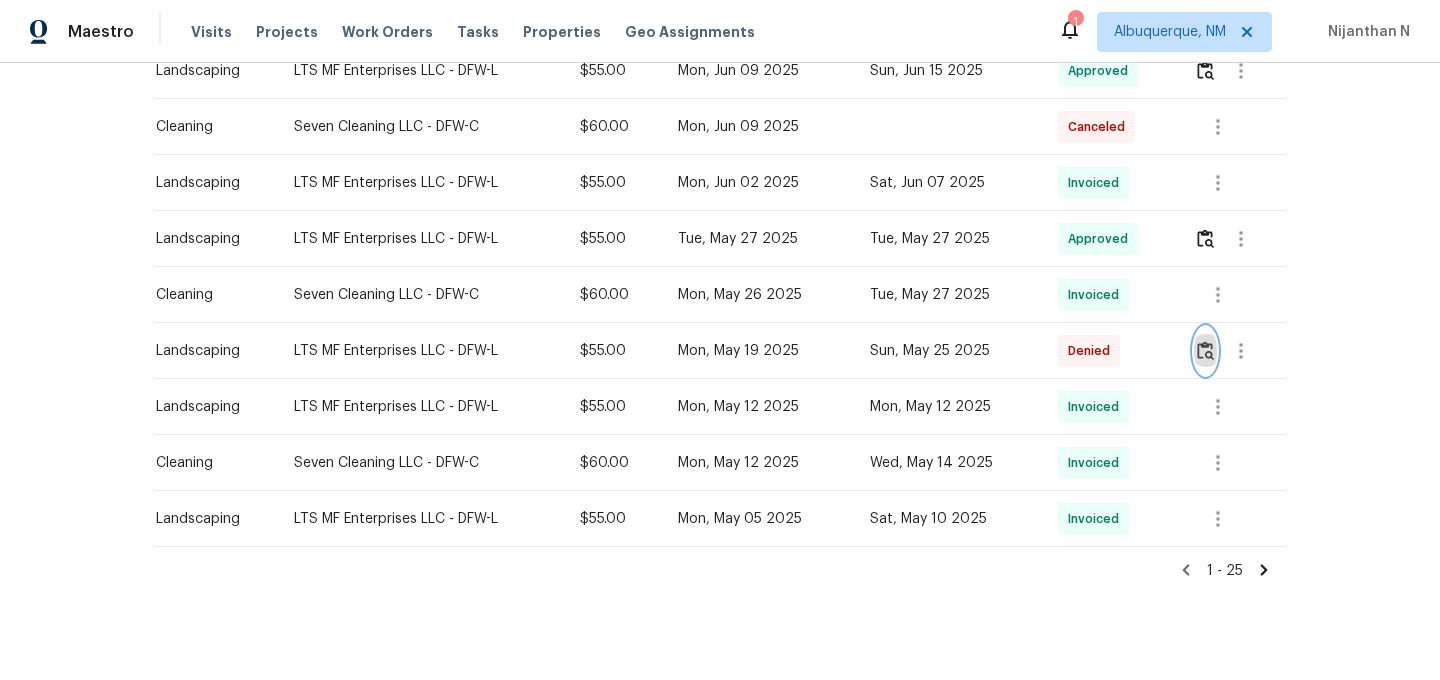 click at bounding box center [1205, 351] 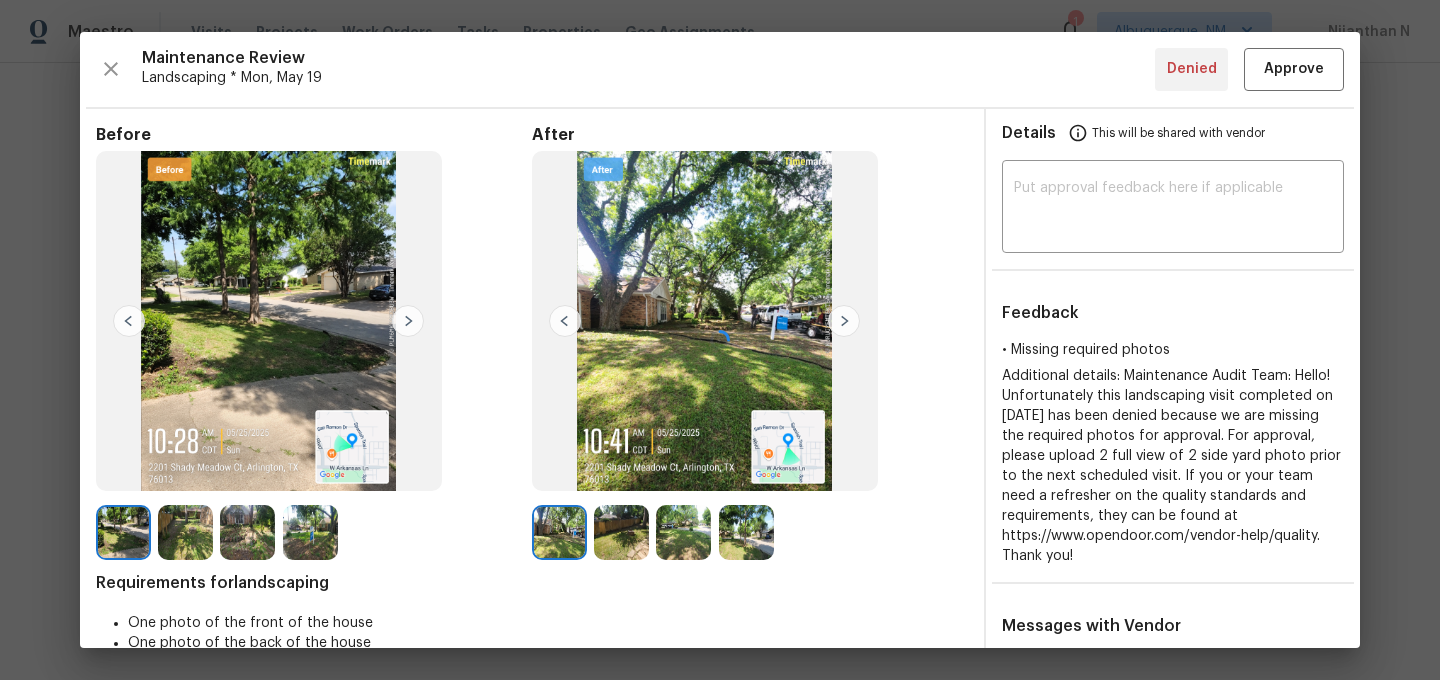 click at bounding box center (720, 340) 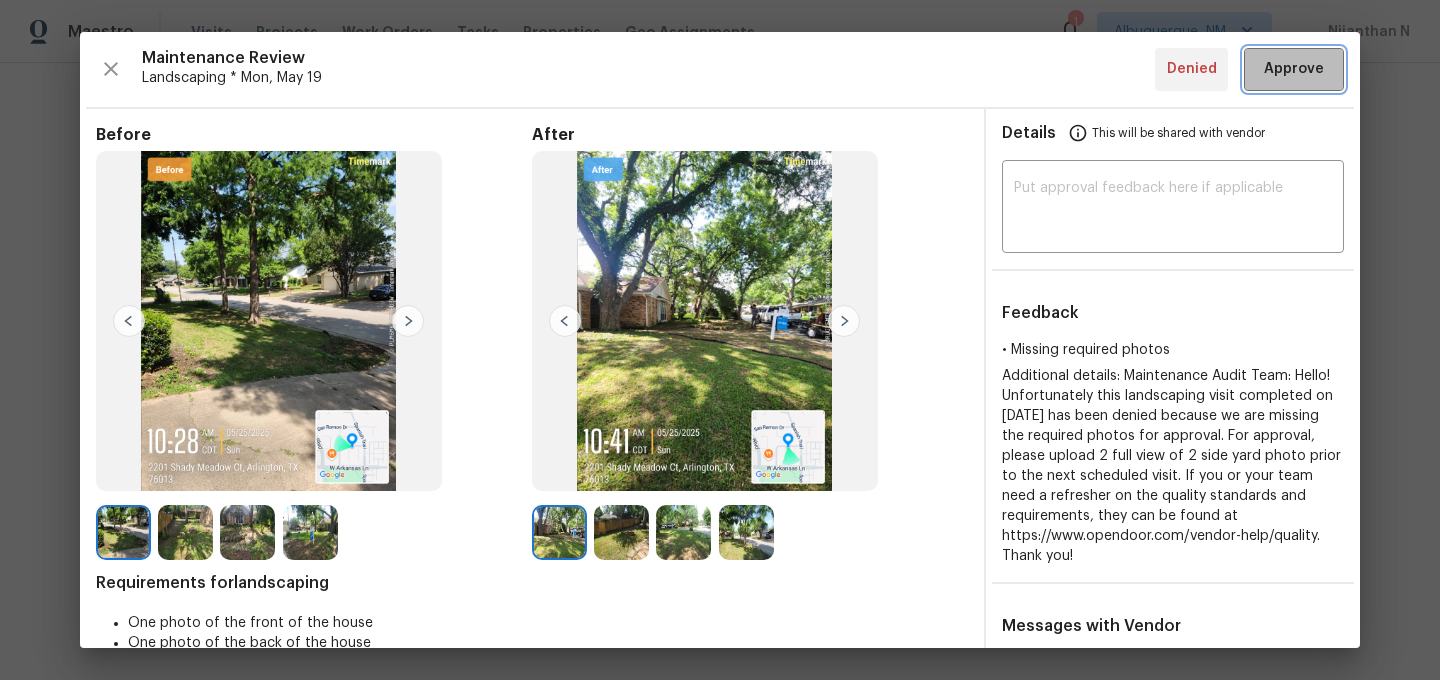 click on "Approve" at bounding box center [1294, 69] 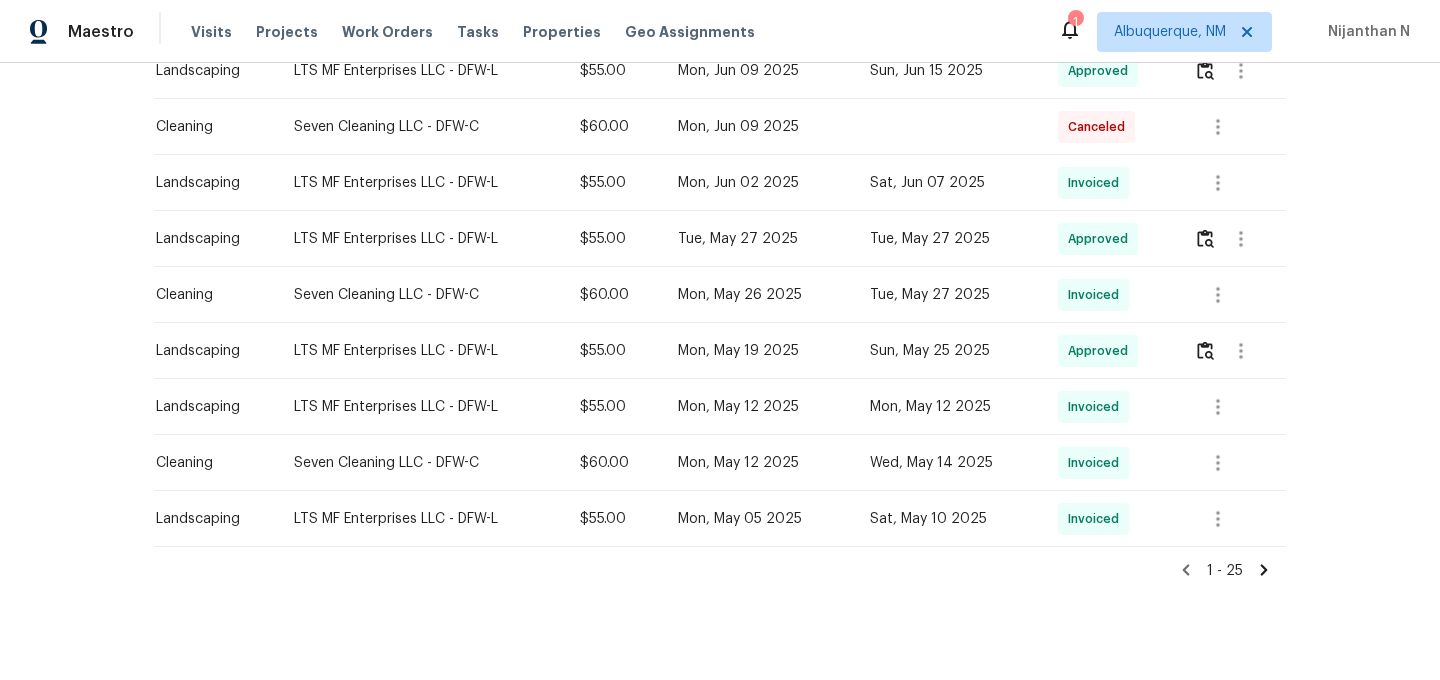 click 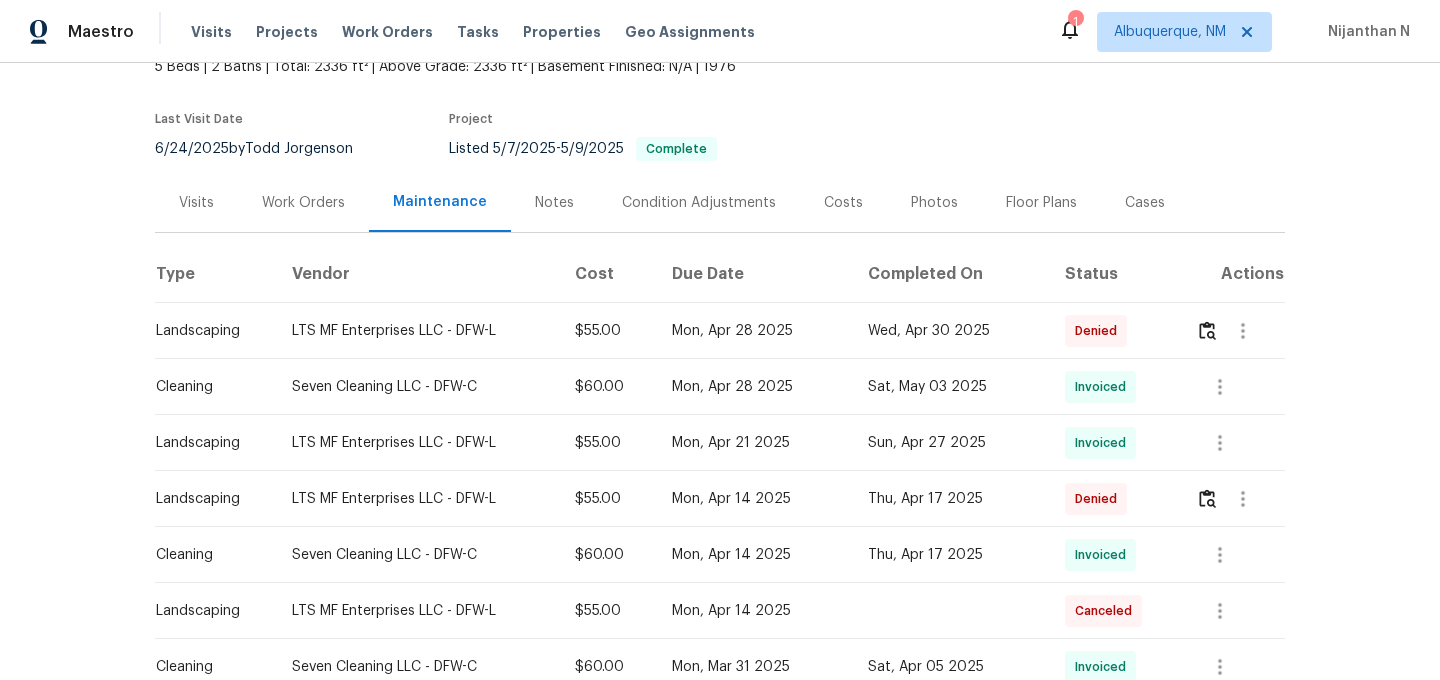 scroll, scrollTop: 171, scrollLeft: 0, axis: vertical 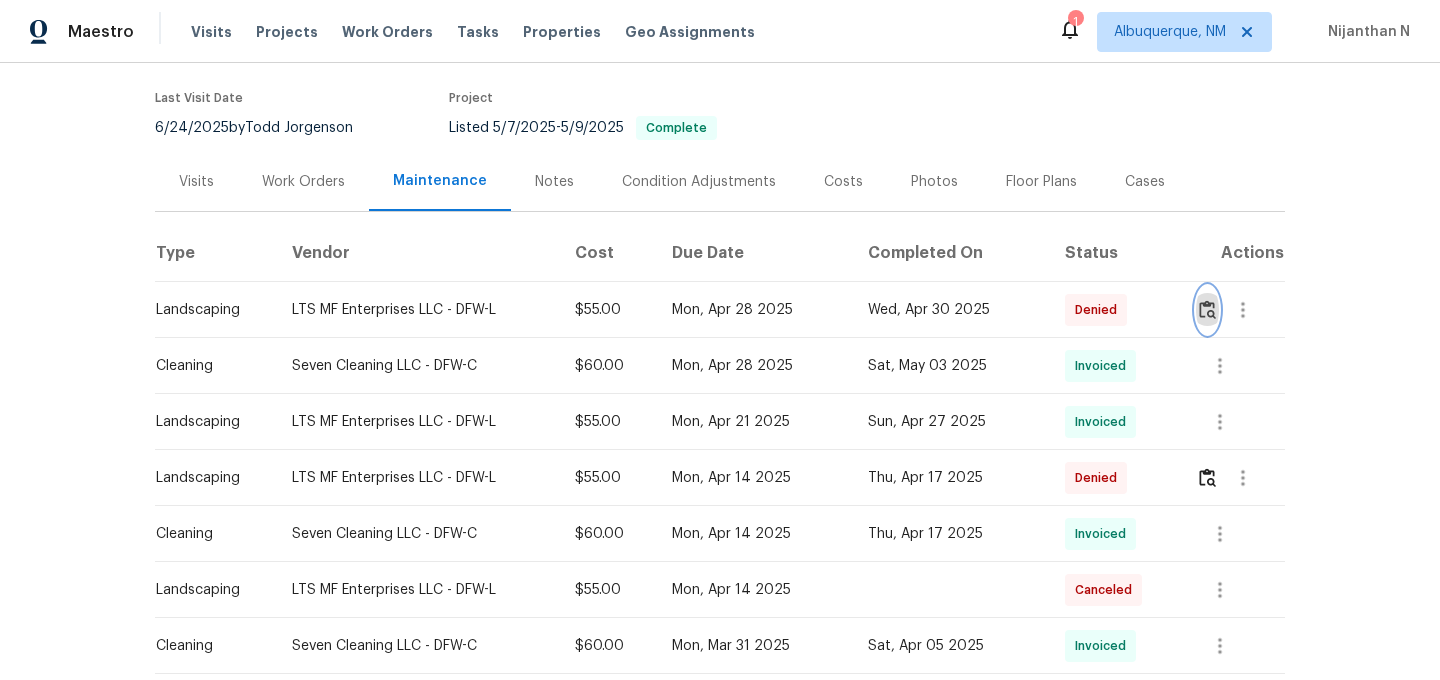 click at bounding box center [1207, 310] 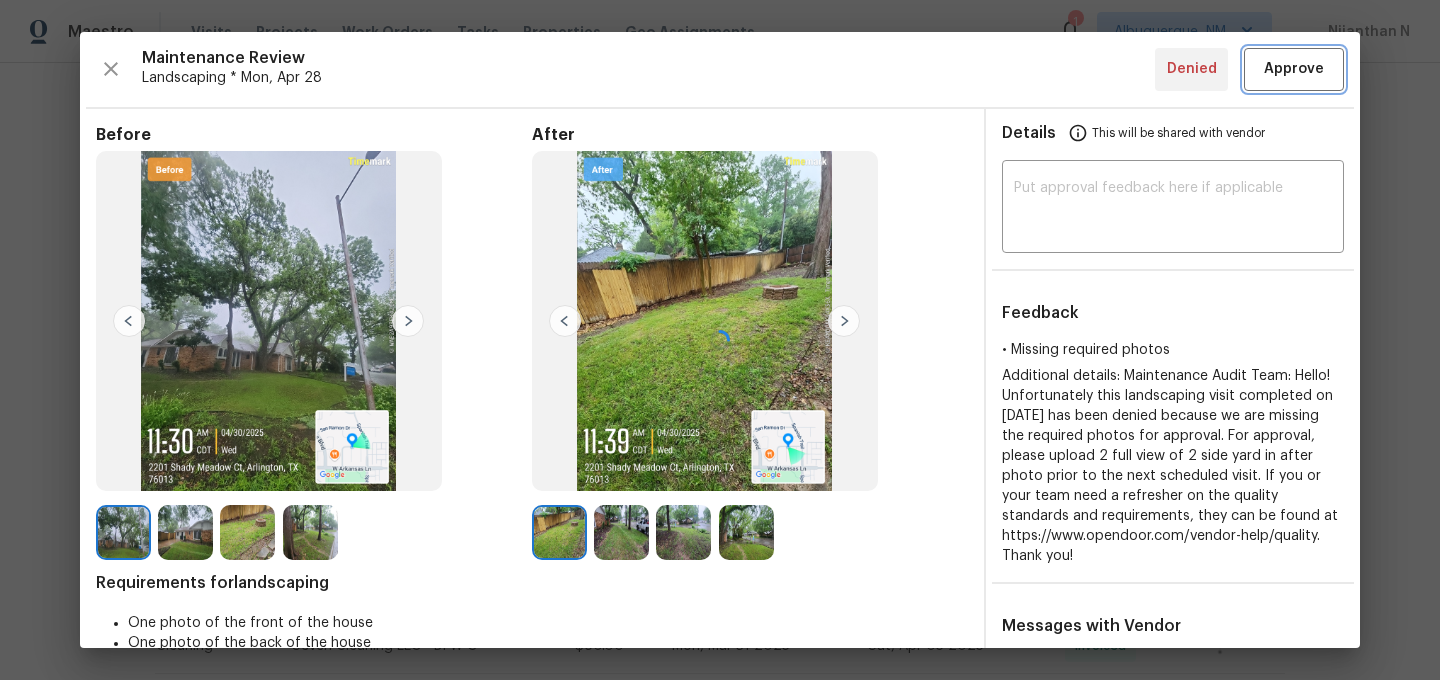 click on "Approve" at bounding box center (1294, 69) 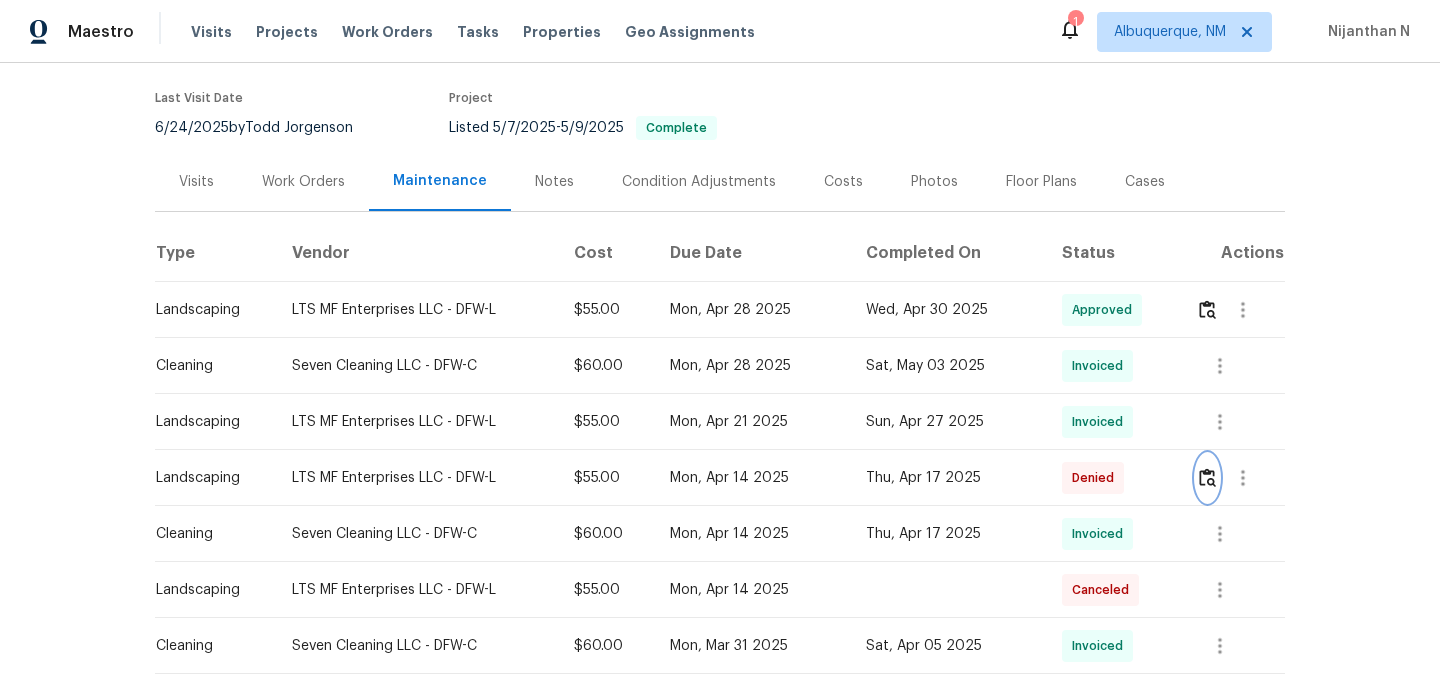 click at bounding box center [1207, 477] 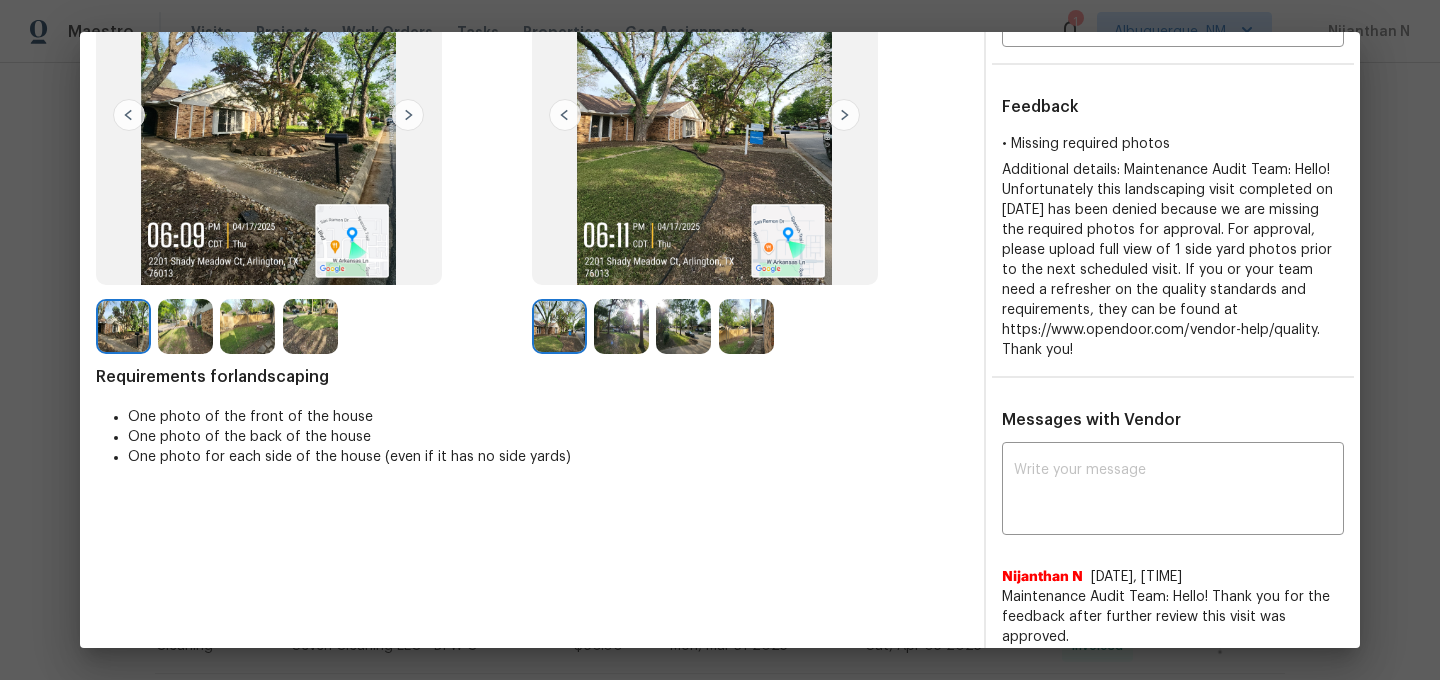 scroll, scrollTop: 0, scrollLeft: 0, axis: both 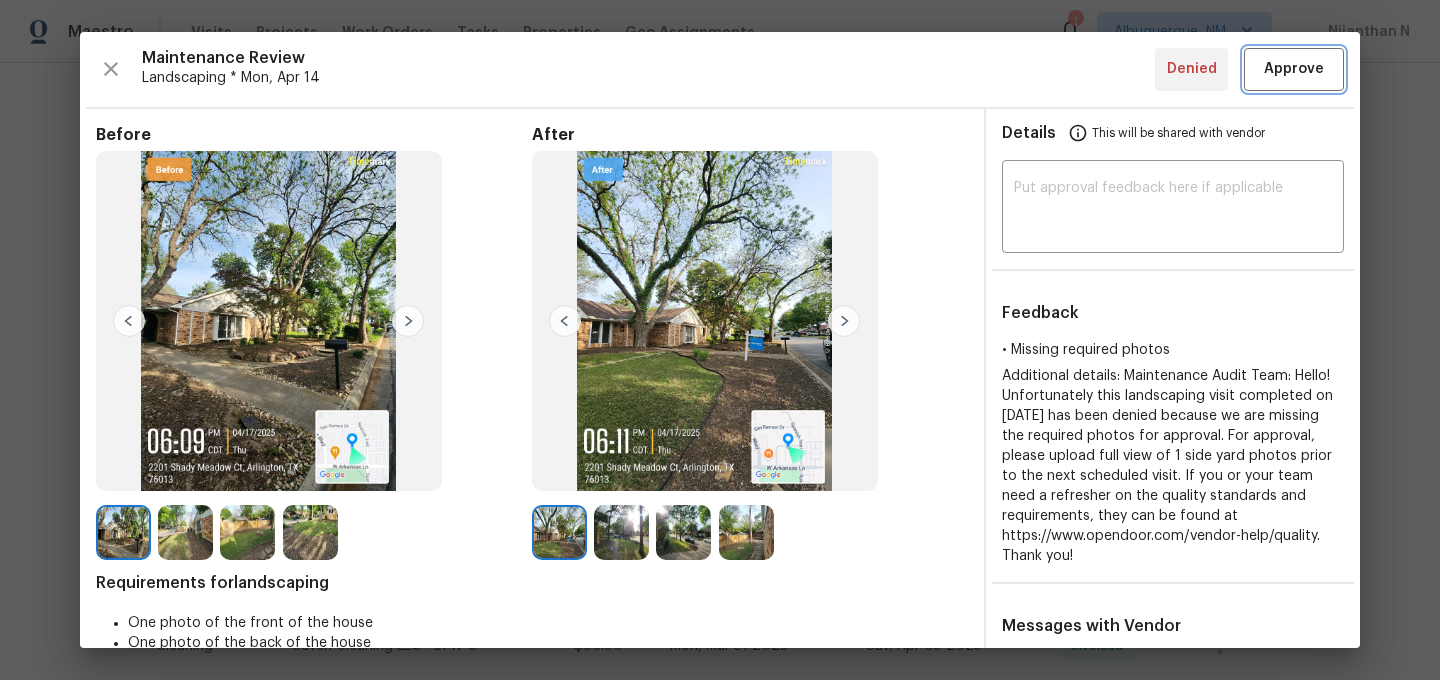 click on "Approve" at bounding box center (1294, 69) 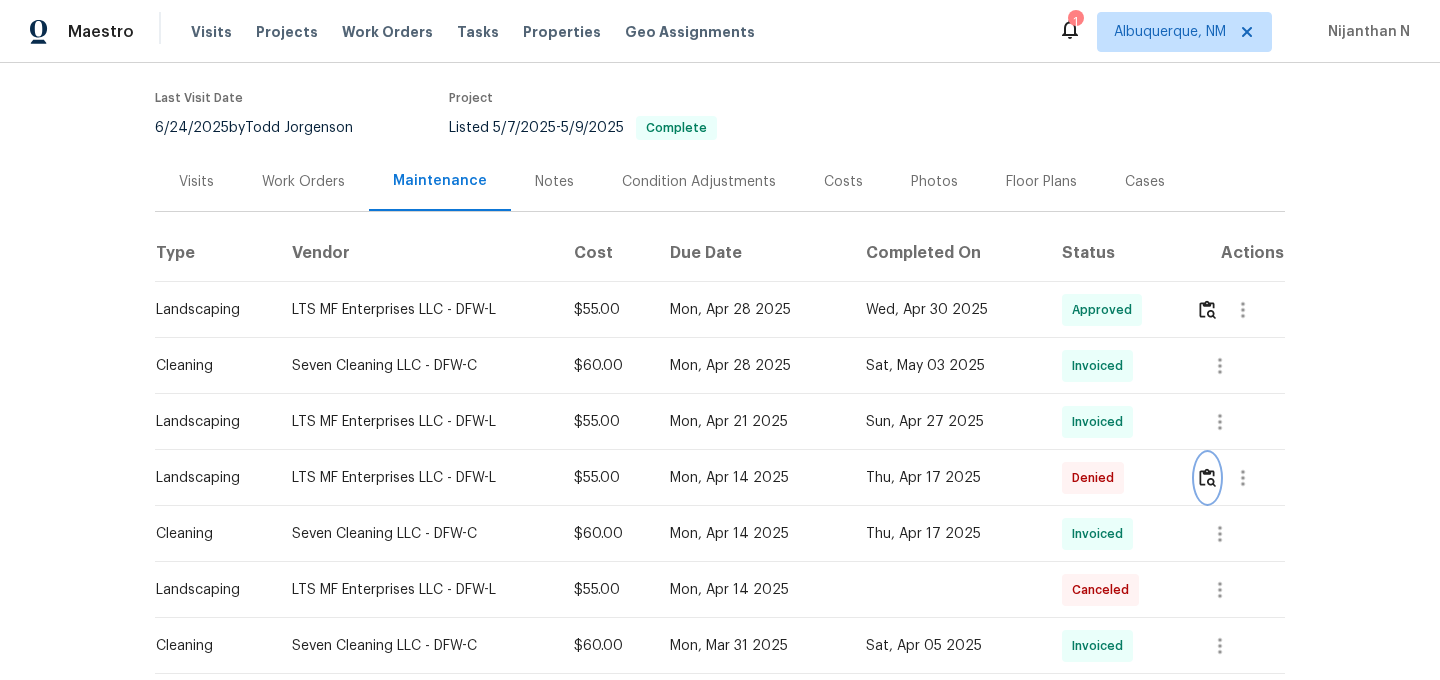 scroll, scrollTop: 0, scrollLeft: 0, axis: both 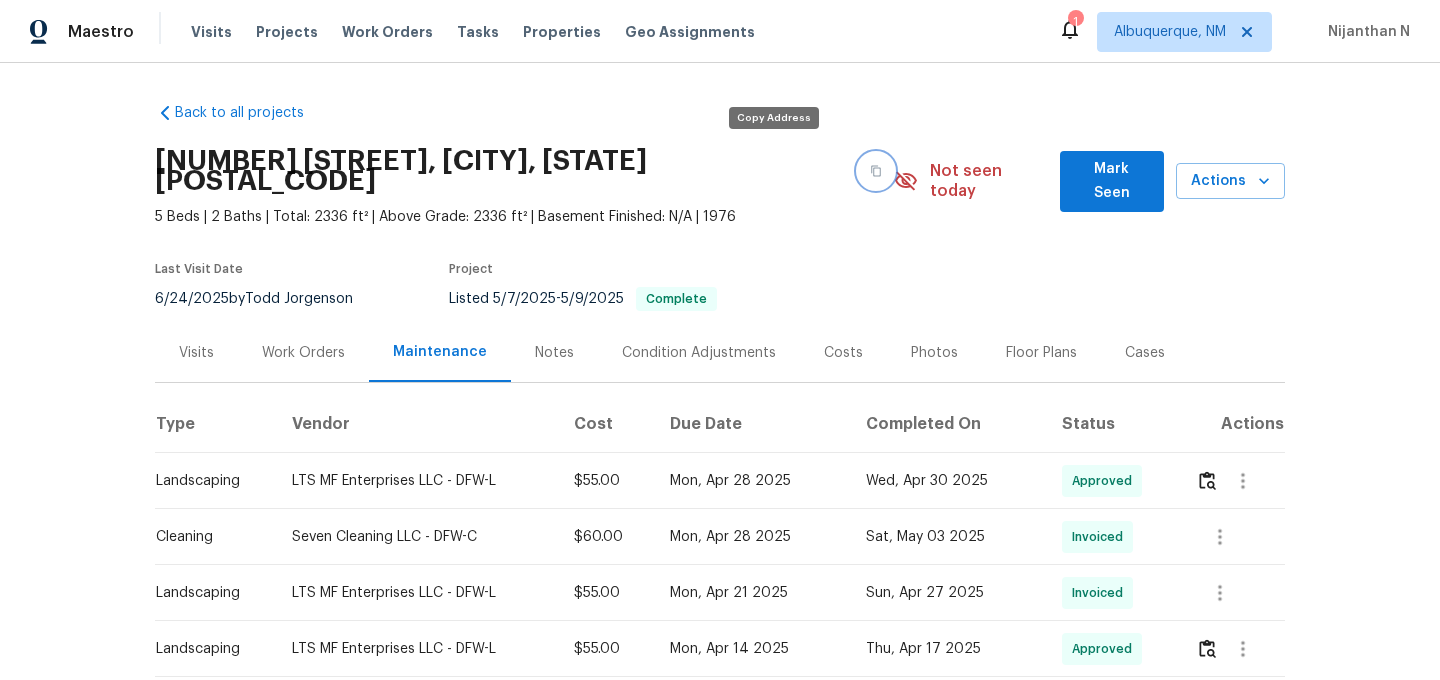 click at bounding box center (876, 171) 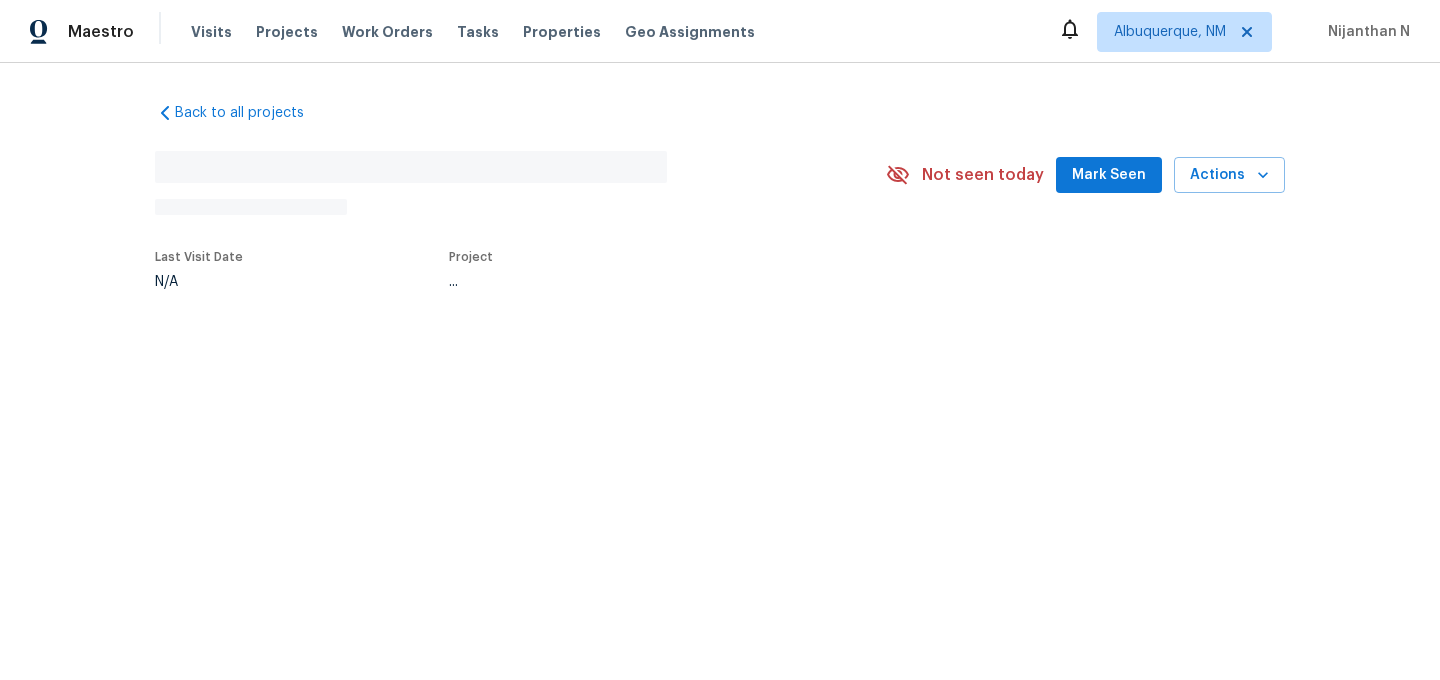 scroll, scrollTop: 0, scrollLeft: 0, axis: both 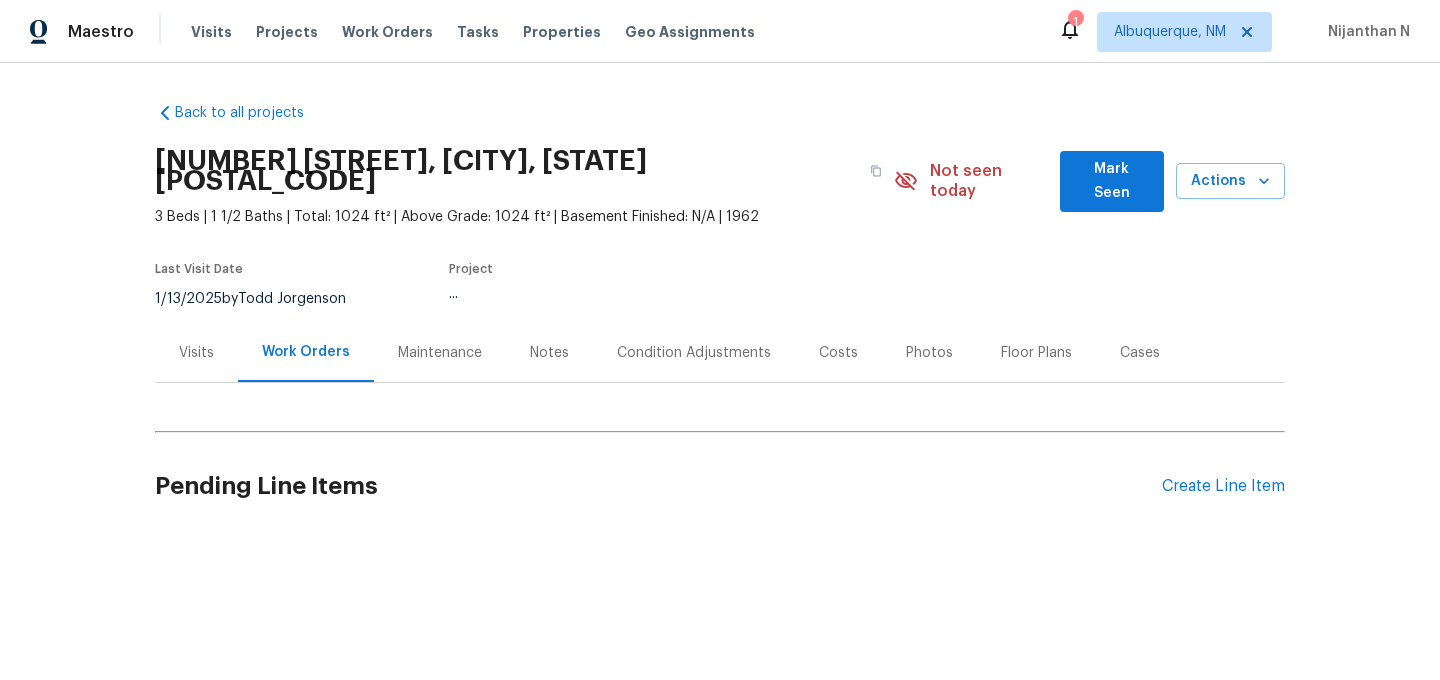 click on "Maintenance" at bounding box center [440, 353] 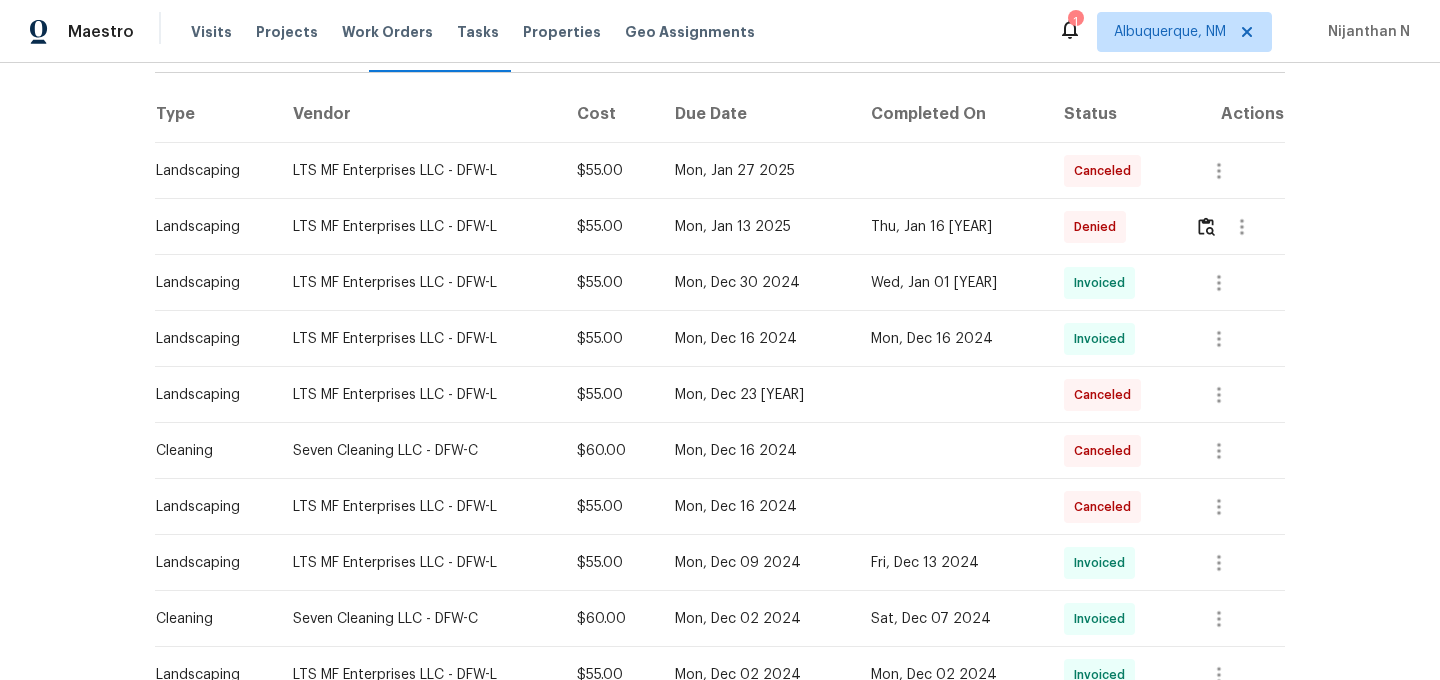 scroll, scrollTop: 313, scrollLeft: 0, axis: vertical 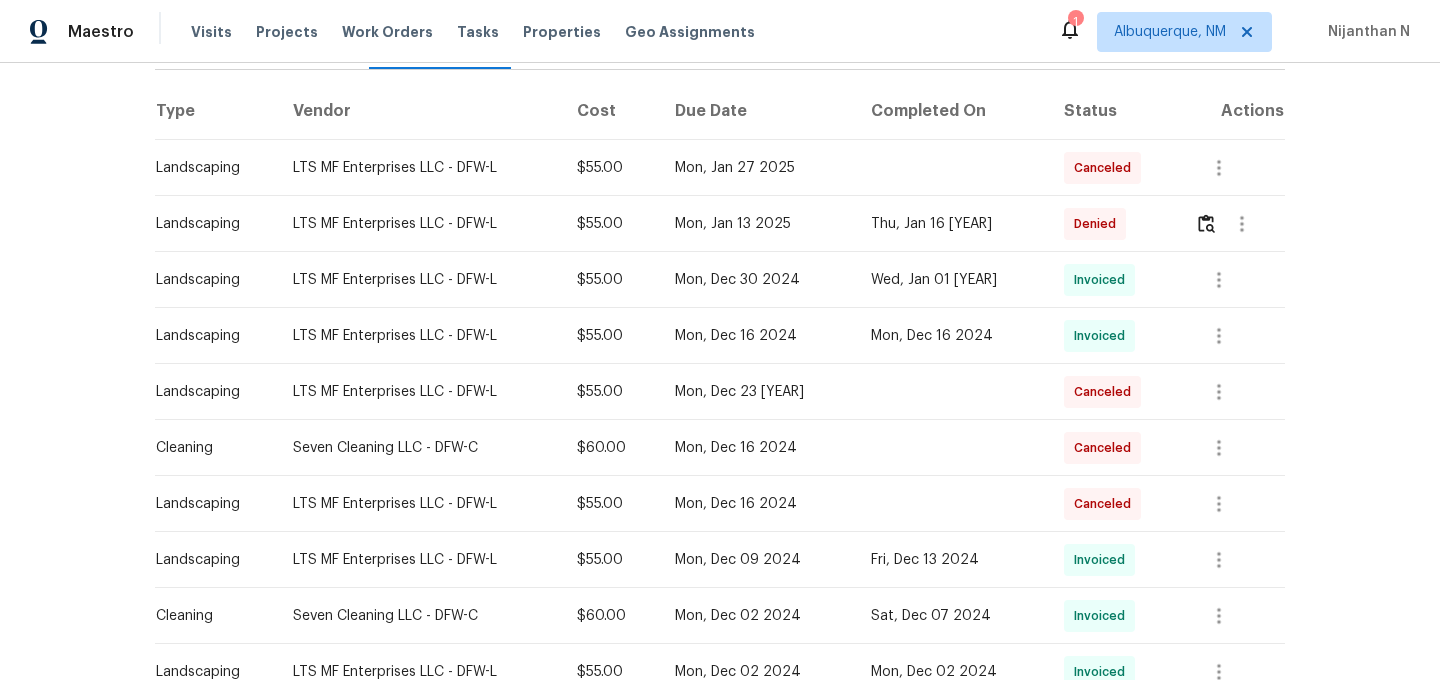 click at bounding box center [1242, 224] 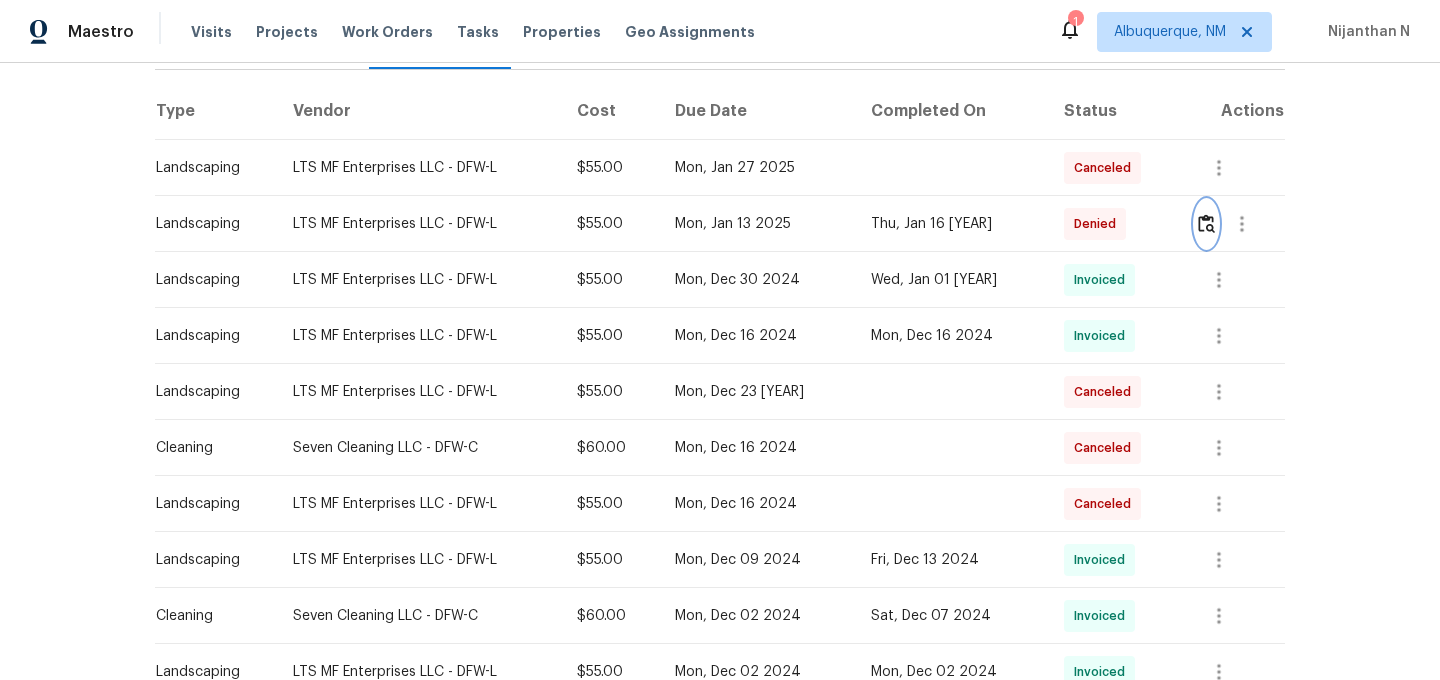click at bounding box center (1206, 223) 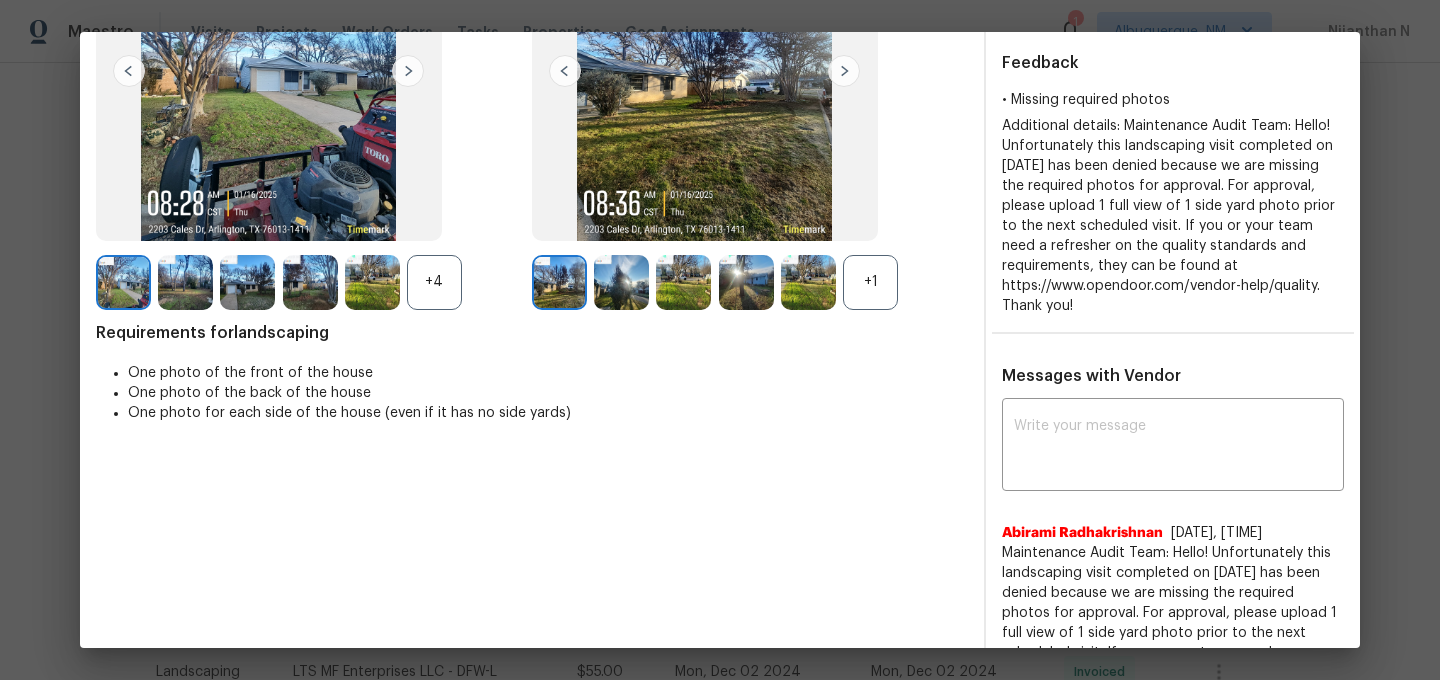 scroll, scrollTop: 270, scrollLeft: 0, axis: vertical 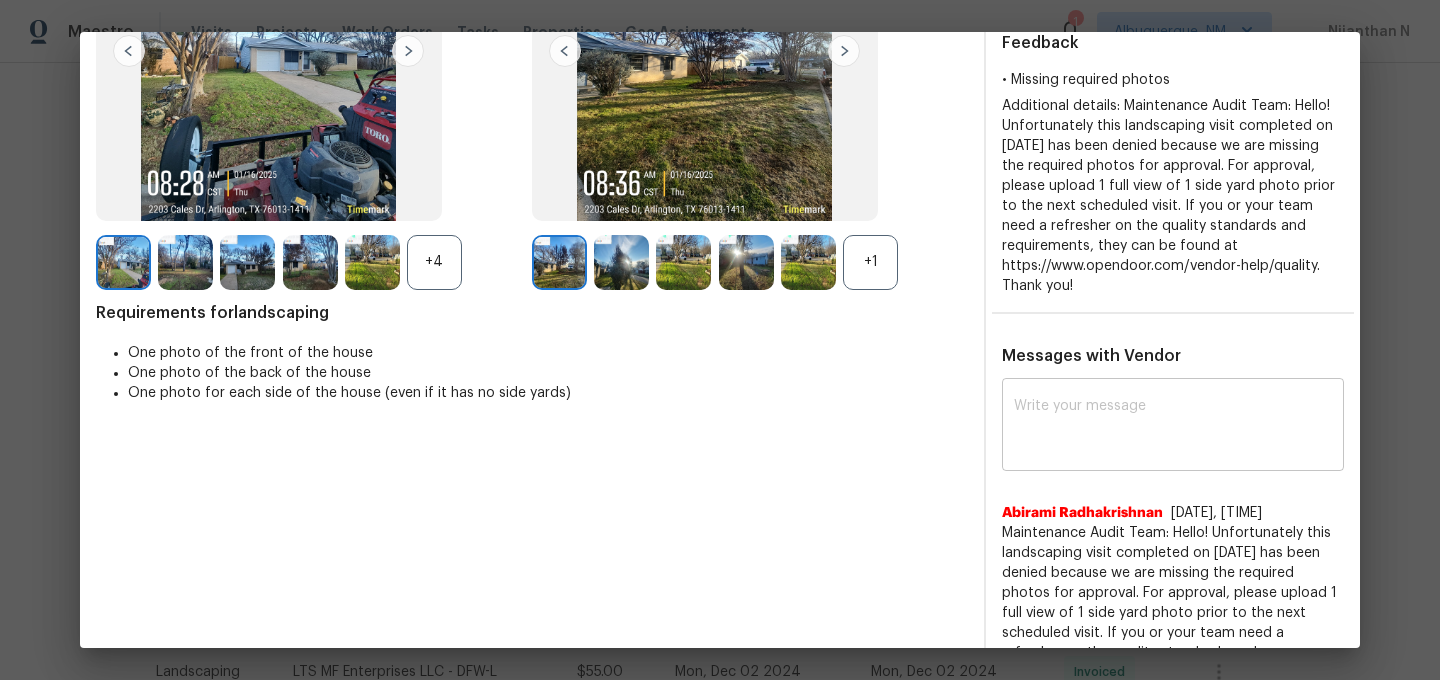 click at bounding box center (1173, 427) 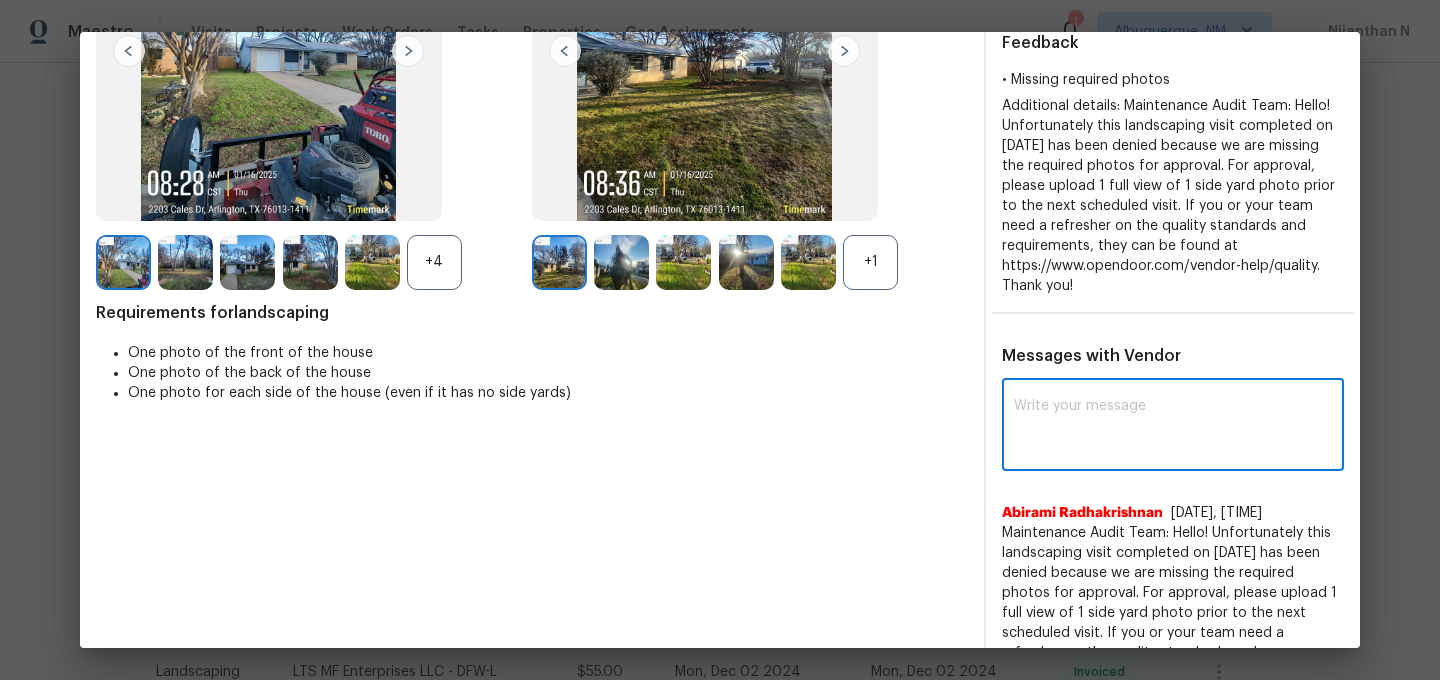 paste on "Maintenance Audit Team: Hello! Thank you for the feedback after further review this visit was approved." 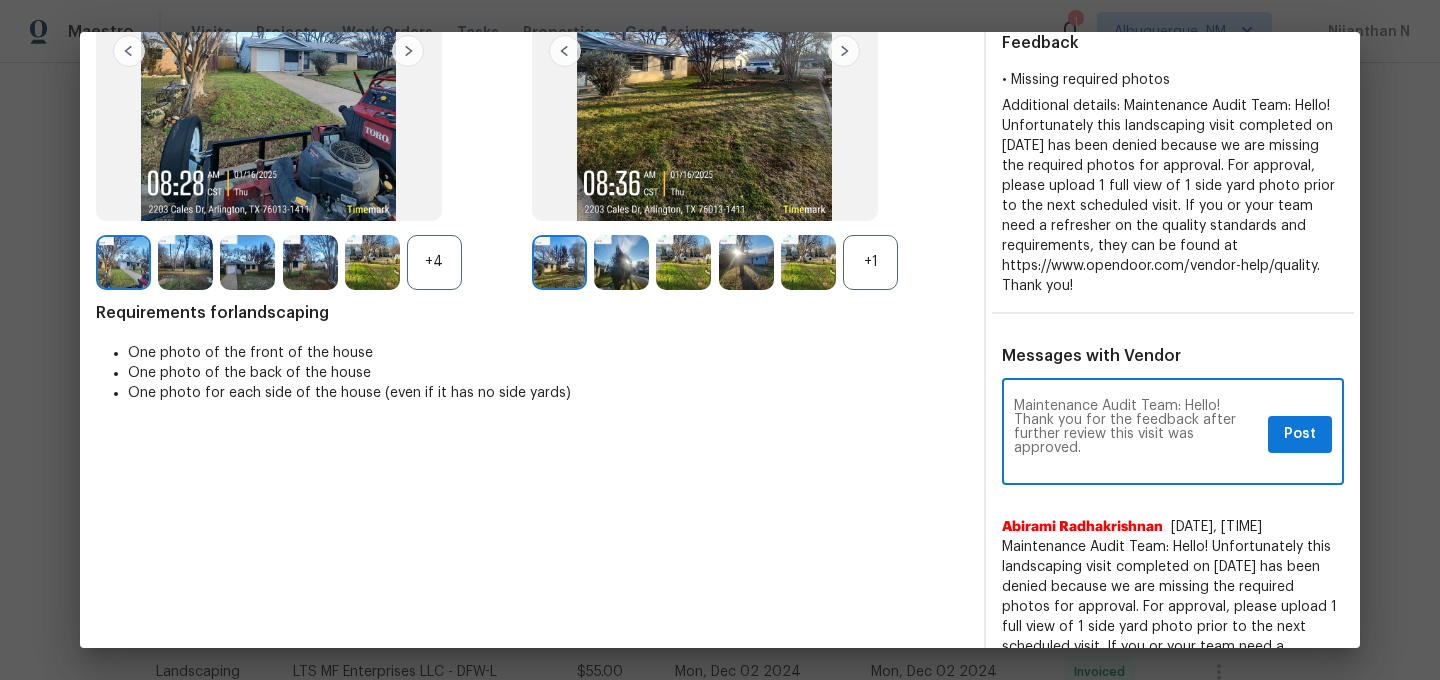 scroll, scrollTop: 0, scrollLeft: 0, axis: both 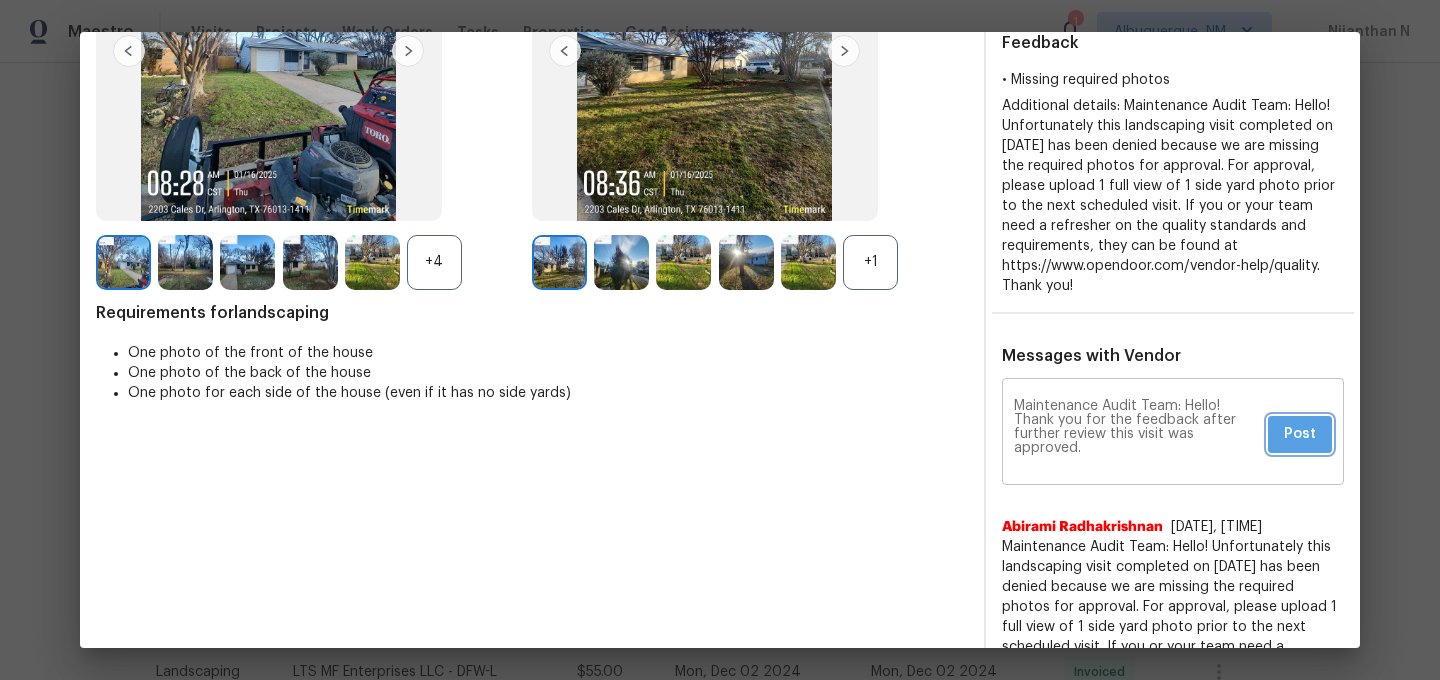 click on "Post" at bounding box center [1300, 434] 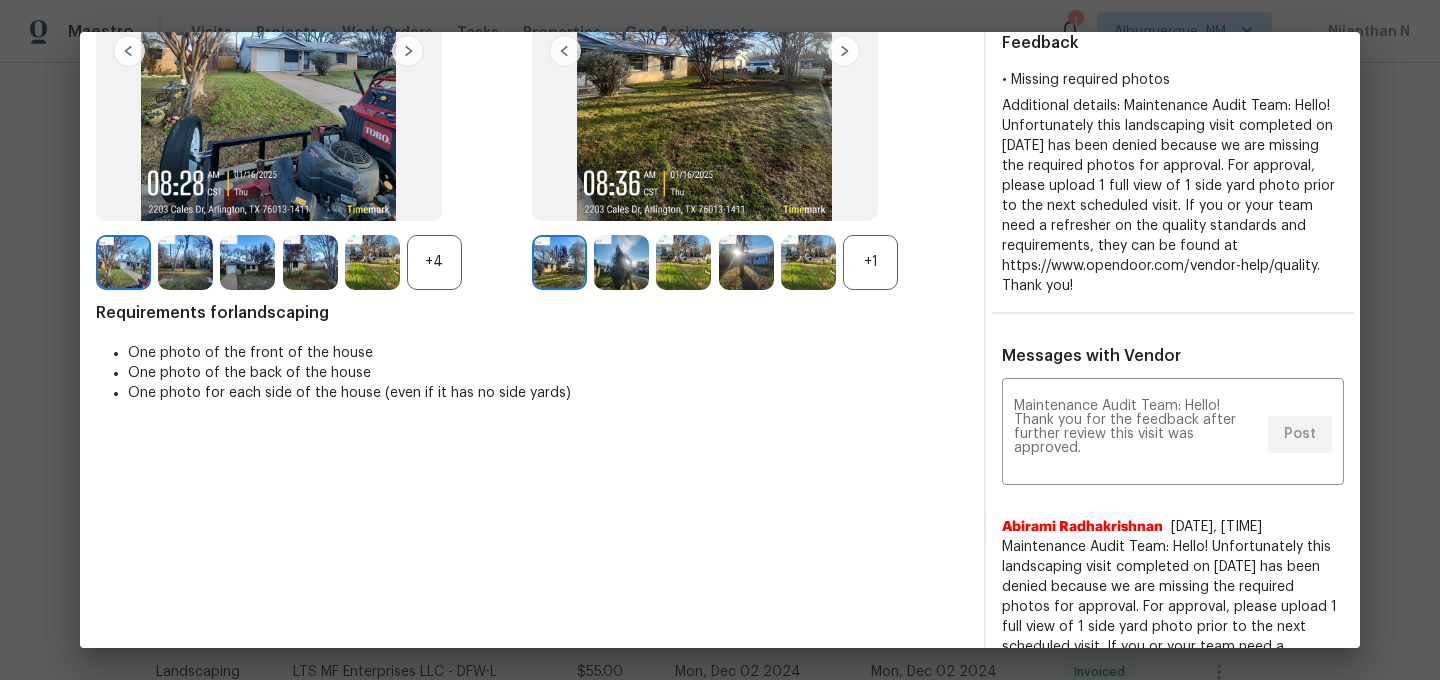 scroll, scrollTop: 0, scrollLeft: 0, axis: both 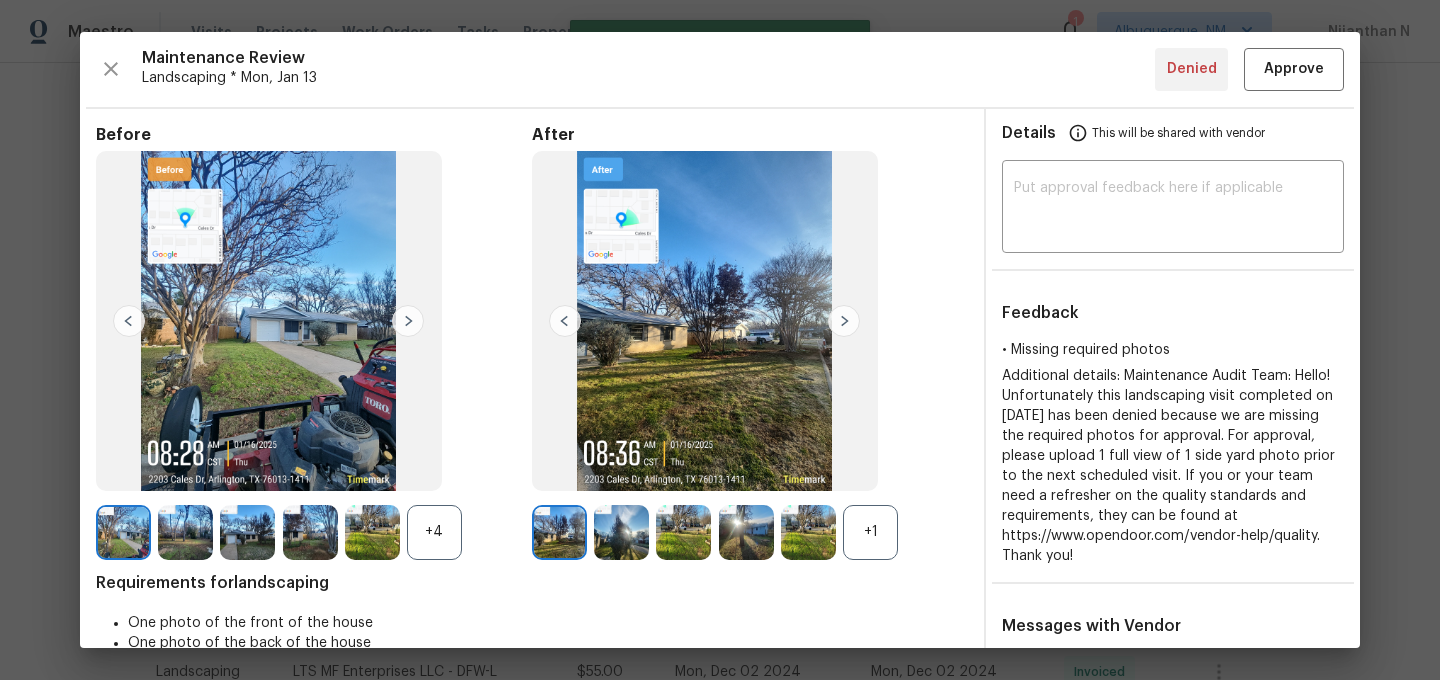 type 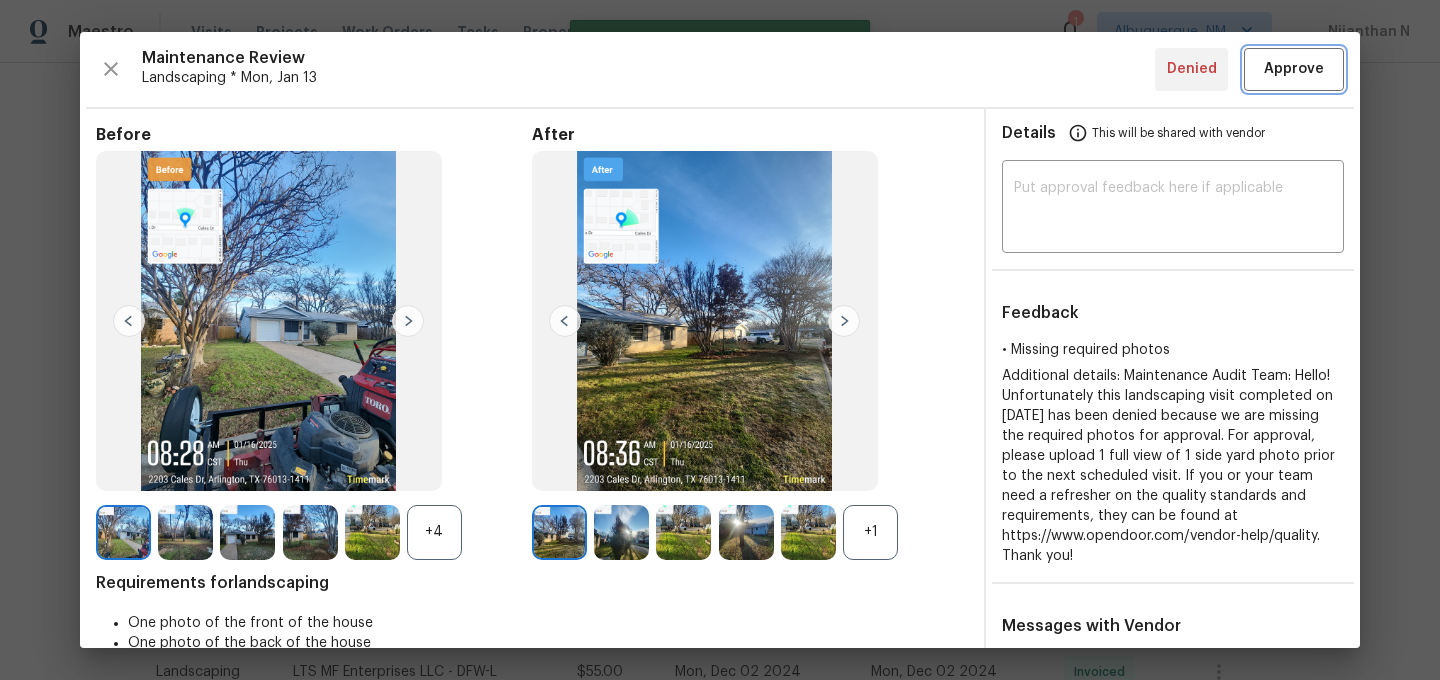 click on "Approve" at bounding box center [1294, 69] 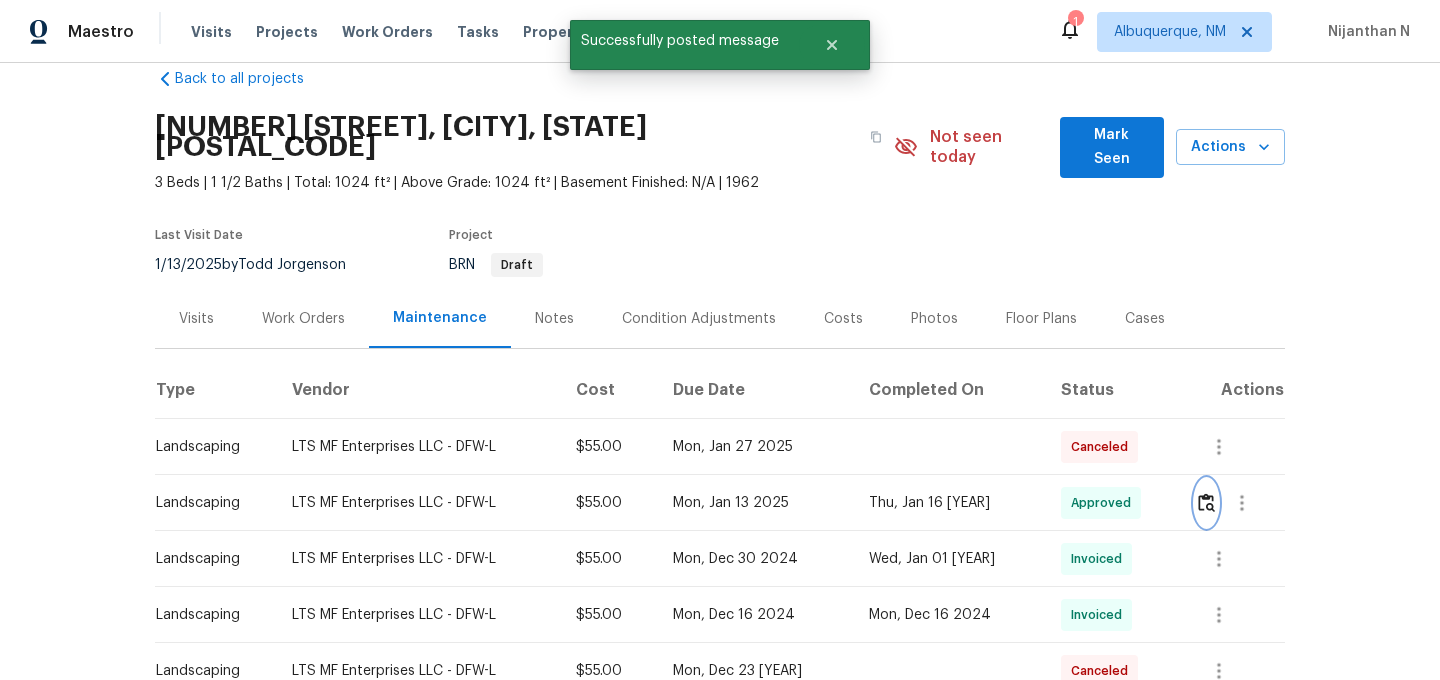 scroll, scrollTop: 0, scrollLeft: 0, axis: both 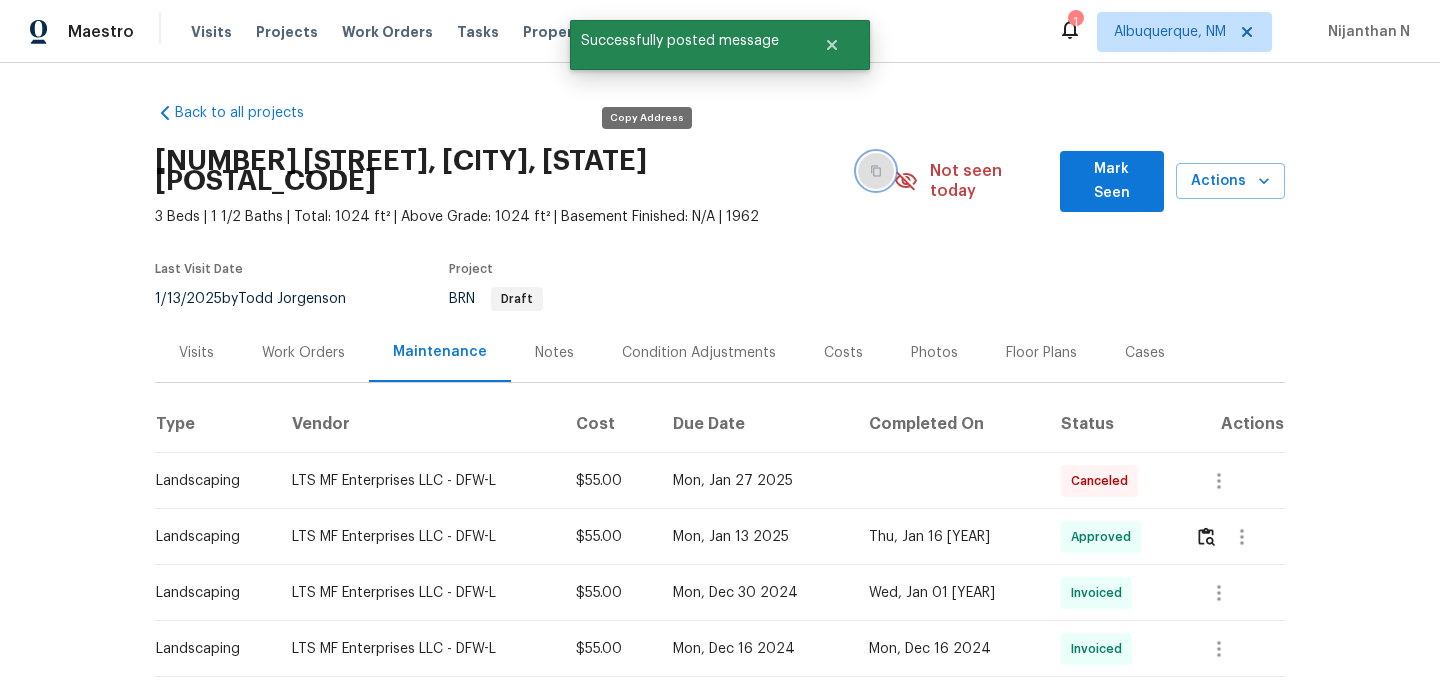 click at bounding box center (876, 171) 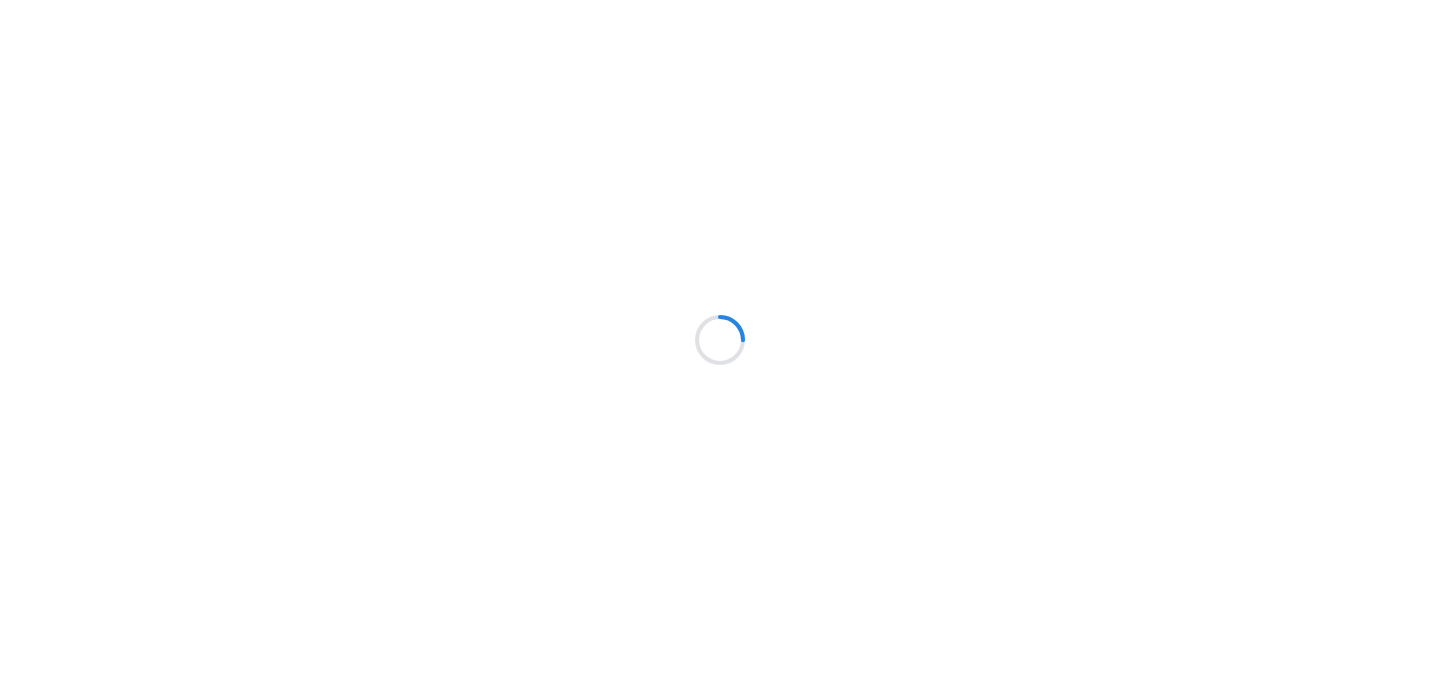 scroll, scrollTop: 0, scrollLeft: 0, axis: both 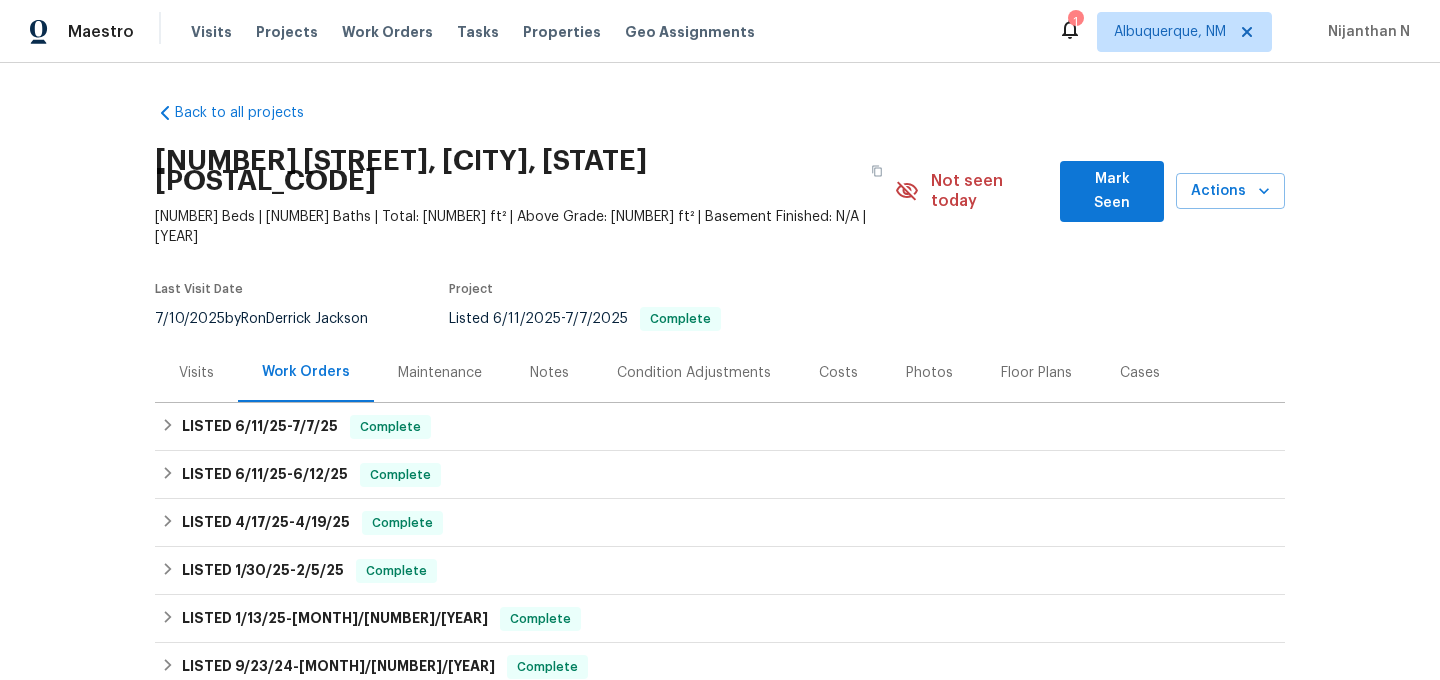 click on "Maintenance" at bounding box center (440, 373) 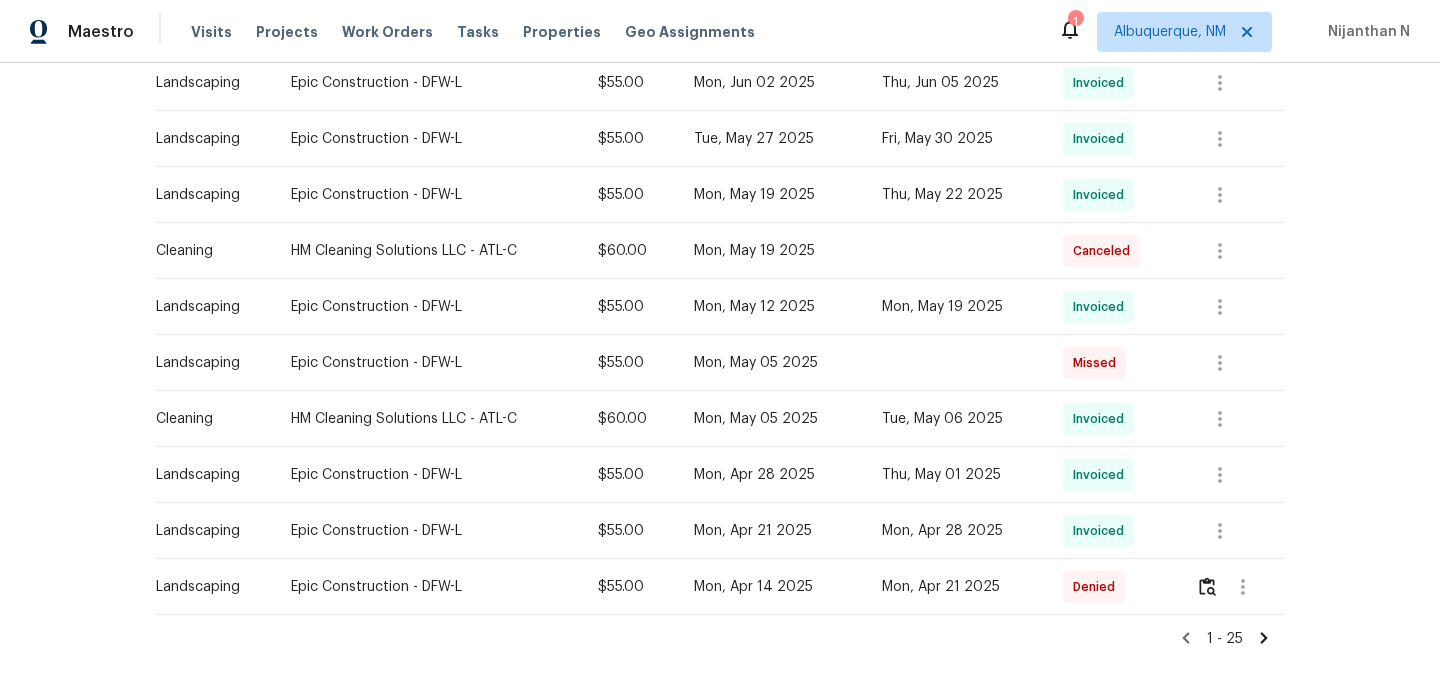 scroll, scrollTop: 1306, scrollLeft: 0, axis: vertical 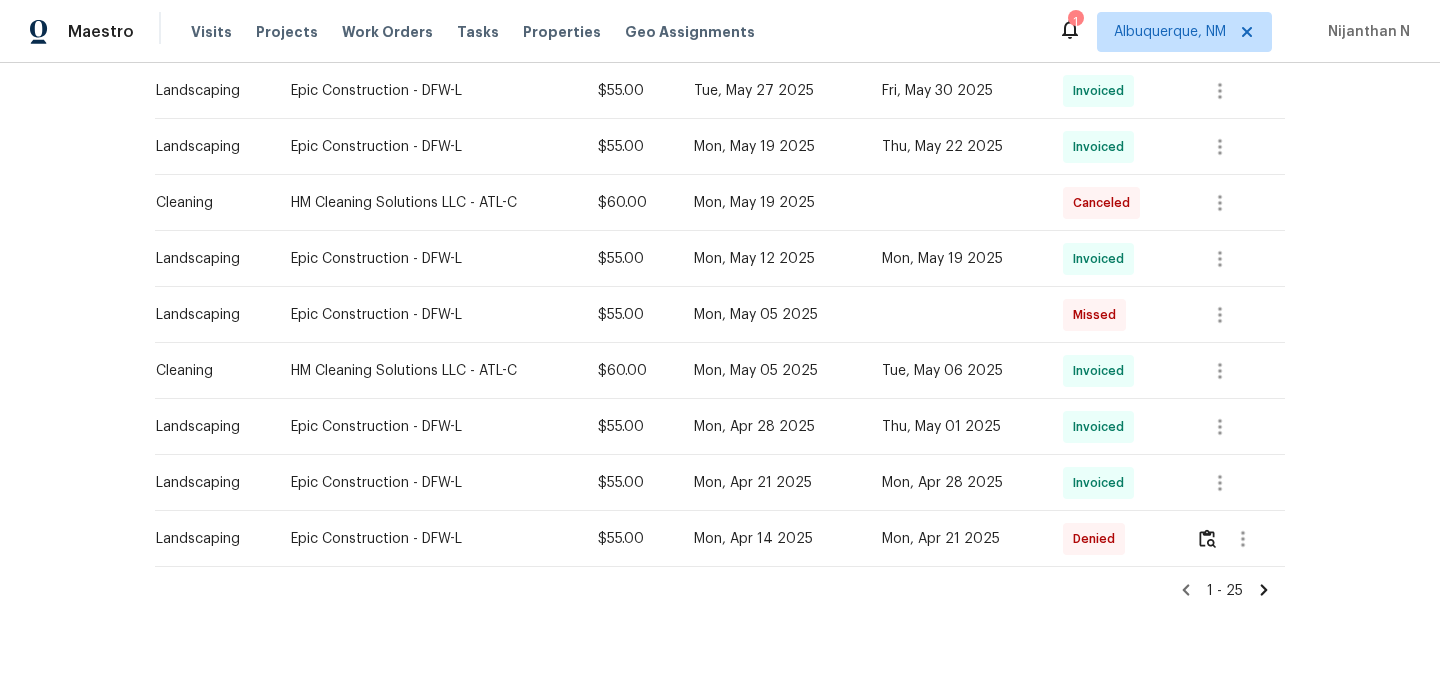 click 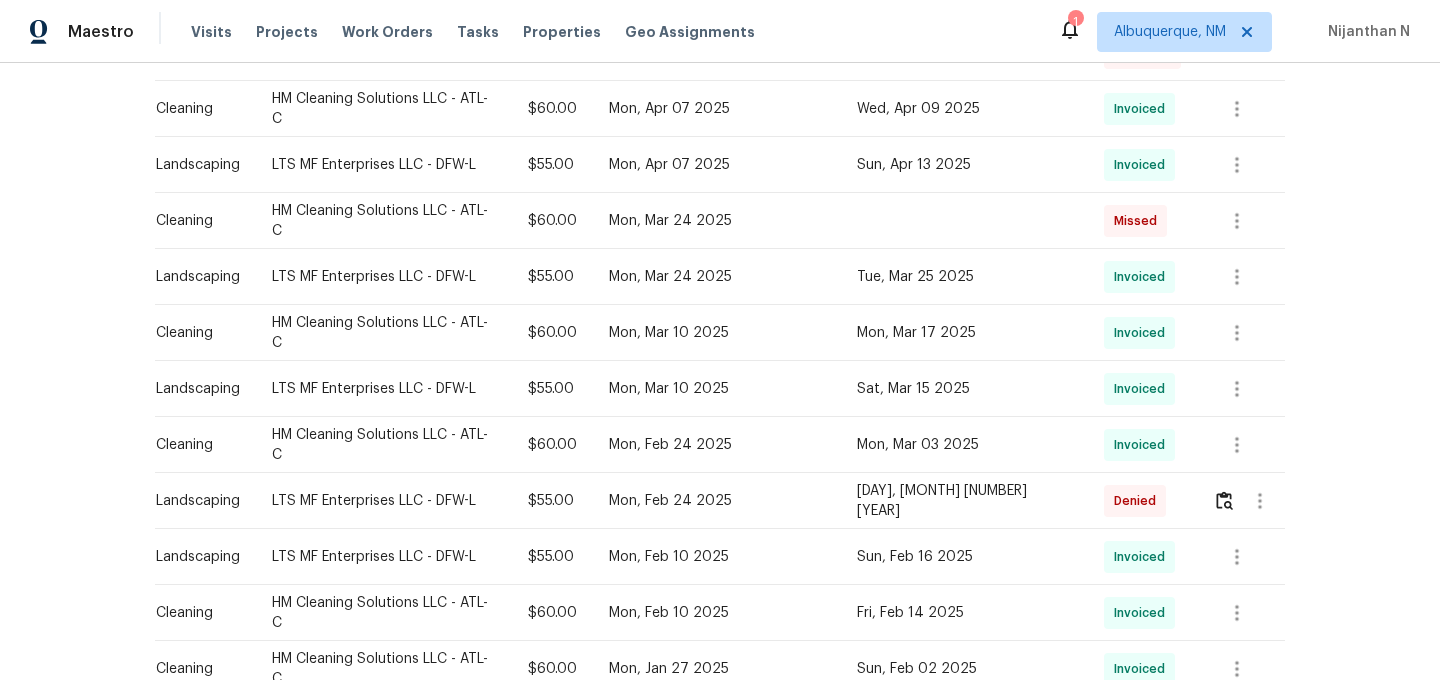 scroll, scrollTop: 535, scrollLeft: 0, axis: vertical 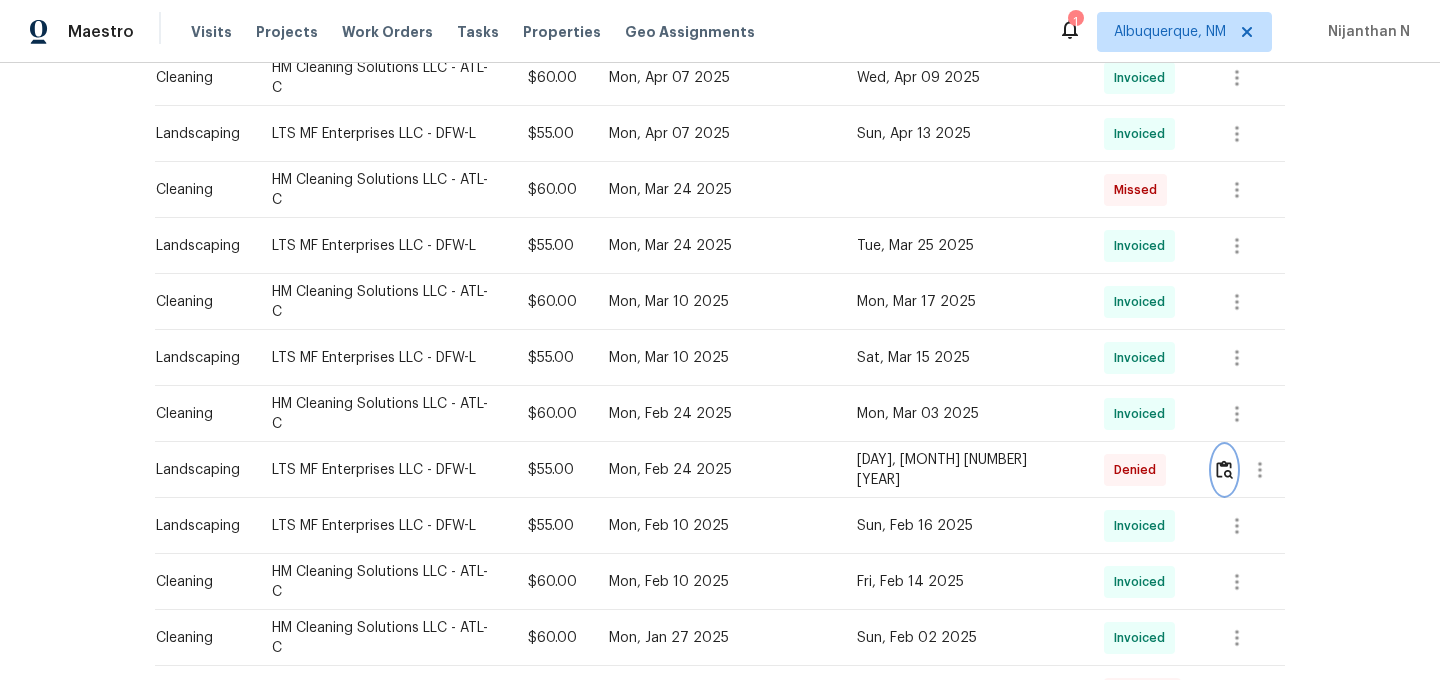 click at bounding box center [1224, 469] 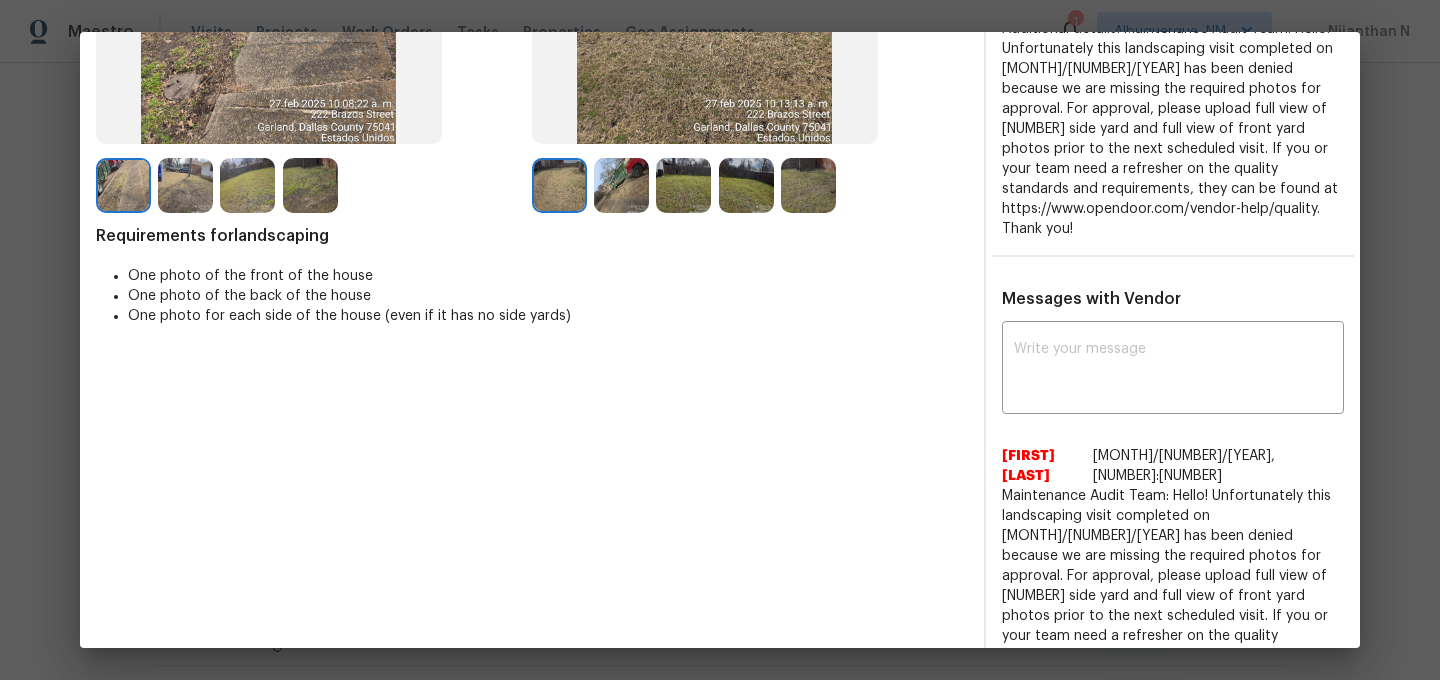 scroll, scrollTop: 374, scrollLeft: 0, axis: vertical 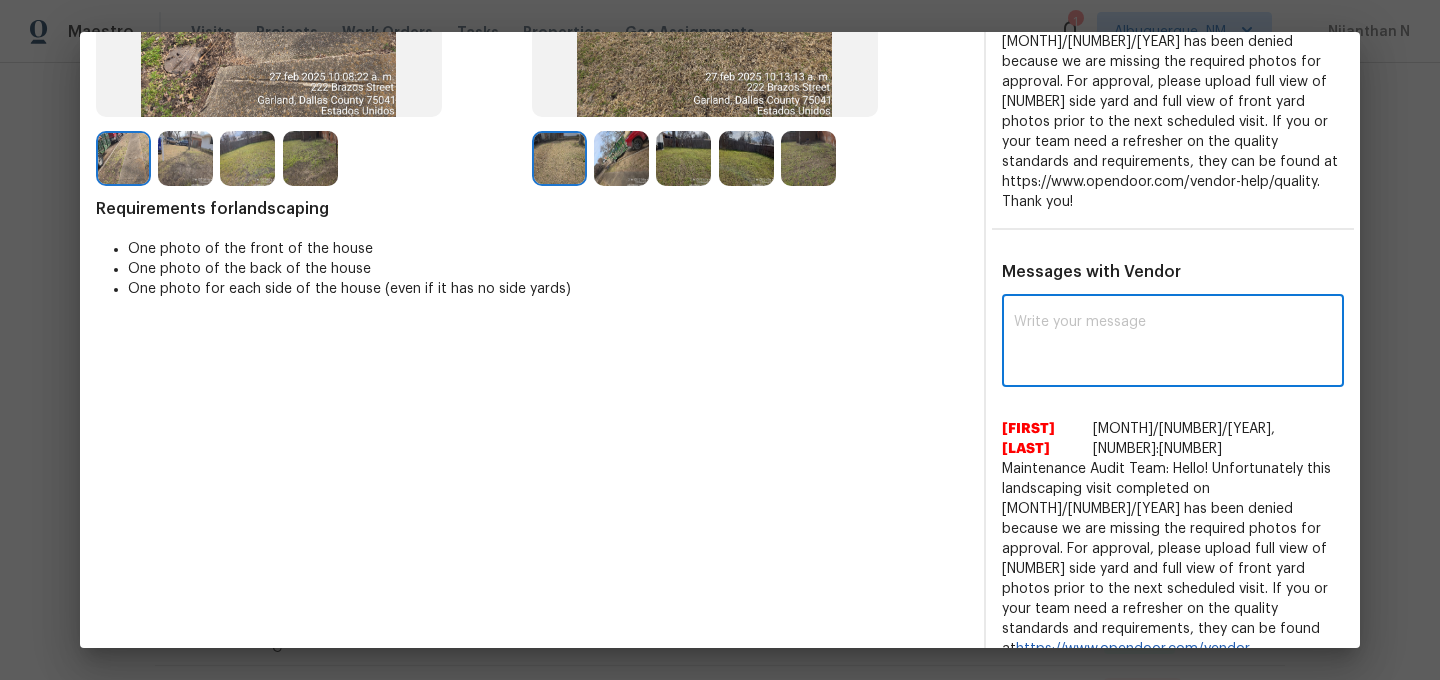 click at bounding box center [1173, 343] 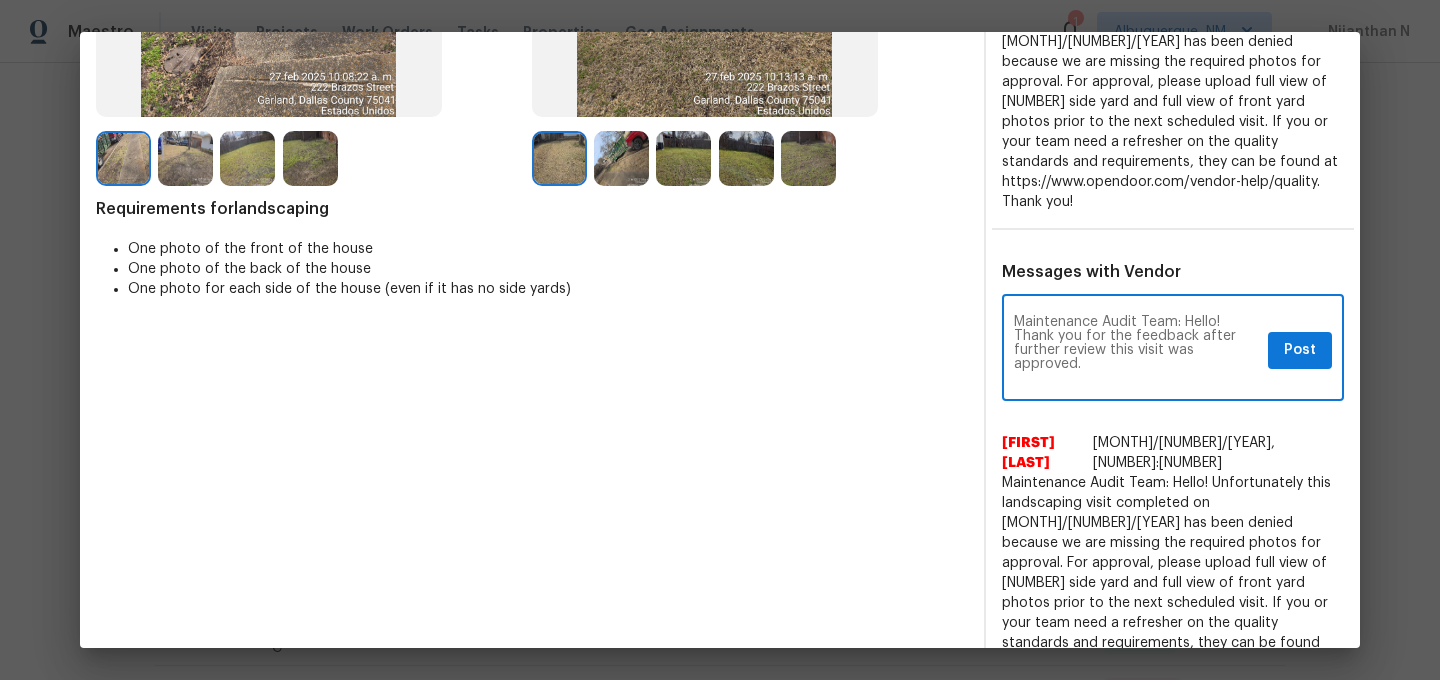 scroll, scrollTop: 0, scrollLeft: 0, axis: both 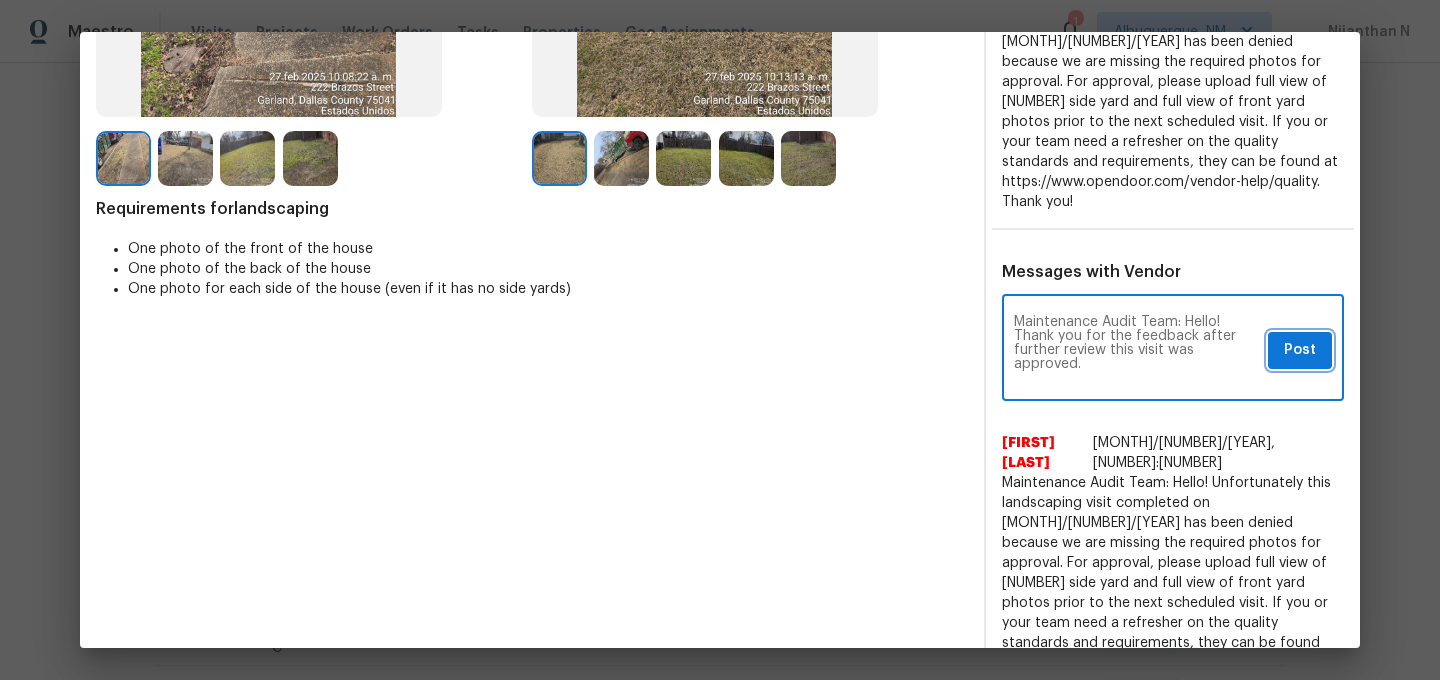 click on "Post" at bounding box center (1300, 350) 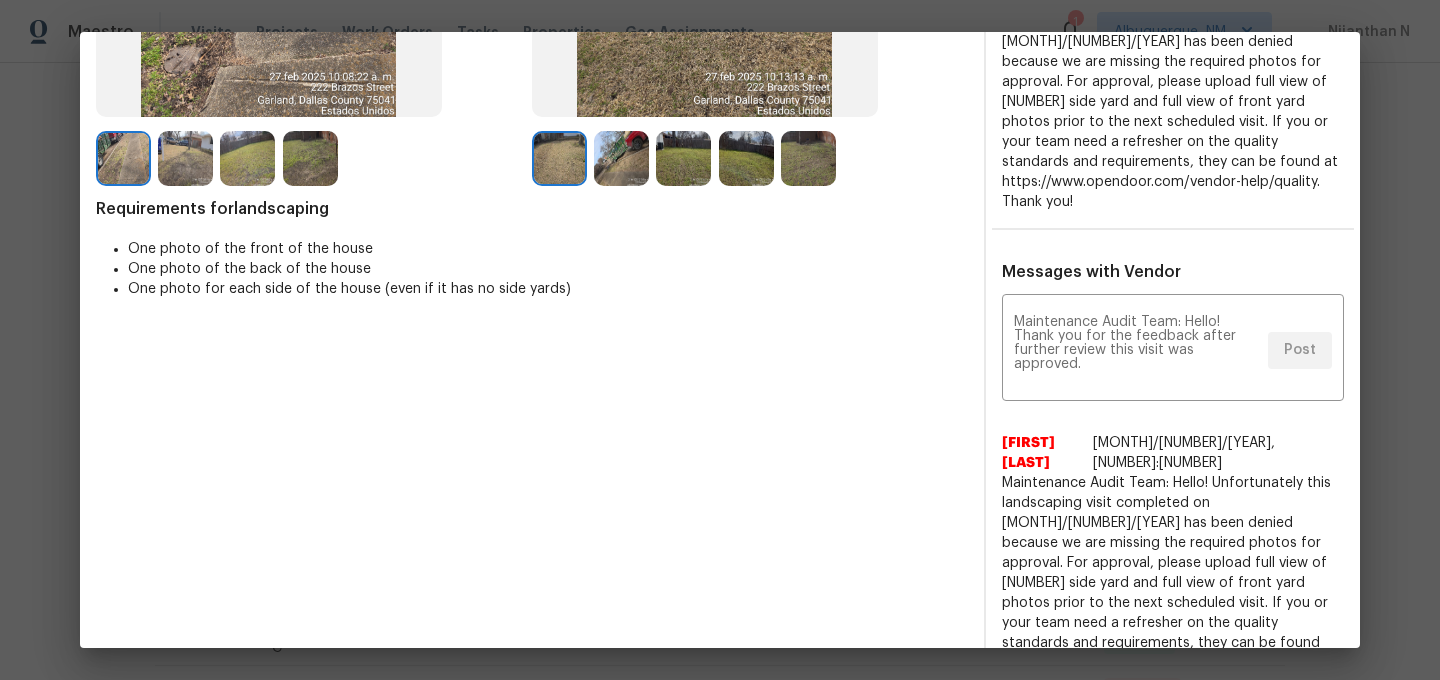 scroll, scrollTop: 0, scrollLeft: 0, axis: both 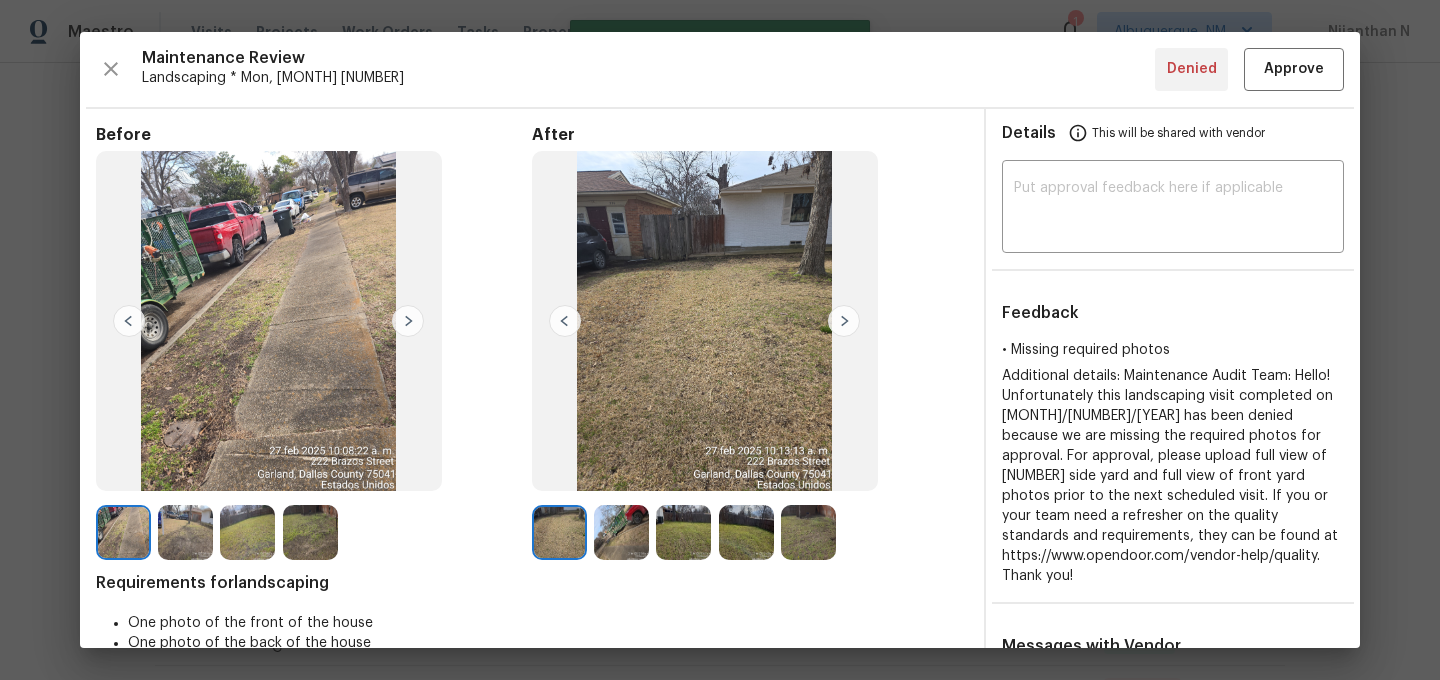 type 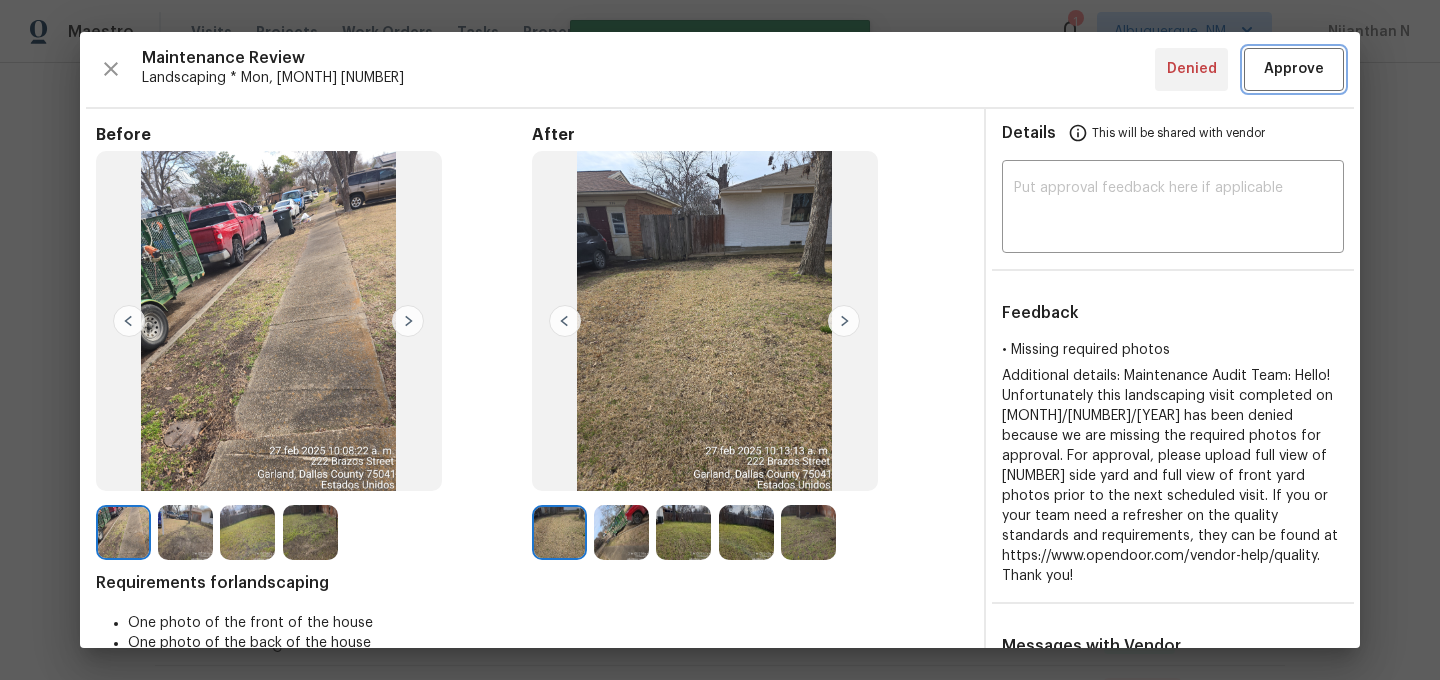 click on "Approve" at bounding box center [1294, 69] 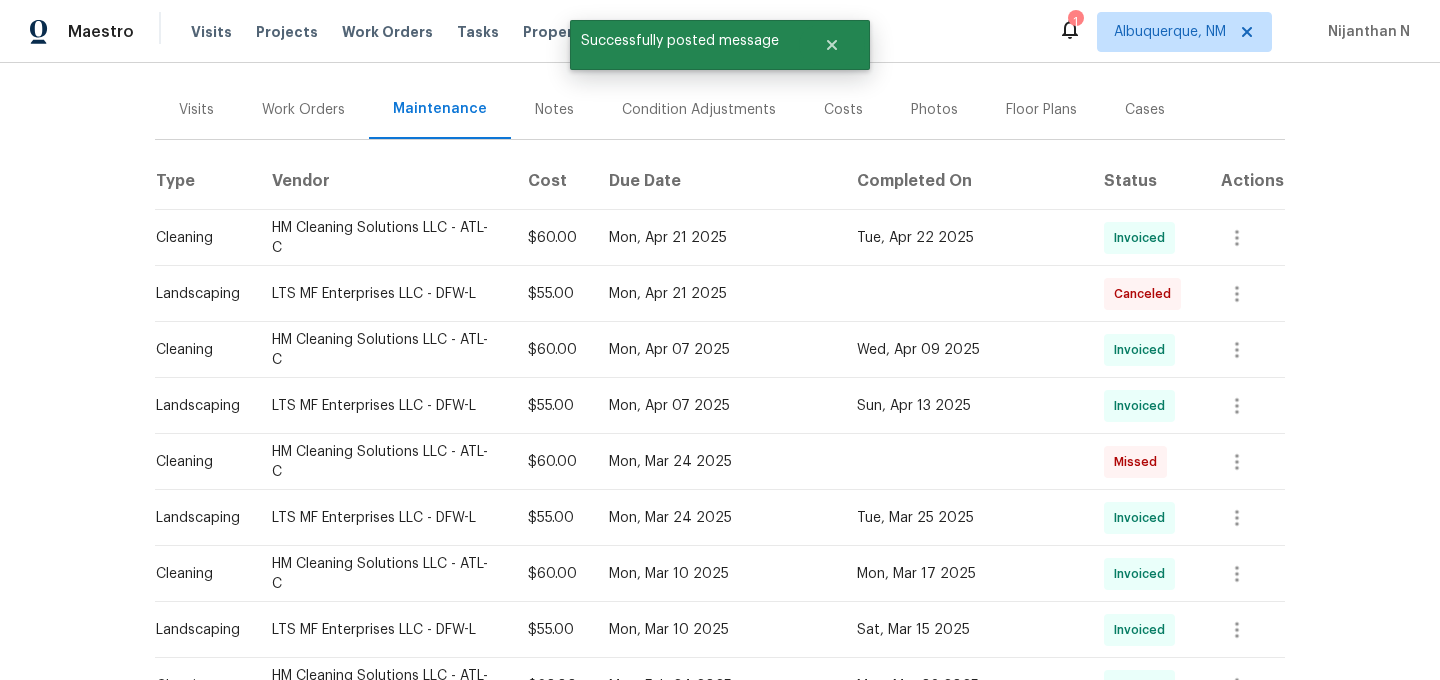 scroll, scrollTop: 0, scrollLeft: 0, axis: both 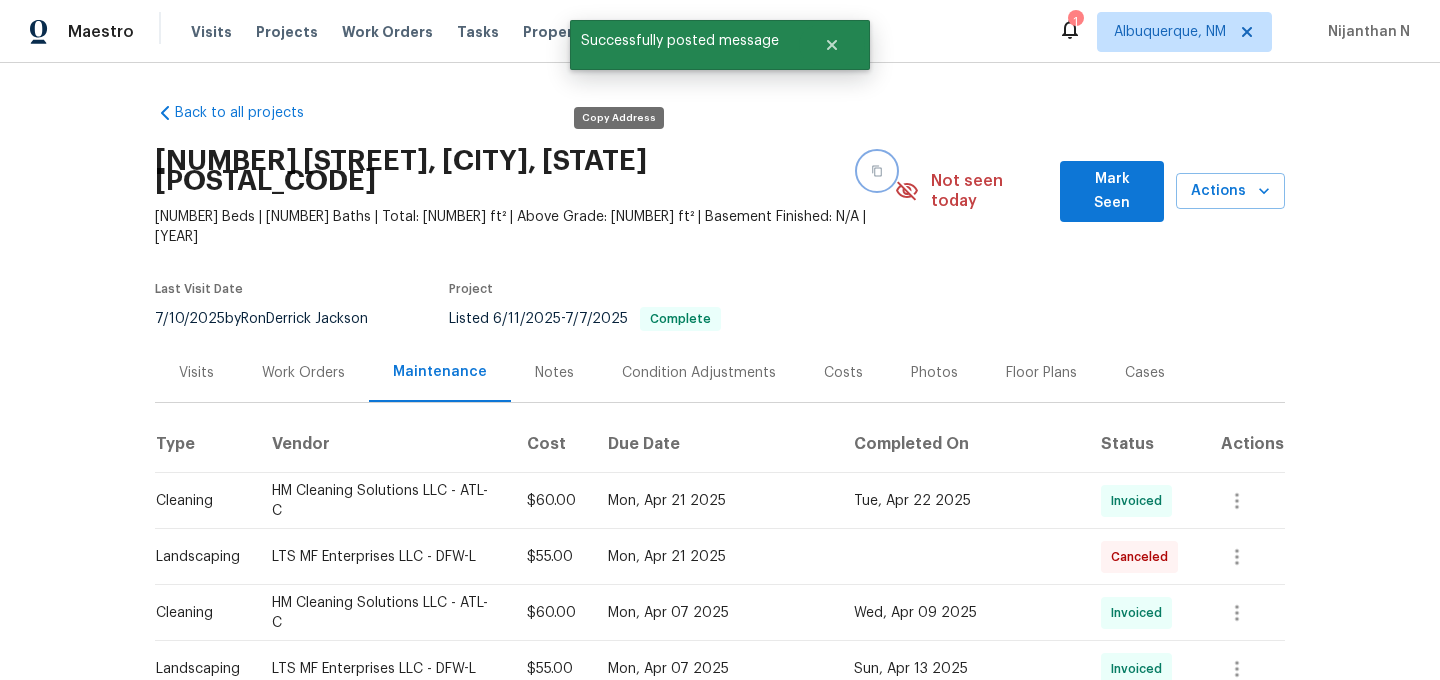 click at bounding box center (877, 171) 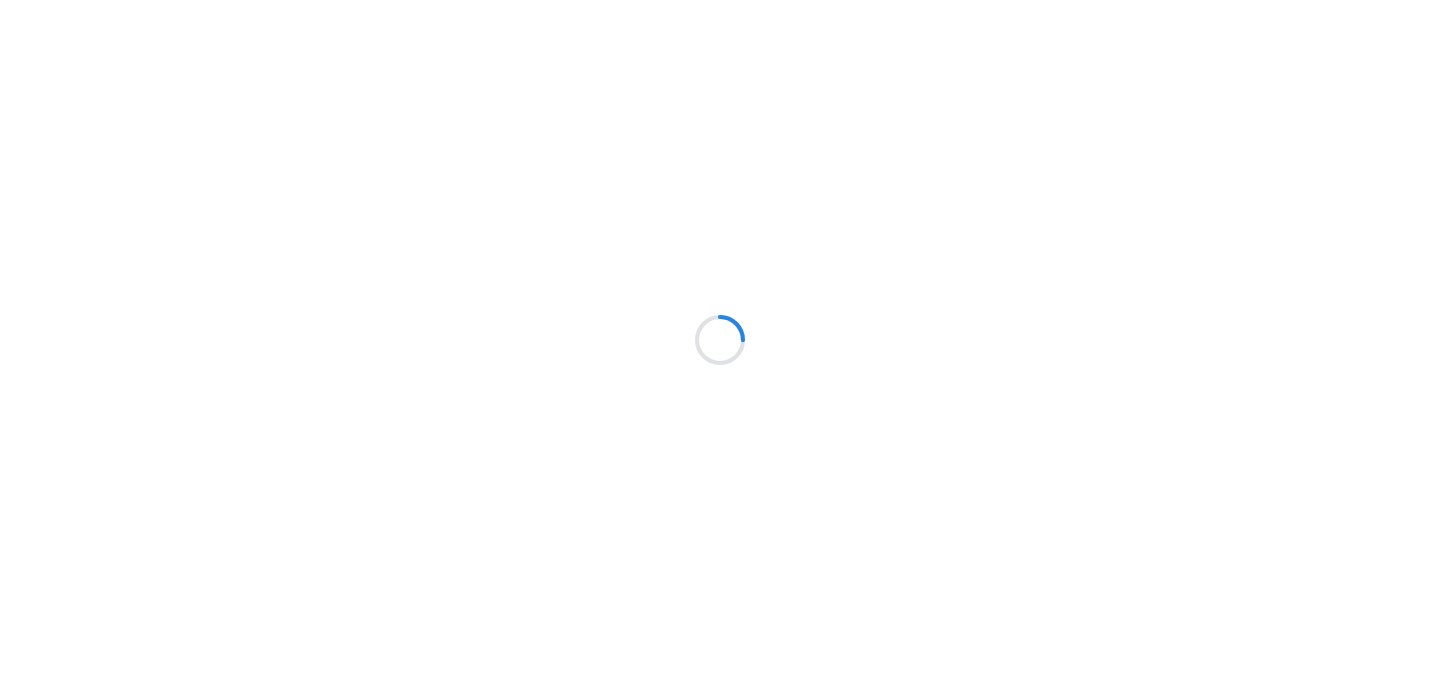scroll, scrollTop: 0, scrollLeft: 0, axis: both 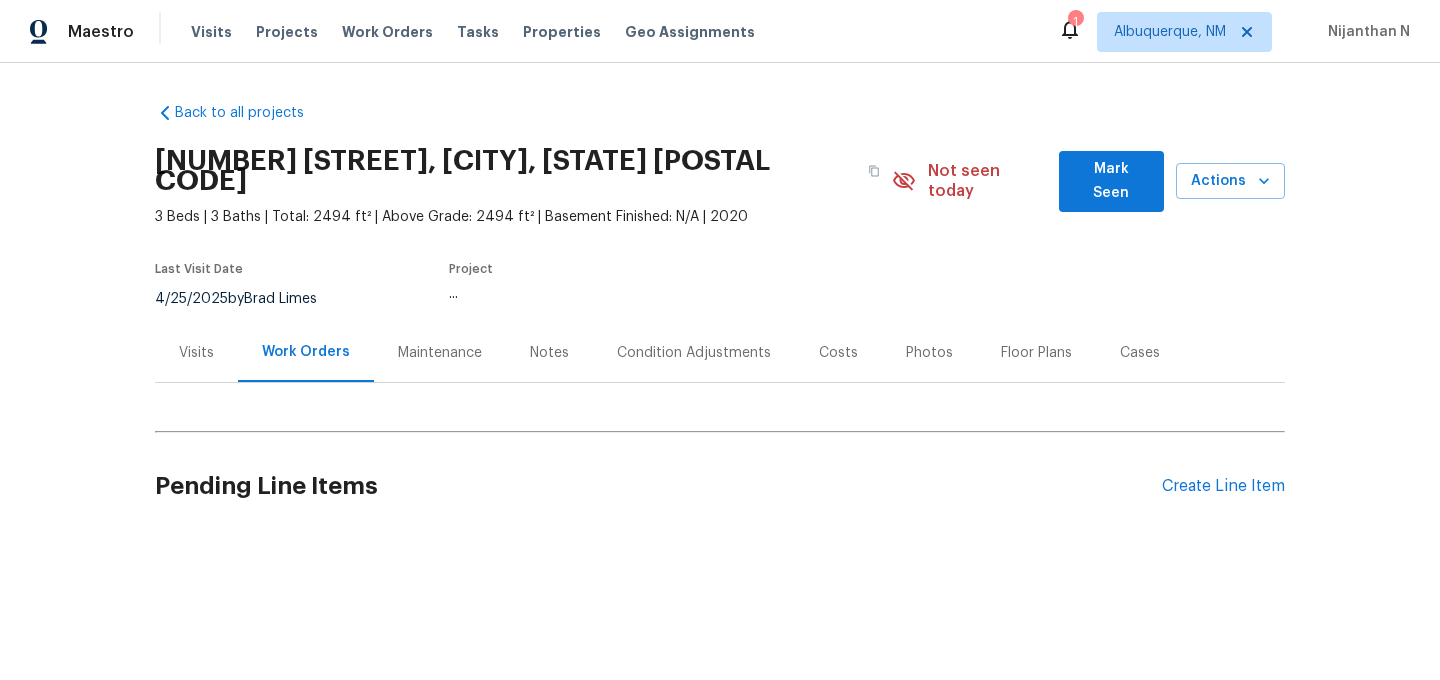 click on "Maintenance" at bounding box center [440, 353] 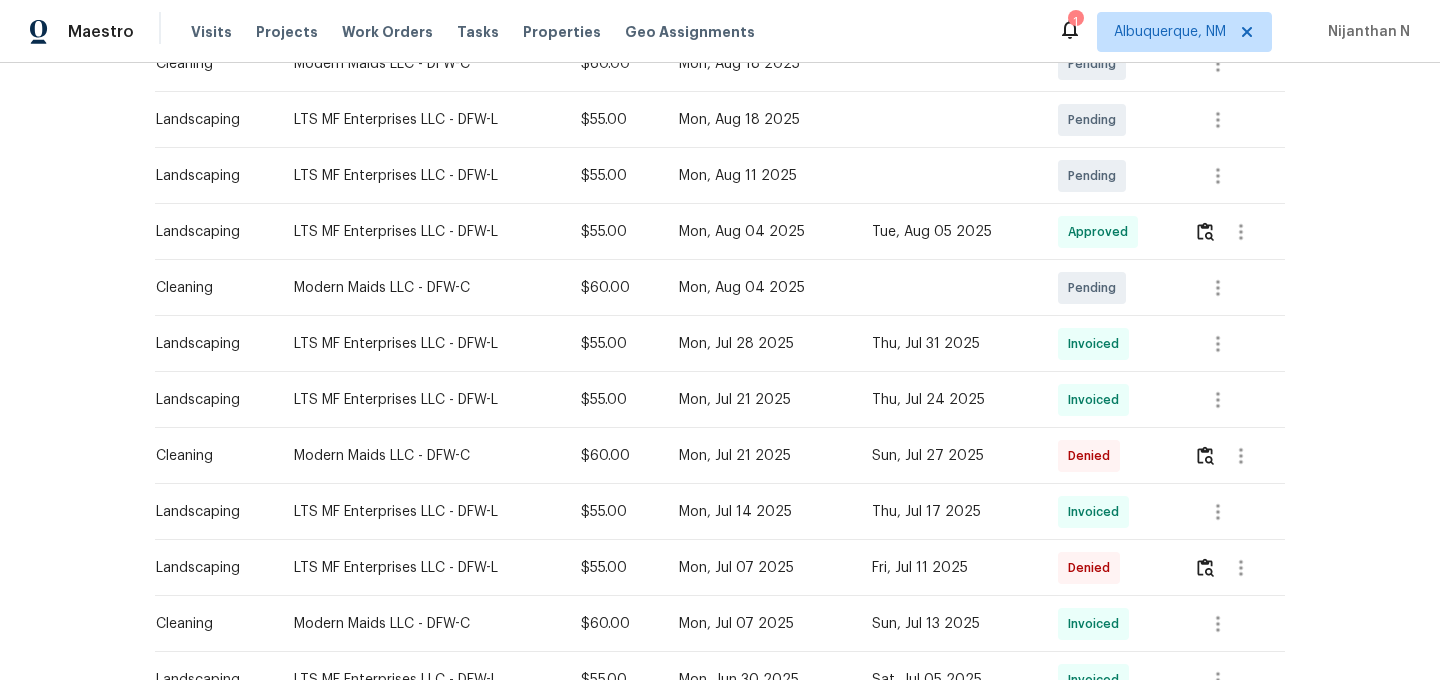 scroll, scrollTop: 532, scrollLeft: 0, axis: vertical 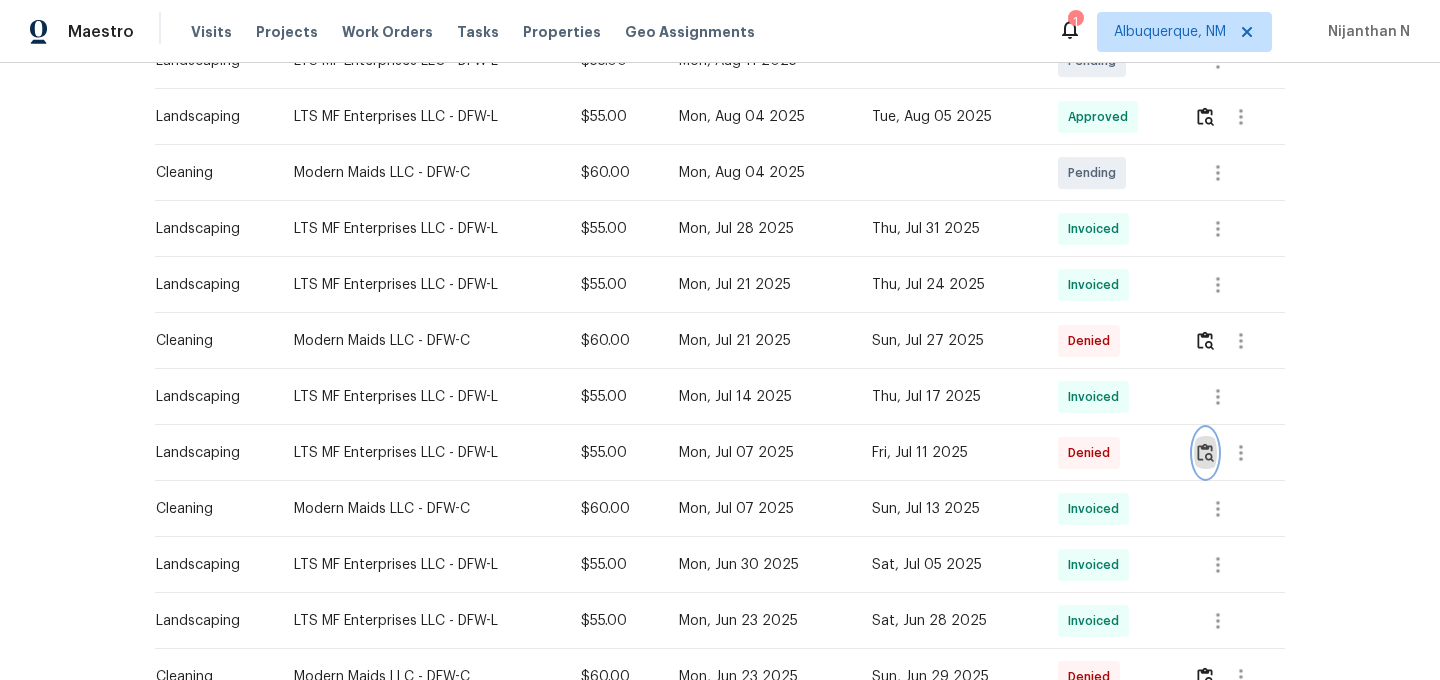 click at bounding box center [1205, 452] 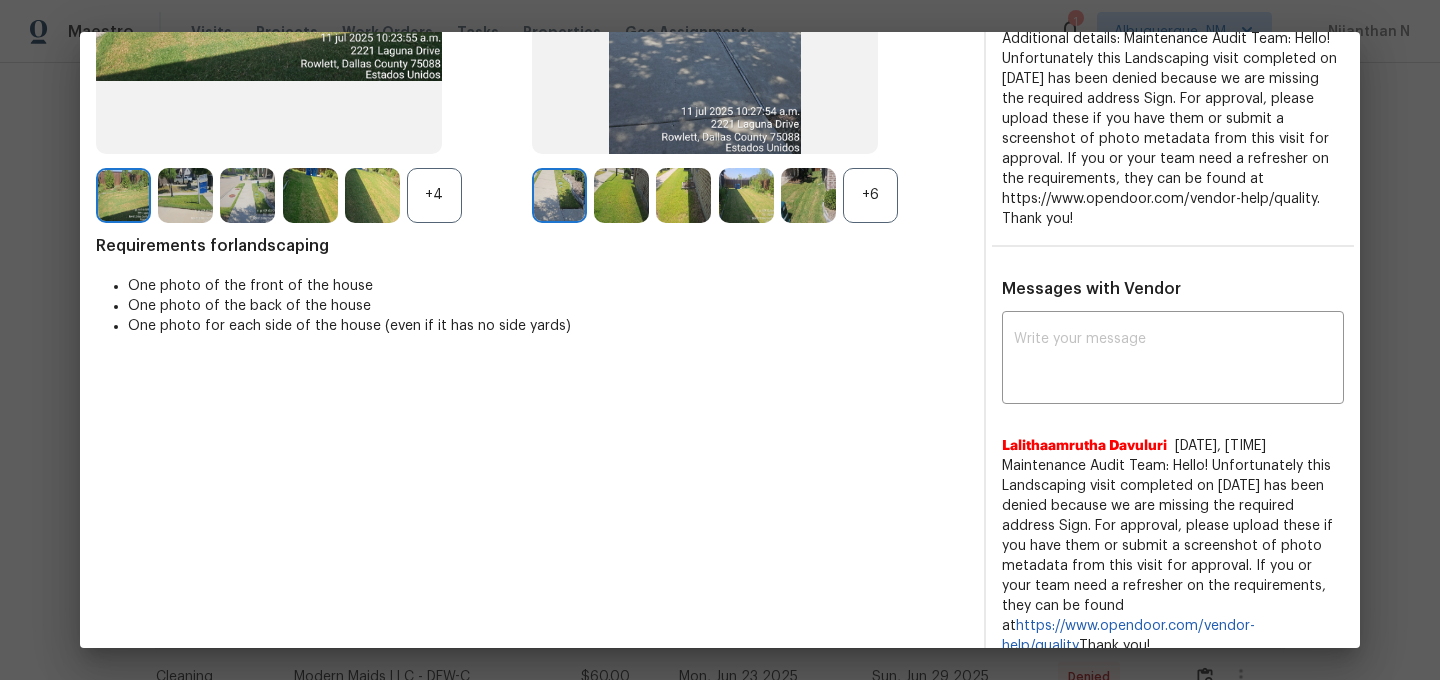 scroll, scrollTop: 274, scrollLeft: 0, axis: vertical 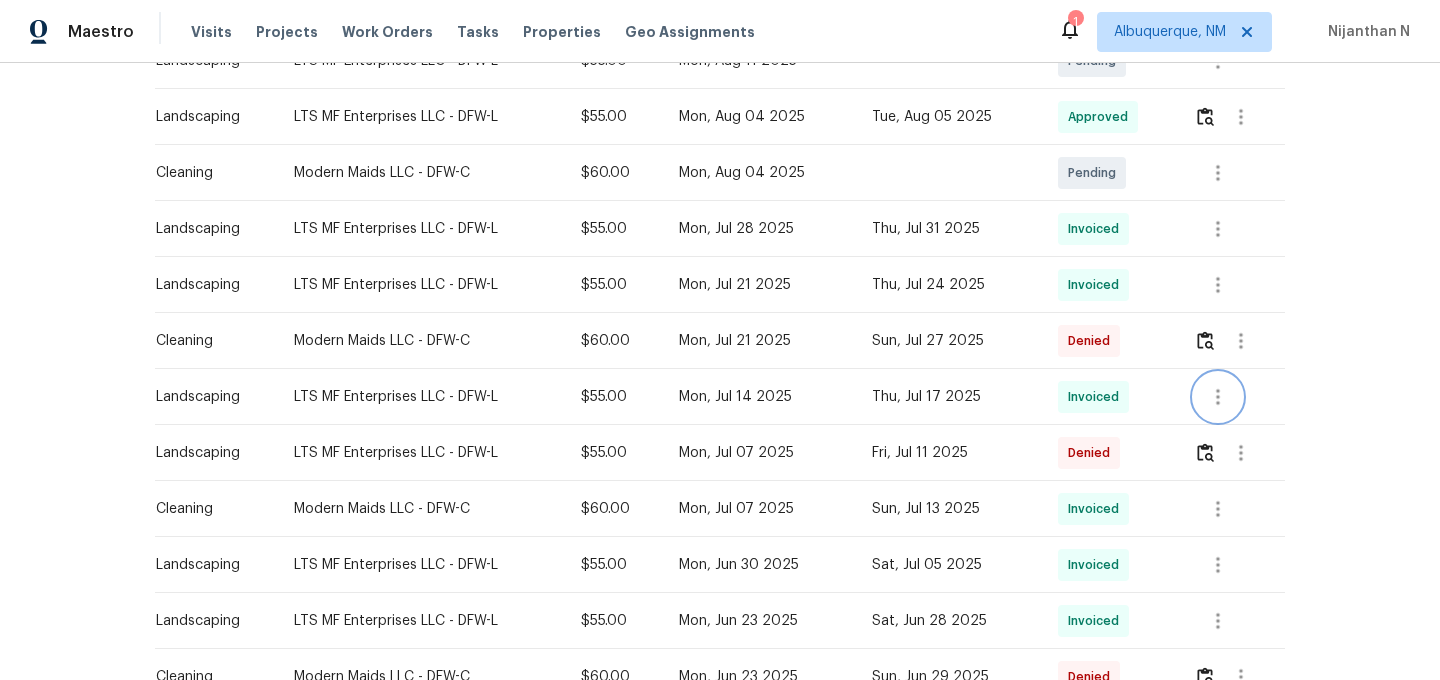 click 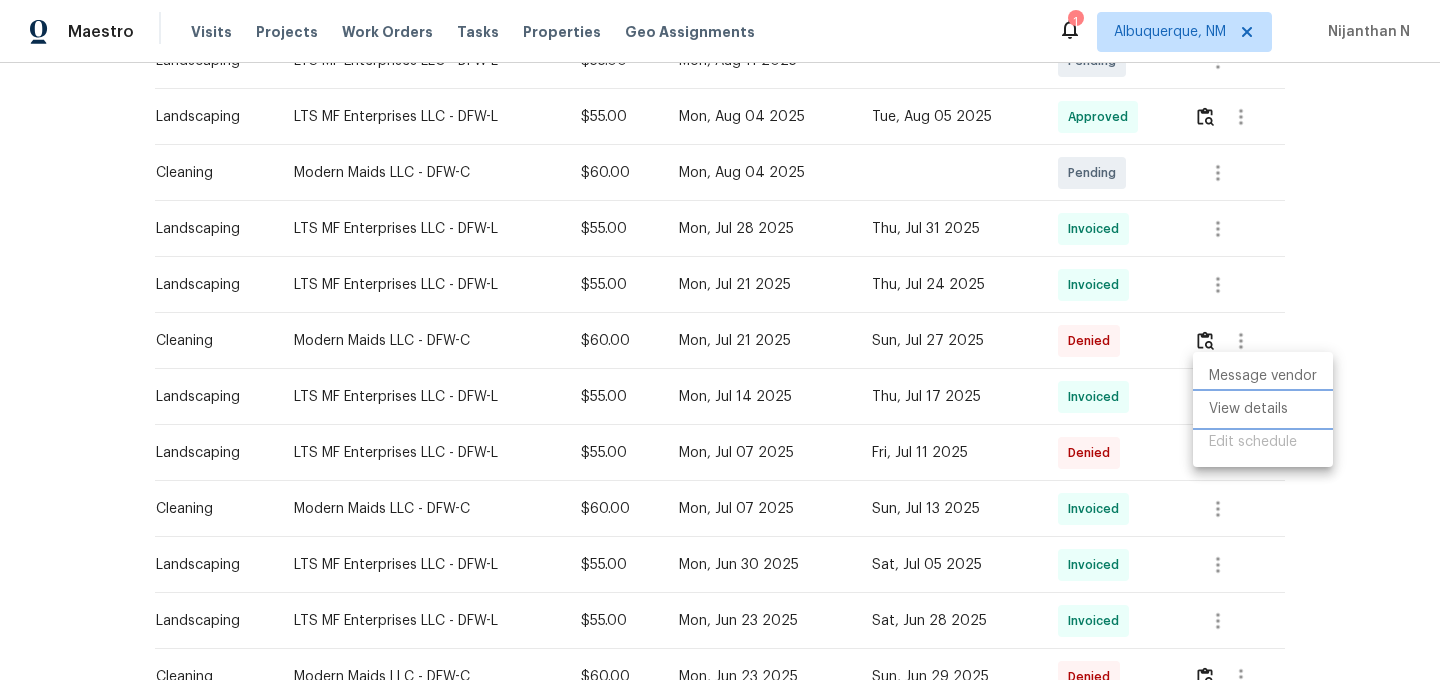 click on "View details" at bounding box center (1263, 409) 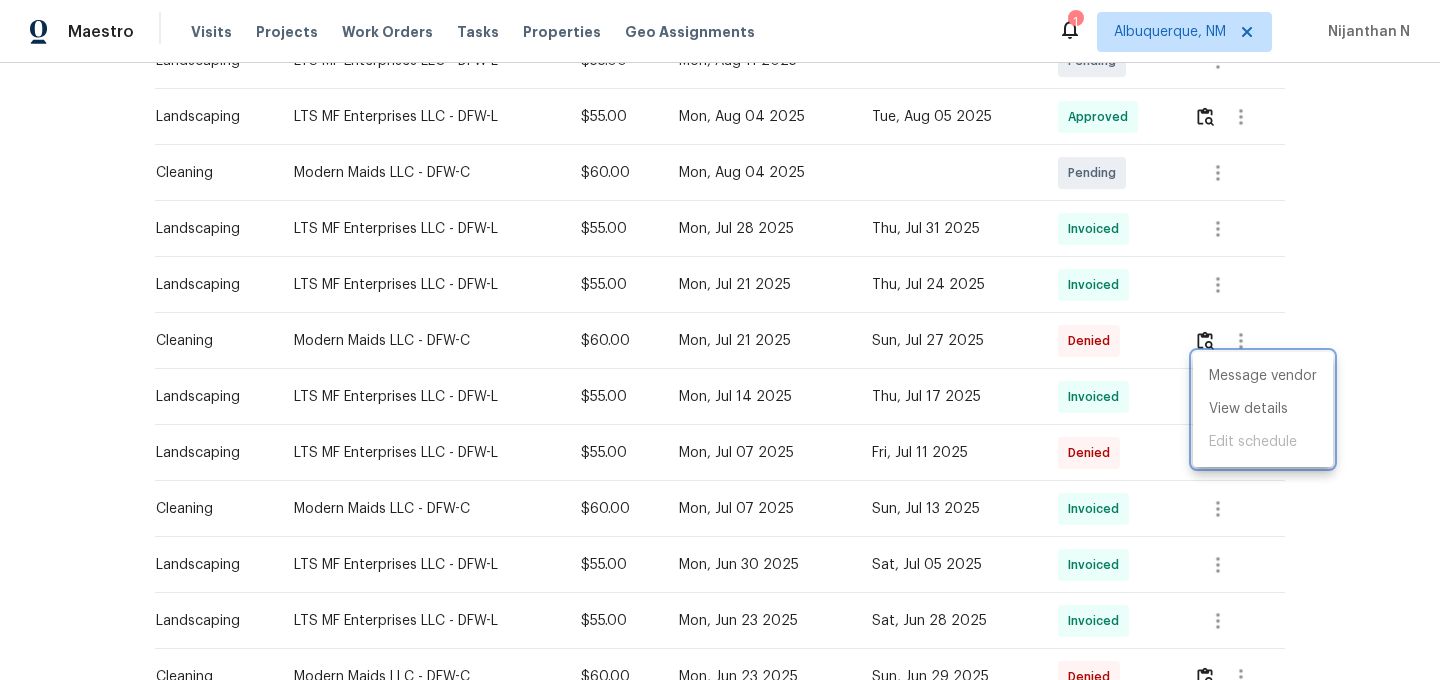click at bounding box center (720, 340) 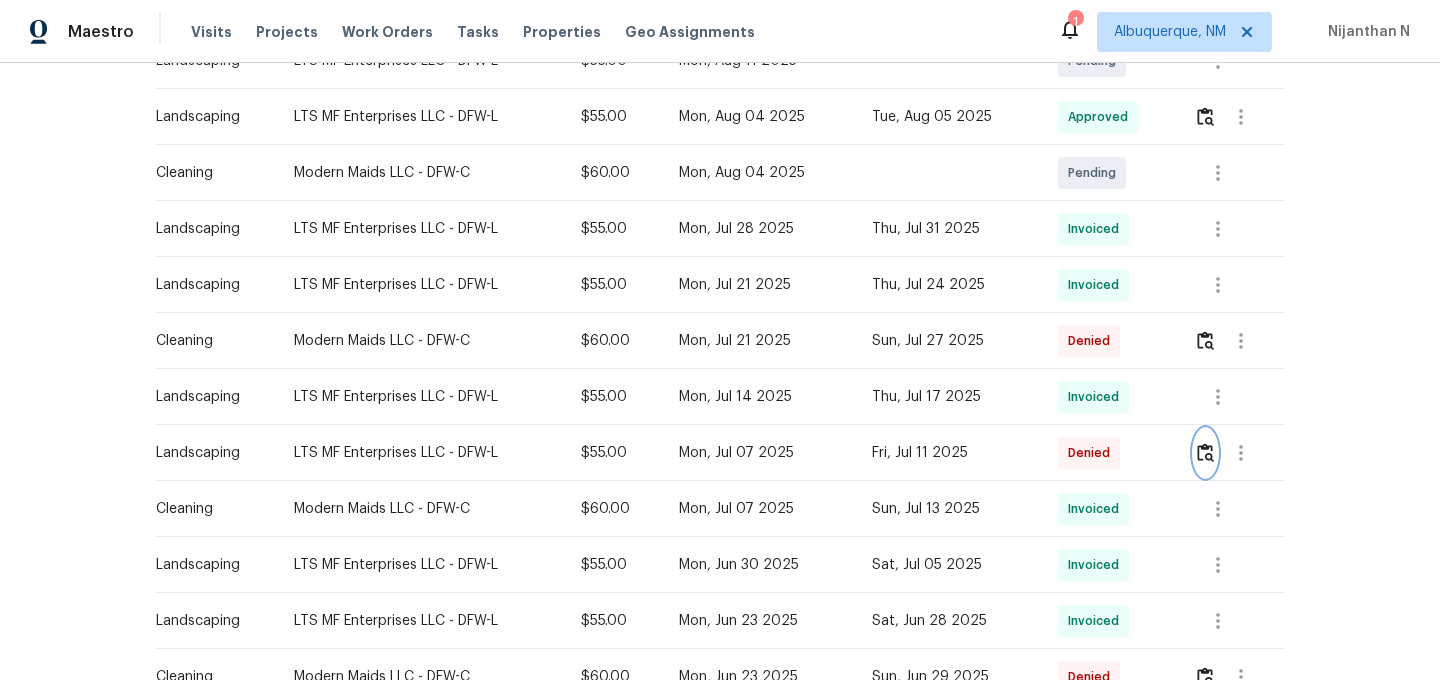 click at bounding box center [1205, 453] 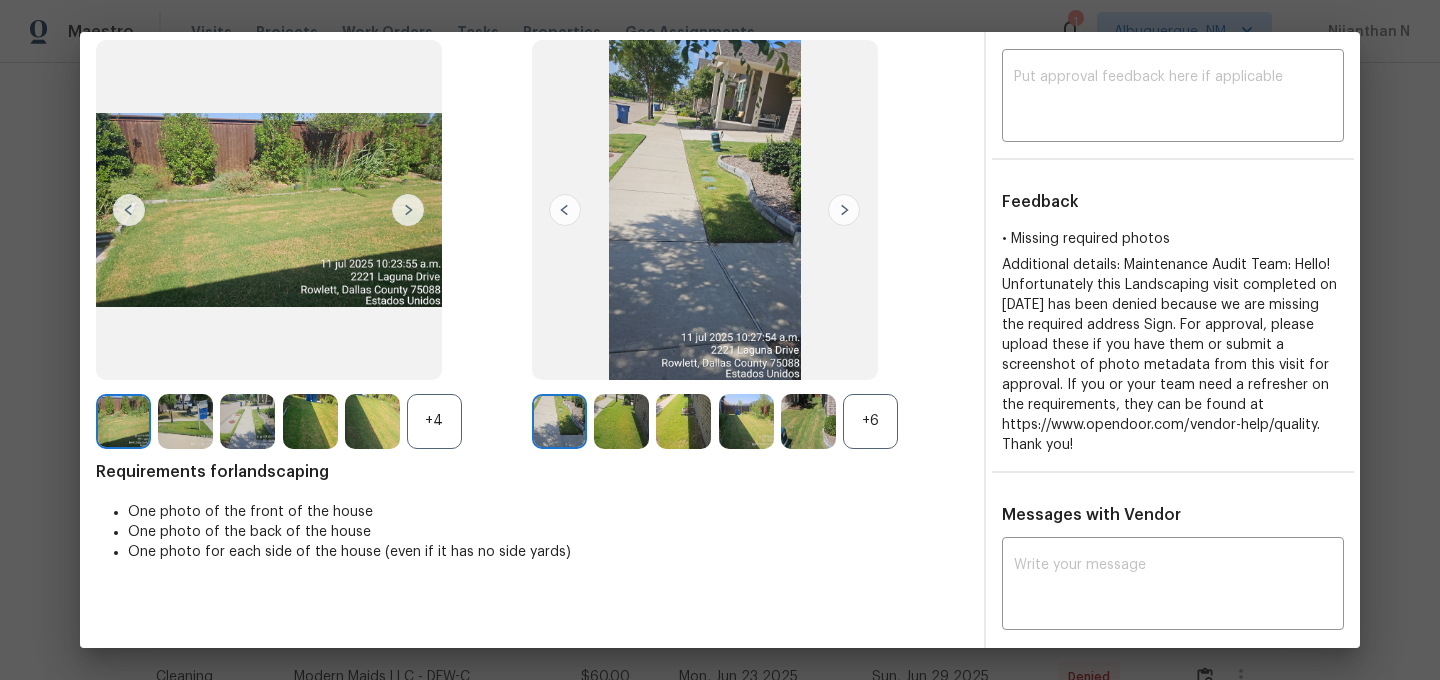 scroll, scrollTop: 289, scrollLeft: 0, axis: vertical 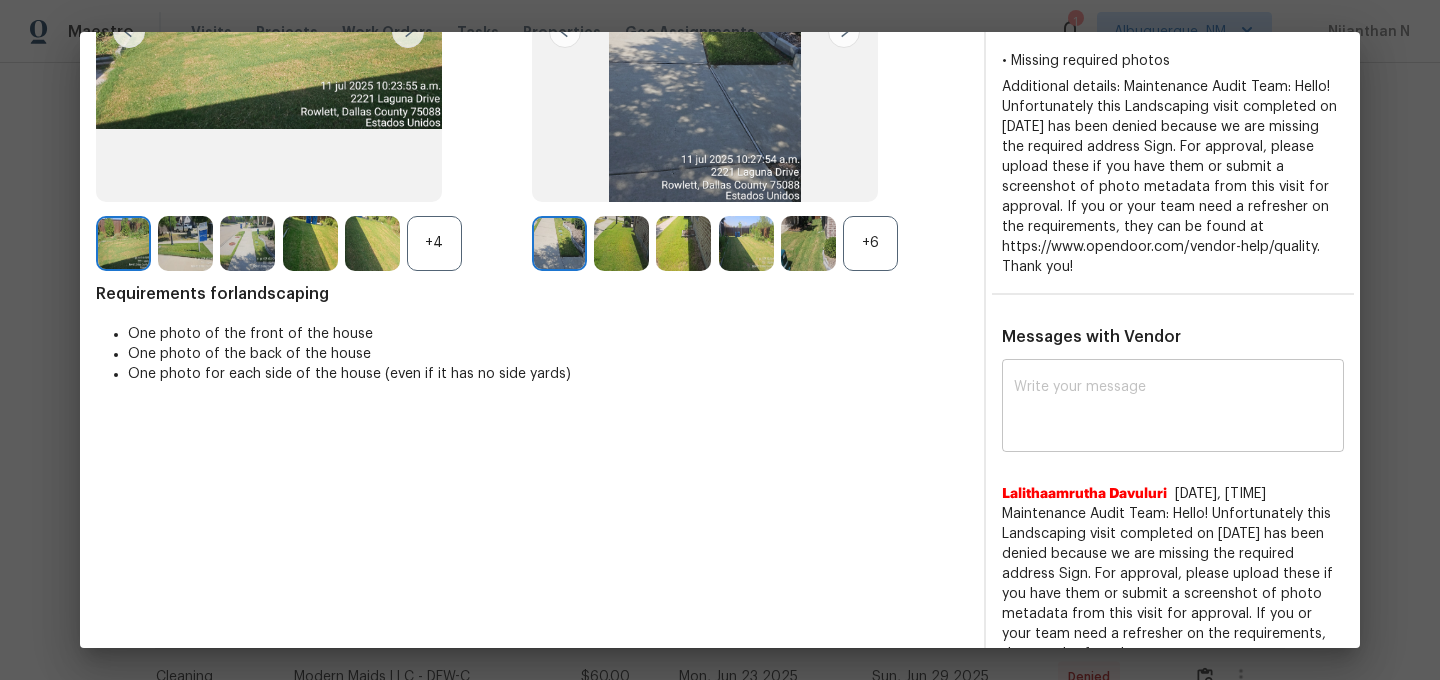 click at bounding box center (1173, 408) 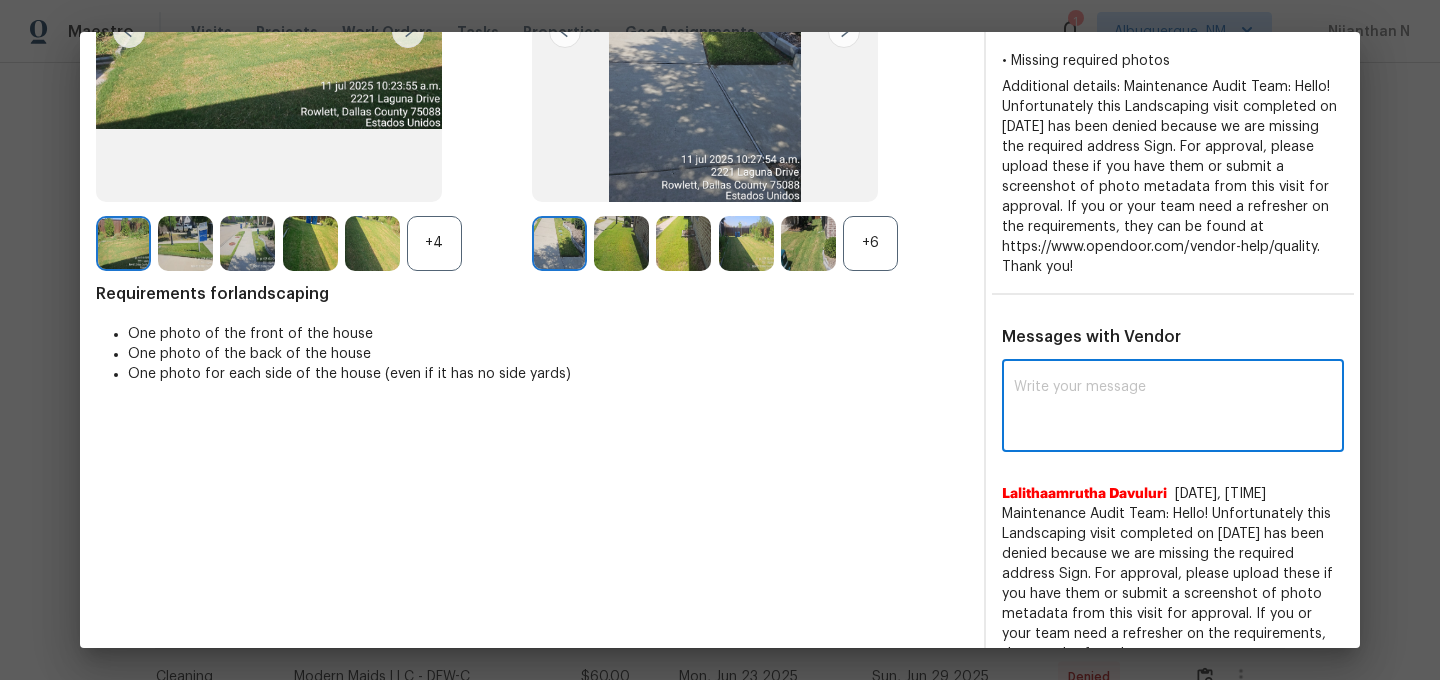 paste on "Maintenance Audit Team: Hello! Thank you for the feedback after further review this visit was approved." 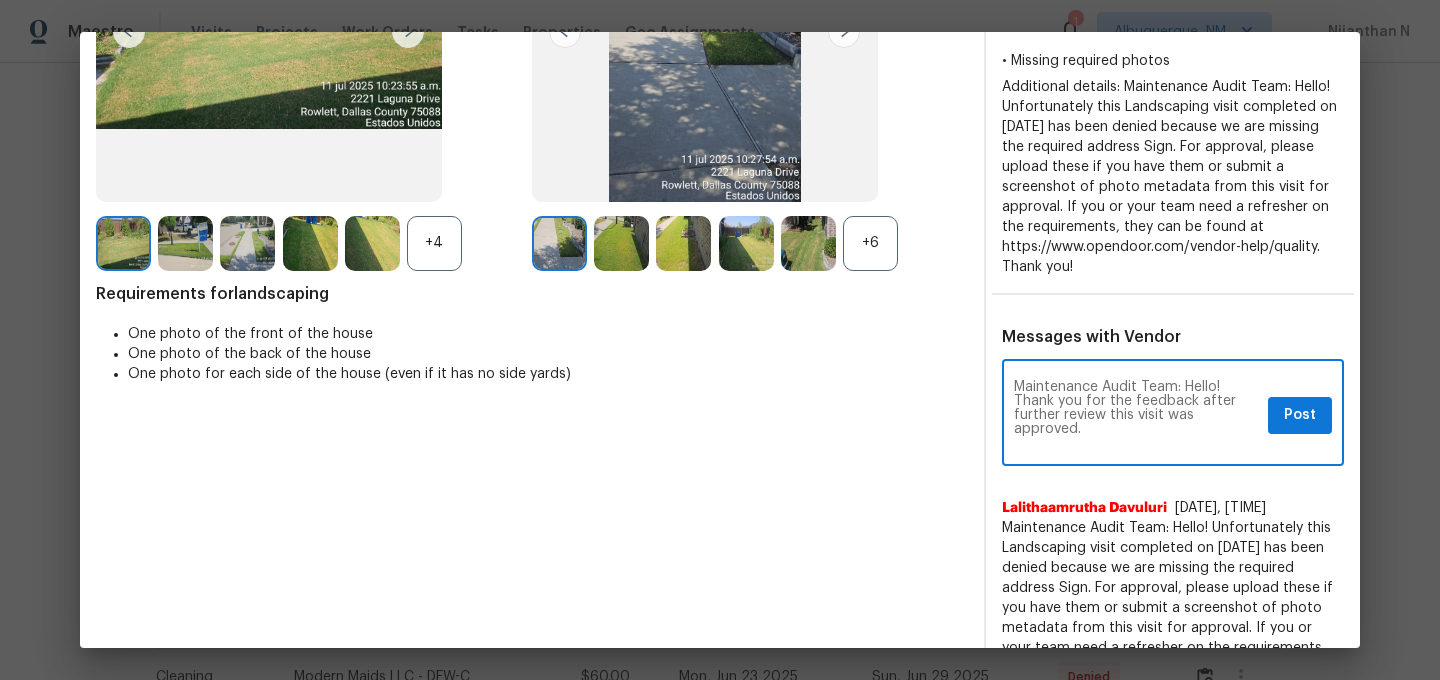 scroll, scrollTop: 0, scrollLeft: 0, axis: both 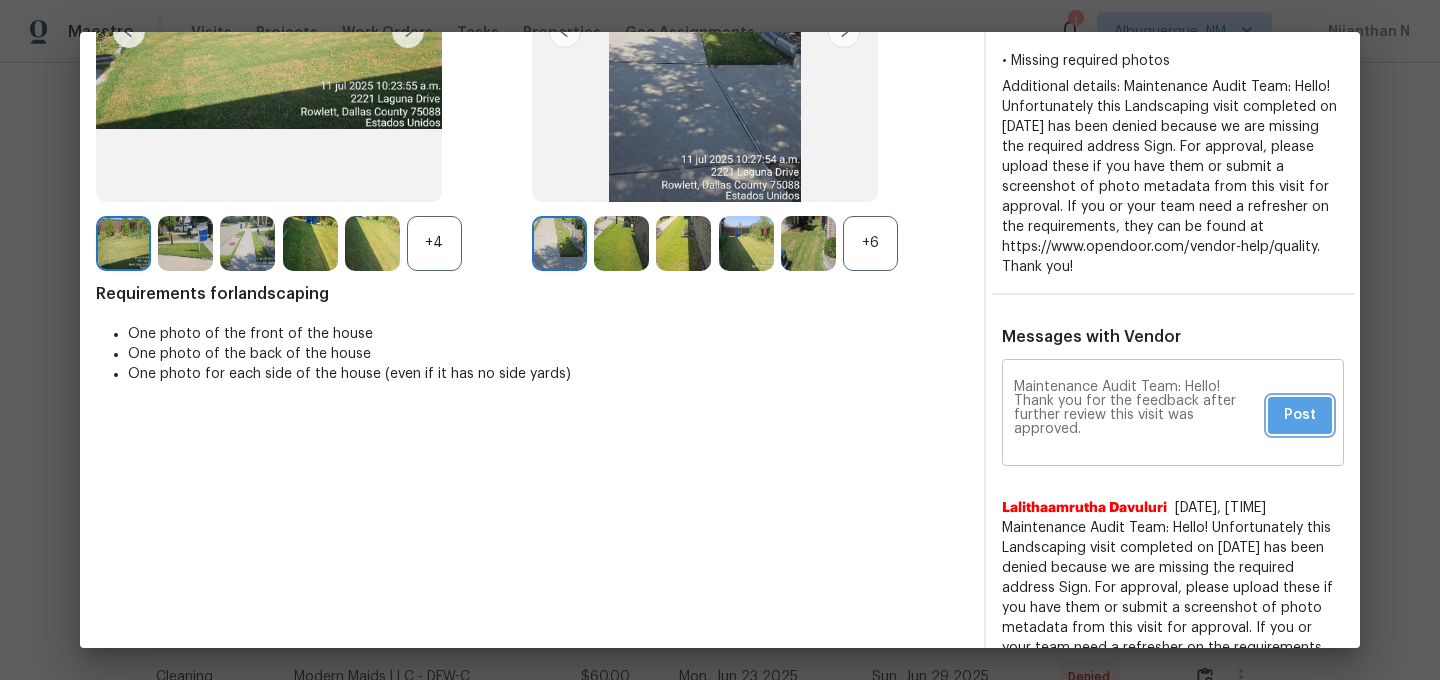 click on "Post" at bounding box center [1300, 415] 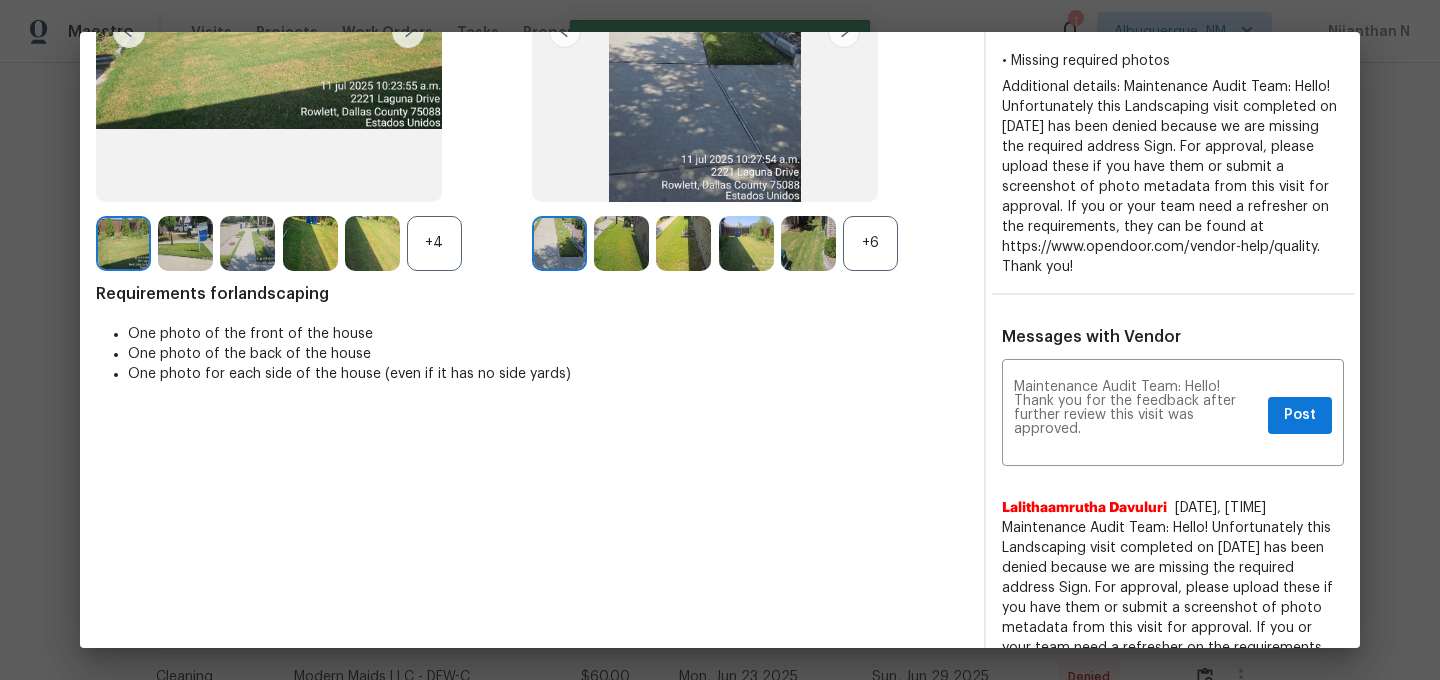 scroll, scrollTop: 0, scrollLeft: 0, axis: both 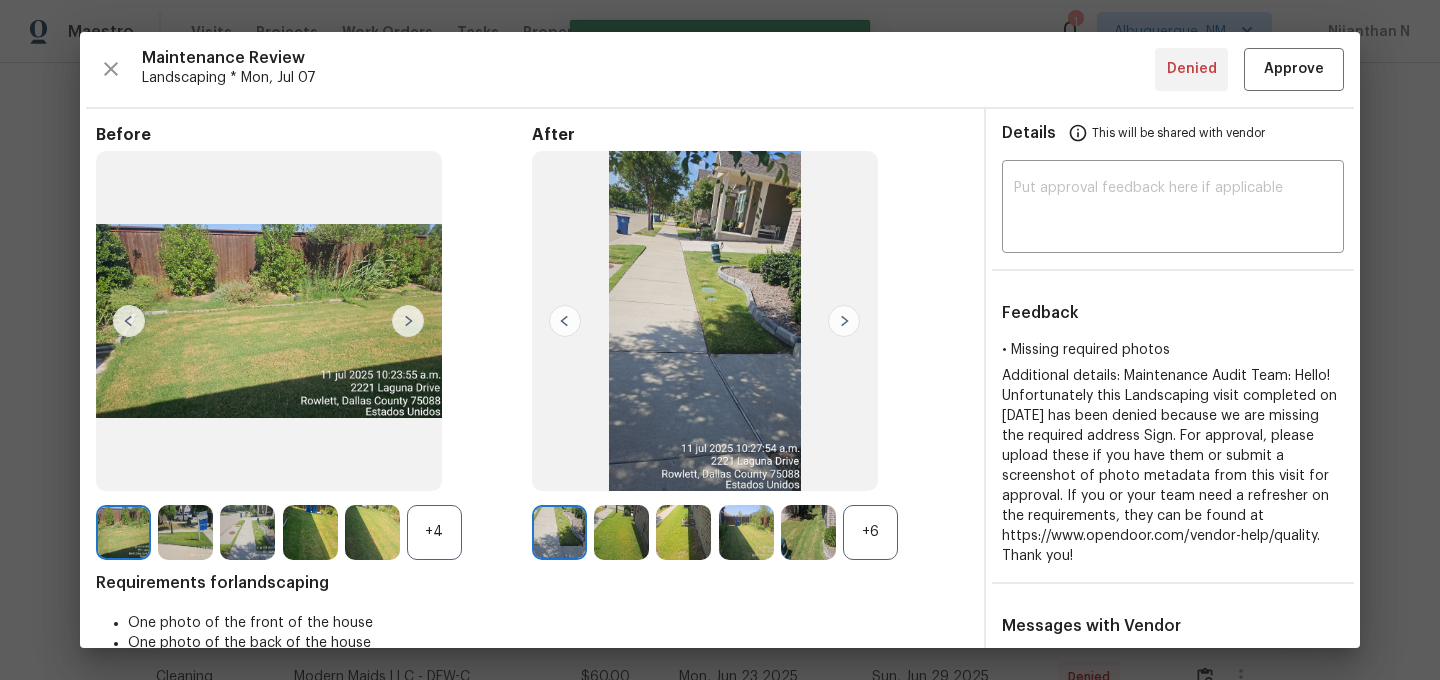 type 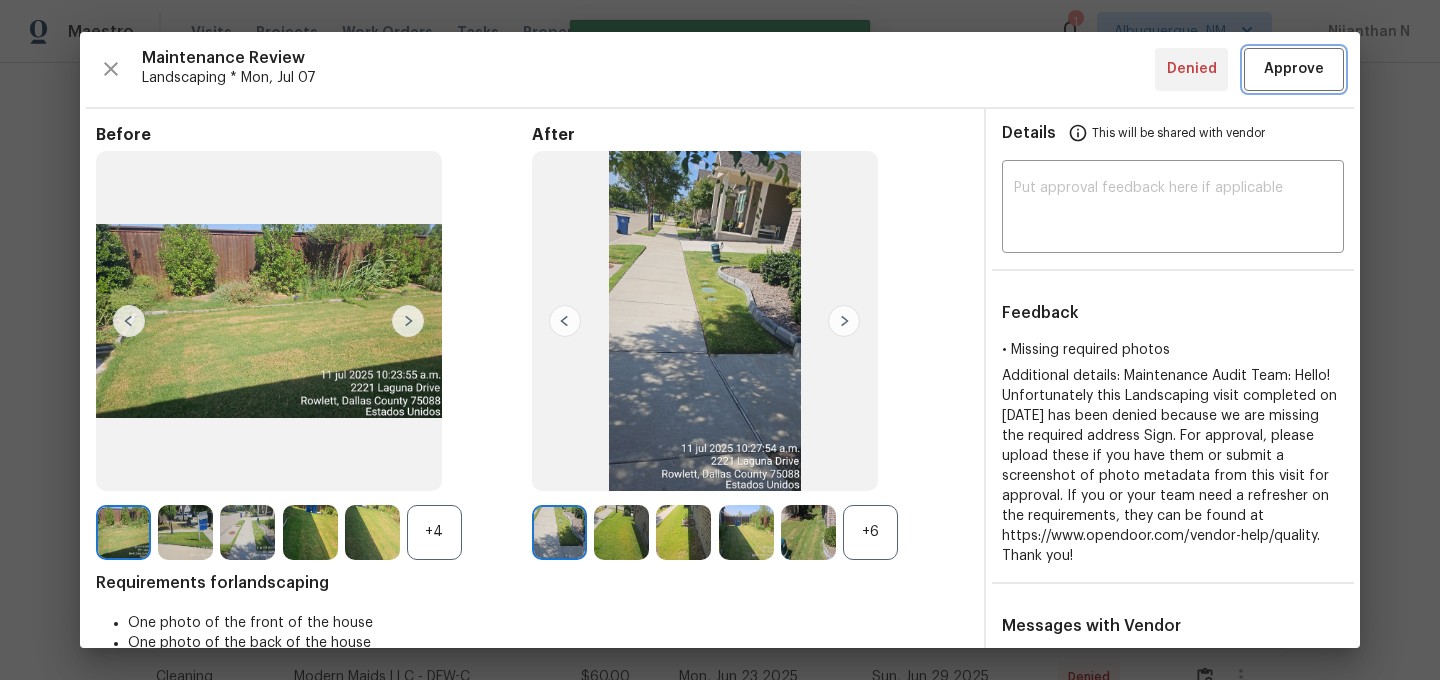 click on "Approve" at bounding box center (1294, 69) 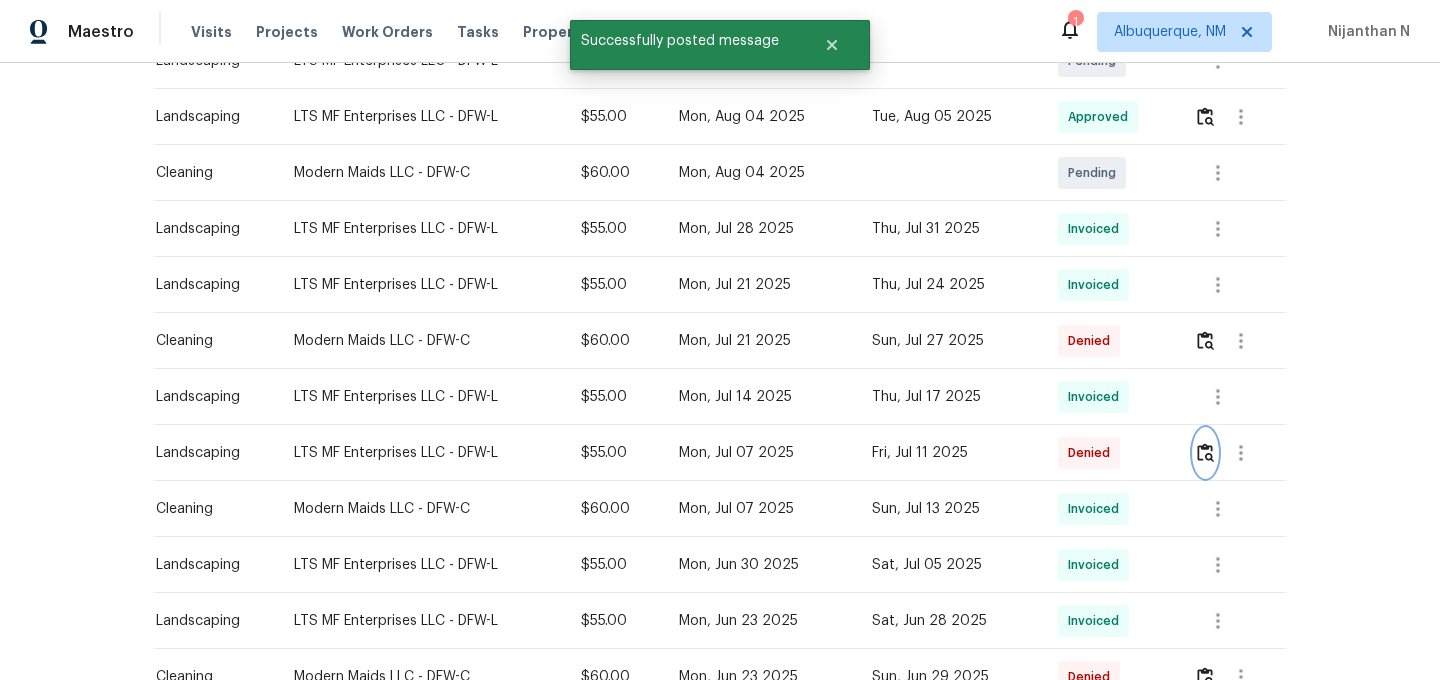 scroll, scrollTop: 0, scrollLeft: 0, axis: both 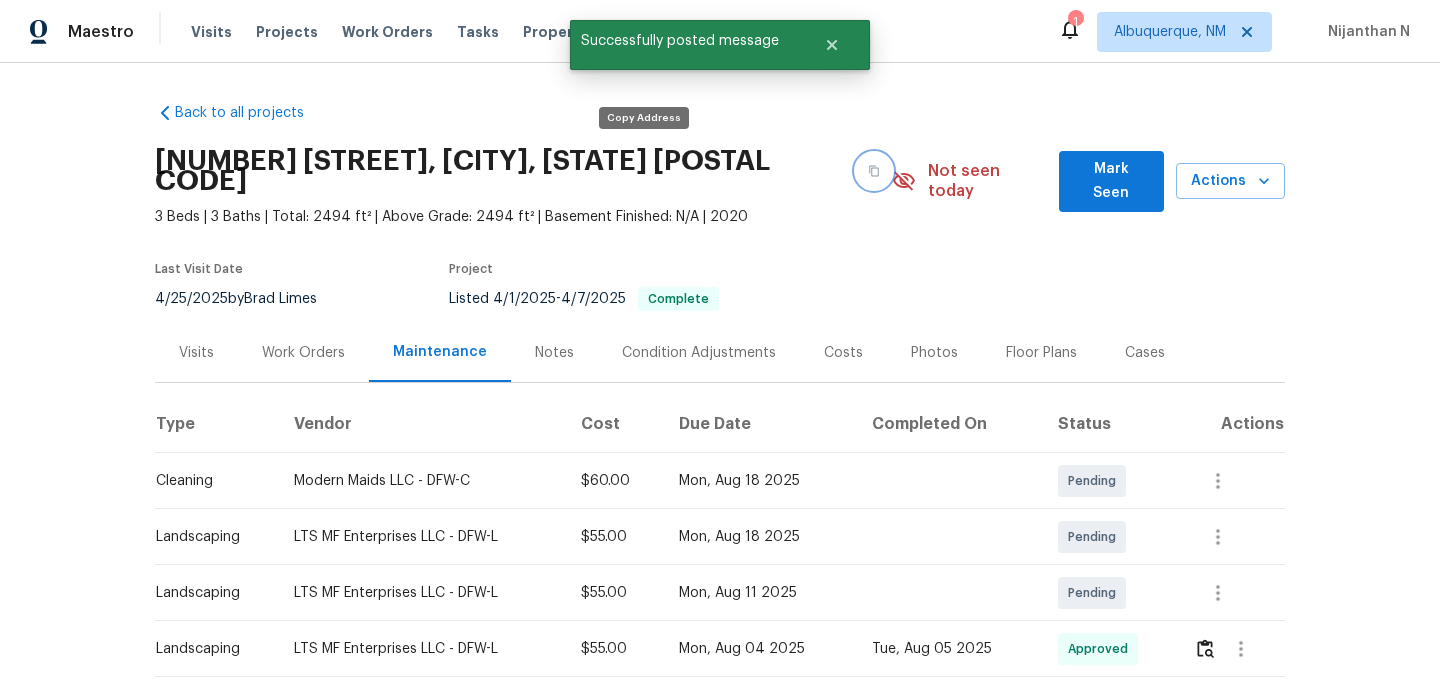 click at bounding box center (874, 171) 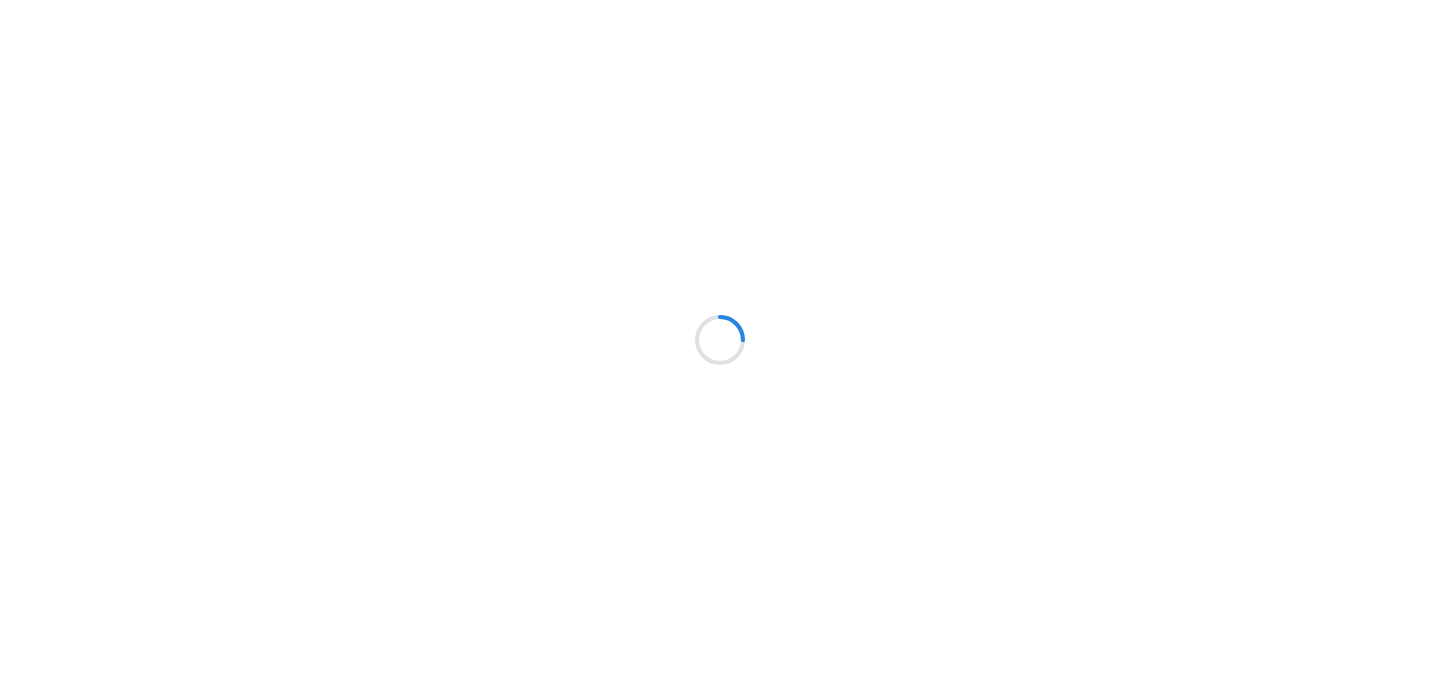 scroll, scrollTop: 0, scrollLeft: 0, axis: both 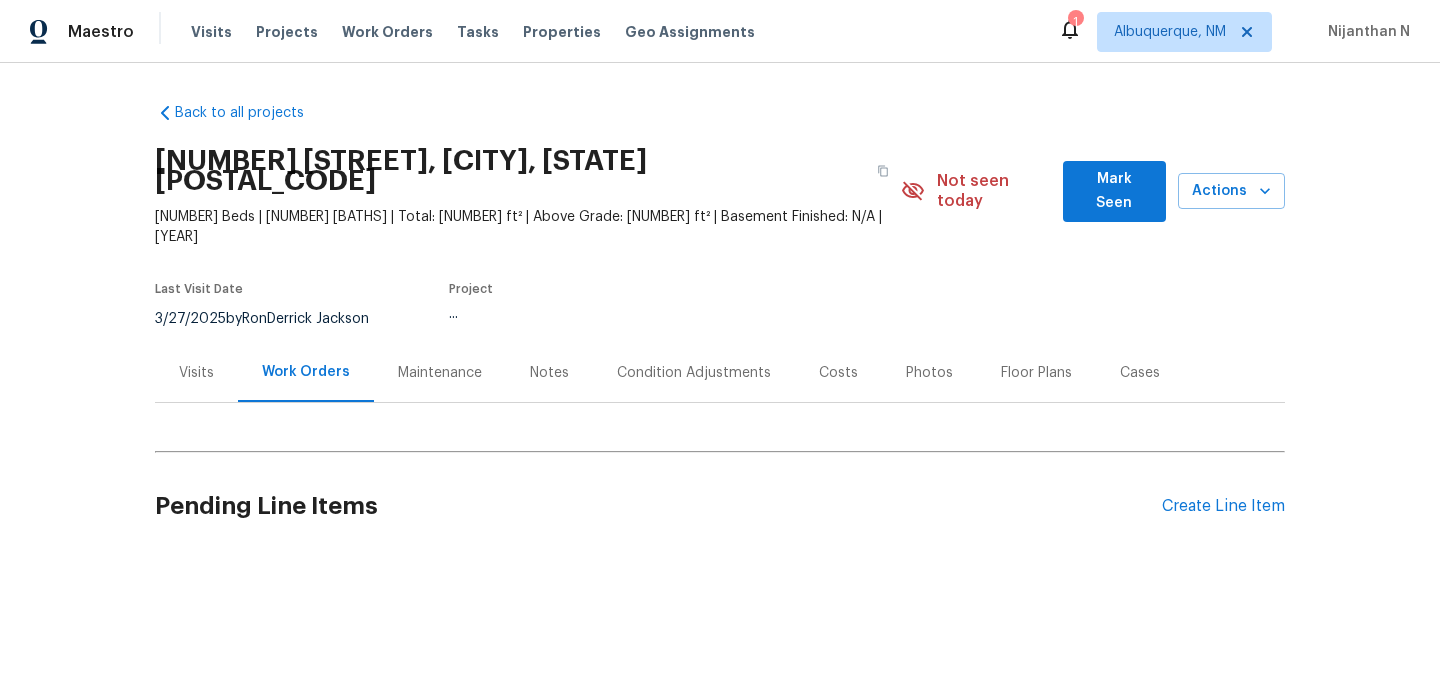 click on "Maintenance" at bounding box center [440, 372] 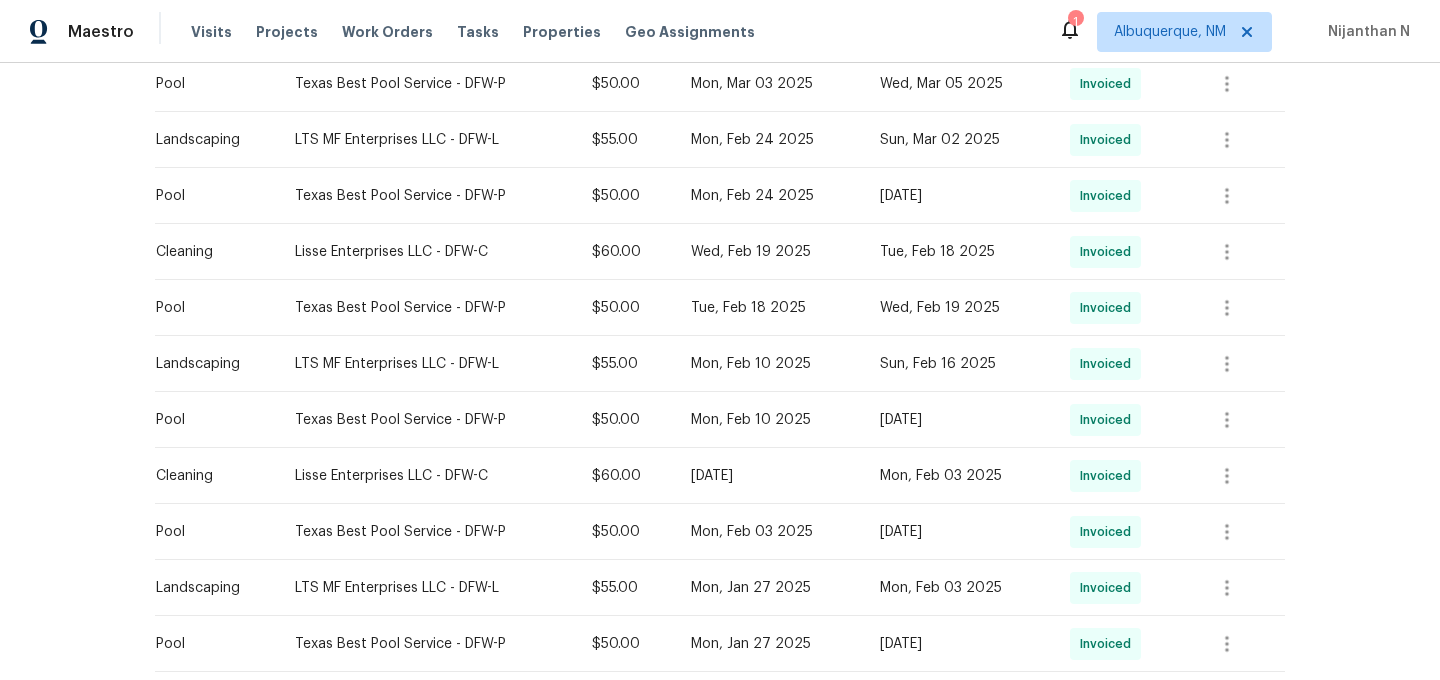 scroll, scrollTop: 1306, scrollLeft: 0, axis: vertical 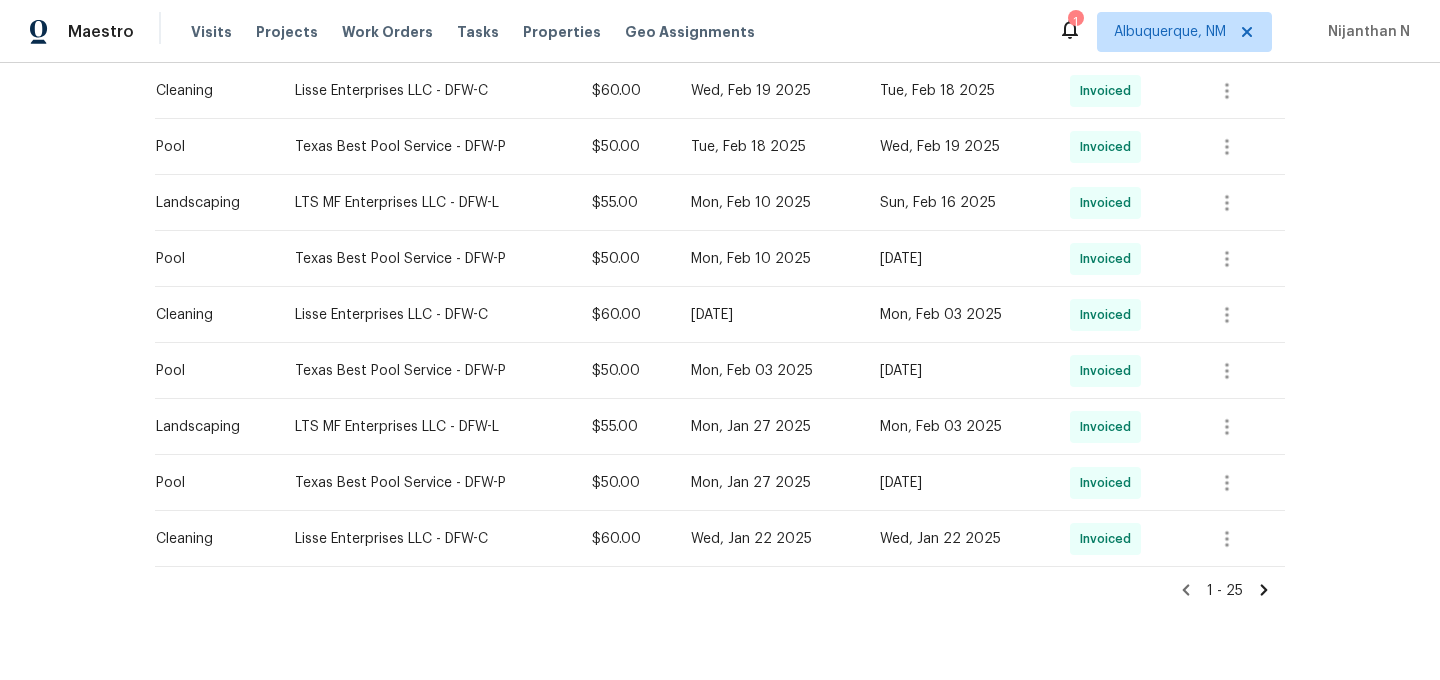 click 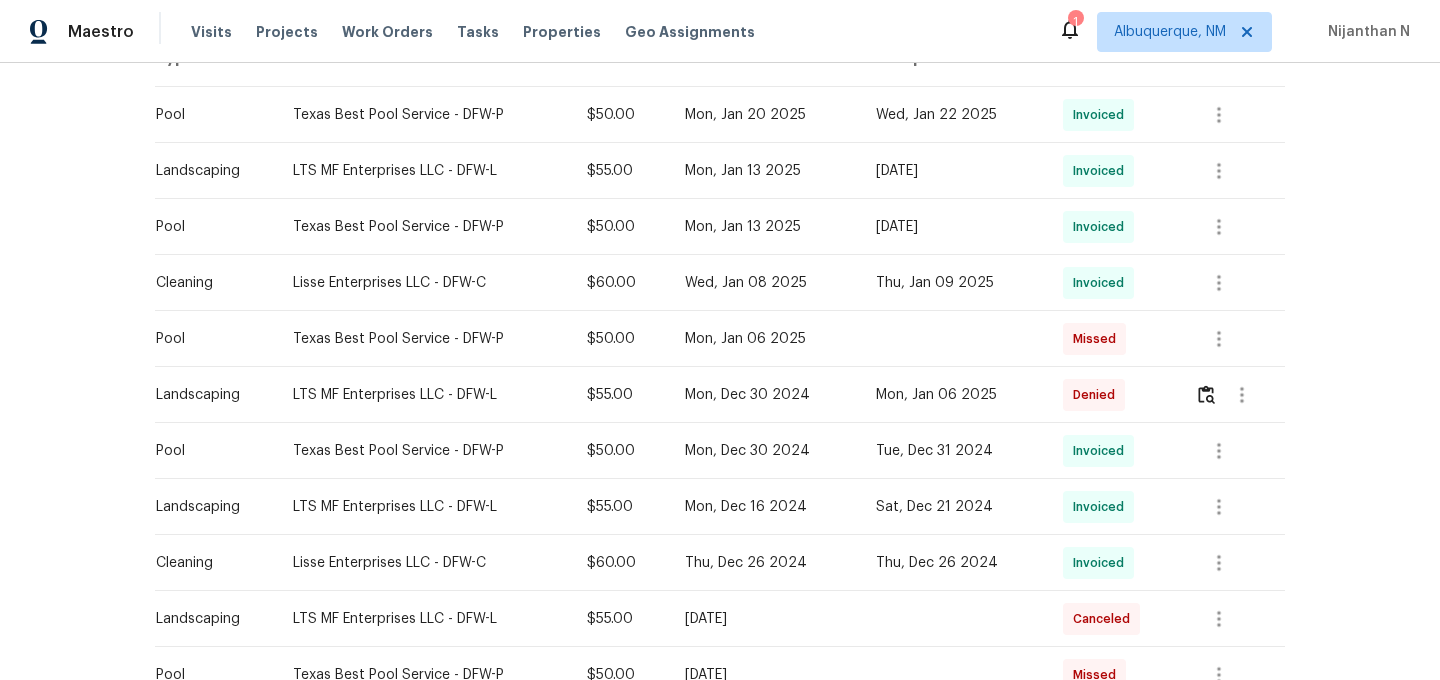 scroll, scrollTop: 392, scrollLeft: 0, axis: vertical 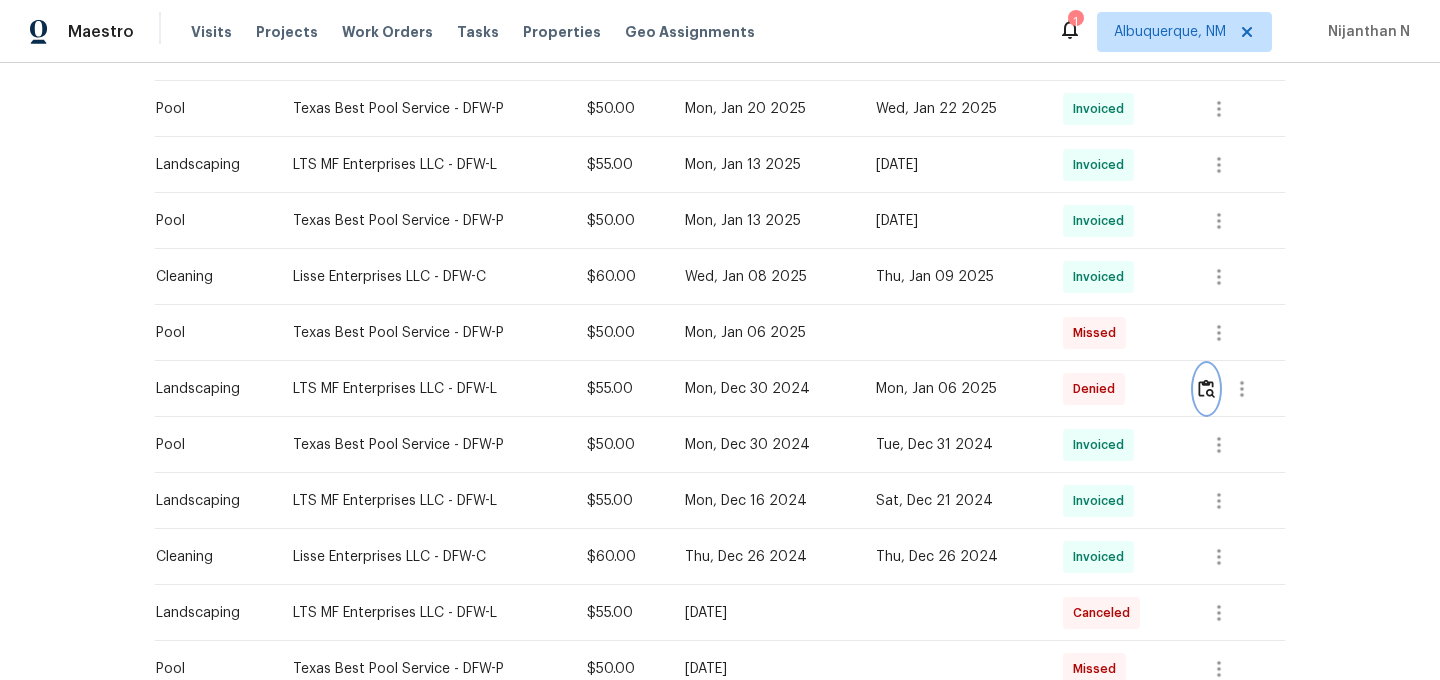click at bounding box center [1206, 388] 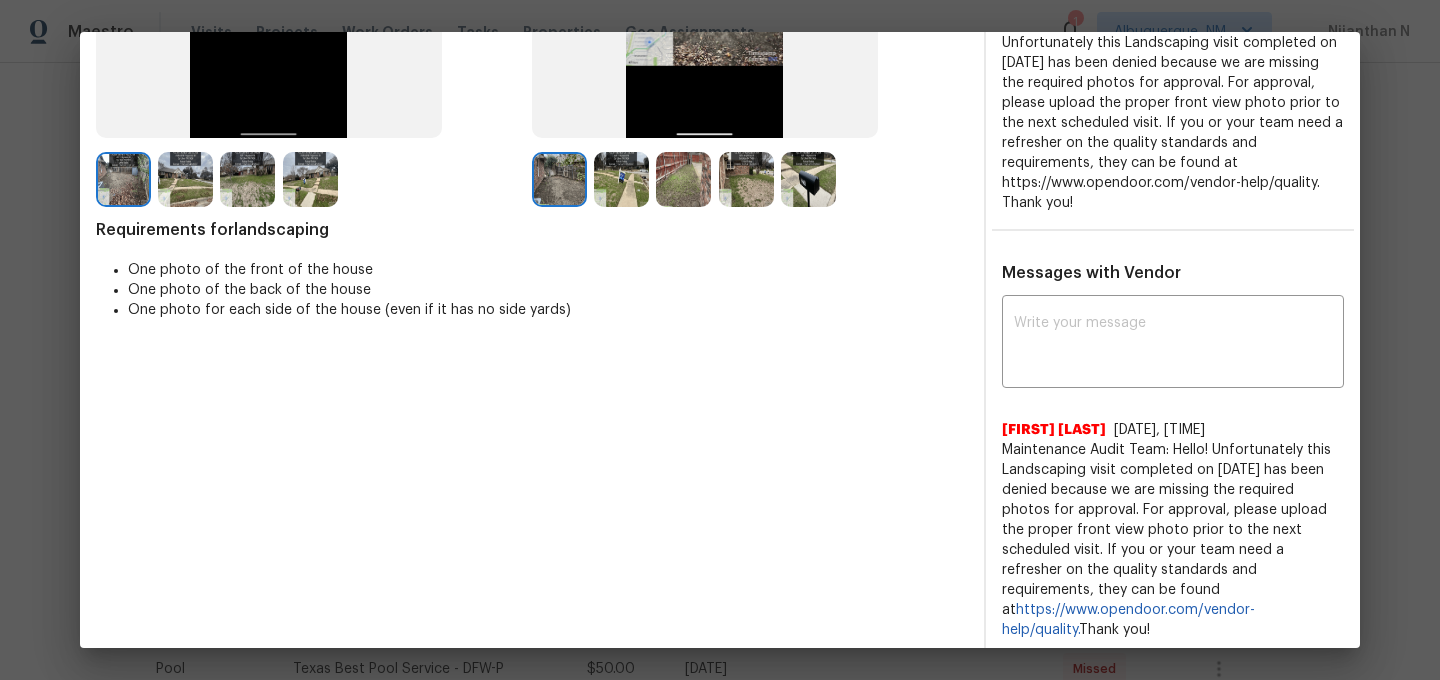scroll, scrollTop: 362, scrollLeft: 0, axis: vertical 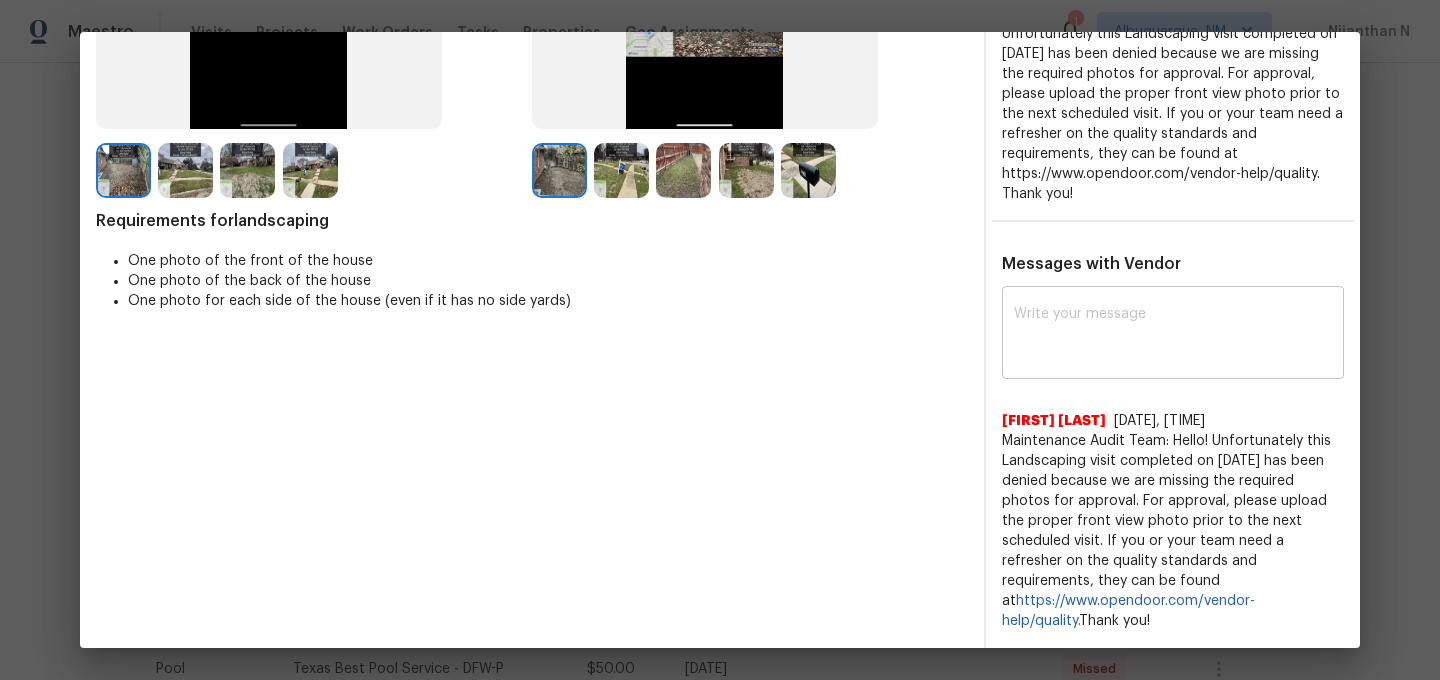 click at bounding box center (1173, 335) 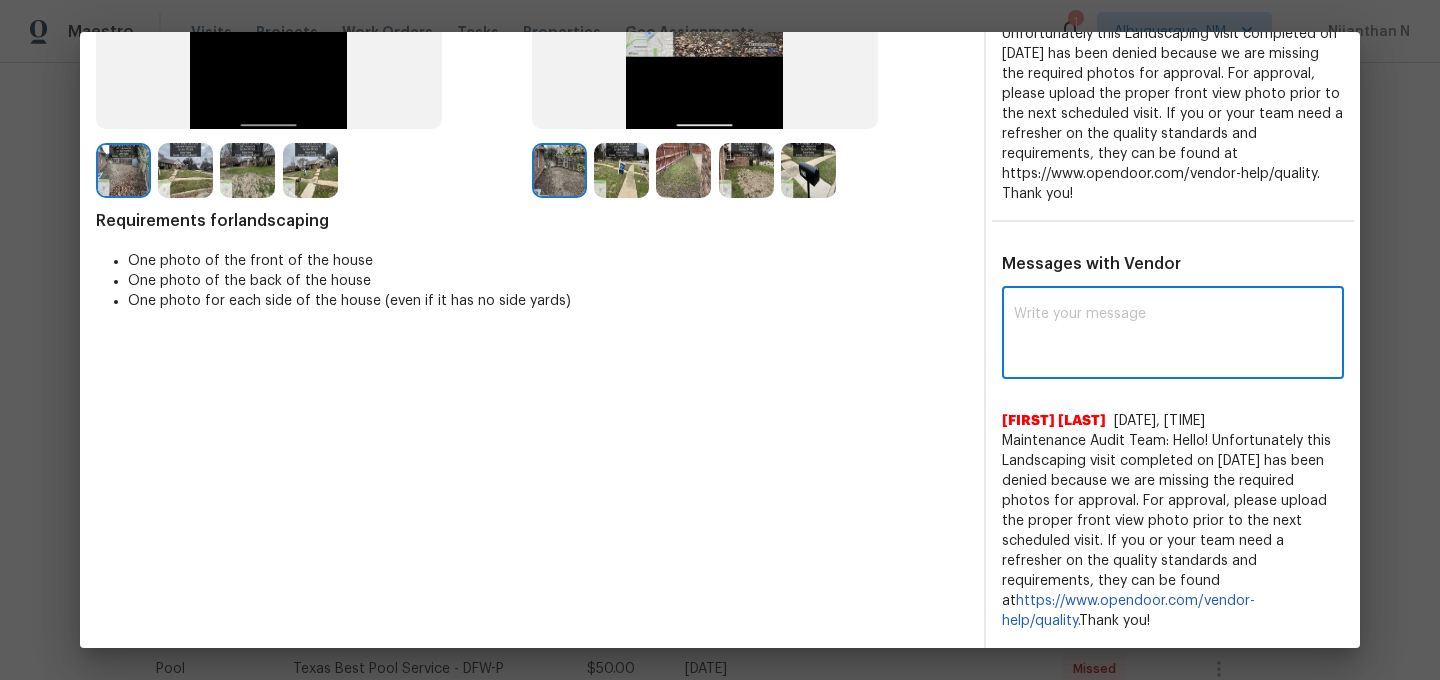paste on "Maintenance Audit Team: Hello! Thank you for the feedback after further review this visit was approved." 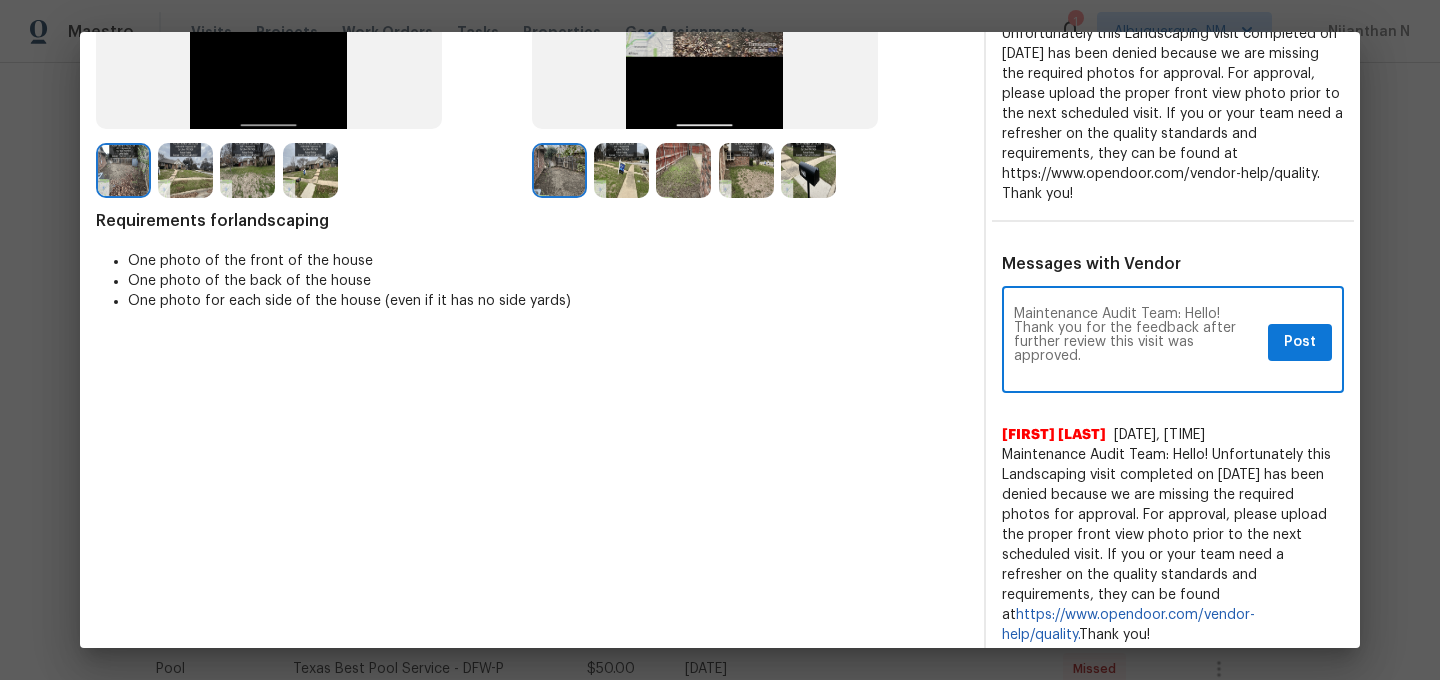 scroll, scrollTop: 0, scrollLeft: 0, axis: both 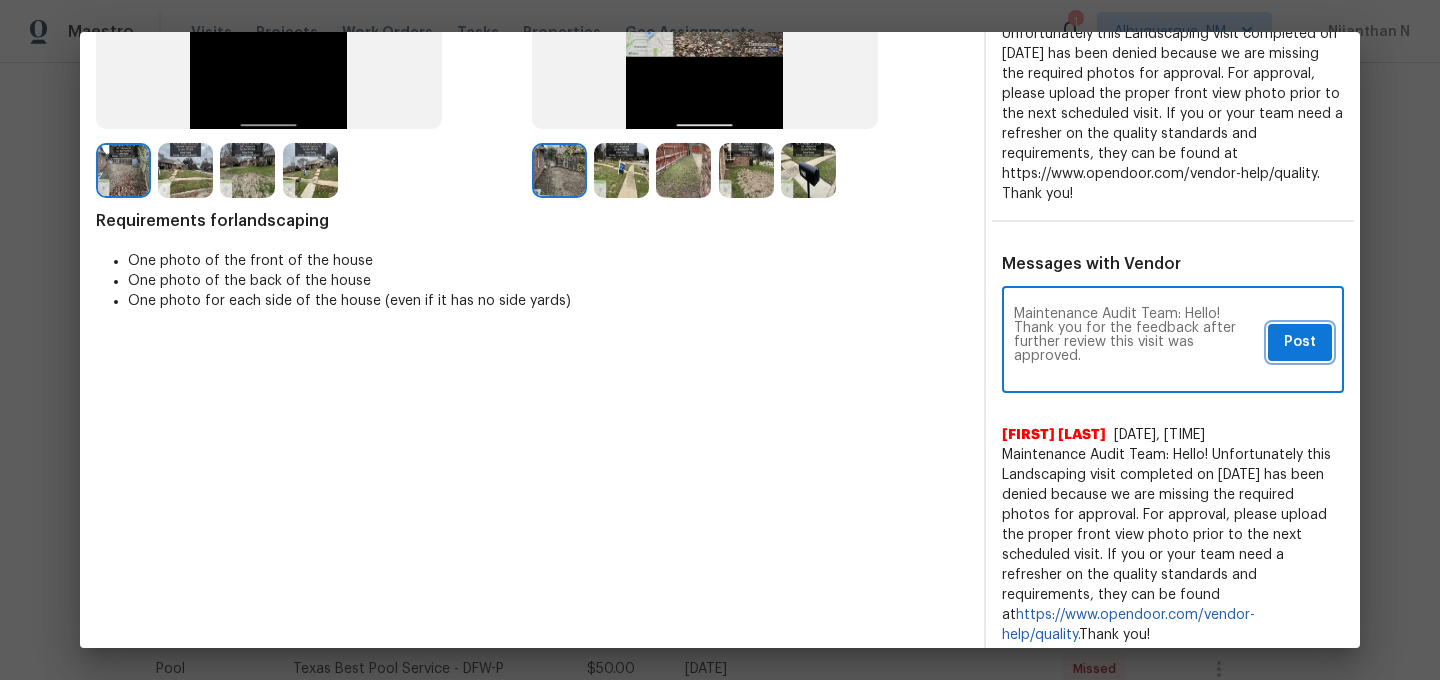 click on "Post" at bounding box center (1300, 342) 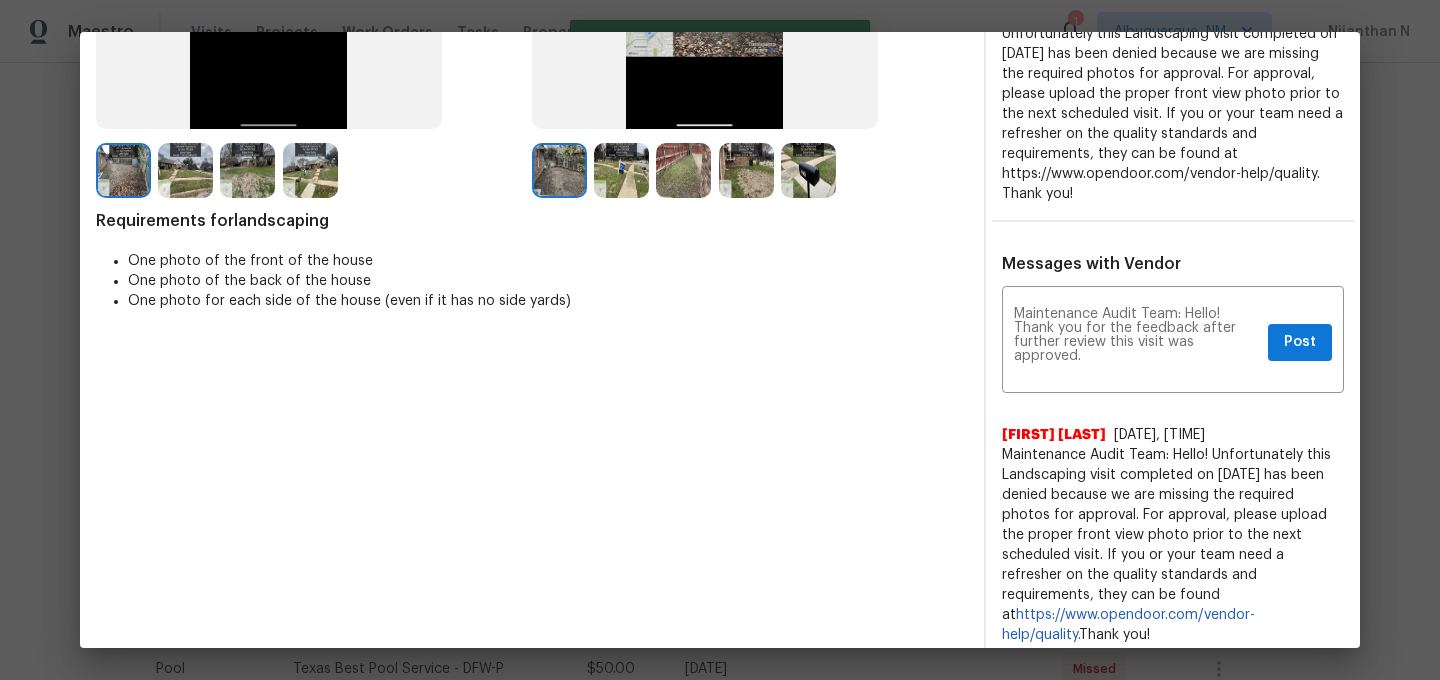 scroll, scrollTop: 0, scrollLeft: 0, axis: both 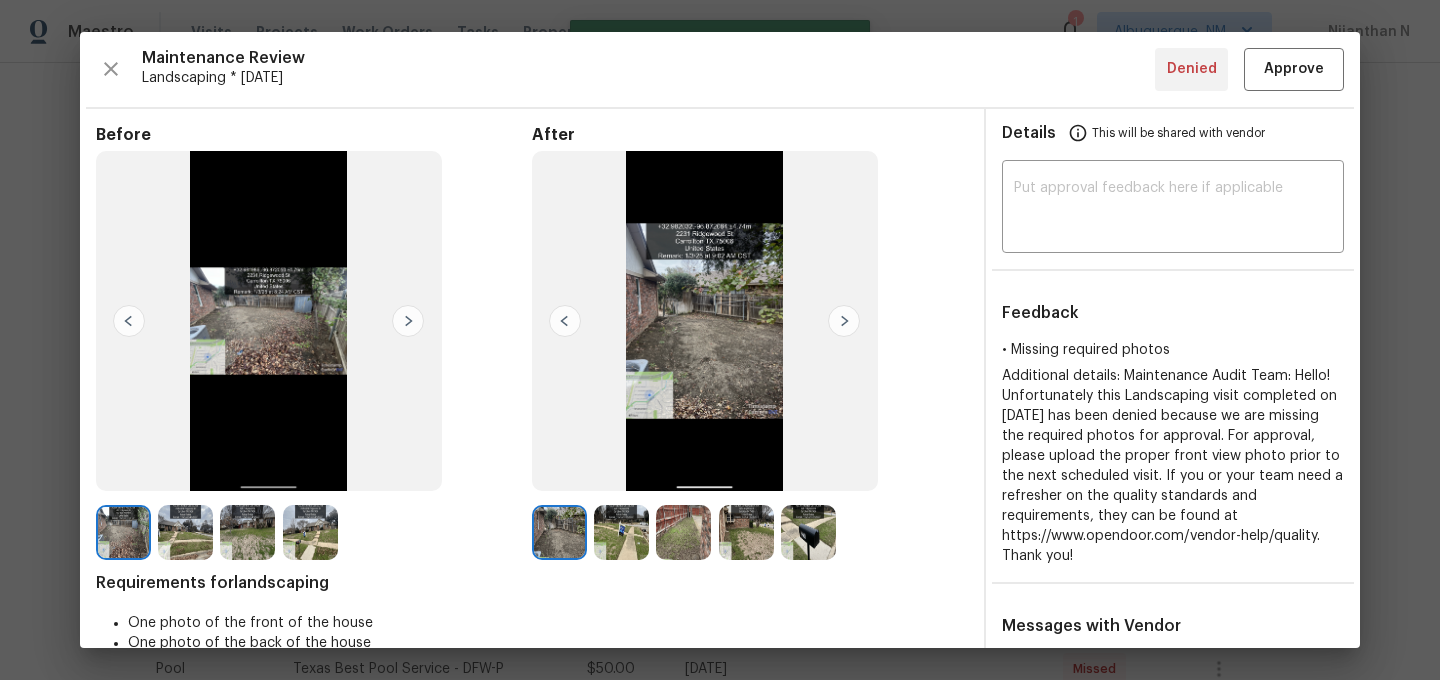 type 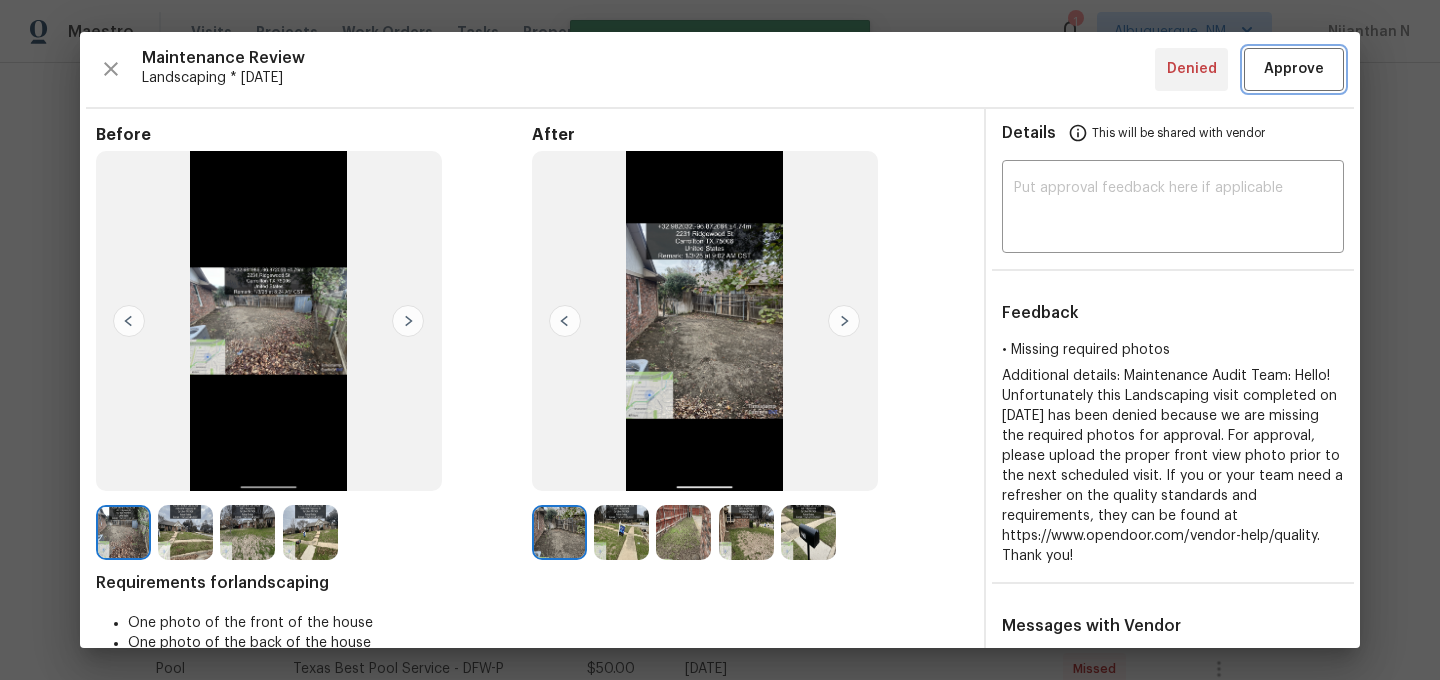 click on "Approve" at bounding box center [1294, 69] 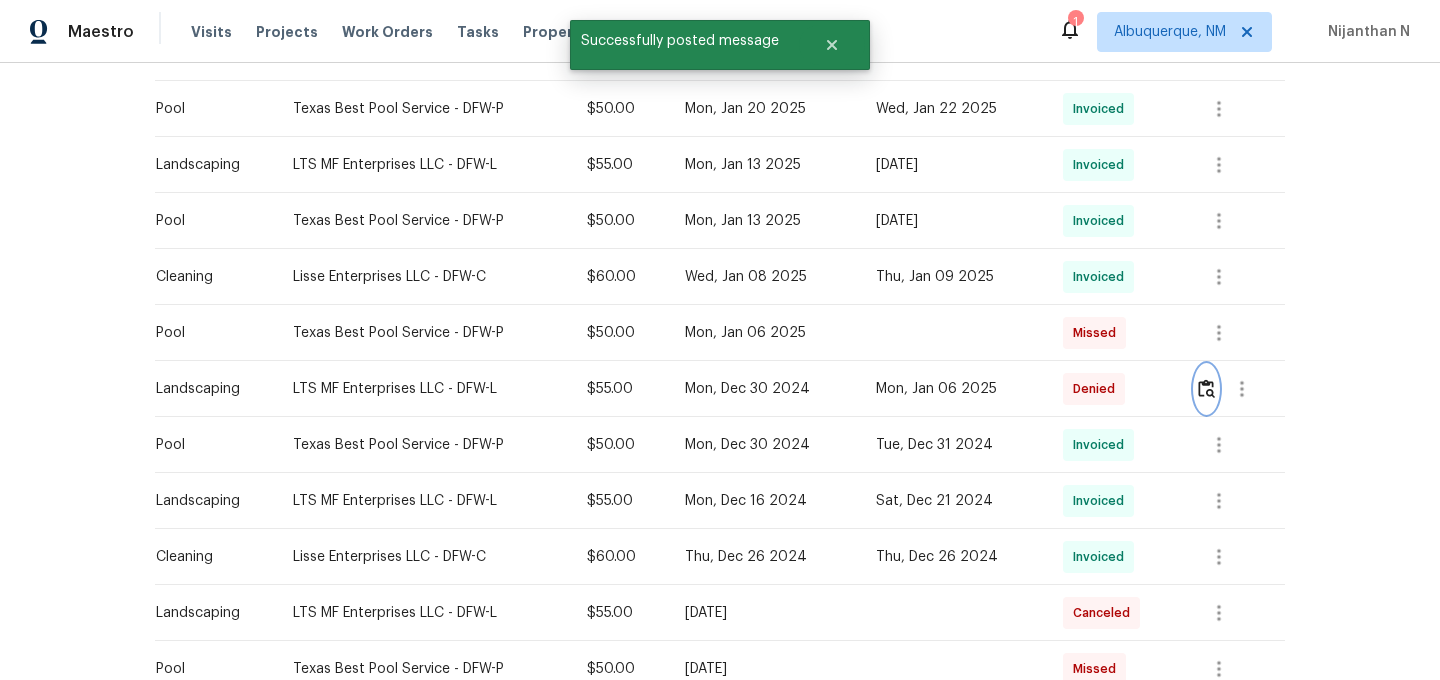 scroll, scrollTop: 0, scrollLeft: 0, axis: both 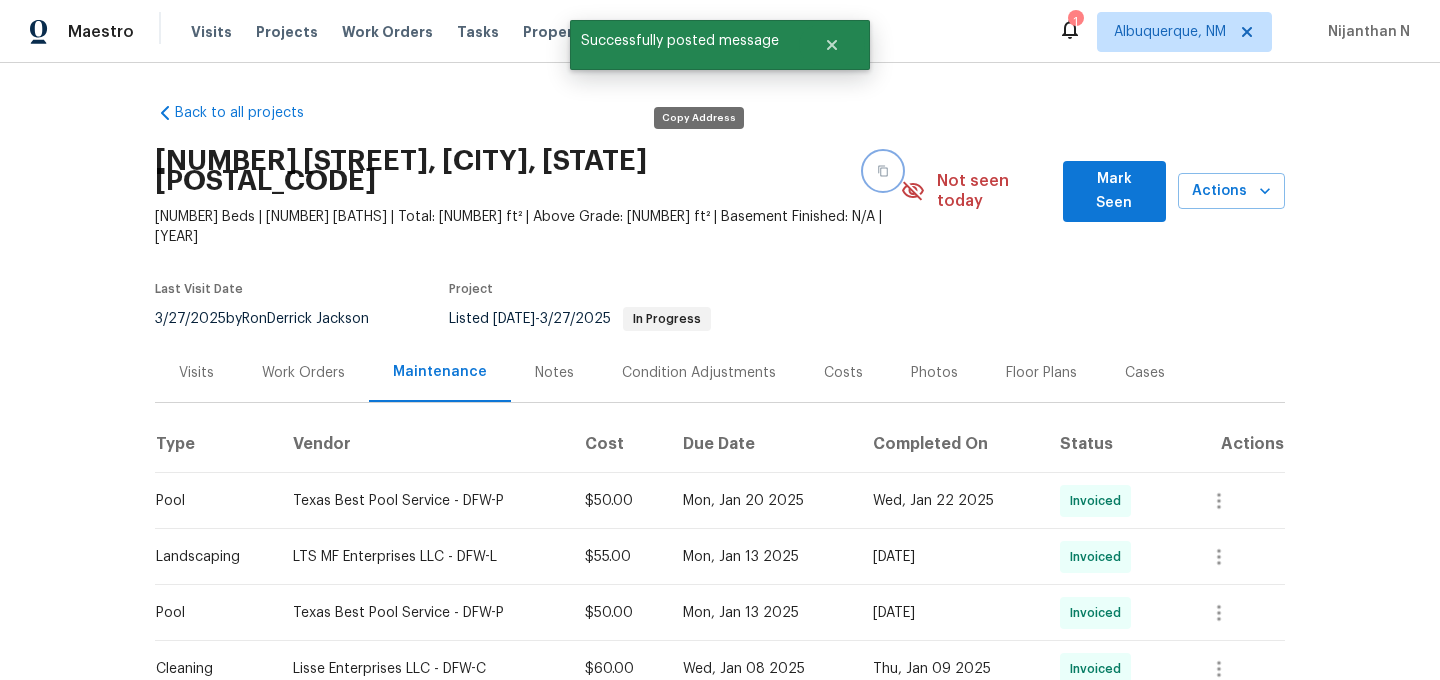 click 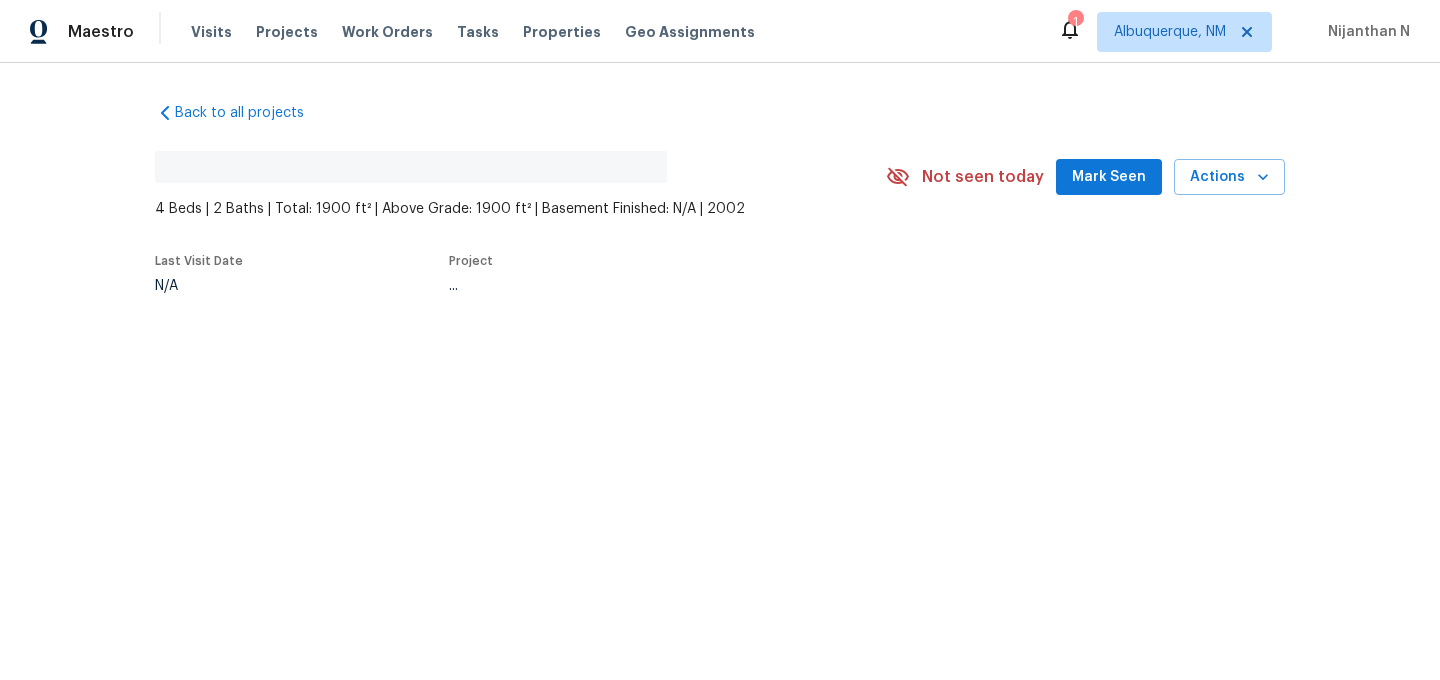 scroll, scrollTop: 0, scrollLeft: 0, axis: both 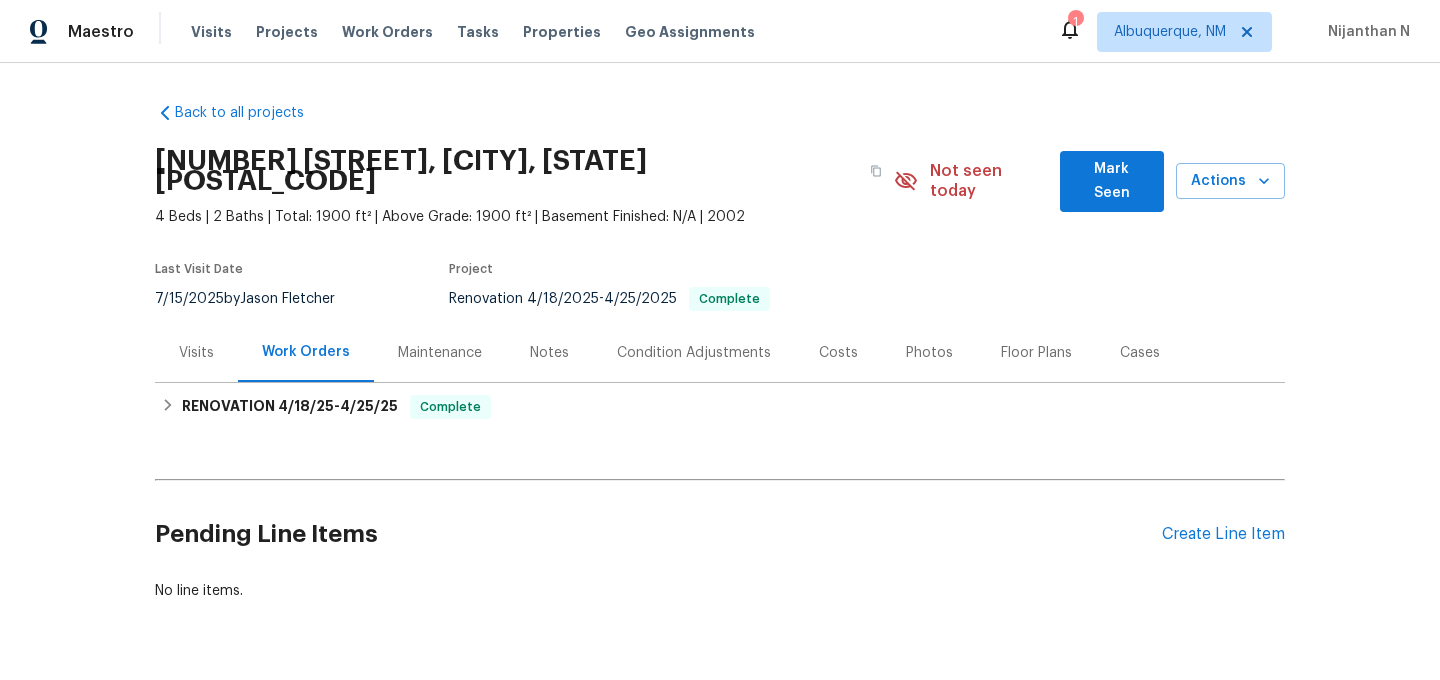 click on "Maintenance" at bounding box center [440, 353] 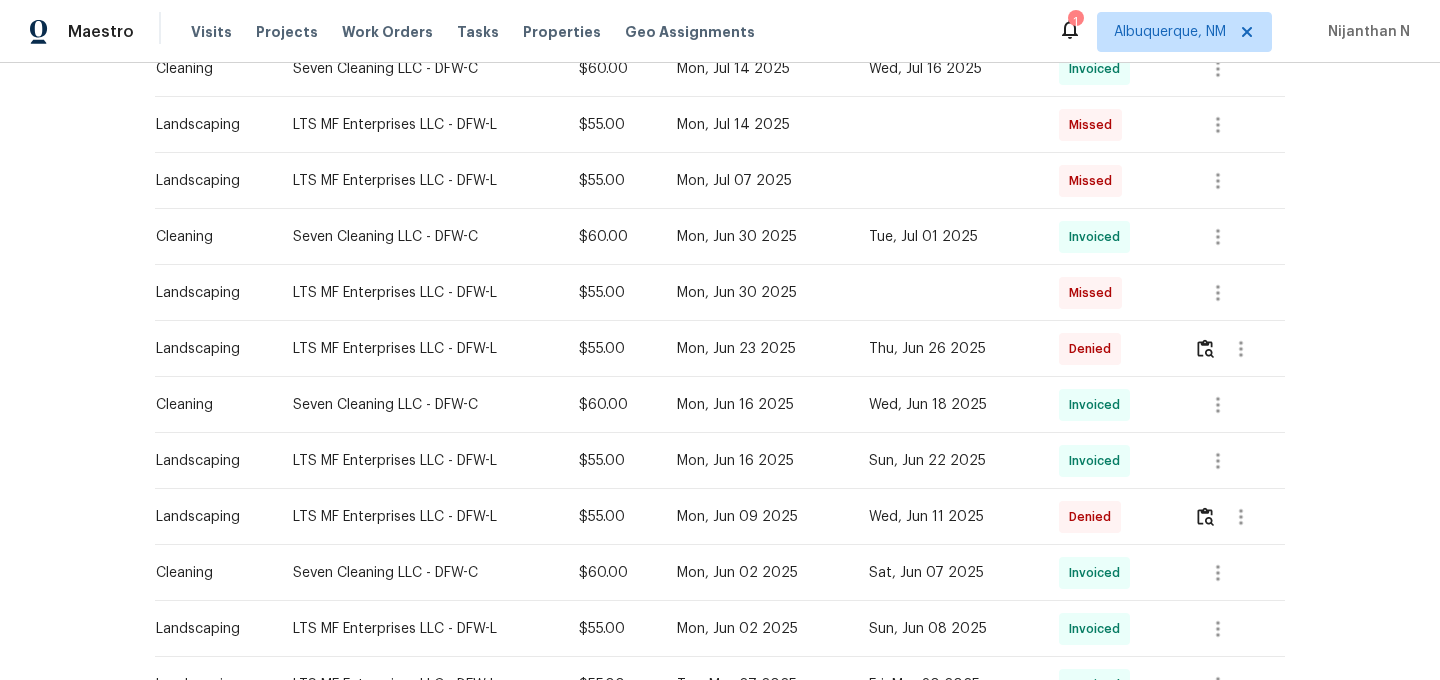 scroll, scrollTop: 830, scrollLeft: 0, axis: vertical 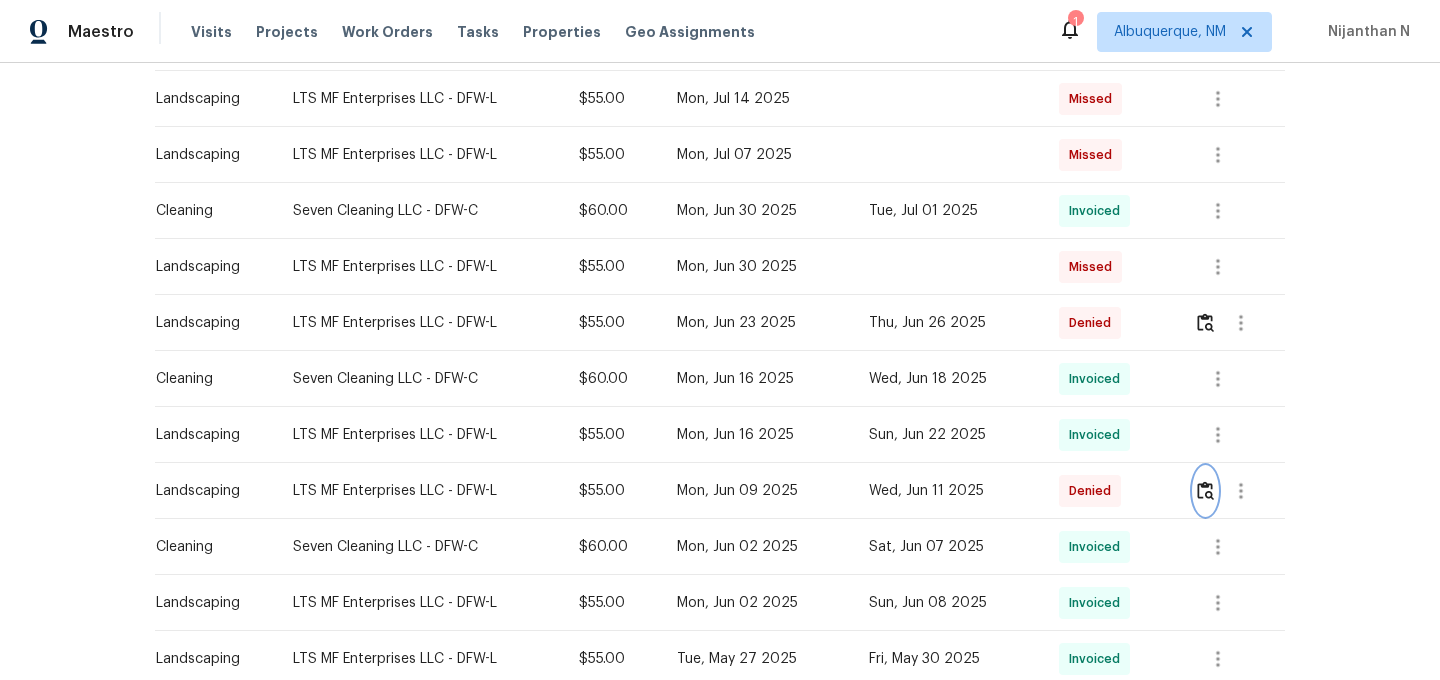 click at bounding box center [1205, 490] 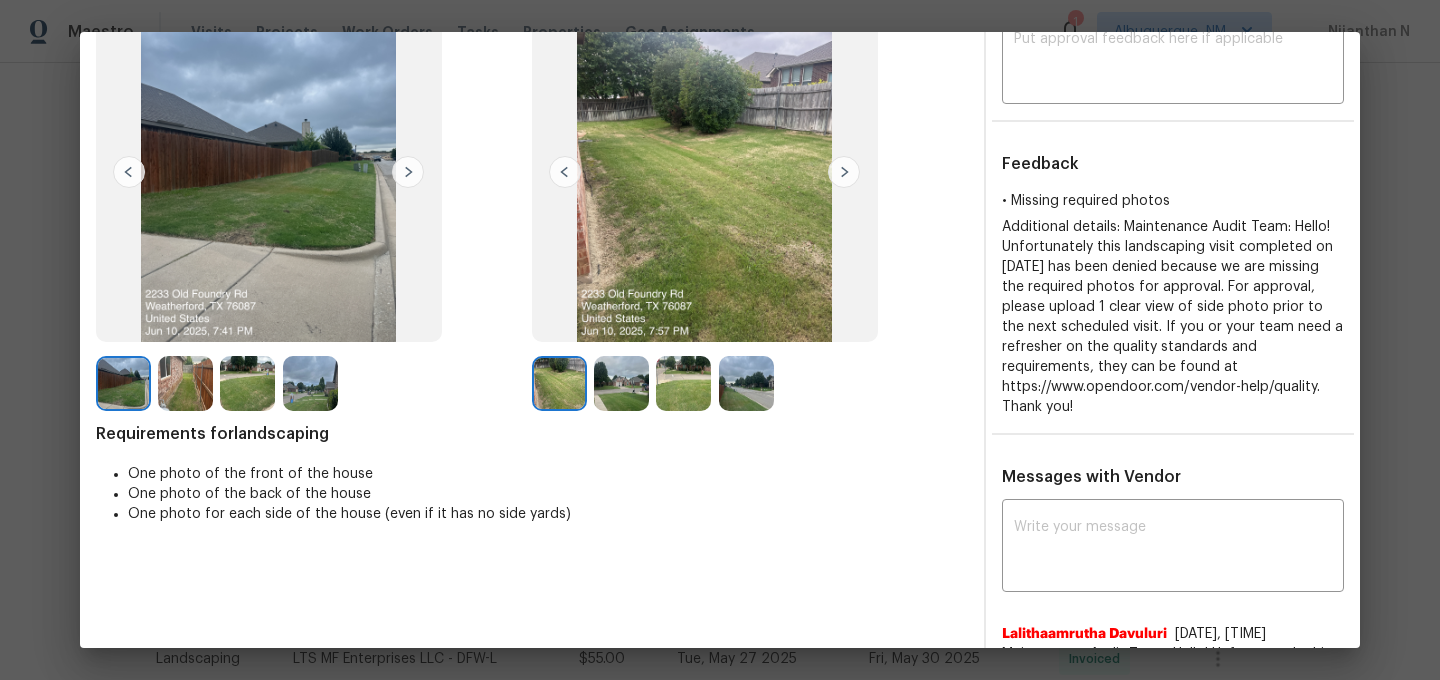 scroll, scrollTop: 168, scrollLeft: 0, axis: vertical 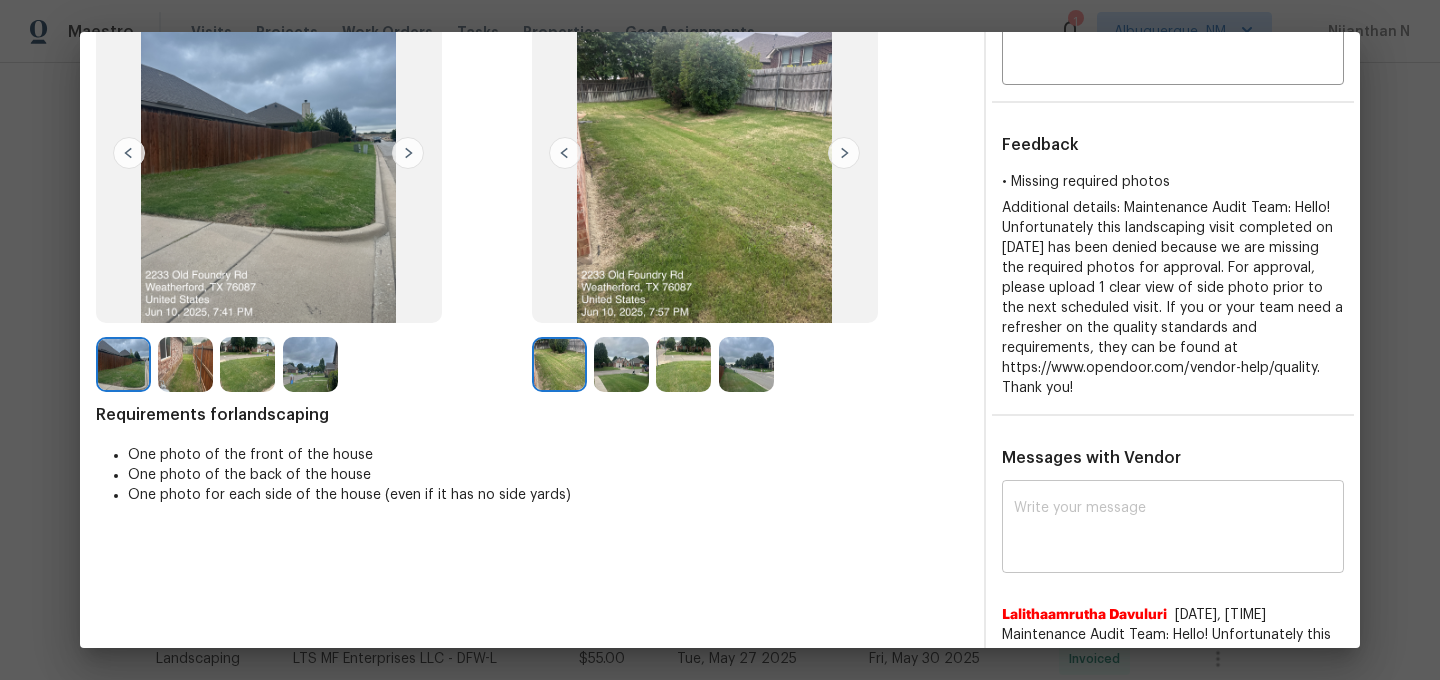 click at bounding box center [1173, 529] 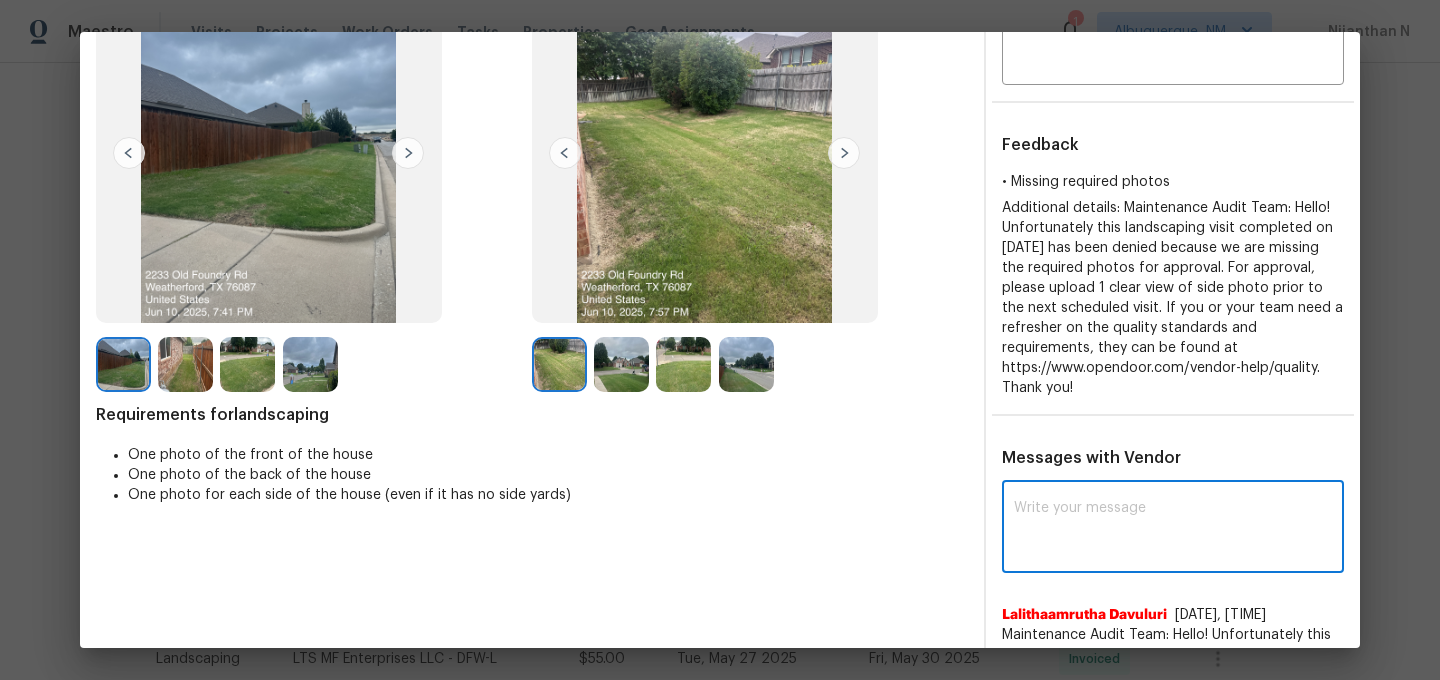 paste on "Maintenance Audit Team: Hello! Thank you for the feedback after further review this visit was approved." 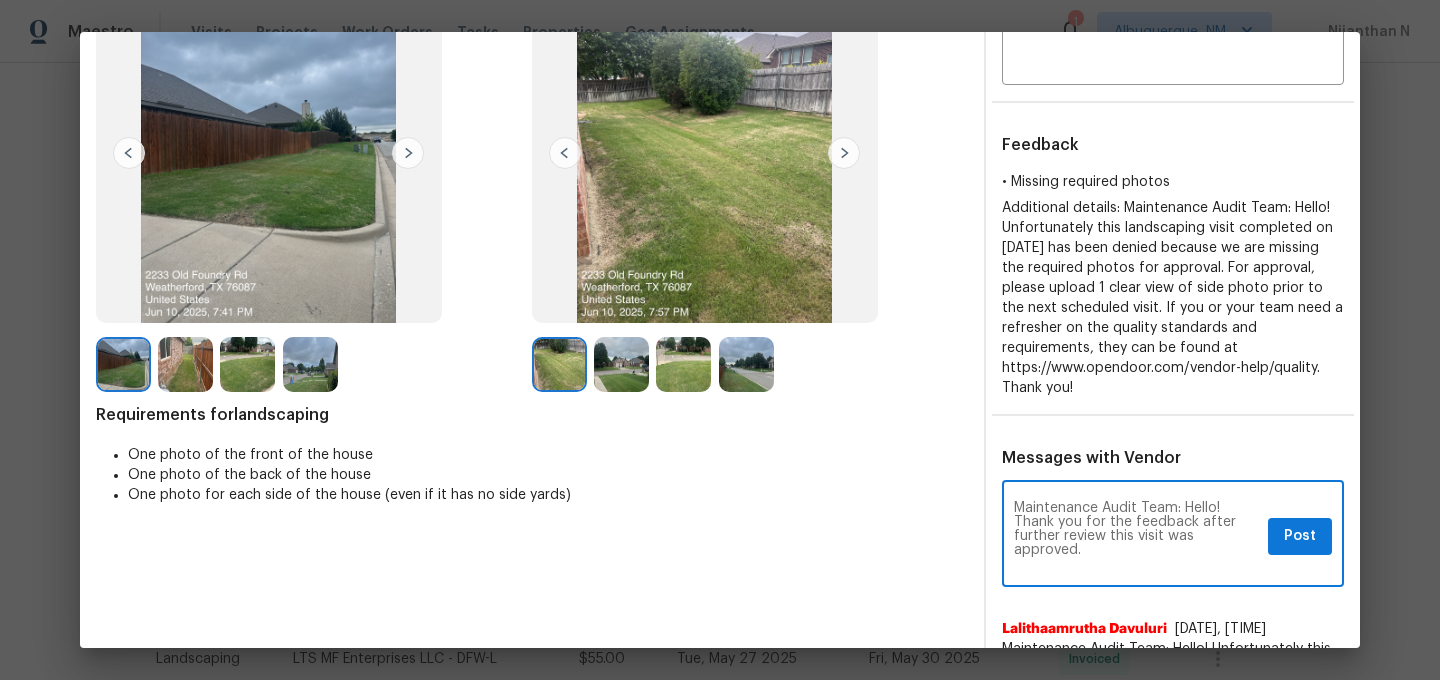 scroll, scrollTop: 0, scrollLeft: 0, axis: both 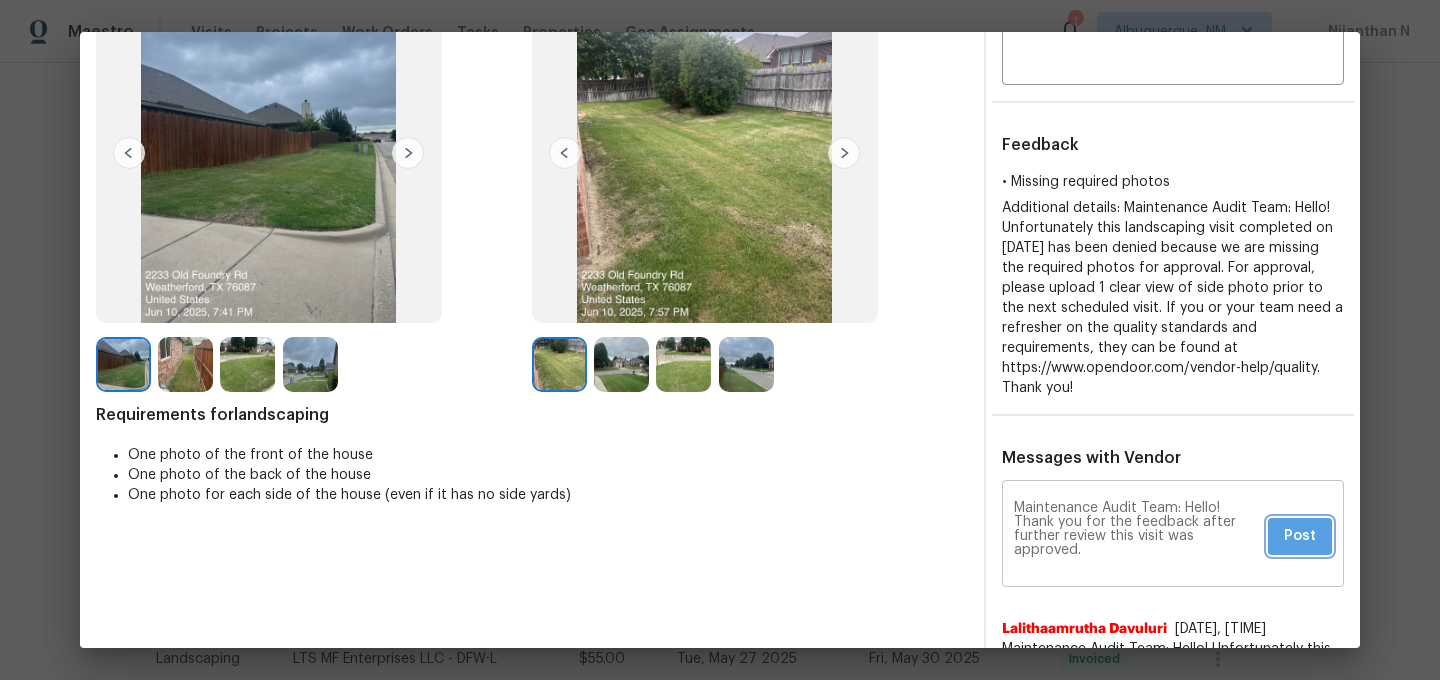 click on "Post" at bounding box center (1300, 536) 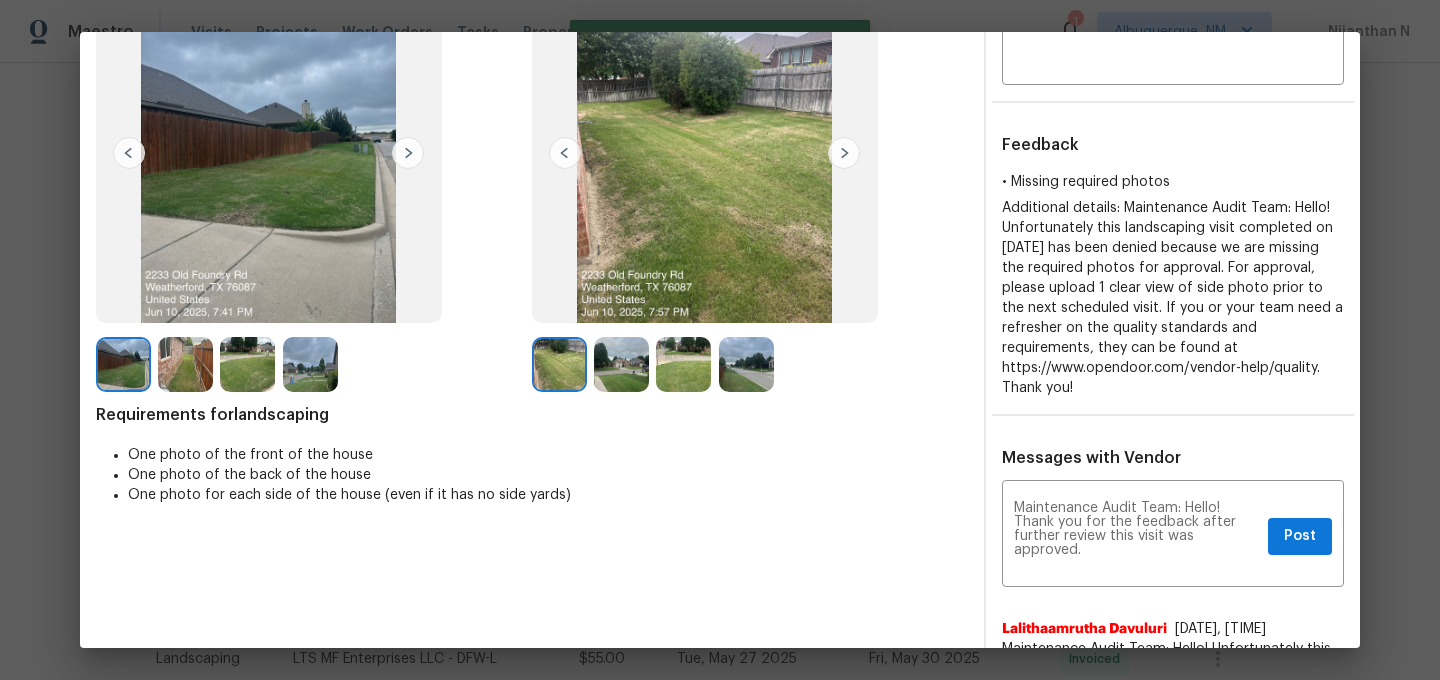 scroll, scrollTop: 0, scrollLeft: 0, axis: both 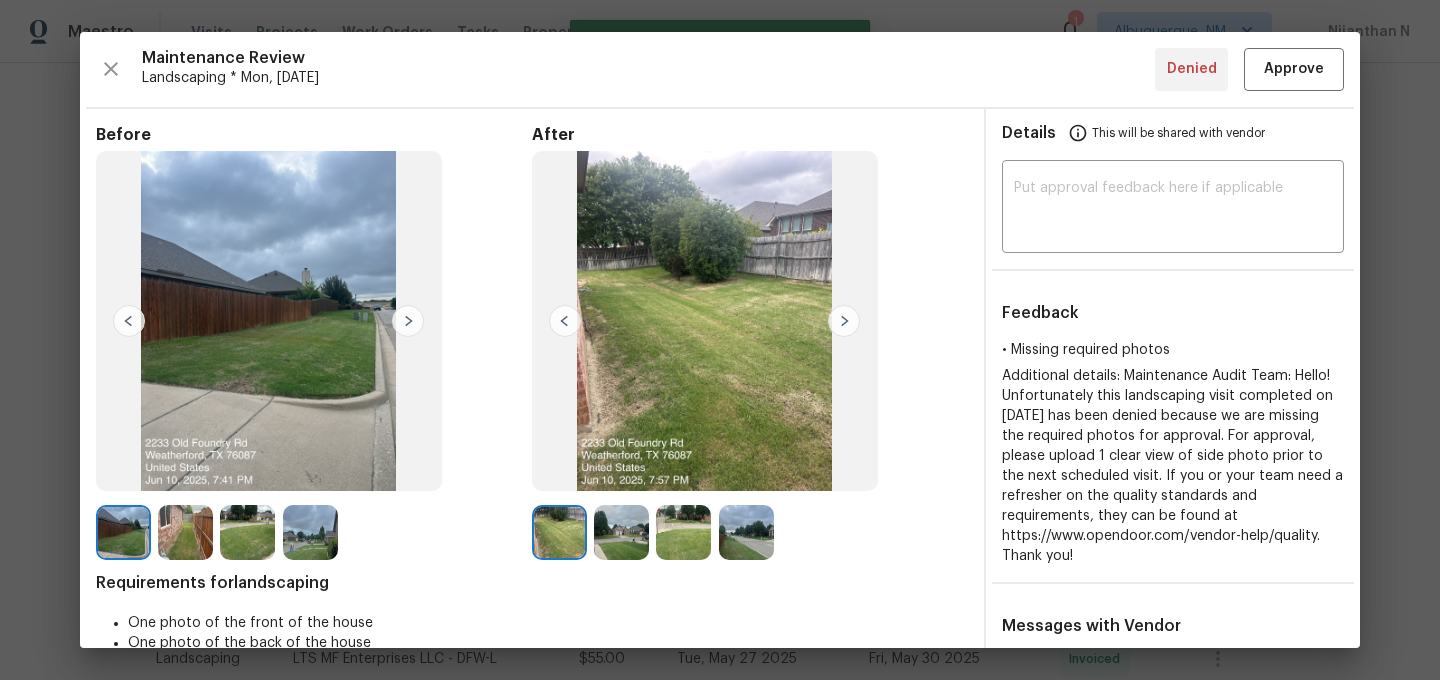 type 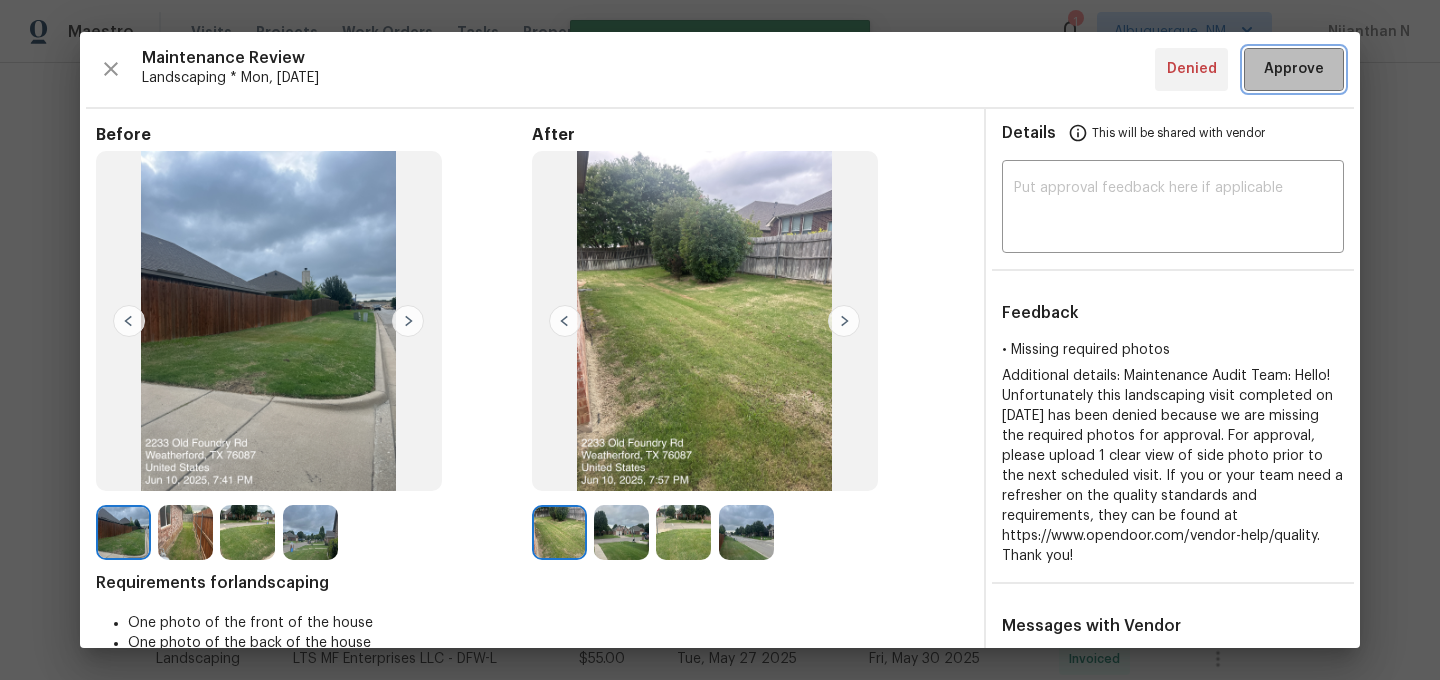 click on "Approve" at bounding box center [1294, 69] 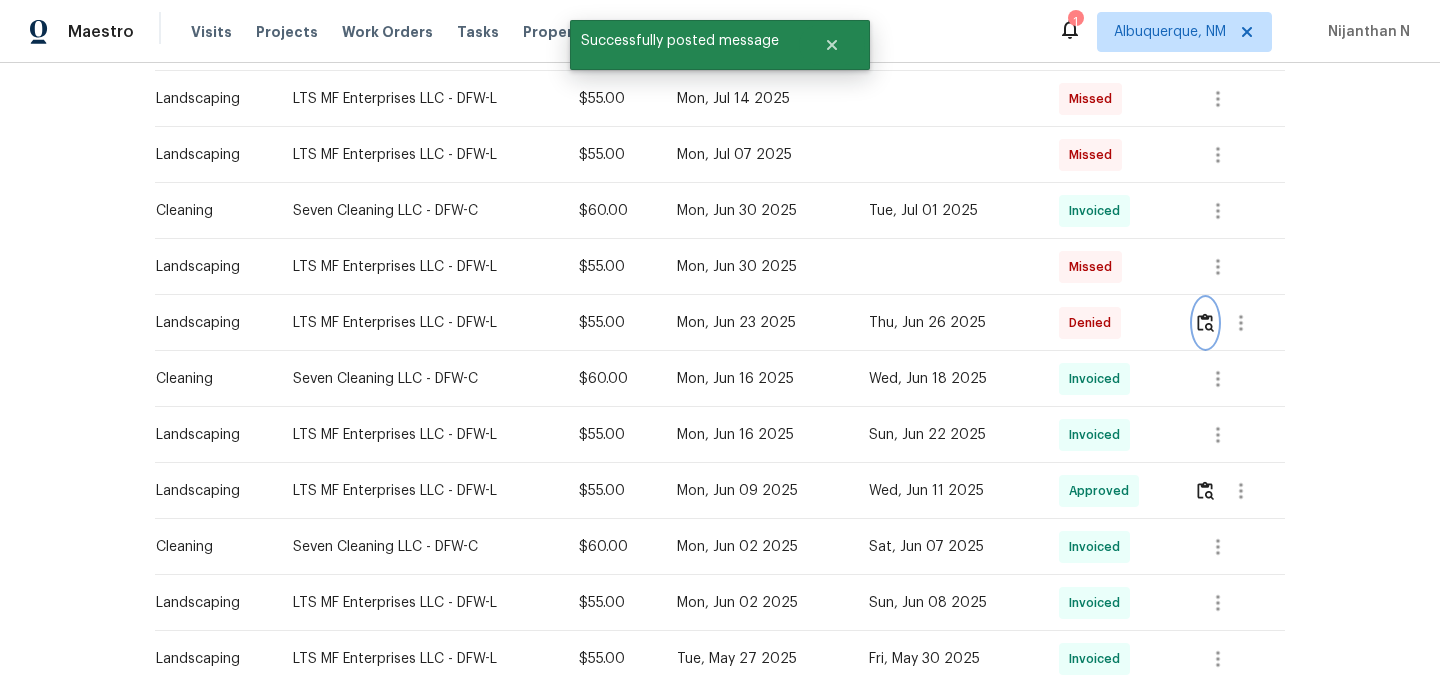 click at bounding box center (1205, 322) 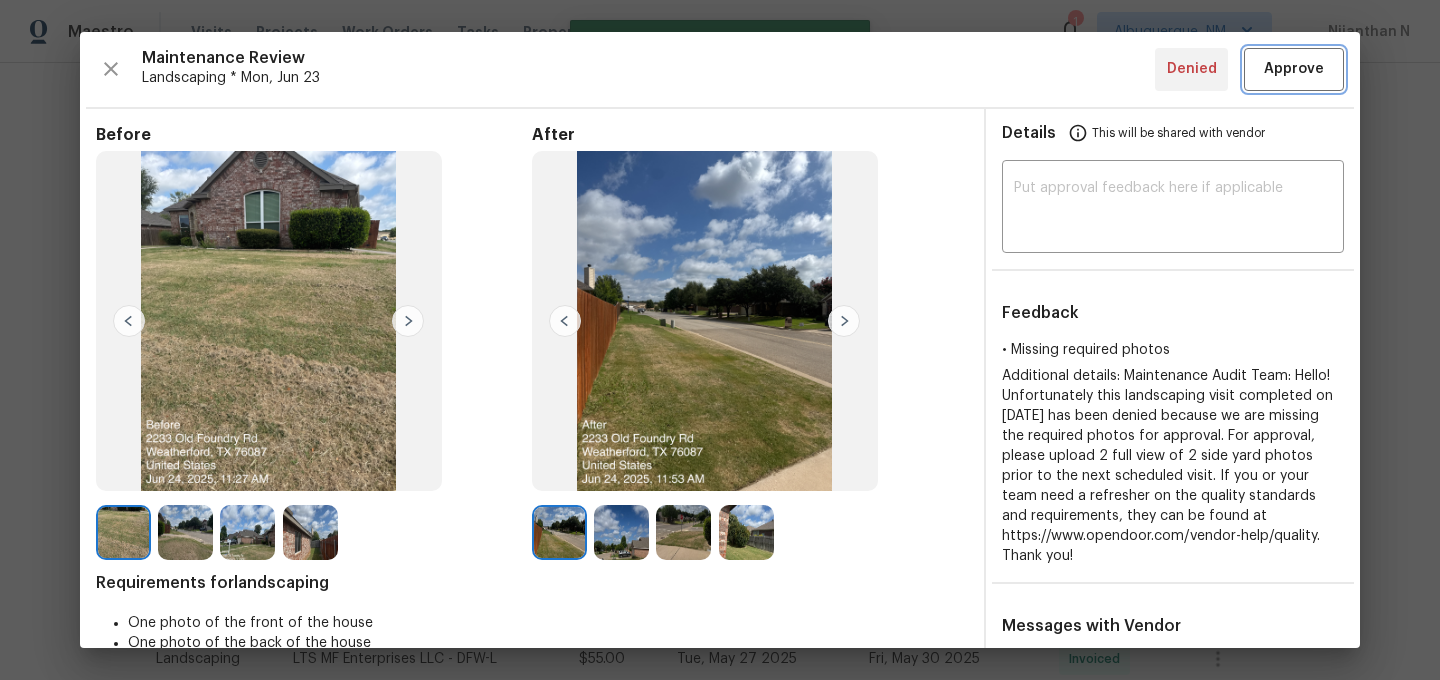 click on "Approve" at bounding box center (1294, 69) 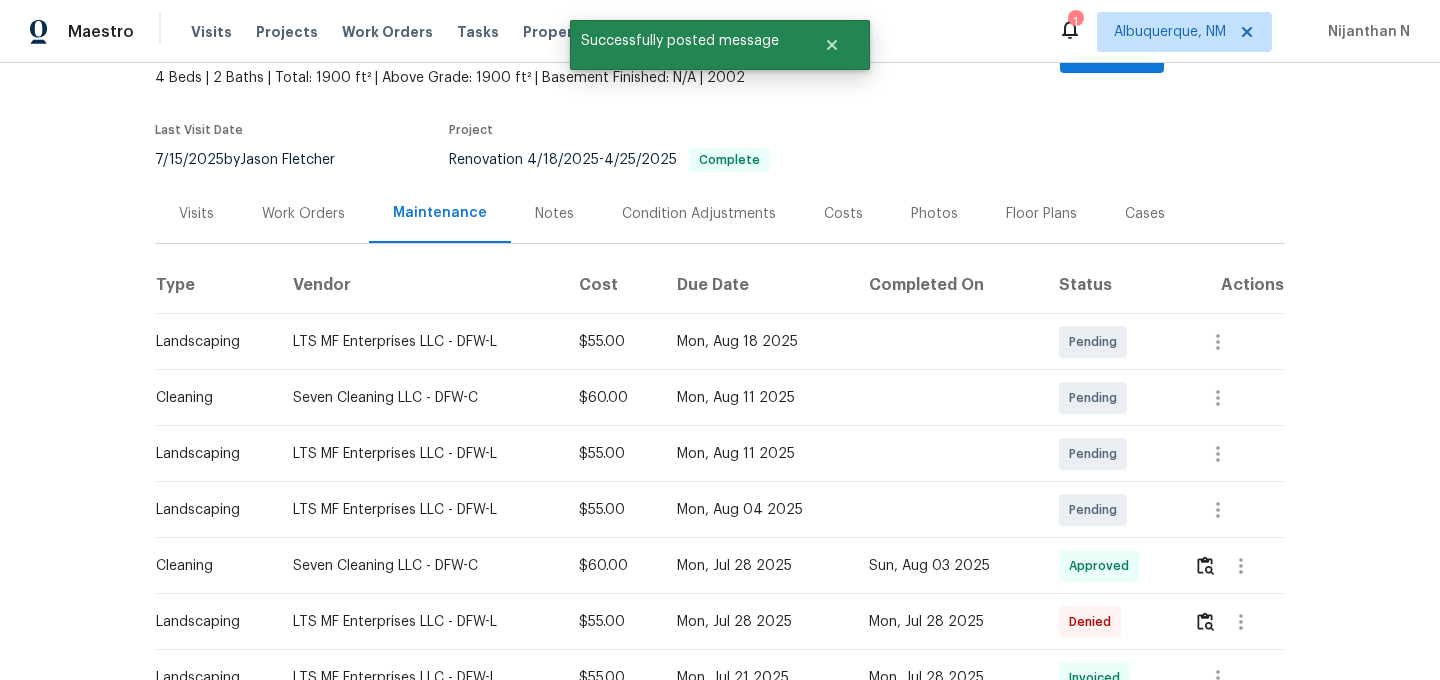 scroll, scrollTop: 0, scrollLeft: 0, axis: both 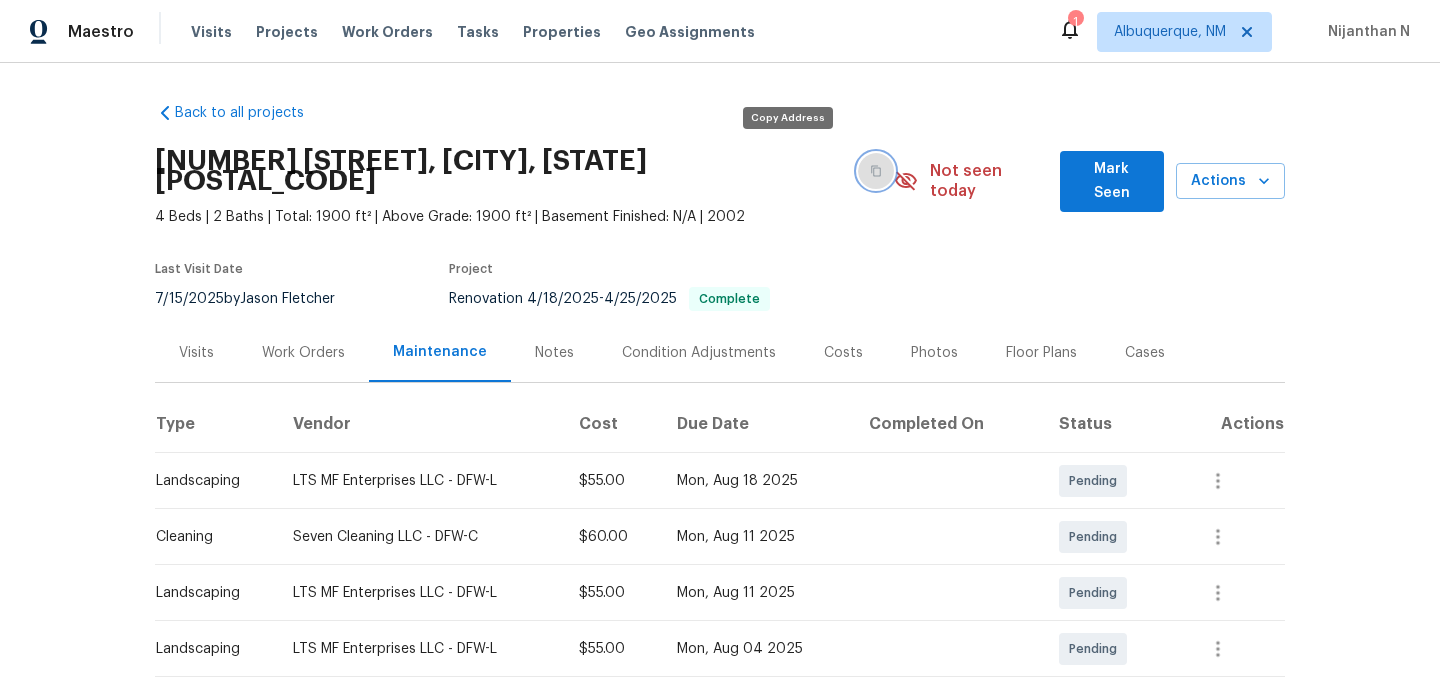 click at bounding box center [876, 171] 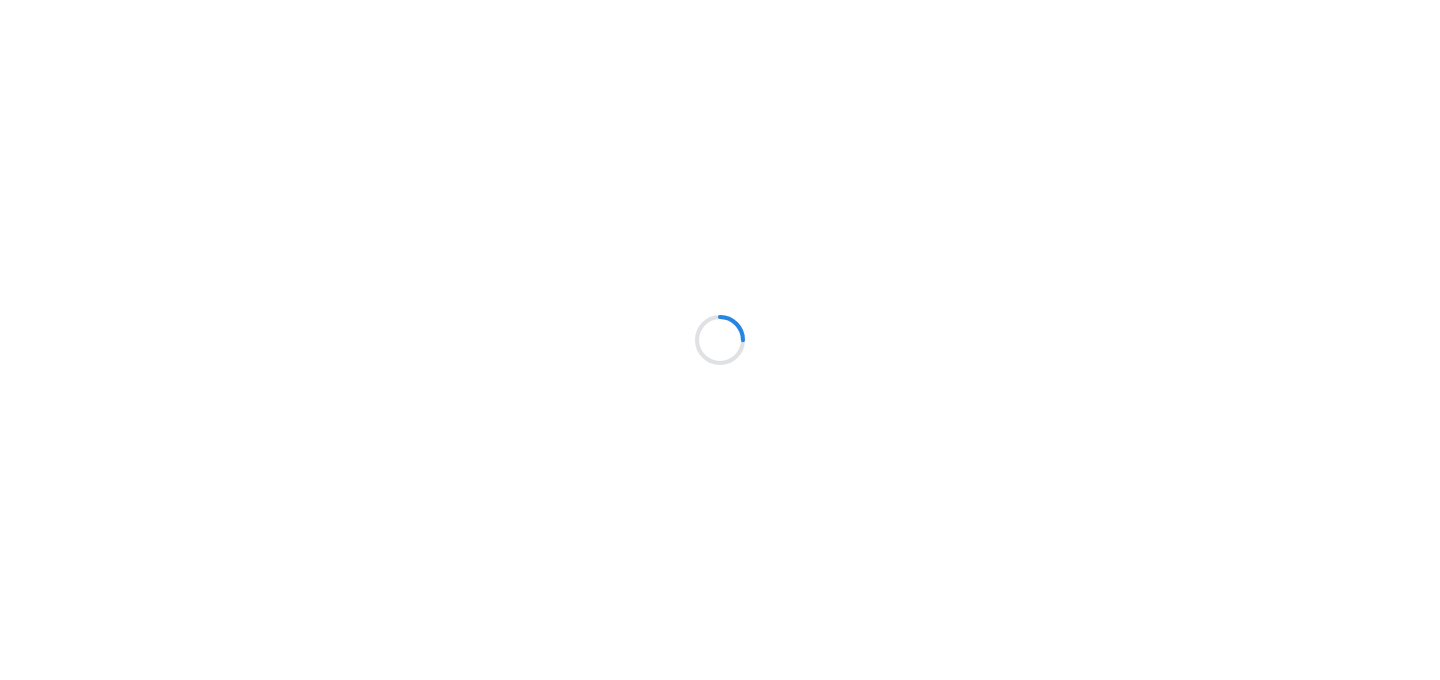 scroll, scrollTop: 0, scrollLeft: 0, axis: both 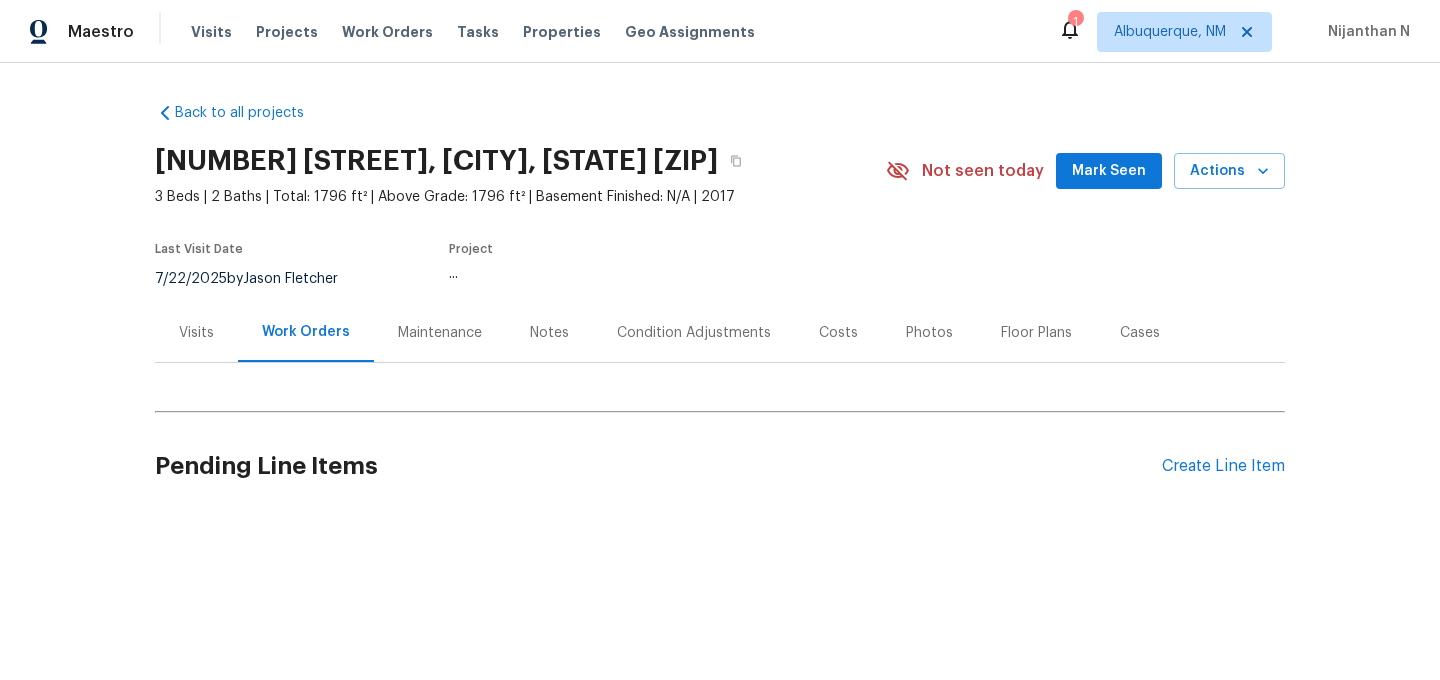 click on "Maintenance" at bounding box center (440, 333) 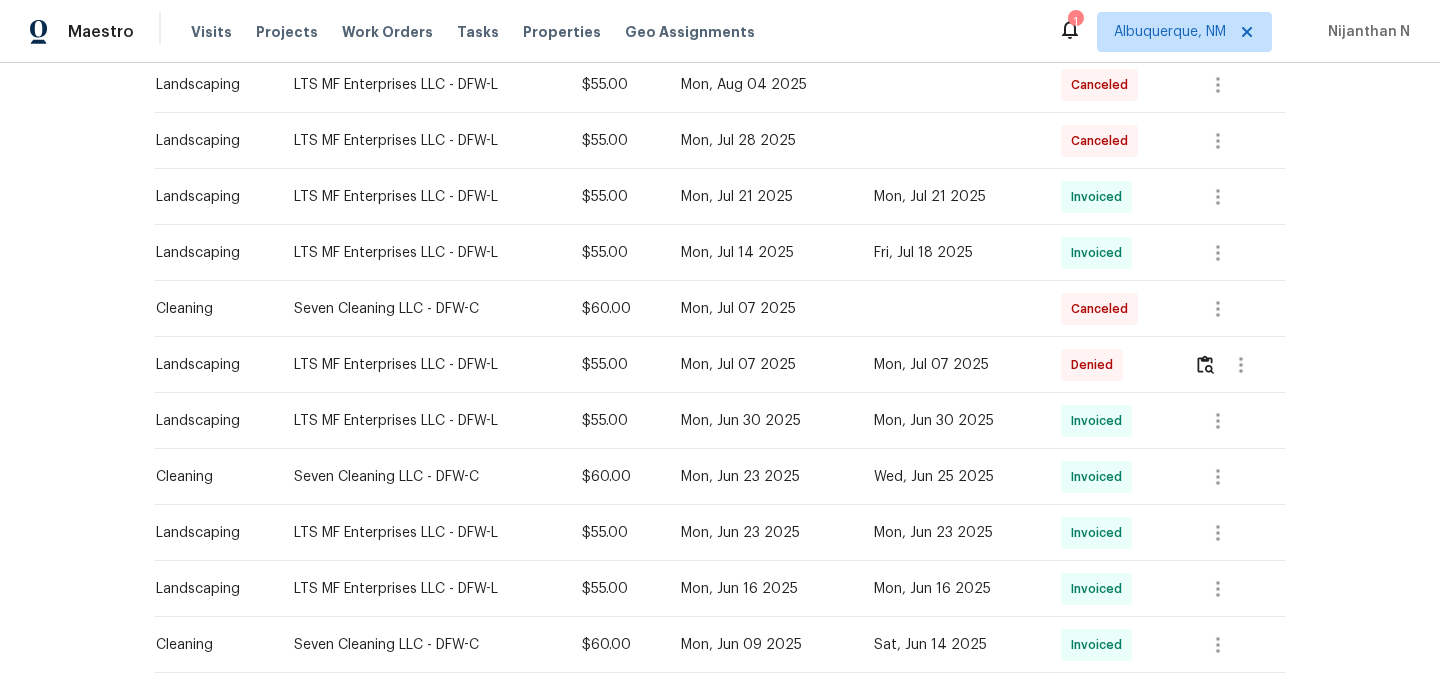 scroll, scrollTop: 398, scrollLeft: 0, axis: vertical 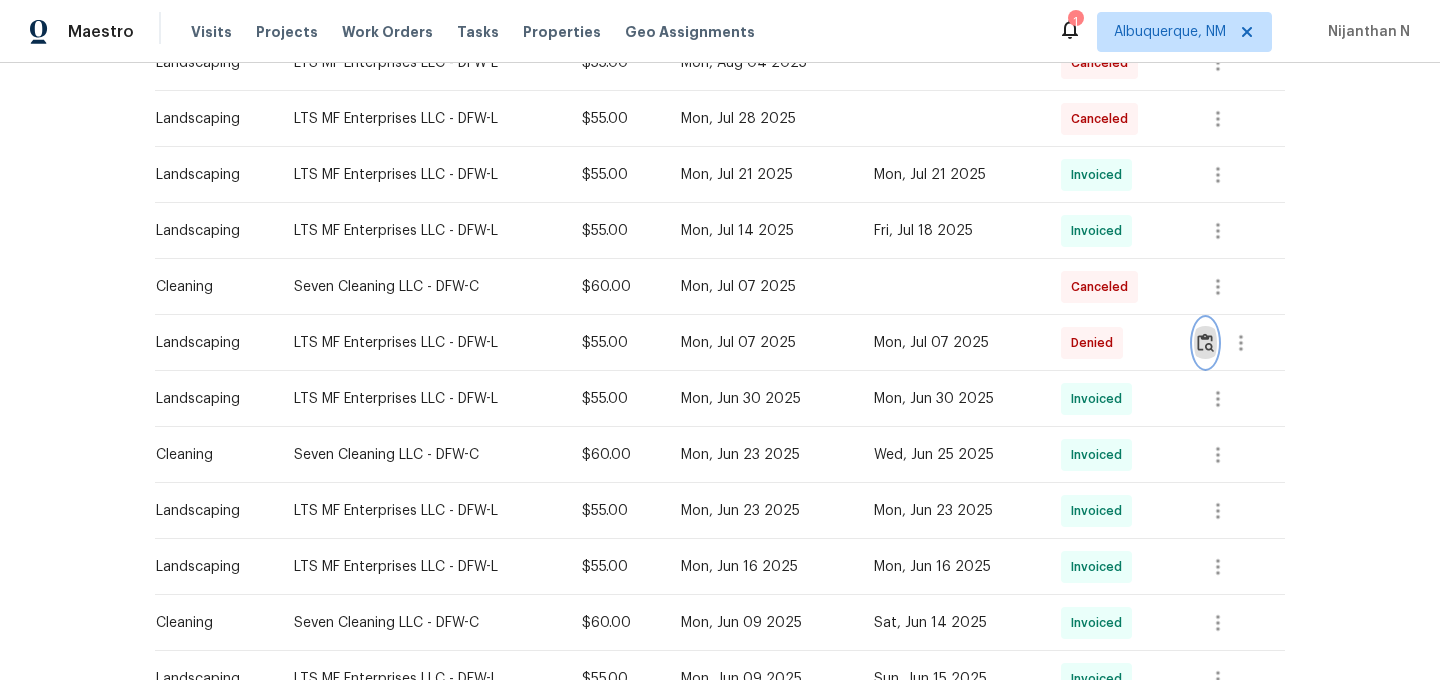 click at bounding box center (1205, 342) 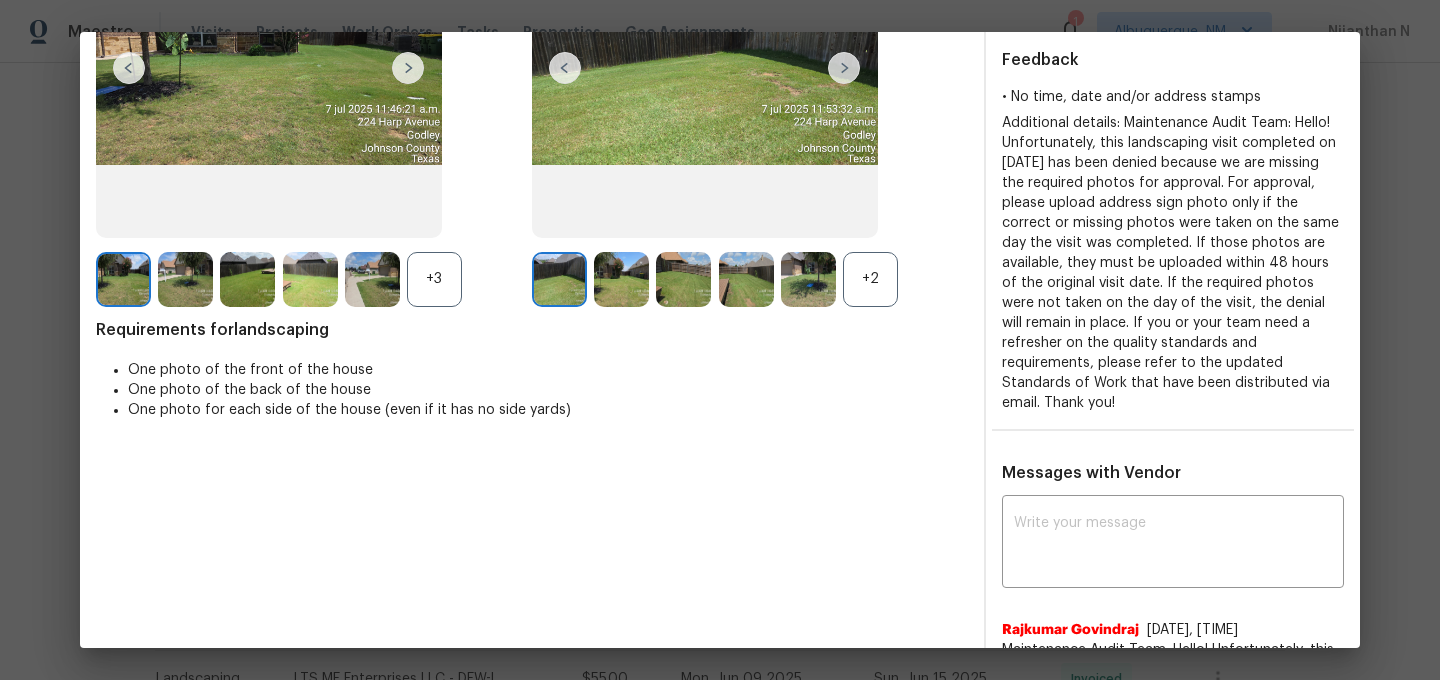 scroll, scrollTop: 325, scrollLeft: 0, axis: vertical 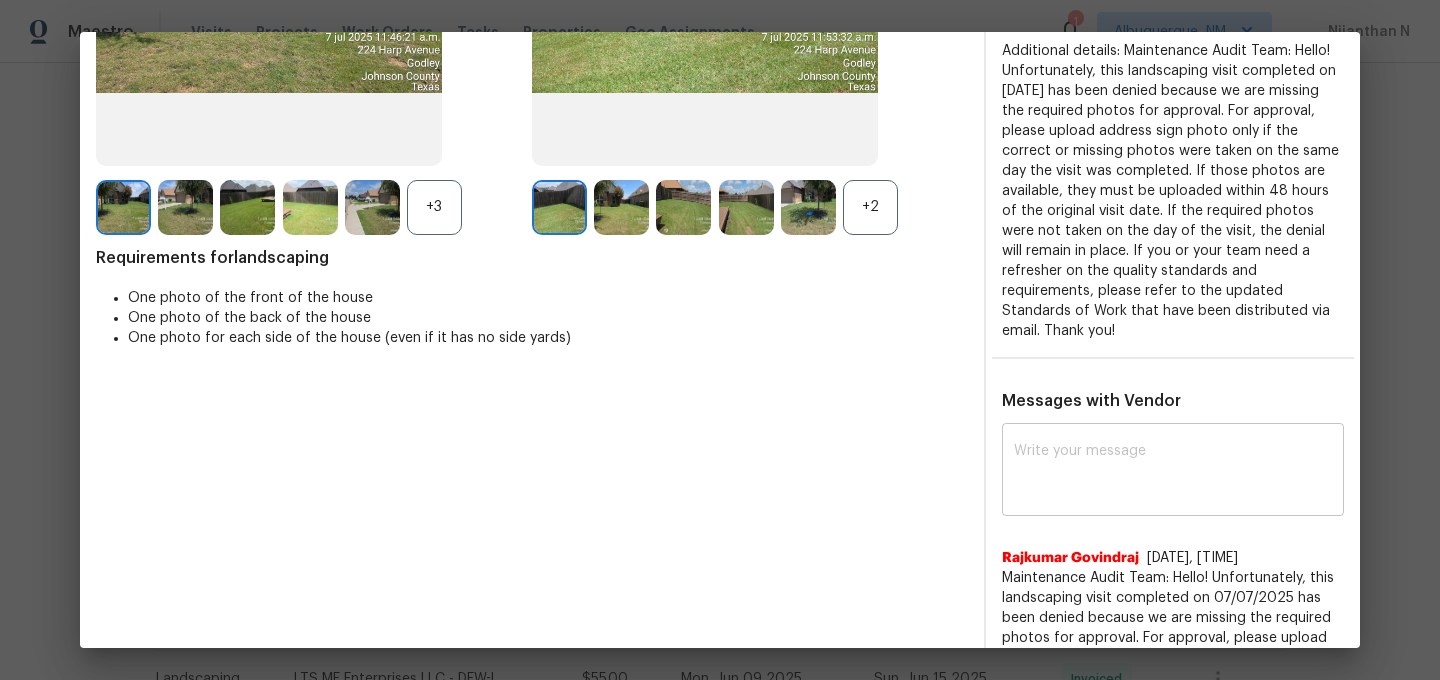 click at bounding box center [1173, 472] 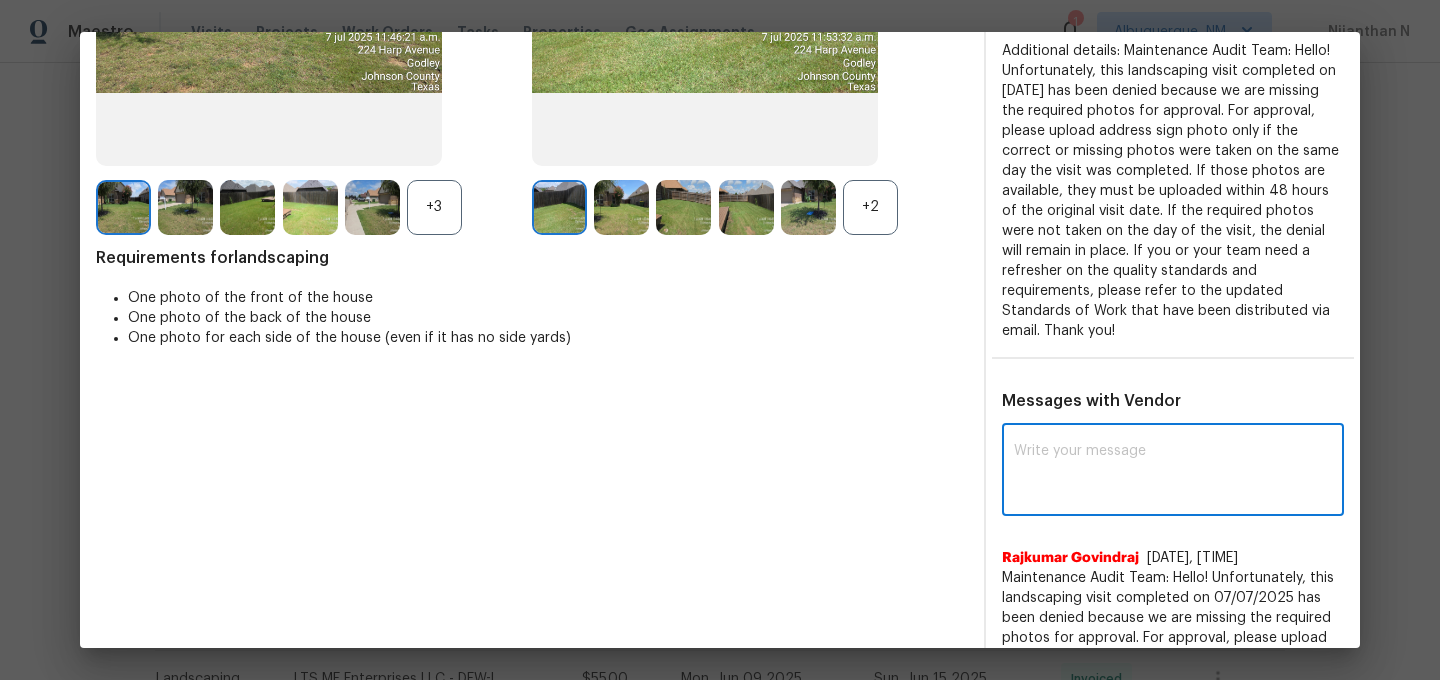 paste on "Maintenance Audit Team: Hello! Thank you for the feedback after further review this visit was approved." 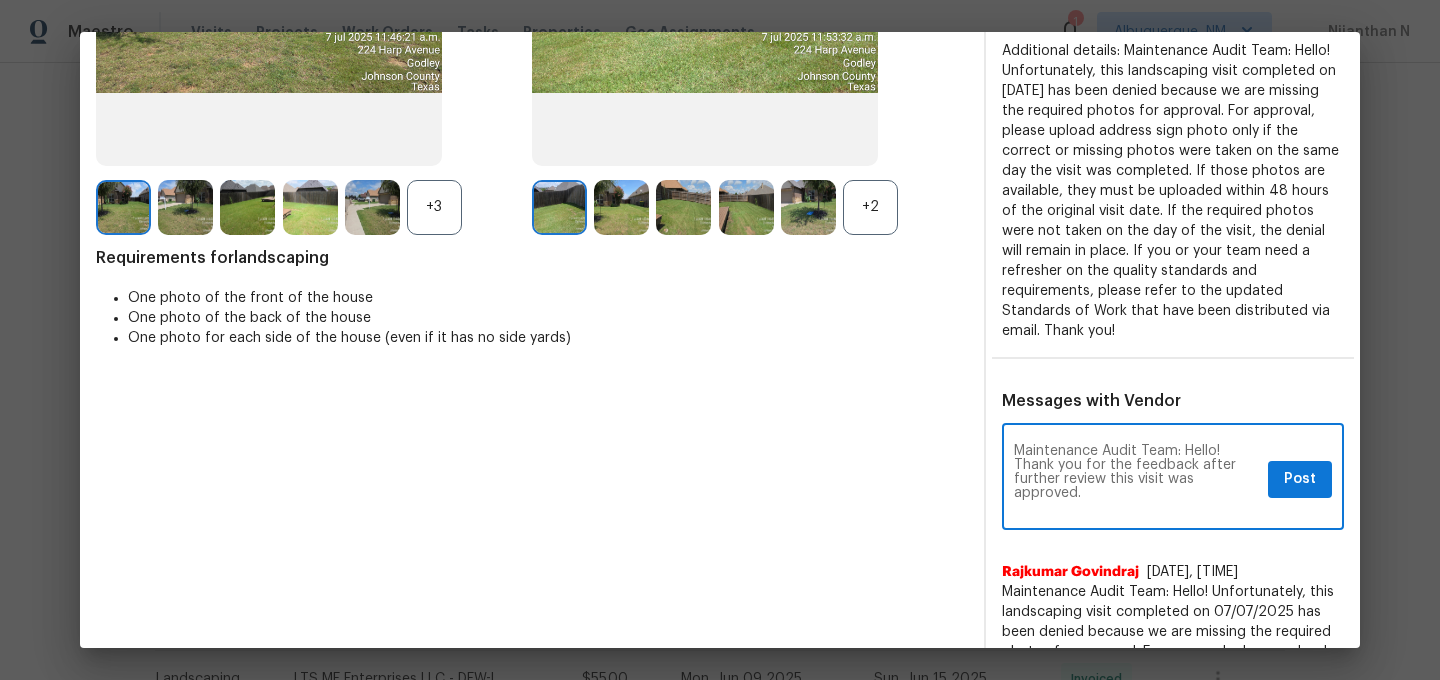scroll, scrollTop: 0, scrollLeft: 0, axis: both 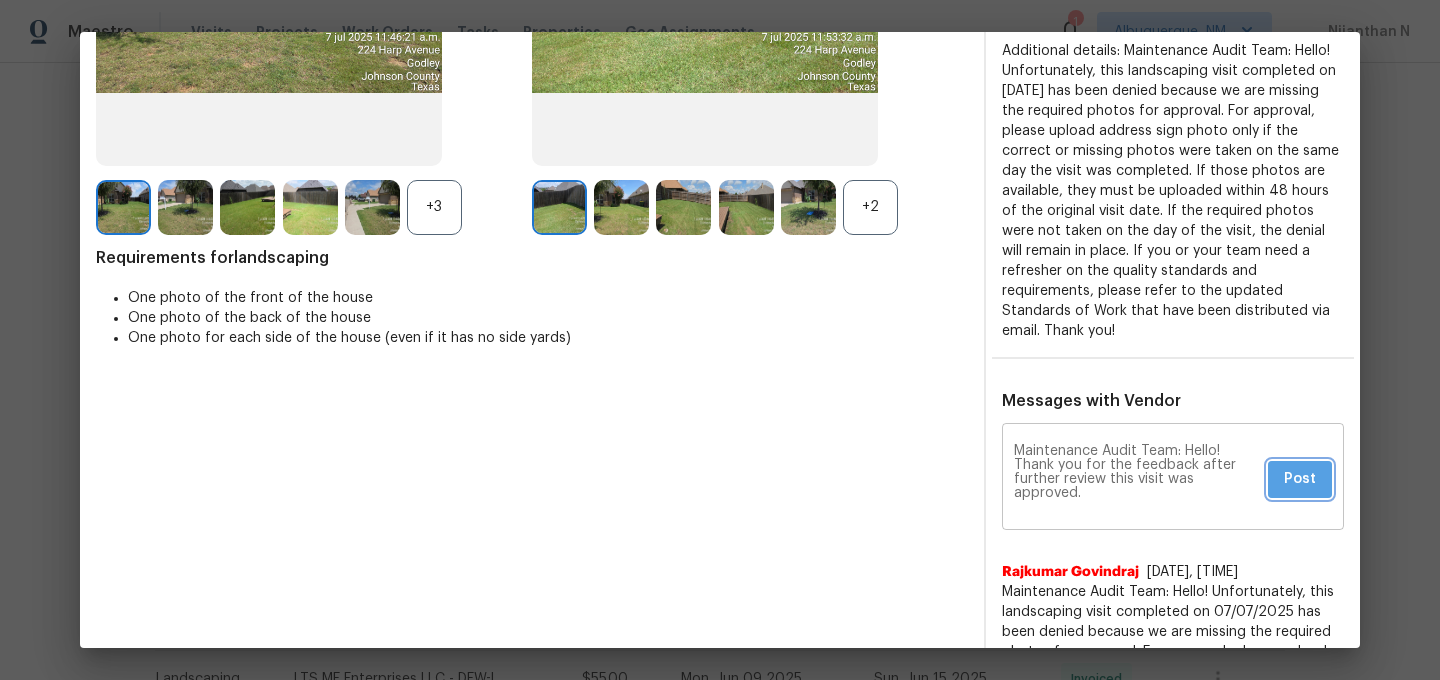 click on "Post" at bounding box center [1300, 479] 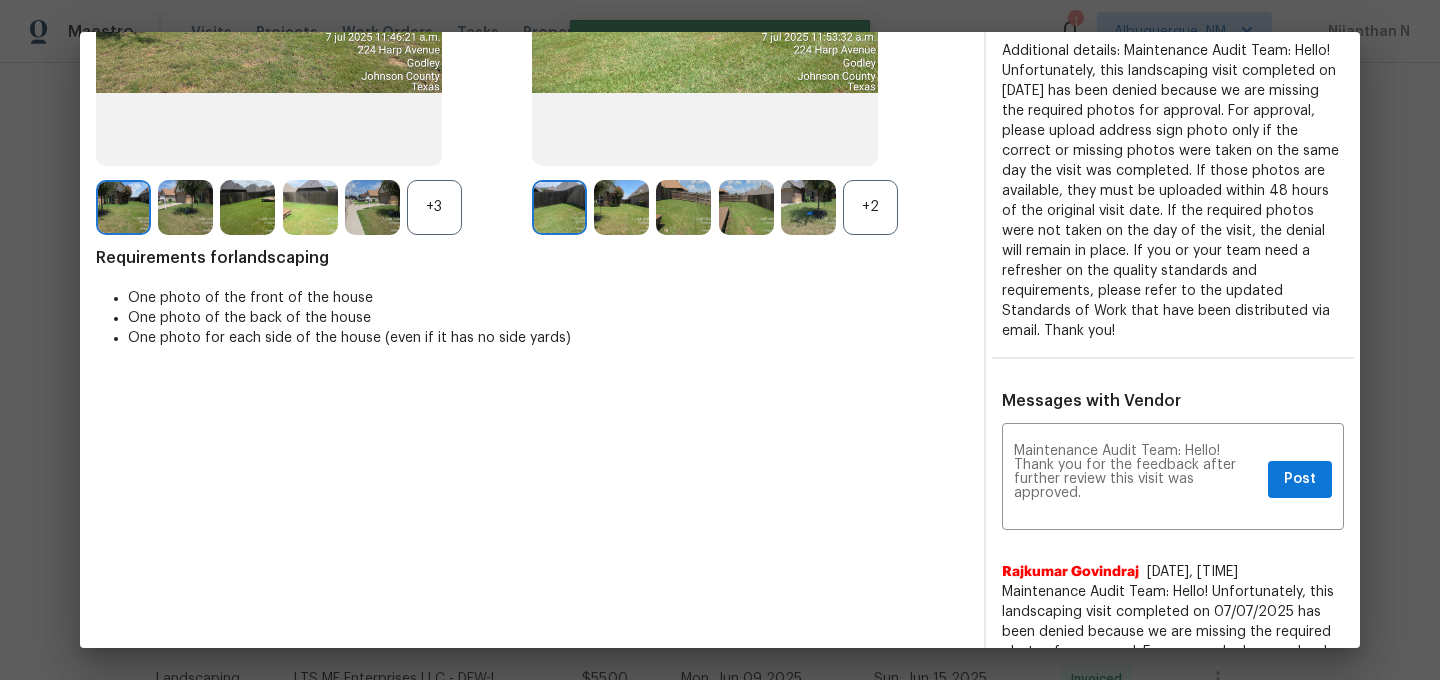 scroll, scrollTop: 0, scrollLeft: 0, axis: both 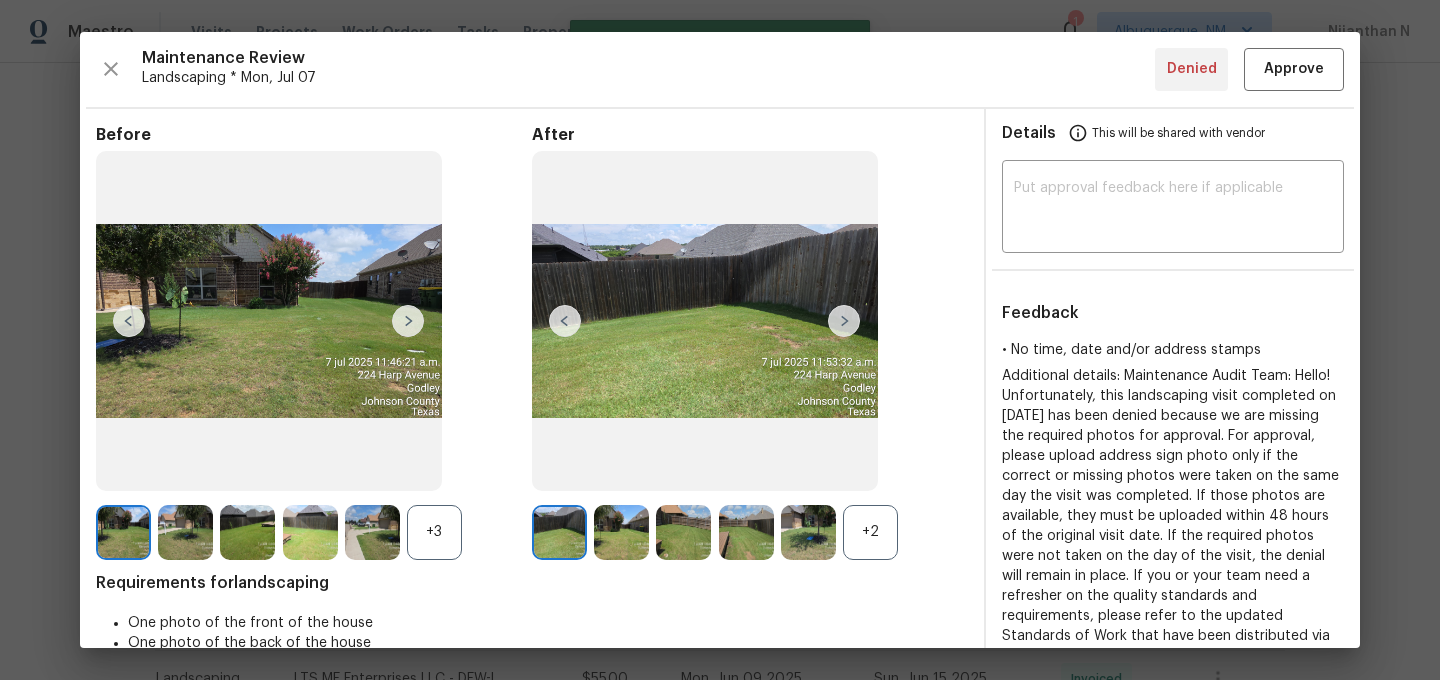 type 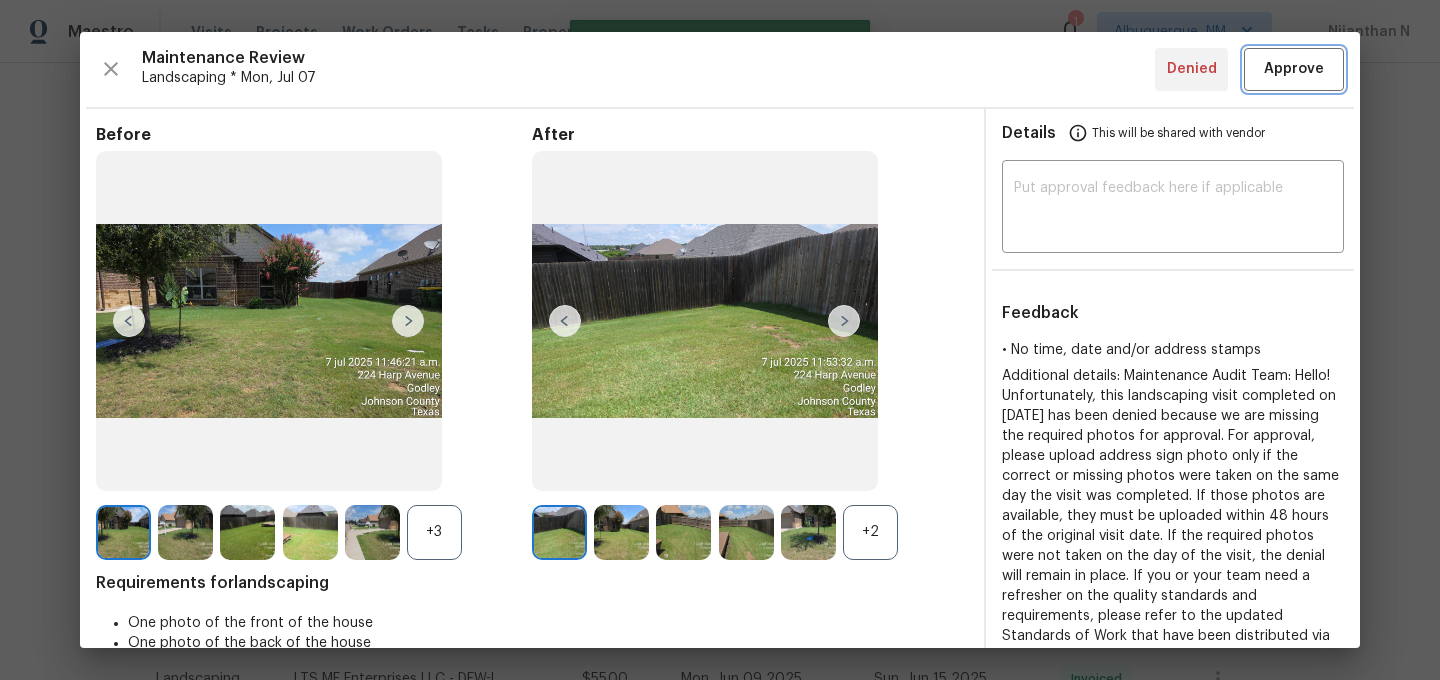 click on "Approve" at bounding box center [1294, 69] 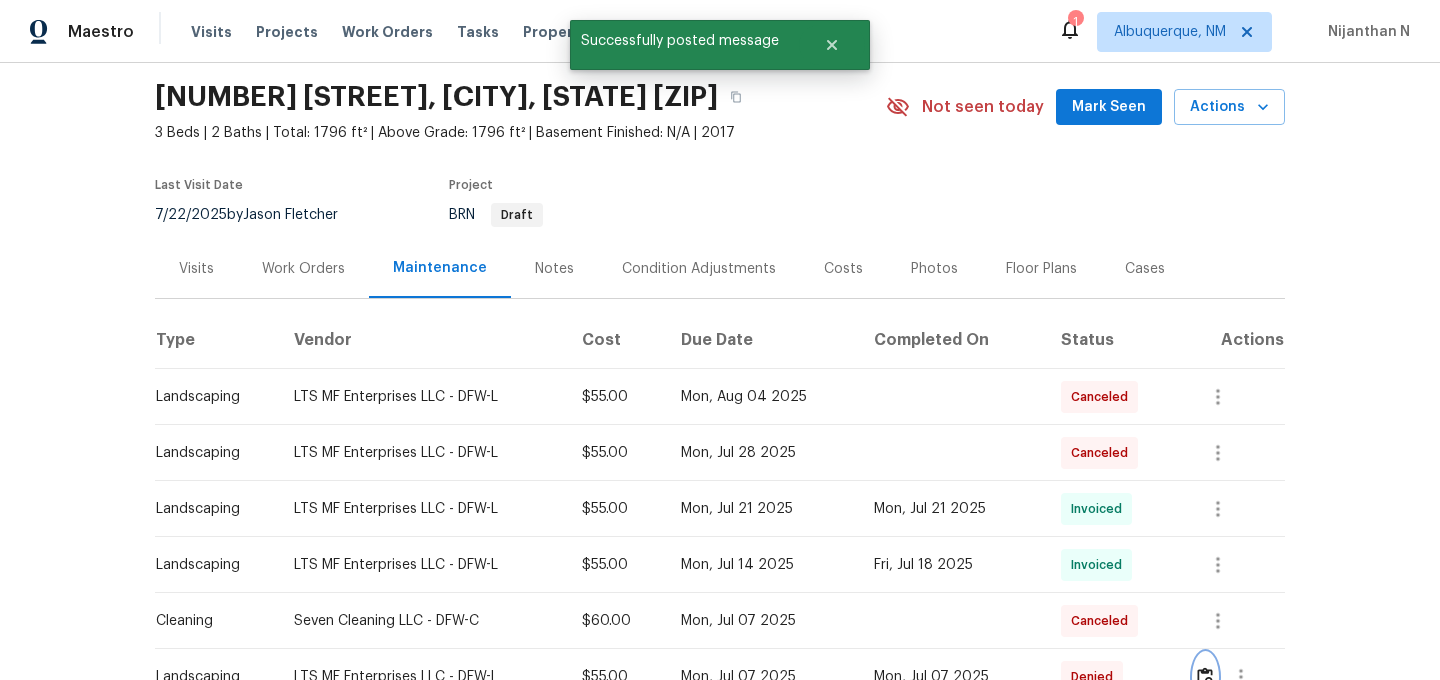 scroll, scrollTop: 0, scrollLeft: 0, axis: both 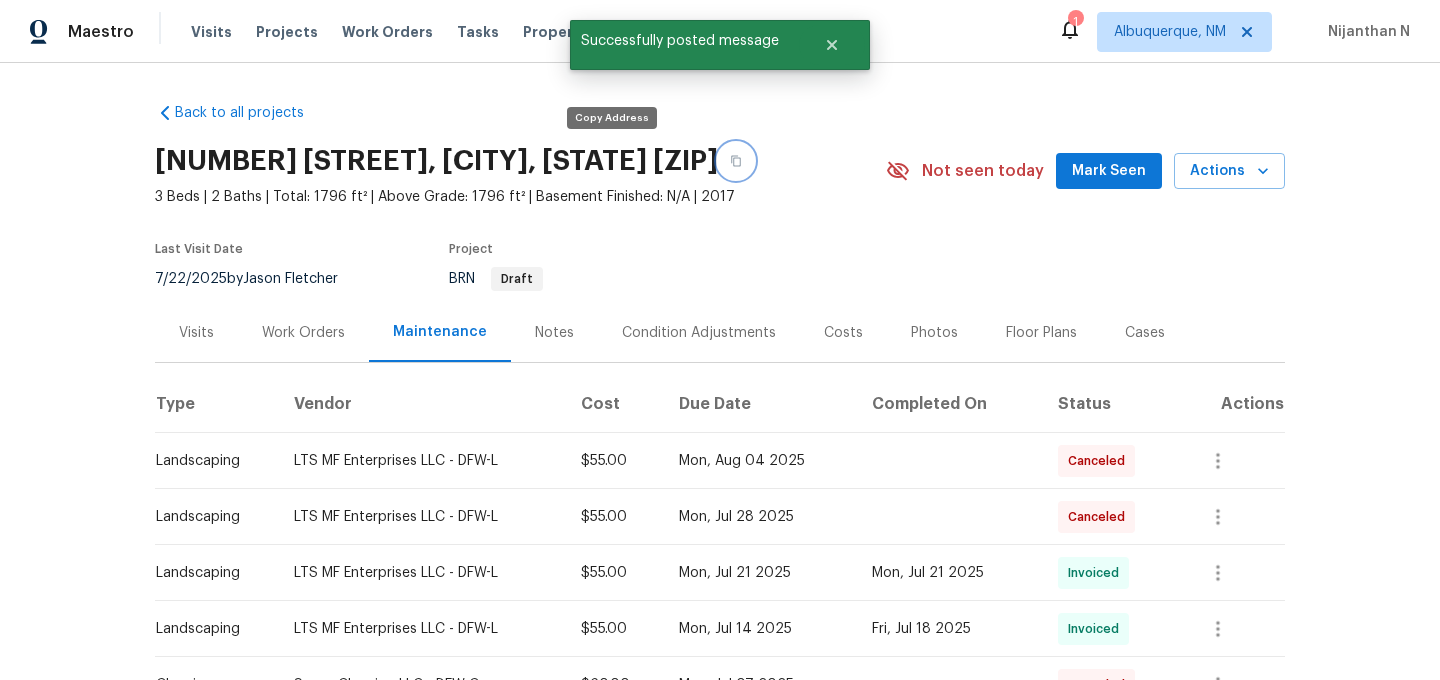 click 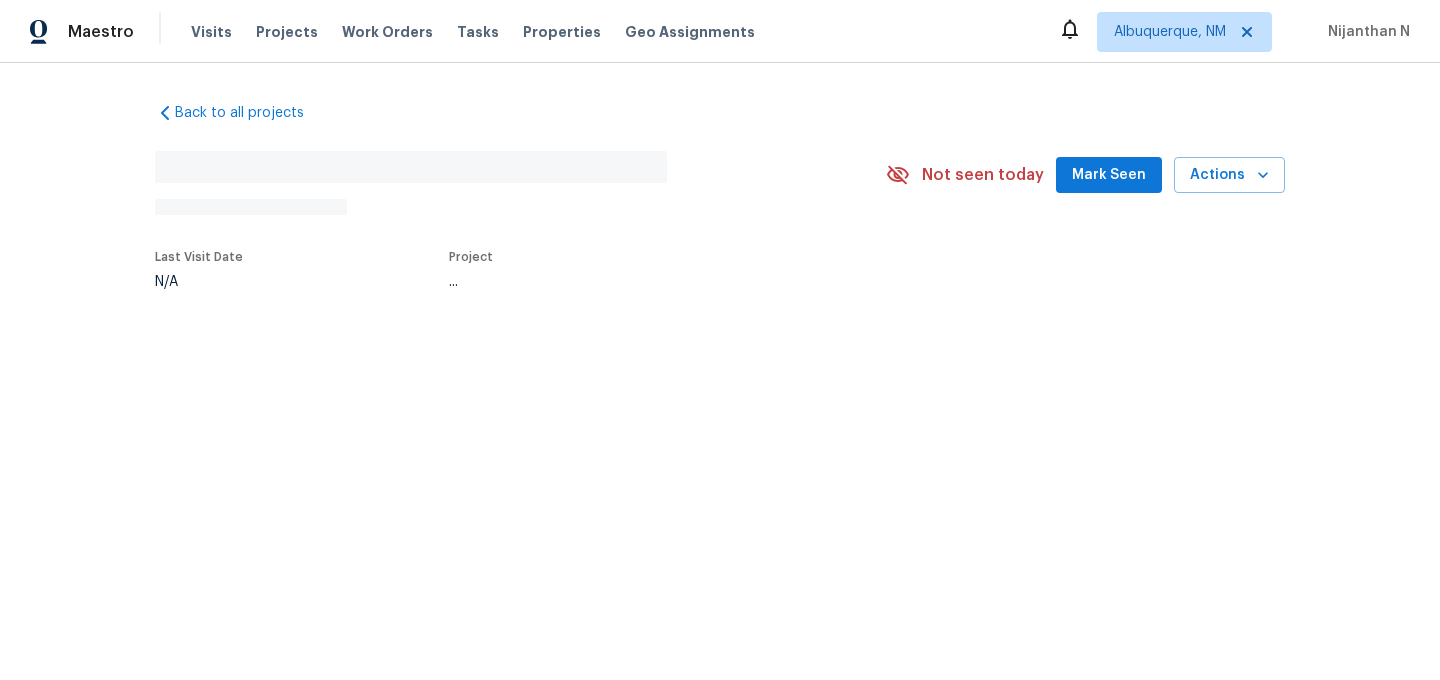 scroll, scrollTop: 0, scrollLeft: 0, axis: both 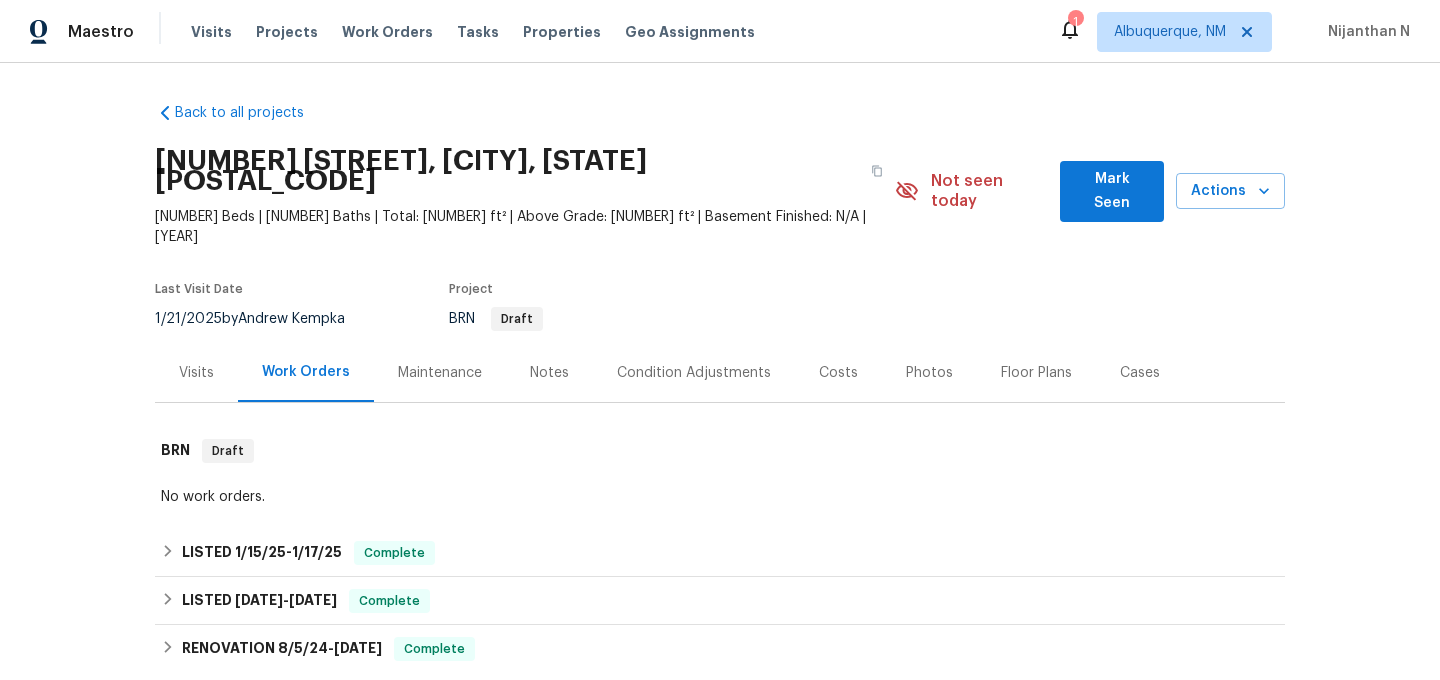 click on "Maintenance" at bounding box center [440, 372] 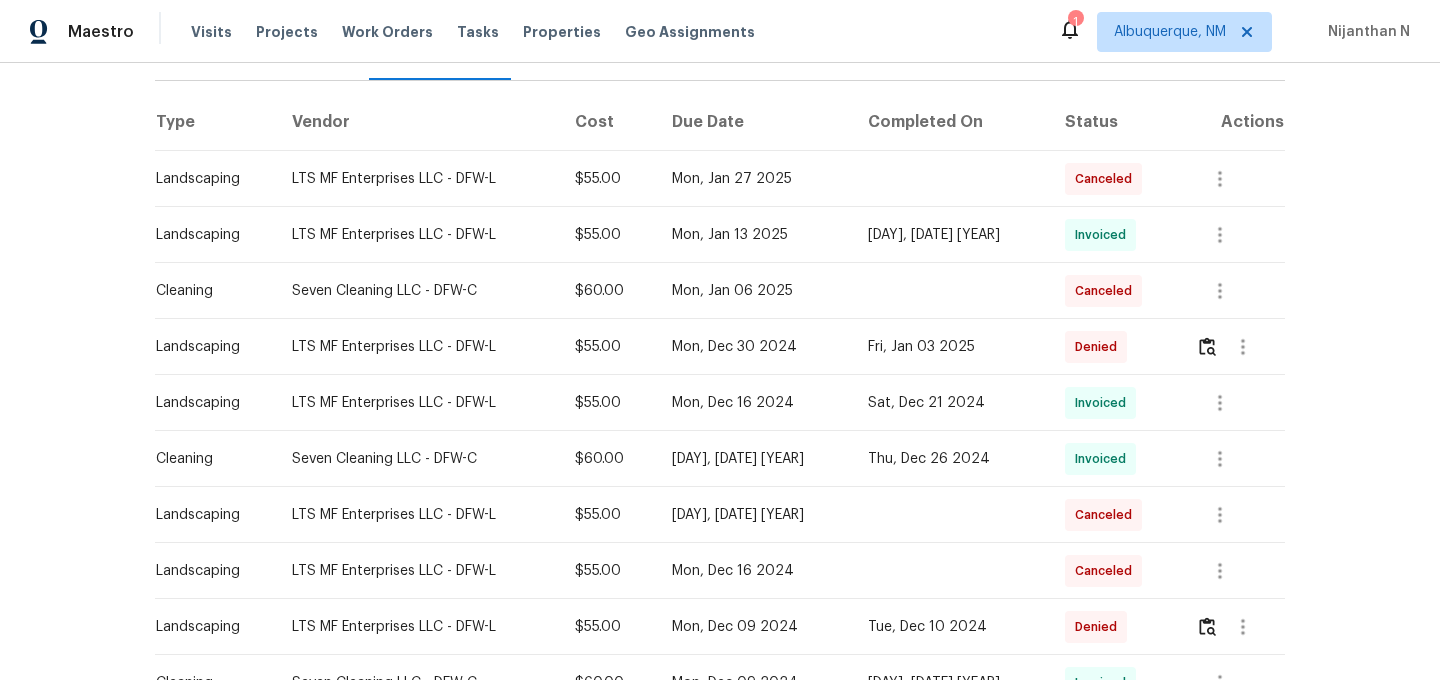 scroll, scrollTop: 289, scrollLeft: 0, axis: vertical 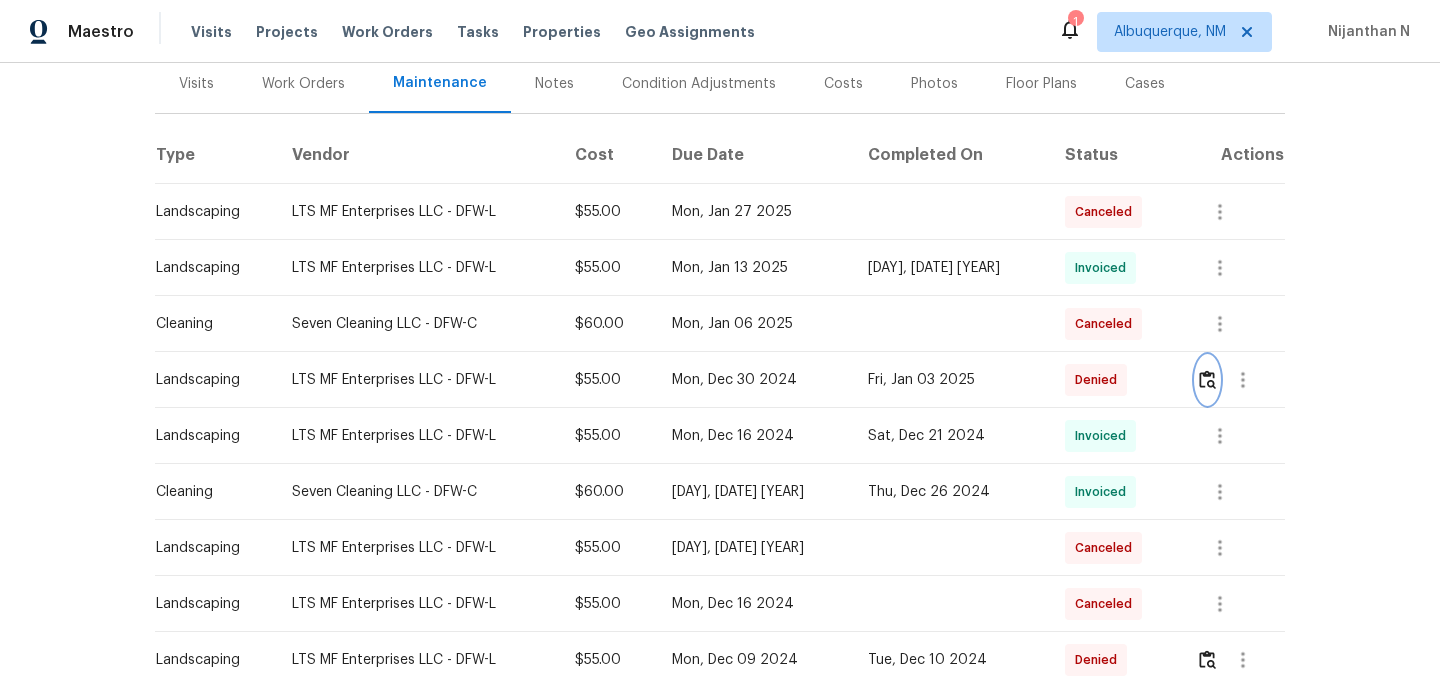 click at bounding box center [1207, 380] 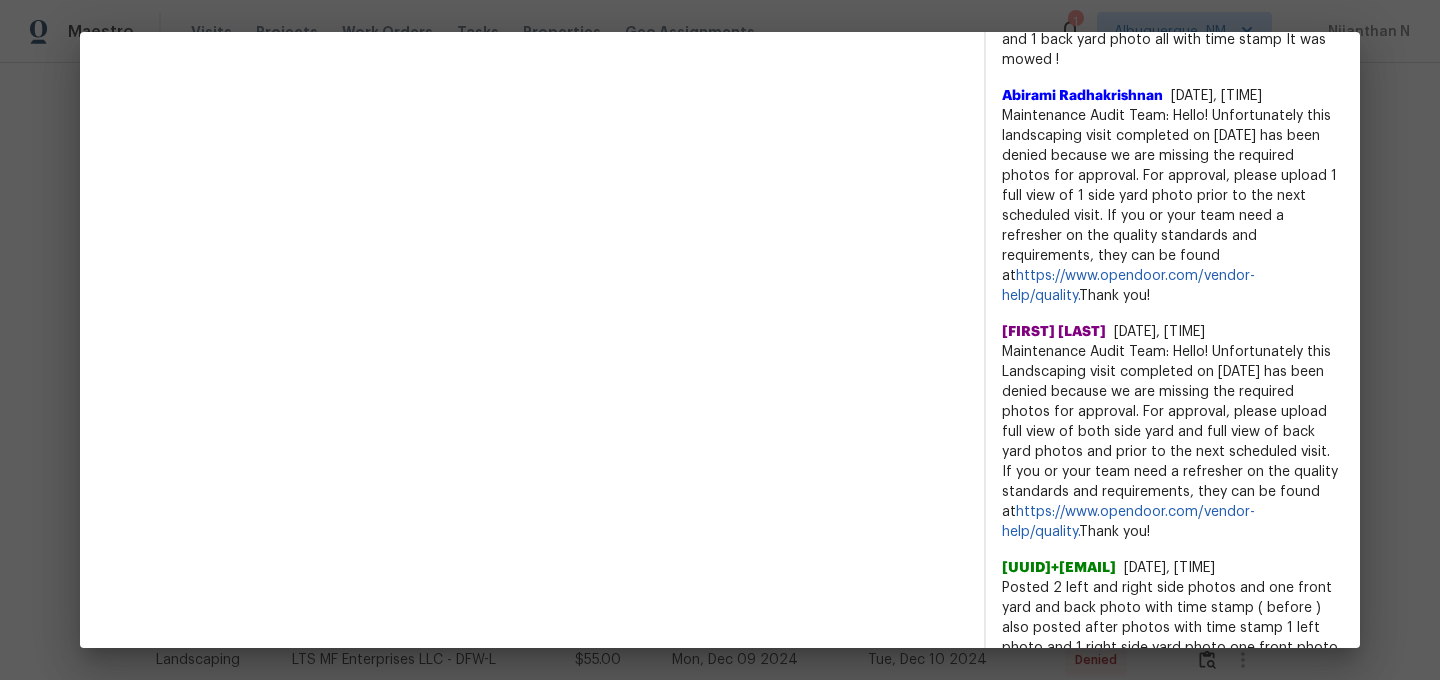 scroll, scrollTop: 1119, scrollLeft: 0, axis: vertical 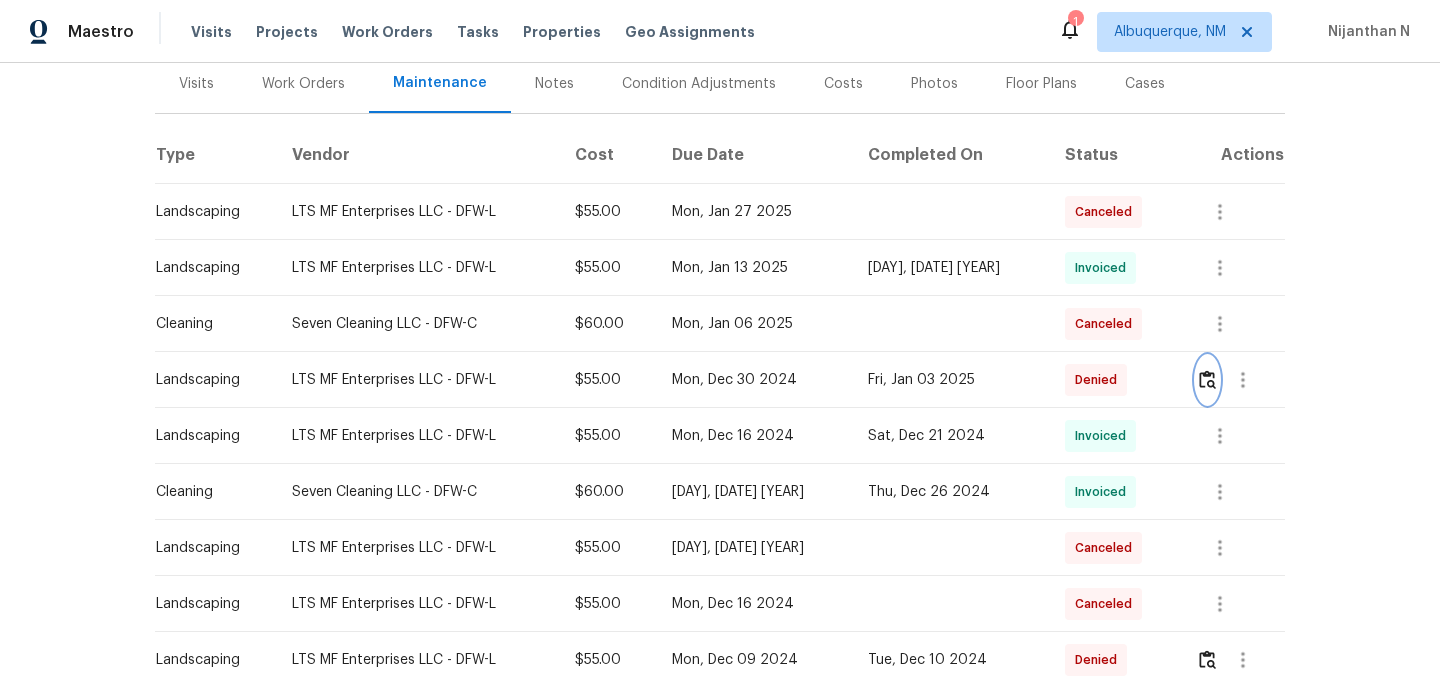 click at bounding box center [1207, 379] 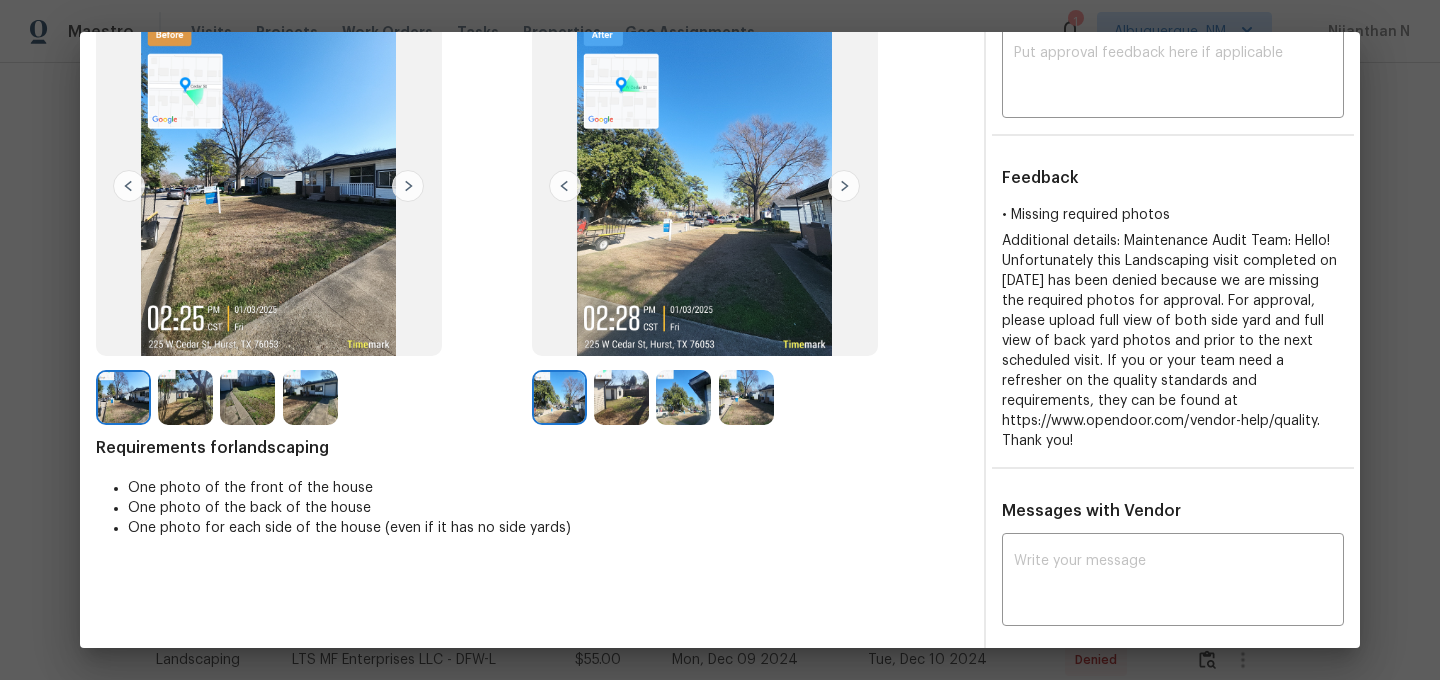 scroll, scrollTop: 302, scrollLeft: 0, axis: vertical 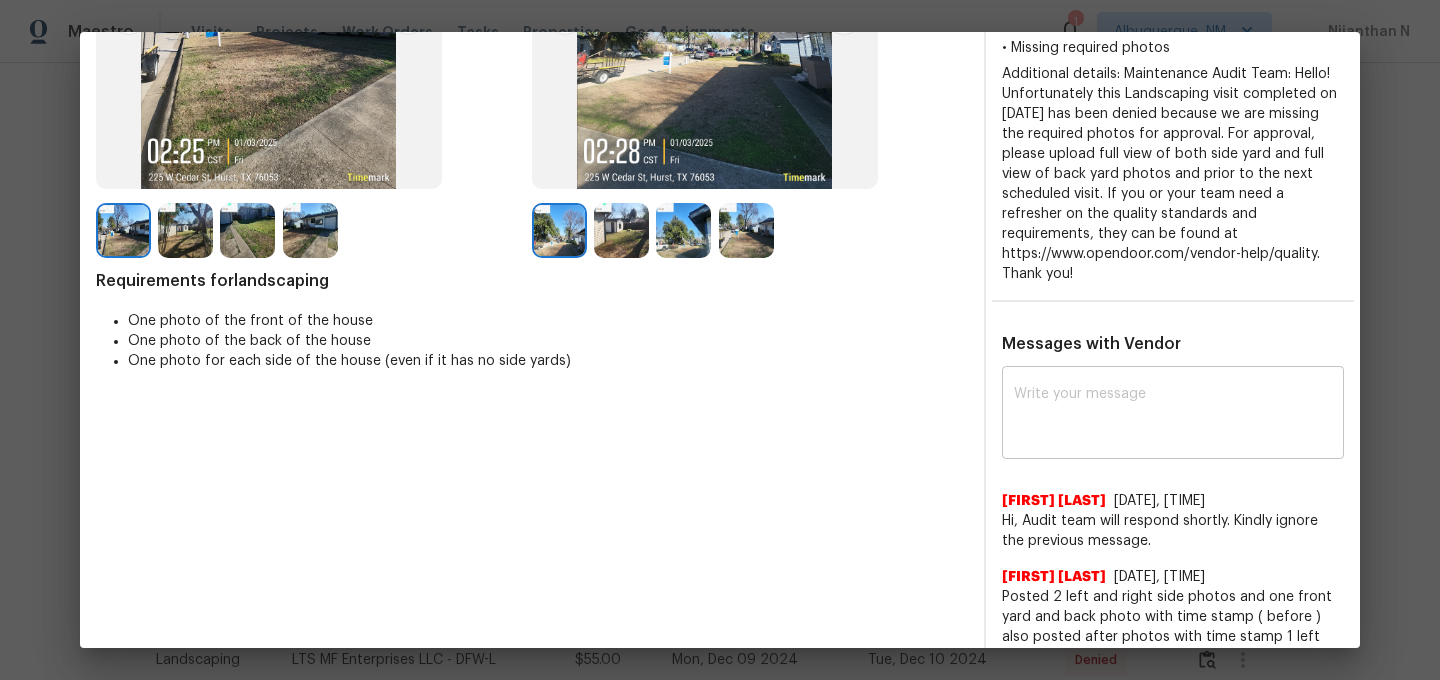 click on "x ​" at bounding box center (1173, 415) 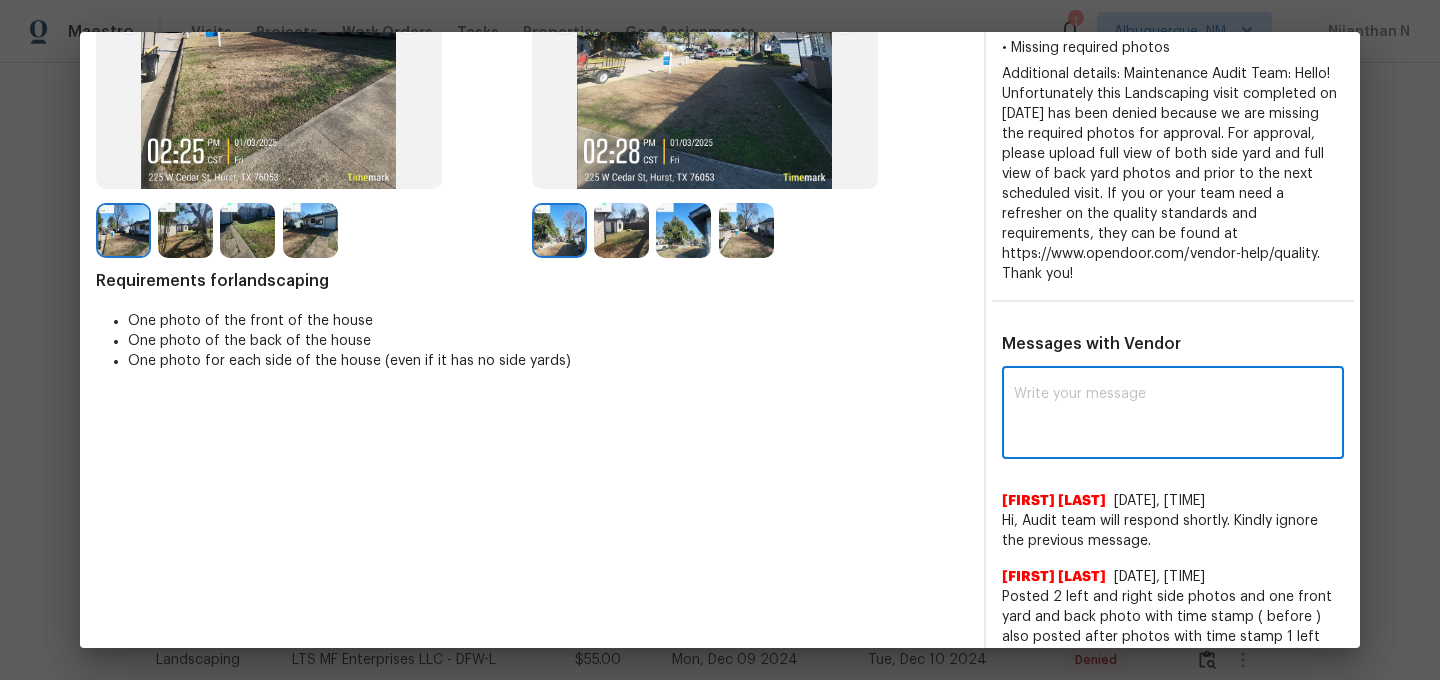 paste on "Maintenance Audit Team: Hello! Thank you for the feedback after further review this visit was approved." 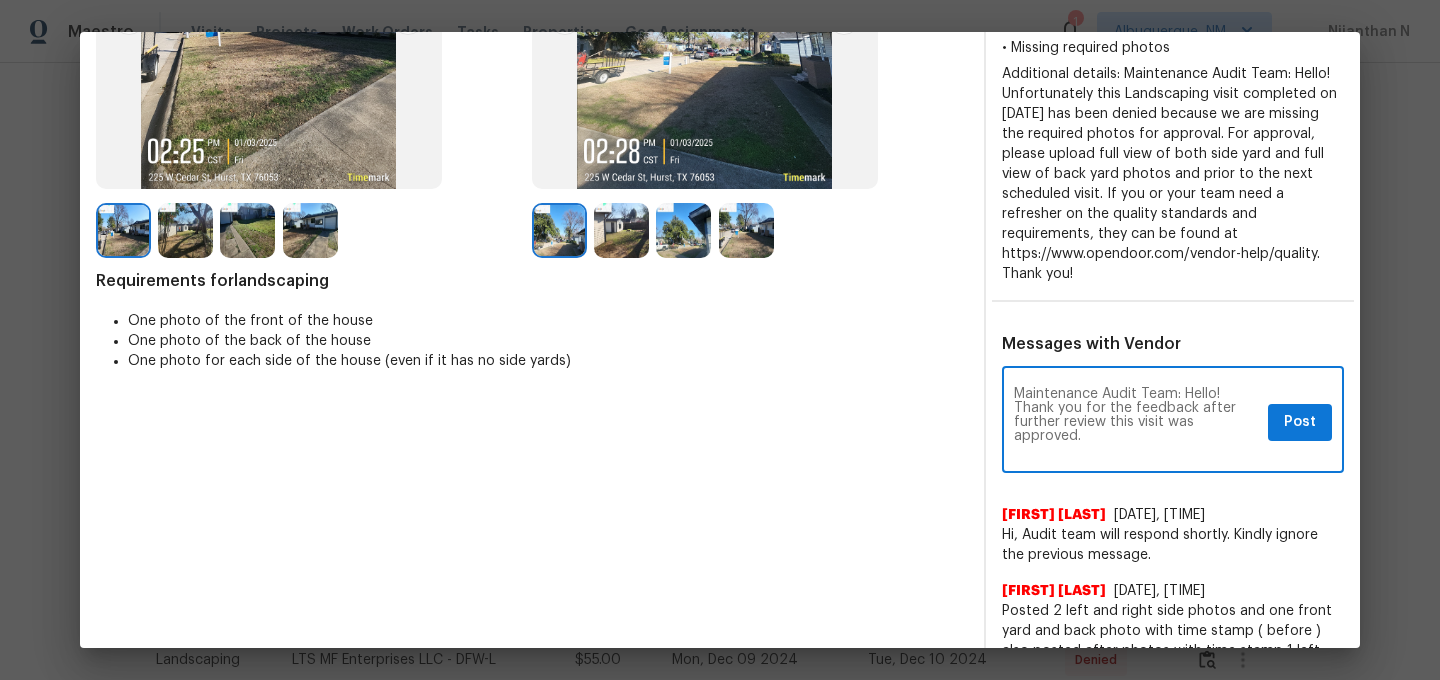 scroll, scrollTop: 0, scrollLeft: 0, axis: both 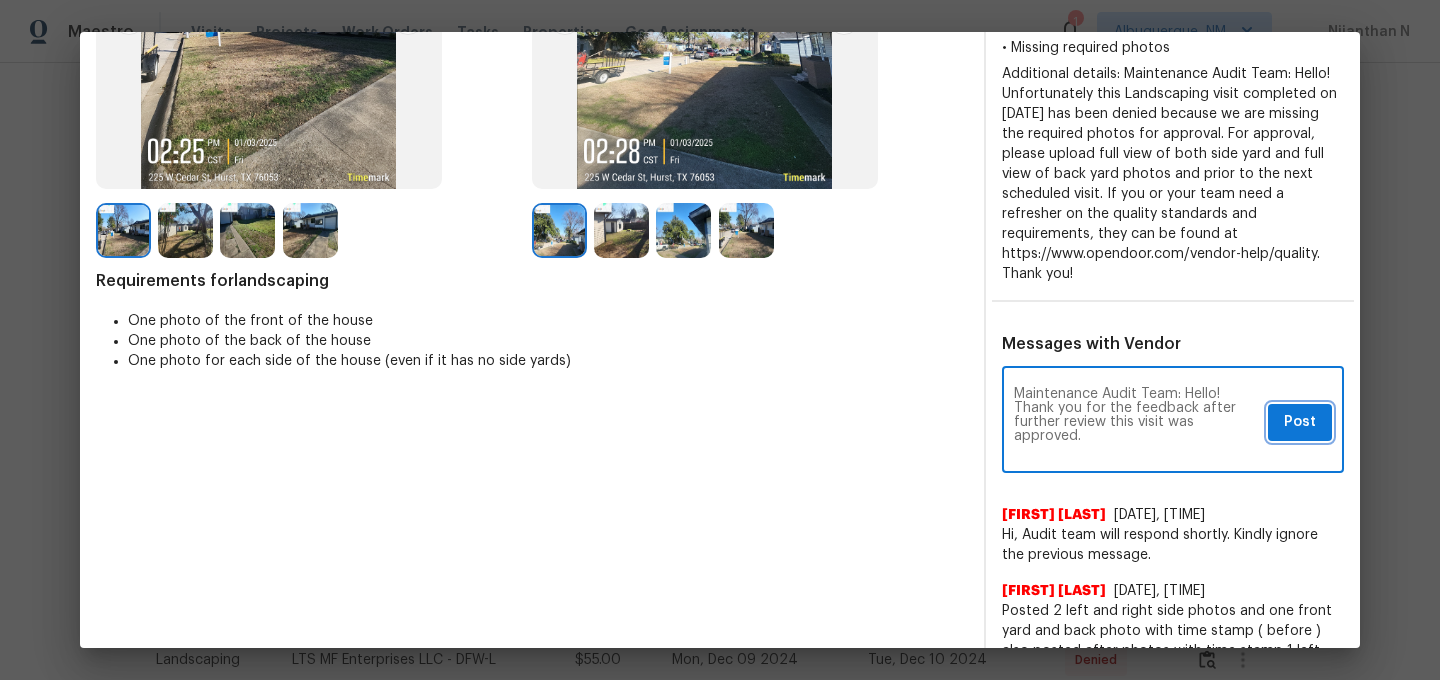 click on "Post" at bounding box center (1300, 422) 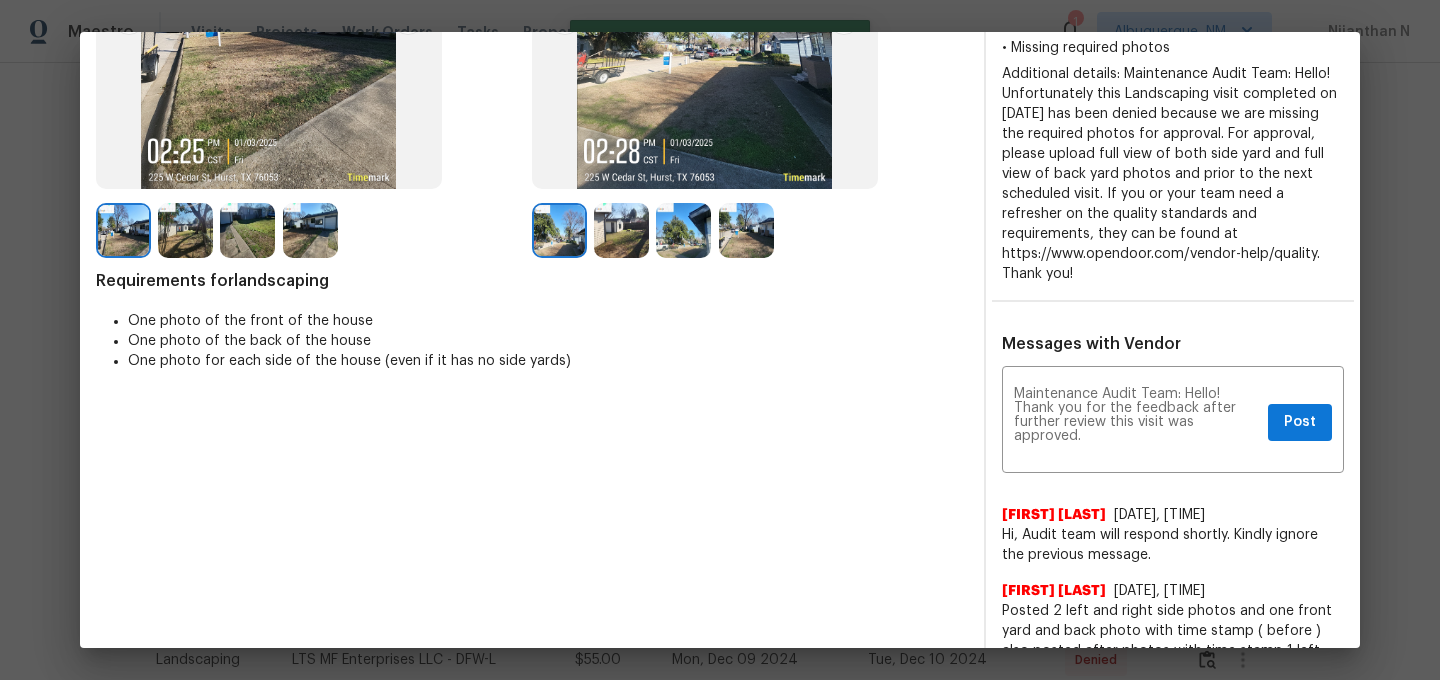 scroll, scrollTop: 0, scrollLeft: 0, axis: both 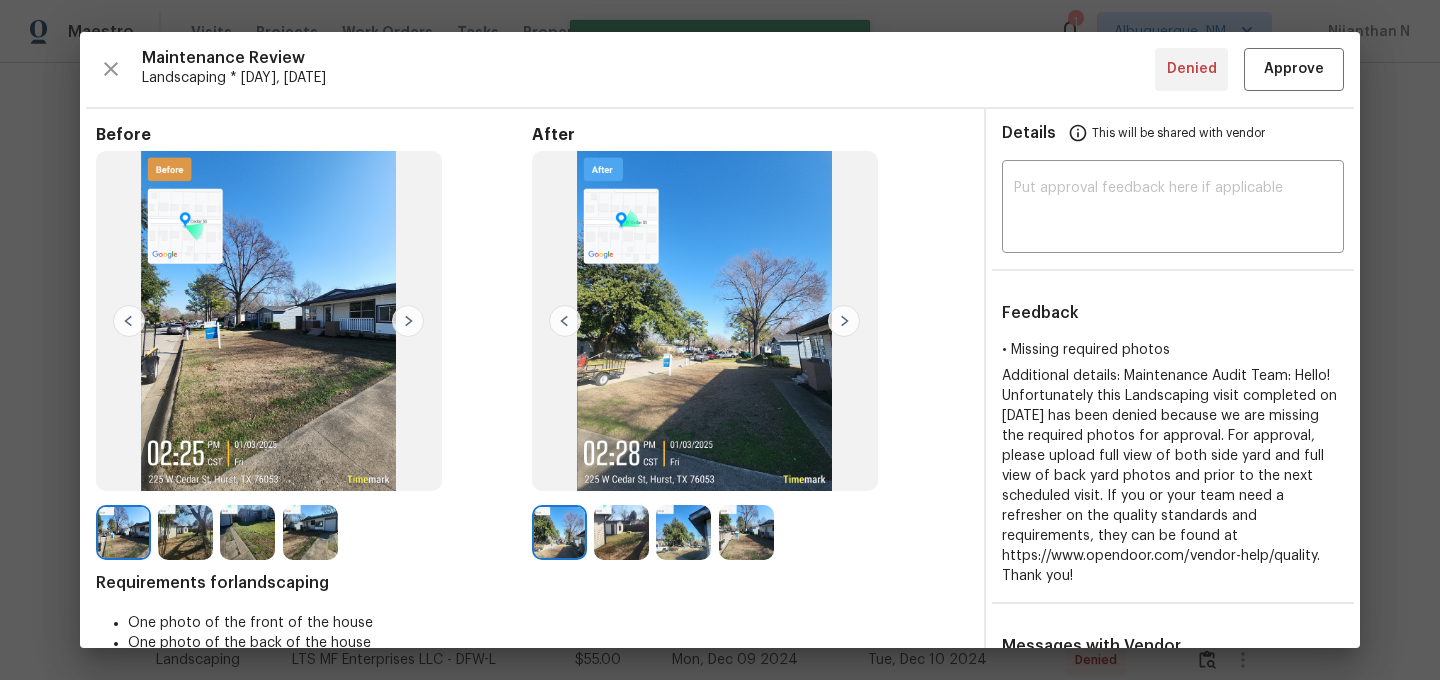 type 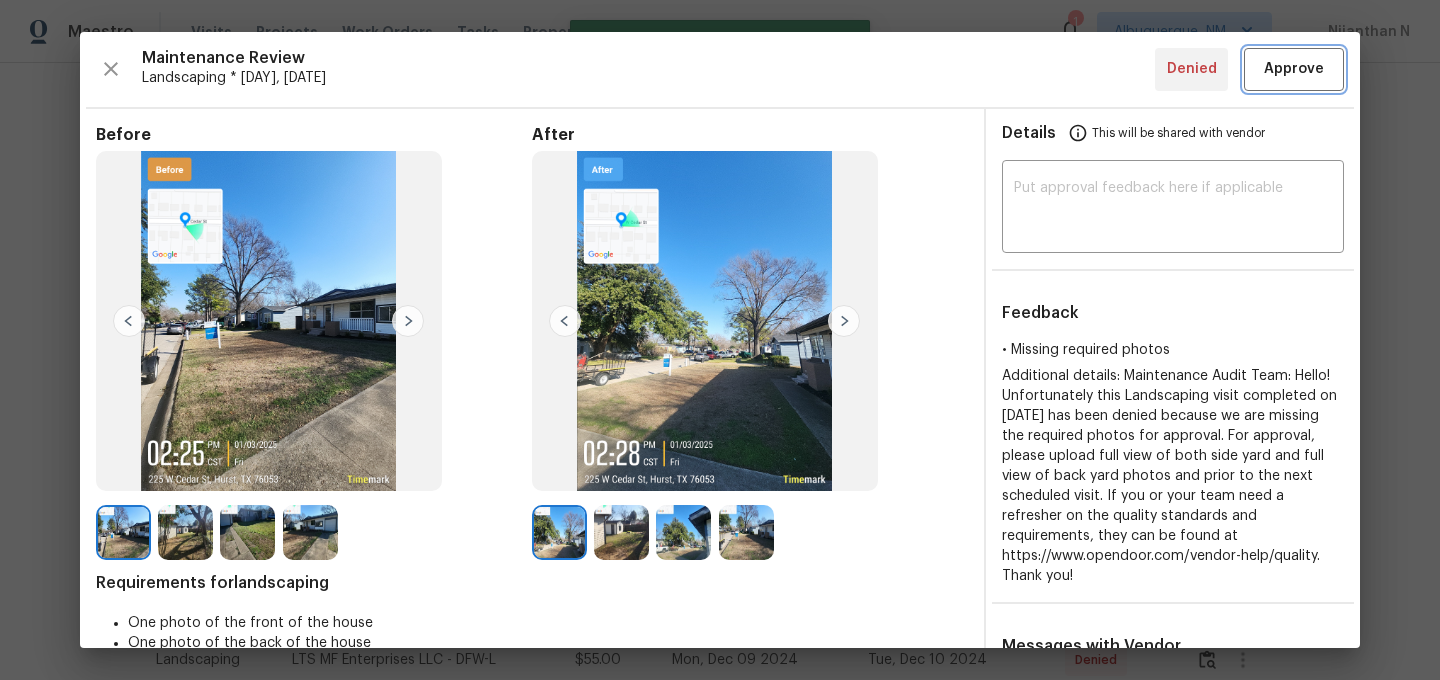 click on "Approve" at bounding box center (1294, 69) 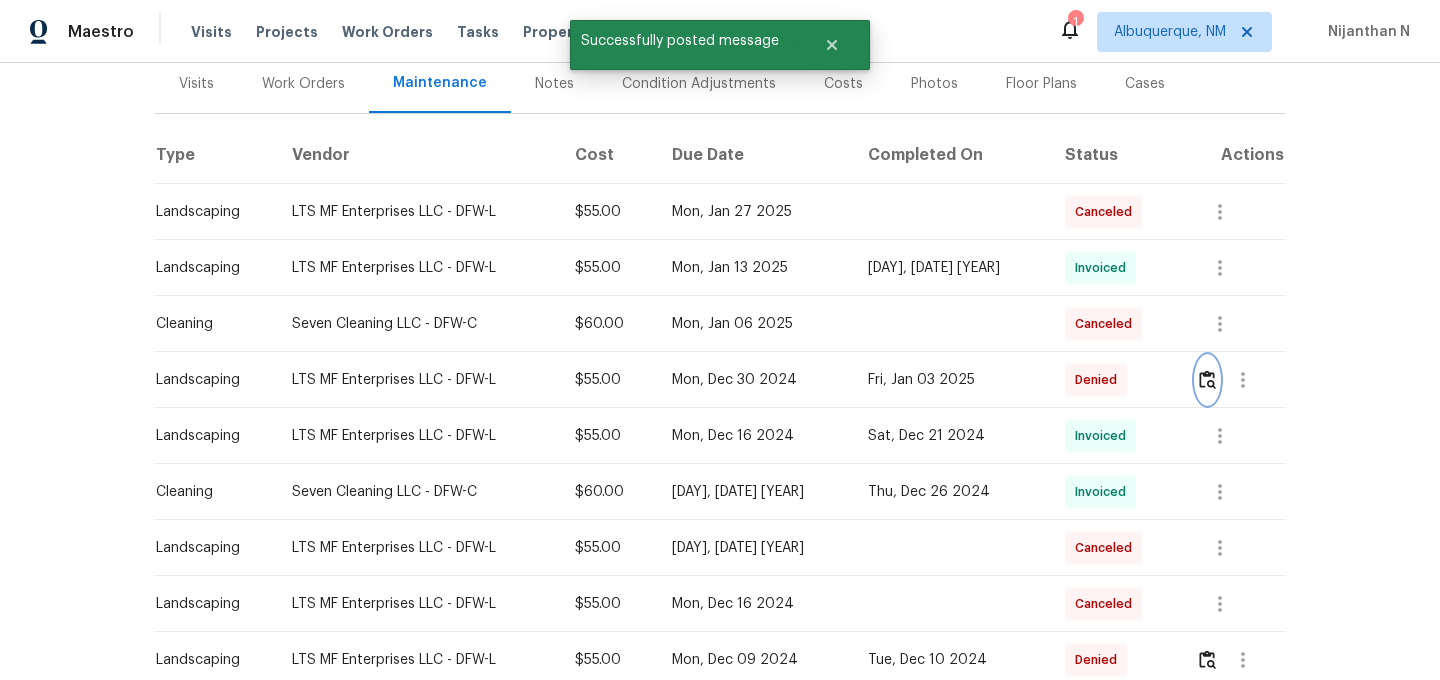 scroll, scrollTop: 0, scrollLeft: 0, axis: both 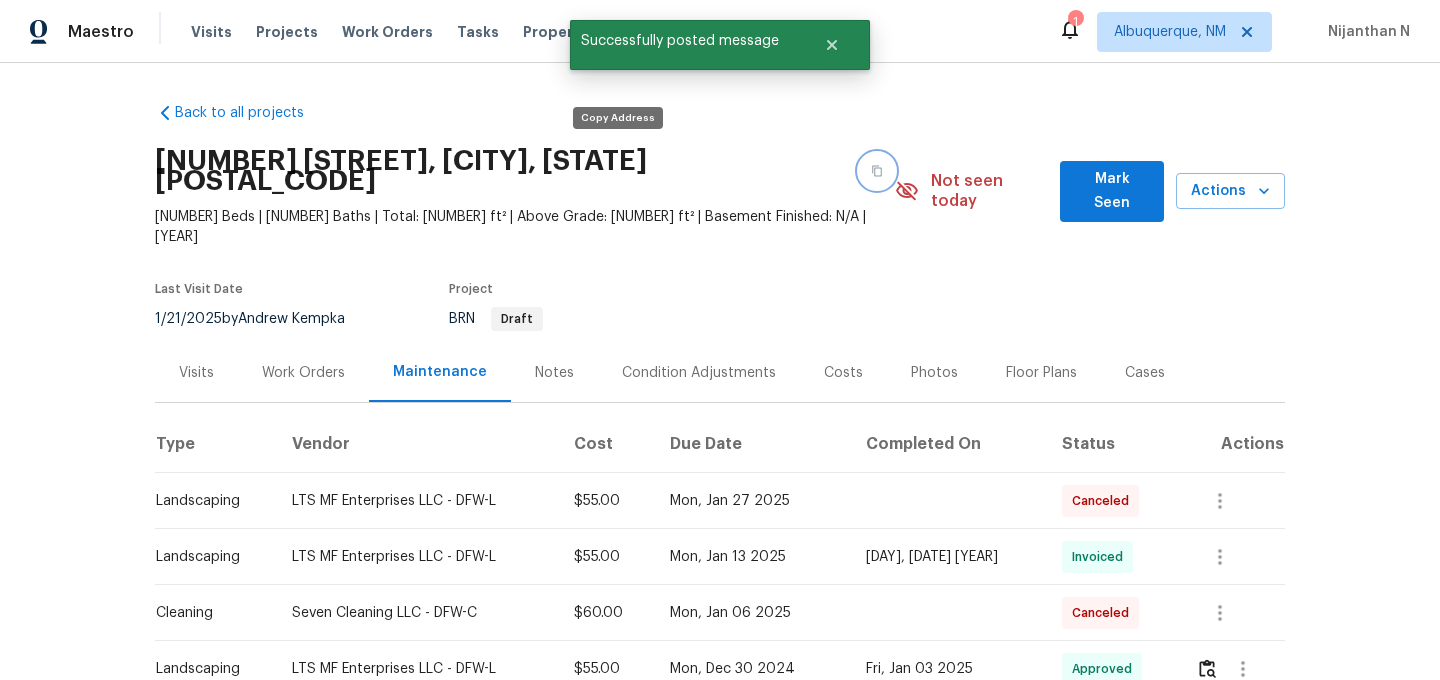 click 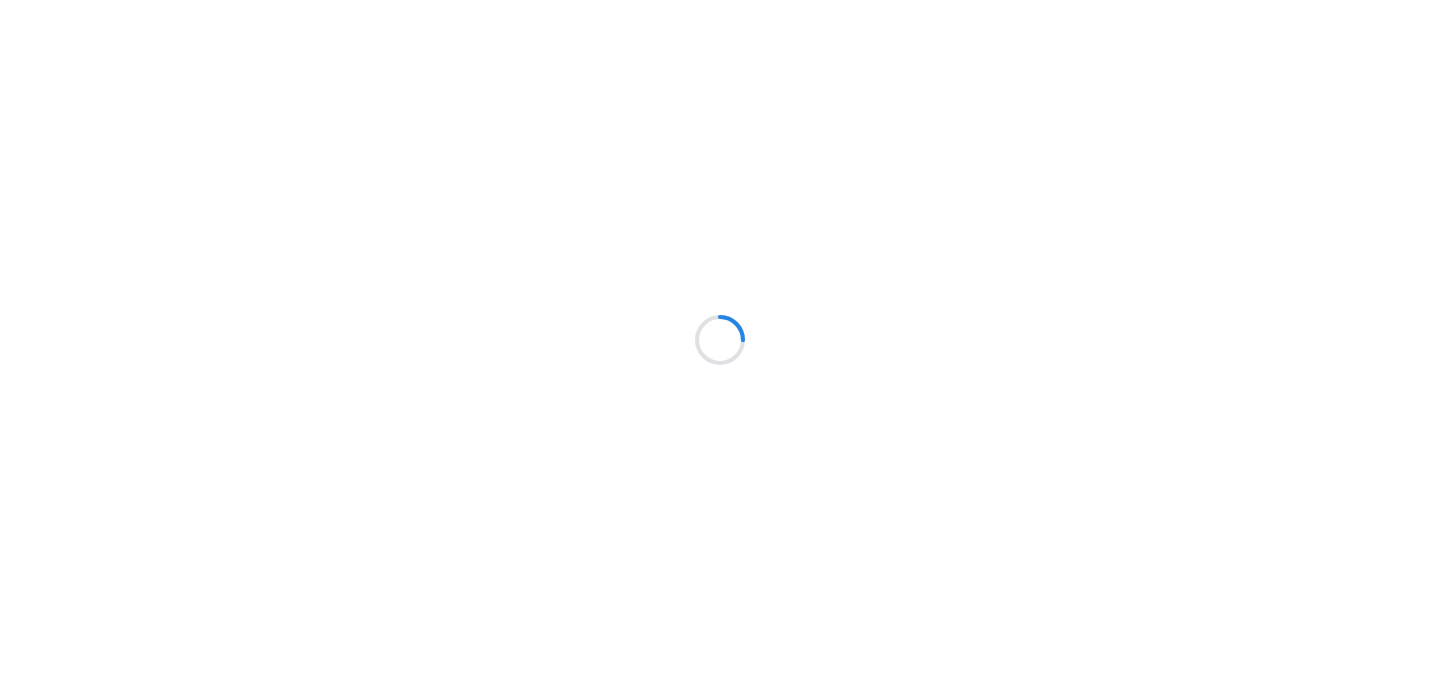 scroll, scrollTop: 0, scrollLeft: 0, axis: both 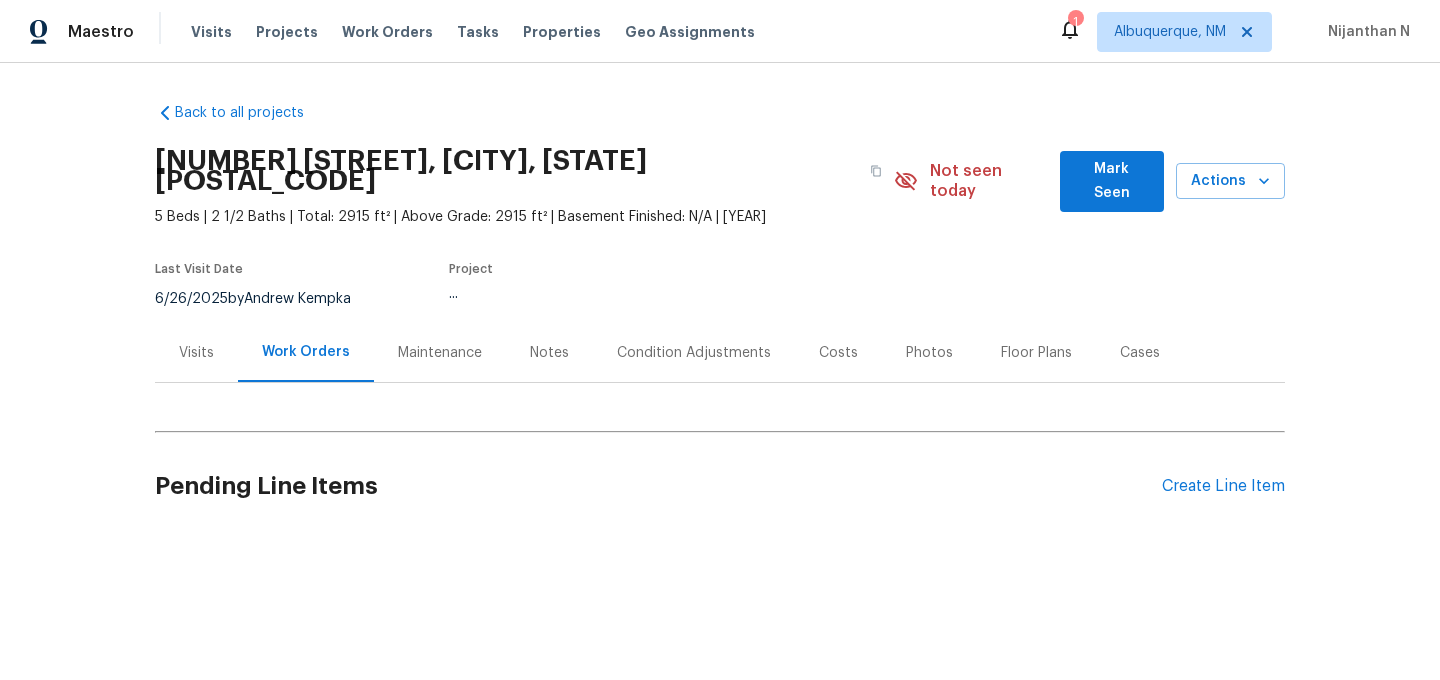 click on "Maintenance" at bounding box center [440, 352] 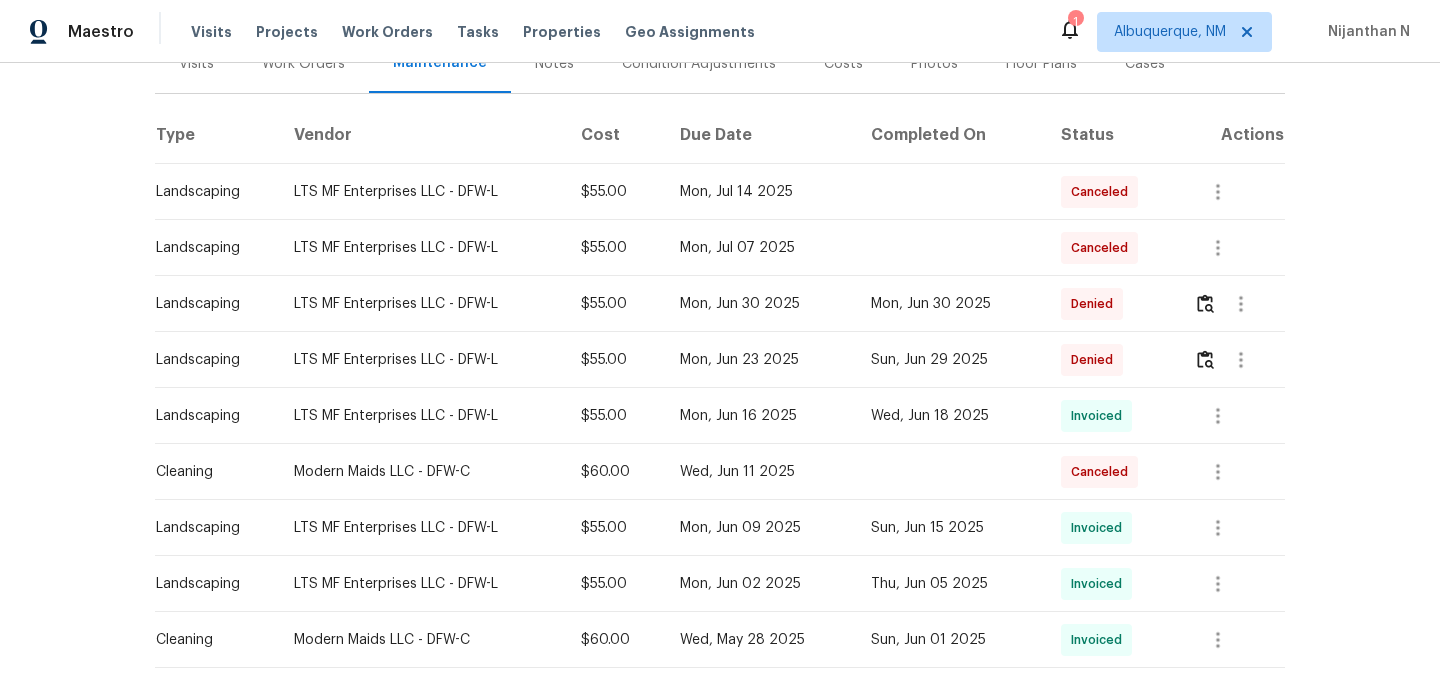 scroll, scrollTop: 281, scrollLeft: 0, axis: vertical 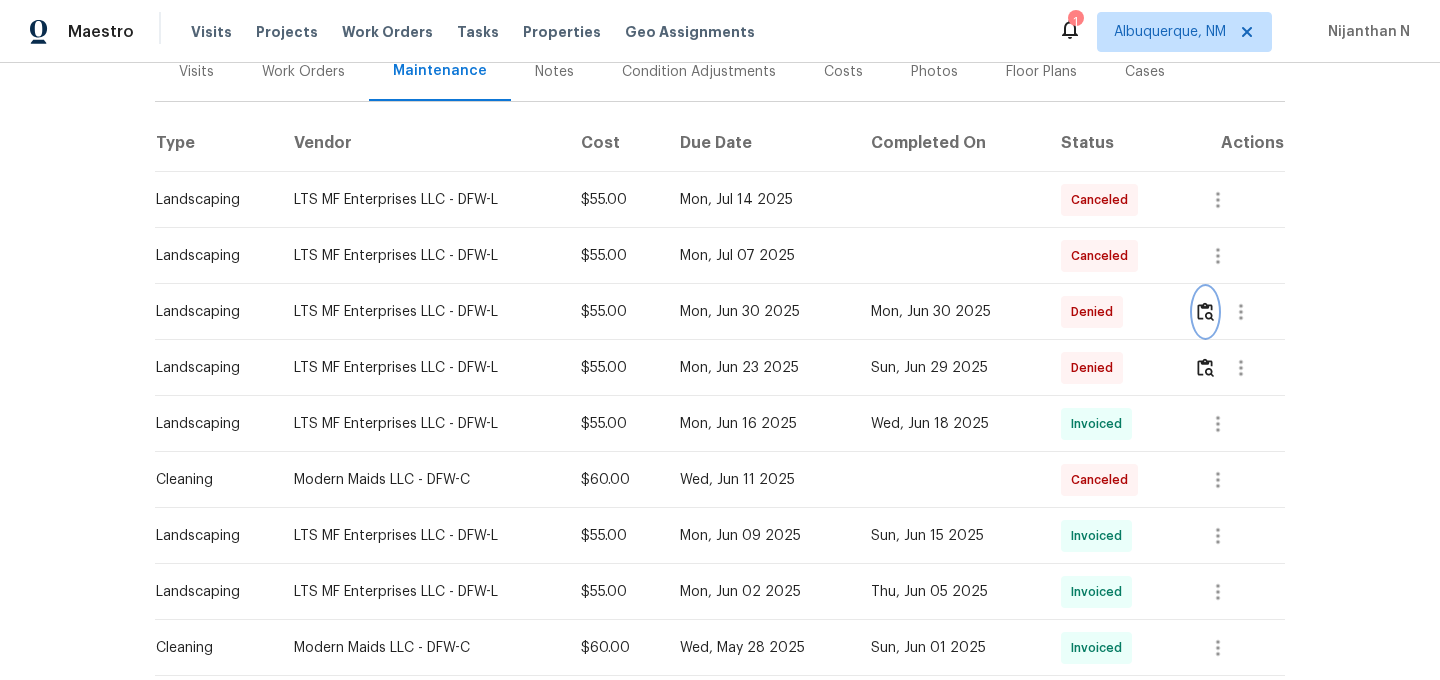 click at bounding box center [1205, 311] 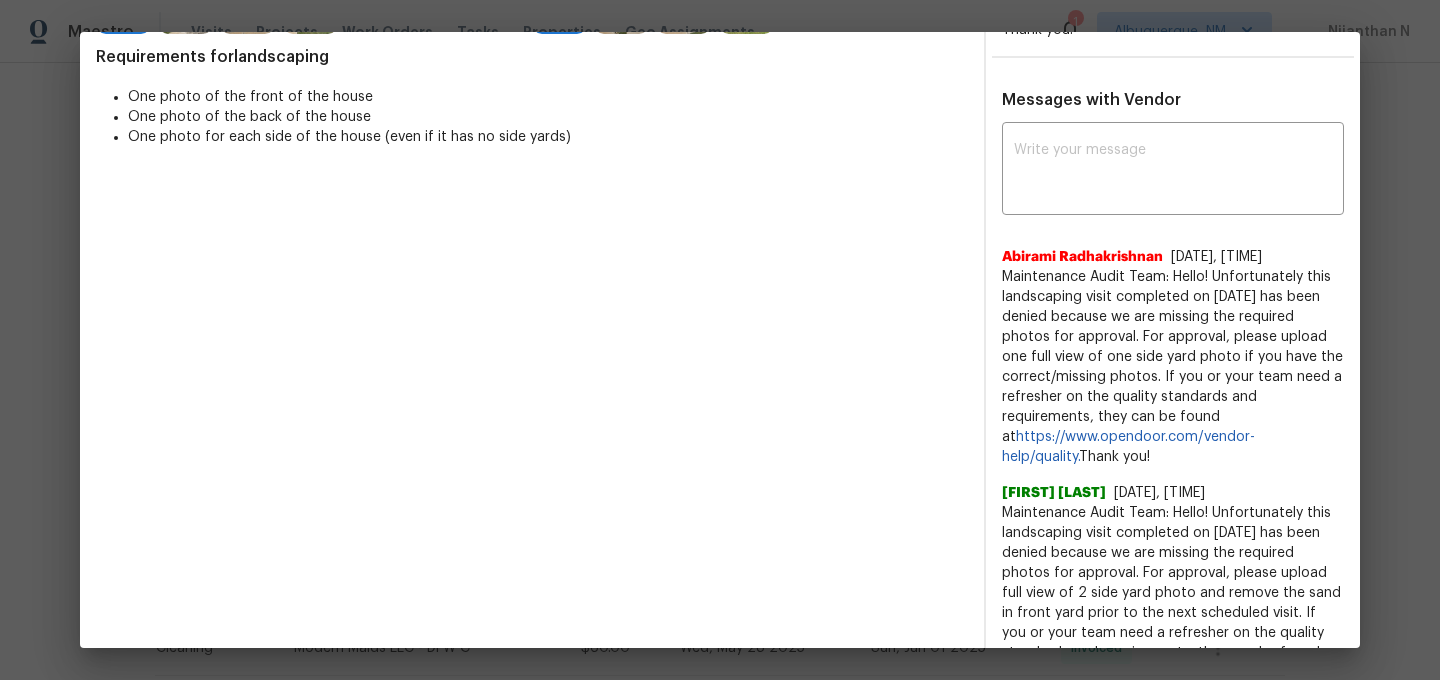scroll, scrollTop: 553, scrollLeft: 0, axis: vertical 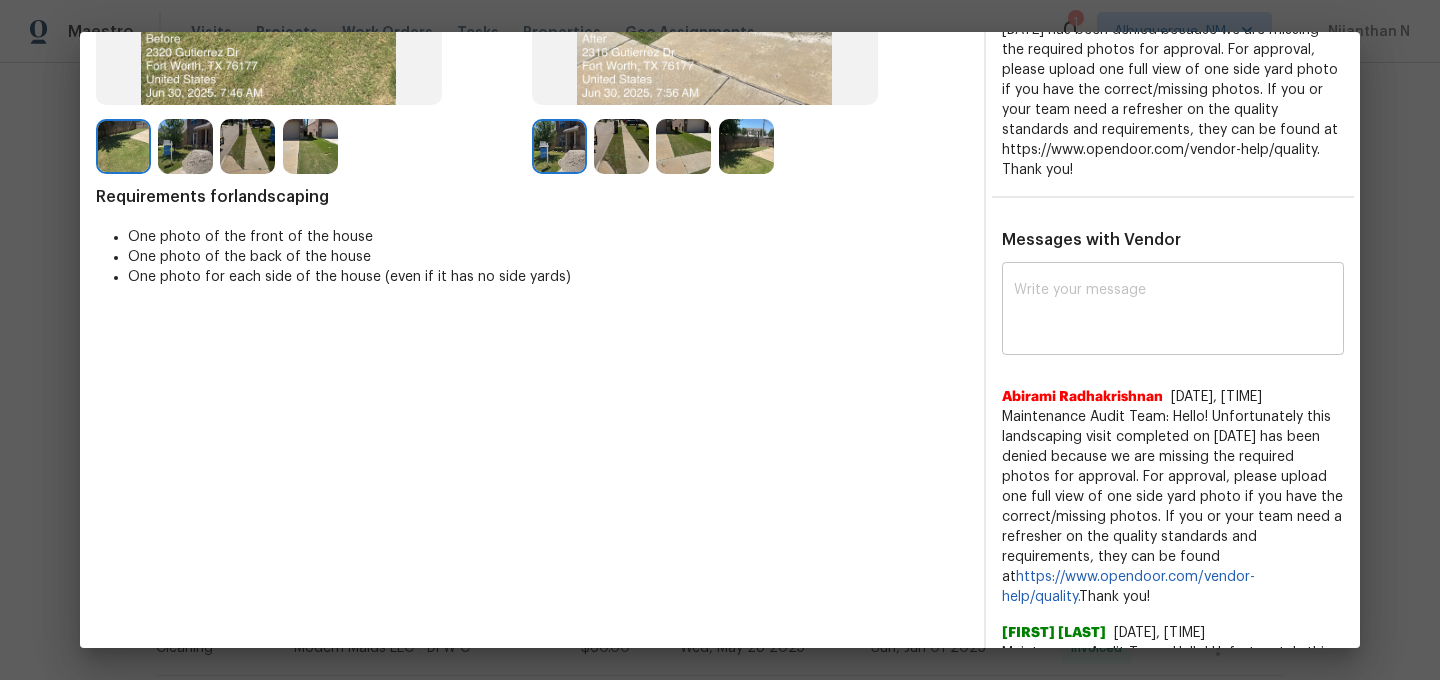 click at bounding box center (1173, 311) 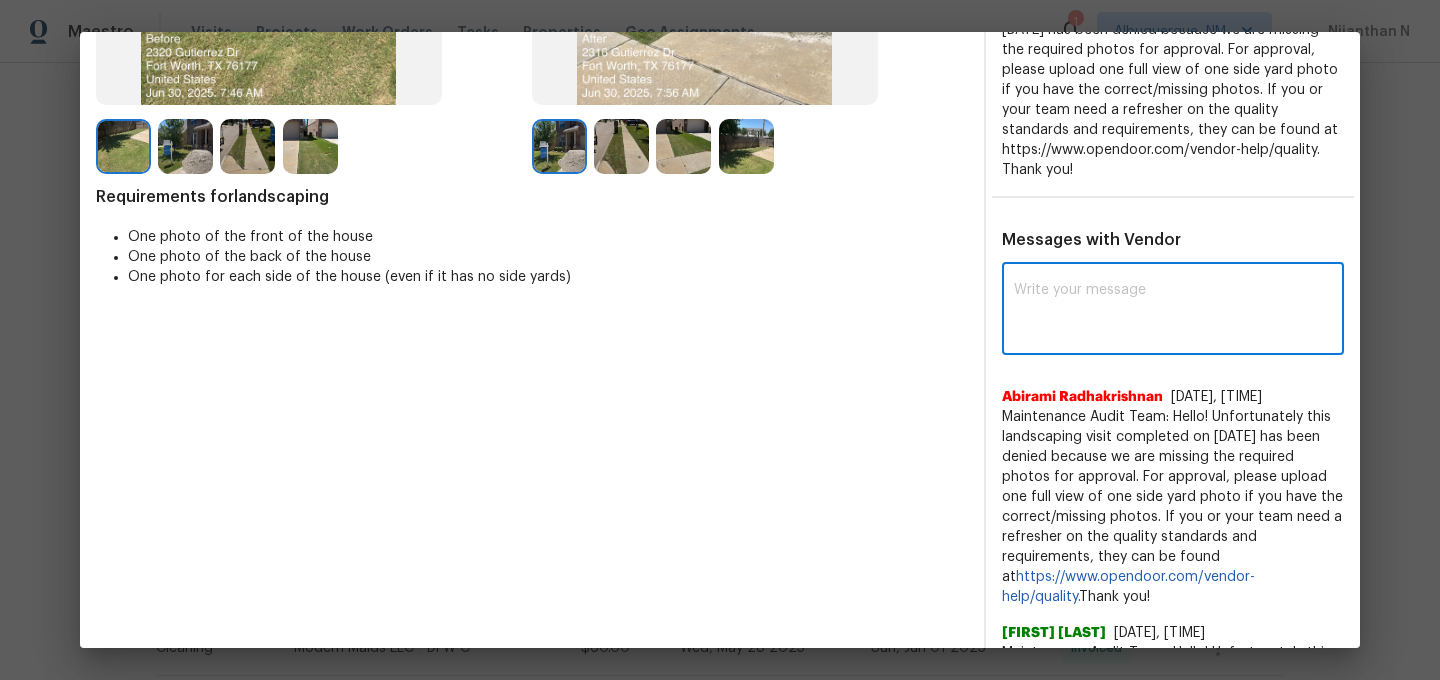 paste on "Maintenance Audit Team: Hello! Thank you for the feedback after further review this visit was approved." 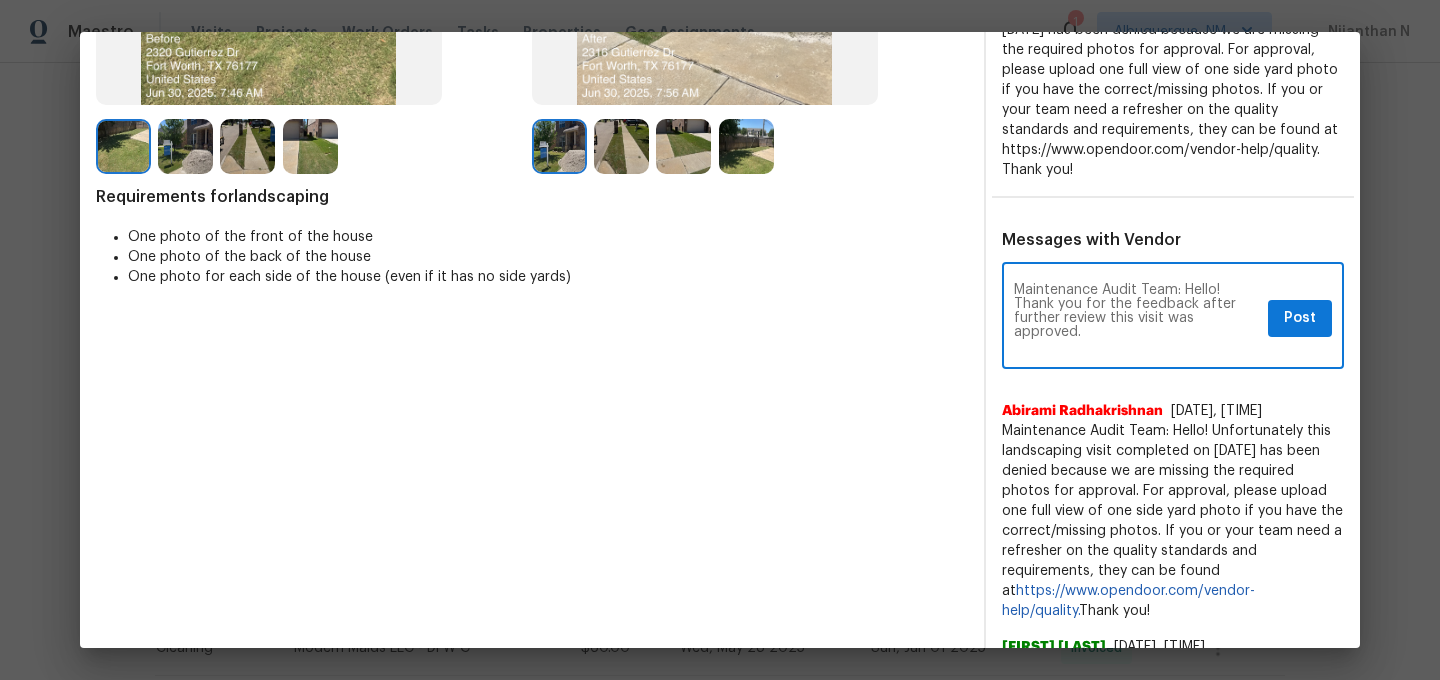 scroll, scrollTop: 0, scrollLeft: 0, axis: both 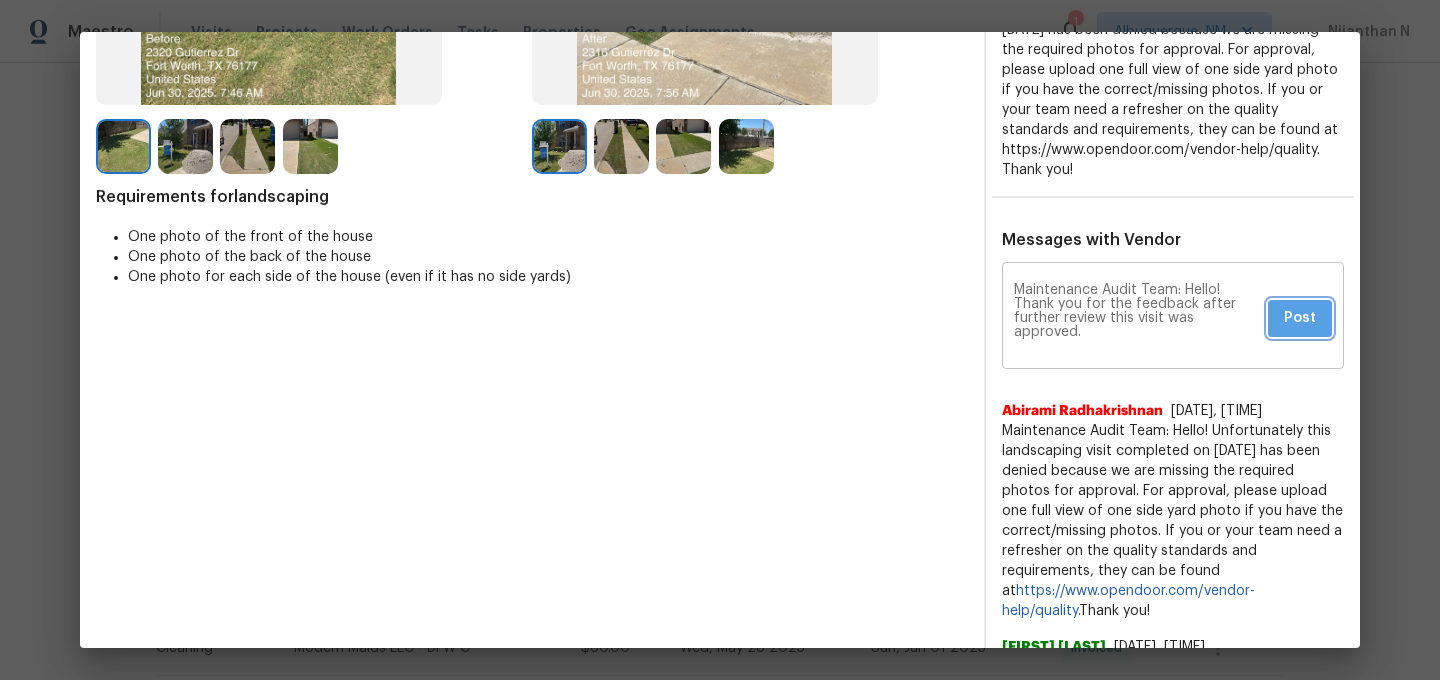 click on "Post" at bounding box center (1300, 318) 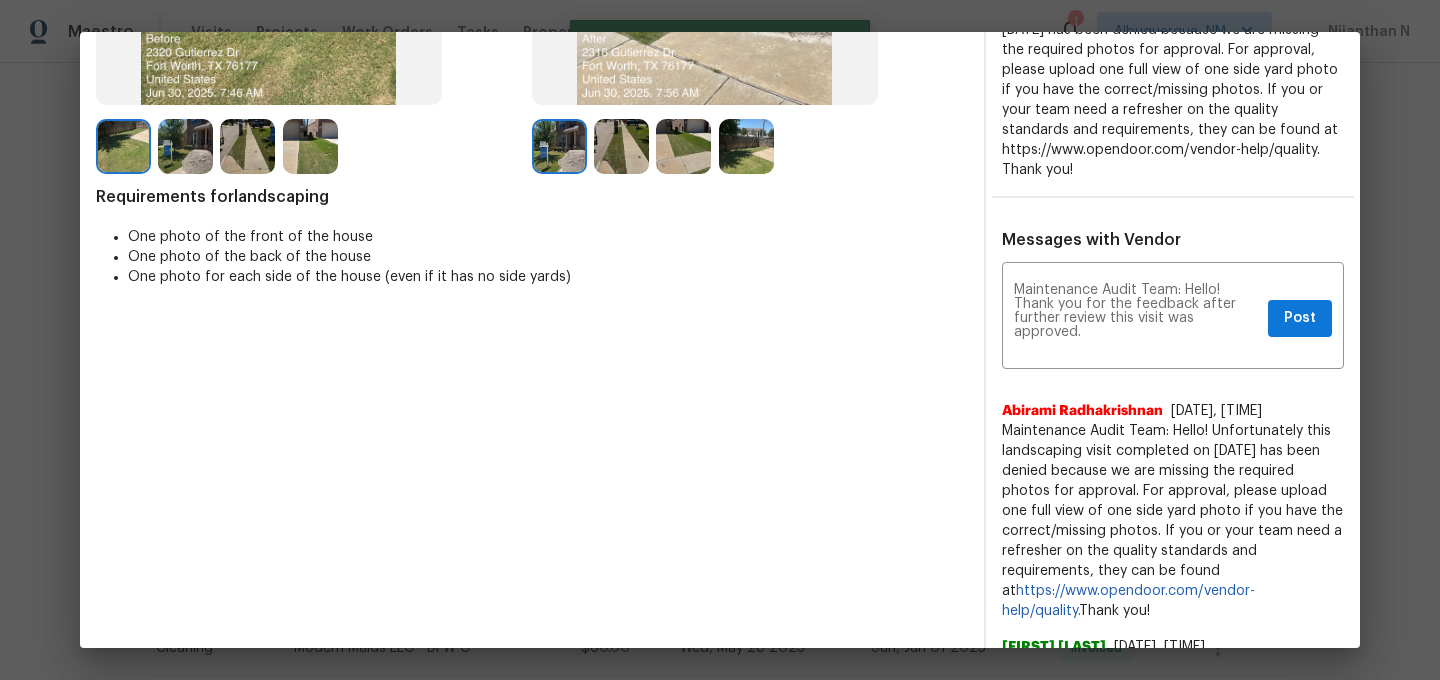scroll, scrollTop: 0, scrollLeft: 0, axis: both 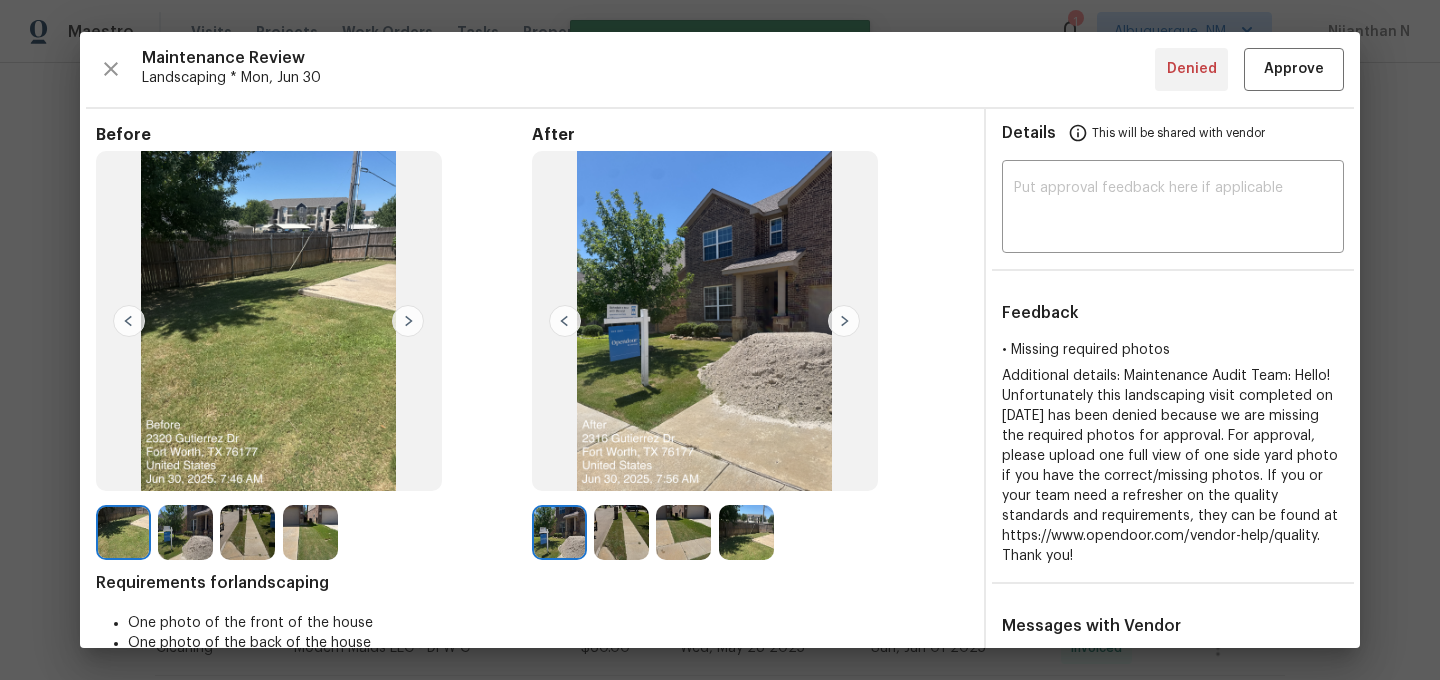 type 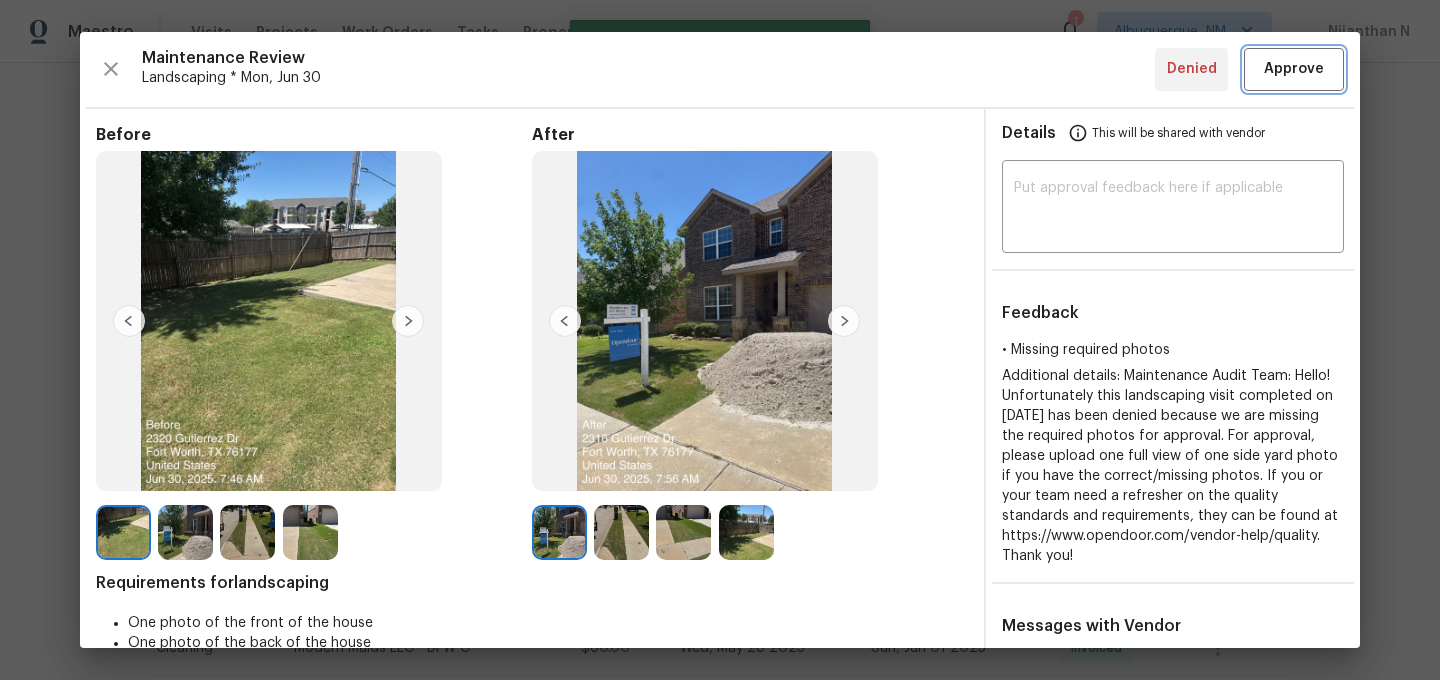 click on "Approve" at bounding box center [1294, 69] 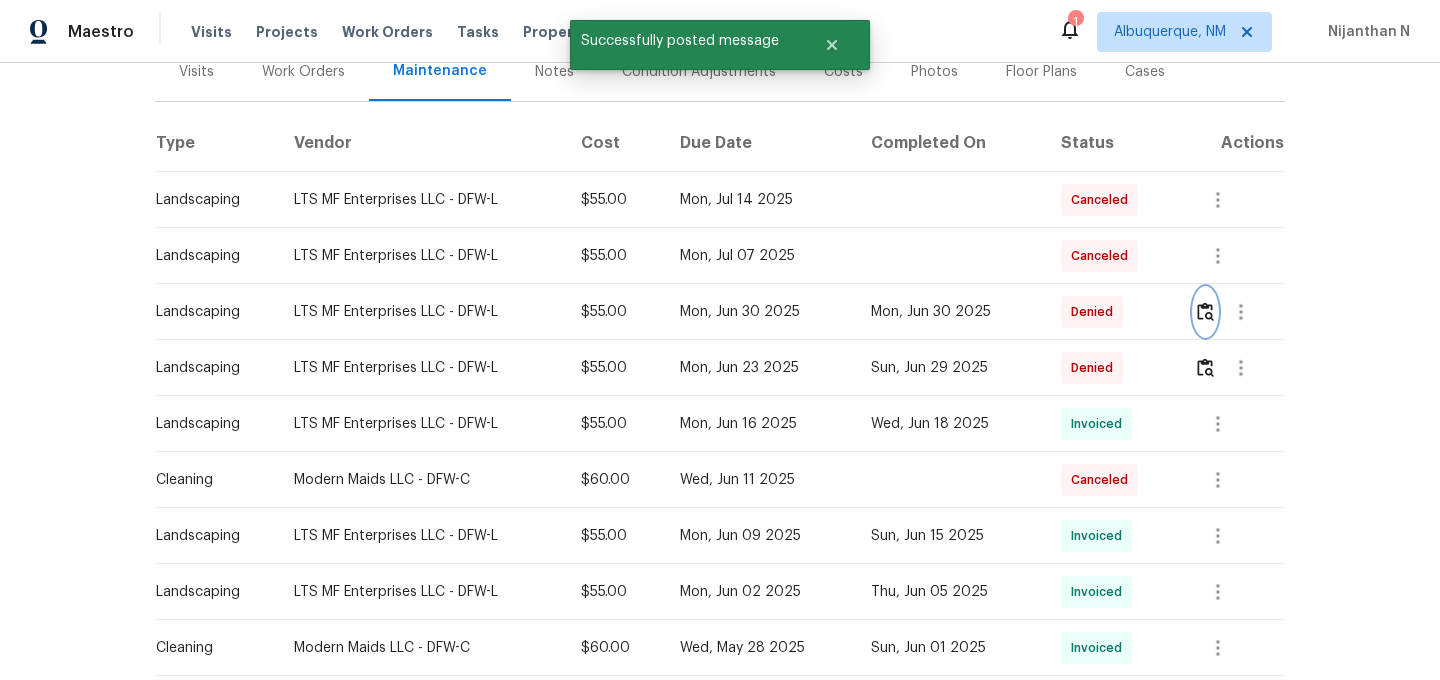 scroll, scrollTop: 0, scrollLeft: 0, axis: both 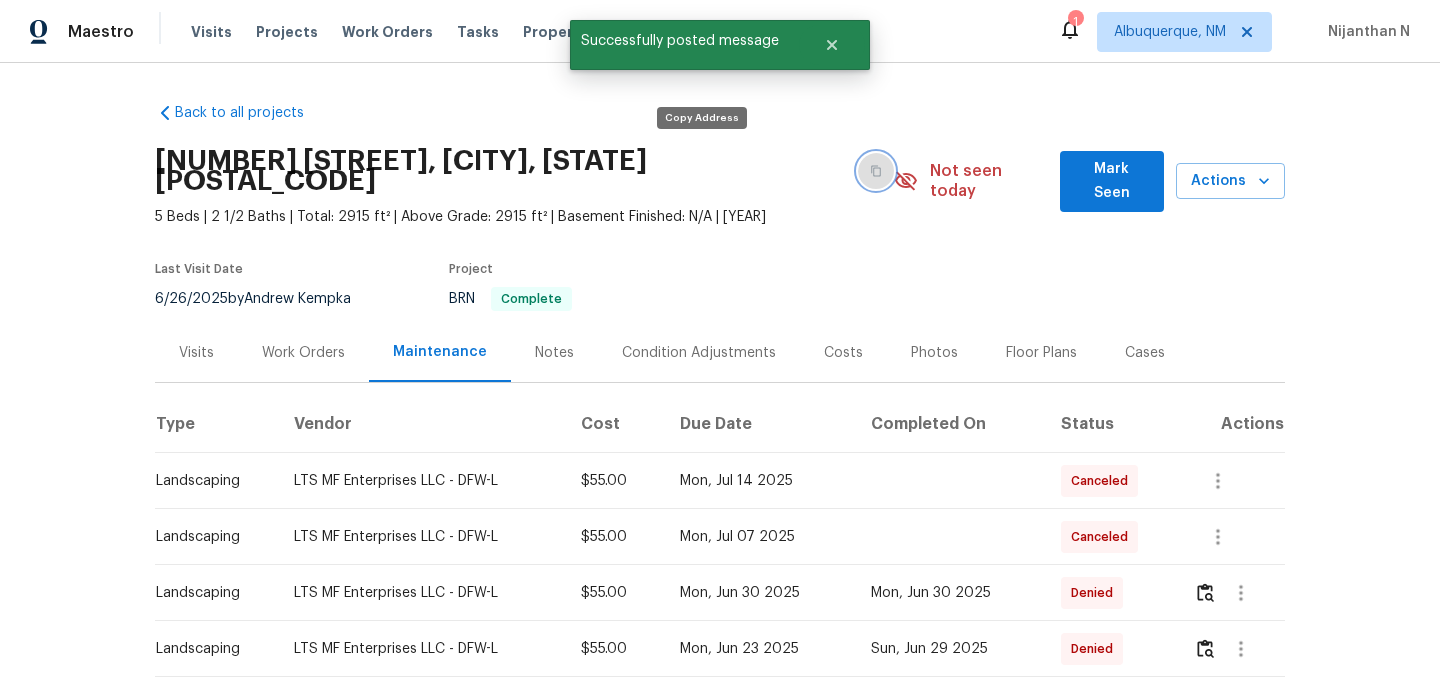 click 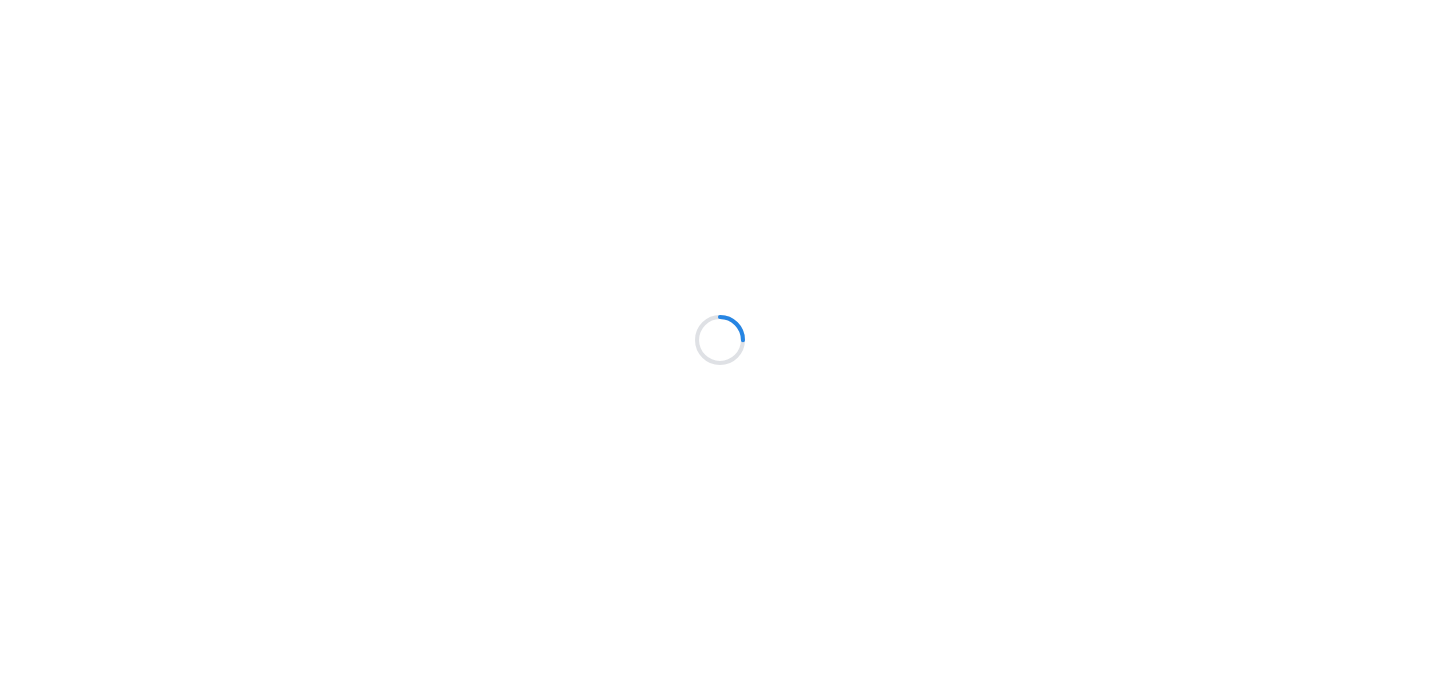 scroll, scrollTop: 0, scrollLeft: 0, axis: both 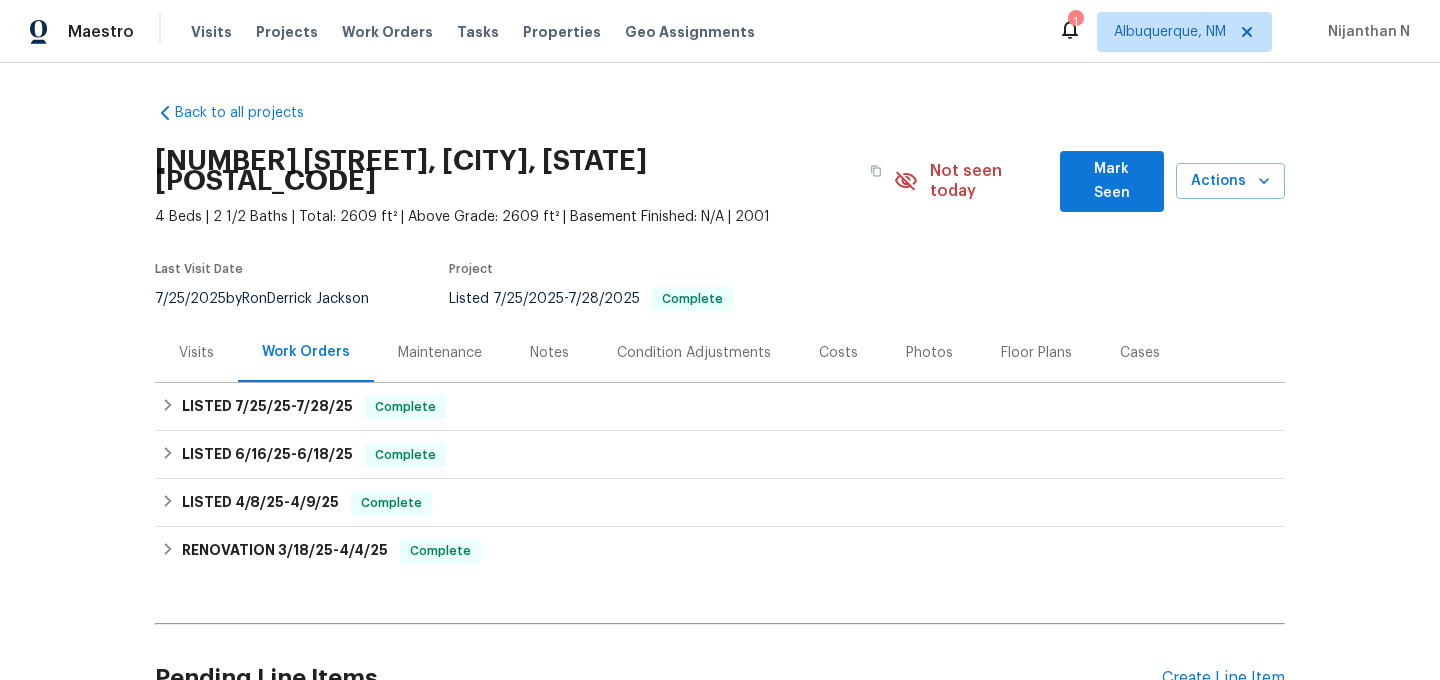 click on "Maintenance" at bounding box center (440, 353) 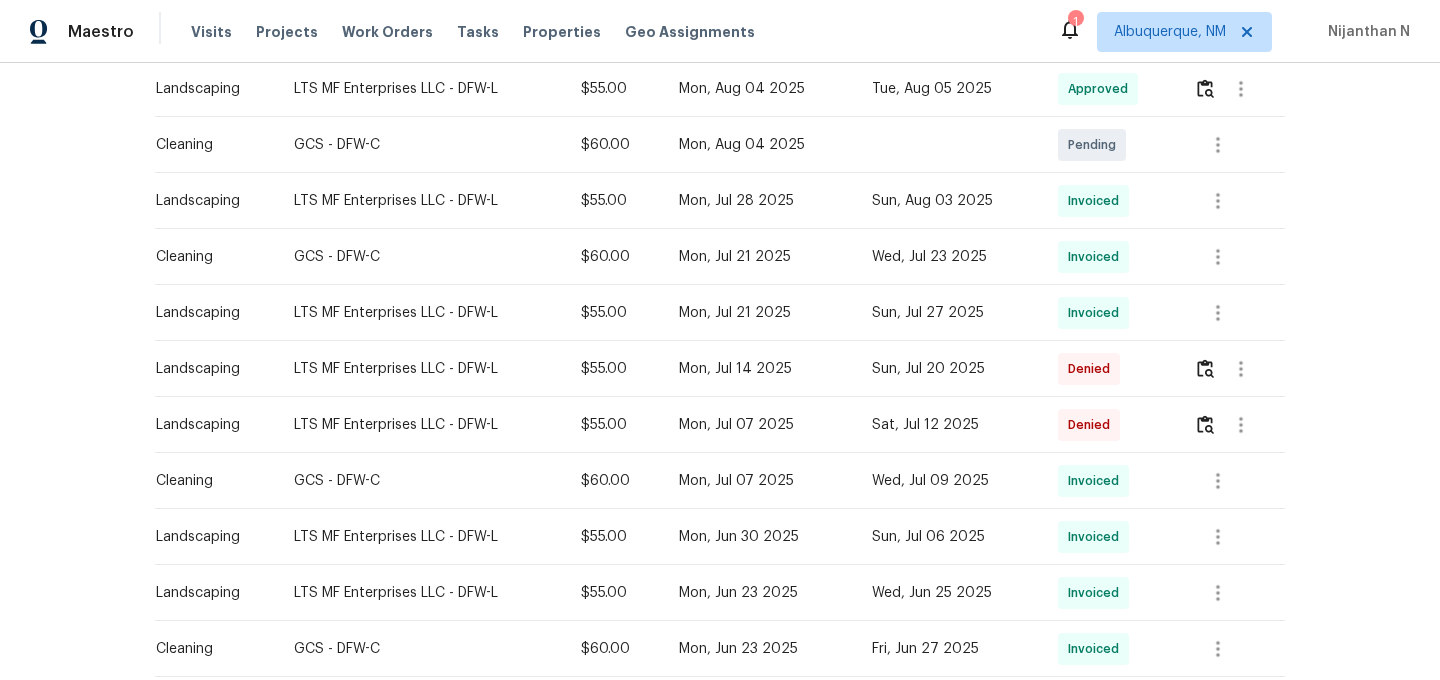 scroll, scrollTop: 595, scrollLeft: 0, axis: vertical 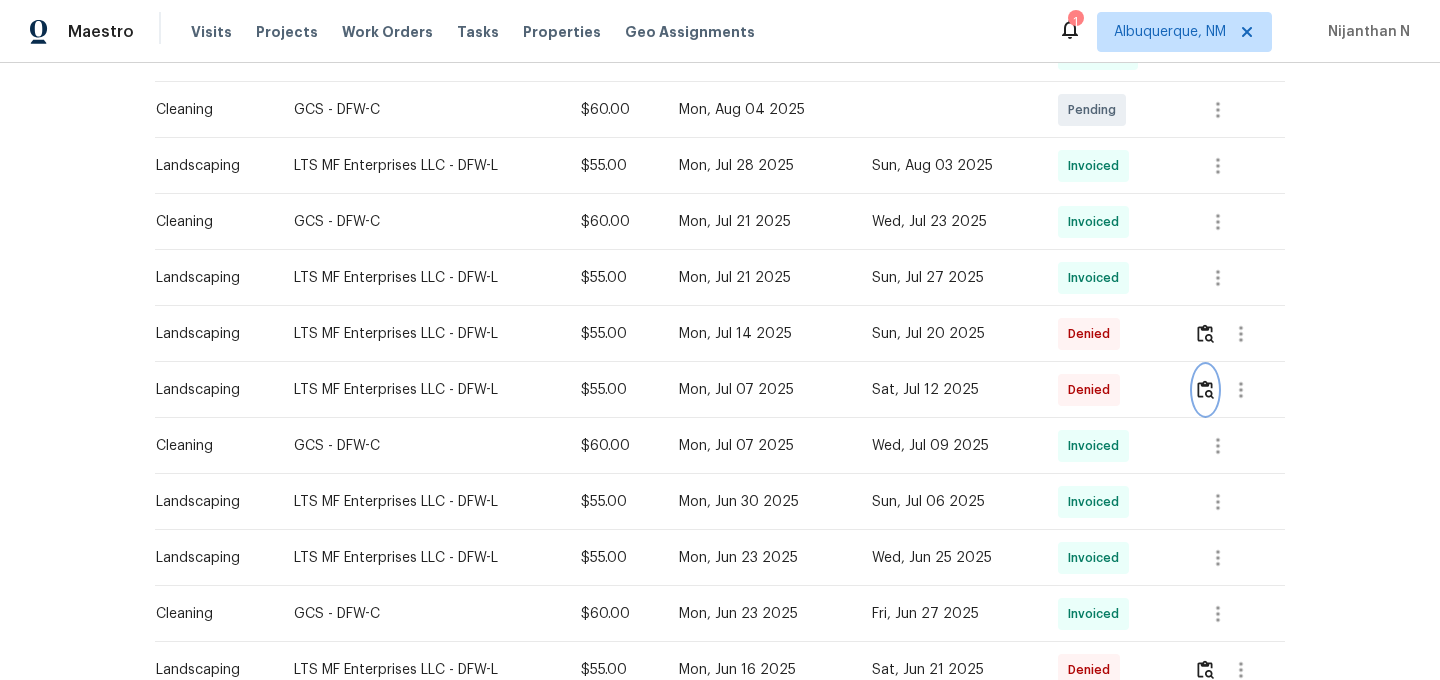 click at bounding box center (1205, 389) 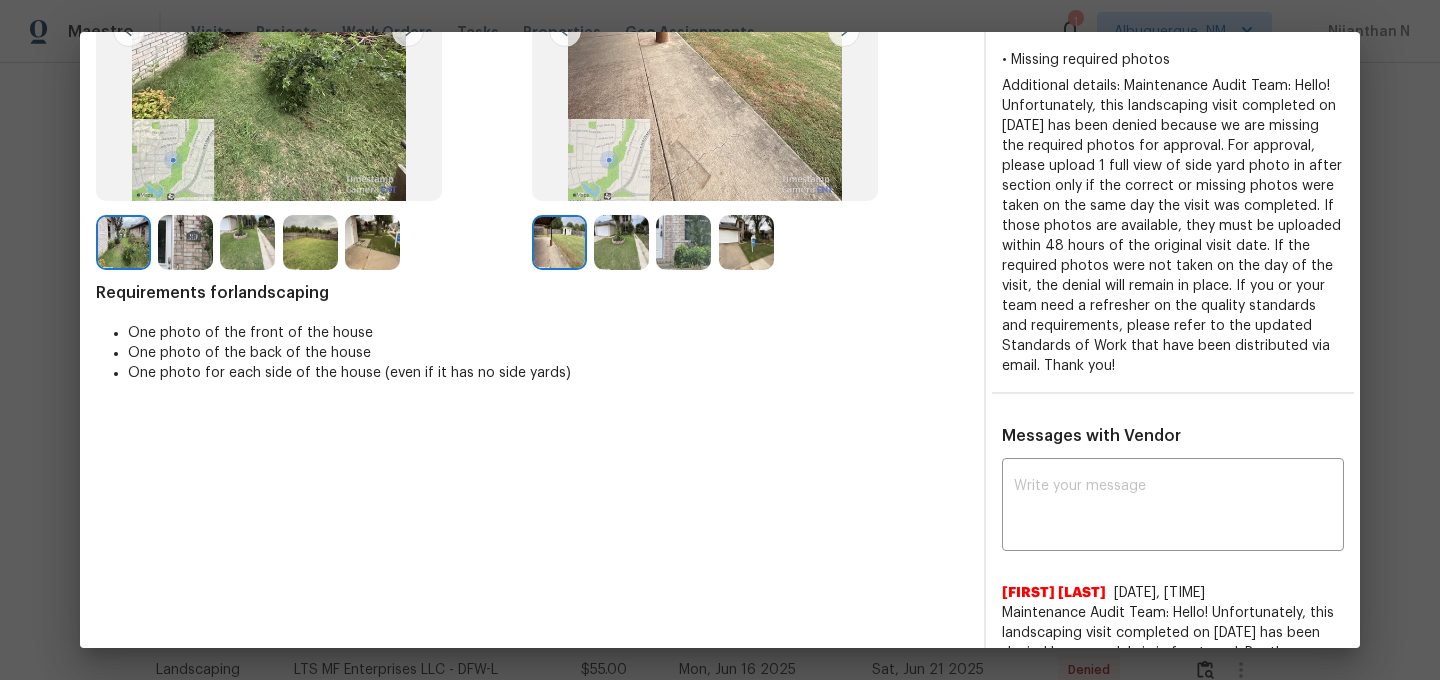 scroll, scrollTop: 336, scrollLeft: 0, axis: vertical 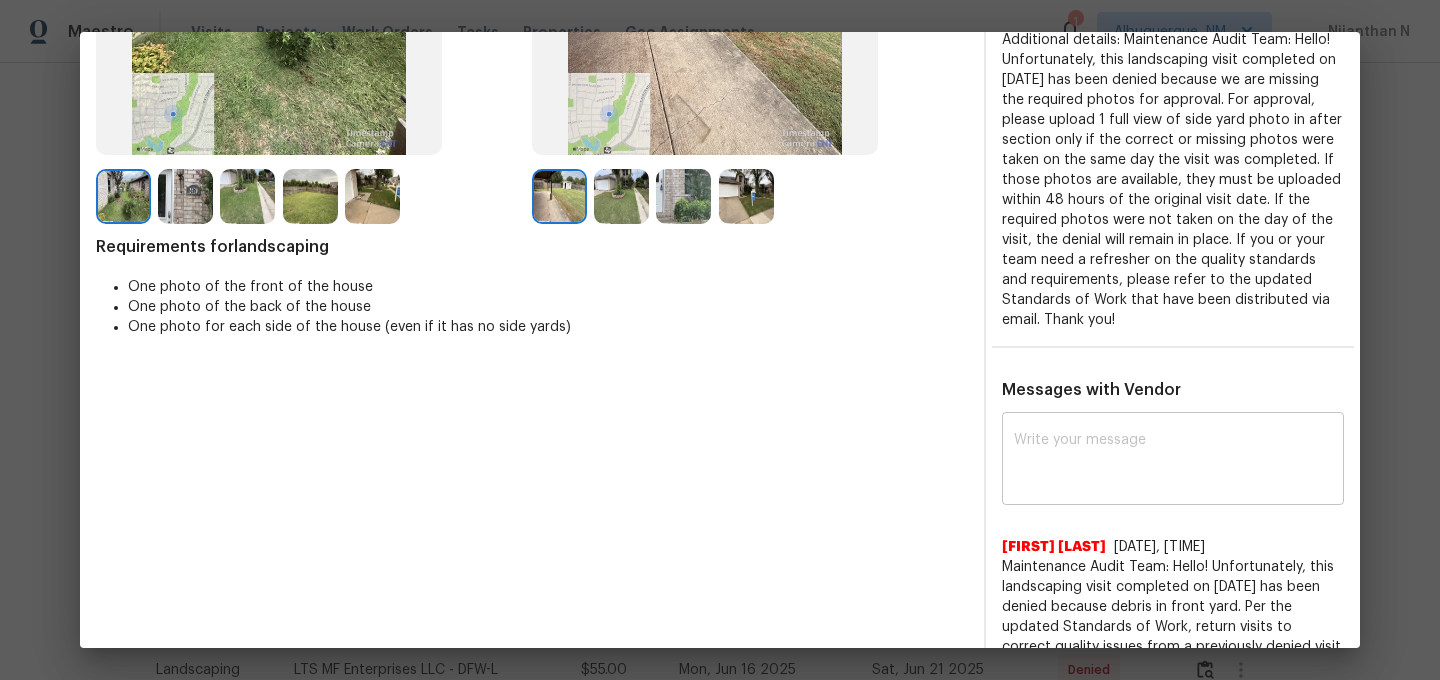 click at bounding box center [1173, 461] 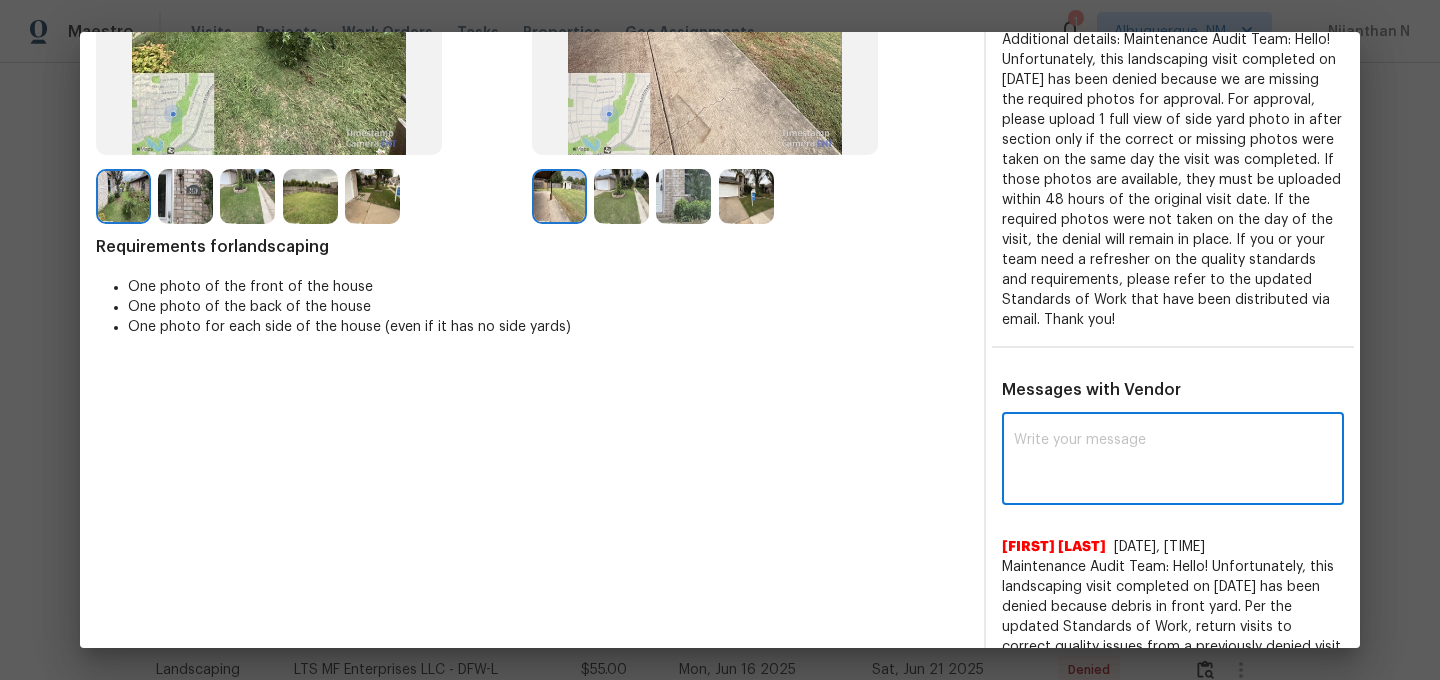 paste on "Maintenance Audit Team: Hello! Thank you for the feedback after further review this visit was approved." 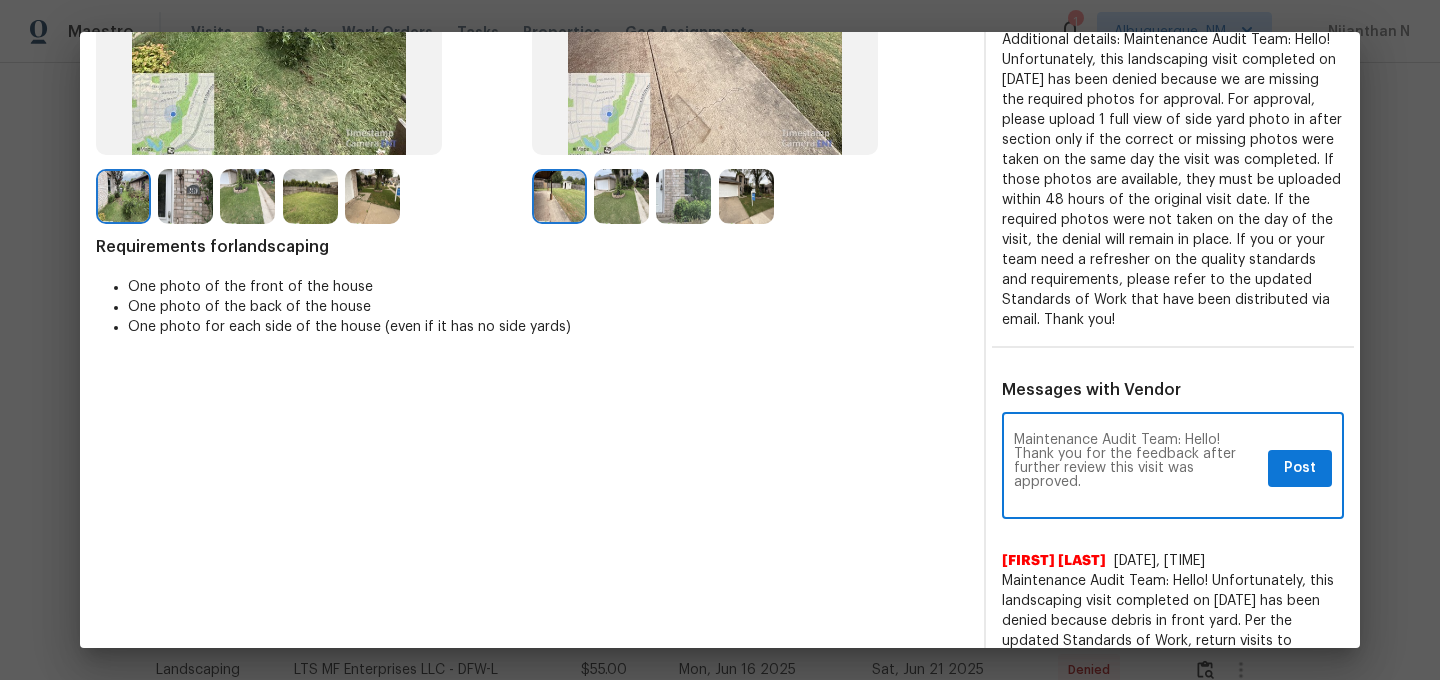 scroll, scrollTop: 0, scrollLeft: 0, axis: both 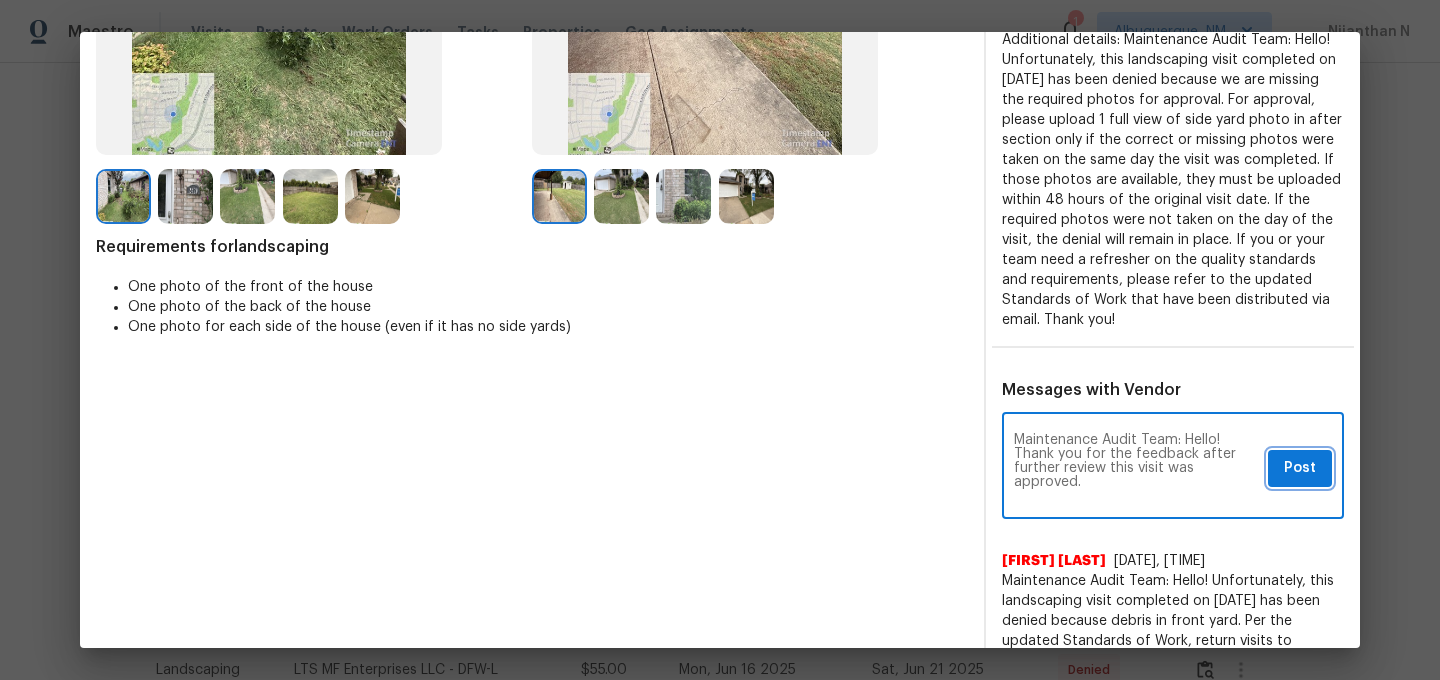 click on "Post" at bounding box center [1300, 468] 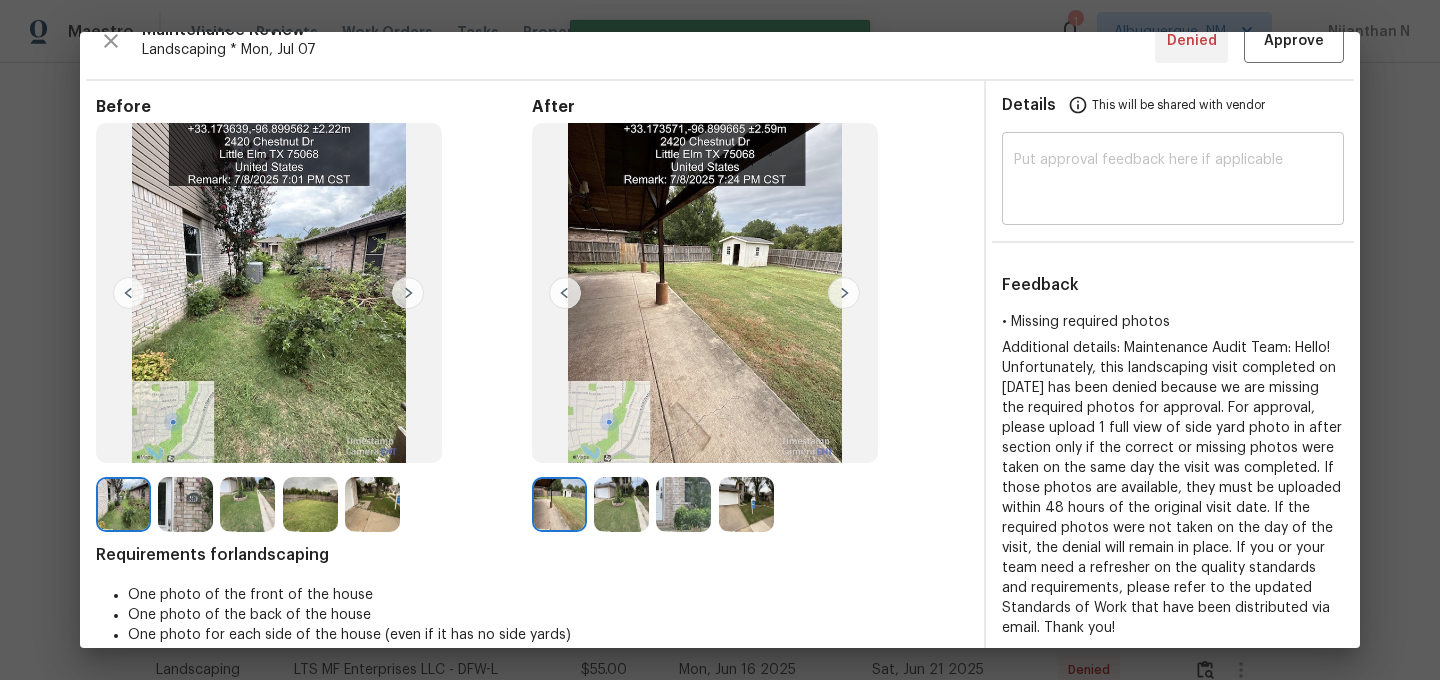scroll, scrollTop: 0, scrollLeft: 0, axis: both 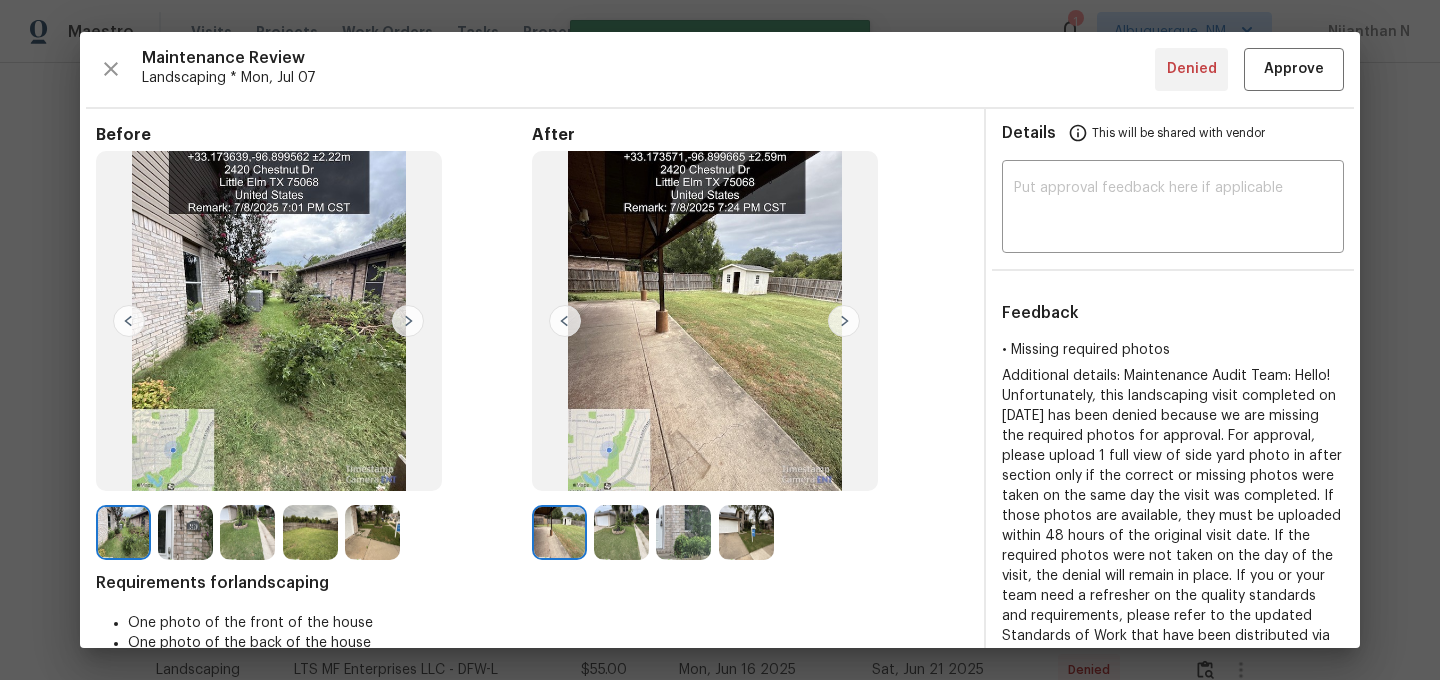 type 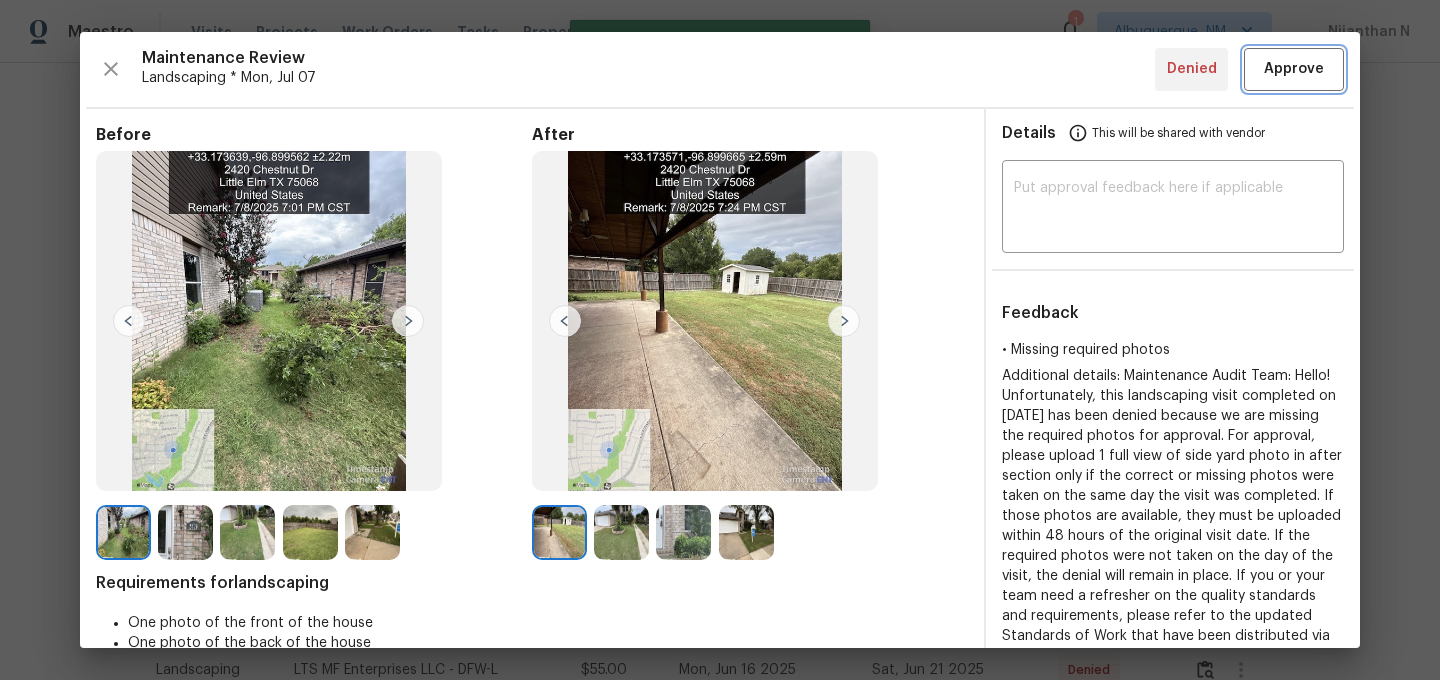 click on "Approve" at bounding box center [1294, 69] 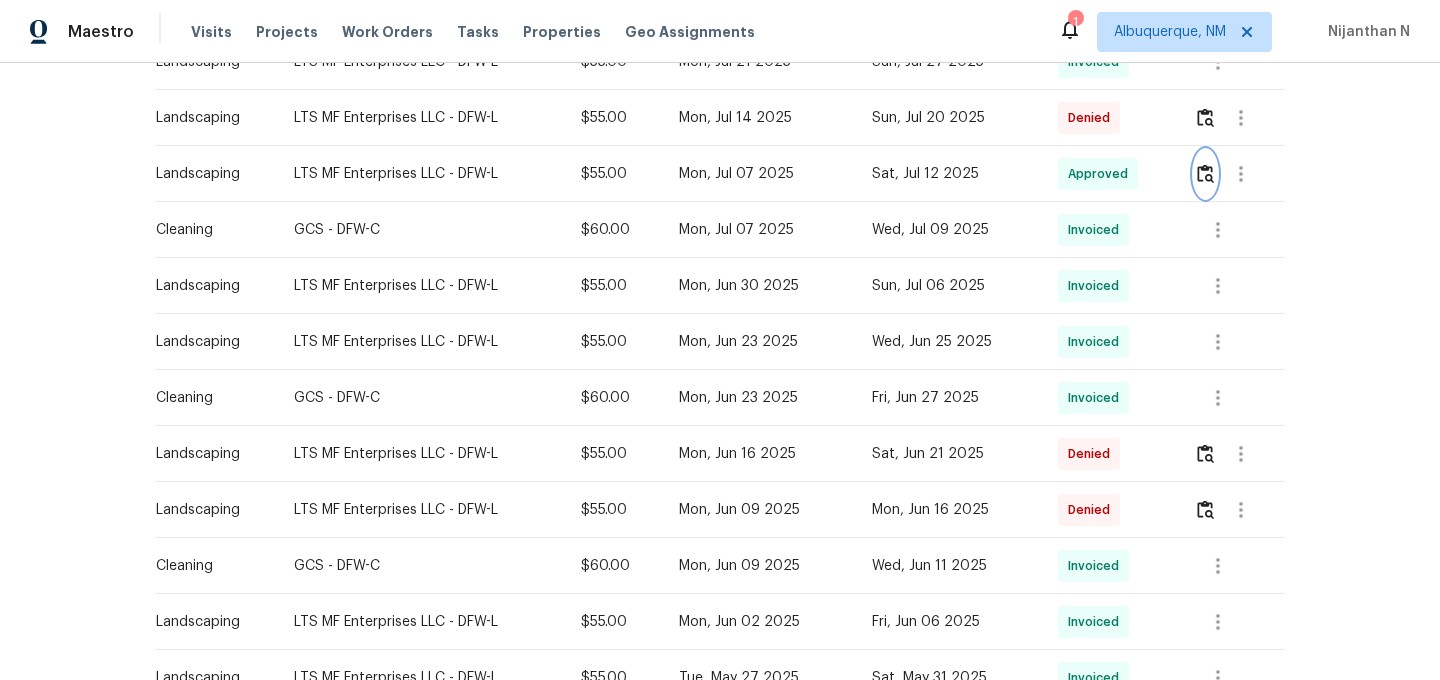 scroll, scrollTop: 865, scrollLeft: 0, axis: vertical 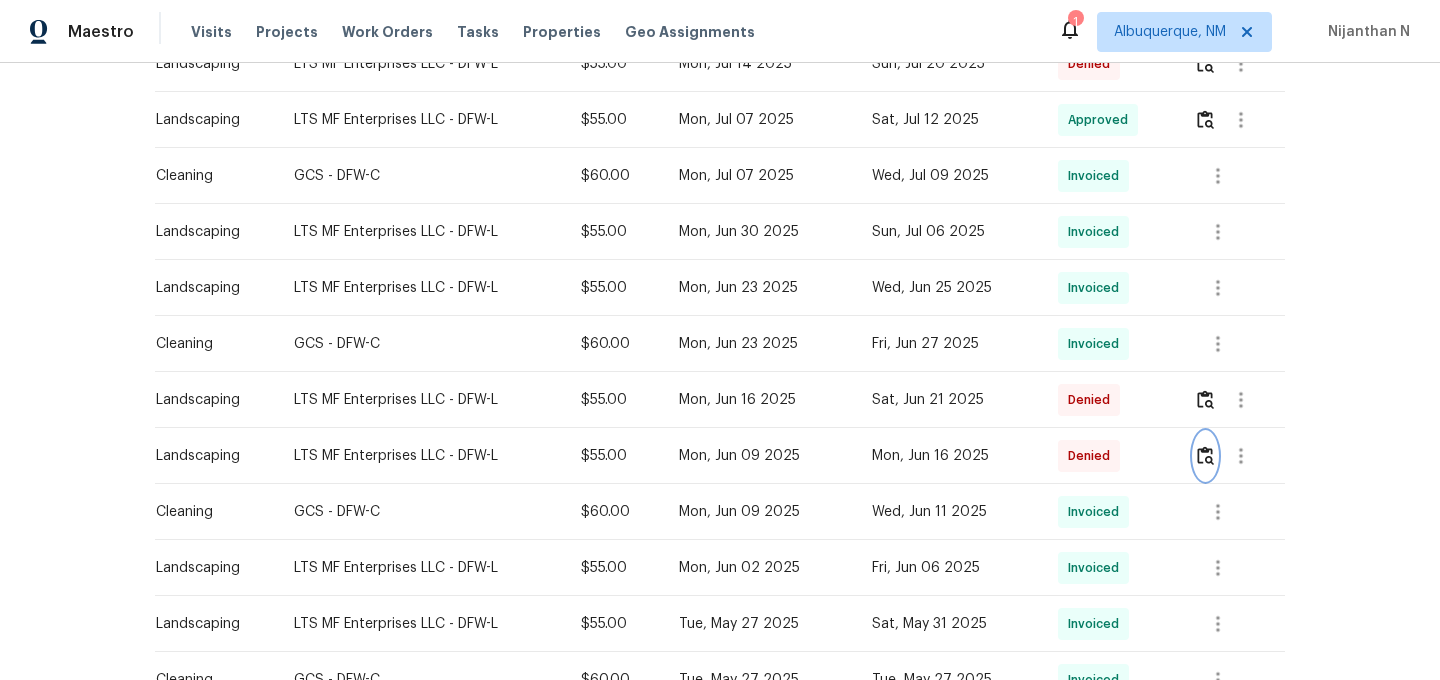 click at bounding box center [1205, 455] 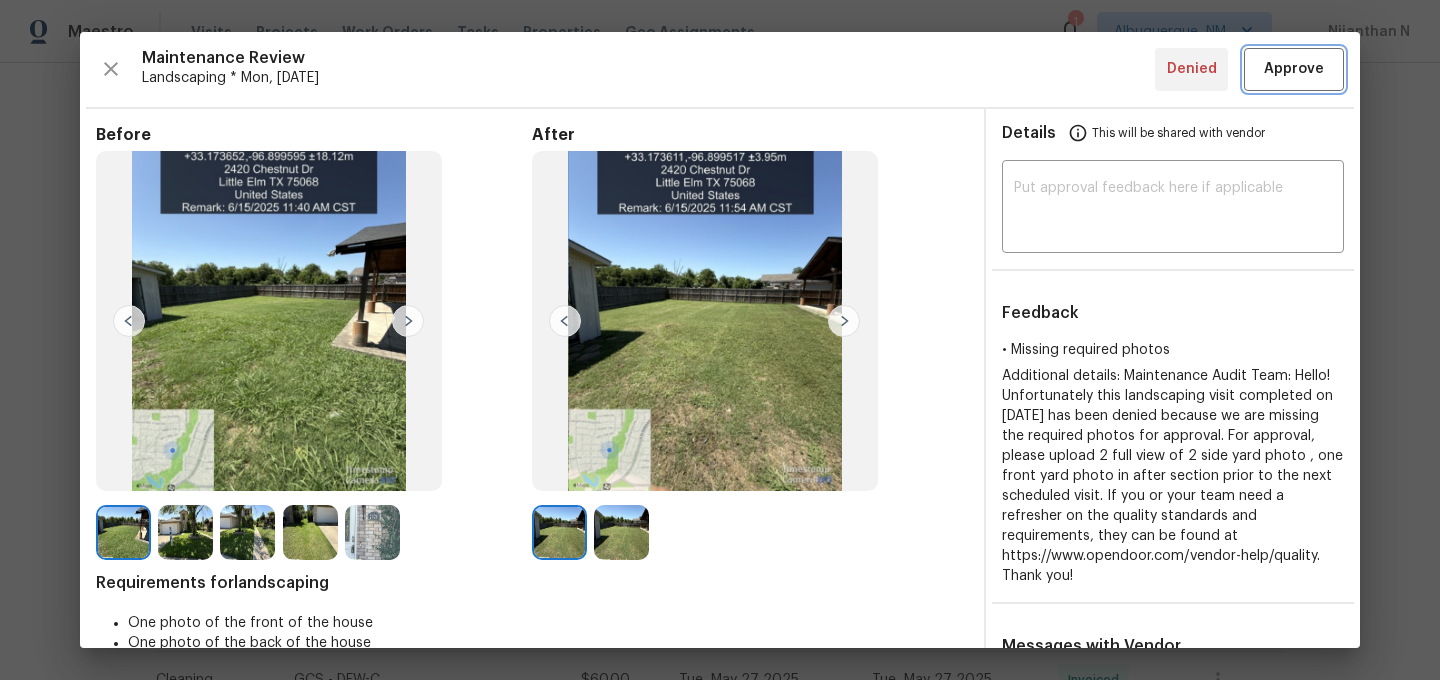 click on "Approve" at bounding box center [1294, 69] 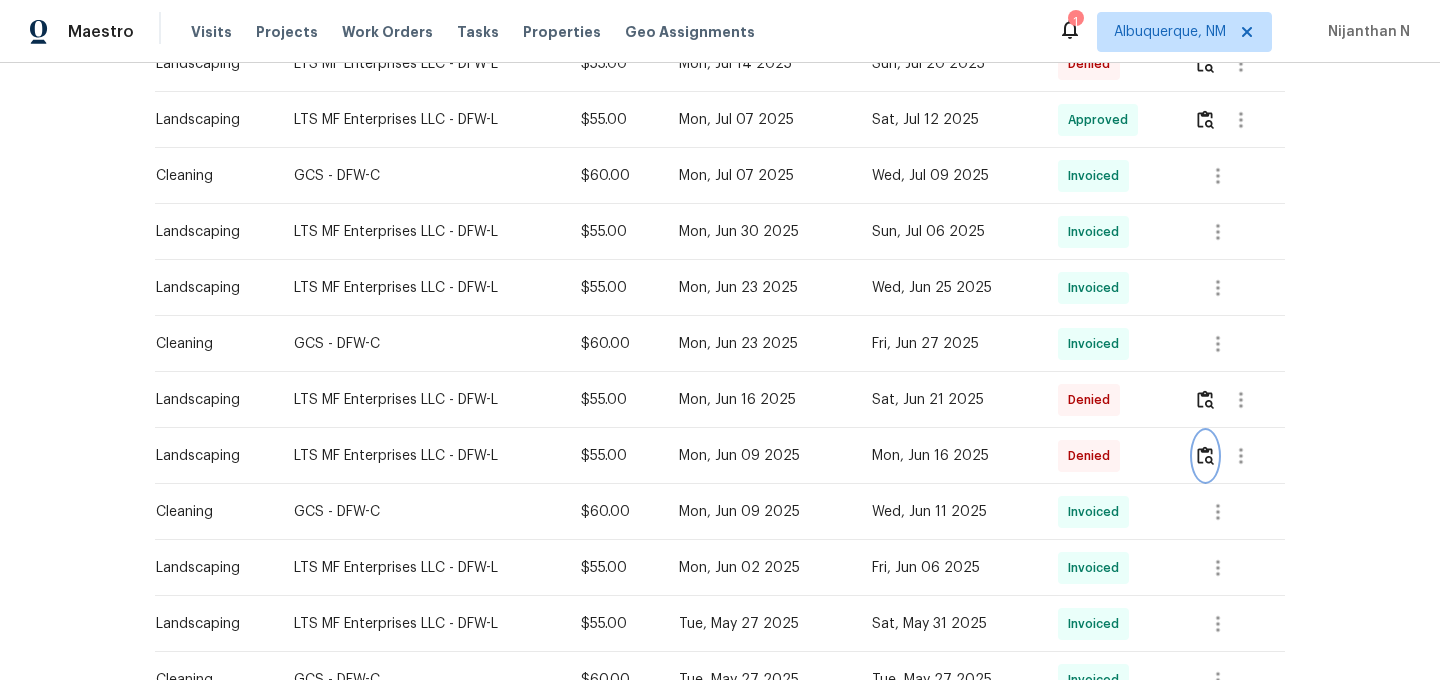 scroll, scrollTop: 1306, scrollLeft: 0, axis: vertical 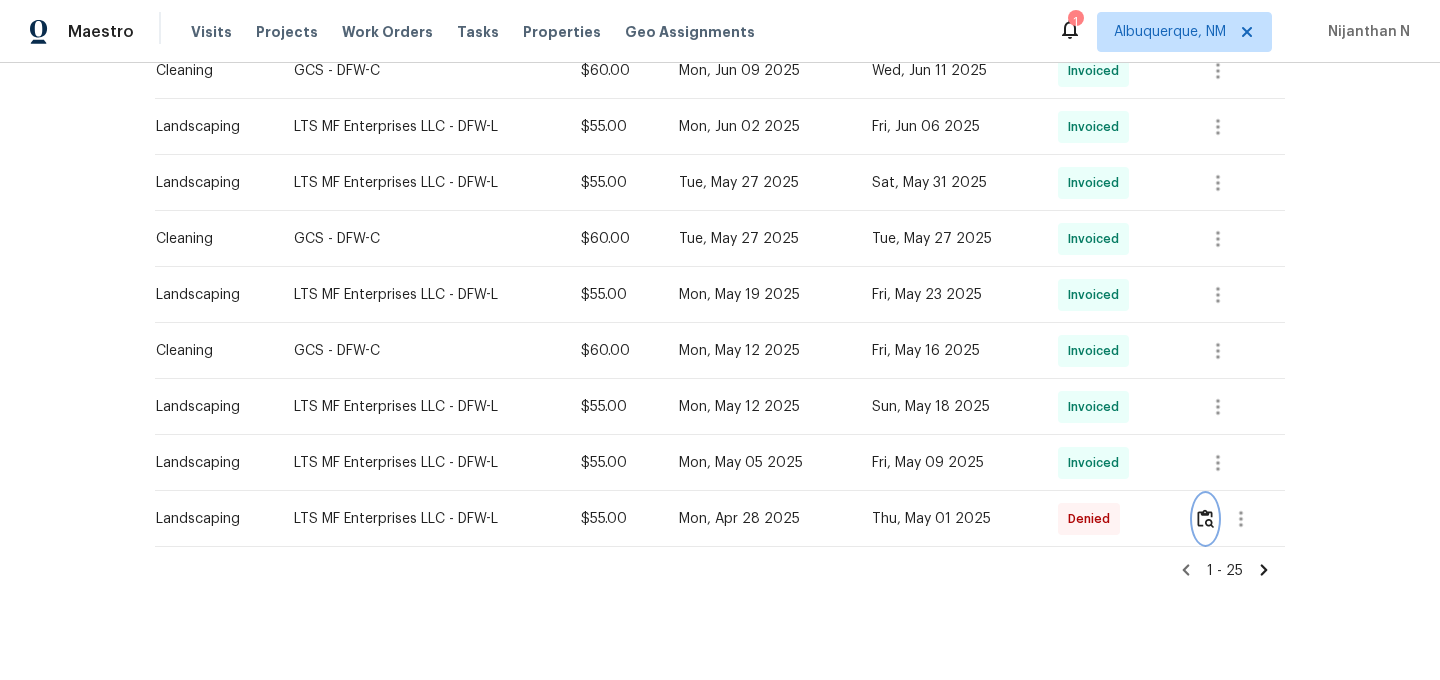 click at bounding box center [1205, 519] 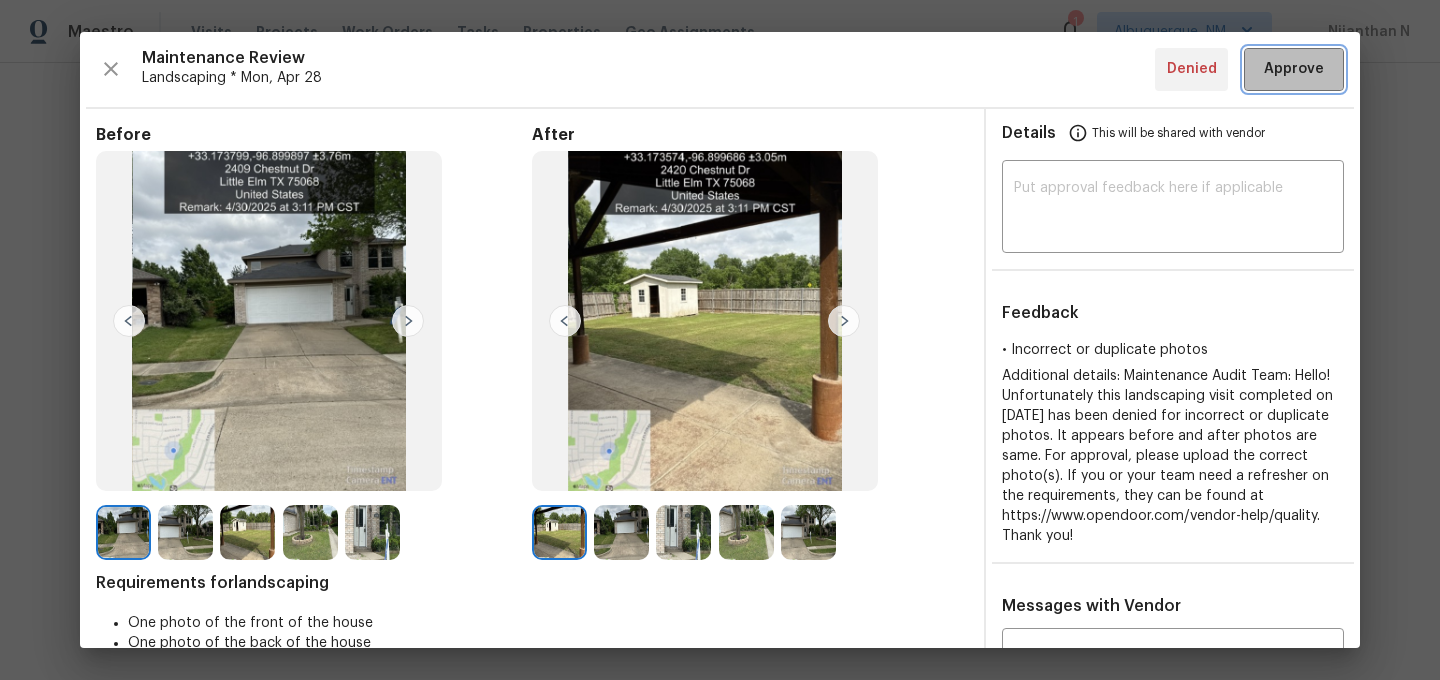 click on "Approve" at bounding box center (1294, 69) 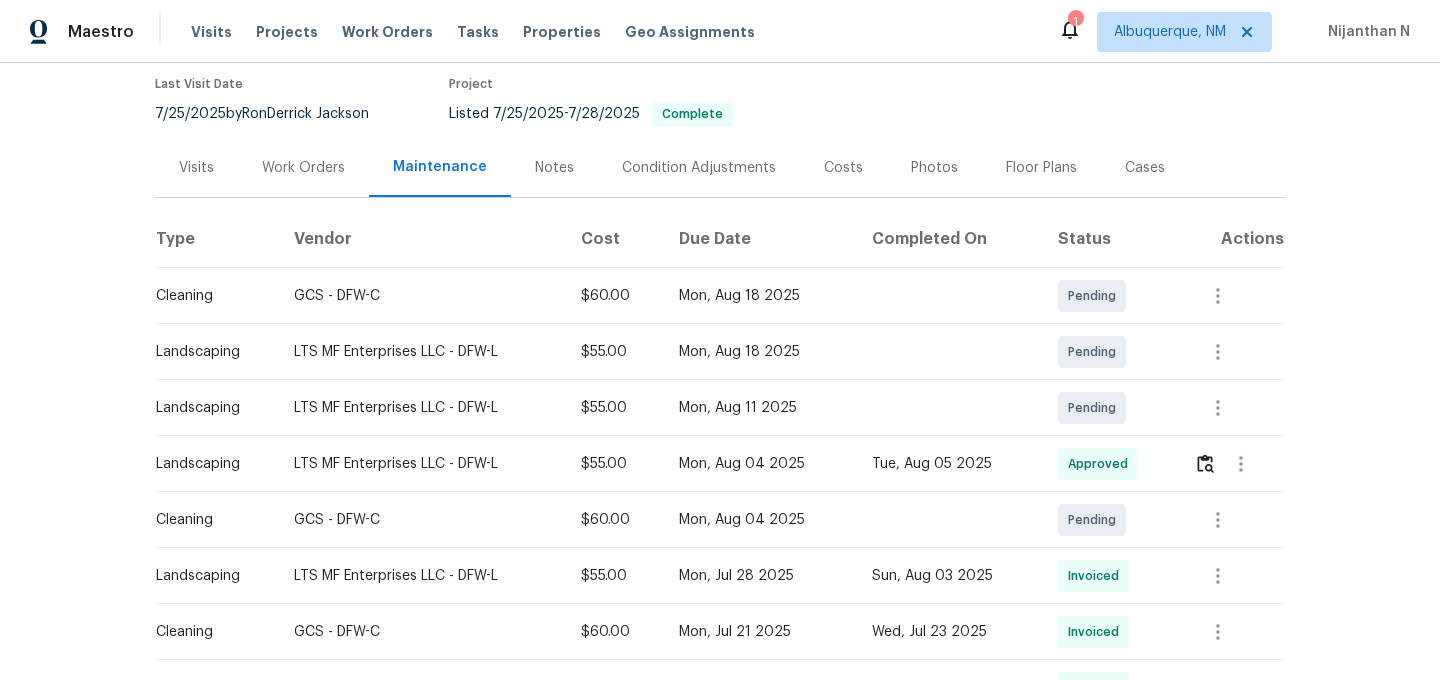 scroll, scrollTop: 0, scrollLeft: 0, axis: both 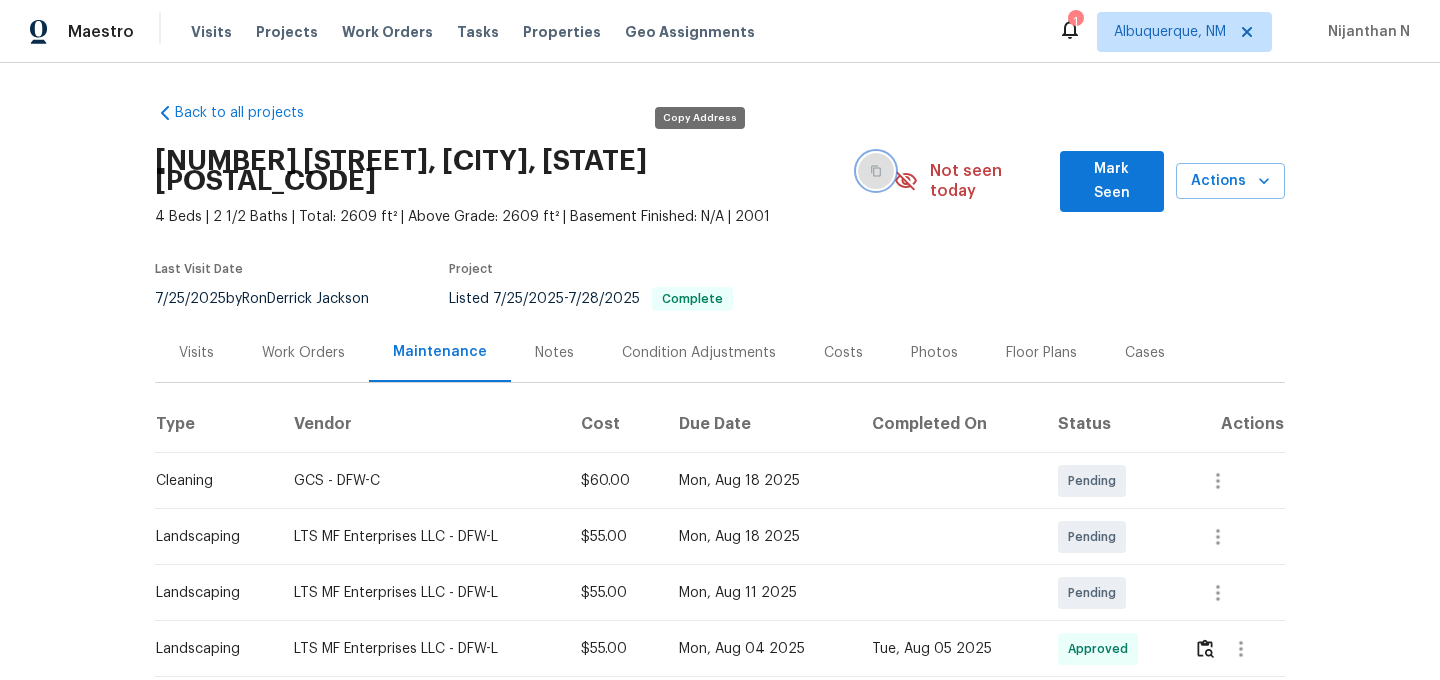 click 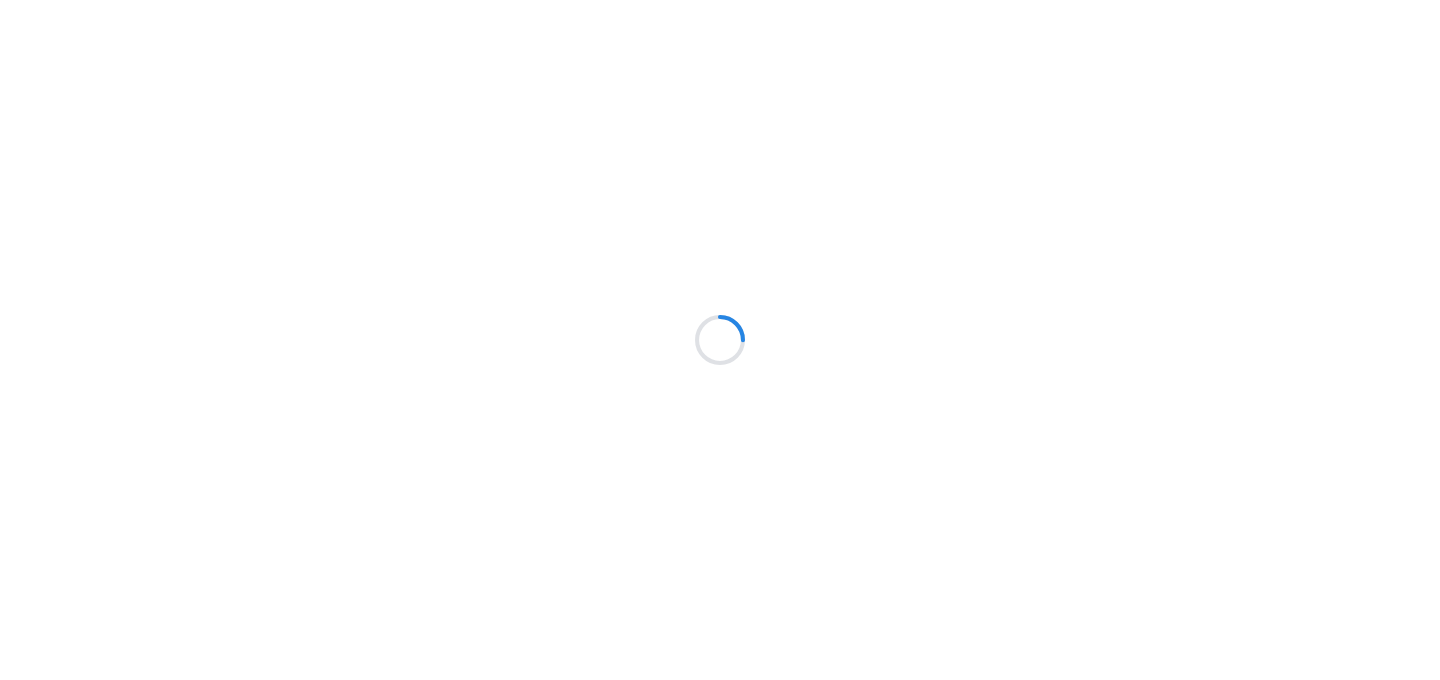 scroll, scrollTop: 0, scrollLeft: 0, axis: both 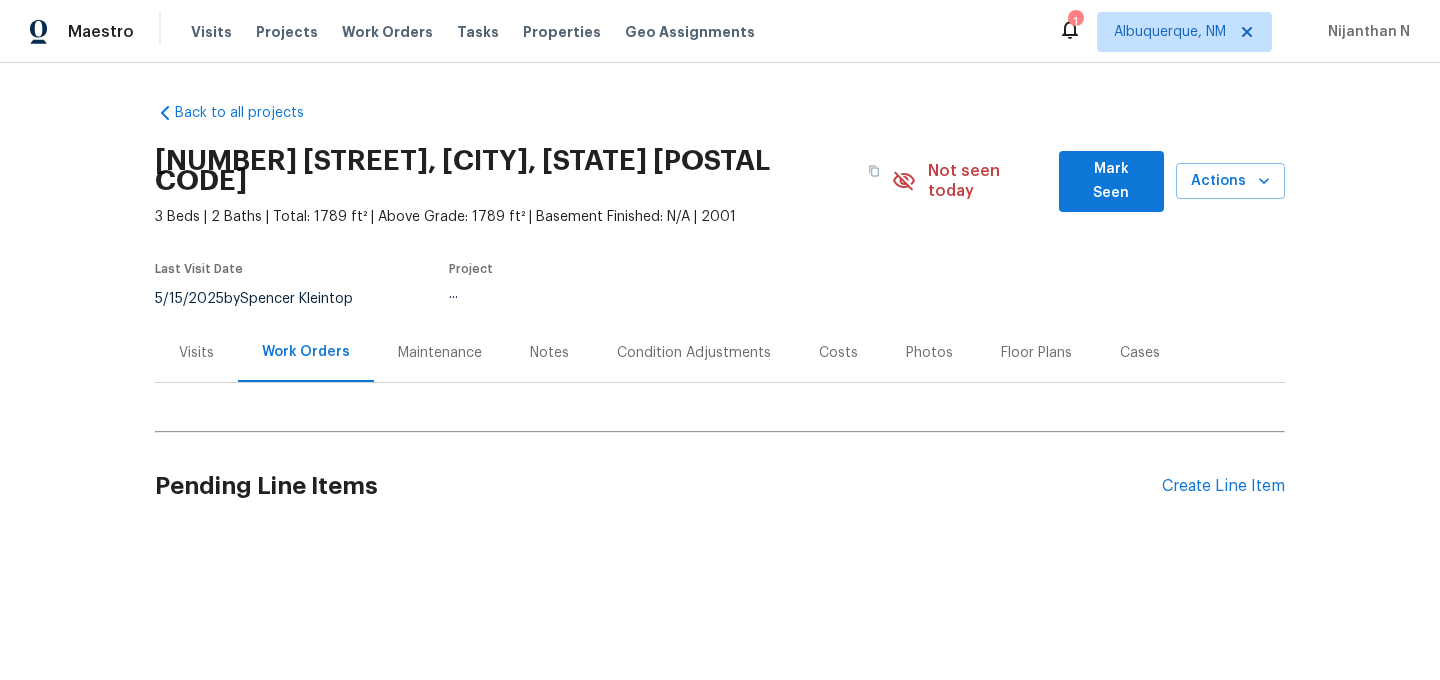 click on "Maintenance" at bounding box center (440, 352) 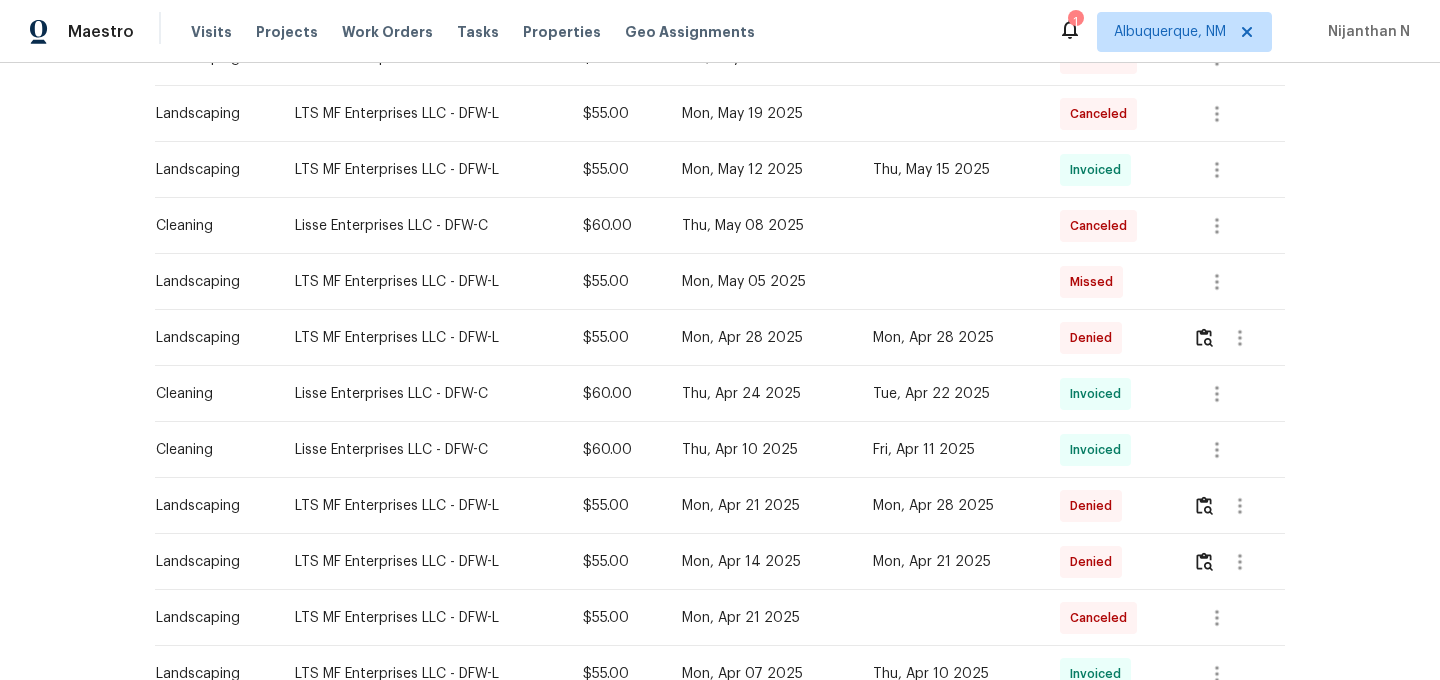scroll, scrollTop: 451, scrollLeft: 0, axis: vertical 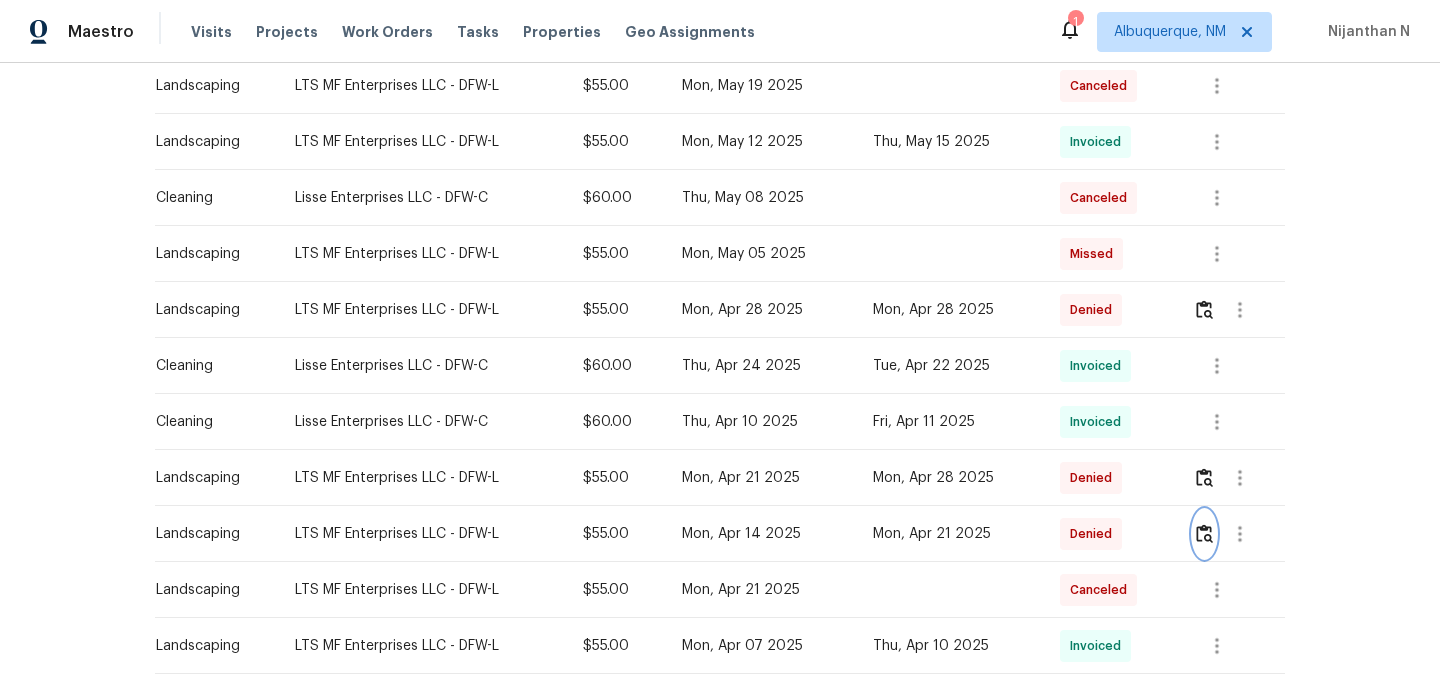 click at bounding box center (1204, 533) 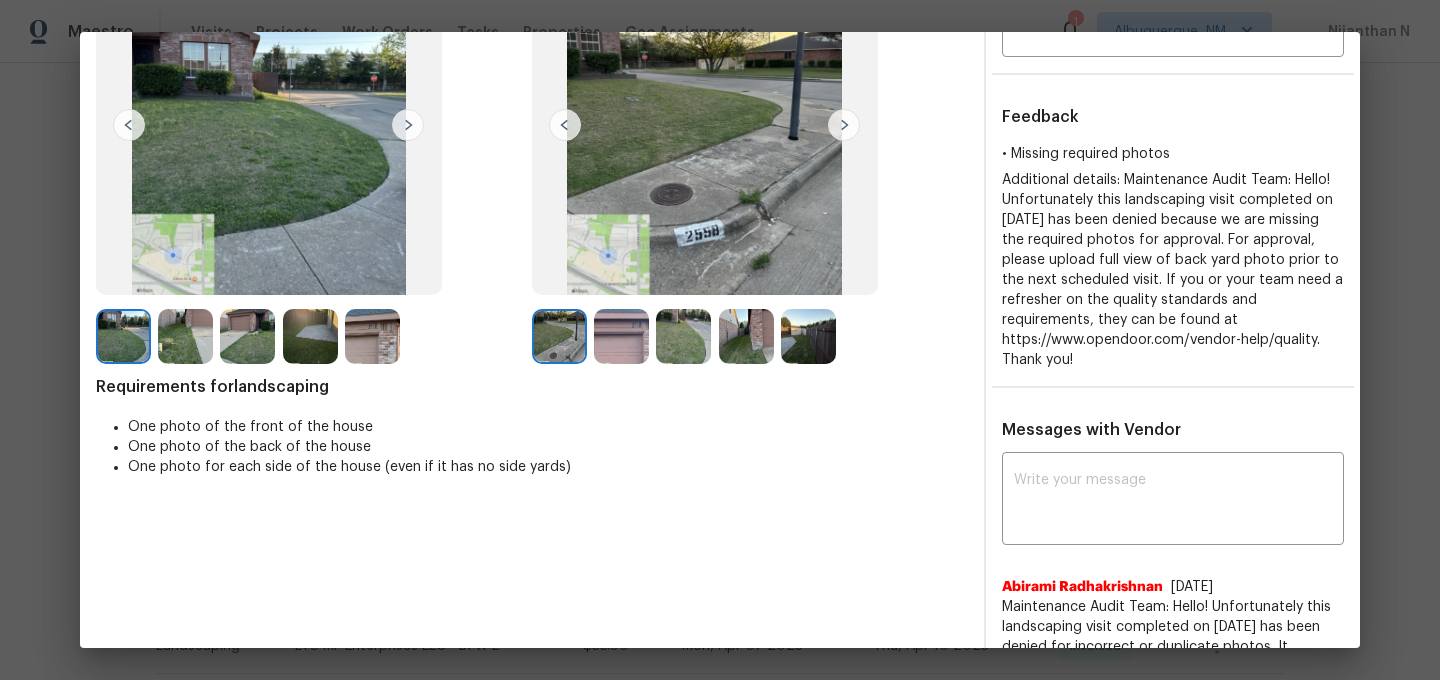 scroll, scrollTop: 221, scrollLeft: 0, axis: vertical 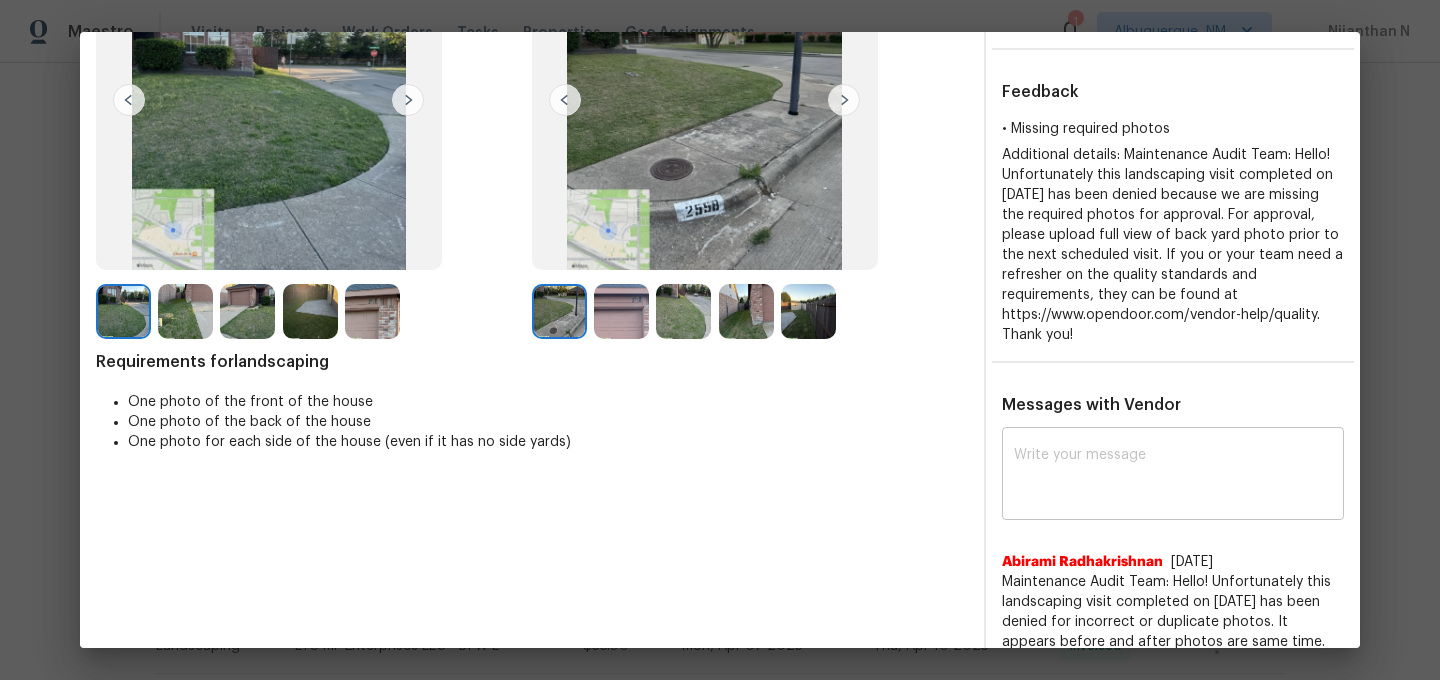 click at bounding box center [1173, 476] 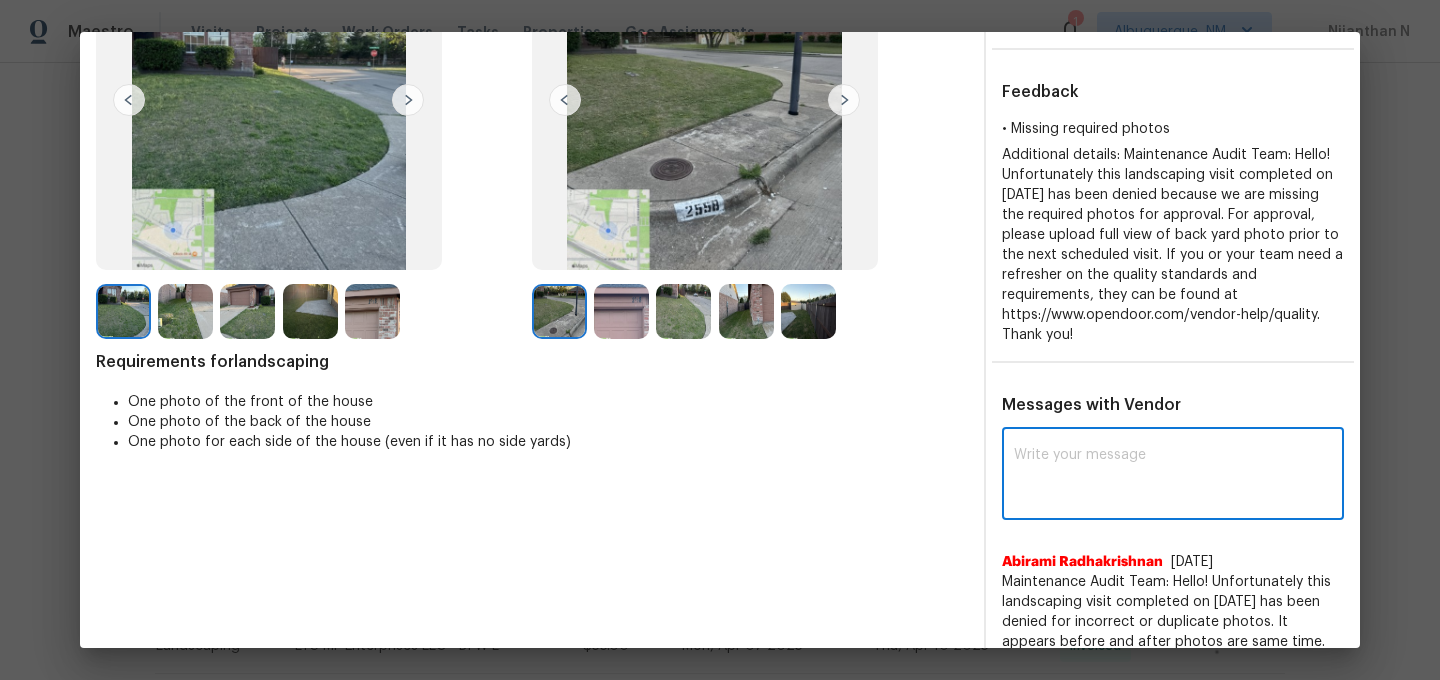 paste on "Maintenance Audit Team: Hello! Thank you for the feedback after further review this visit was approved." 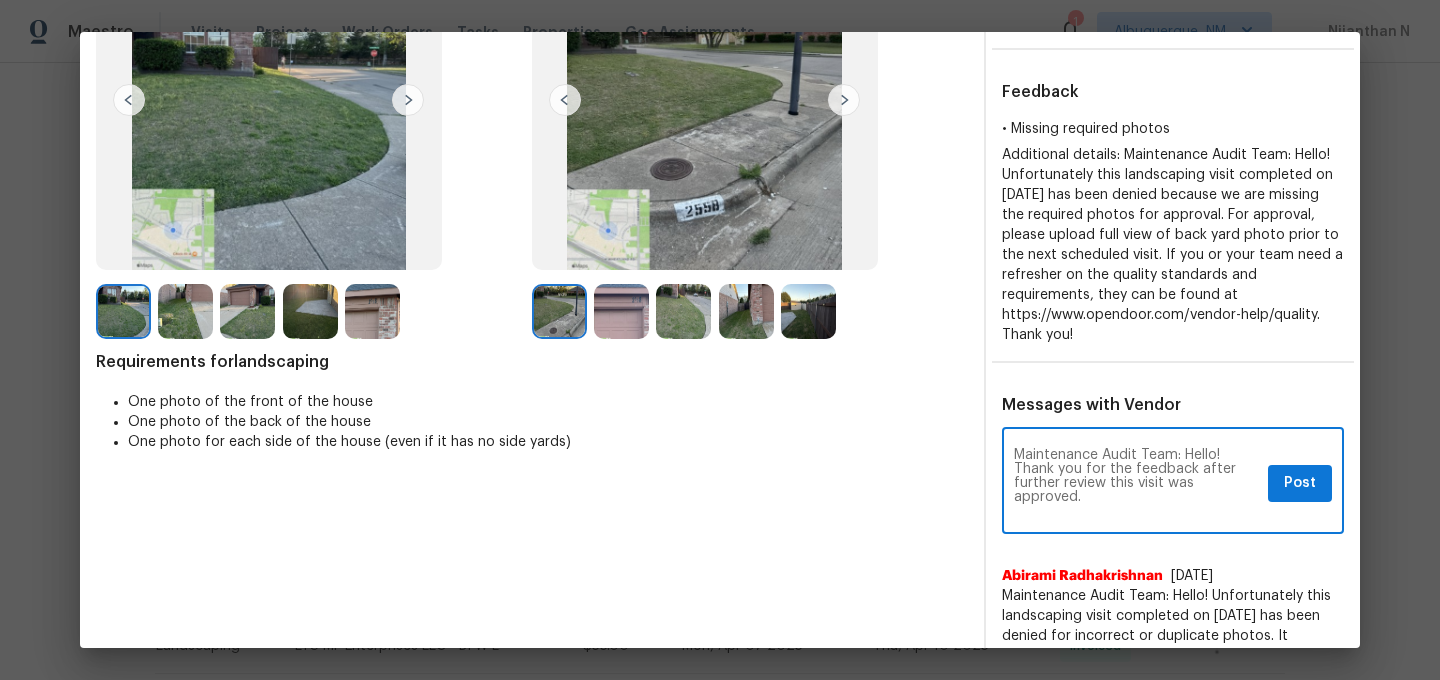 scroll, scrollTop: 0, scrollLeft: 0, axis: both 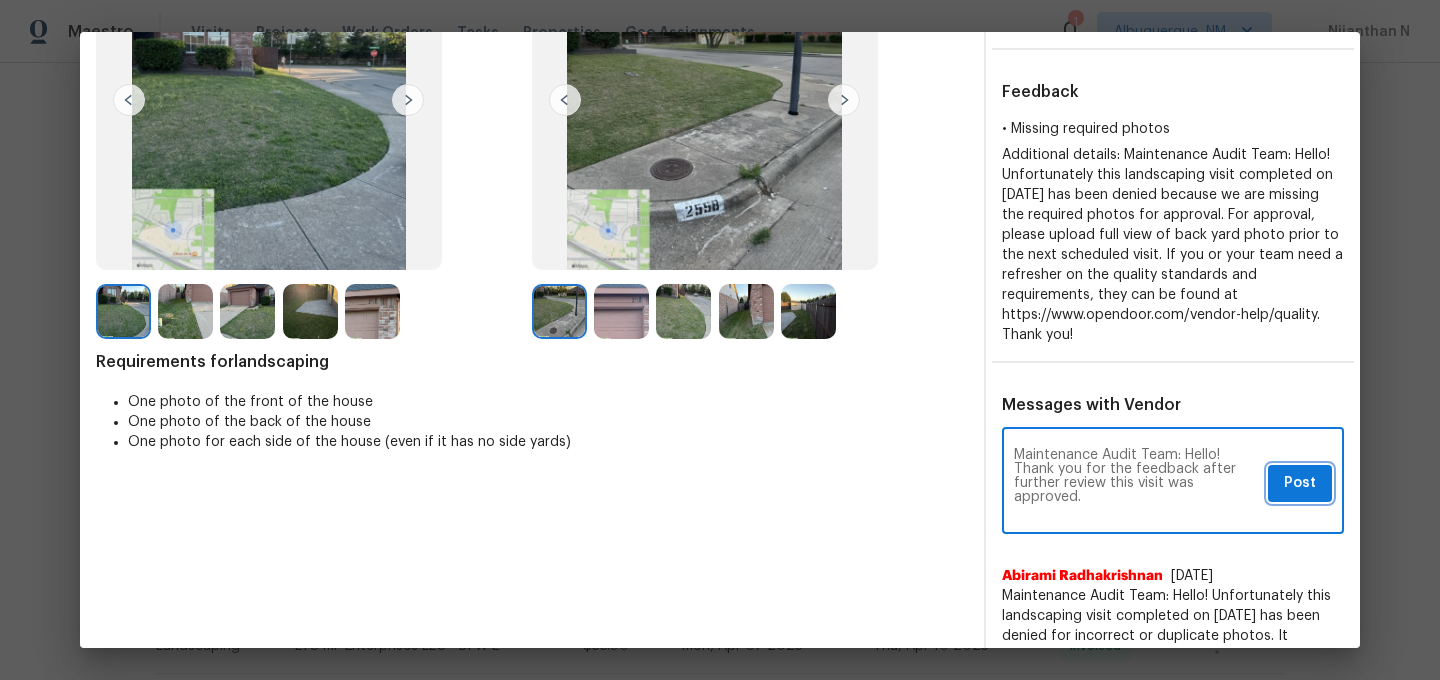 click on "Post" at bounding box center [1300, 483] 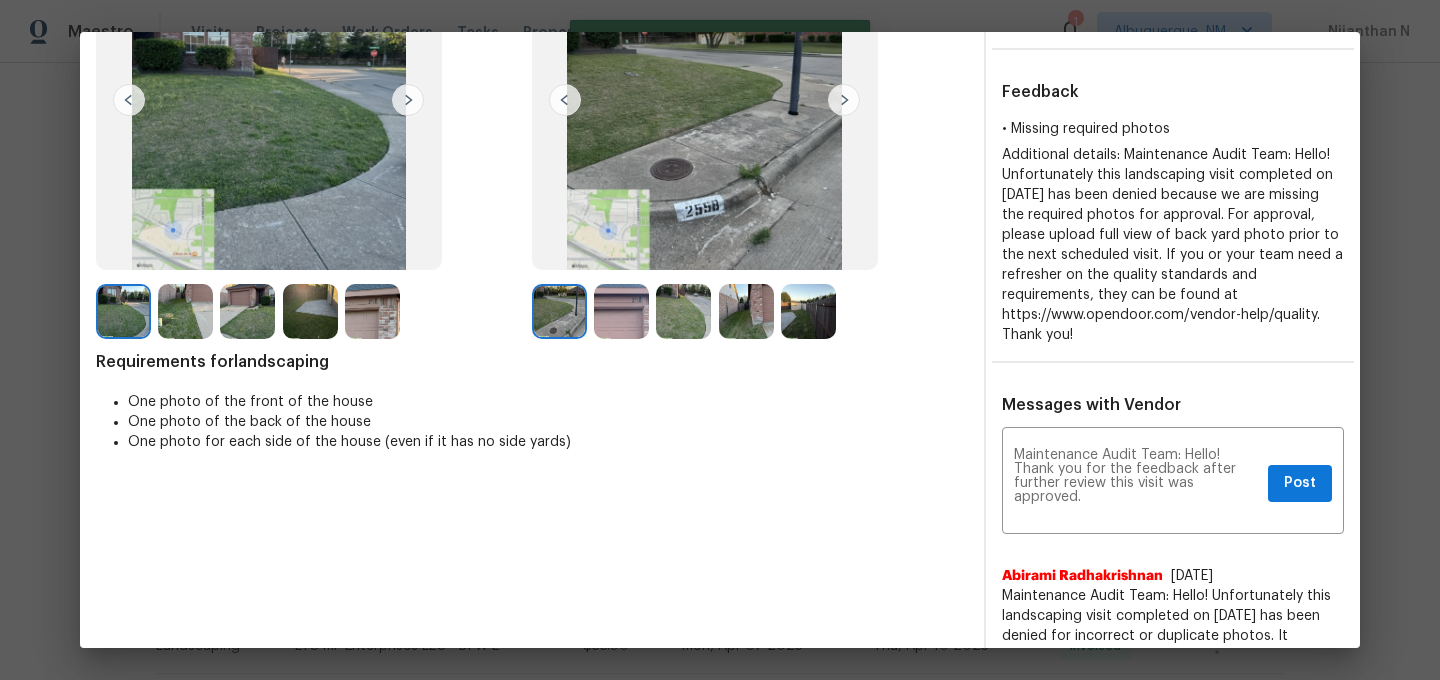 scroll, scrollTop: 0, scrollLeft: 0, axis: both 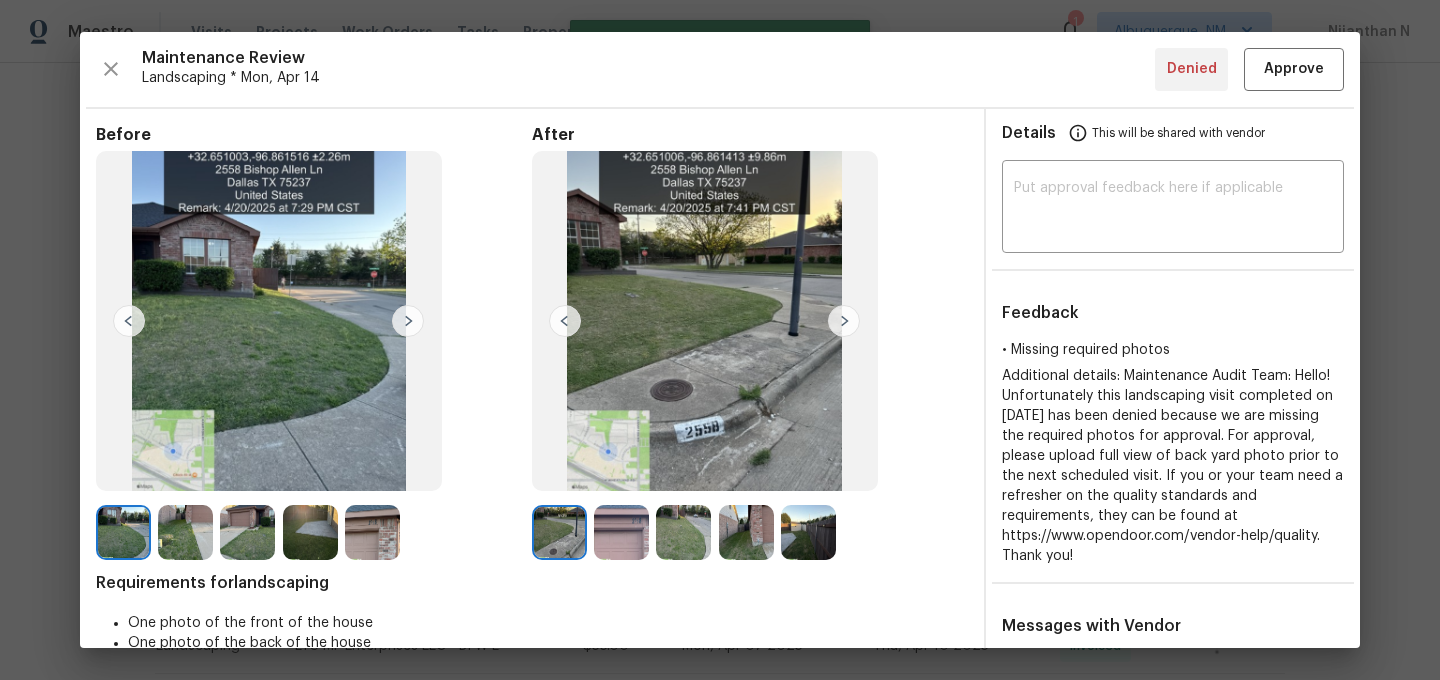 type 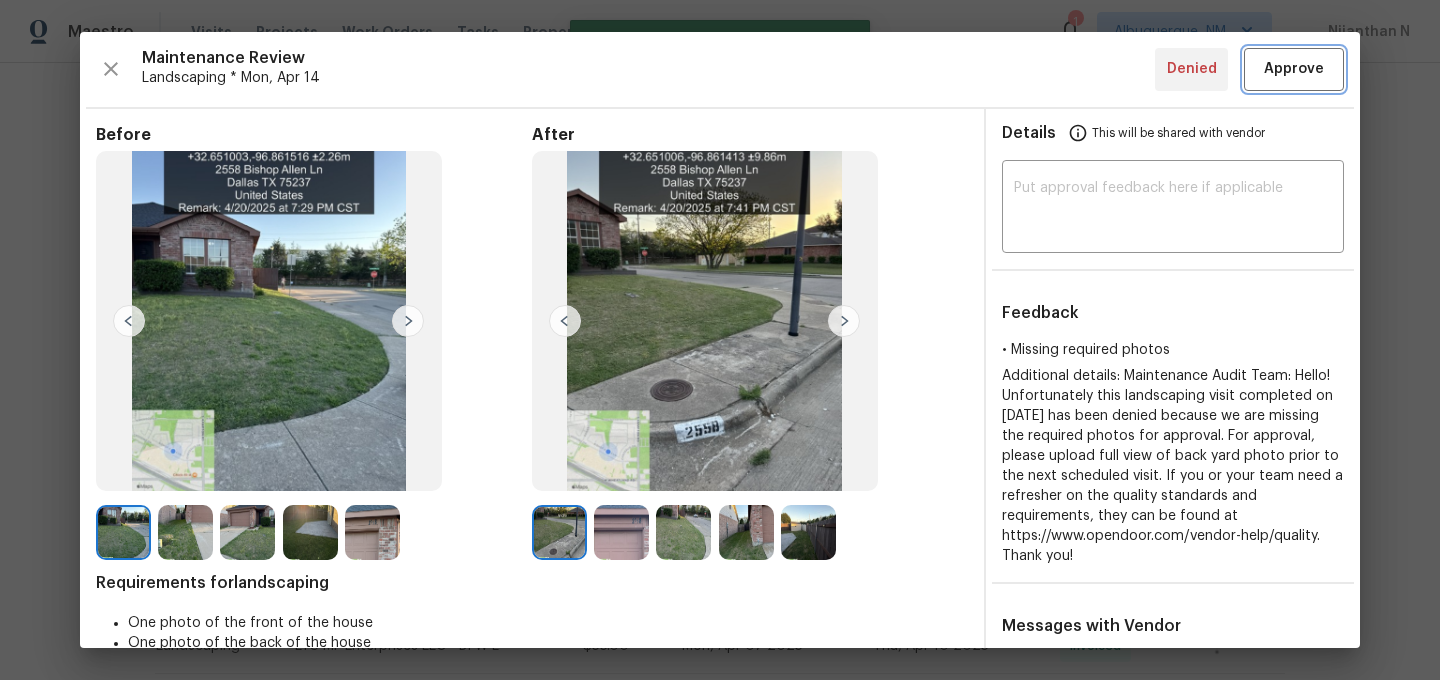 click on "Approve" at bounding box center (1294, 69) 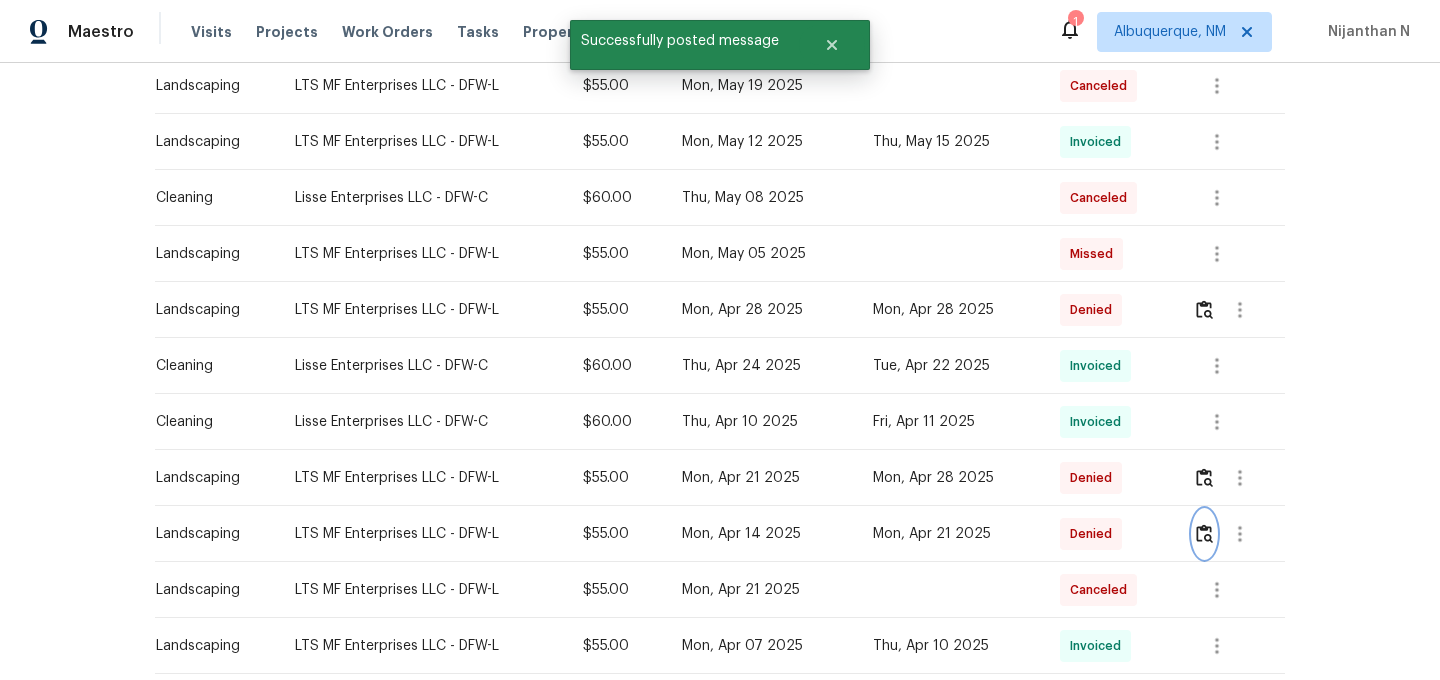 scroll, scrollTop: 0, scrollLeft: 0, axis: both 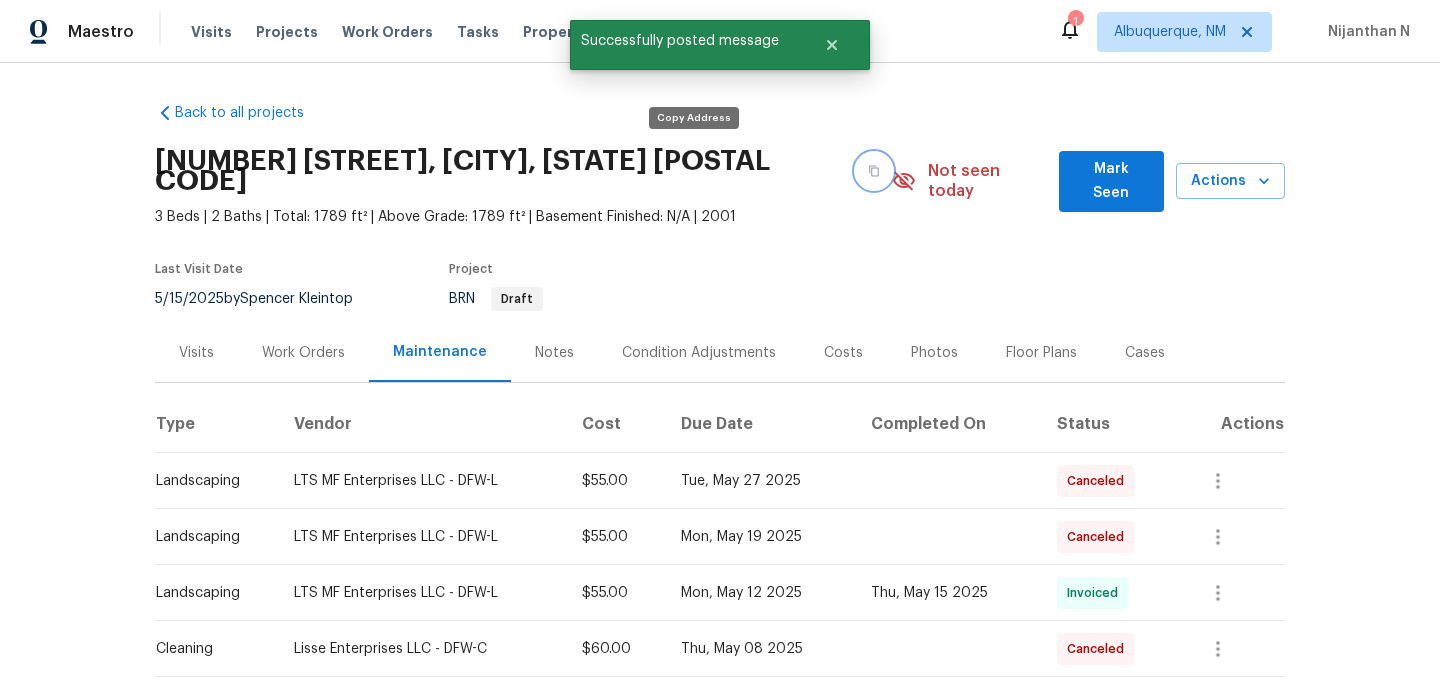 click at bounding box center (874, 171) 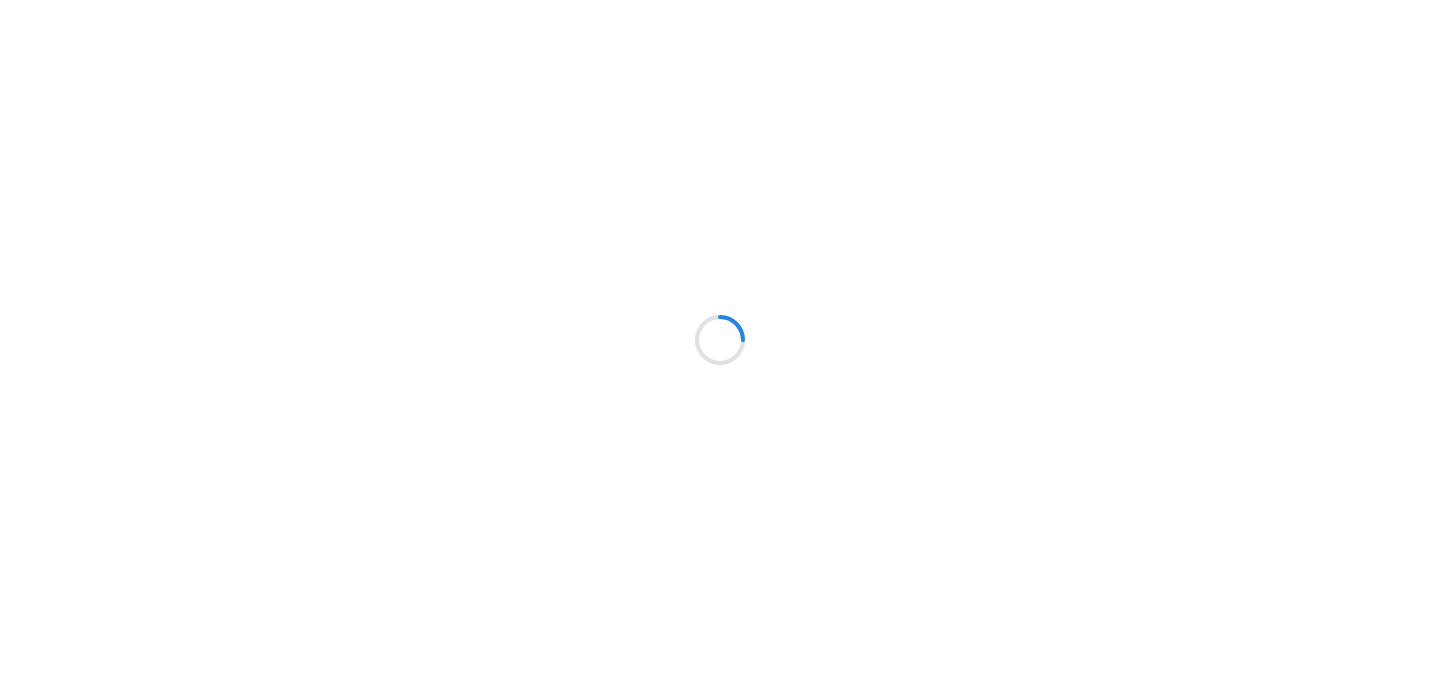 scroll, scrollTop: 0, scrollLeft: 0, axis: both 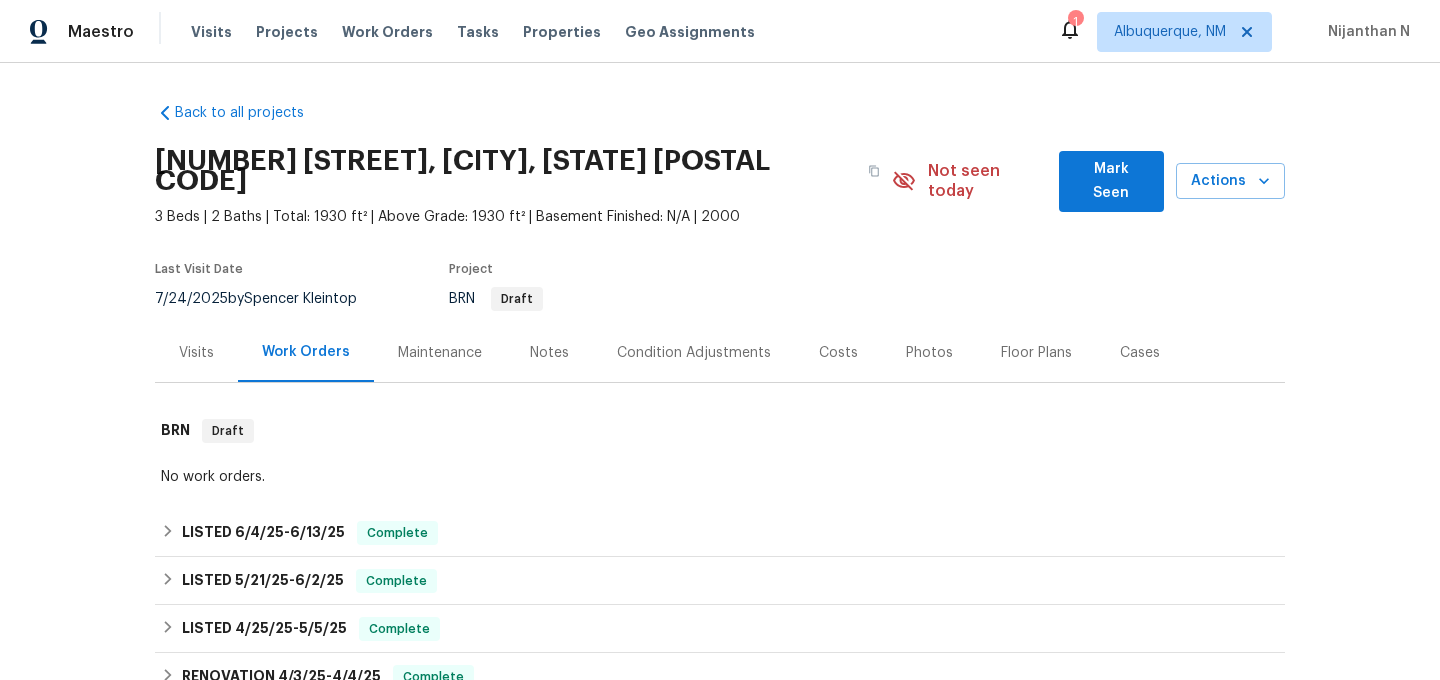 click on "Maintenance" at bounding box center (440, 353) 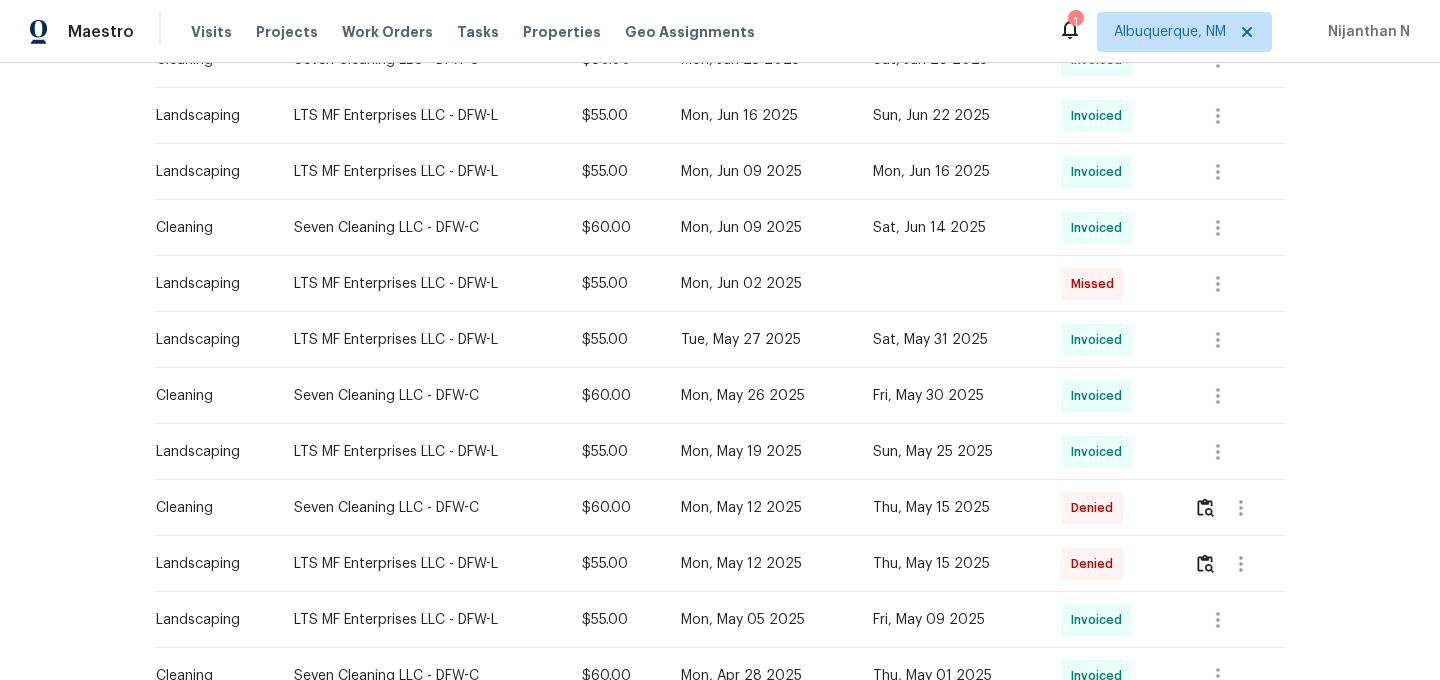 scroll, scrollTop: 955, scrollLeft: 0, axis: vertical 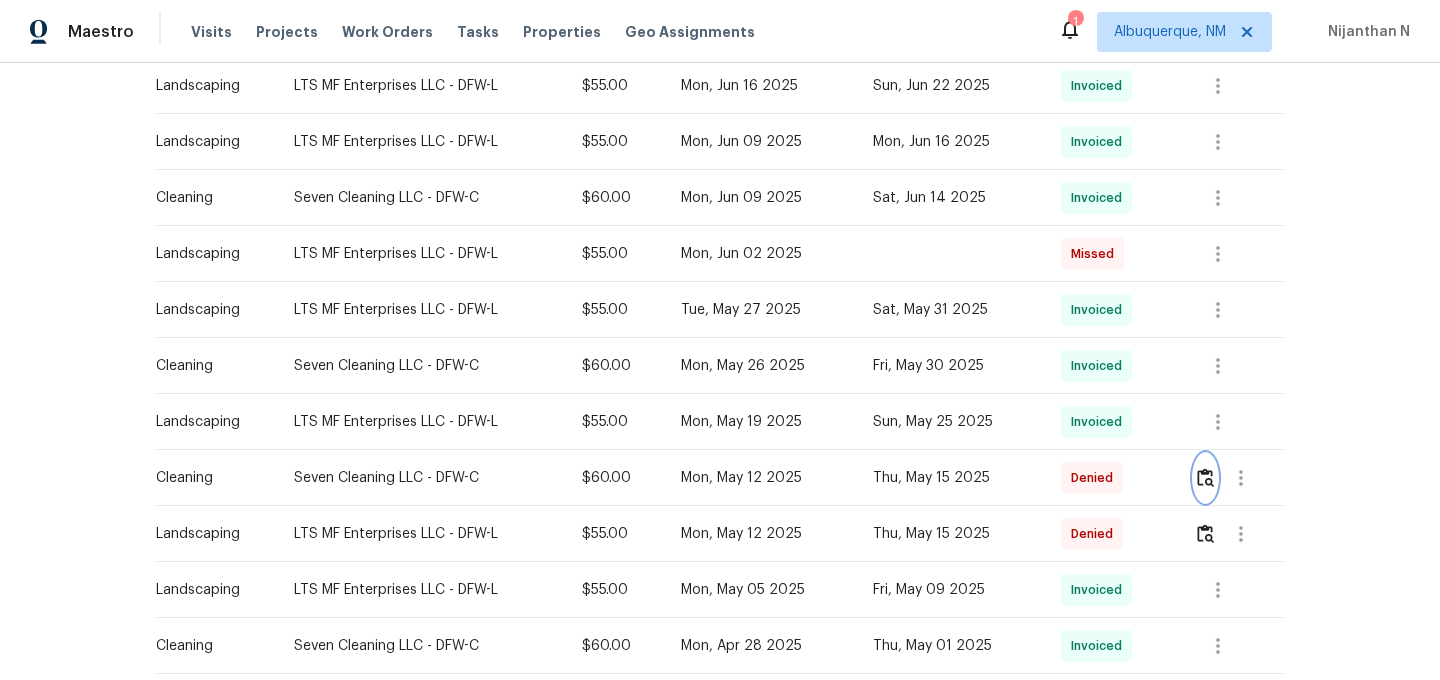click at bounding box center (1205, 477) 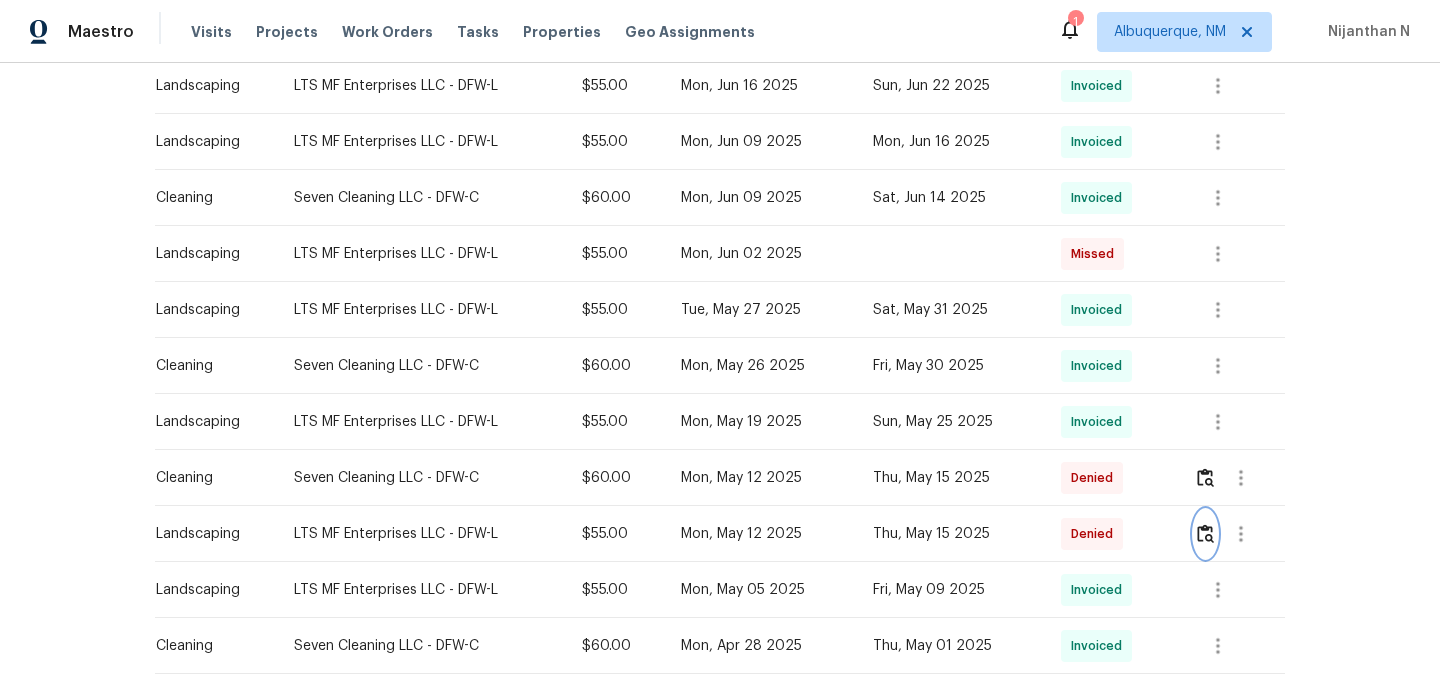 click at bounding box center (1205, 533) 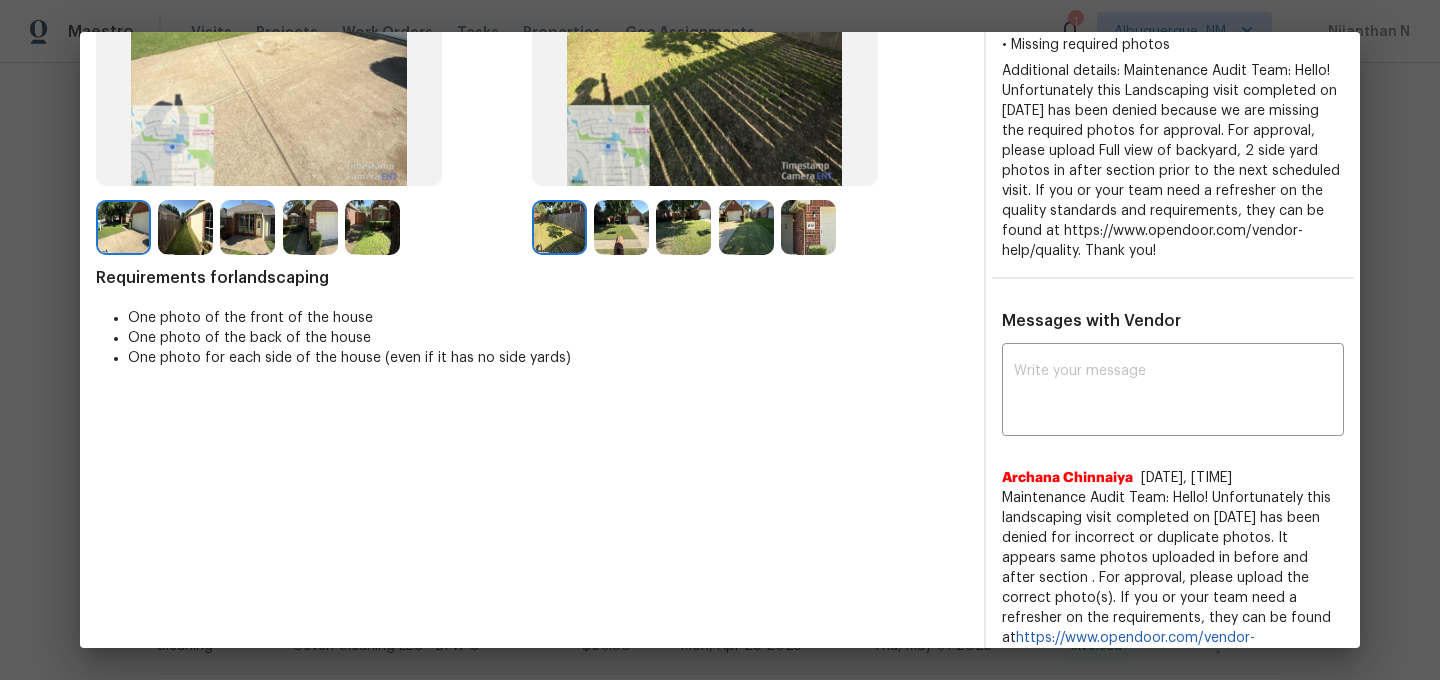 scroll, scrollTop: 324, scrollLeft: 0, axis: vertical 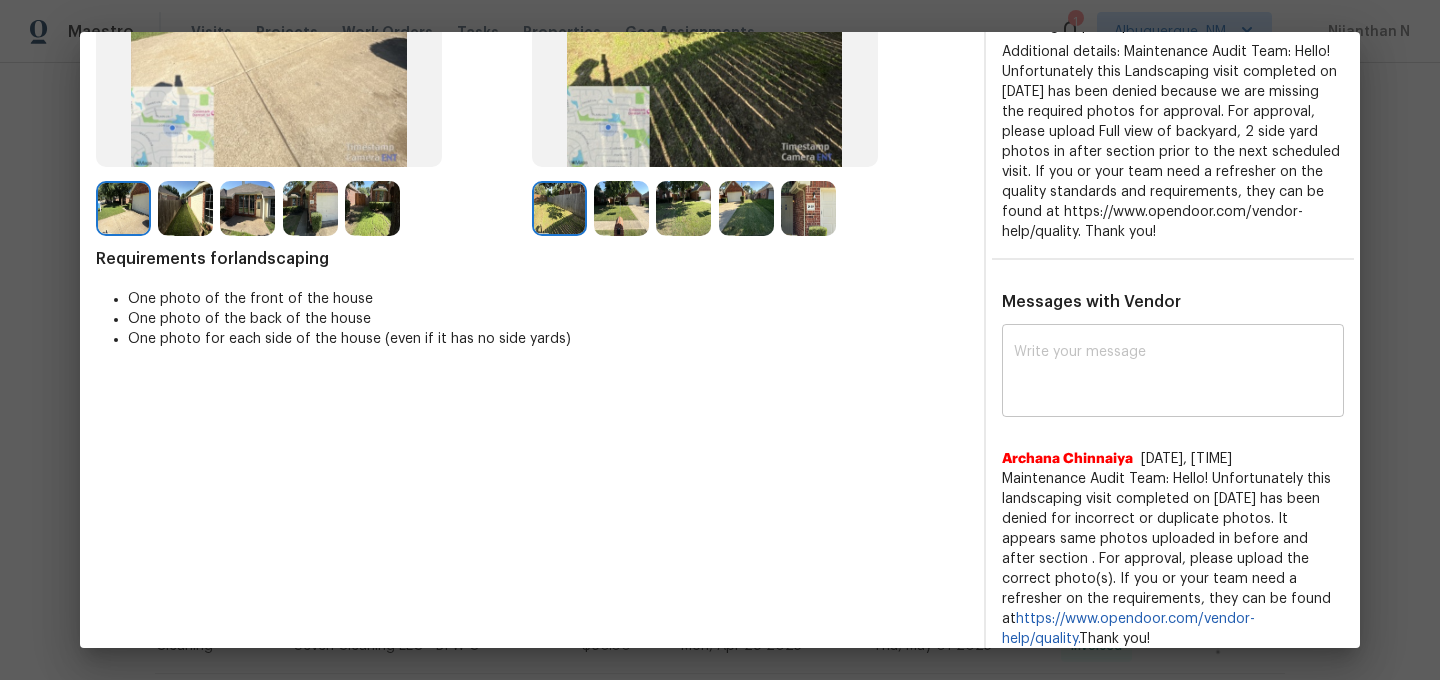 click at bounding box center [1173, 373] 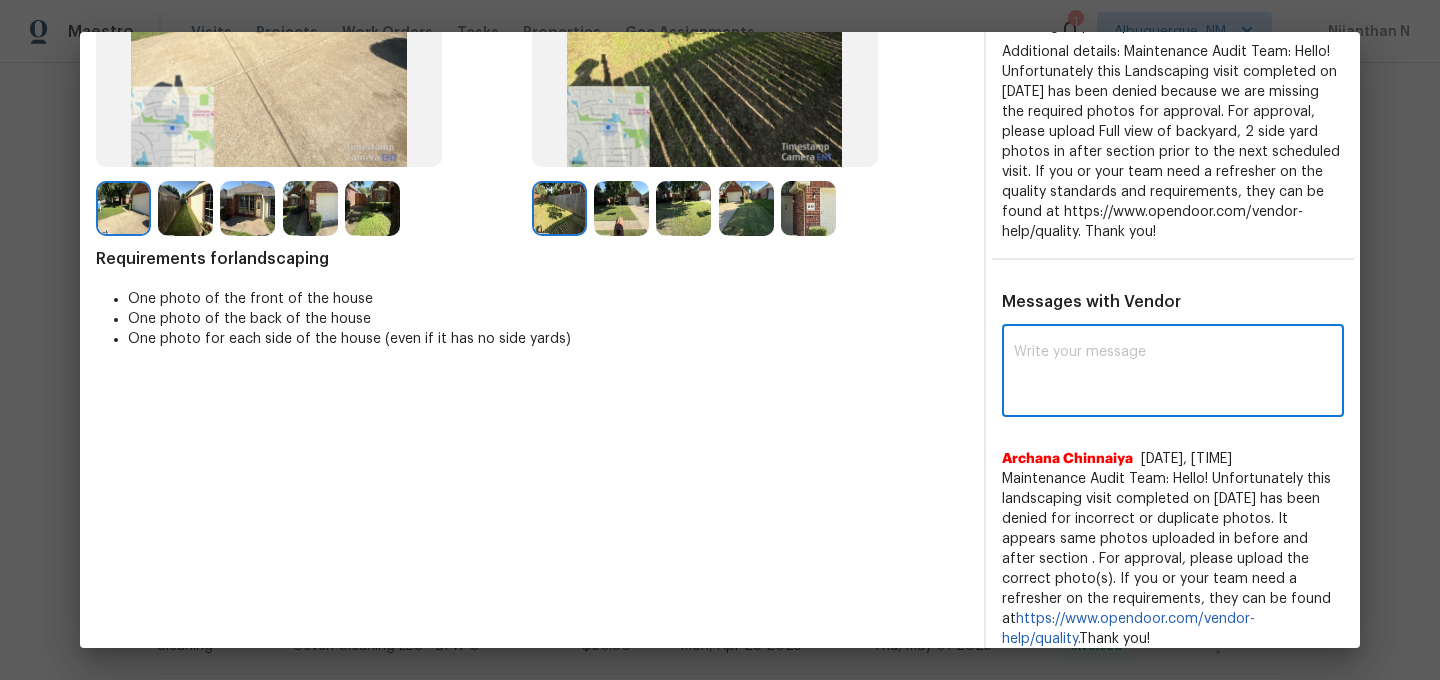 paste on "Maintenance Audit Team: Hello! Thank you for the feedback after further review this visit was approved." 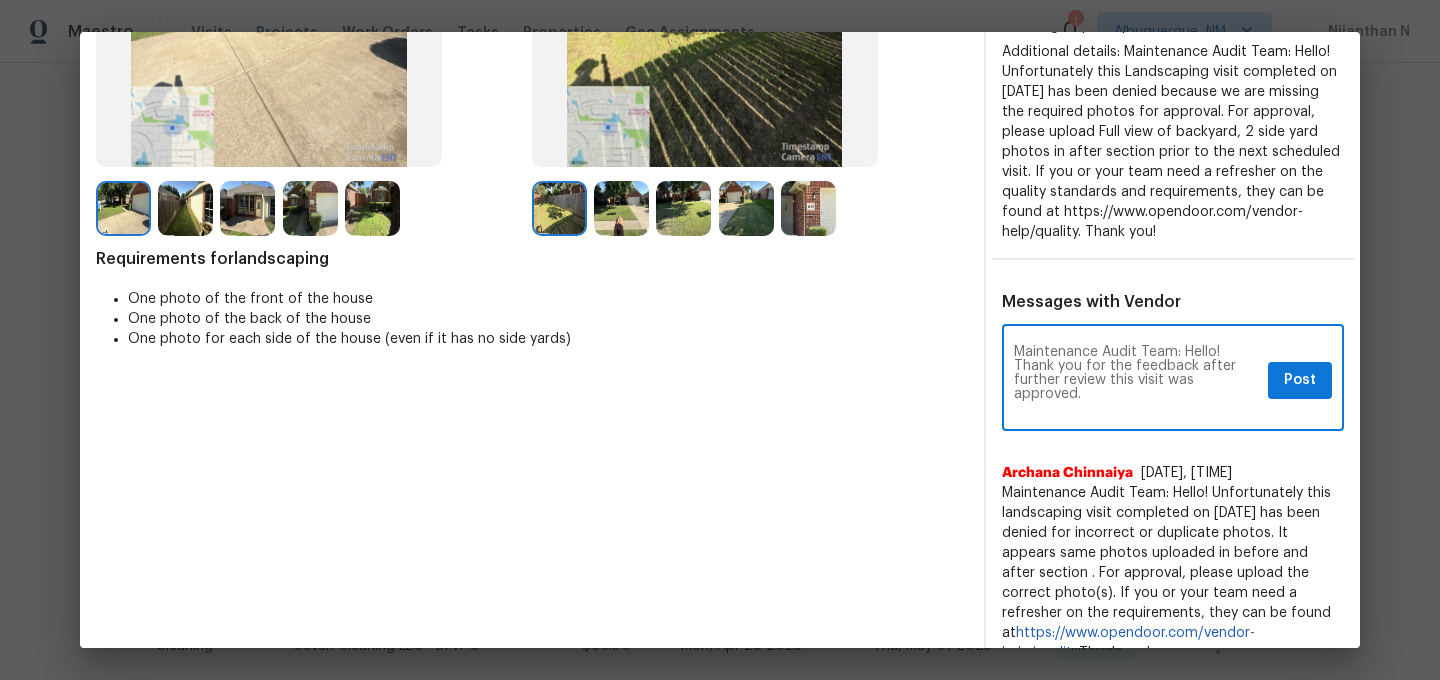 scroll, scrollTop: 0, scrollLeft: 0, axis: both 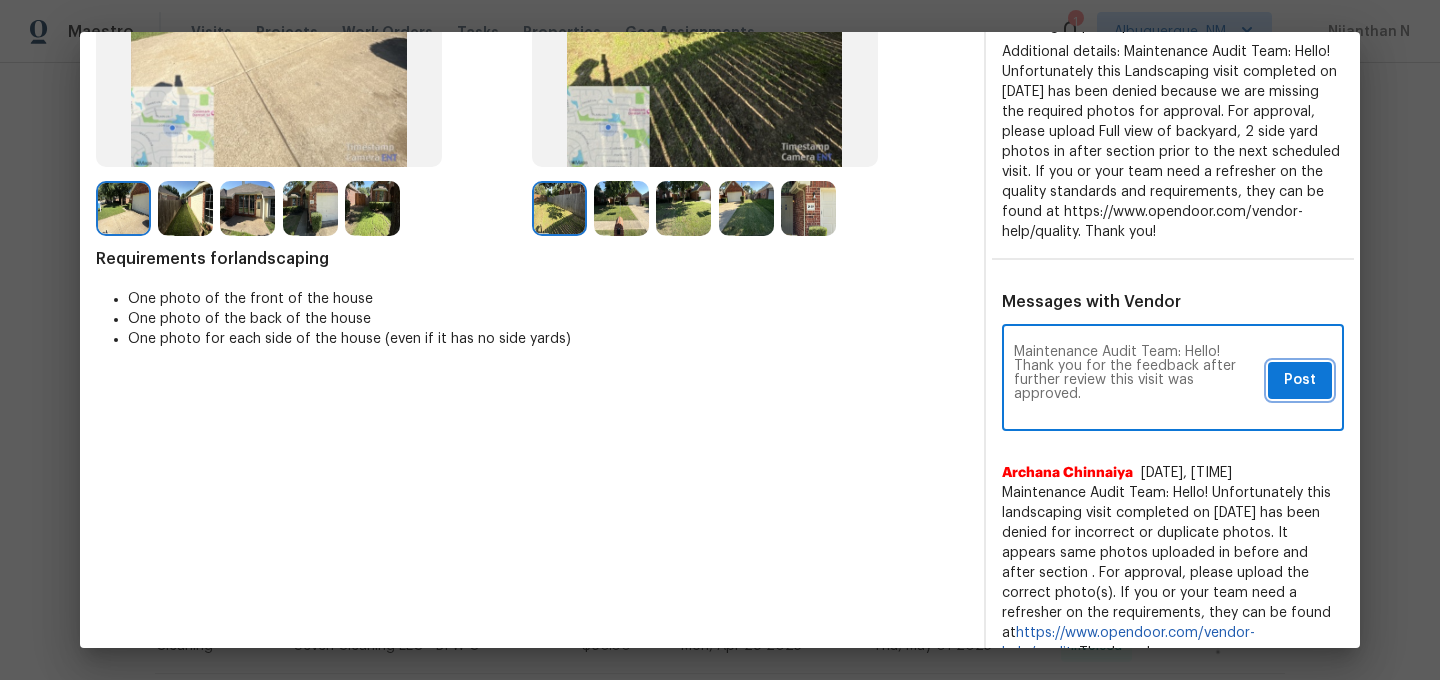 click on "Post" at bounding box center (1300, 380) 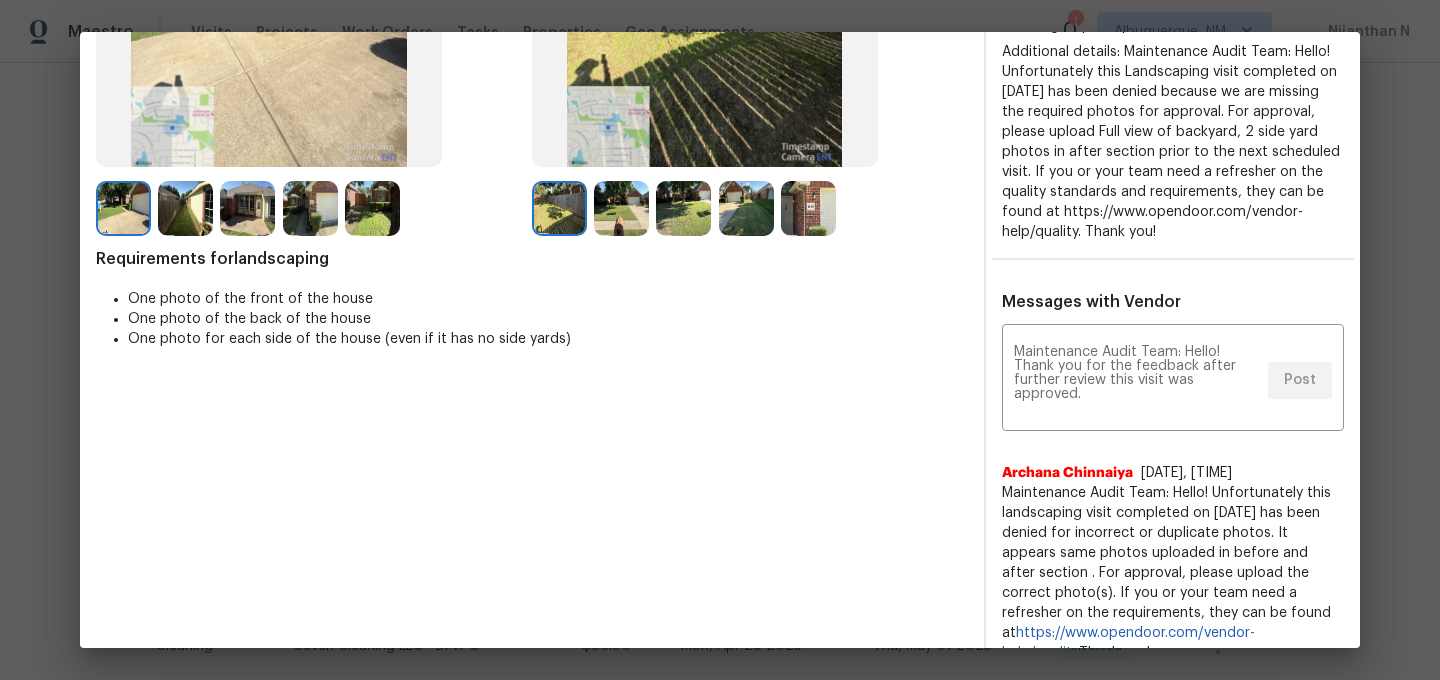 scroll, scrollTop: 0, scrollLeft: 0, axis: both 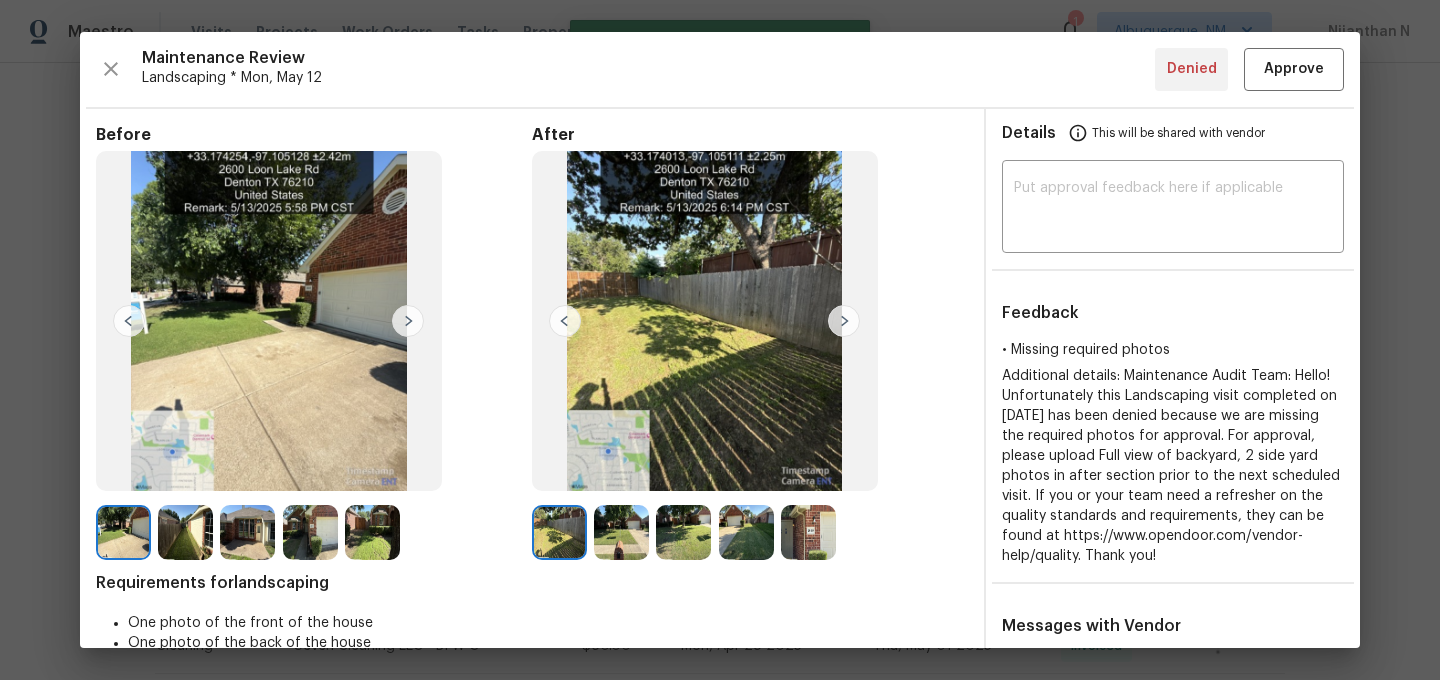 type 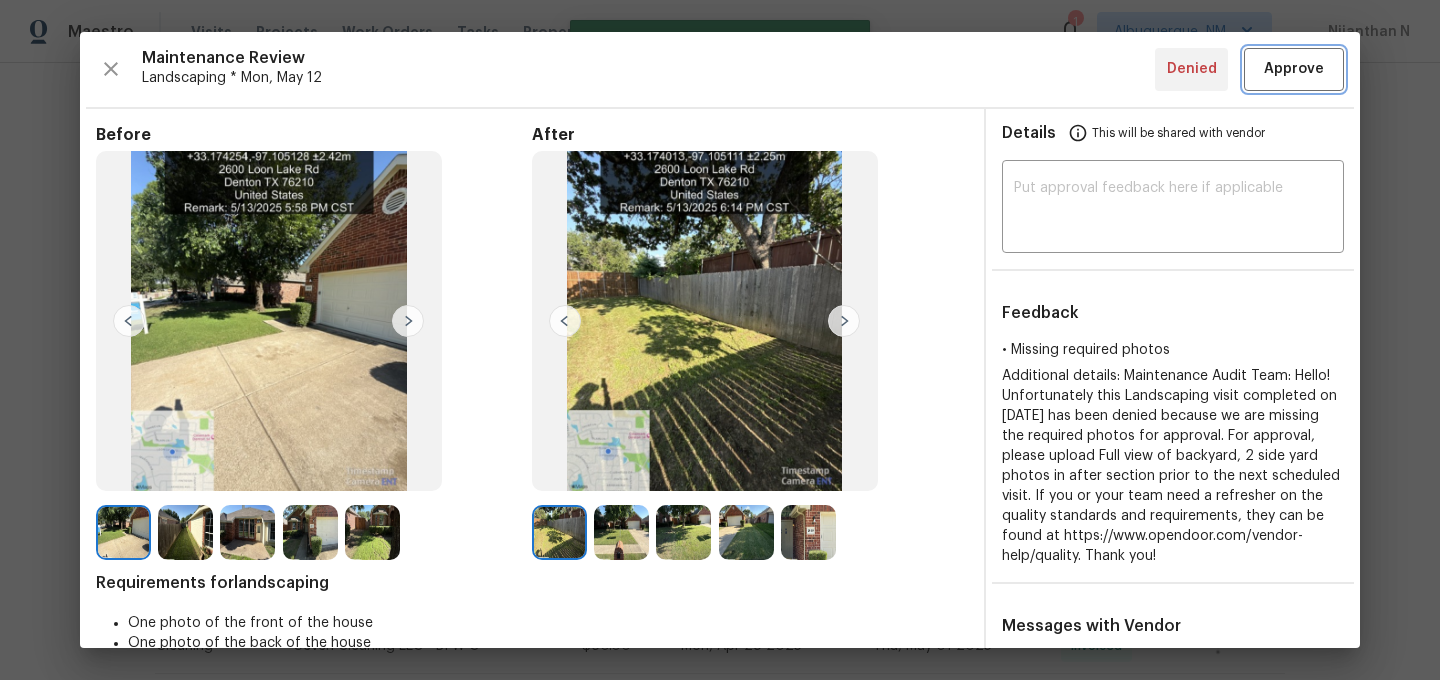 click on "Approve" at bounding box center [1294, 69] 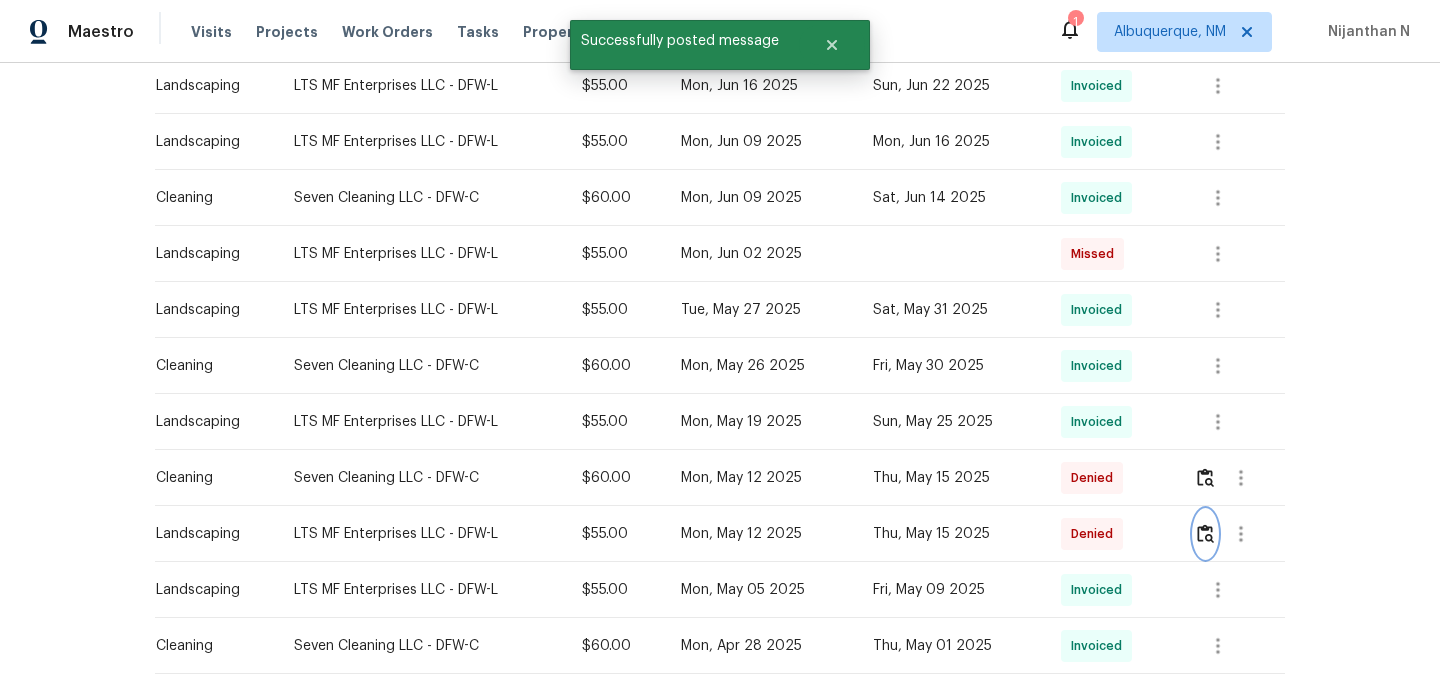 scroll, scrollTop: 0, scrollLeft: 0, axis: both 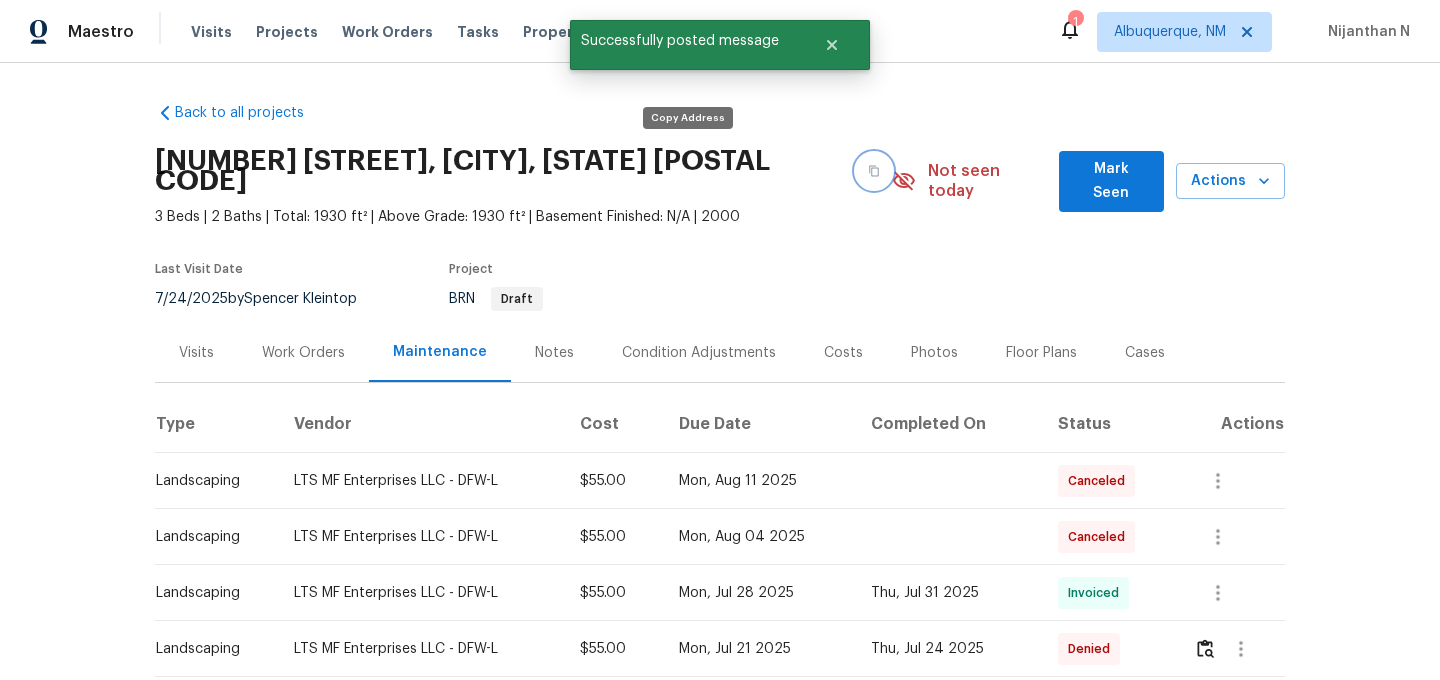 click at bounding box center [874, 171] 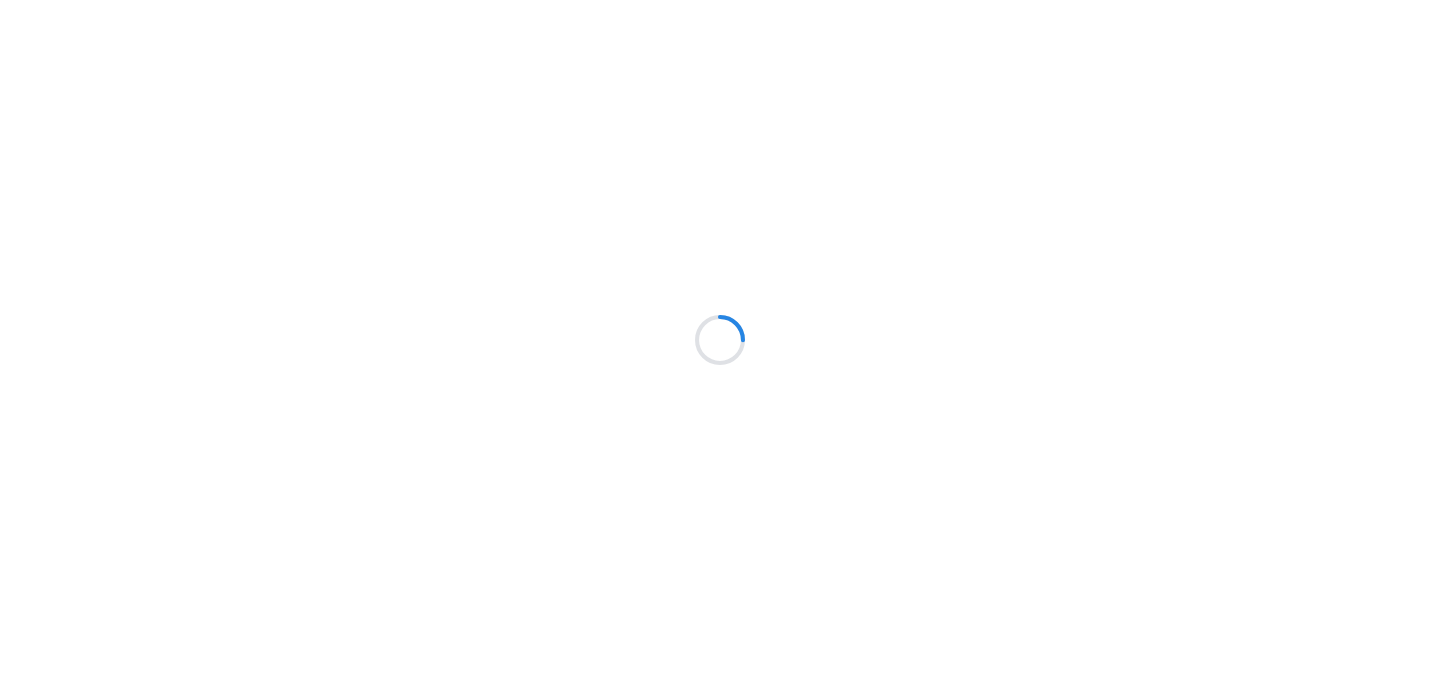 scroll, scrollTop: 0, scrollLeft: 0, axis: both 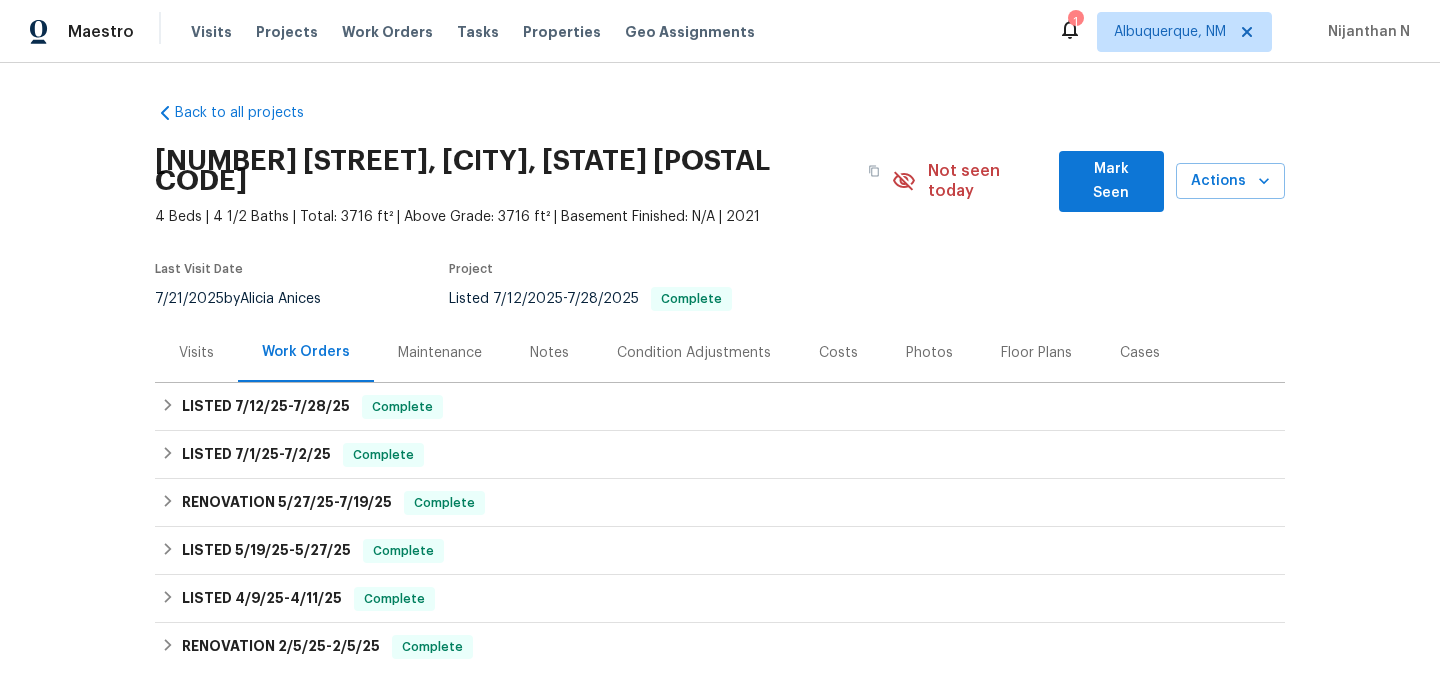 click on "Maintenance" at bounding box center [440, 353] 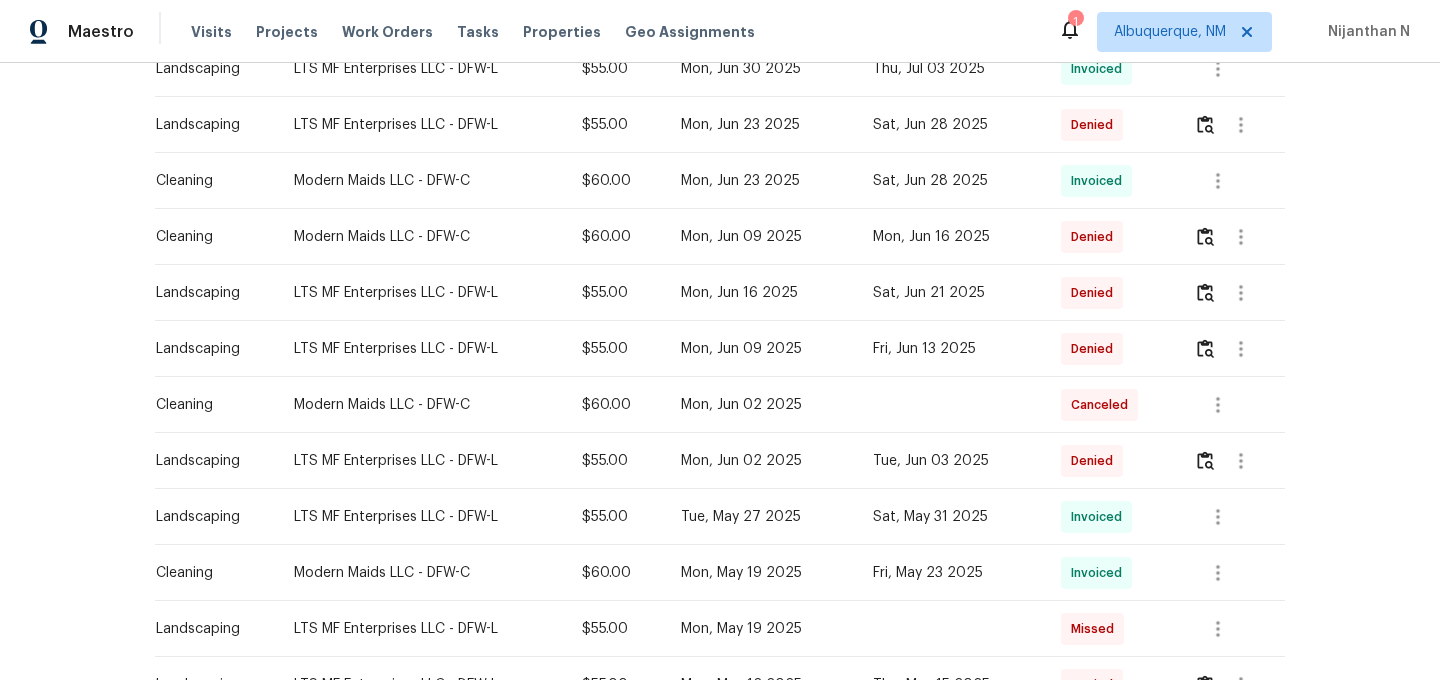 scroll, scrollTop: 1040, scrollLeft: 0, axis: vertical 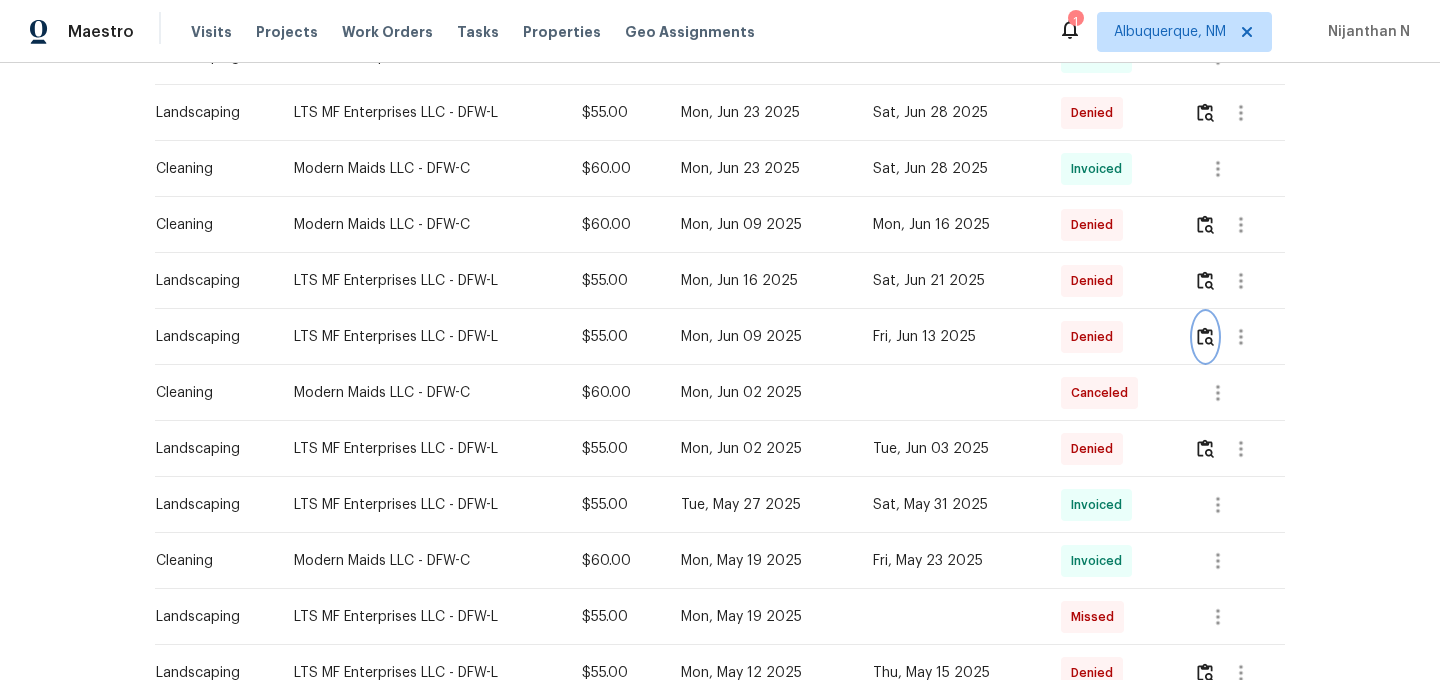 click at bounding box center (1205, 336) 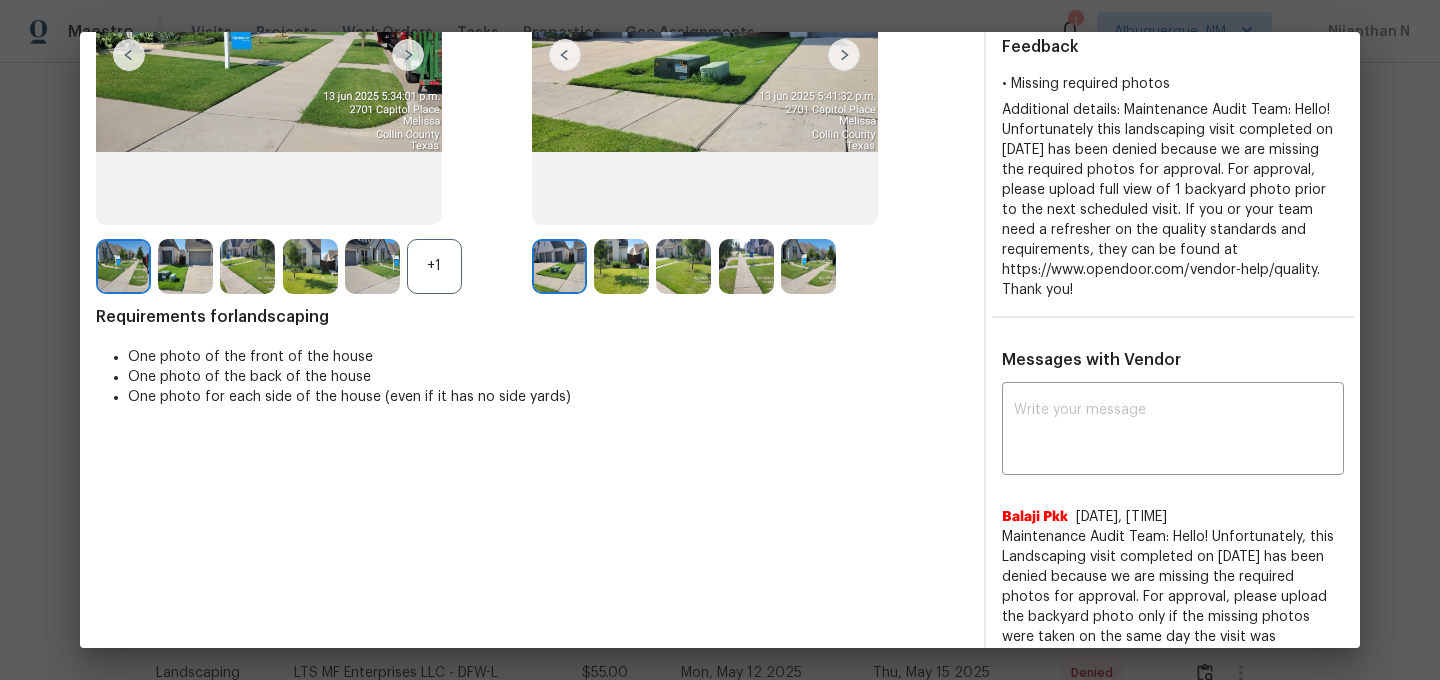 scroll, scrollTop: 268, scrollLeft: 0, axis: vertical 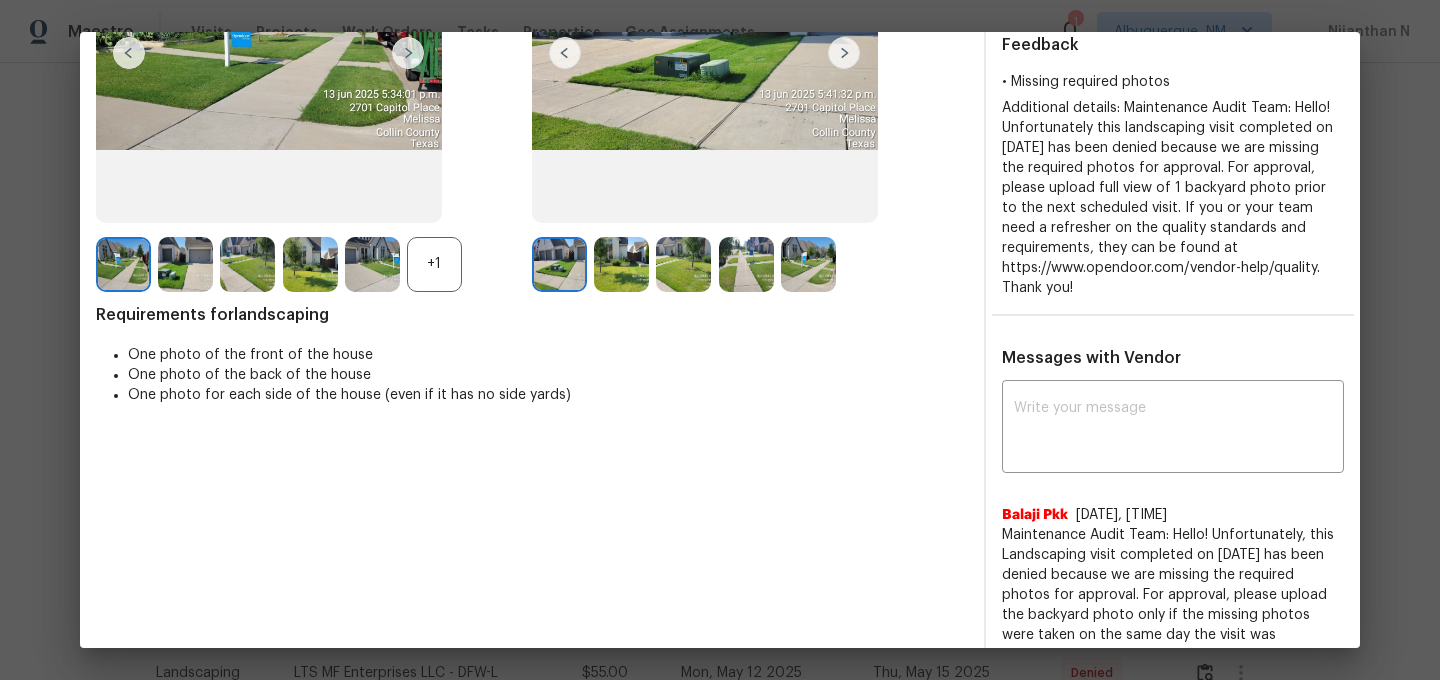click on "Balaji Pkk [DATE], [TIME] Maintenance Audit Team: Hello! Unfortunately, this Landscaping visit completed on [DATE] has been denied because we are missing the required photos for approval. For approval, please upload the backyard photo only if the missing photos were taken on the same day the visit was completed. If those photos are available, they must be uploaded within 48 hours of the original visit date. If the required photos were not taken on the day of the visit, the denial will remain in place. If you or your team need a refresher on the quality standards and requirements, please refer to the updated Standards of Work that have been distributed via email. Thank you!" at bounding box center [1173, 647] 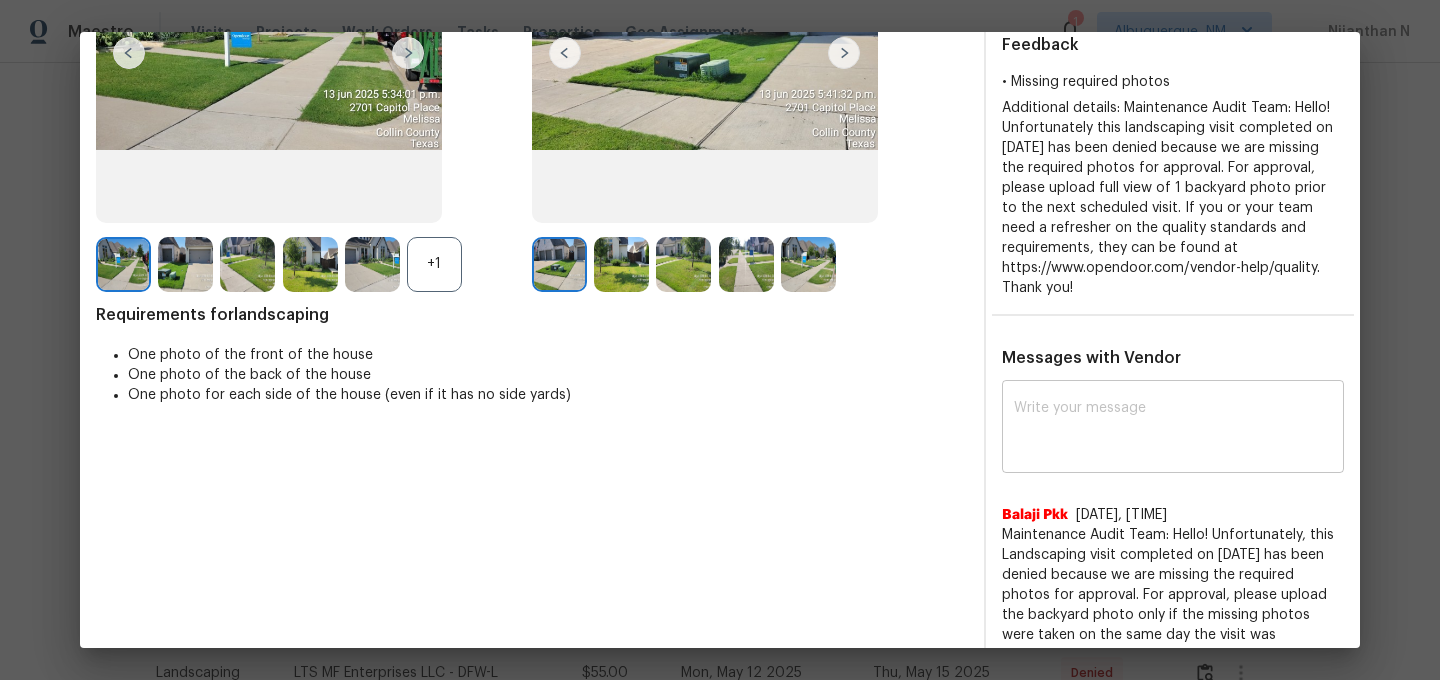 click at bounding box center (1173, 429) 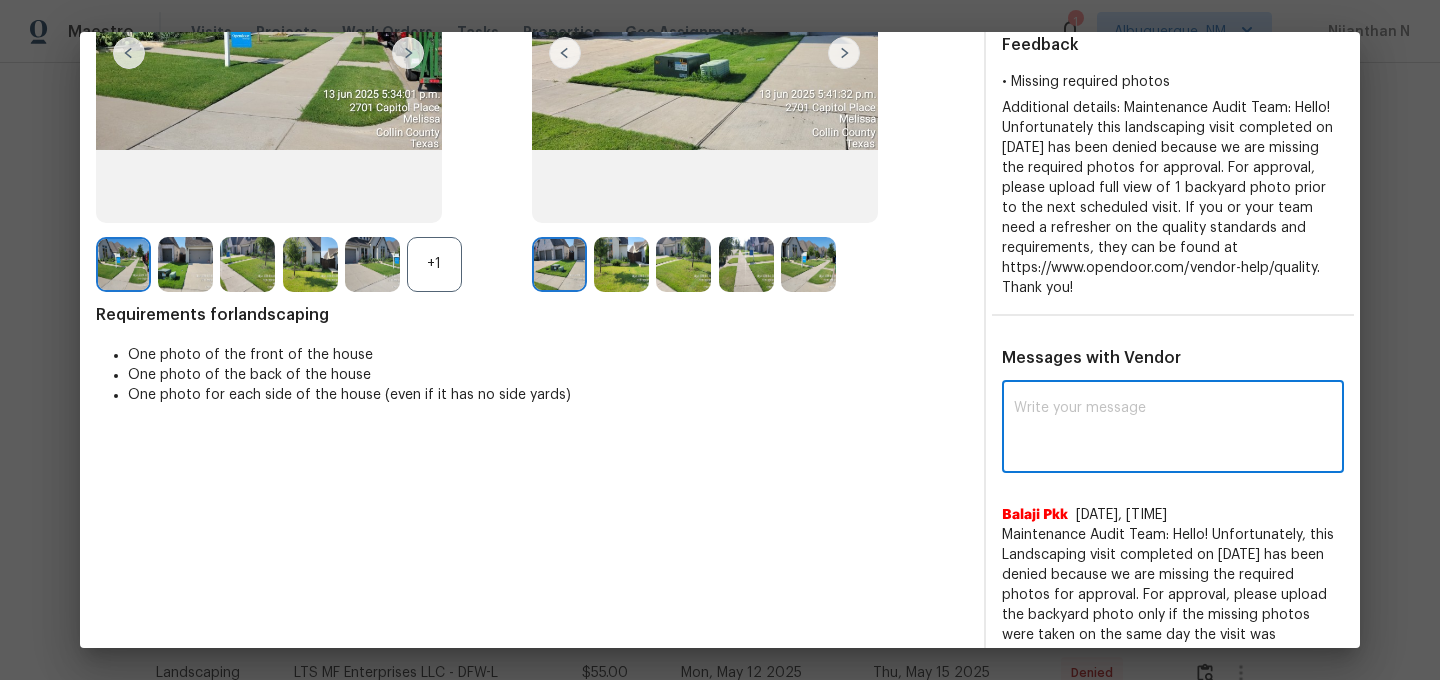 paste on "Maintenance Audit Team: Hello! Thank you for the feedback after further review this visit was approved." 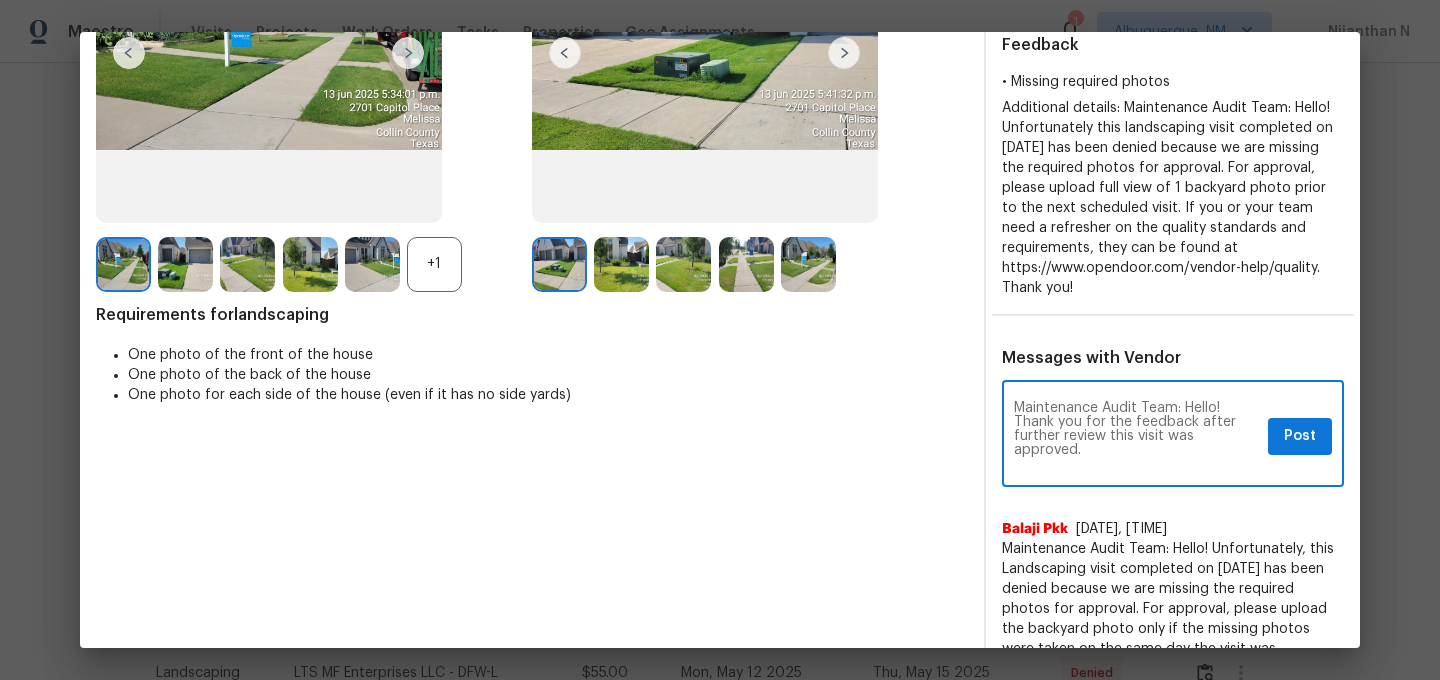 scroll, scrollTop: 0, scrollLeft: 0, axis: both 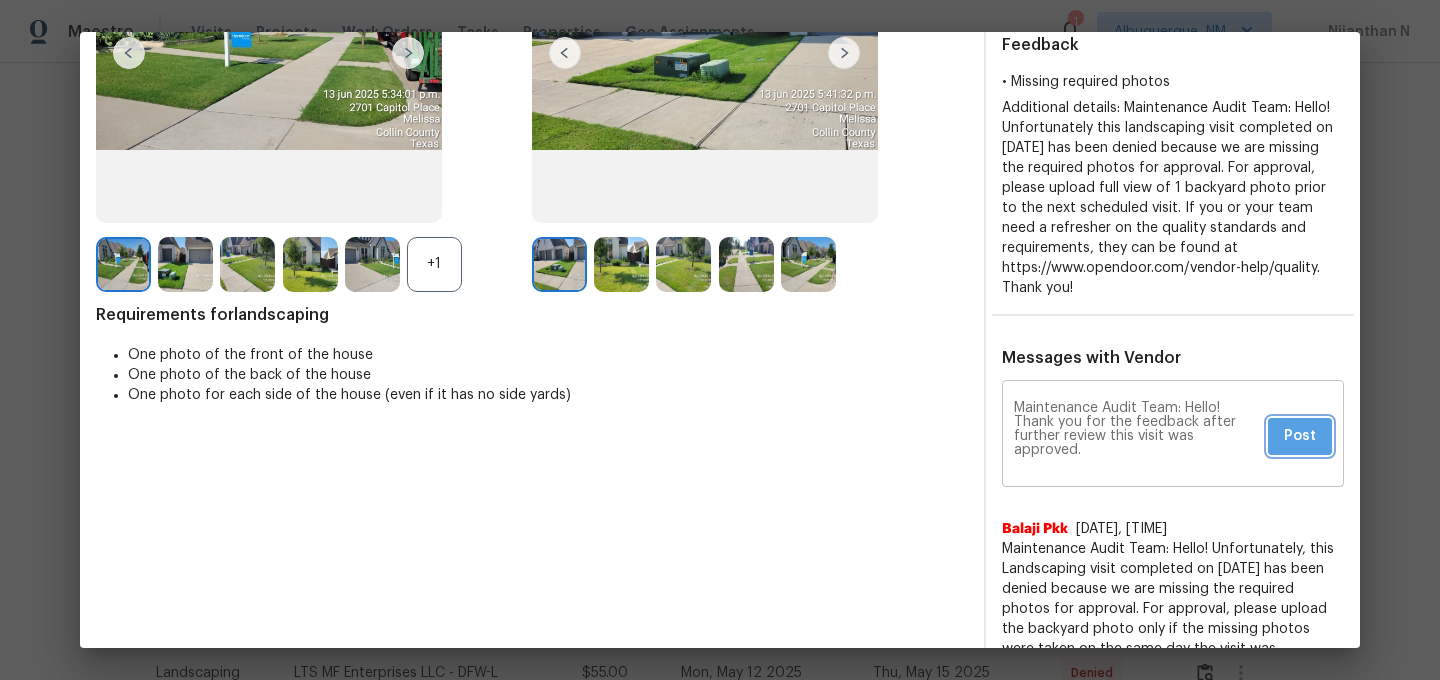 click on "Post" at bounding box center (1300, 436) 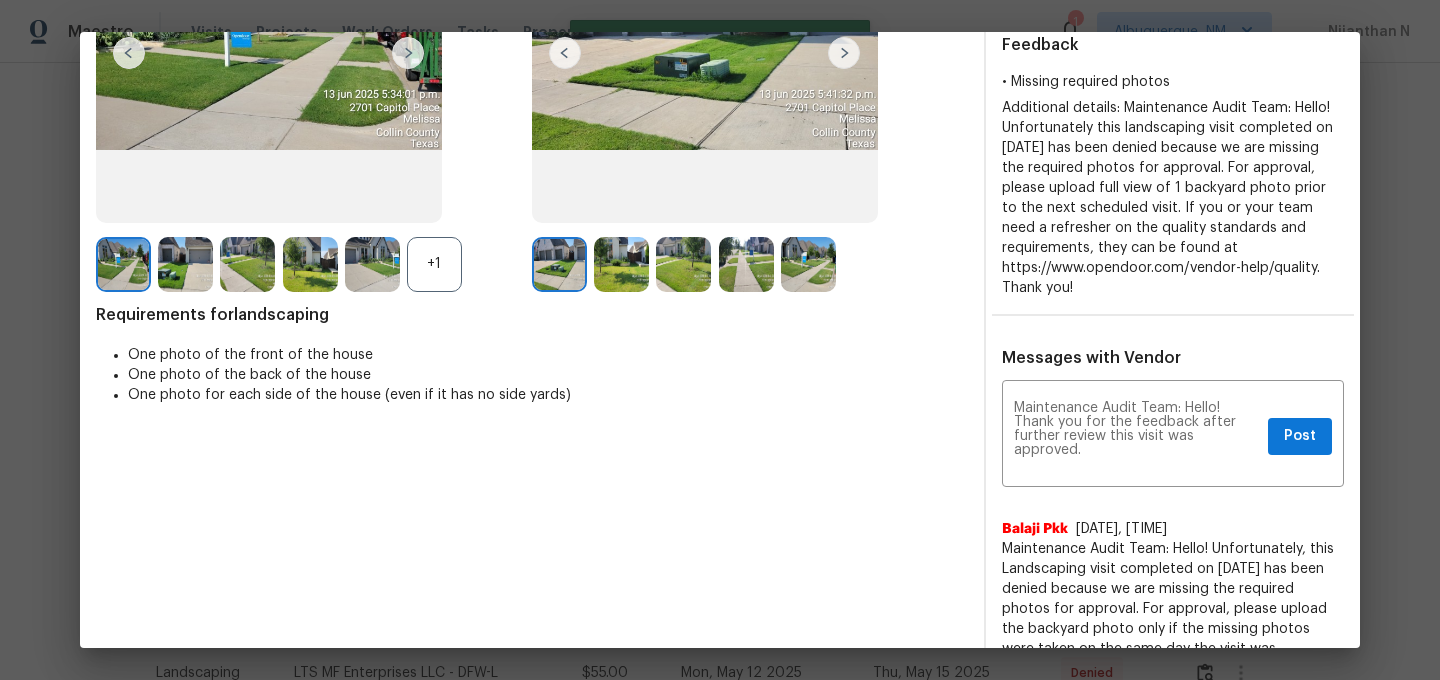 type 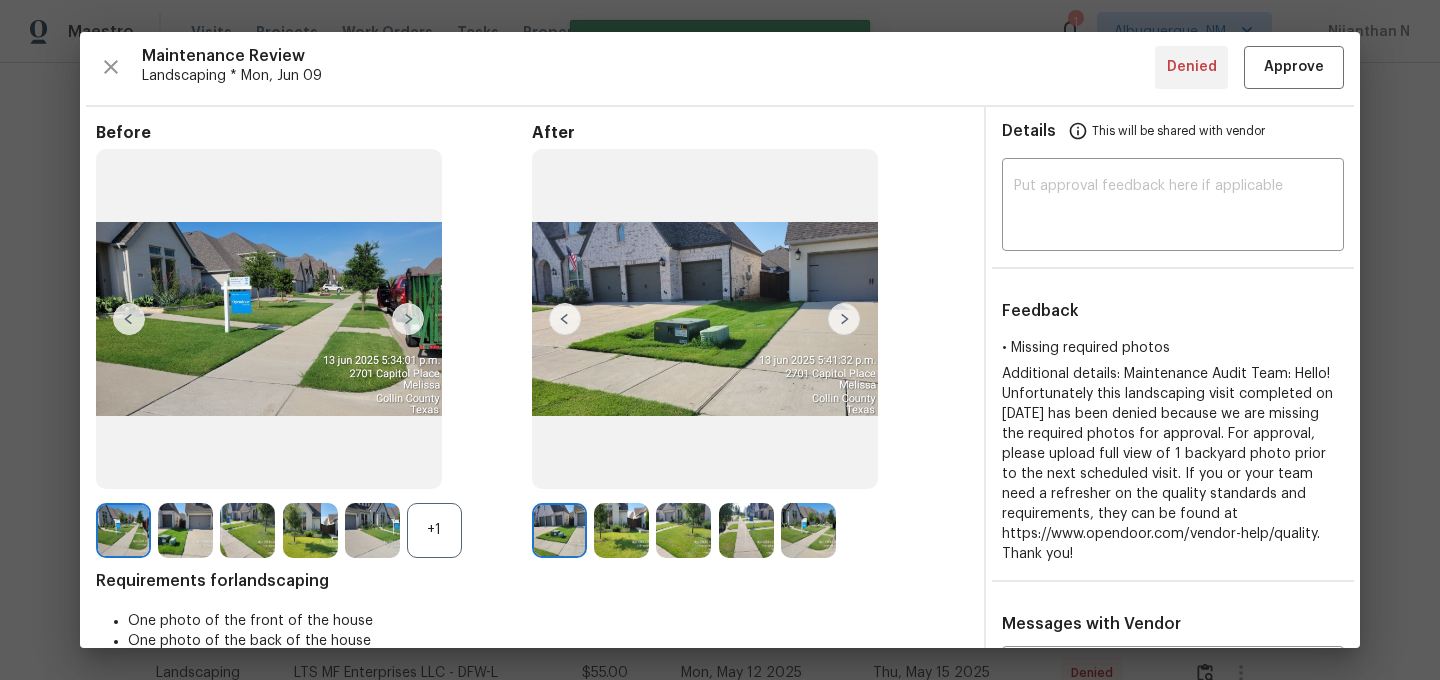 scroll, scrollTop: 0, scrollLeft: 0, axis: both 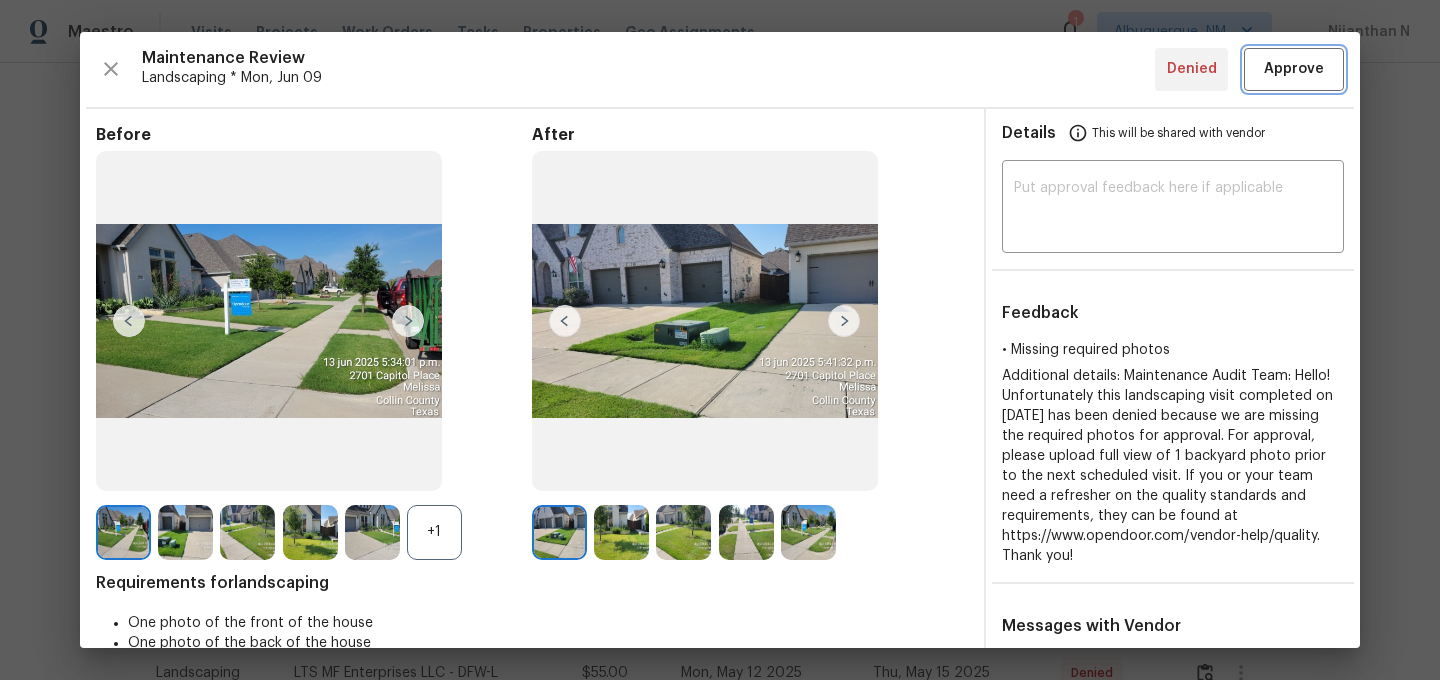 click on "Approve" at bounding box center [1294, 69] 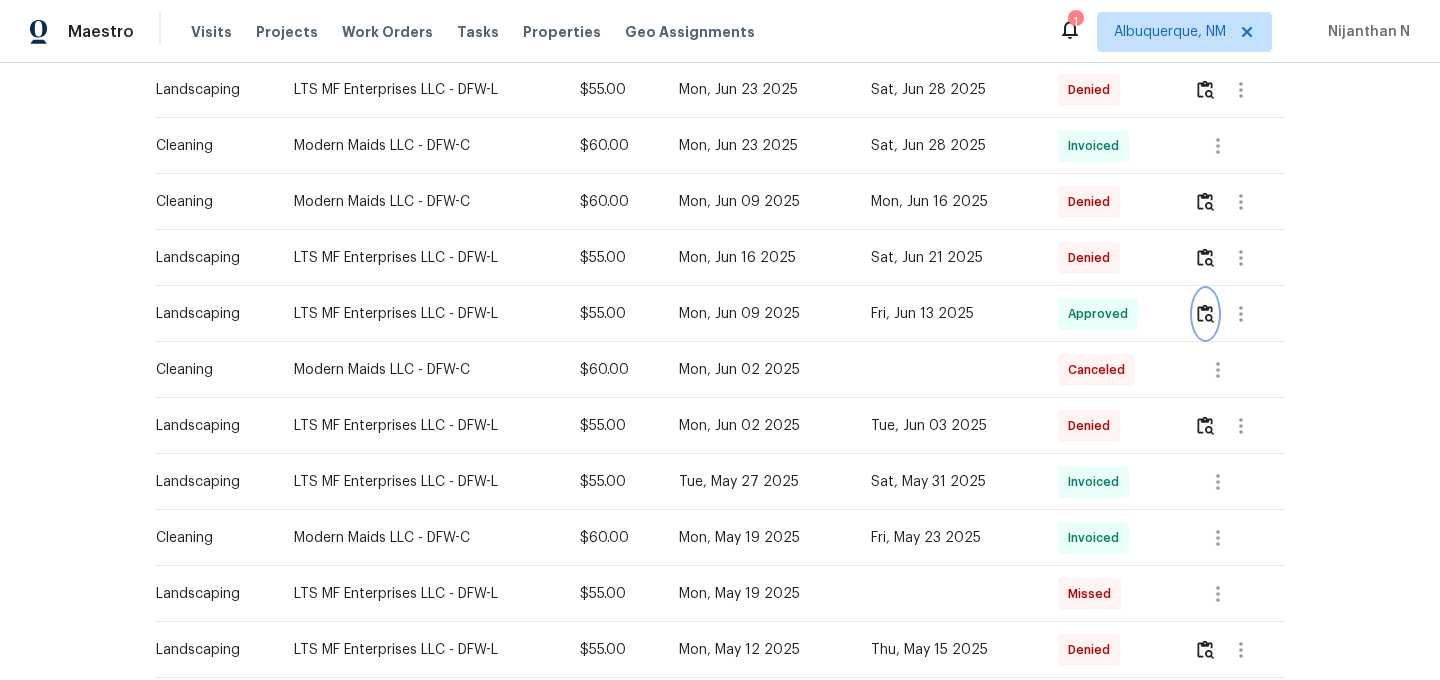 scroll, scrollTop: 1064, scrollLeft: 0, axis: vertical 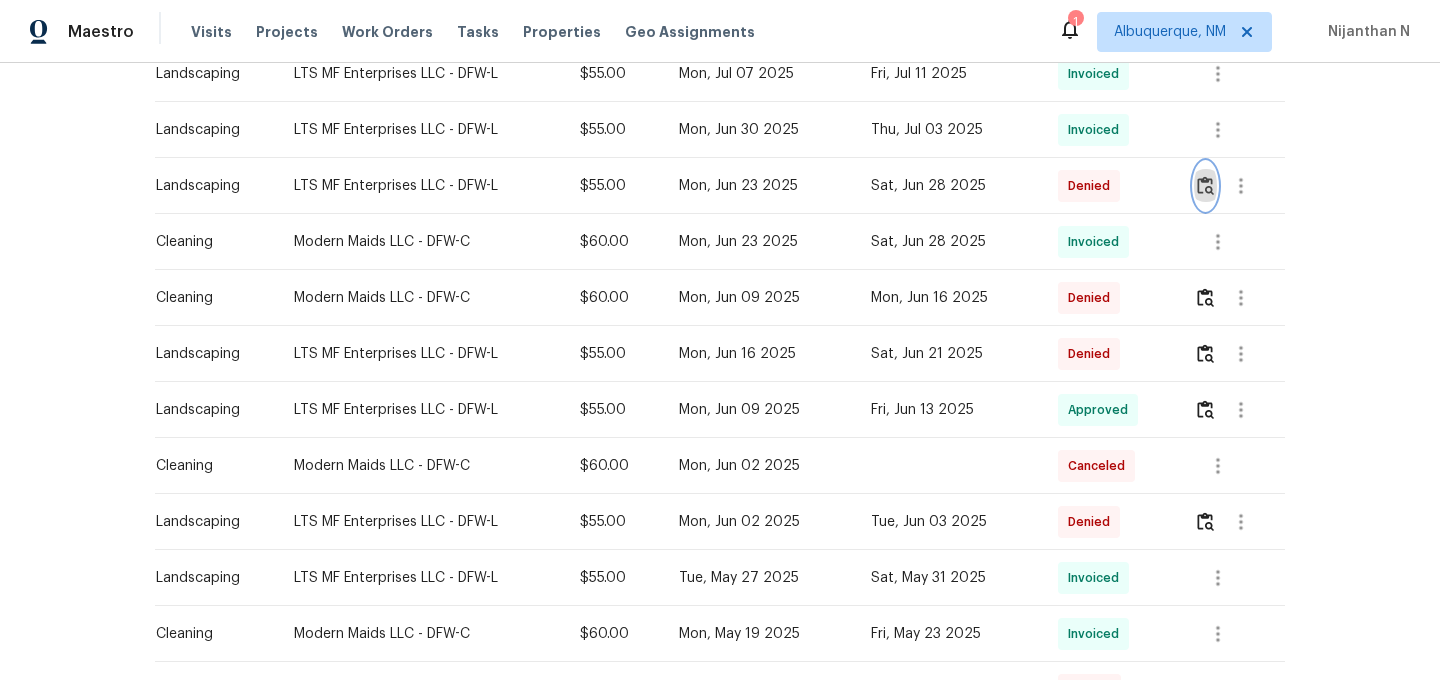 click at bounding box center [1205, 185] 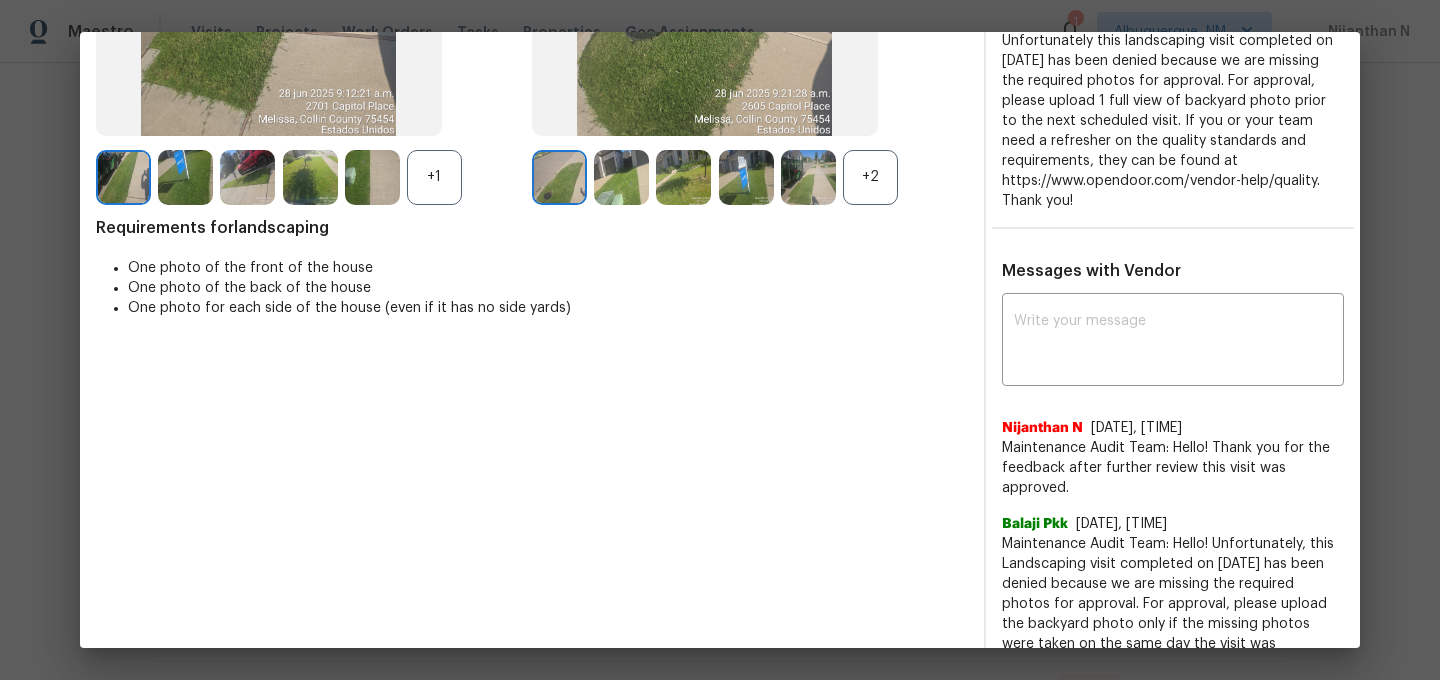scroll, scrollTop: 440, scrollLeft: 0, axis: vertical 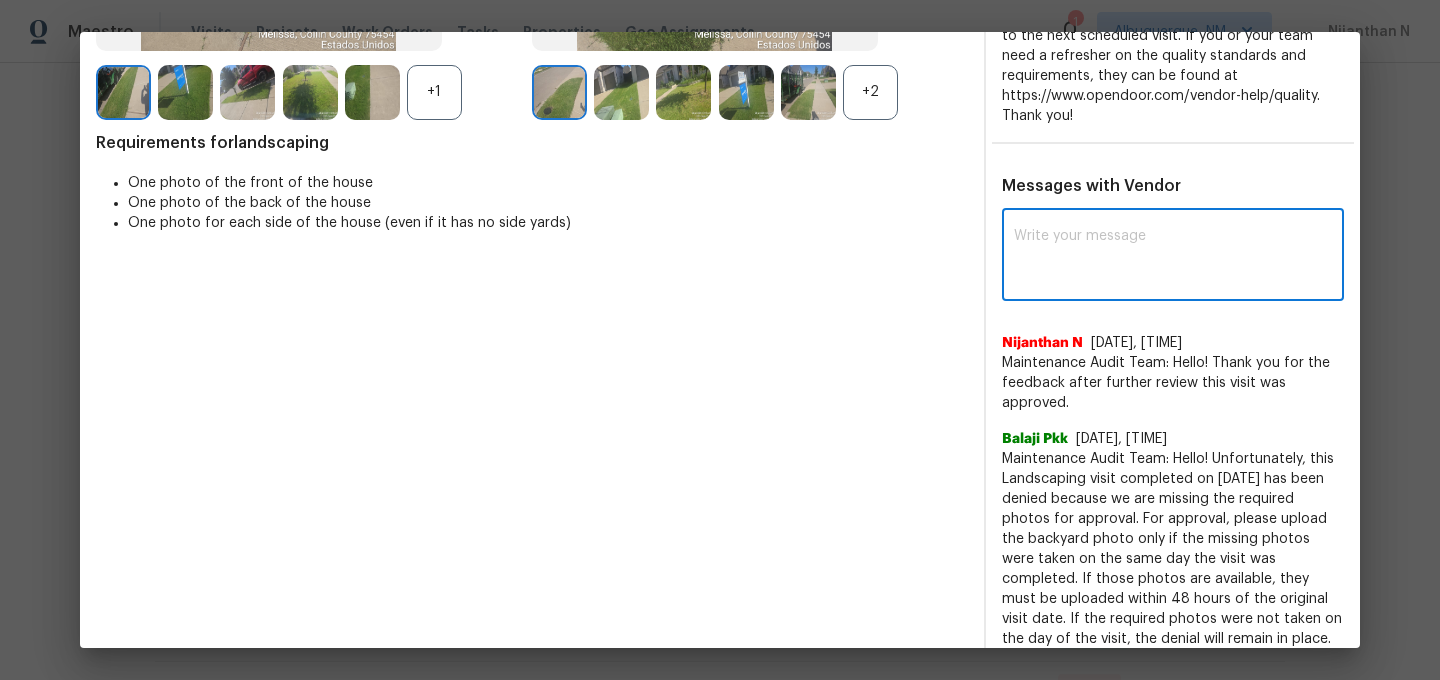click at bounding box center [1173, 257] 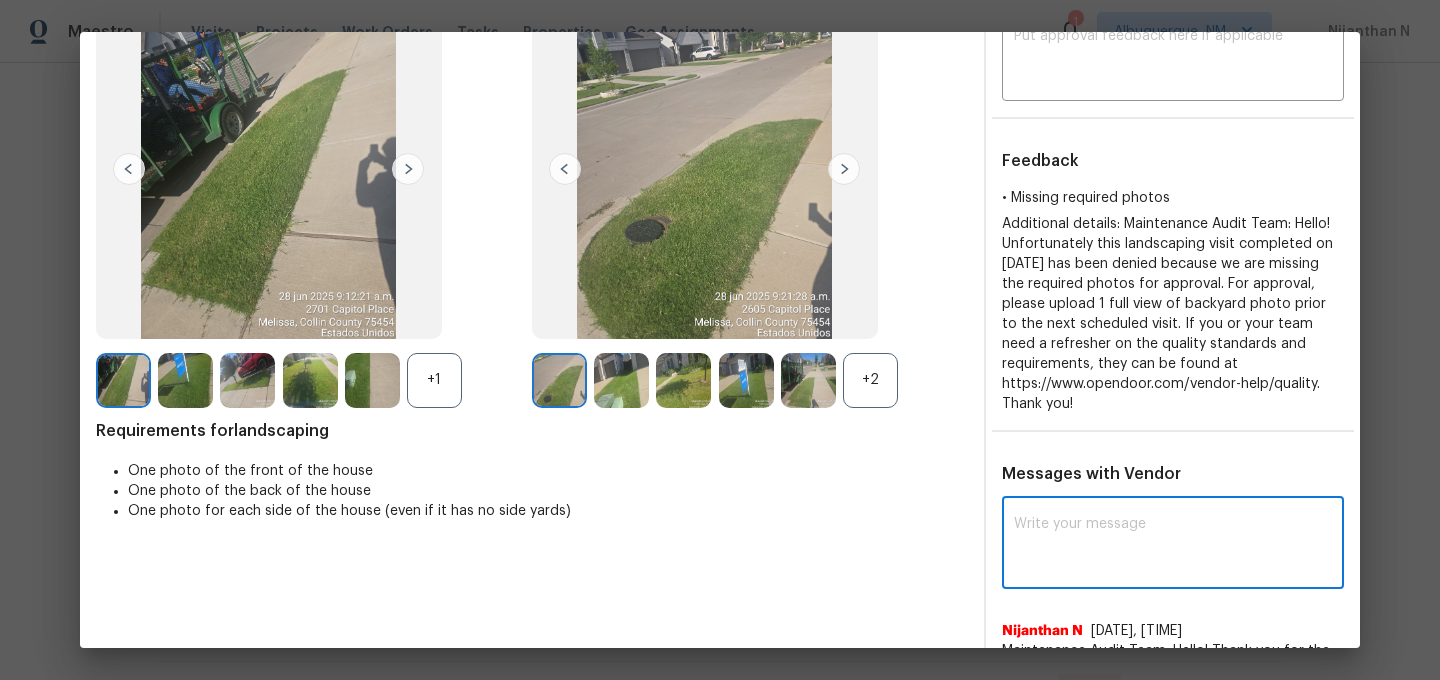 scroll, scrollTop: 0, scrollLeft: 0, axis: both 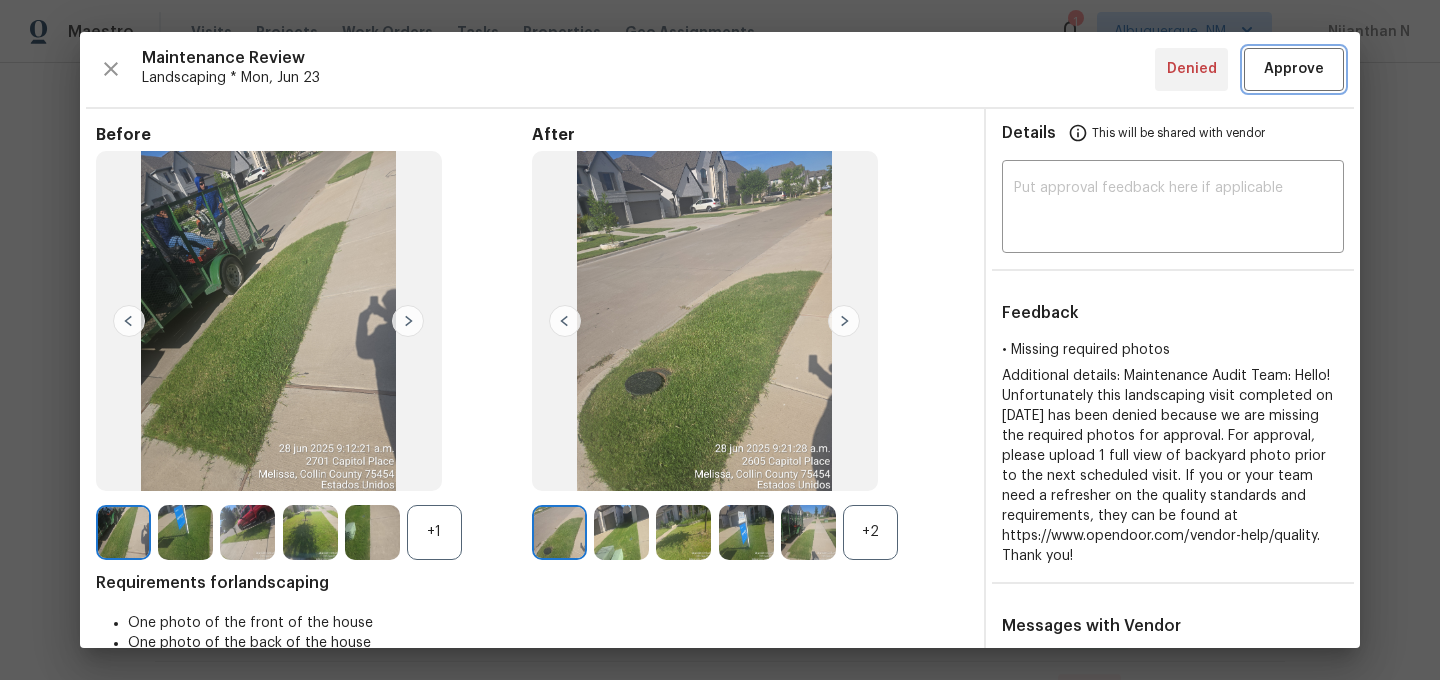click on "Approve" at bounding box center [1294, 69] 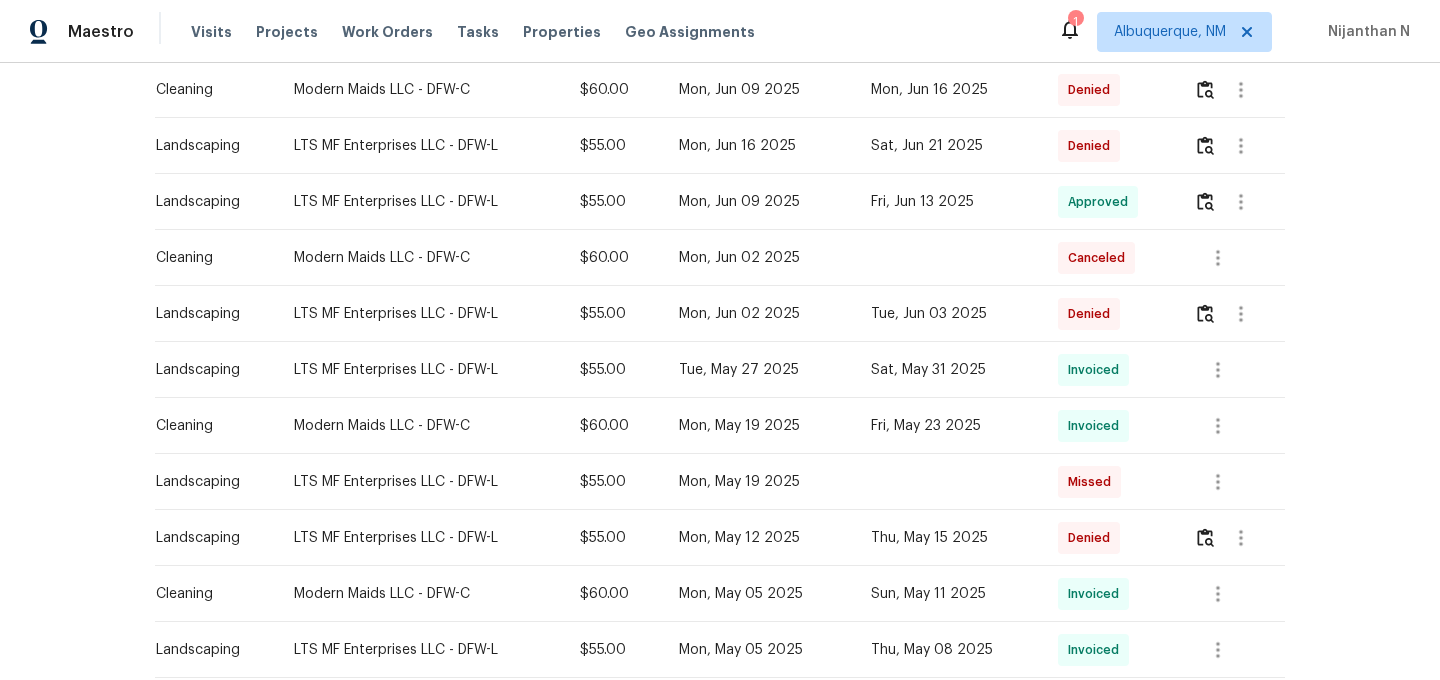 scroll, scrollTop: 1204, scrollLeft: 0, axis: vertical 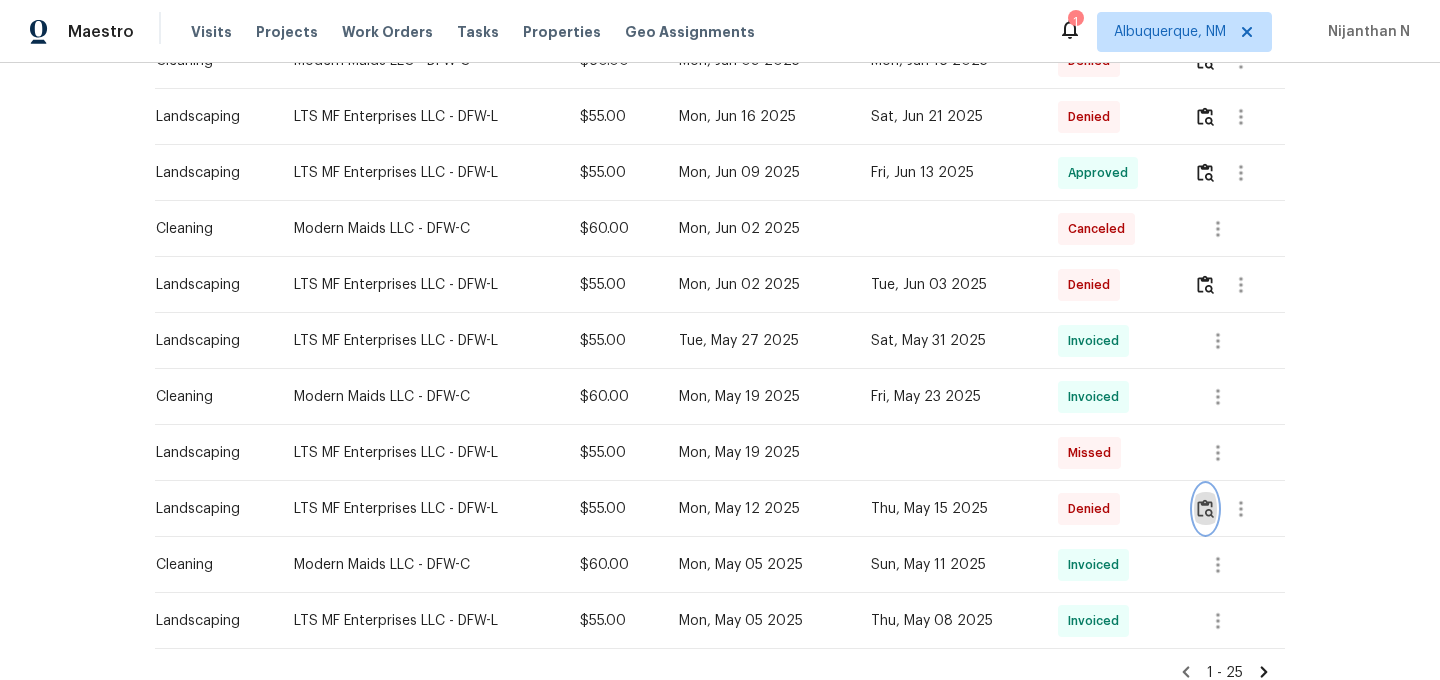 click at bounding box center (1205, 509) 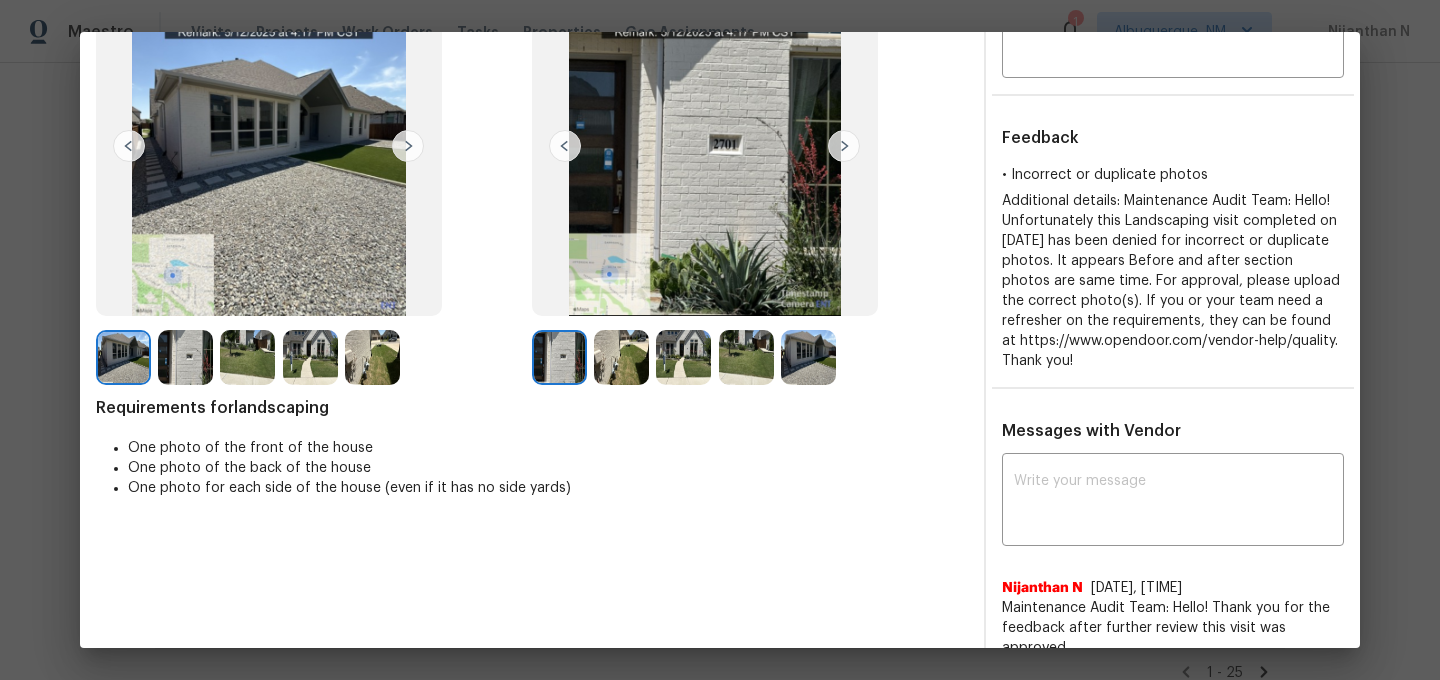 scroll, scrollTop: 0, scrollLeft: 0, axis: both 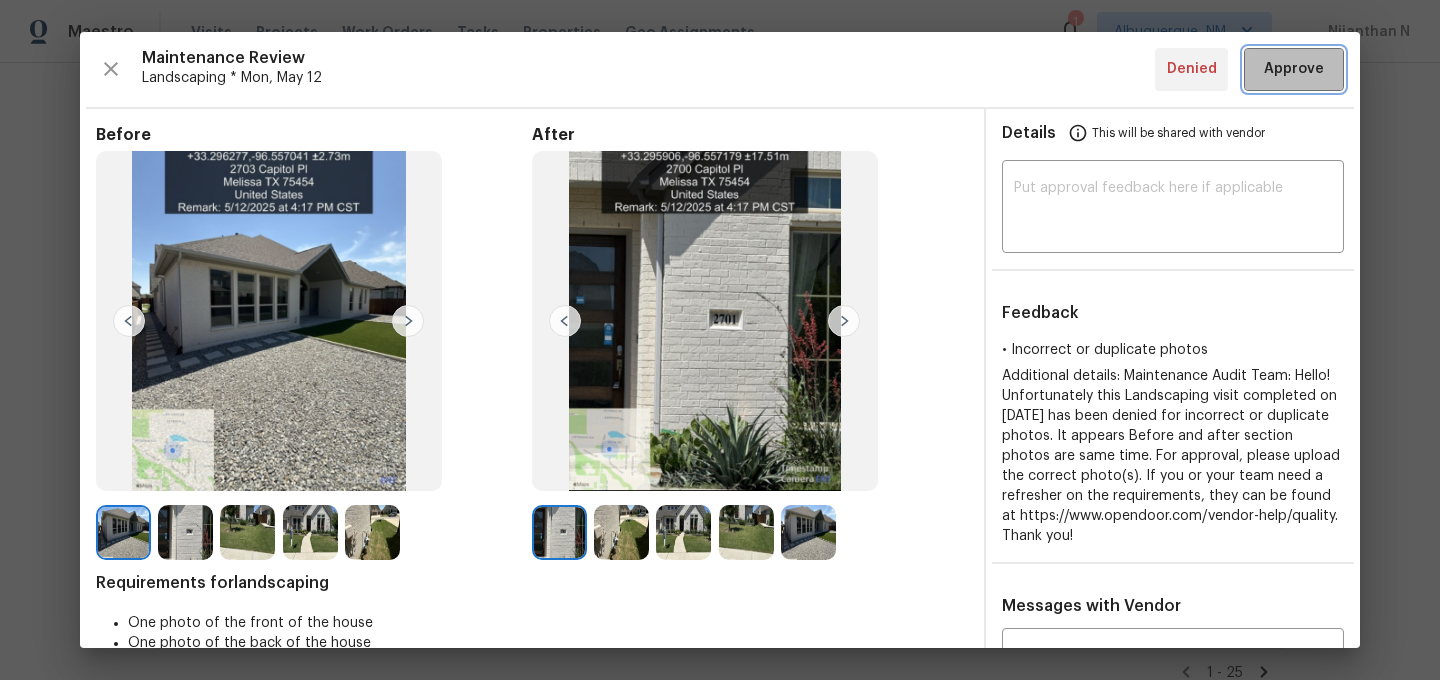 click on "Approve" at bounding box center [1294, 69] 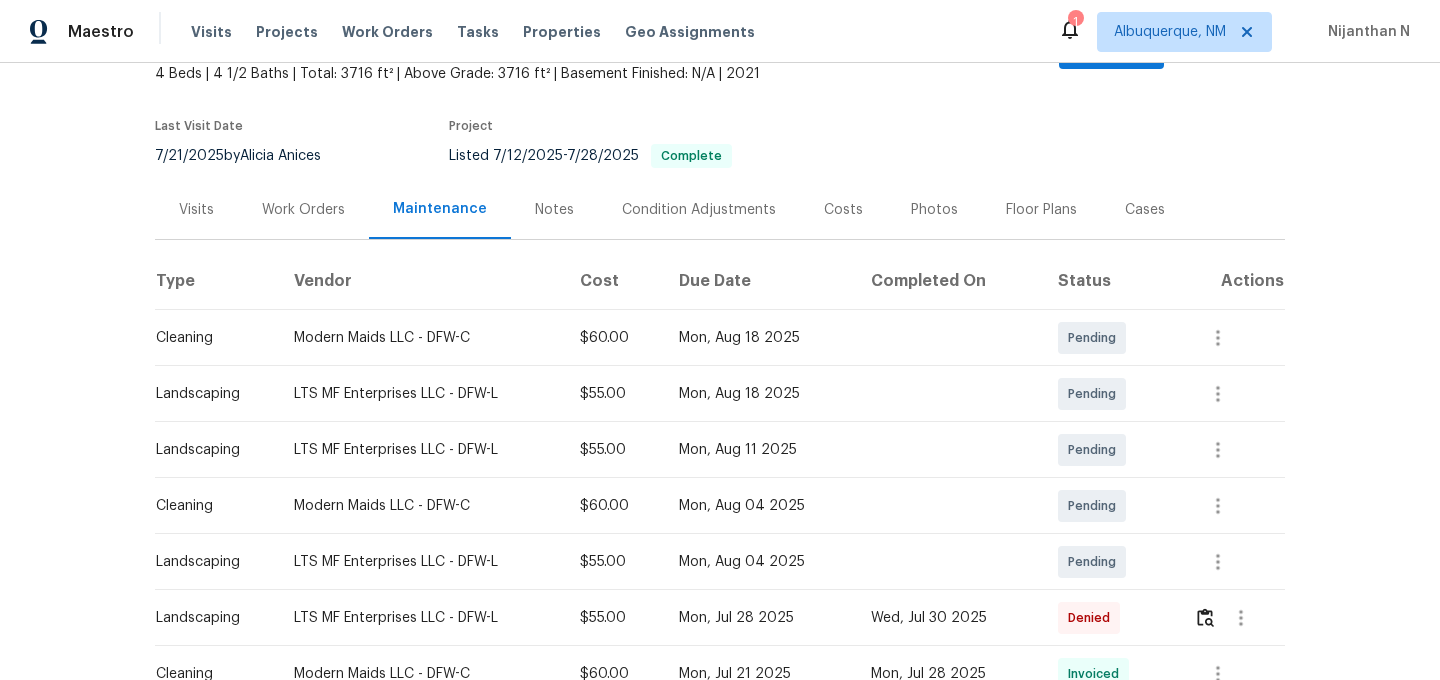 scroll, scrollTop: 0, scrollLeft: 0, axis: both 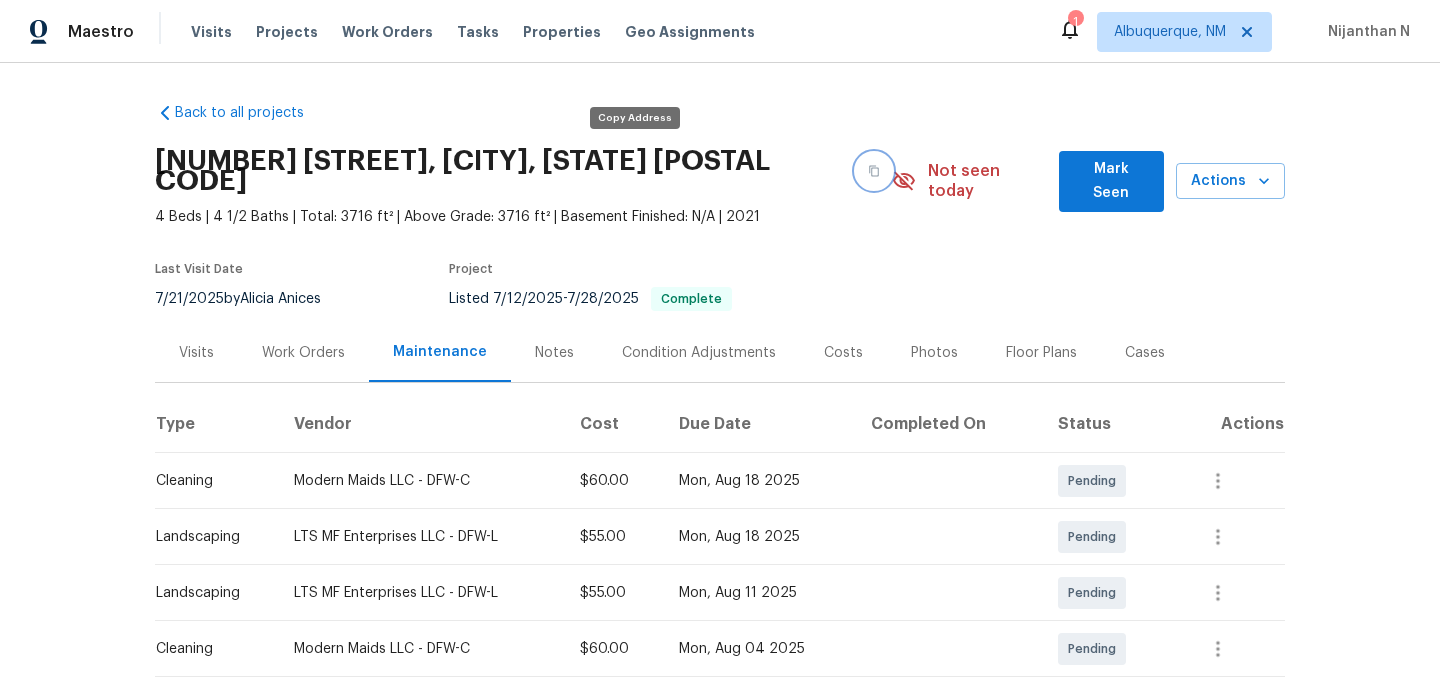 click 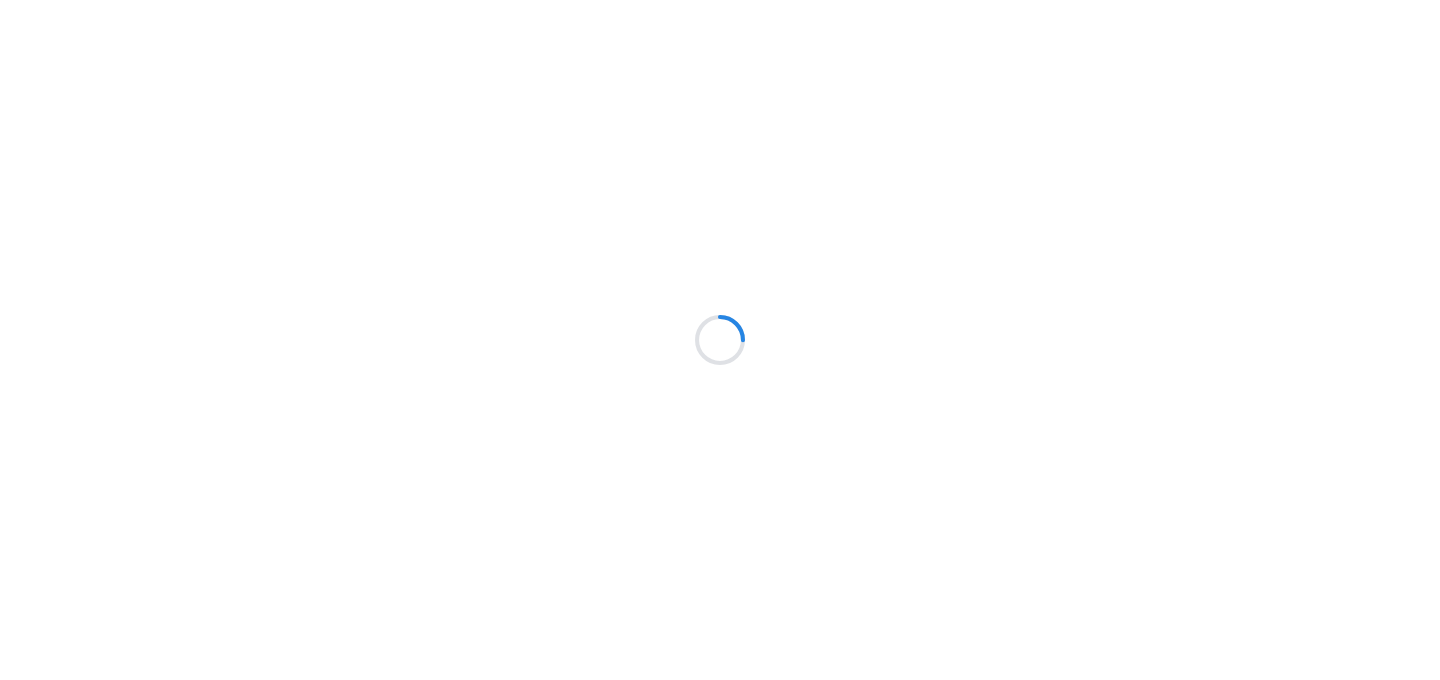 scroll, scrollTop: 0, scrollLeft: 0, axis: both 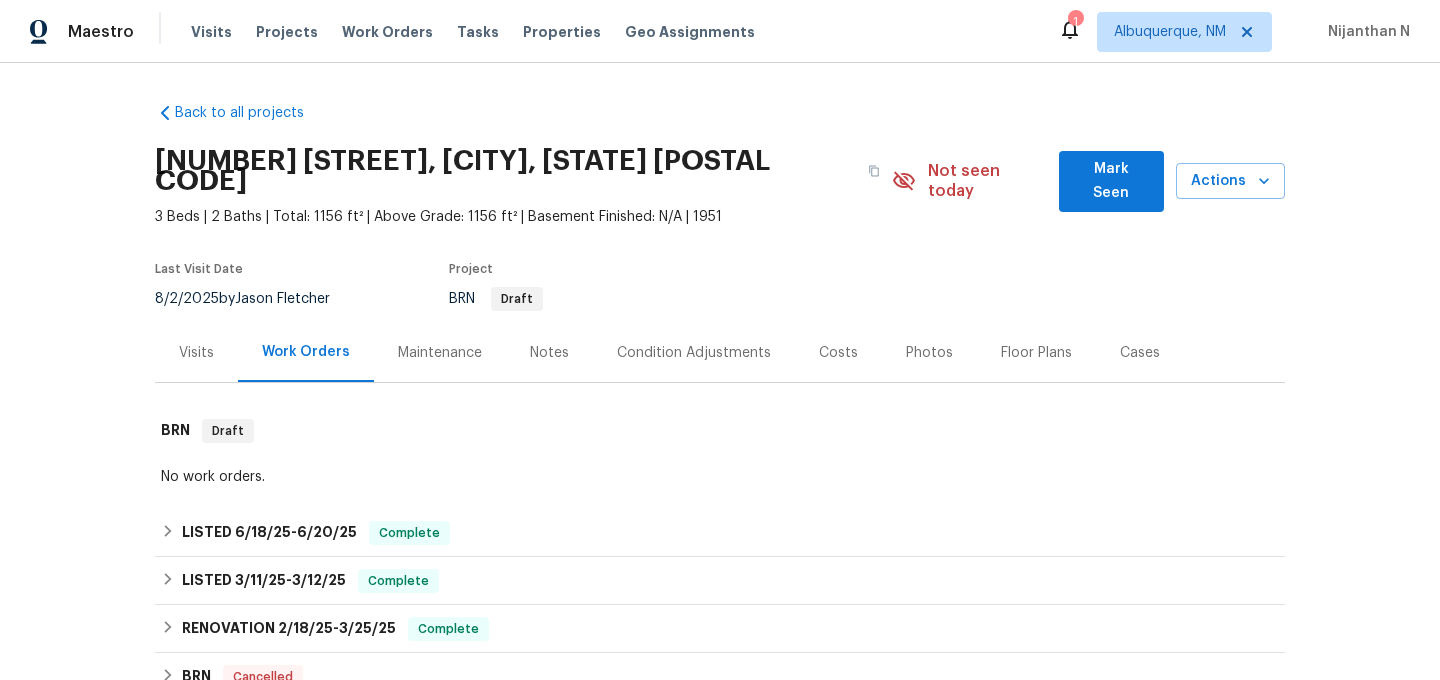 click on "Maintenance" at bounding box center [440, 353] 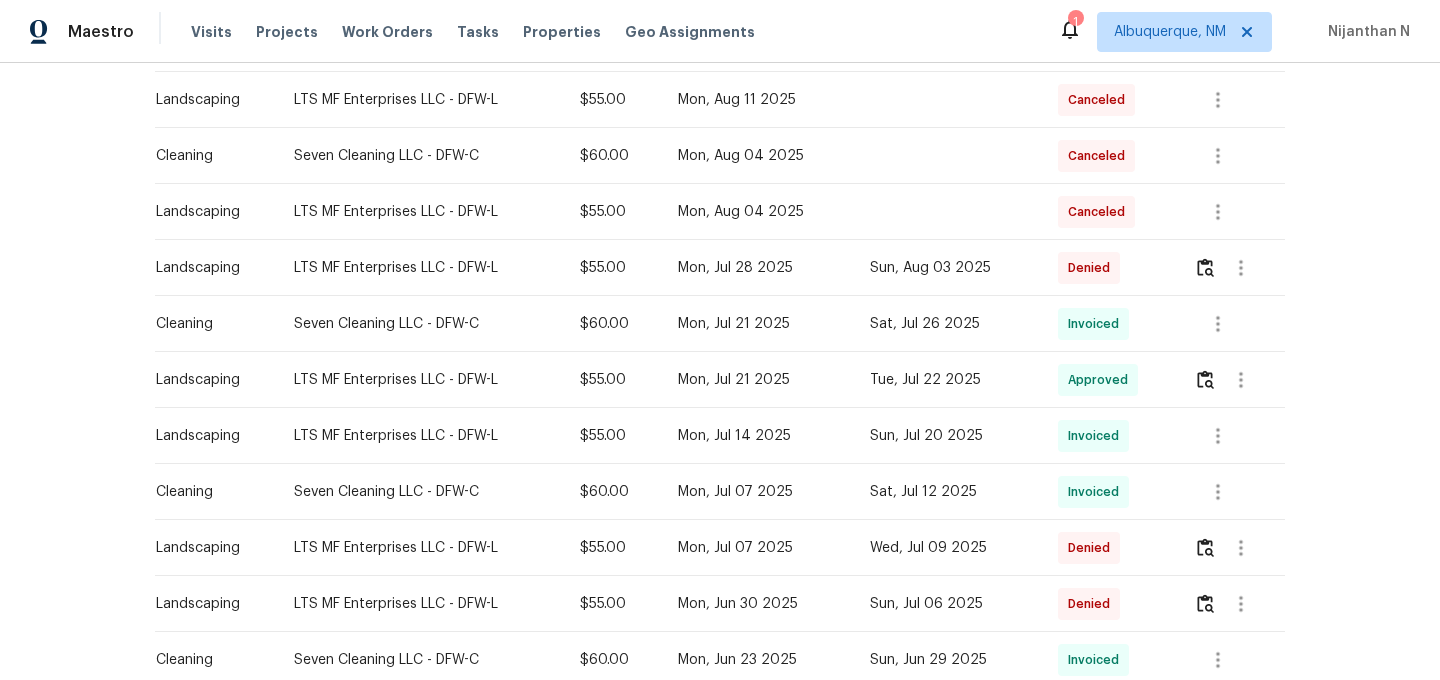 scroll, scrollTop: 471, scrollLeft: 0, axis: vertical 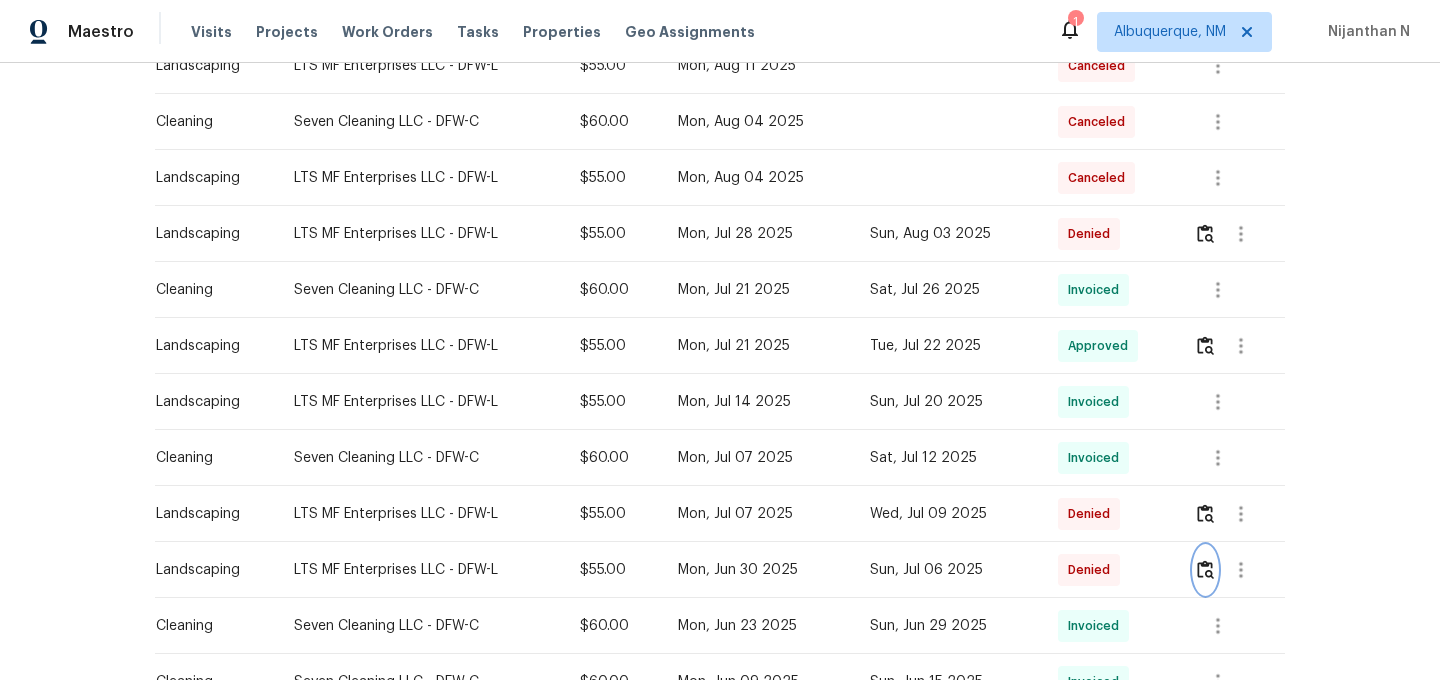 click at bounding box center (1205, 569) 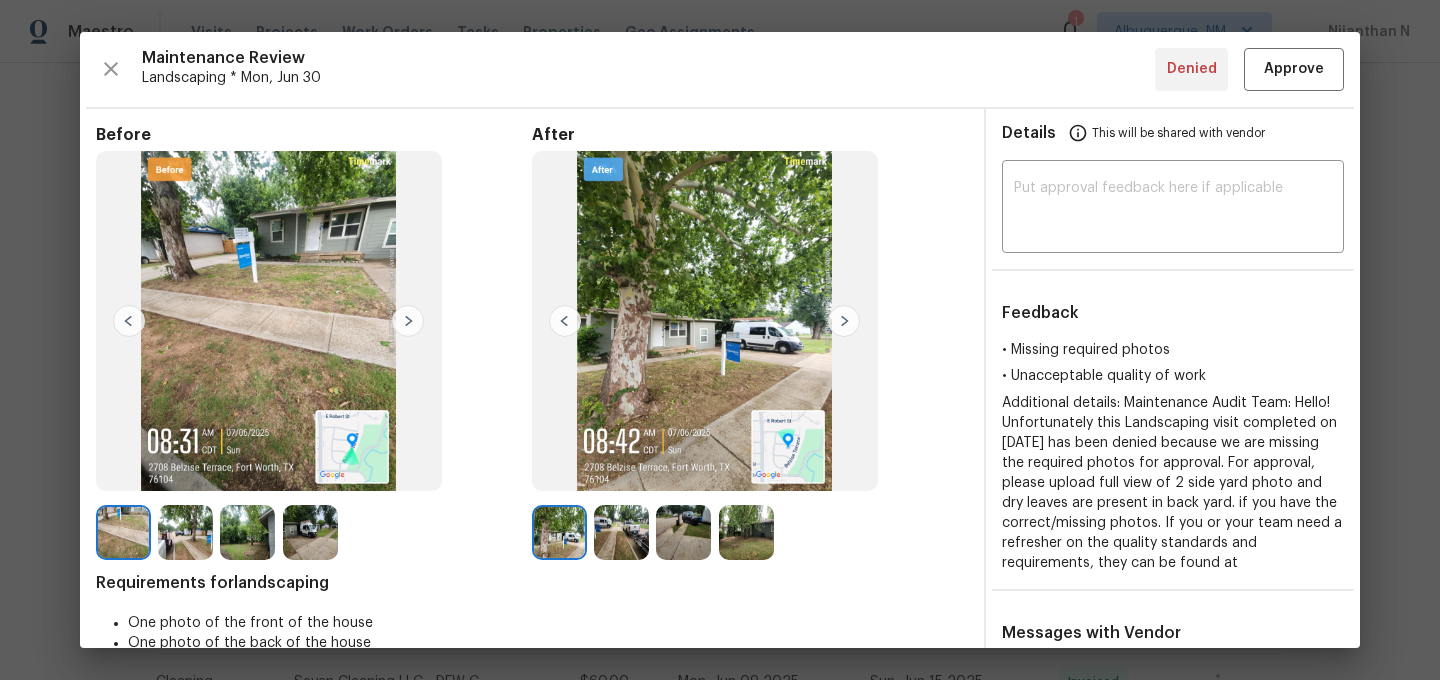 scroll, scrollTop: 315, scrollLeft: 0, axis: vertical 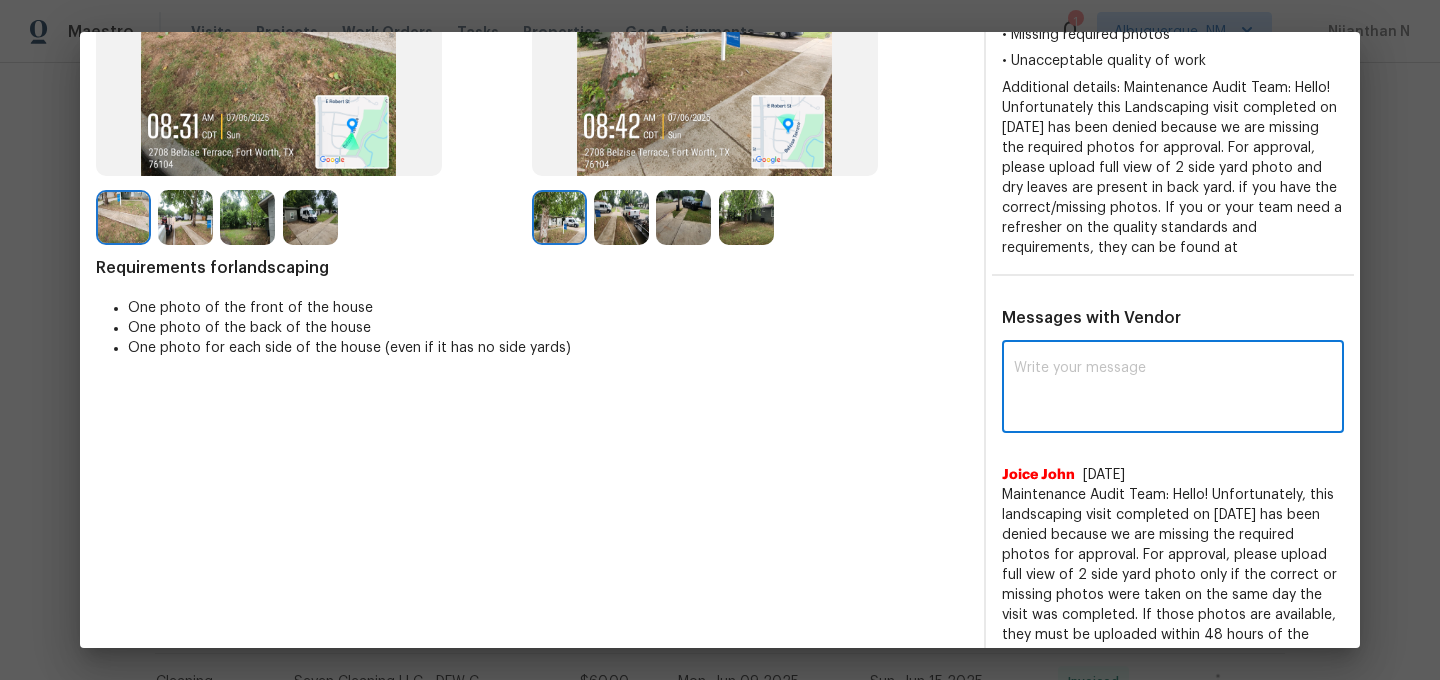 click at bounding box center [1173, 389] 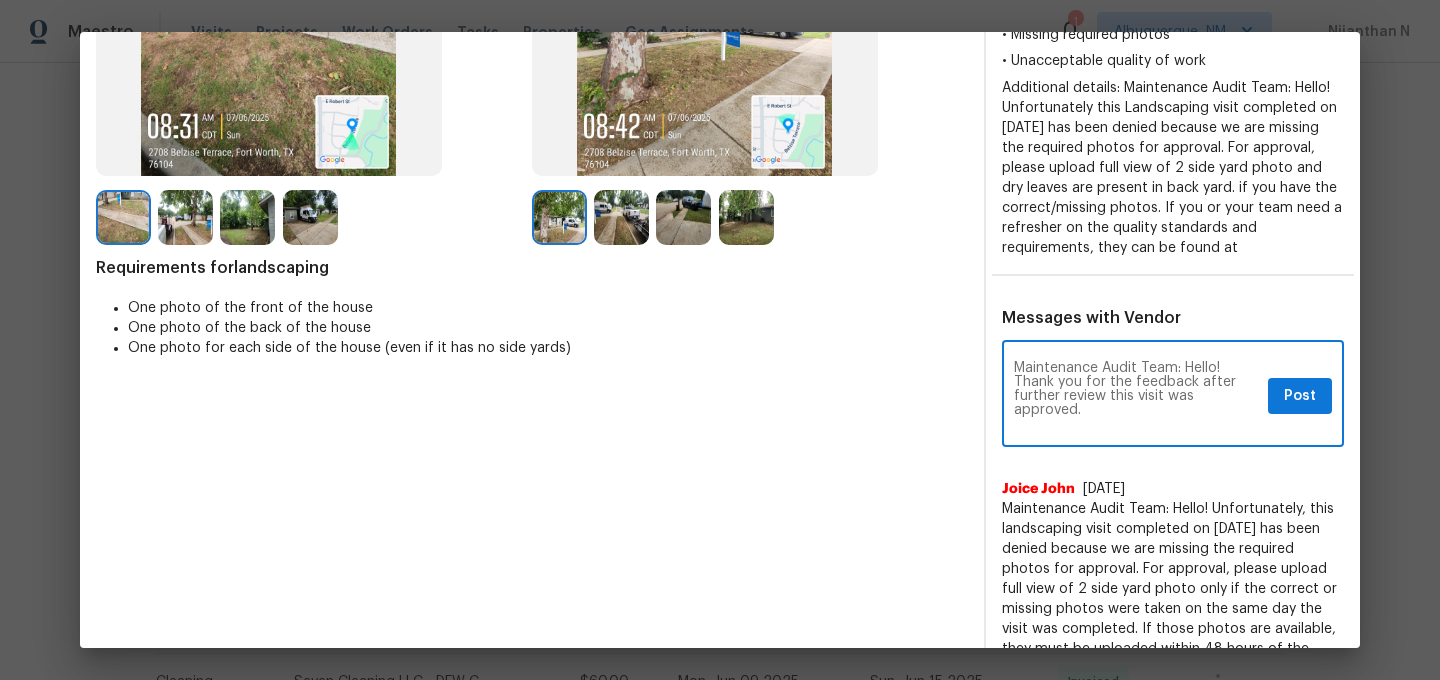 scroll, scrollTop: 0, scrollLeft: 0, axis: both 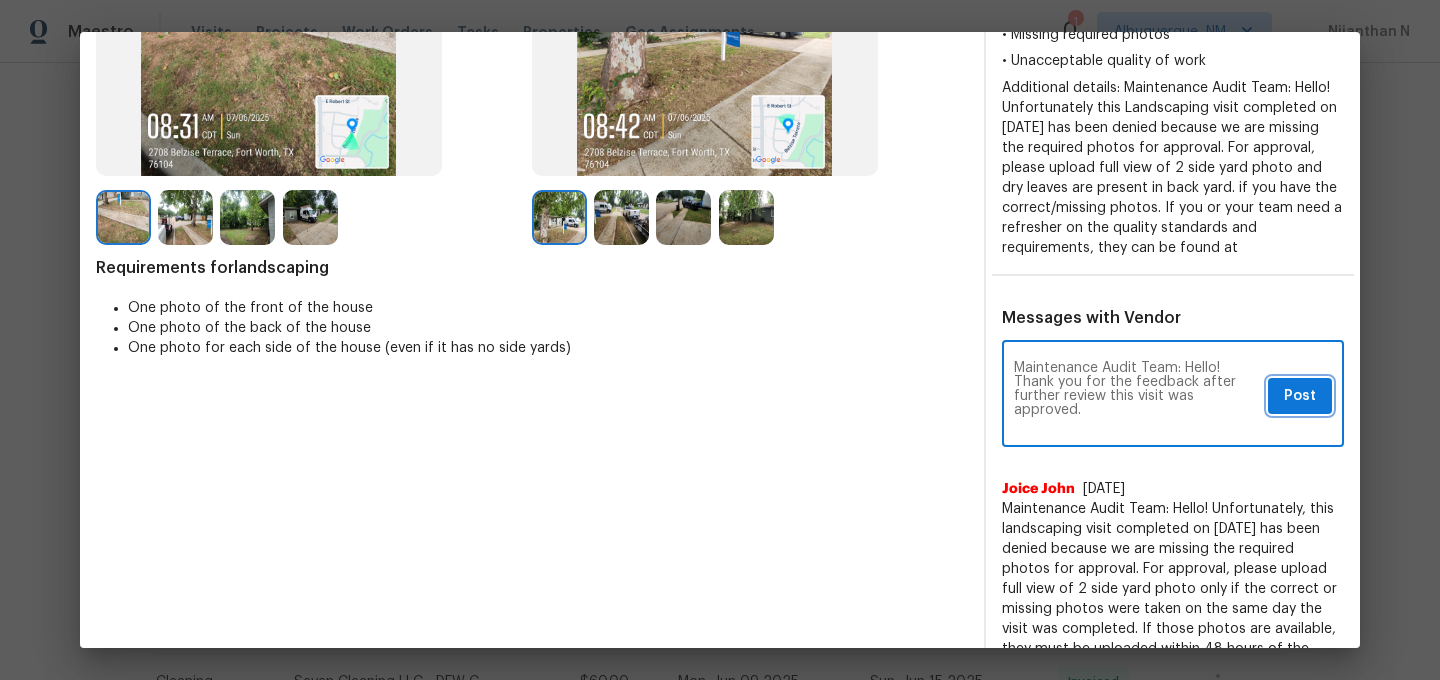 click on "Post" at bounding box center [1300, 396] 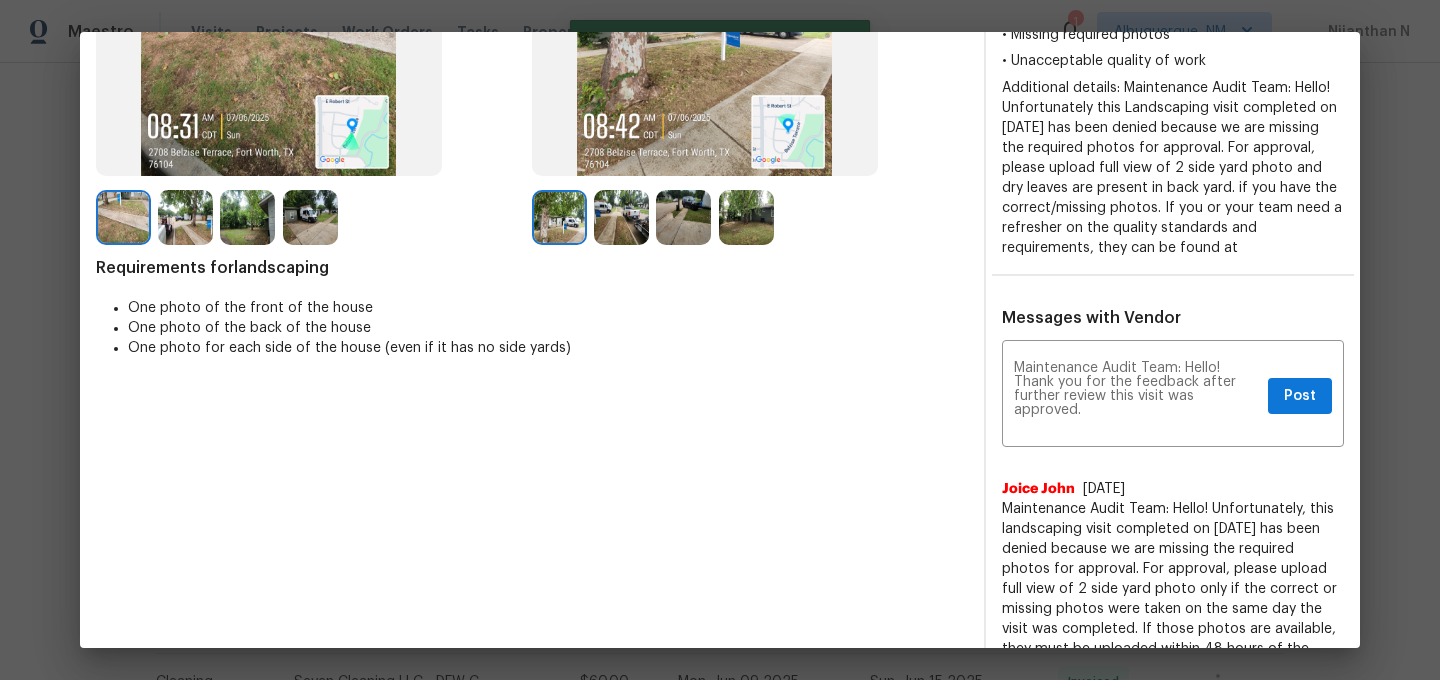 scroll, scrollTop: 0, scrollLeft: 0, axis: both 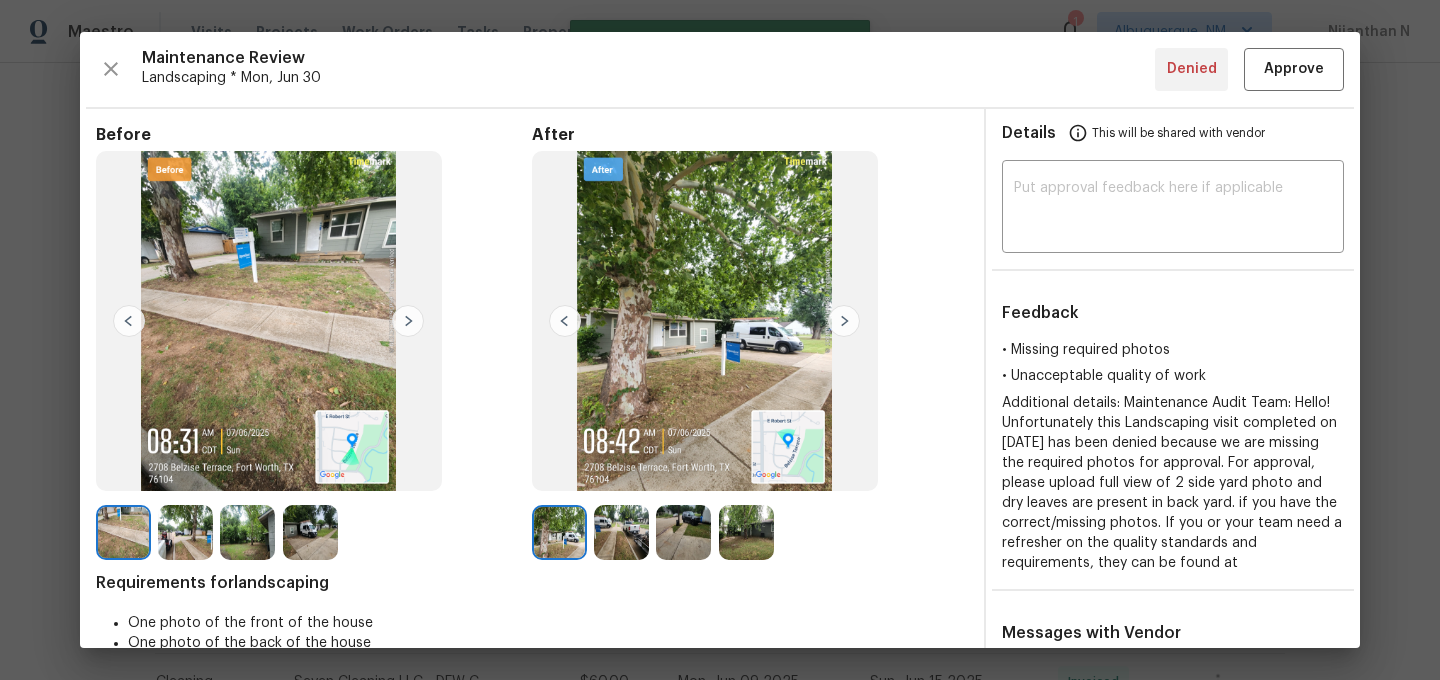 type 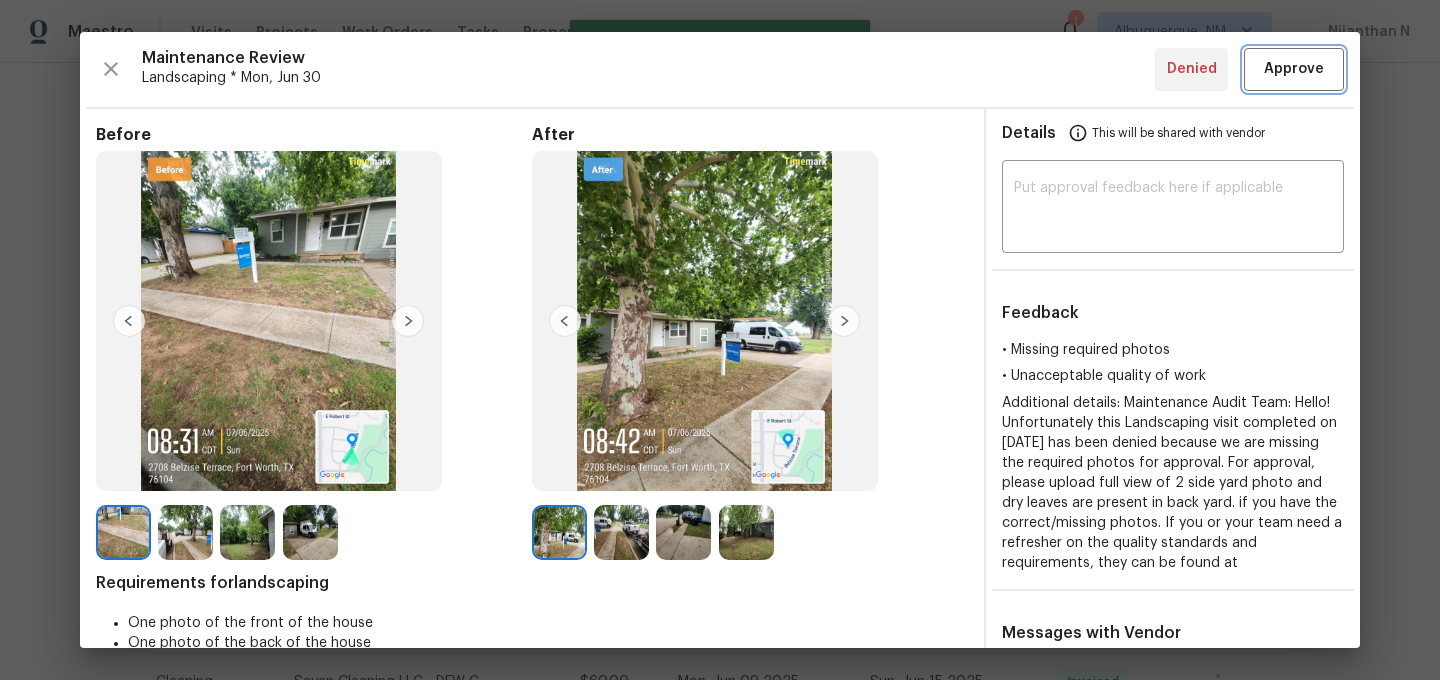 click on "Approve" at bounding box center (1294, 69) 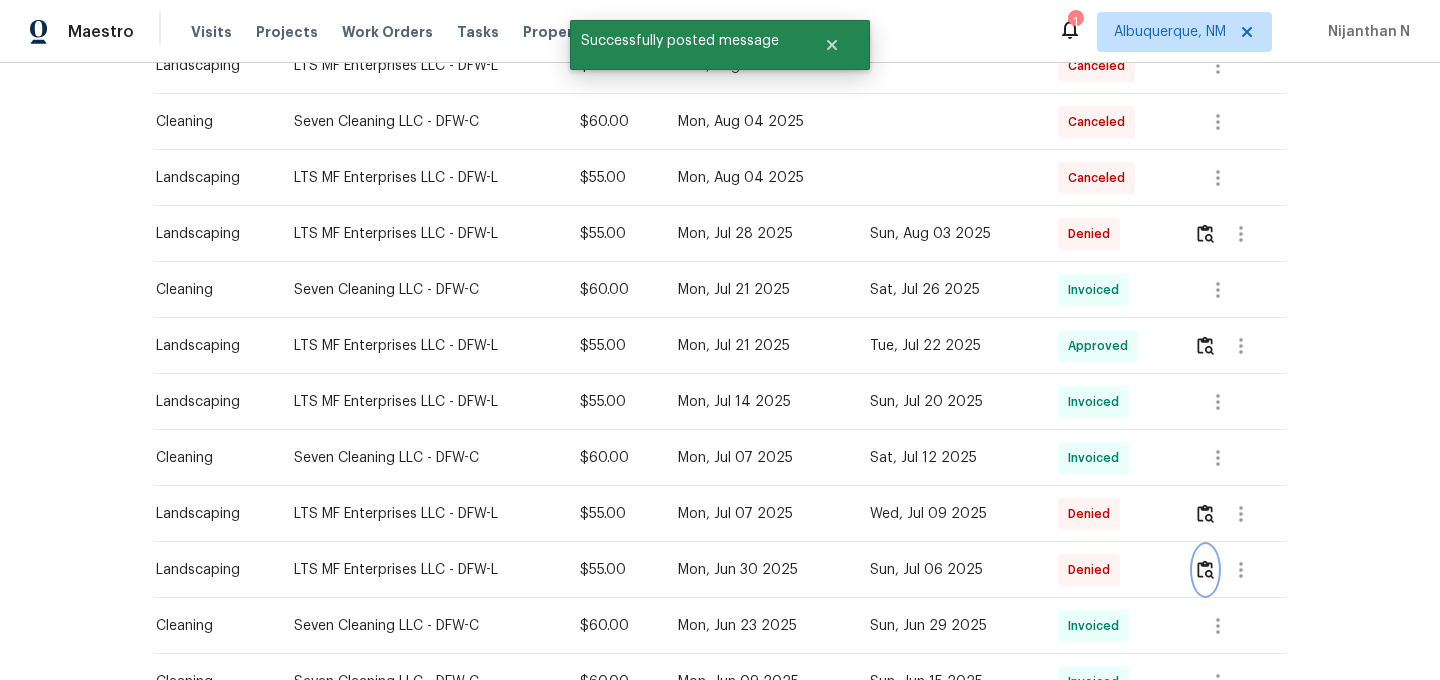 scroll, scrollTop: 470, scrollLeft: 0, axis: vertical 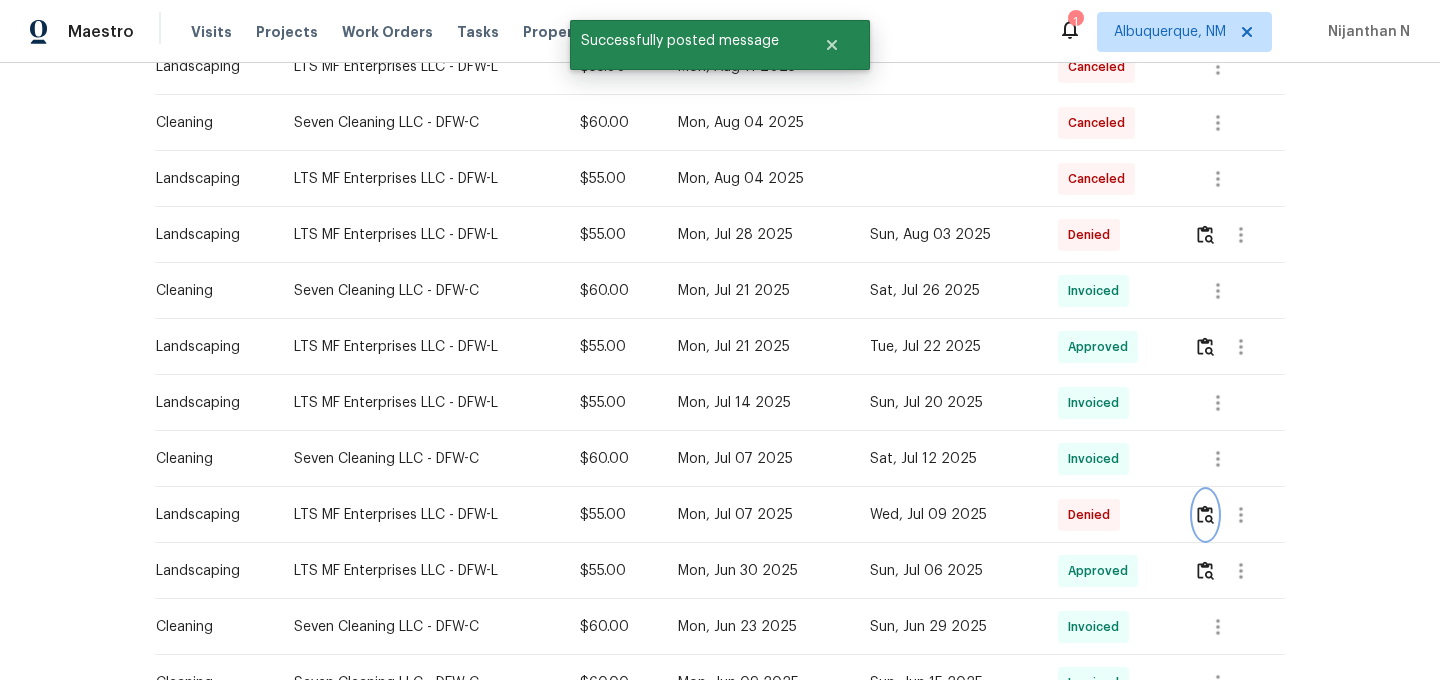 click at bounding box center [1205, 515] 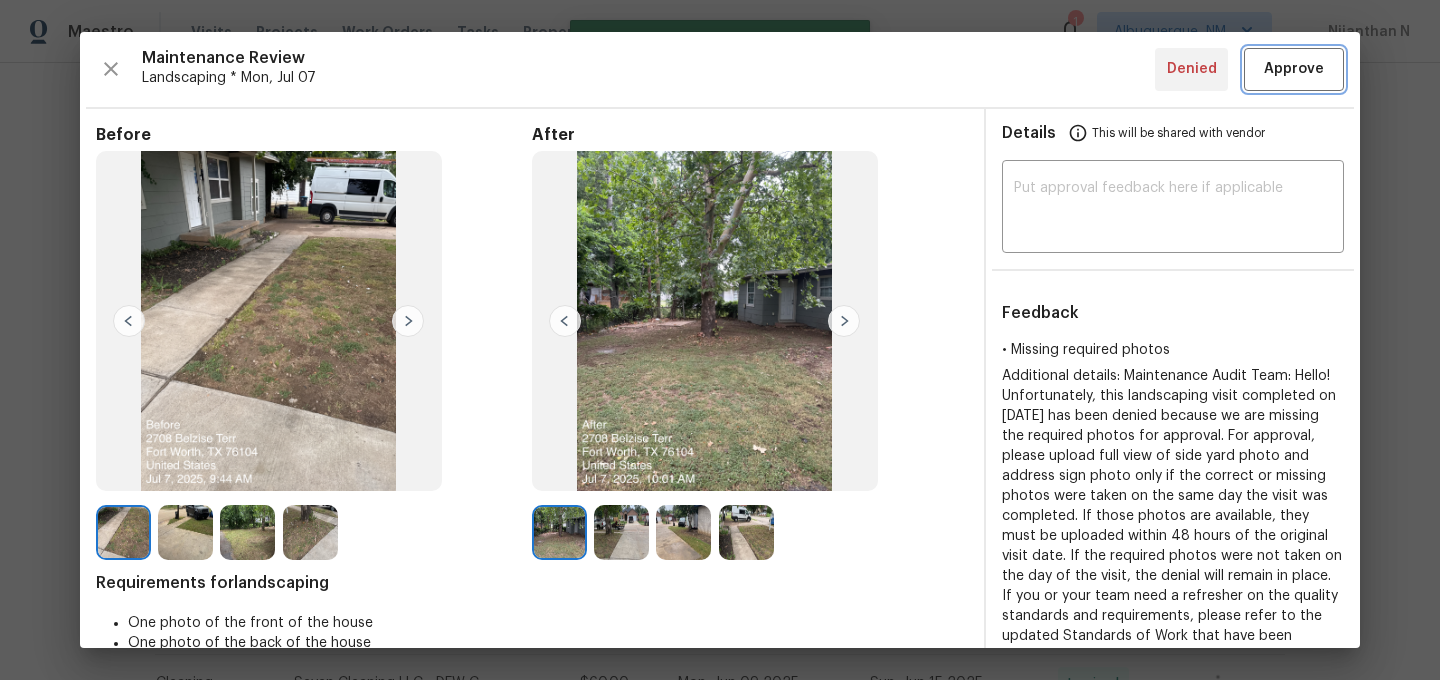 click on "Approve" at bounding box center [1294, 69] 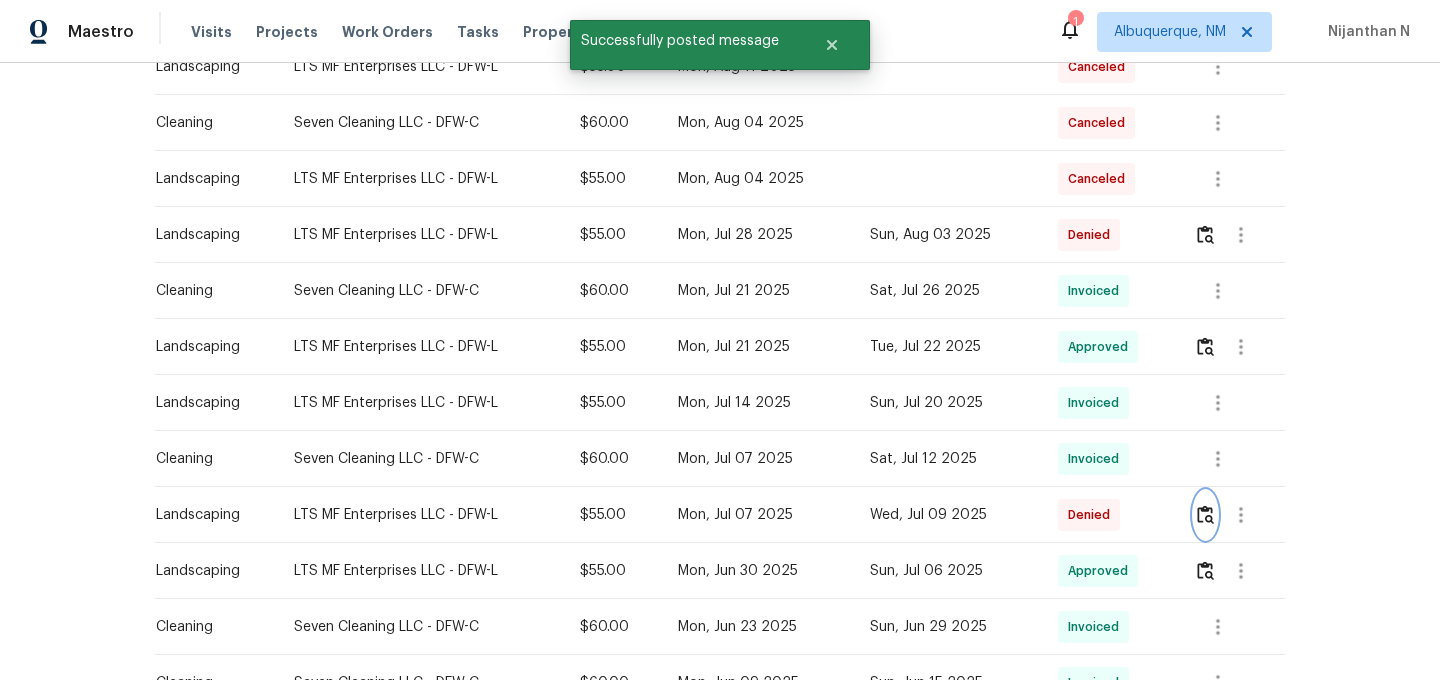 scroll, scrollTop: 0, scrollLeft: 0, axis: both 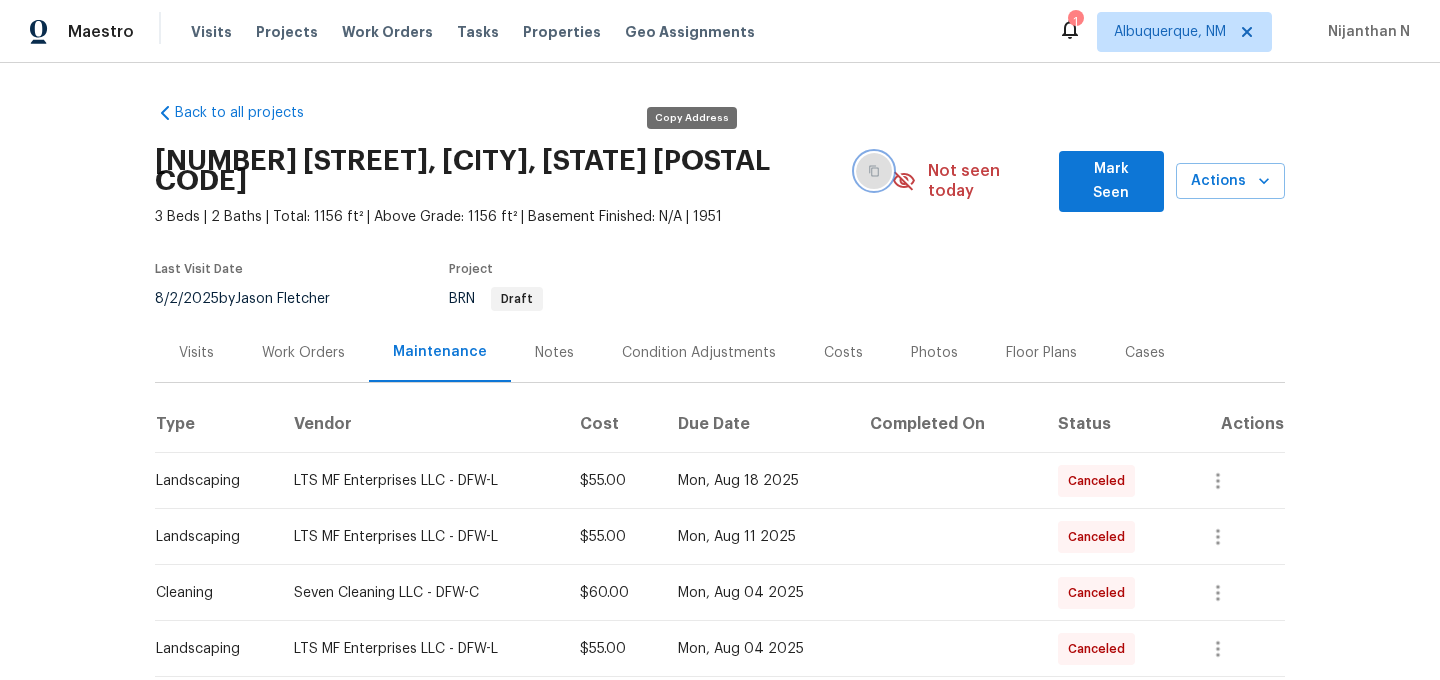 click at bounding box center [874, 171] 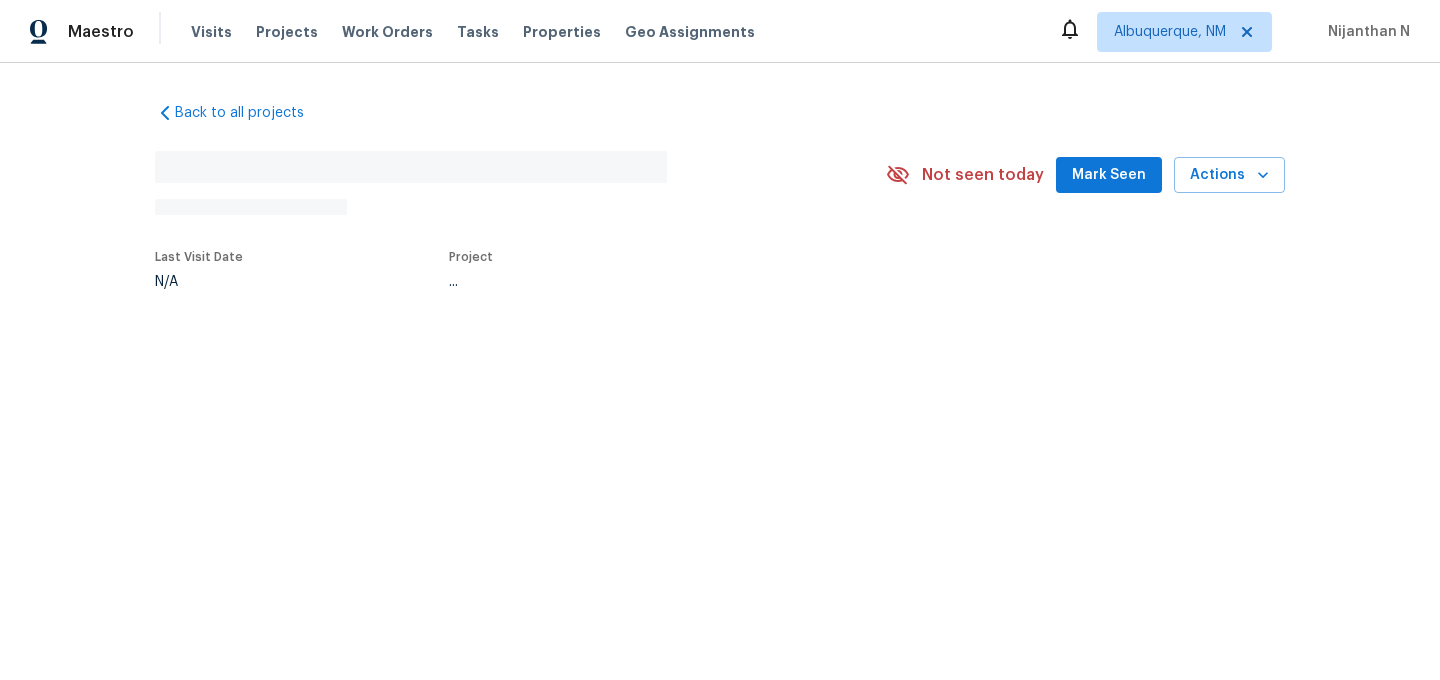 scroll, scrollTop: 0, scrollLeft: 0, axis: both 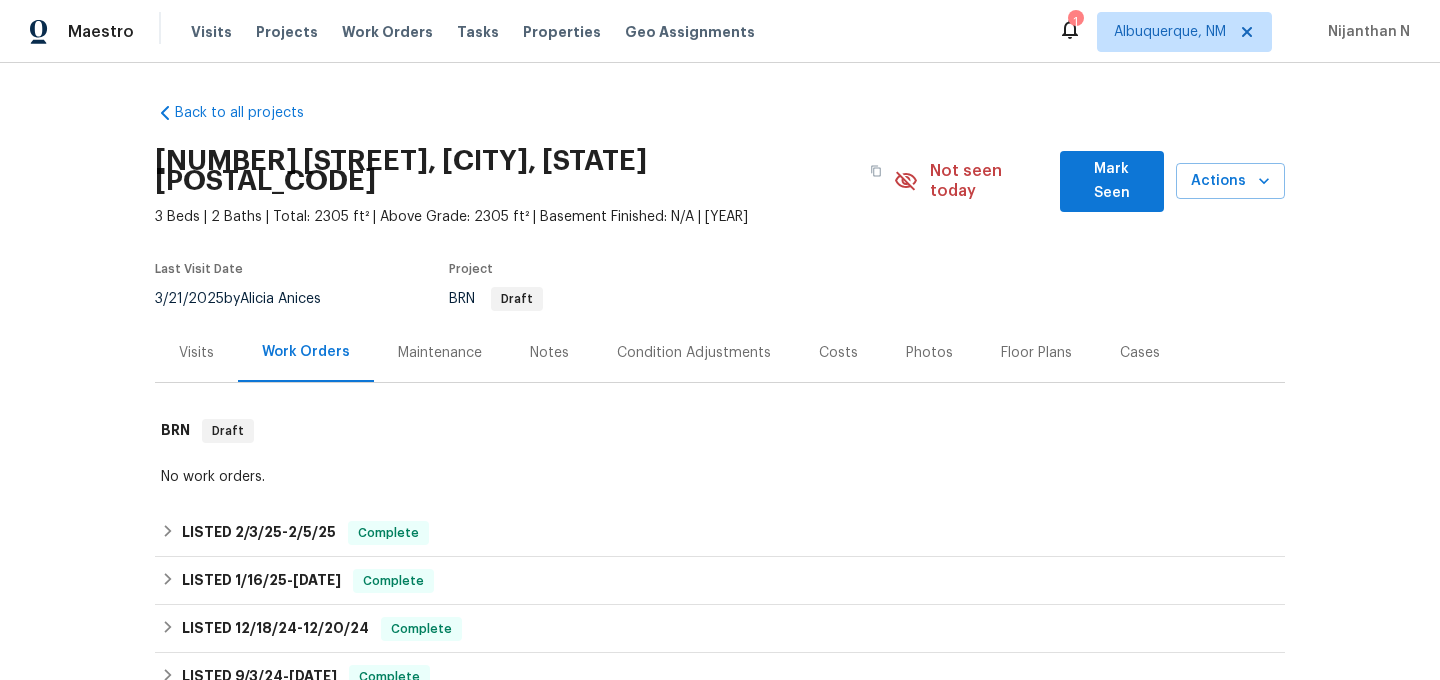 click on "Maintenance" at bounding box center [440, 353] 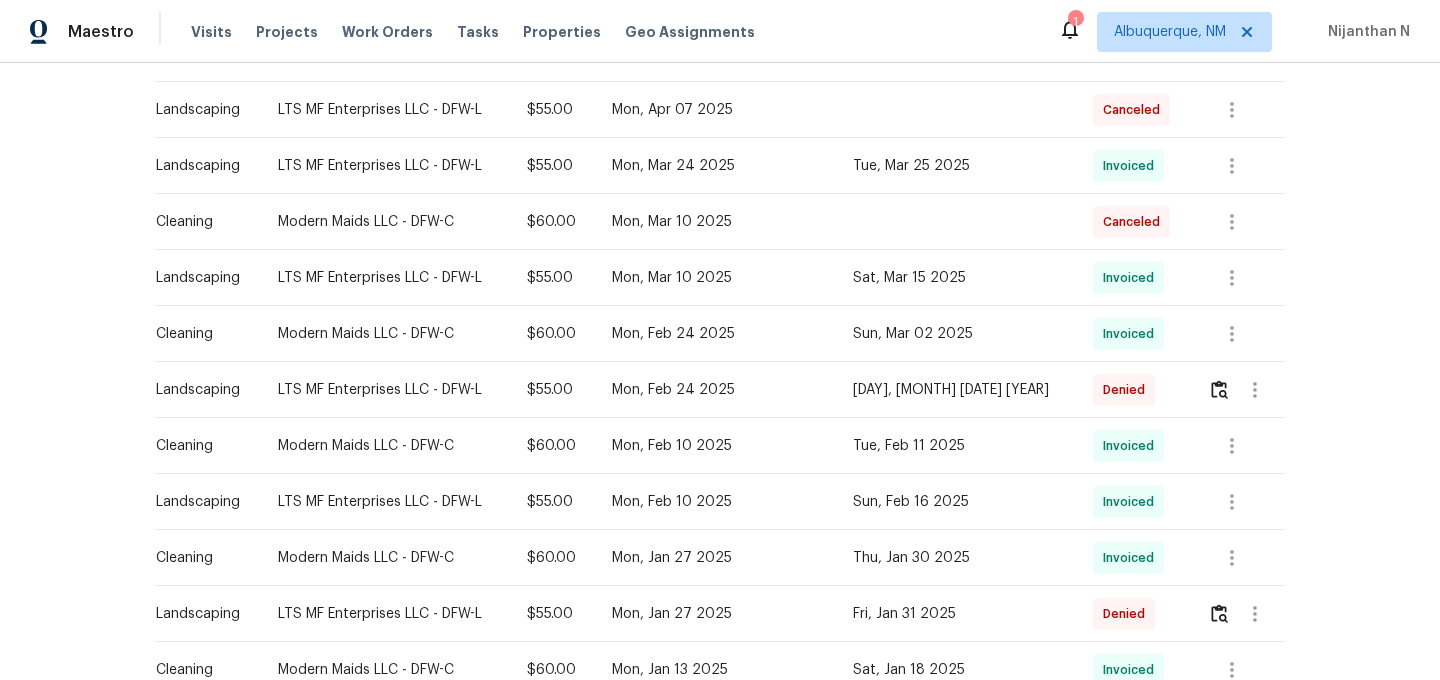 scroll, scrollTop: 399, scrollLeft: 0, axis: vertical 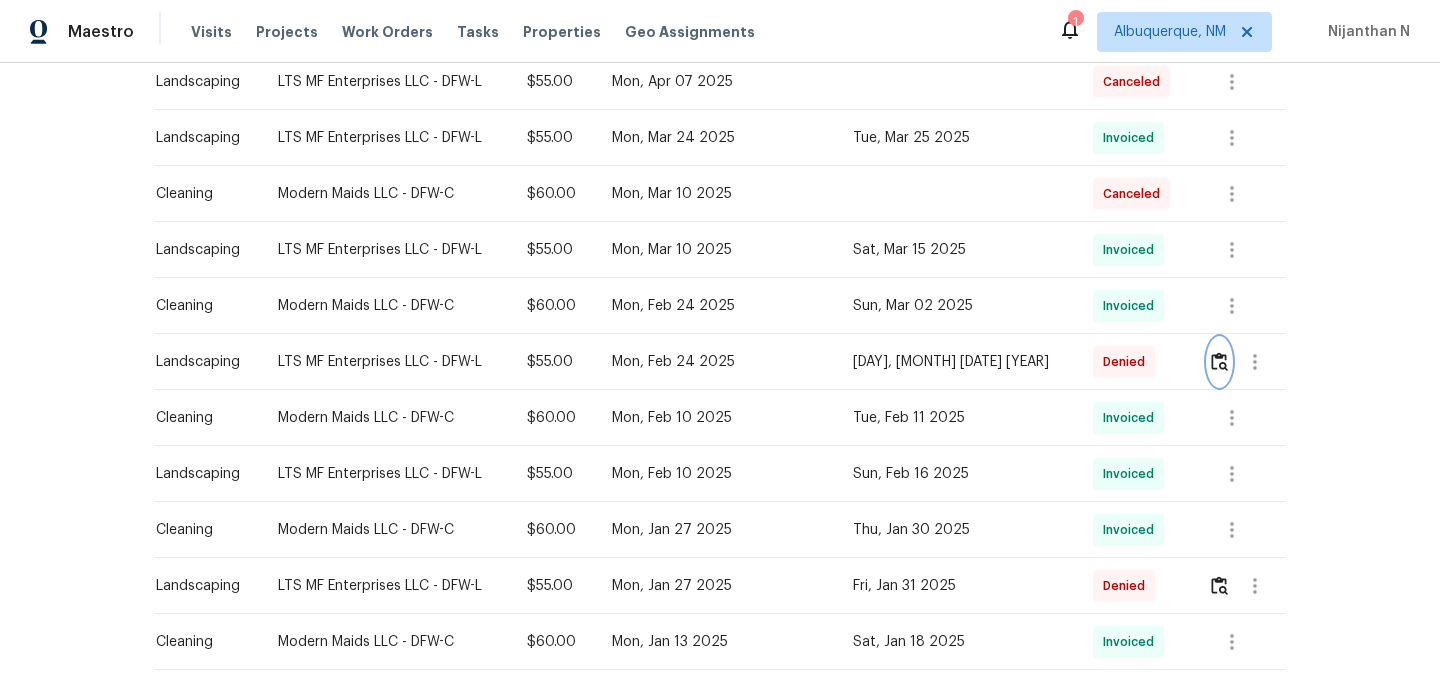 click at bounding box center [1219, 361] 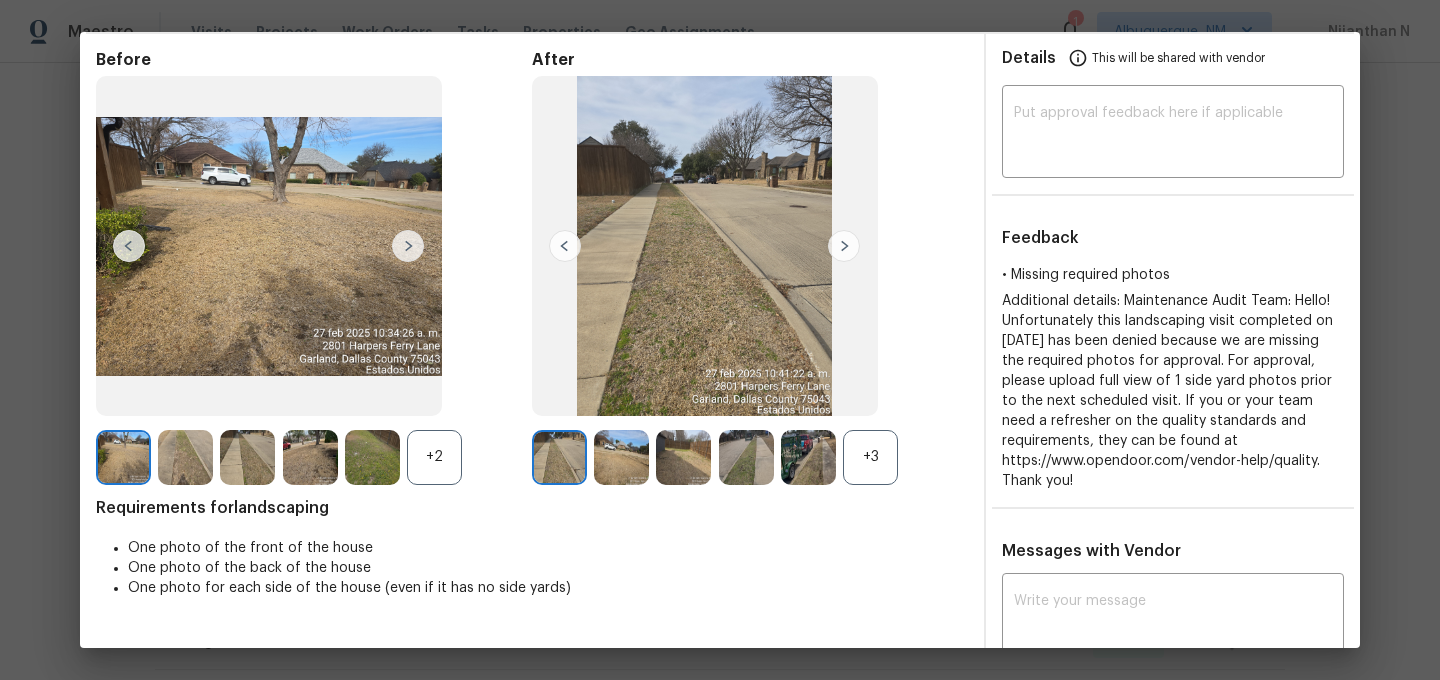 scroll, scrollTop: 120, scrollLeft: 0, axis: vertical 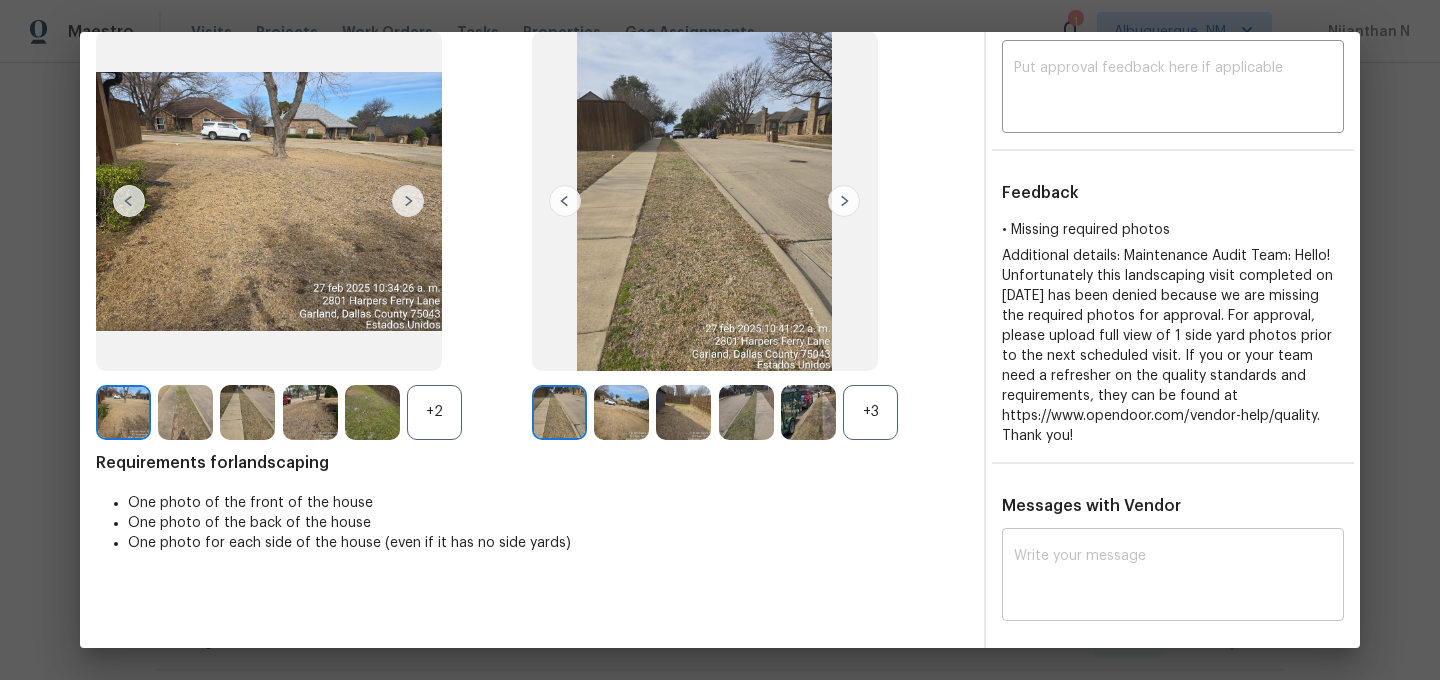 click on "x ​" at bounding box center [1173, 577] 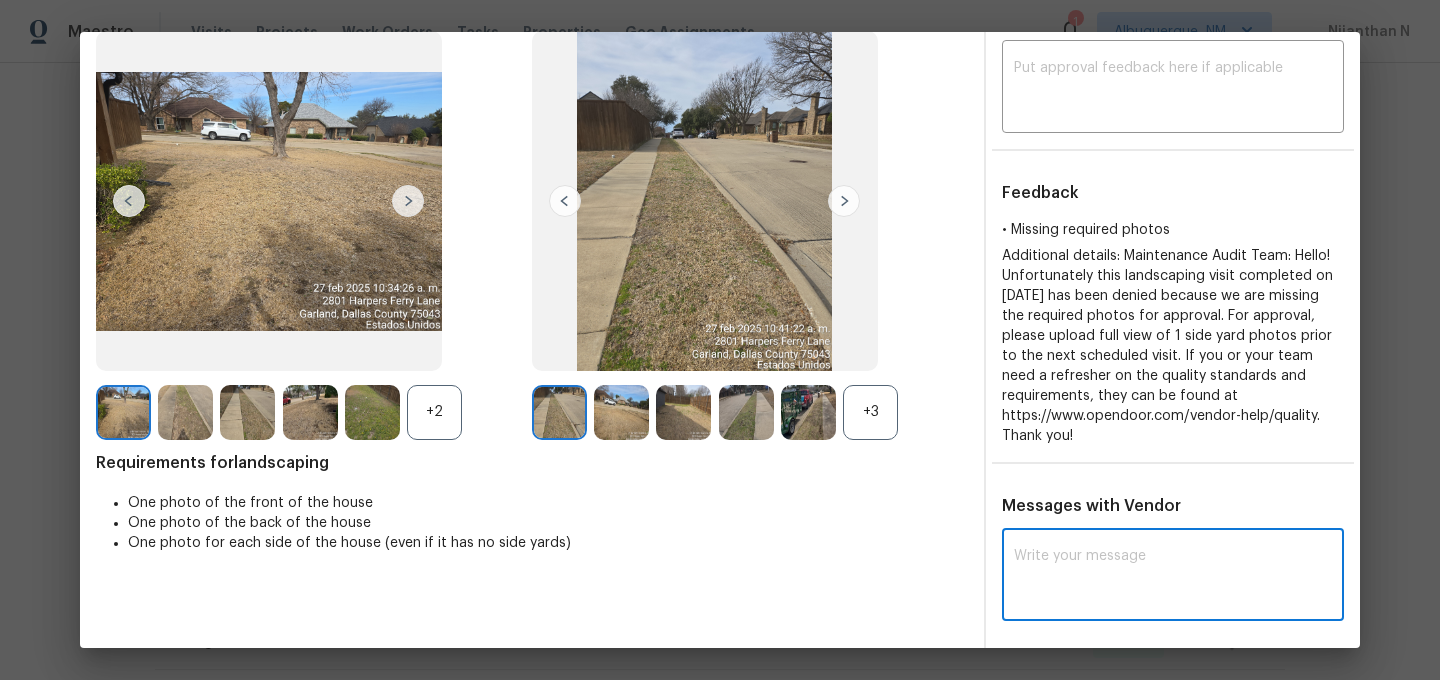 paste on "Maintenance Audit Team: Hello! Thank you for the feedback after further review this visit was approved." 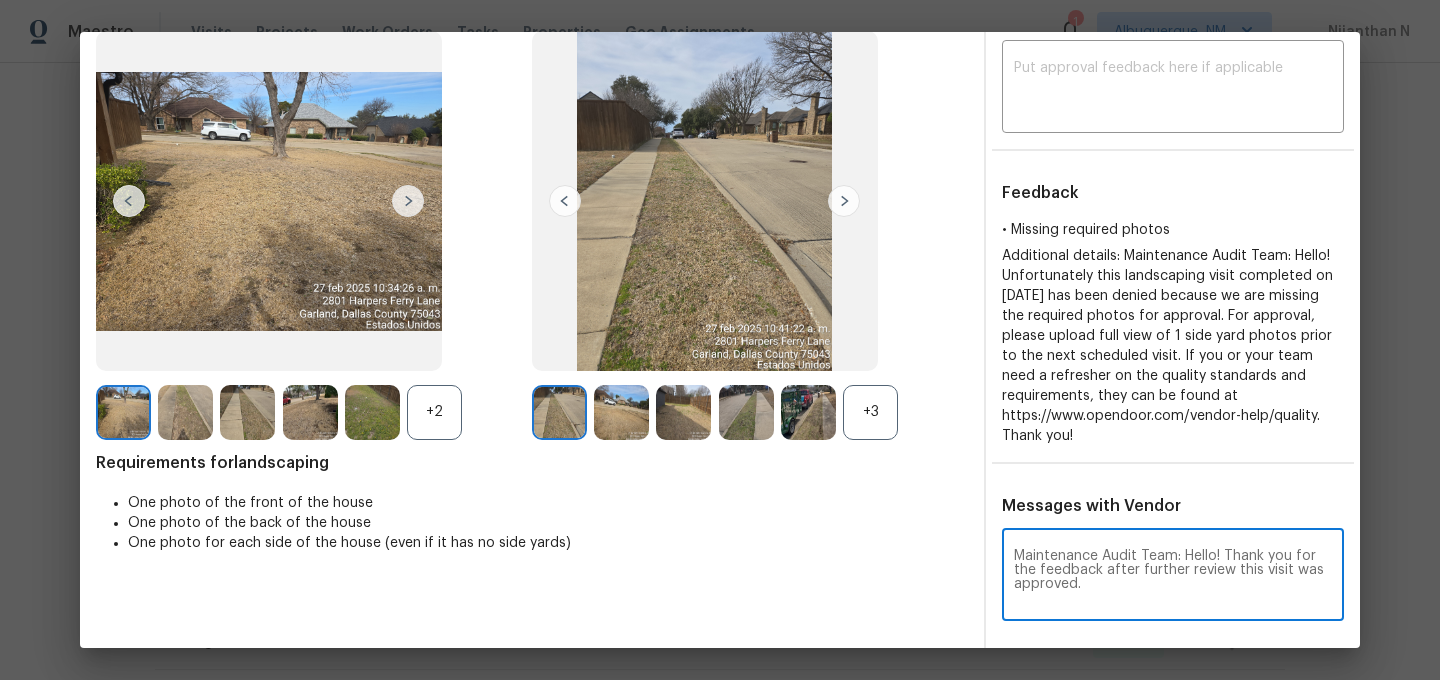 scroll, scrollTop: 84, scrollLeft: 0, axis: vertical 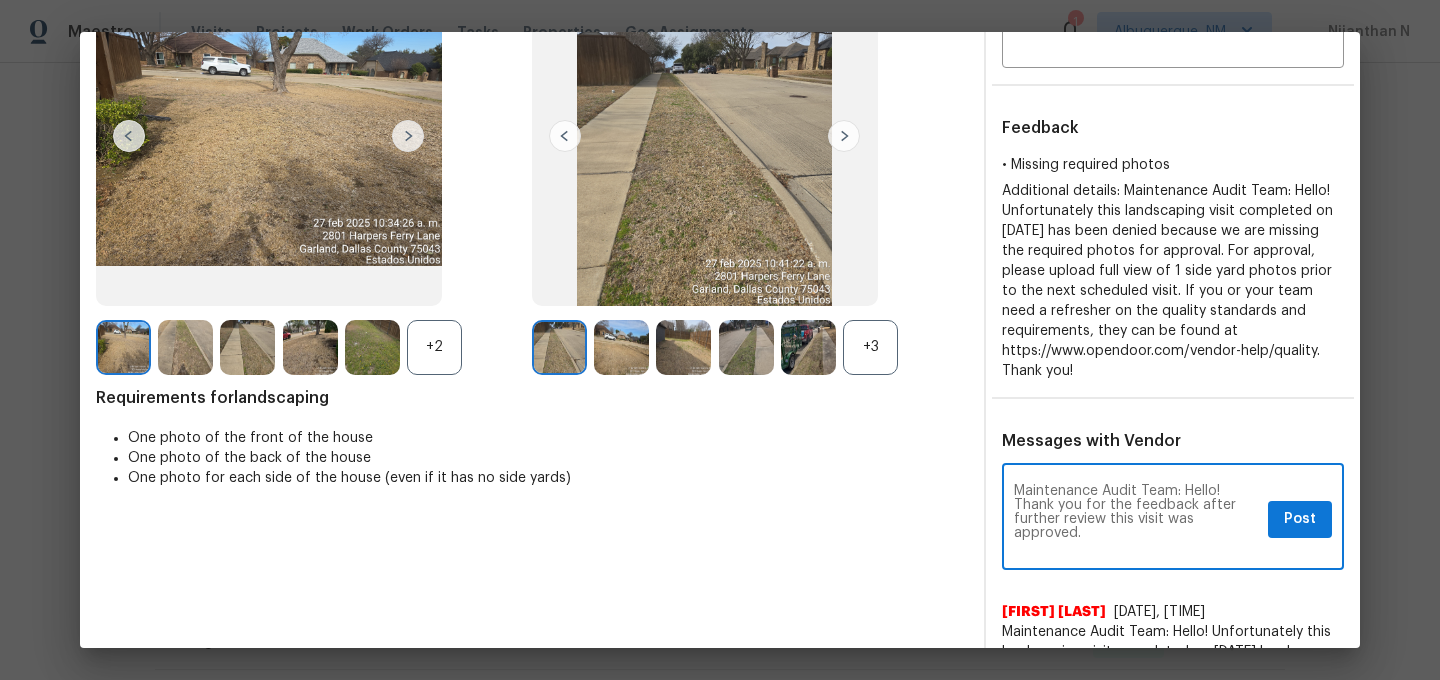 type on "Maintenance Audit Team: Hello! Thank you for the feedback after further review this visit was approved." 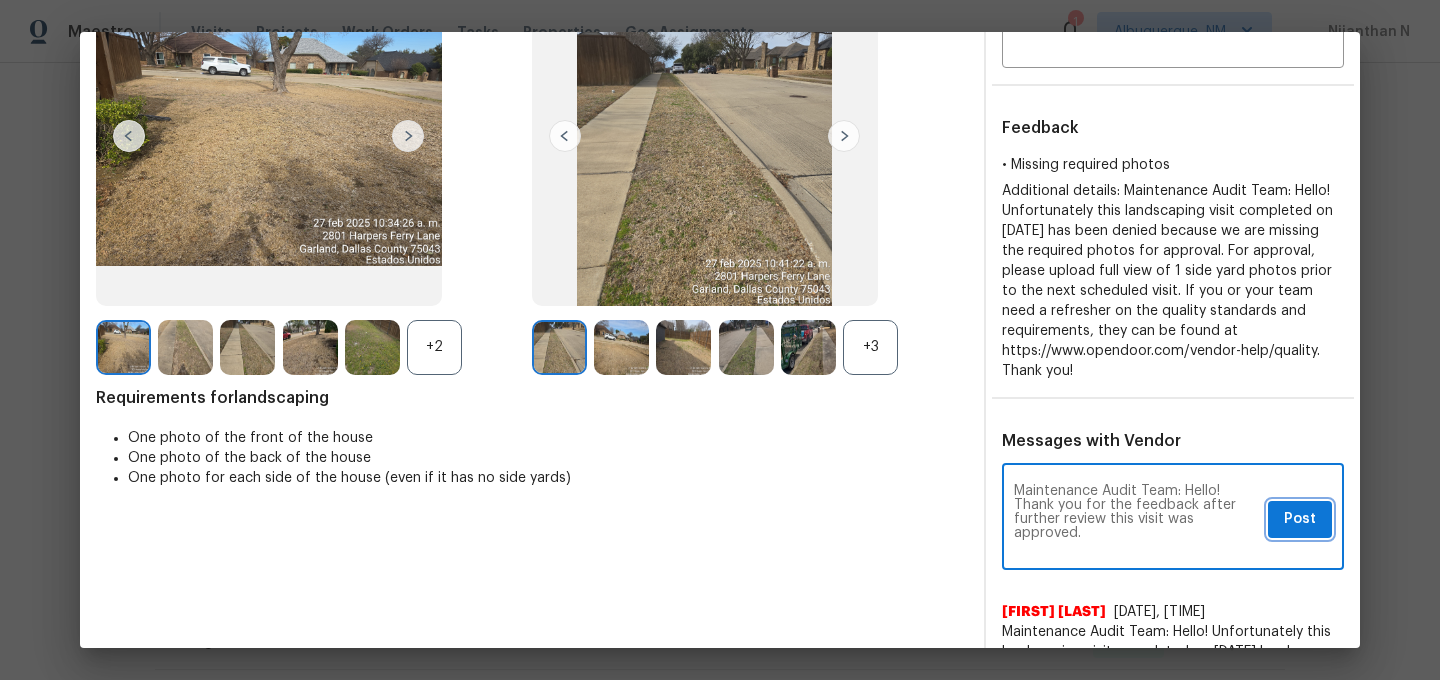 click on "Post" at bounding box center (1300, 519) 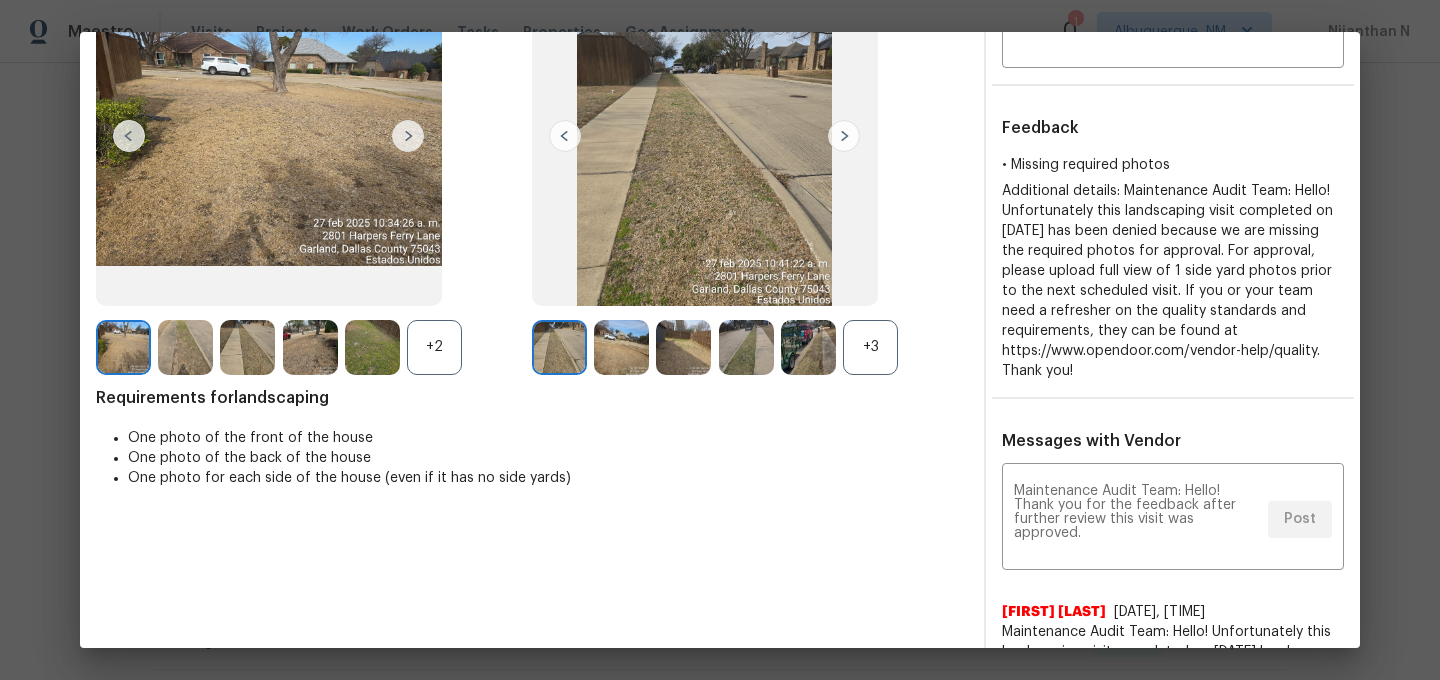 scroll, scrollTop: 0, scrollLeft: 0, axis: both 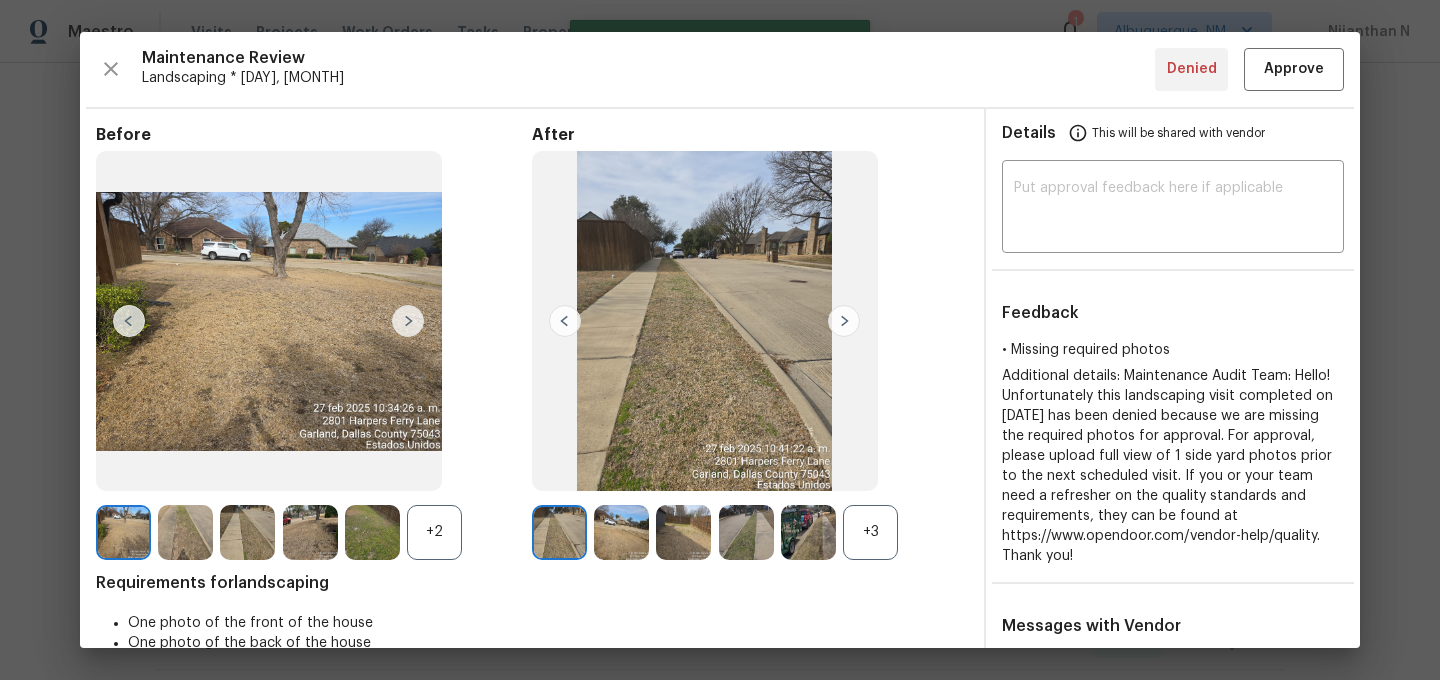 type 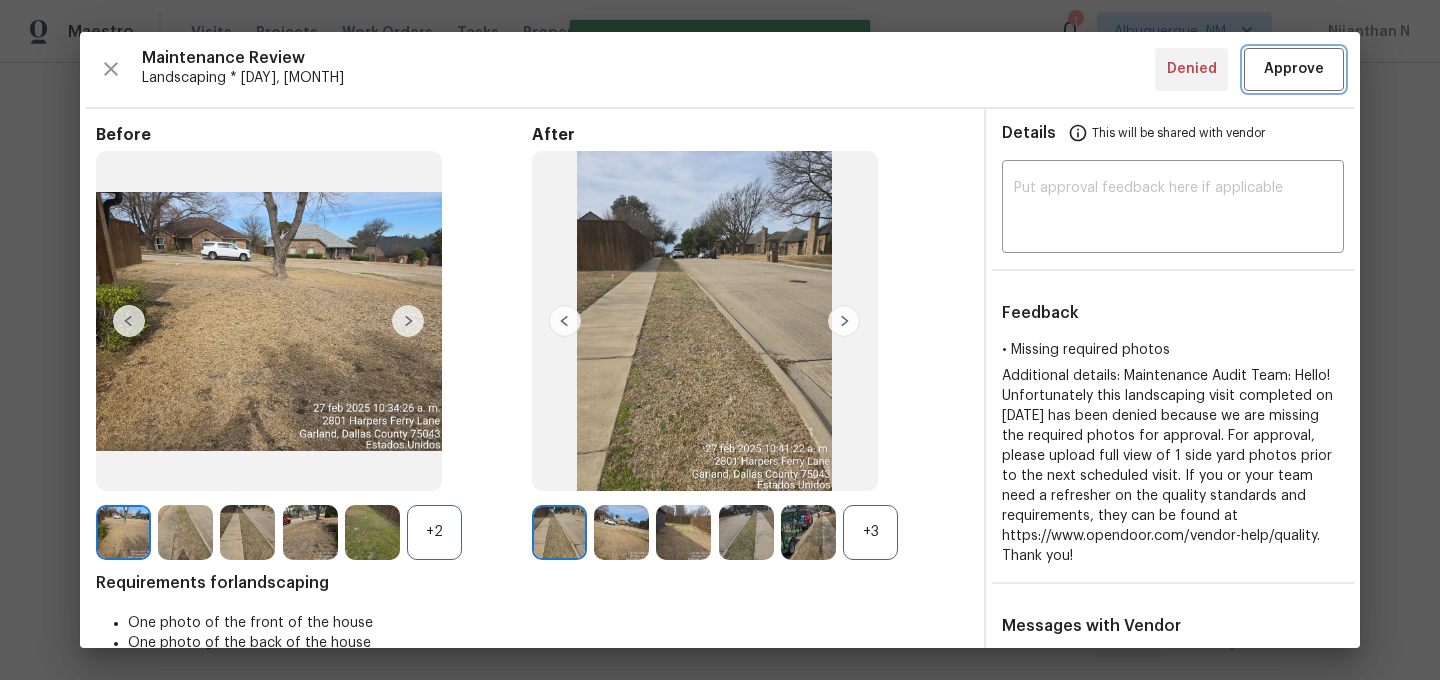 click on "Approve" at bounding box center (1294, 69) 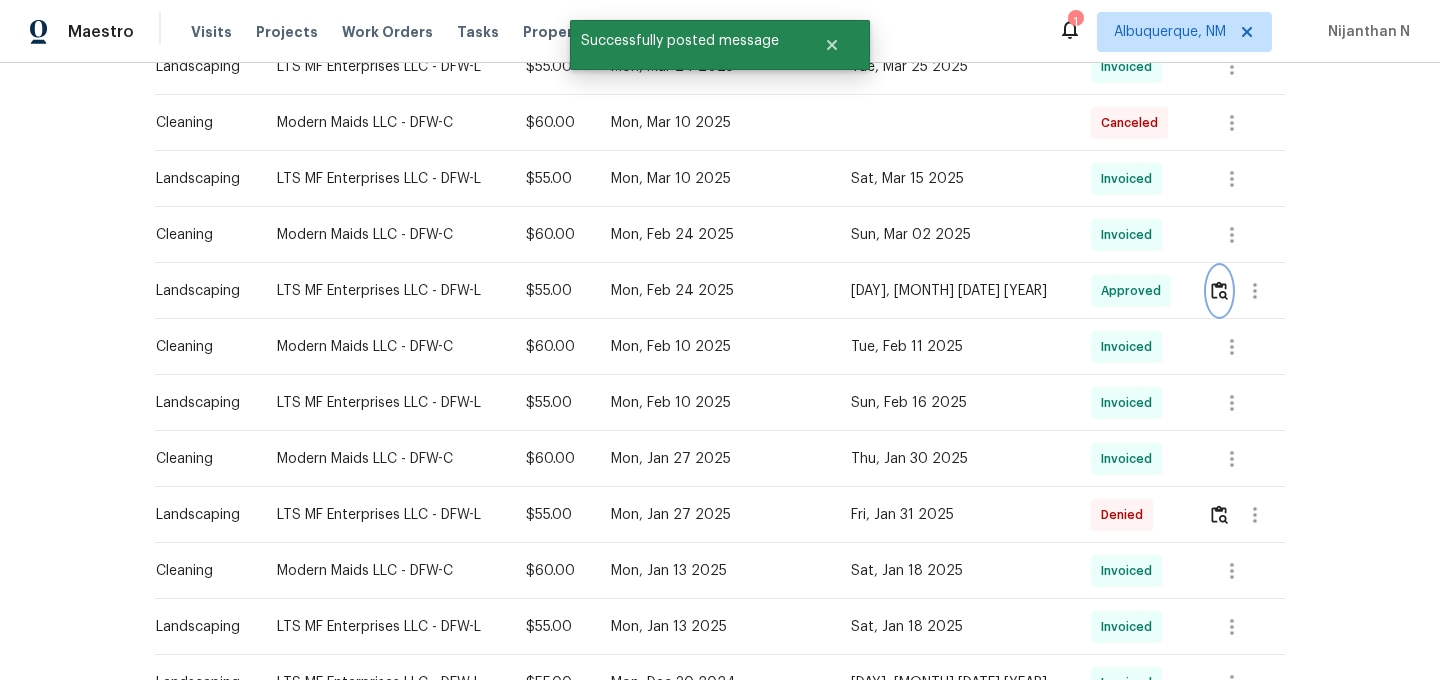 scroll, scrollTop: 454, scrollLeft: 0, axis: vertical 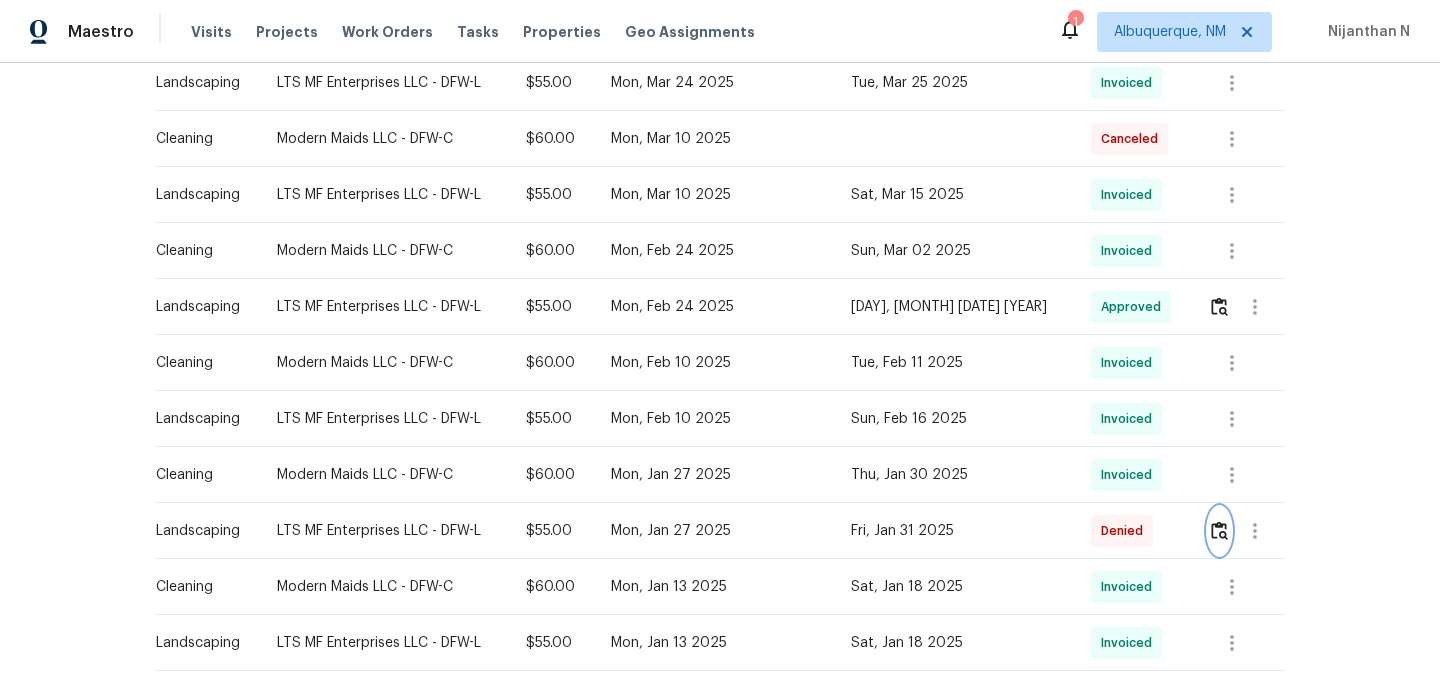 click at bounding box center [1219, 530] 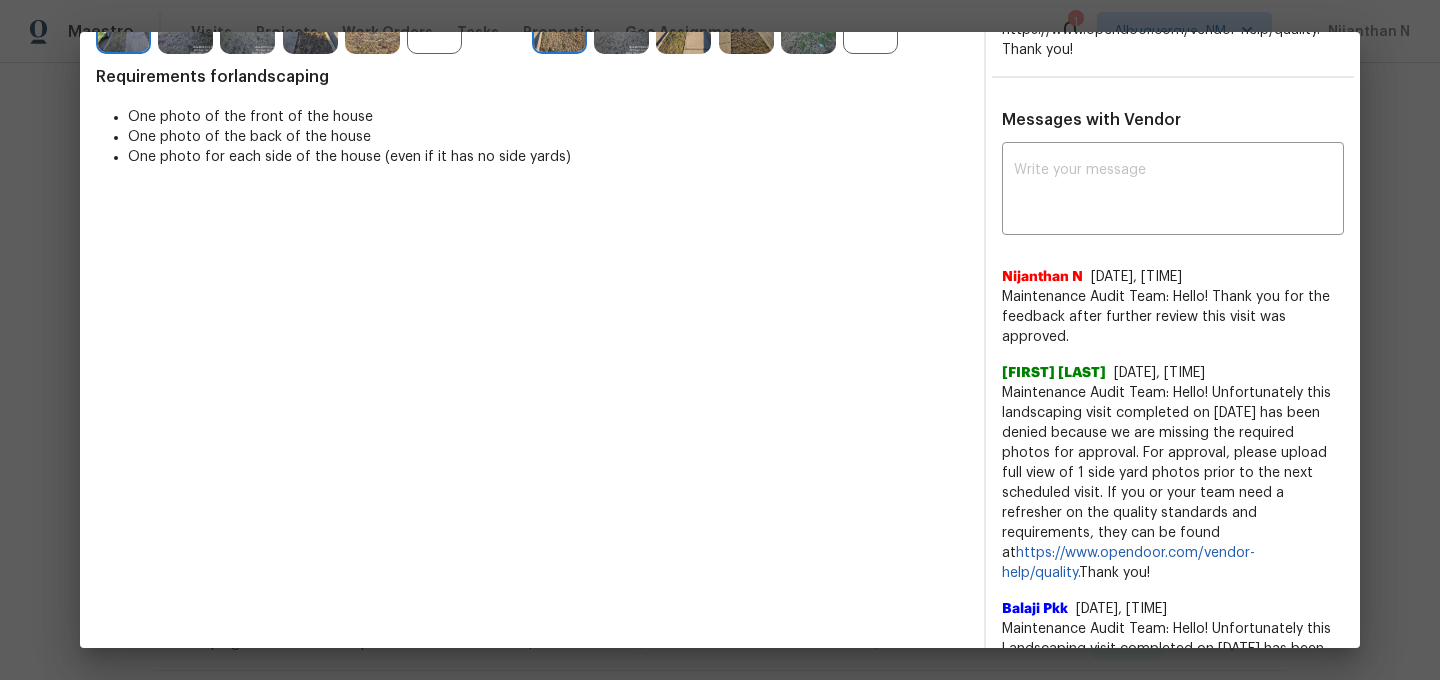 scroll, scrollTop: 0, scrollLeft: 0, axis: both 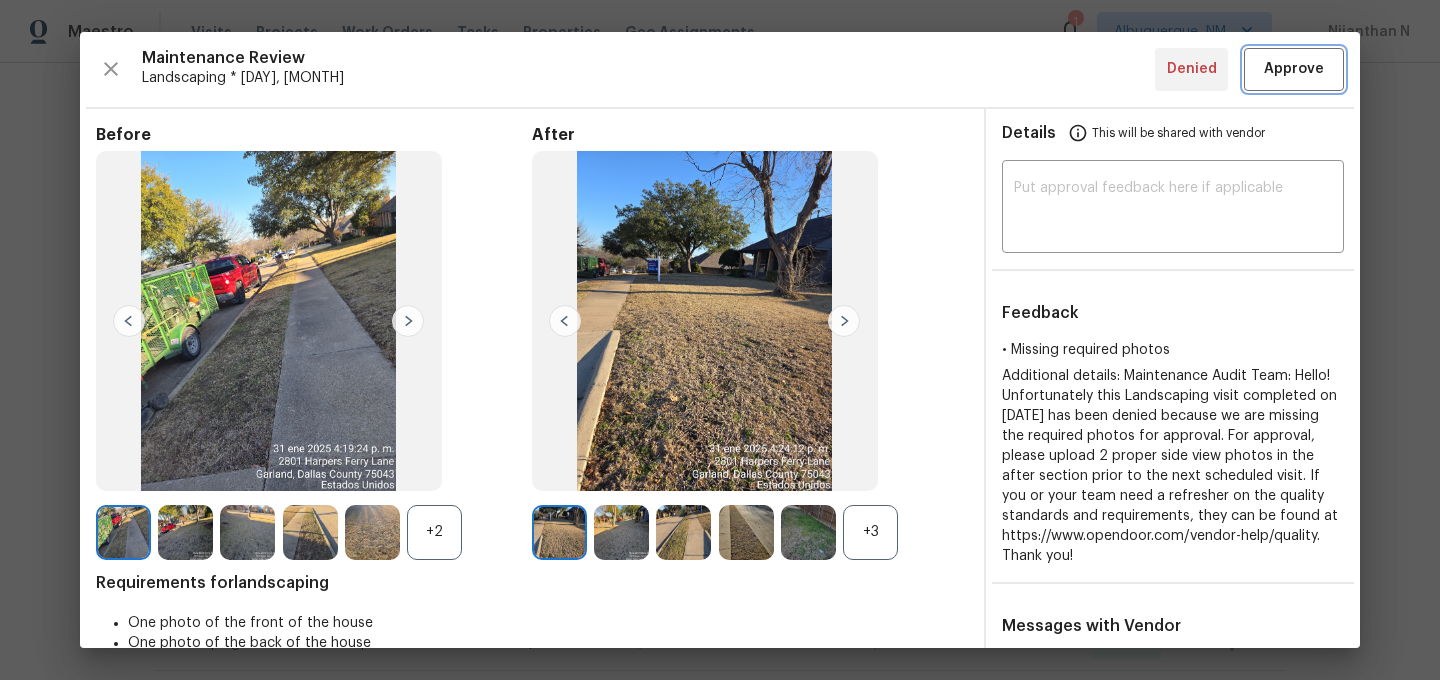 click on "Approve" at bounding box center [1294, 69] 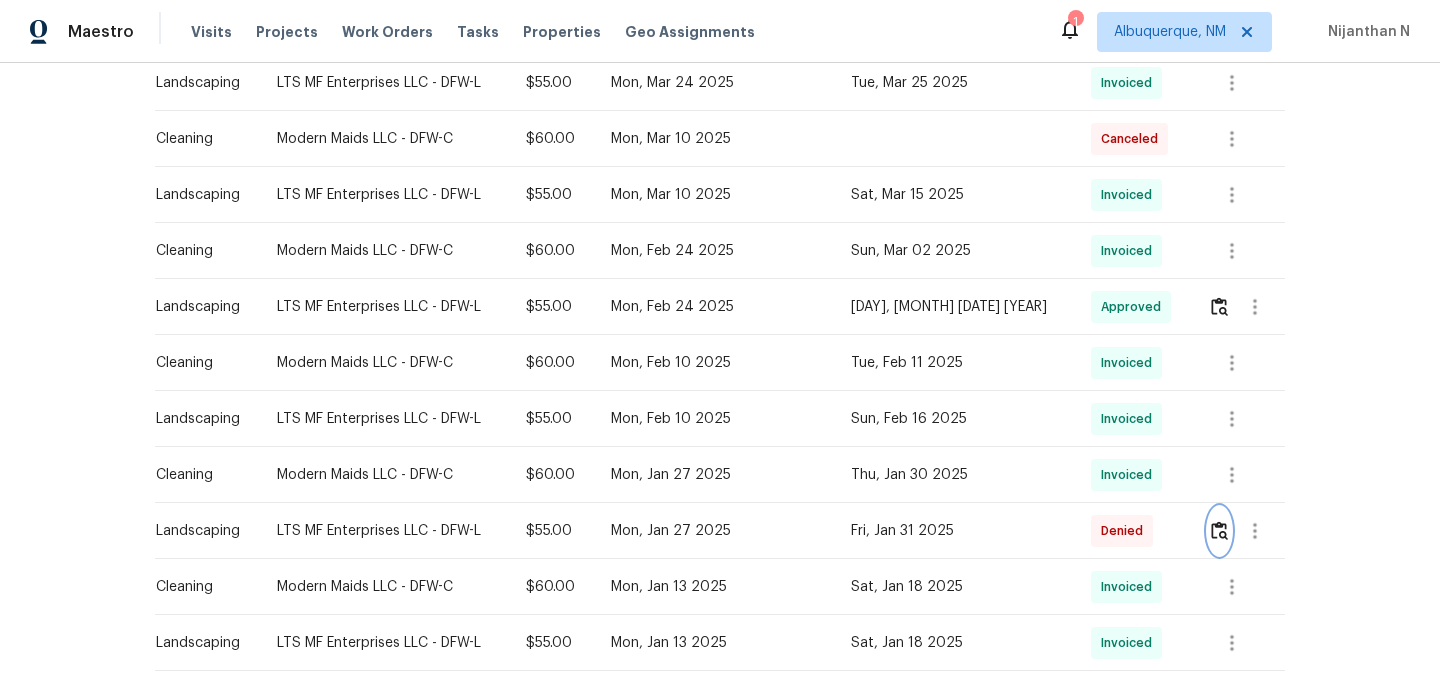 scroll, scrollTop: 0, scrollLeft: 0, axis: both 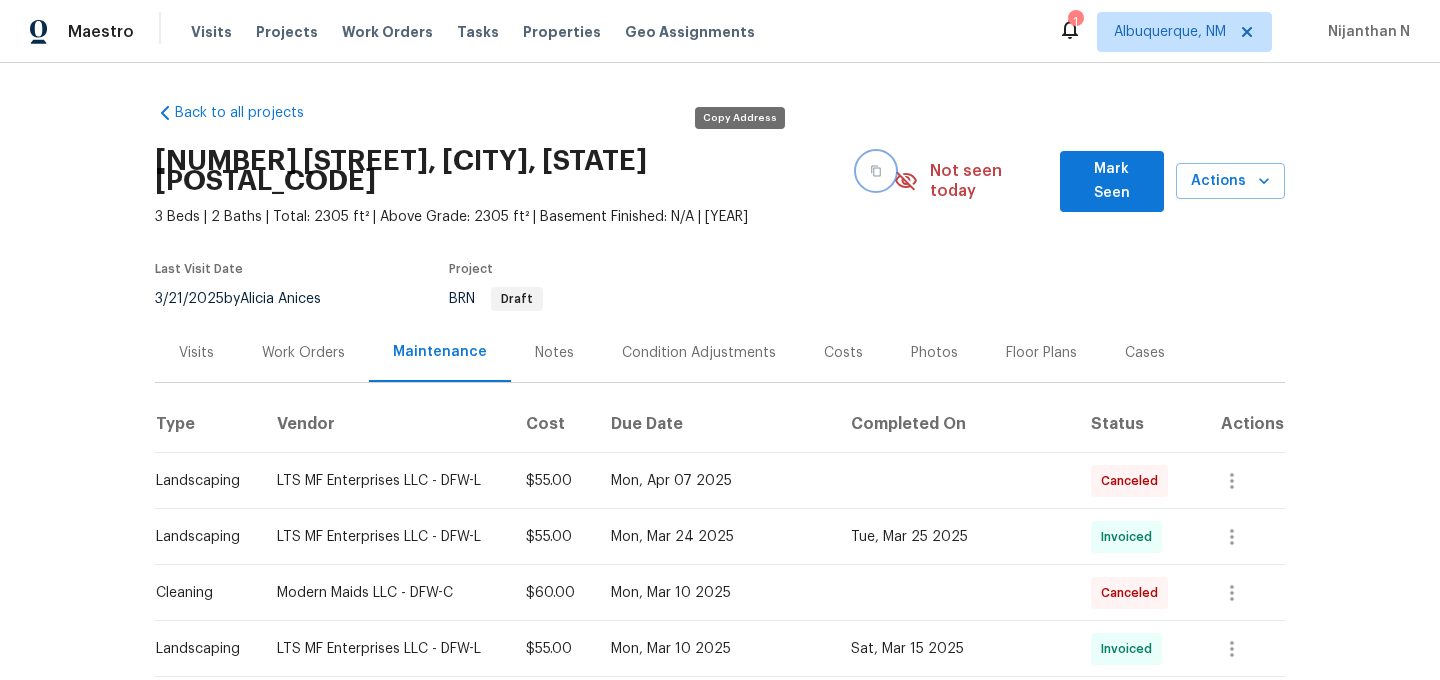 click at bounding box center [876, 171] 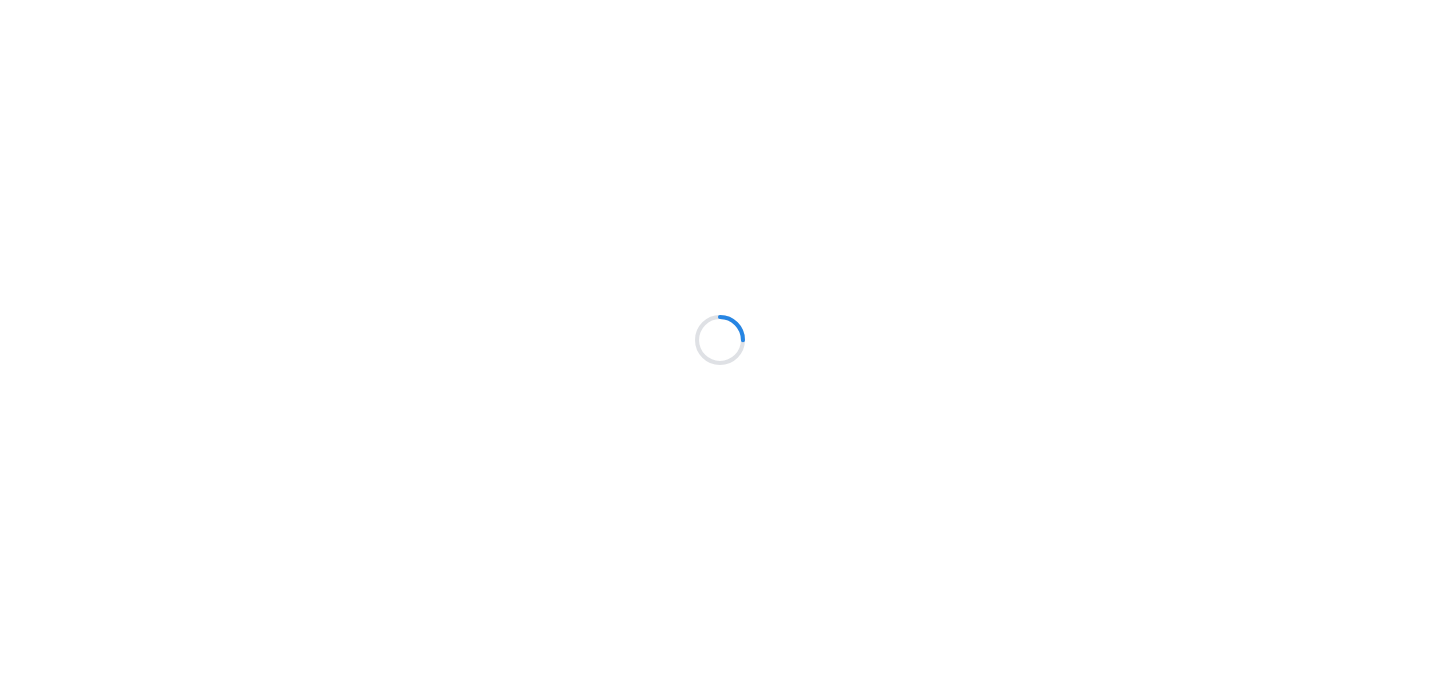 scroll, scrollTop: 0, scrollLeft: 0, axis: both 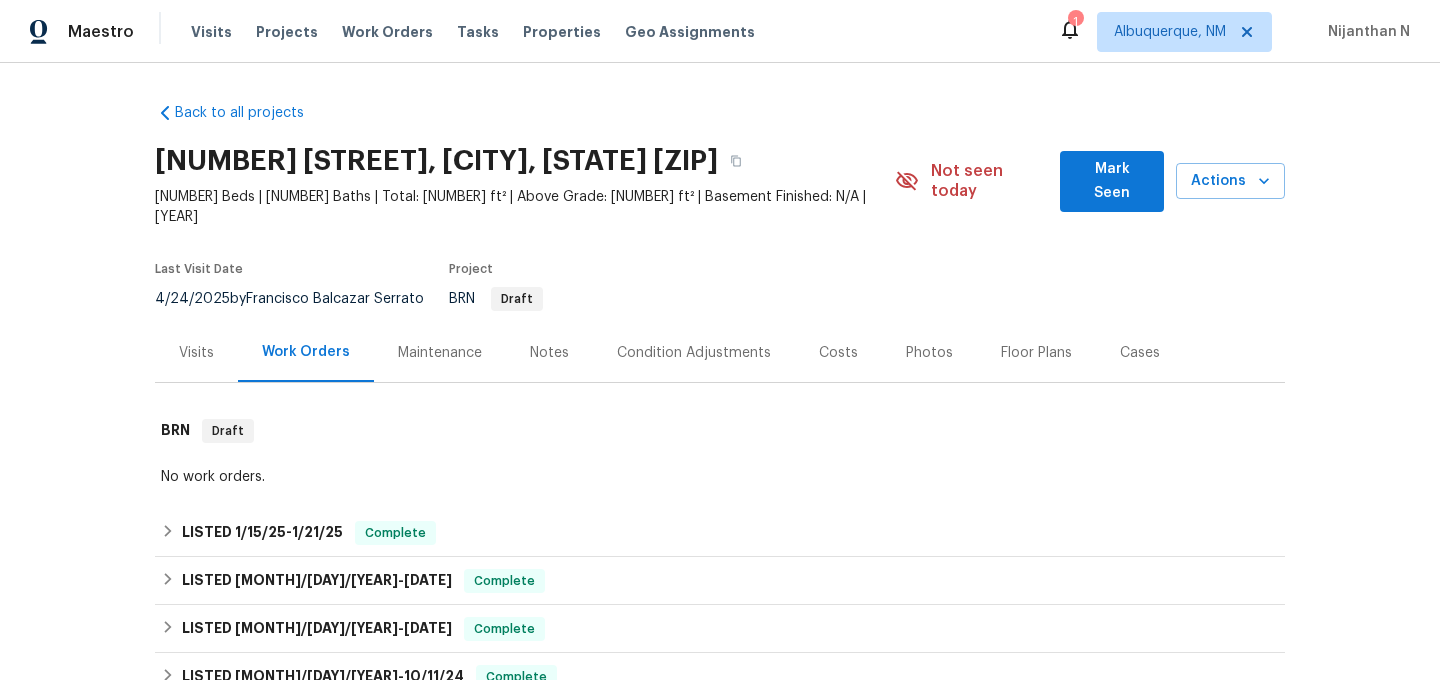 click on "Maintenance" at bounding box center [440, 353] 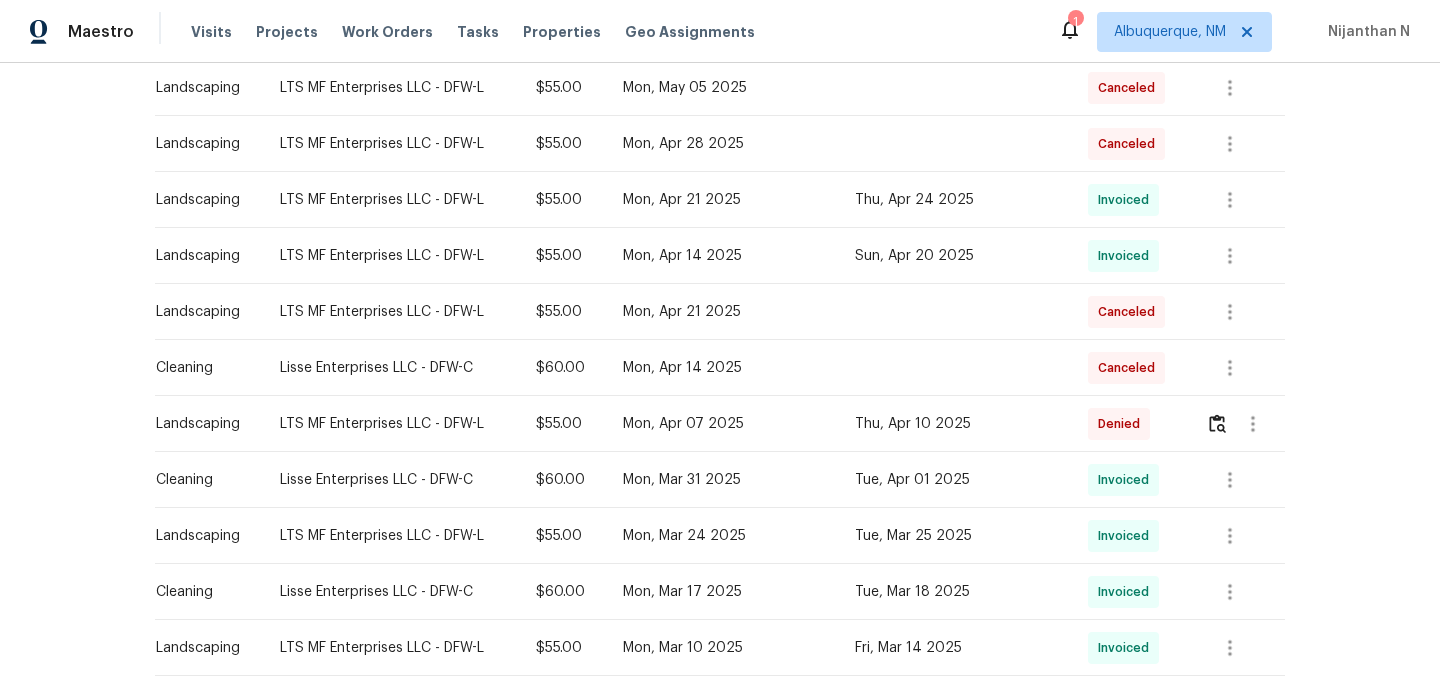scroll, scrollTop: 454, scrollLeft: 0, axis: vertical 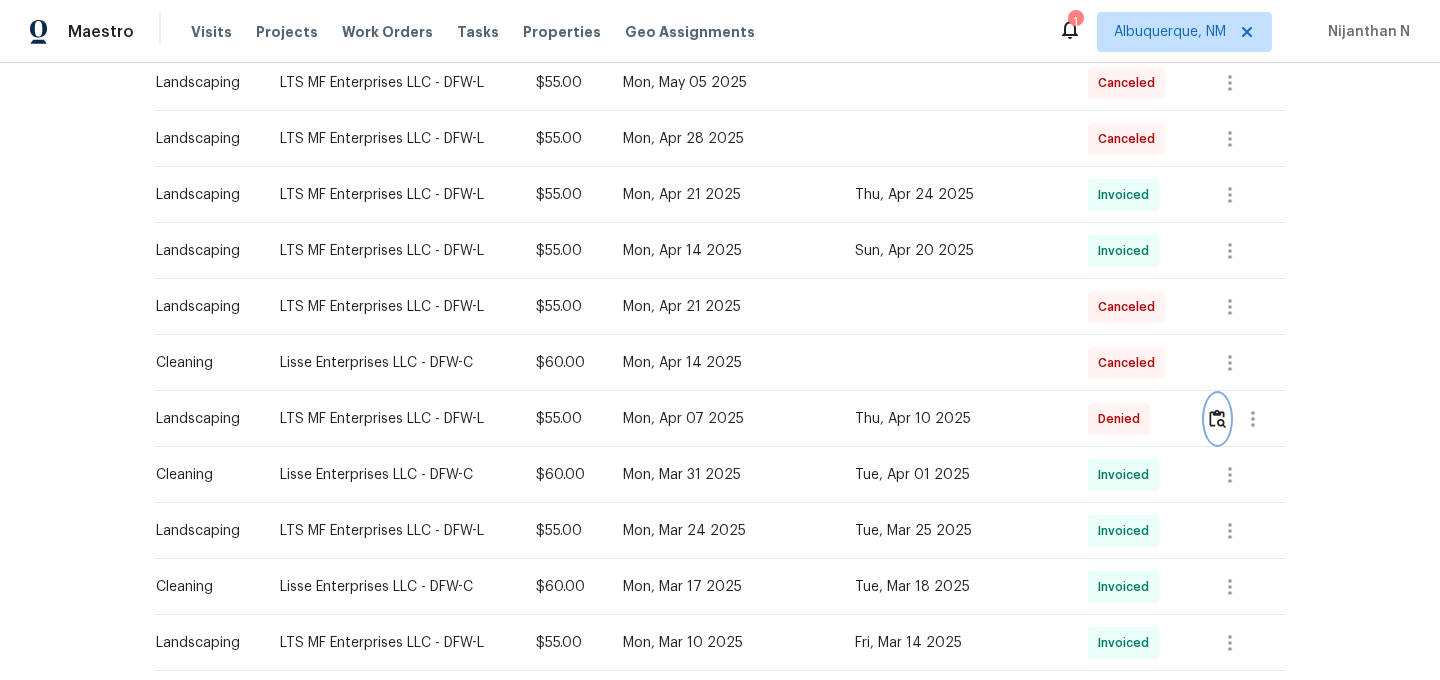 click at bounding box center [1217, 418] 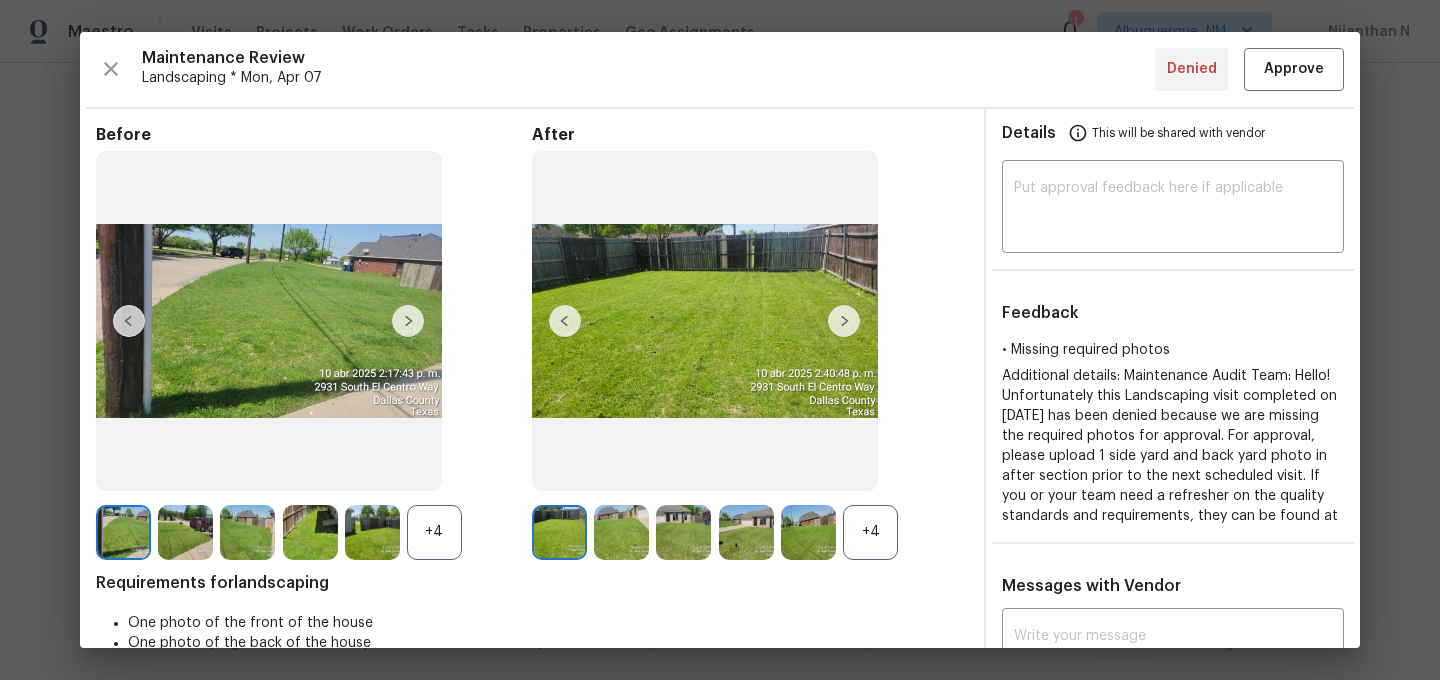 scroll, scrollTop: 139, scrollLeft: 0, axis: vertical 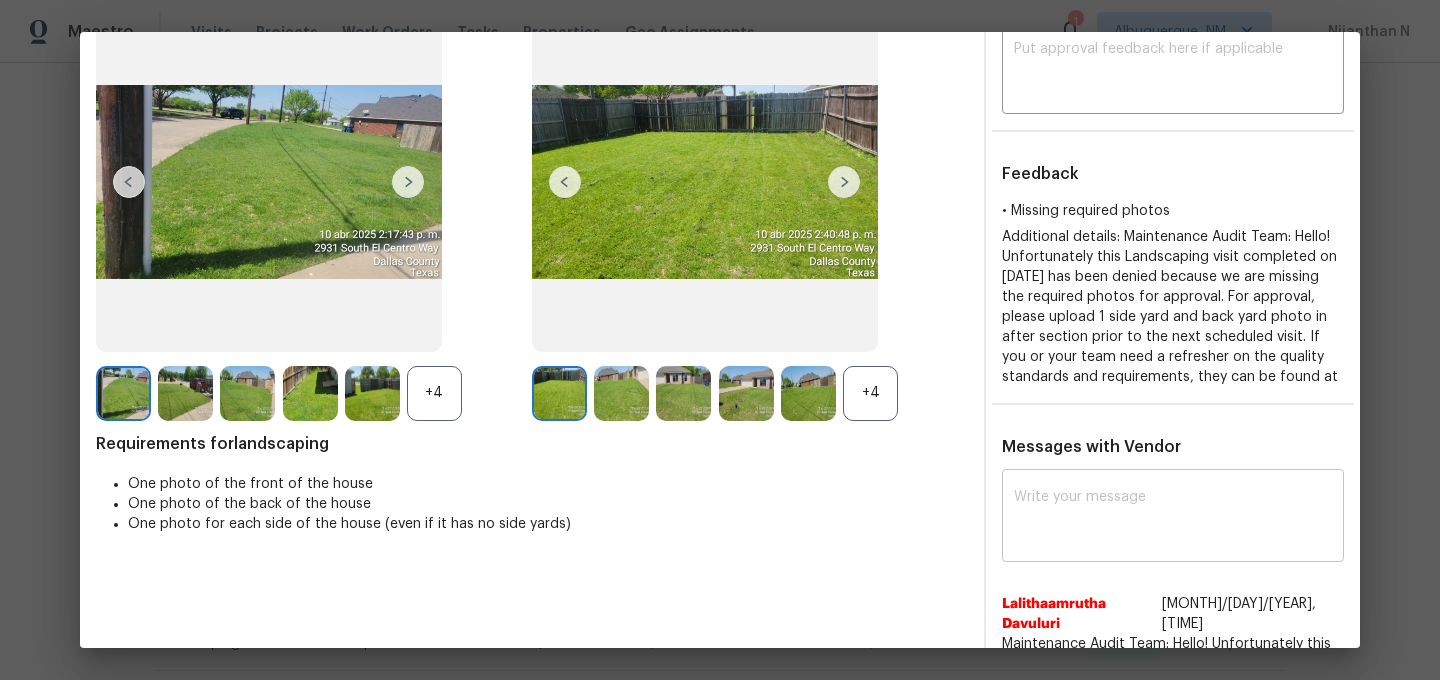click at bounding box center (1173, 518) 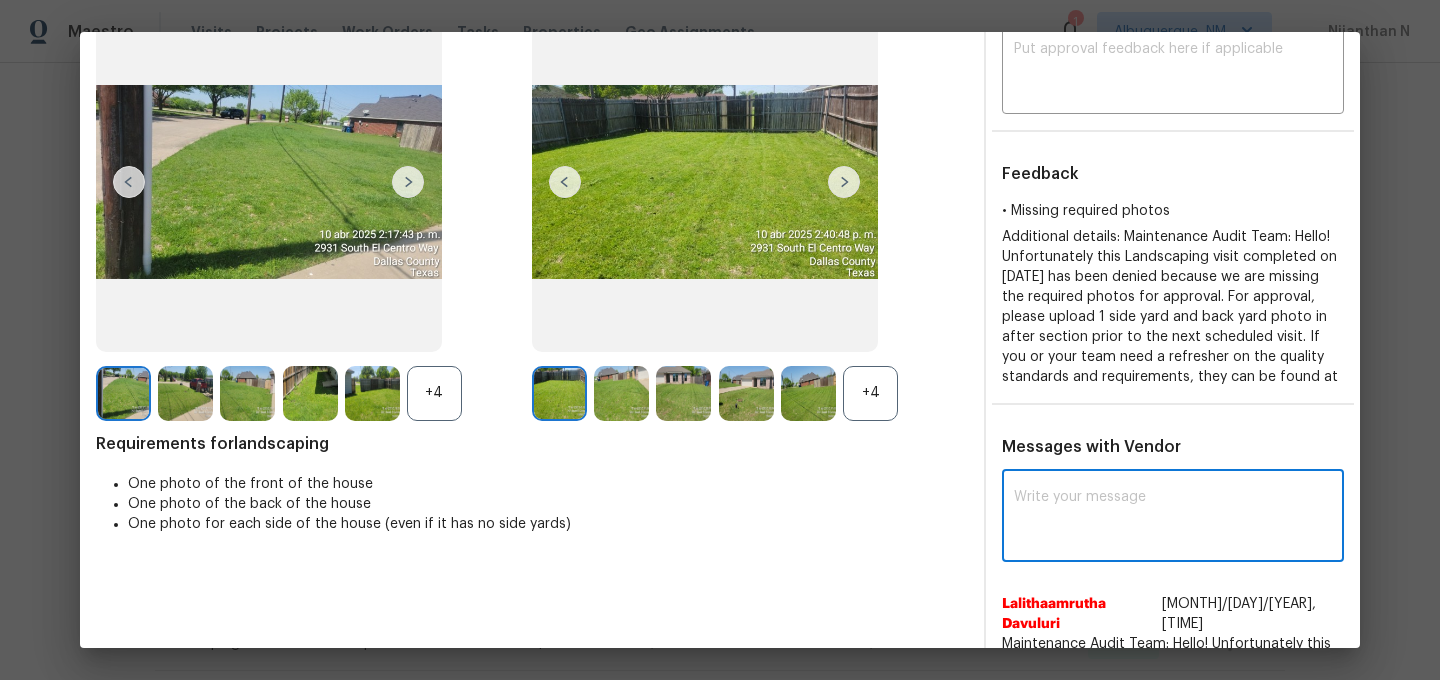 paste on "Maintenance Audit Team: Hello! Thank you for the feedback after further review this visit was approved." 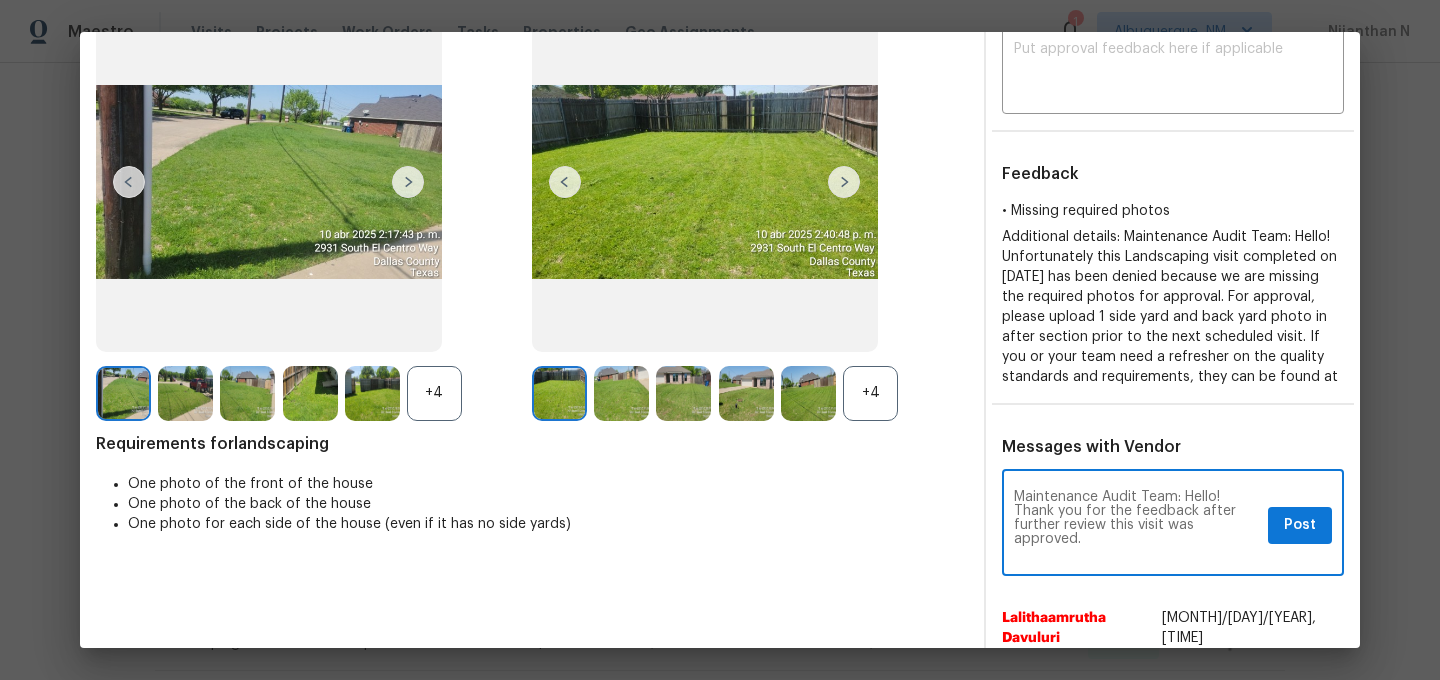 scroll, scrollTop: 0, scrollLeft: 0, axis: both 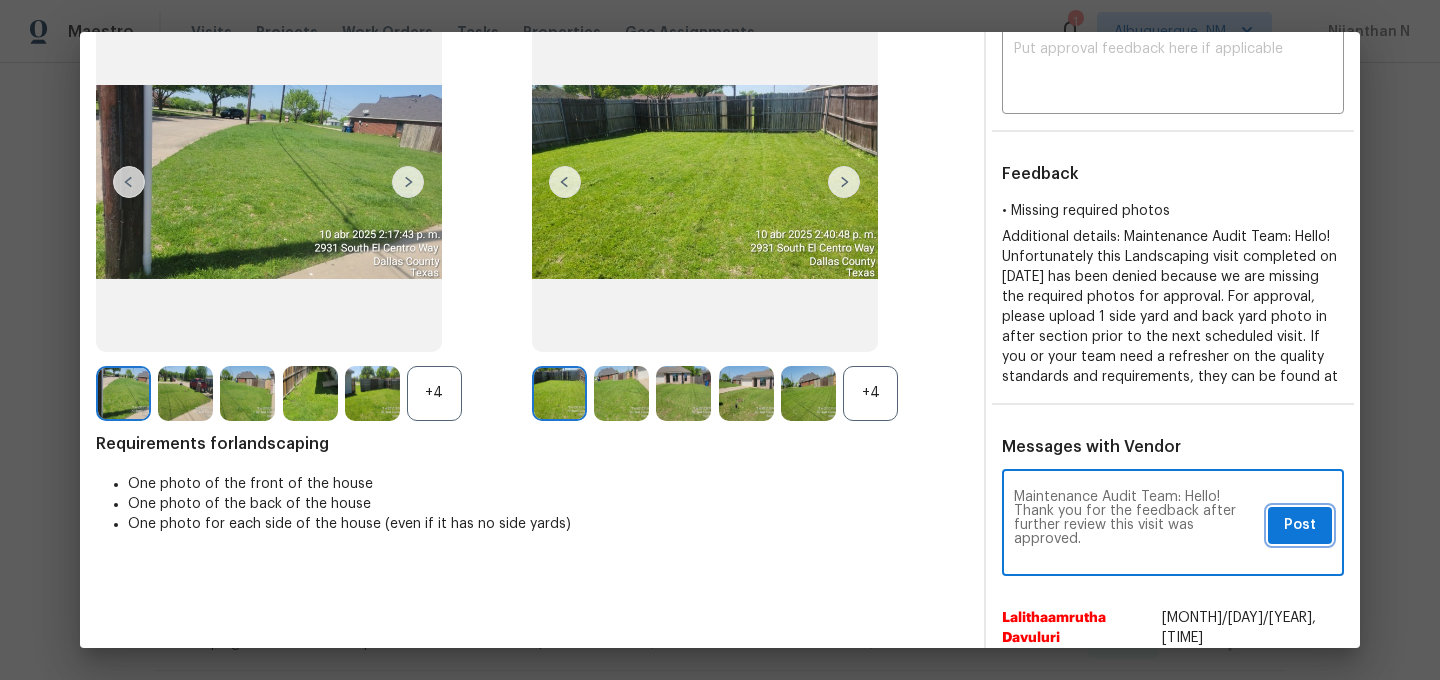 click on "Post" at bounding box center [1300, 525] 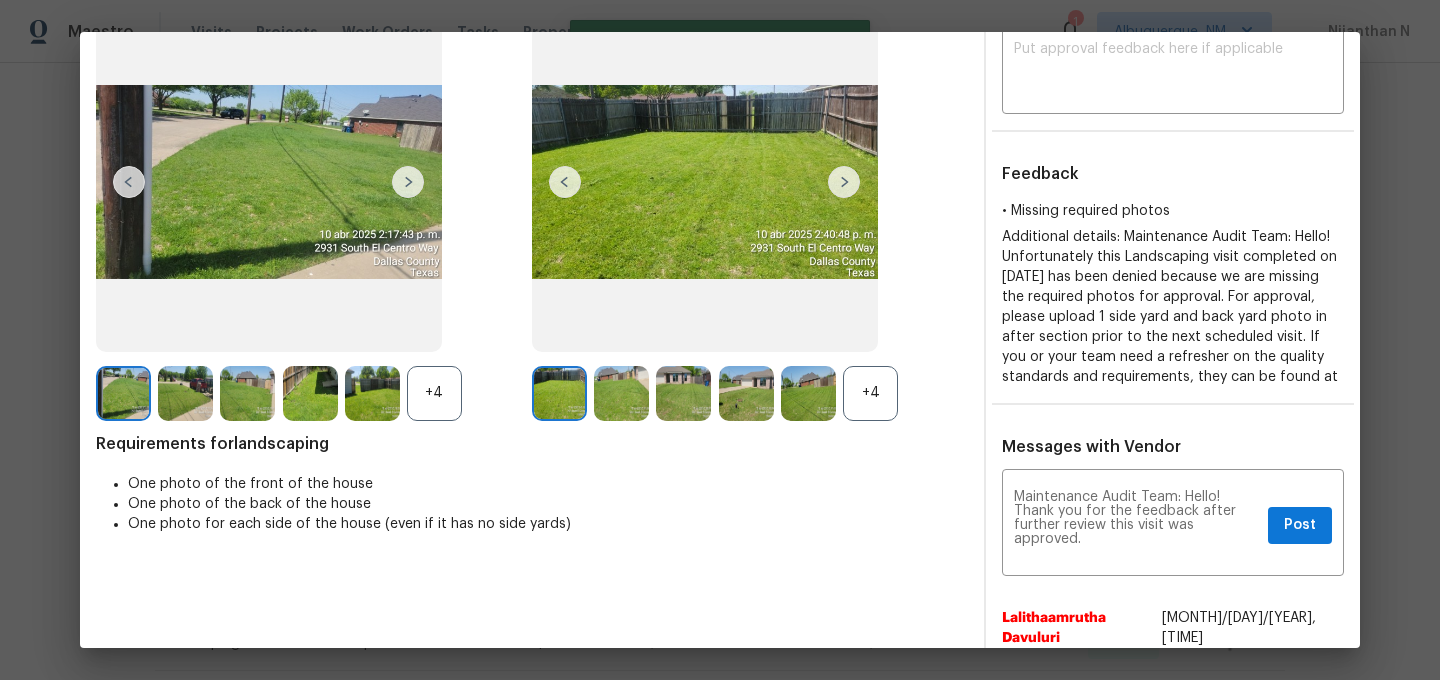 scroll, scrollTop: 0, scrollLeft: 0, axis: both 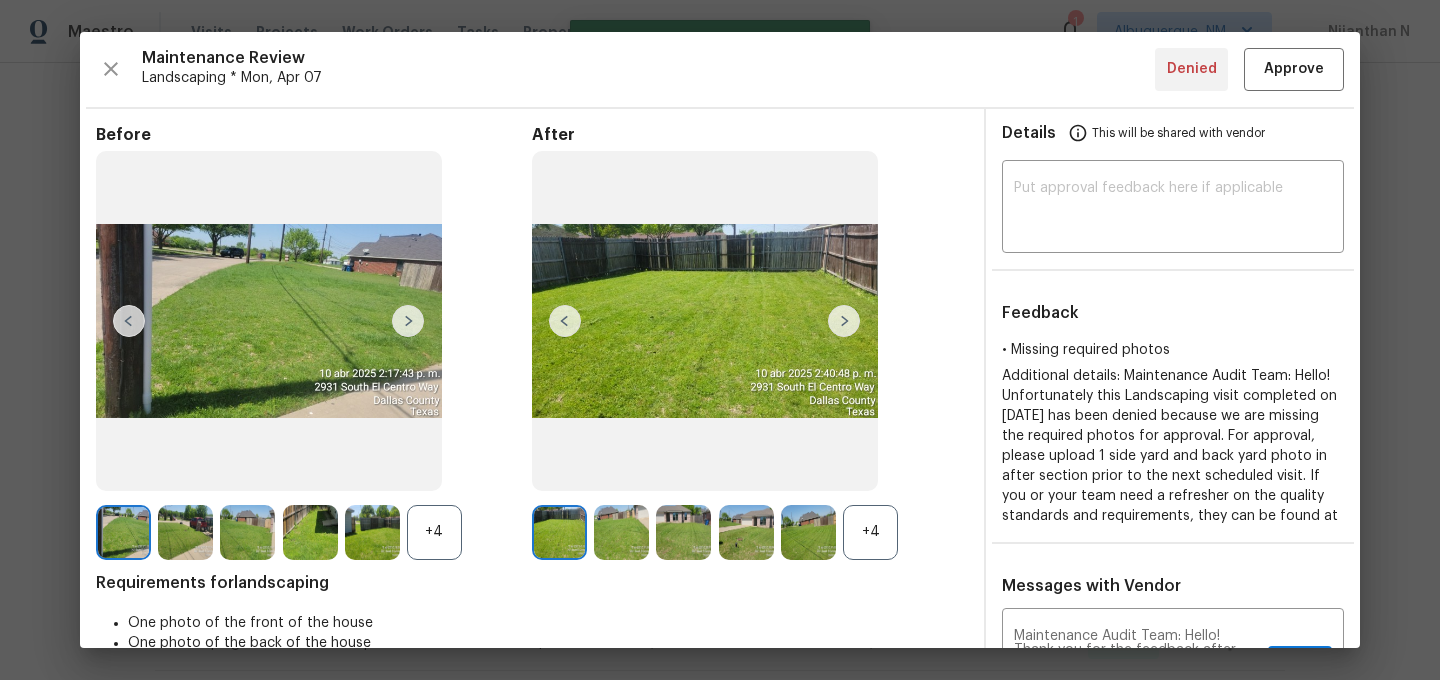 type 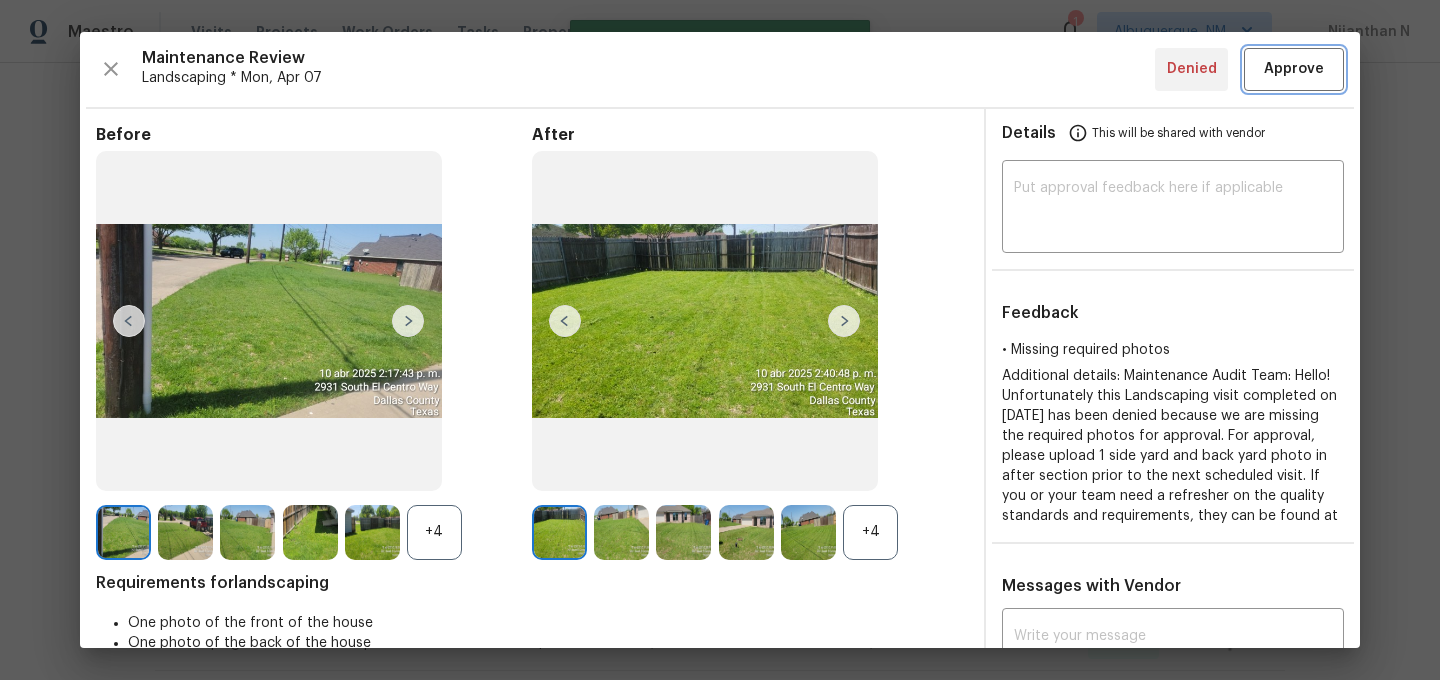 click on "Approve" at bounding box center [1294, 69] 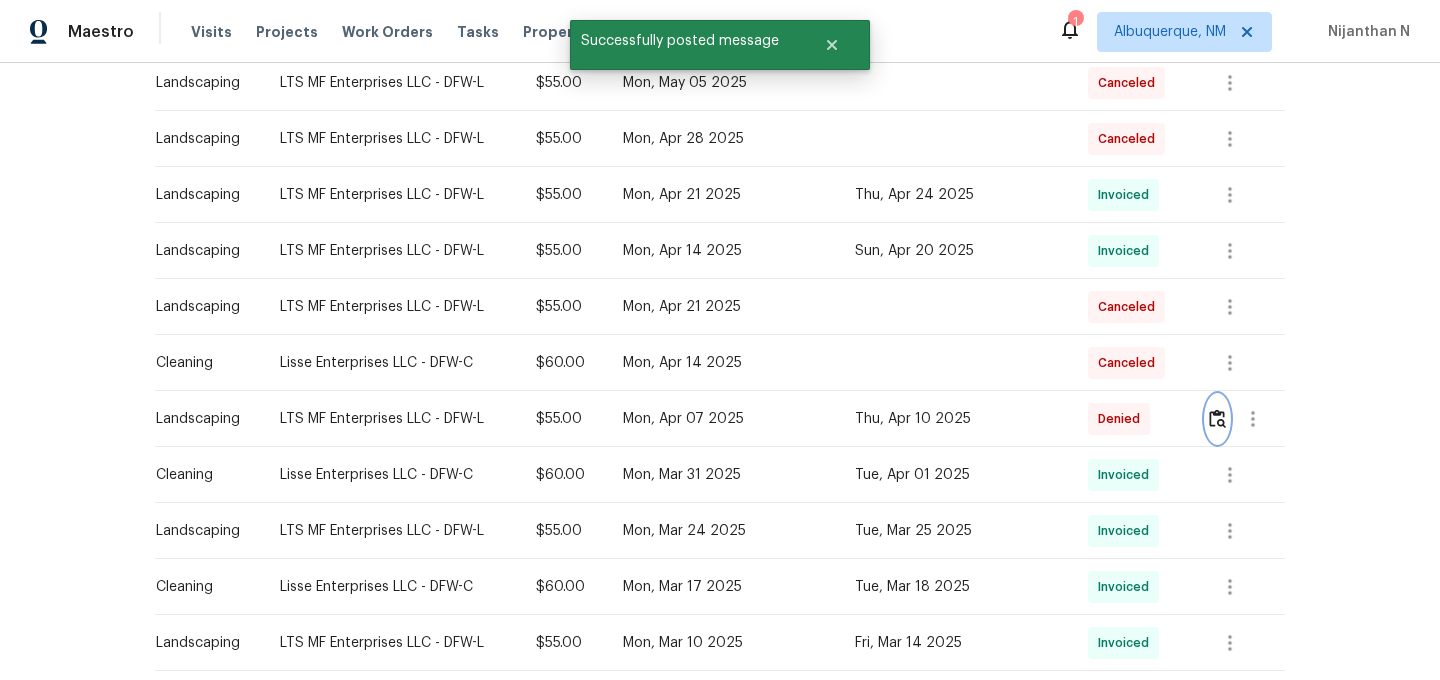 scroll, scrollTop: 0, scrollLeft: 0, axis: both 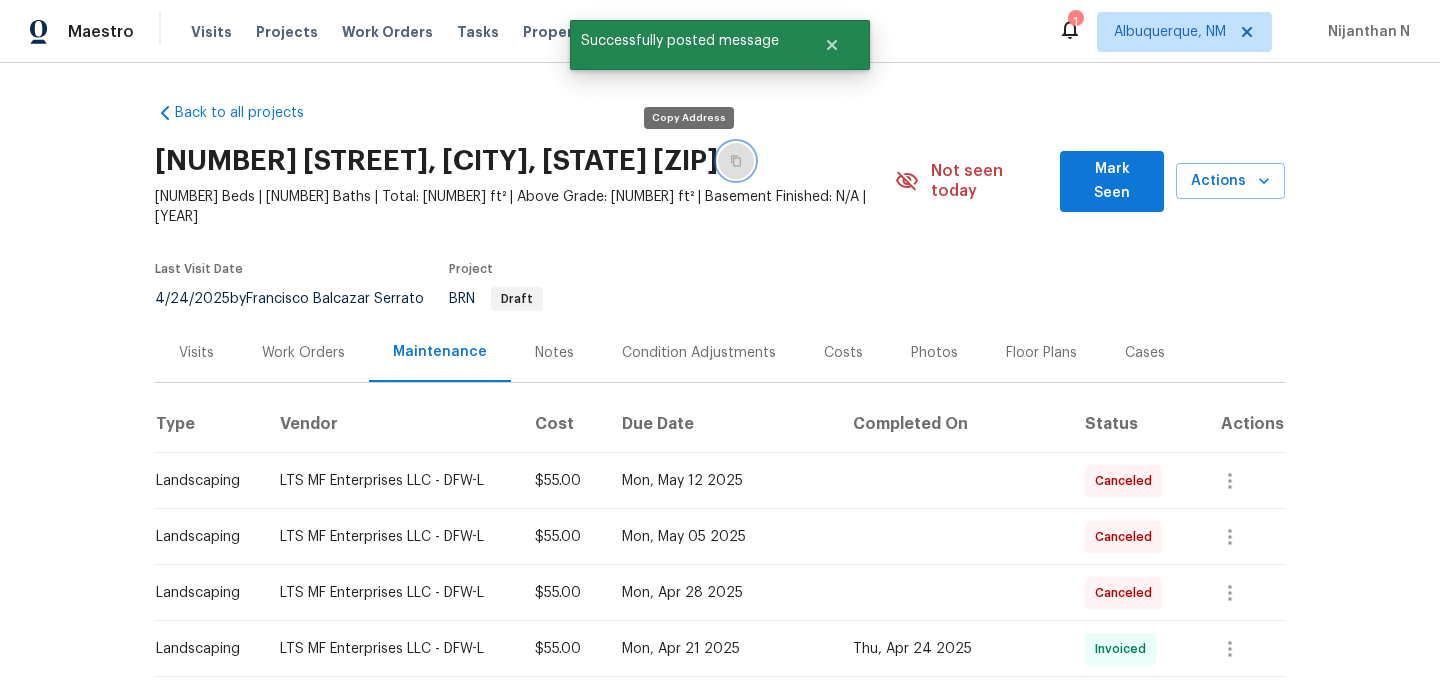 click at bounding box center (736, 161) 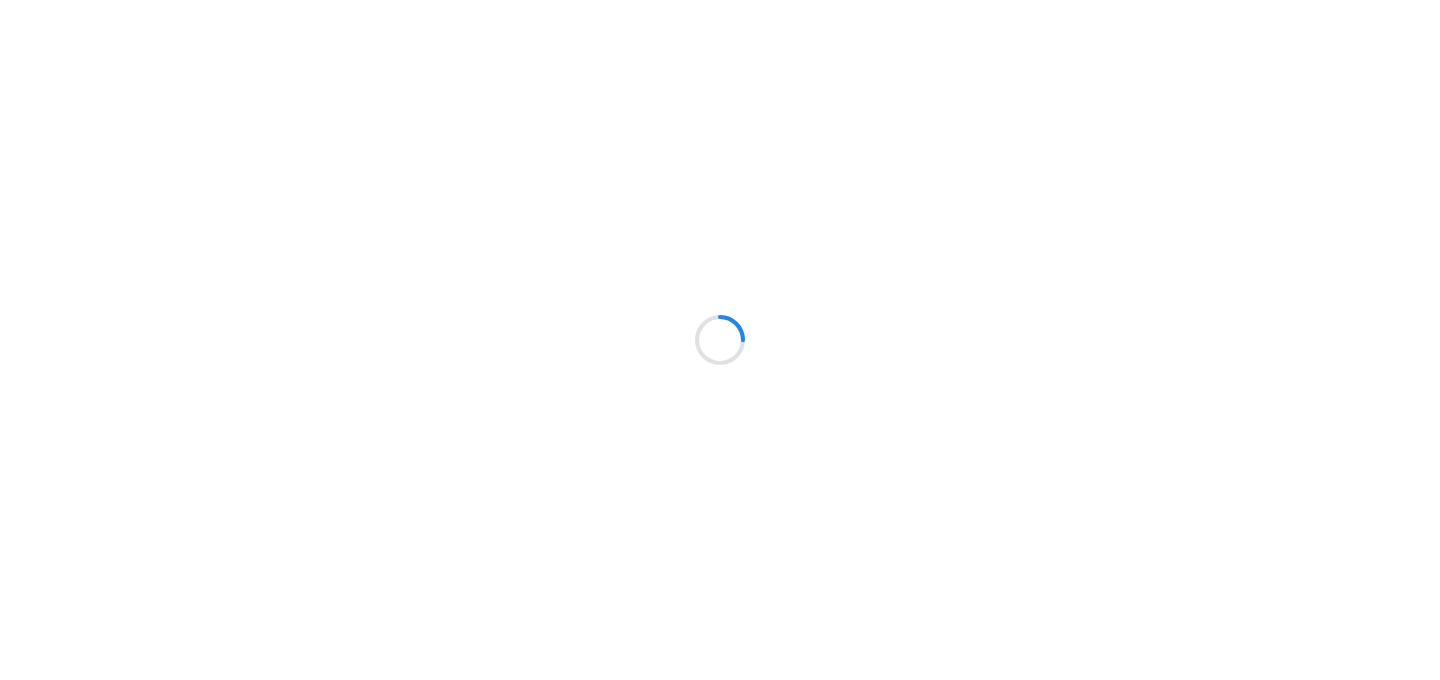 scroll, scrollTop: 0, scrollLeft: 0, axis: both 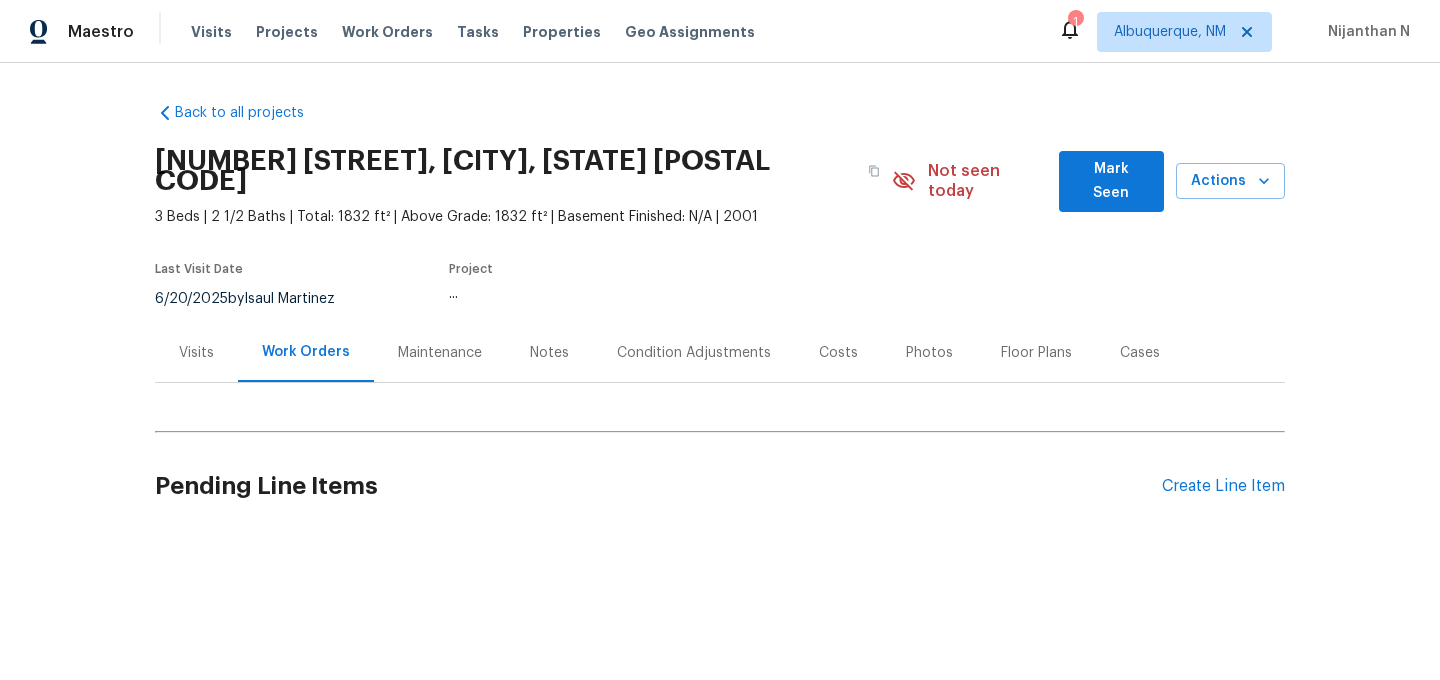 click on "Maintenance" at bounding box center (440, 353) 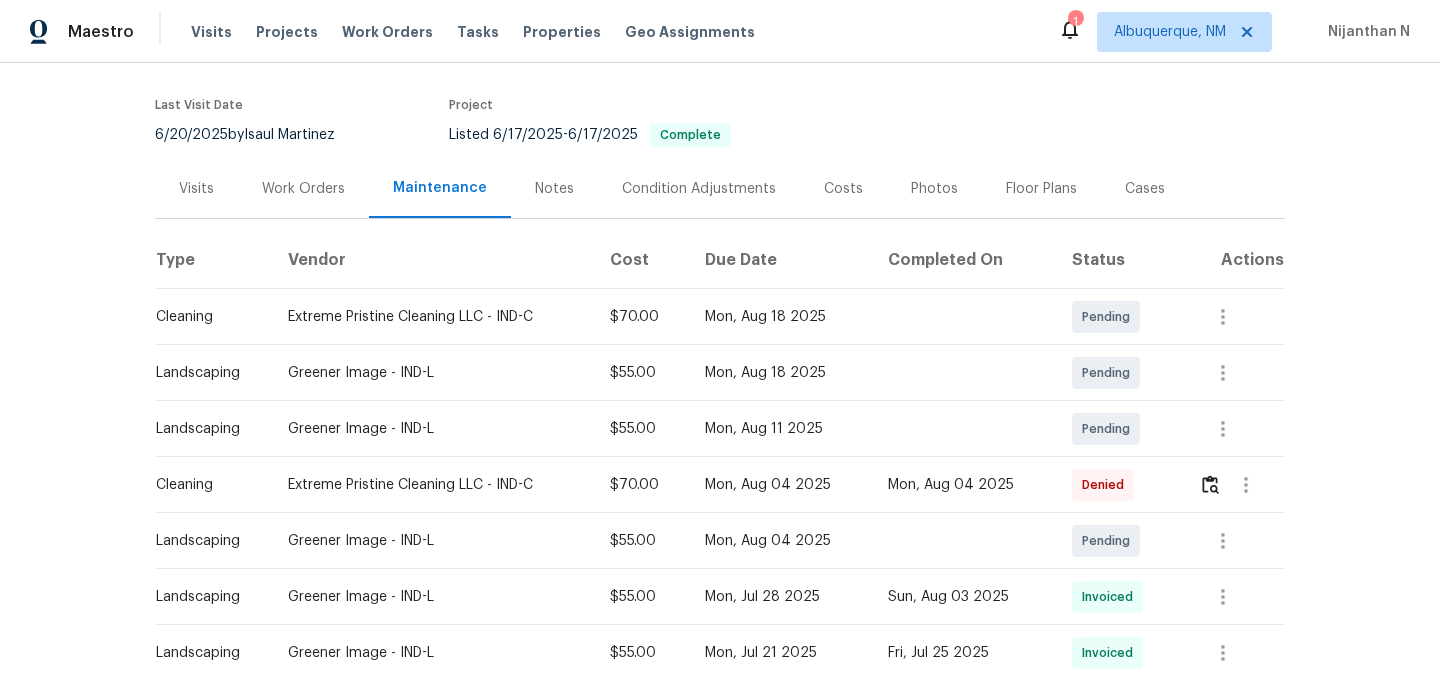 scroll, scrollTop: 200, scrollLeft: 0, axis: vertical 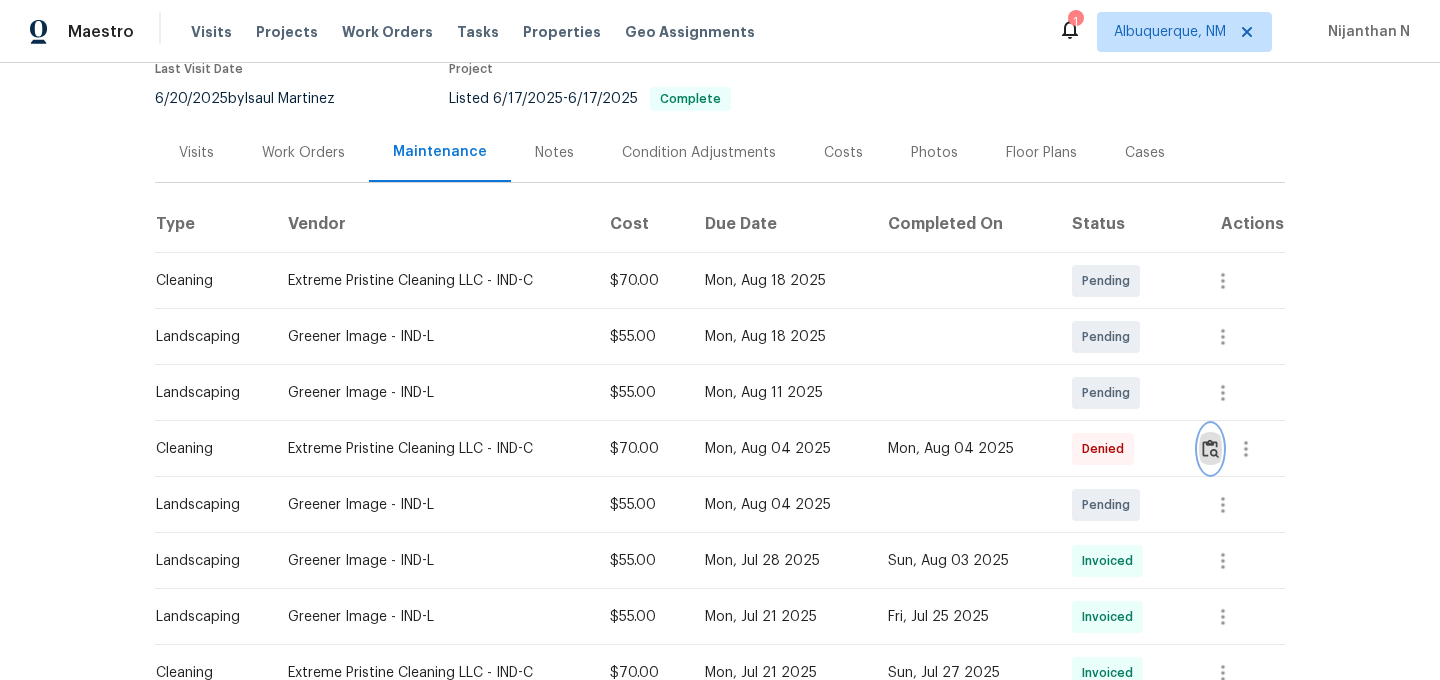 click at bounding box center (1210, 448) 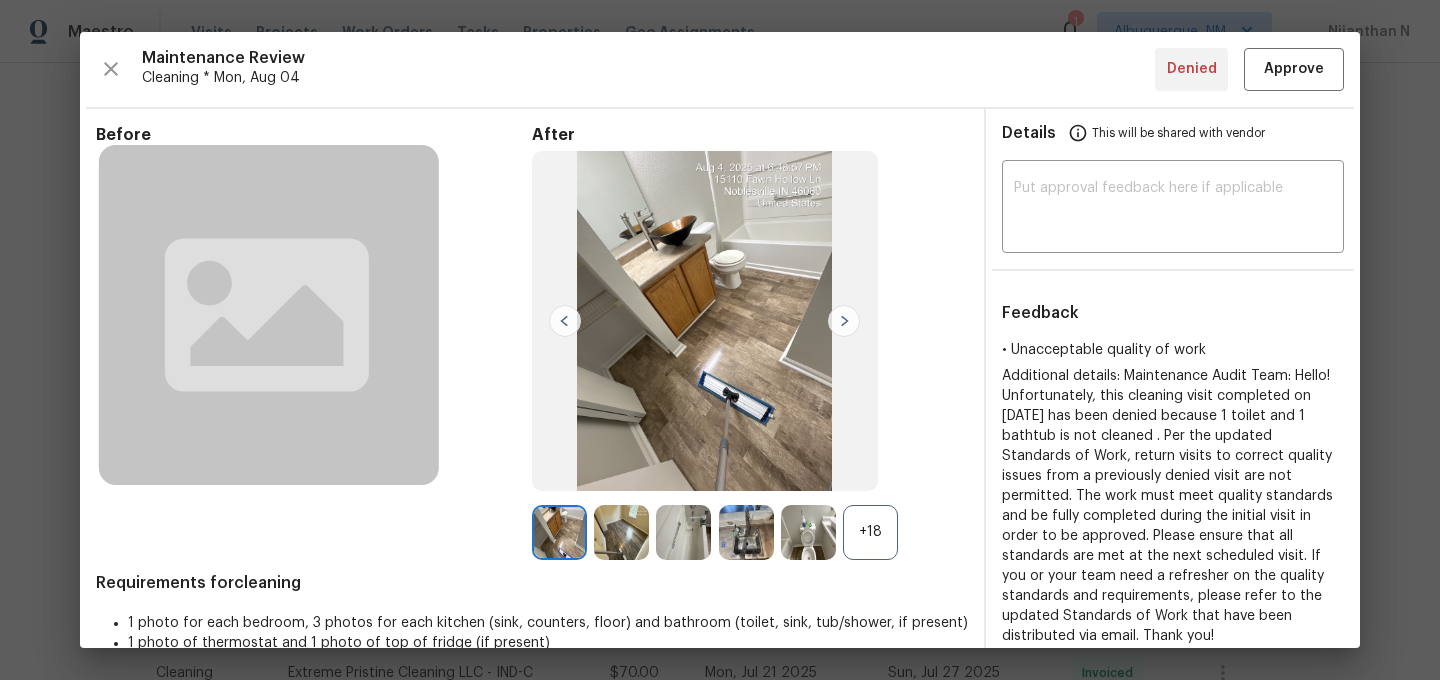 click on "+18" at bounding box center [870, 532] 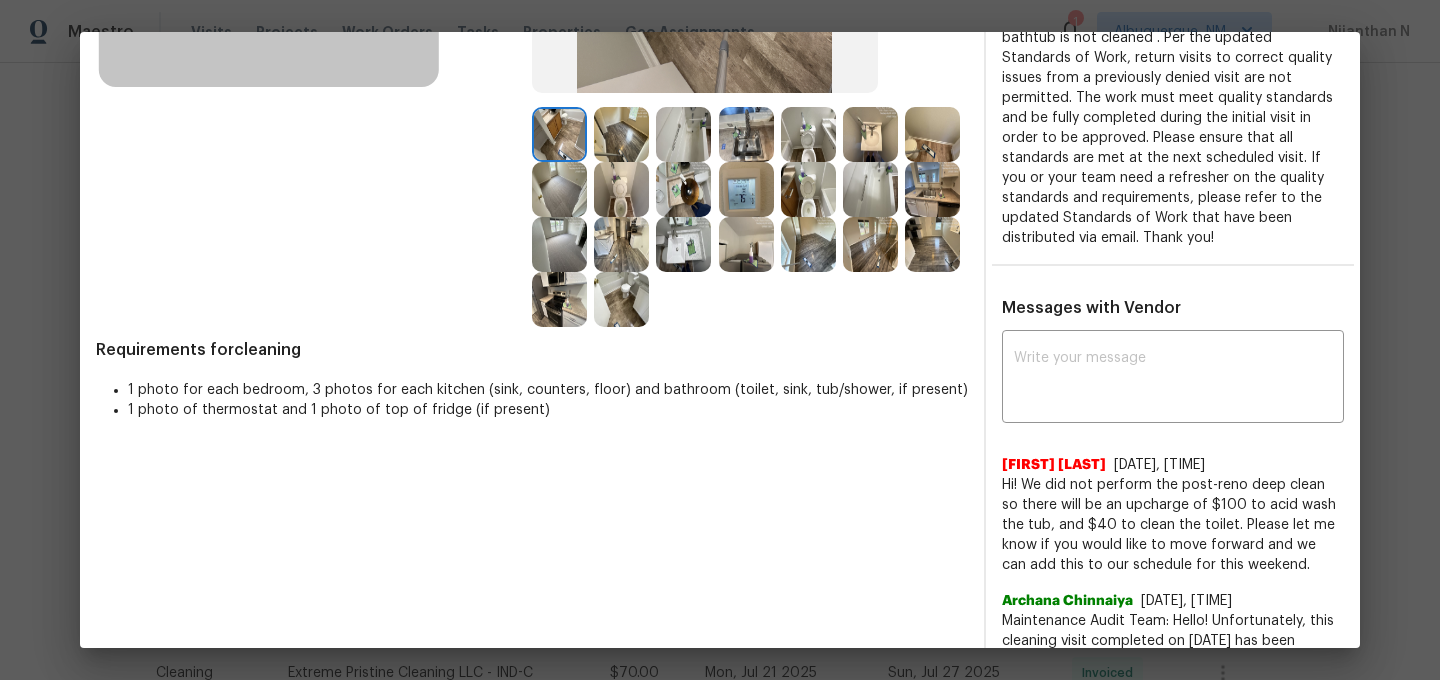scroll, scrollTop: 377, scrollLeft: 0, axis: vertical 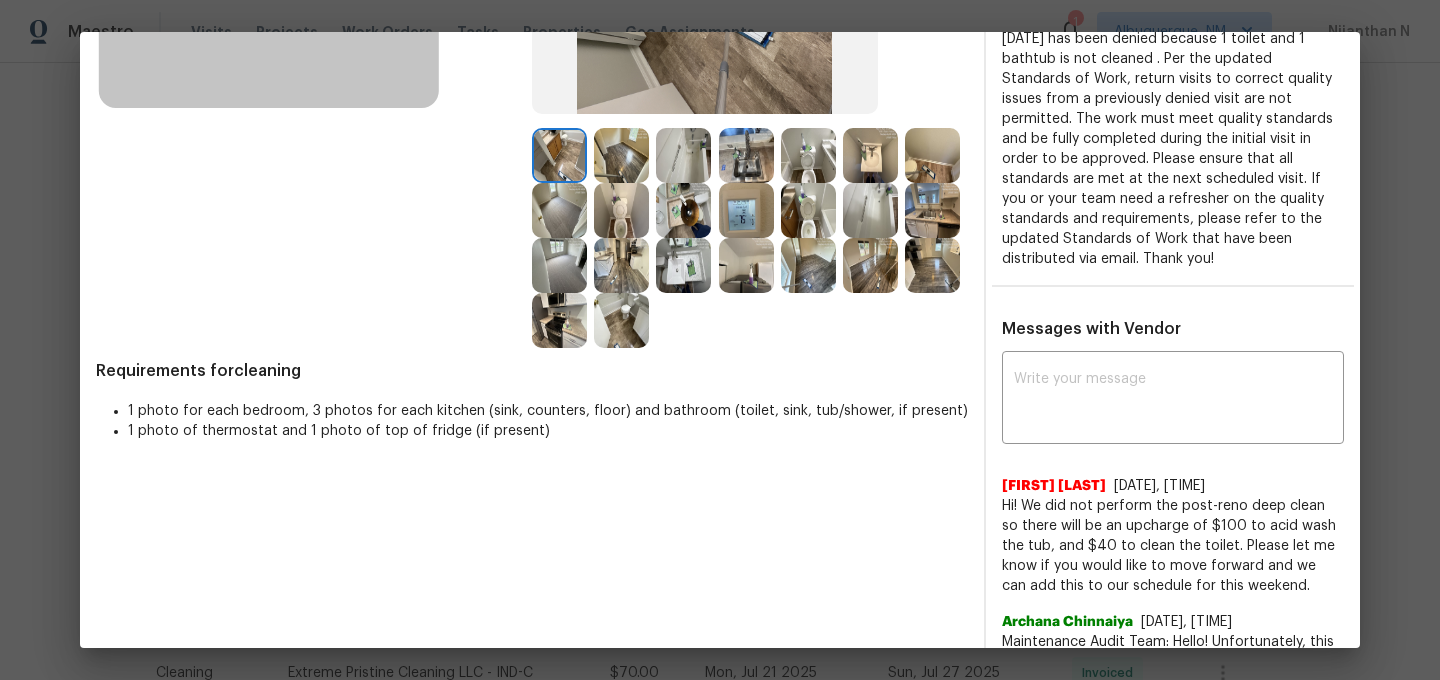 click at bounding box center (683, 155) 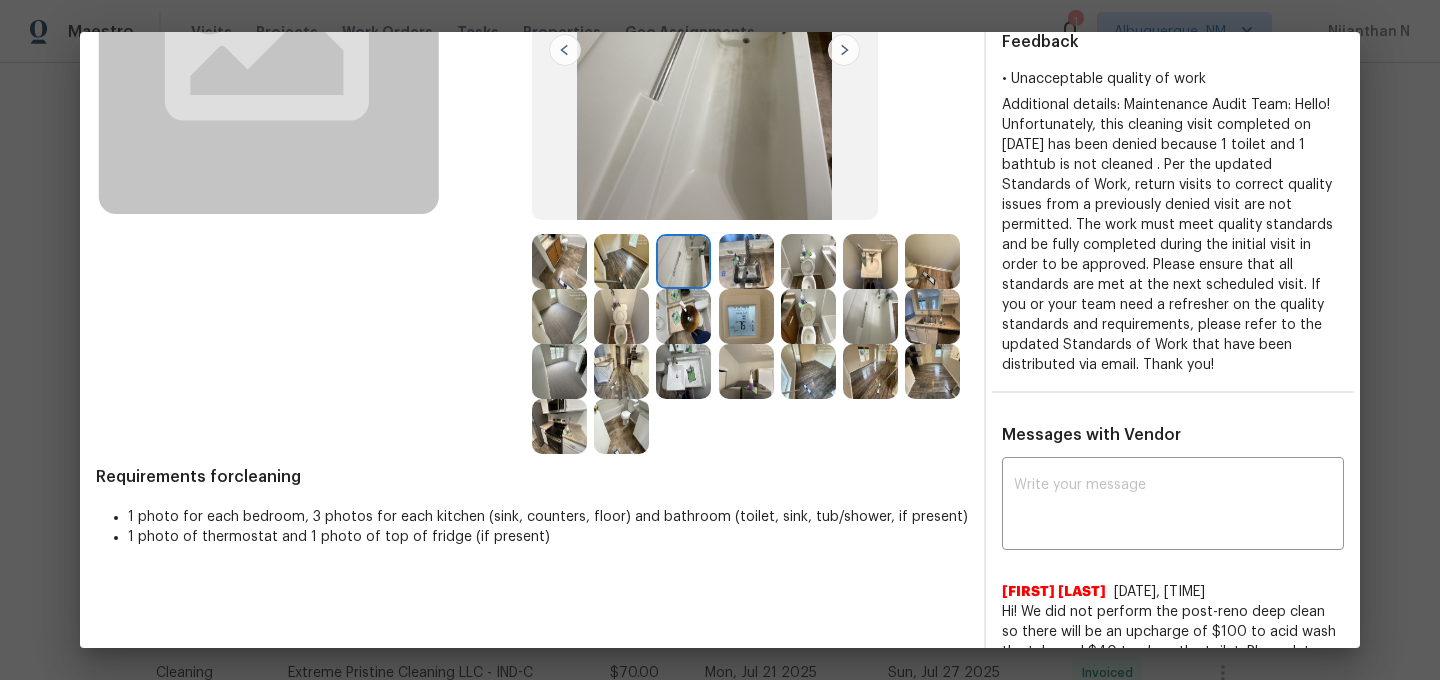 scroll, scrollTop: 288, scrollLeft: 0, axis: vertical 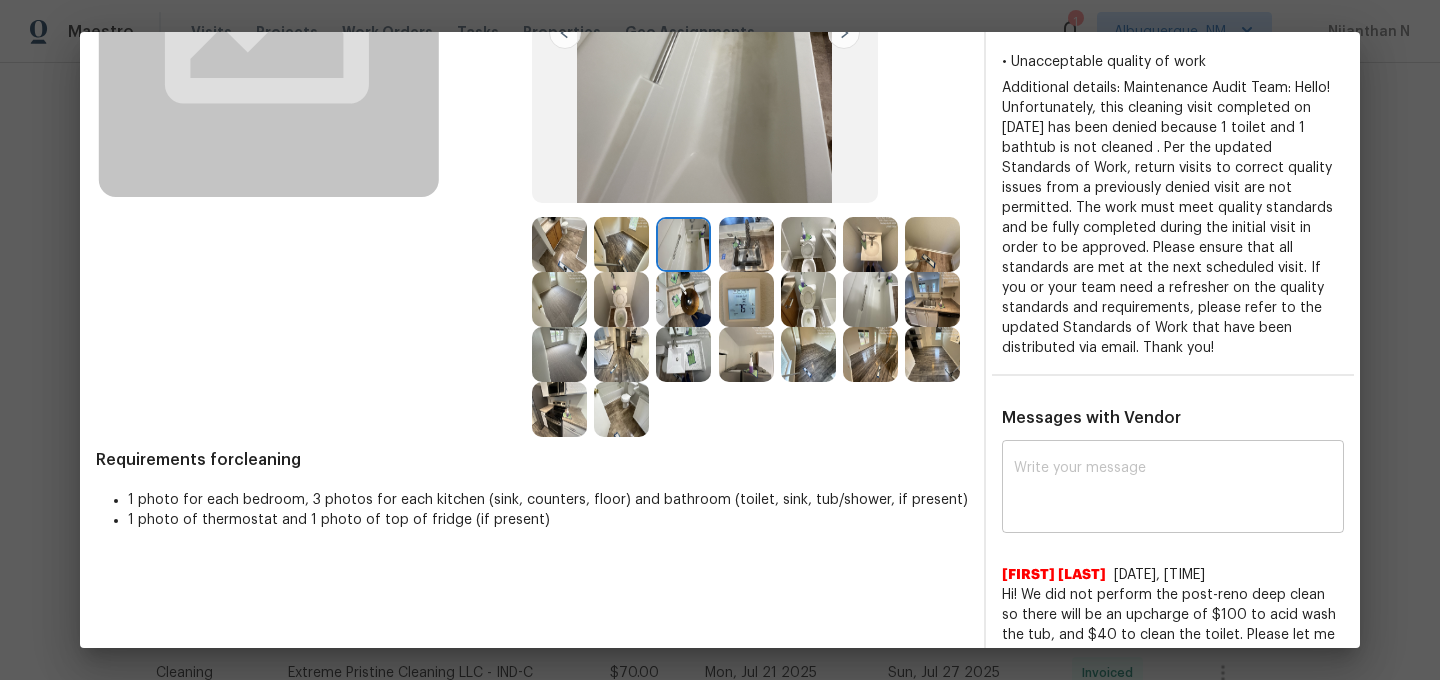 click at bounding box center (1173, 489) 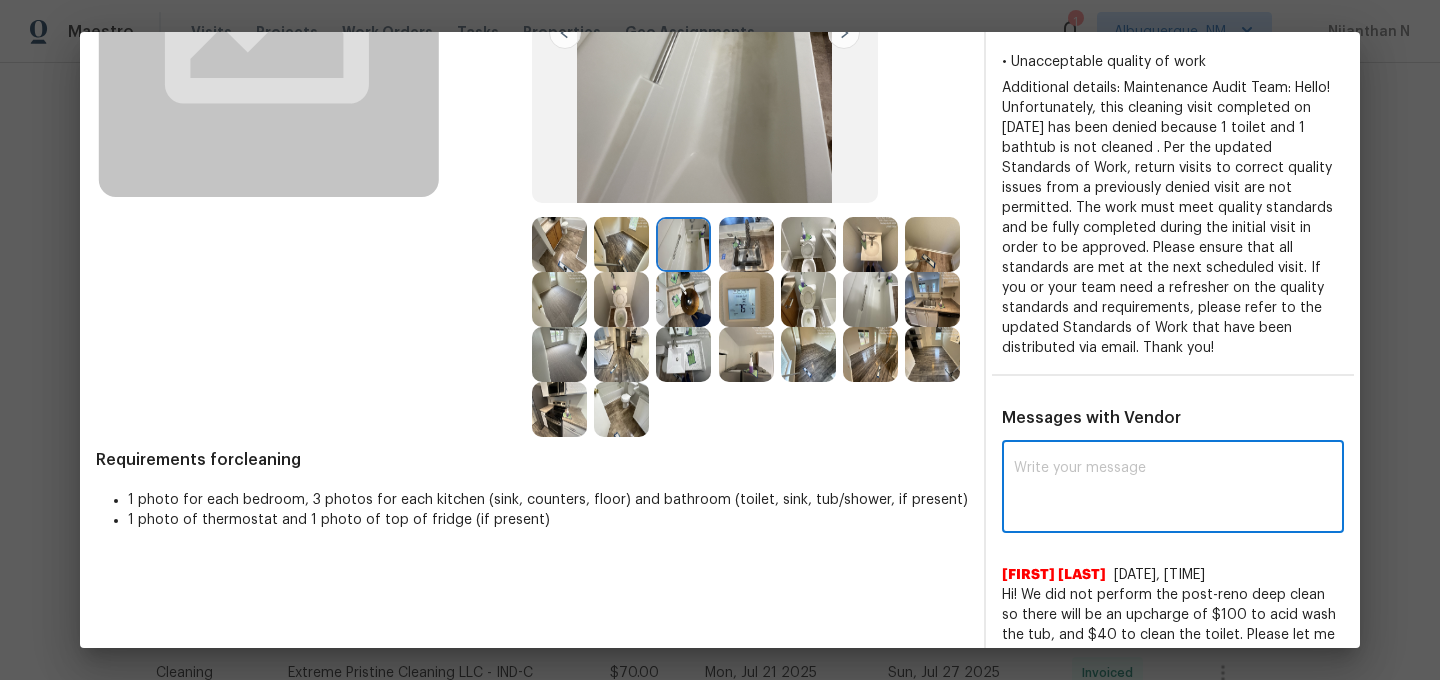 paste on "Maintenance Audit Team: Hello! Thank you for the feedback after further review this visit was approved." 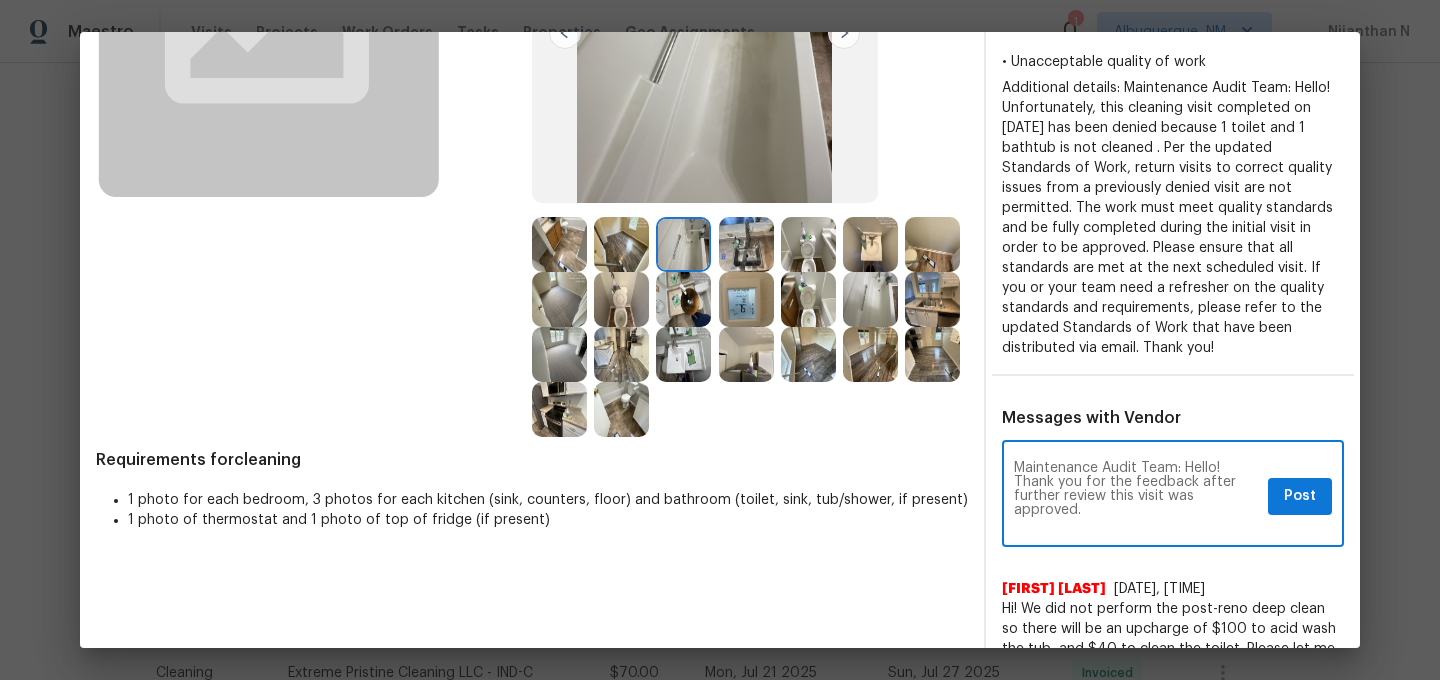 scroll, scrollTop: 0, scrollLeft: 0, axis: both 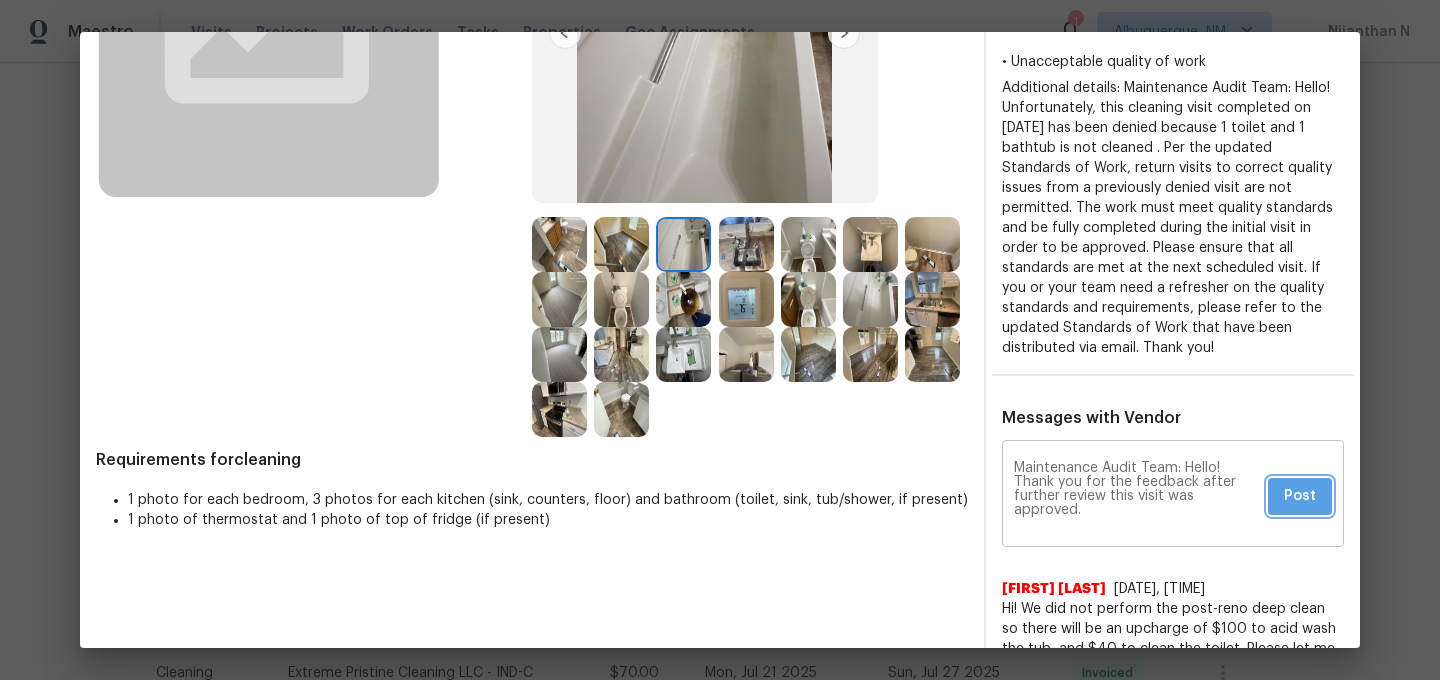 click on "Post" at bounding box center [1300, 496] 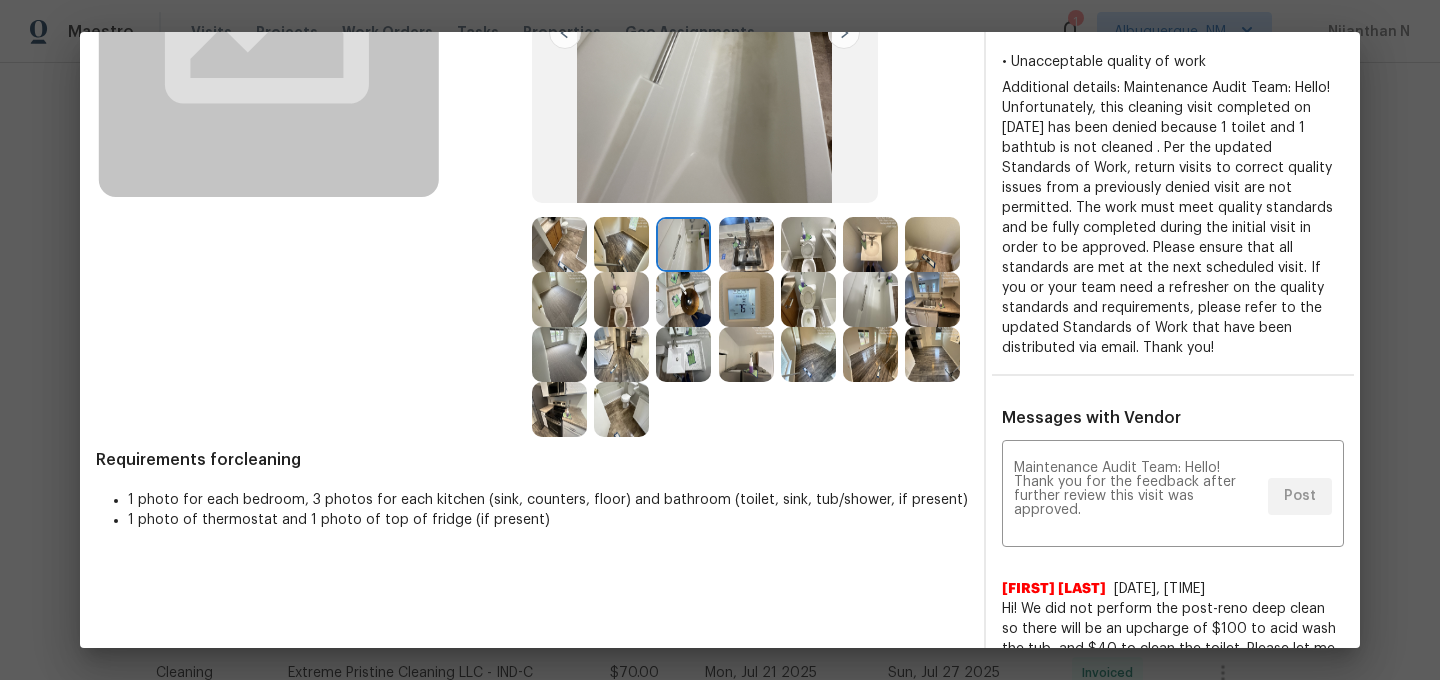 scroll, scrollTop: 0, scrollLeft: 0, axis: both 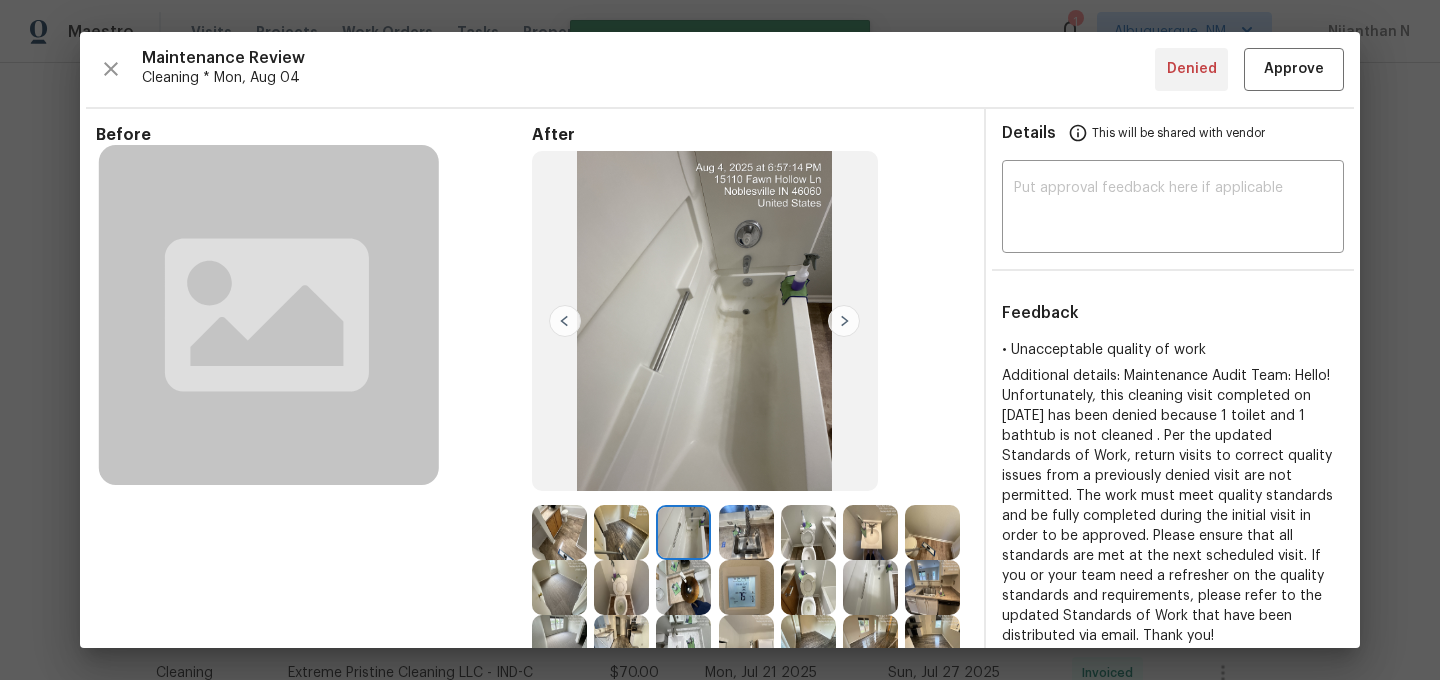 type 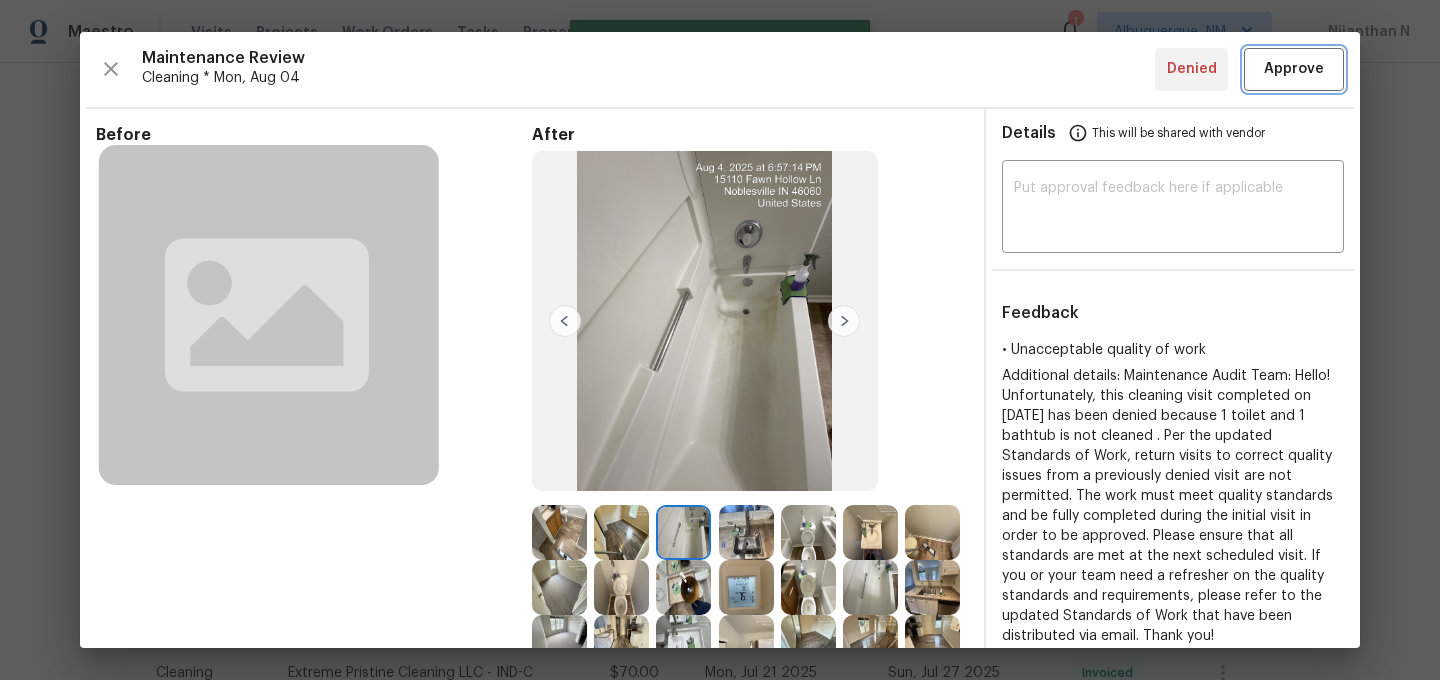 click on "Approve" at bounding box center (1294, 69) 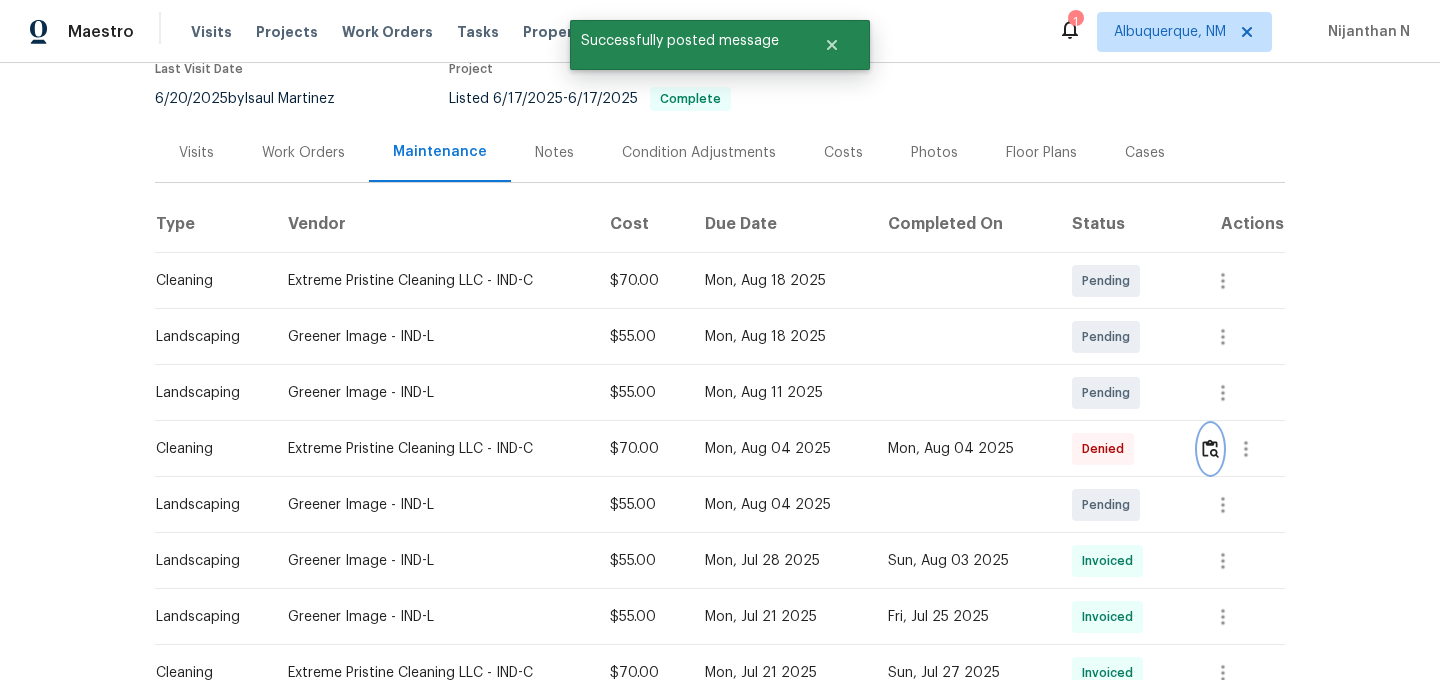 scroll, scrollTop: 0, scrollLeft: 0, axis: both 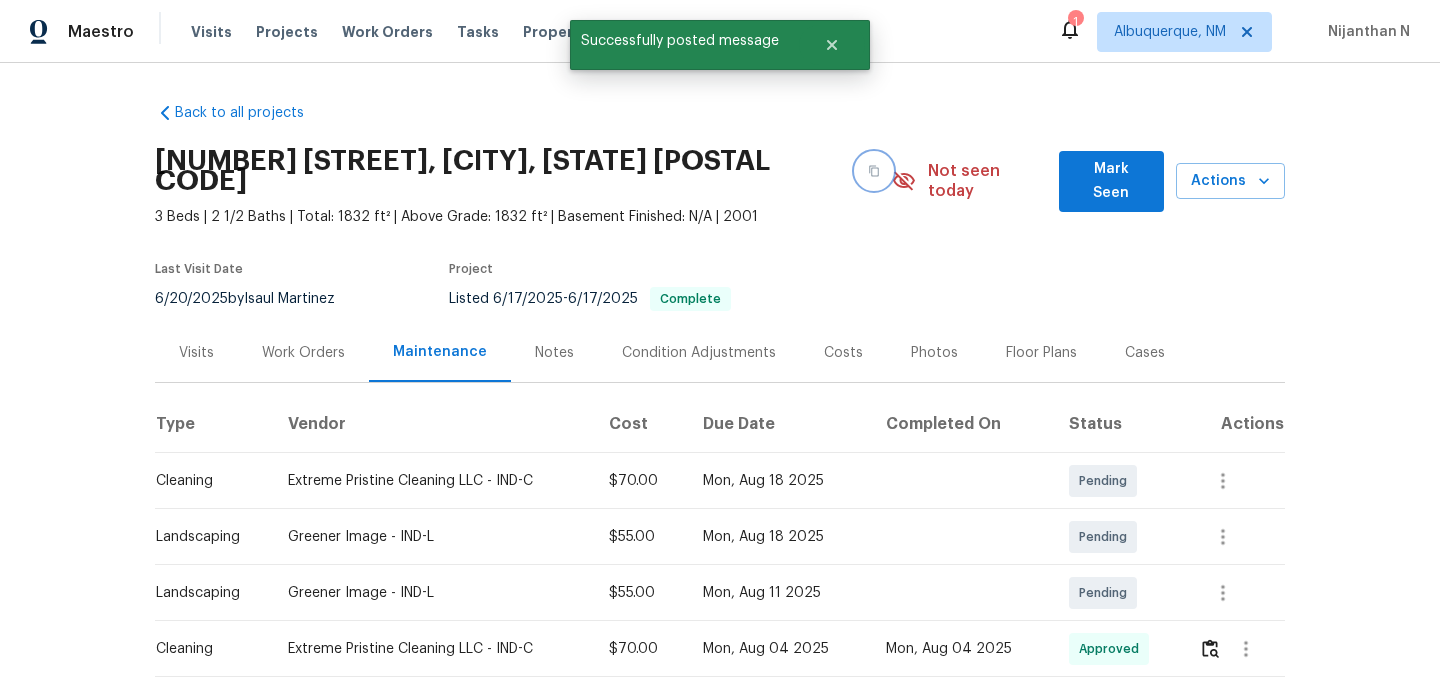 click at bounding box center (874, 171) 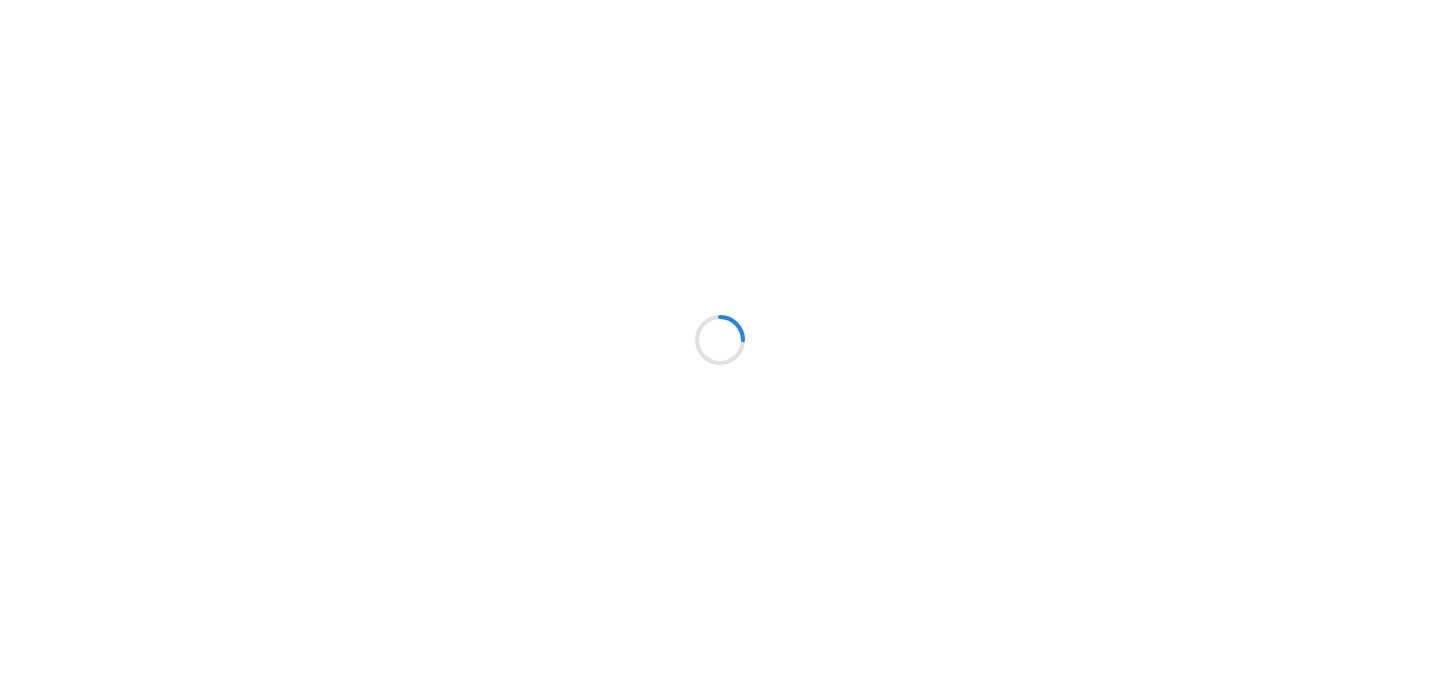 scroll, scrollTop: 0, scrollLeft: 0, axis: both 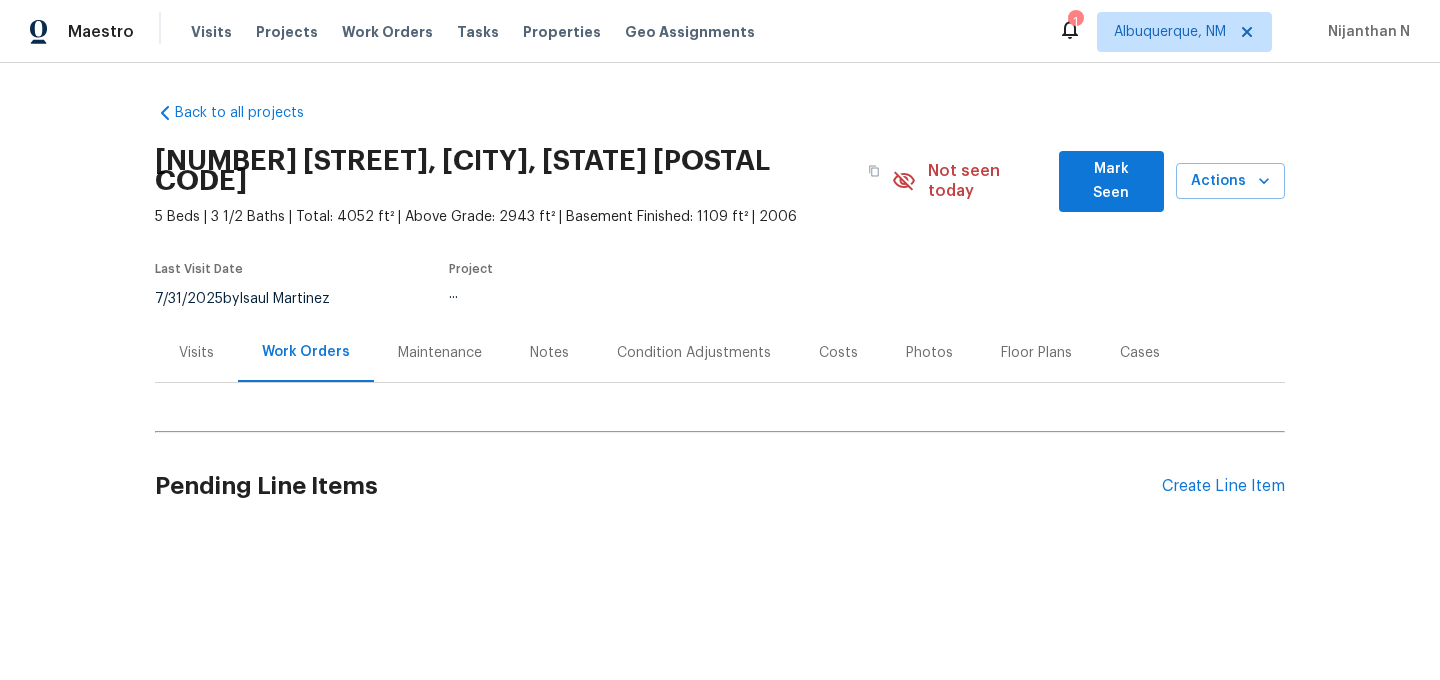 click on "Maintenance" at bounding box center (440, 353) 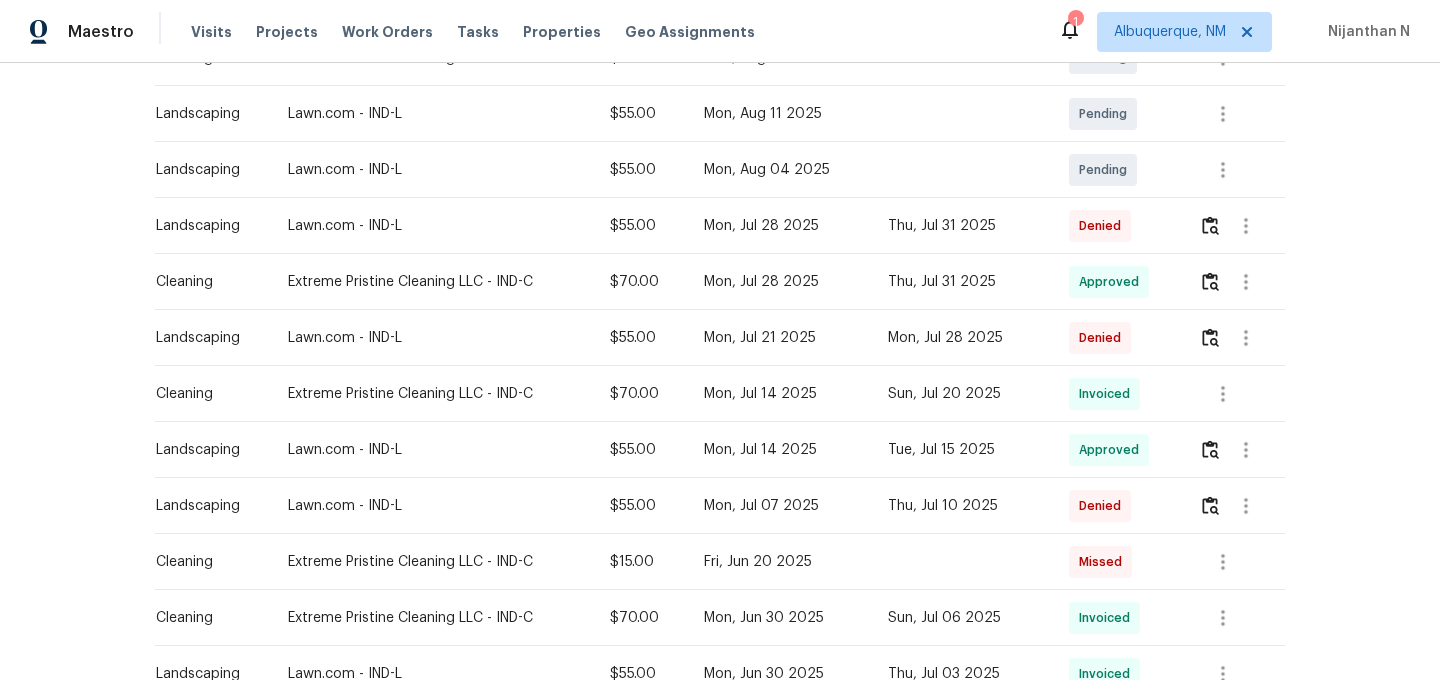 scroll, scrollTop: 473, scrollLeft: 0, axis: vertical 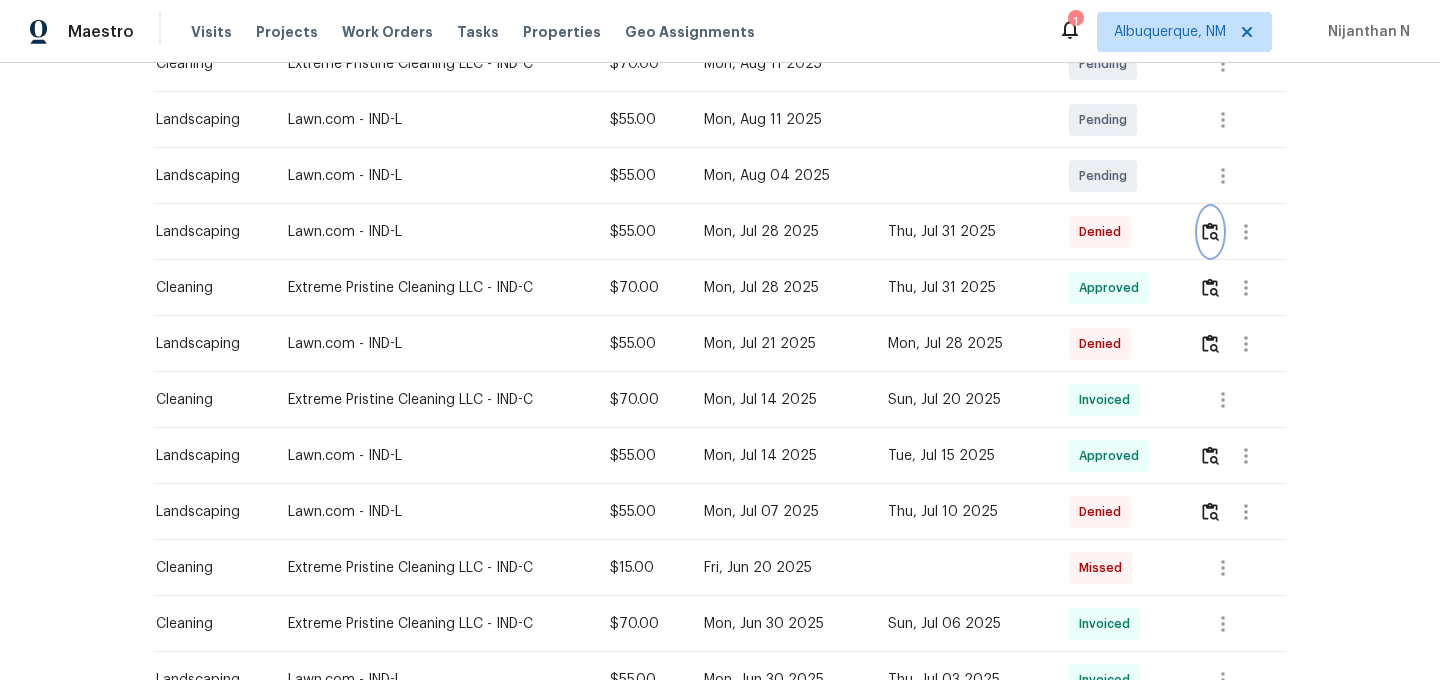 click at bounding box center [1210, 231] 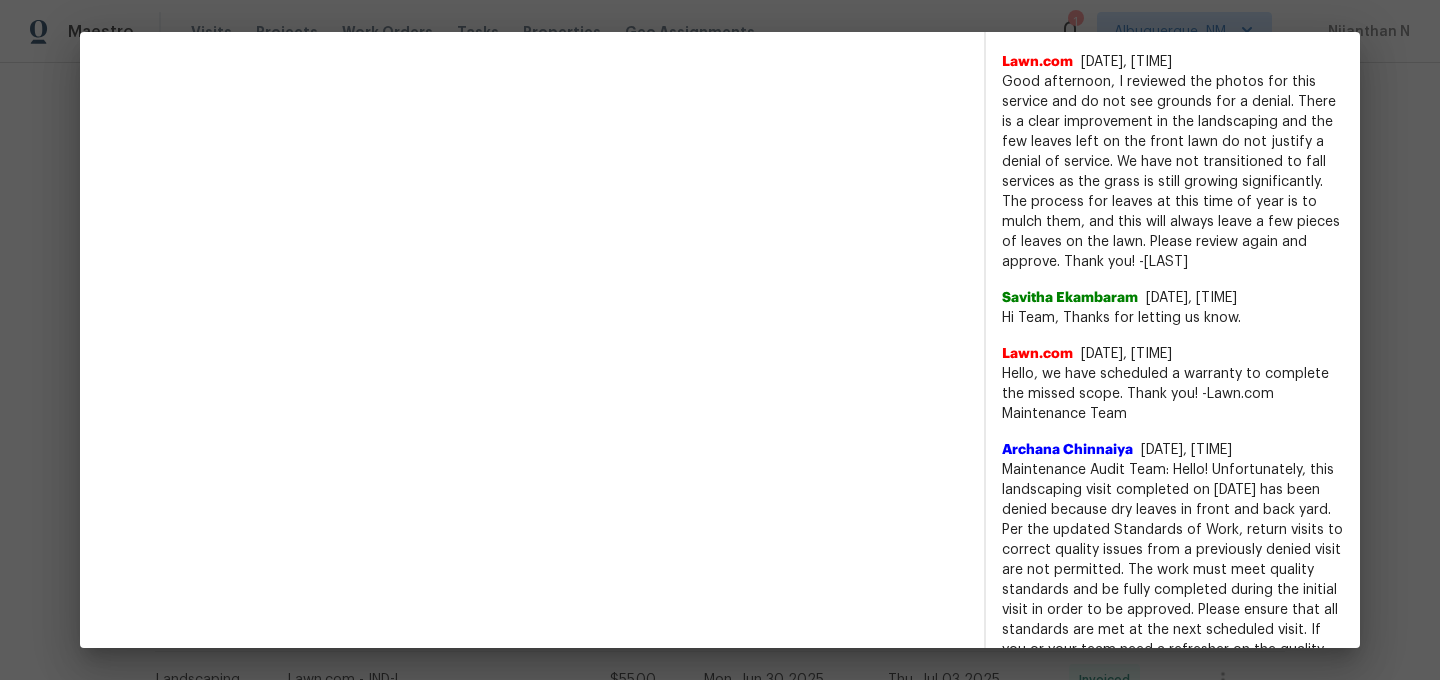 scroll, scrollTop: 859, scrollLeft: 0, axis: vertical 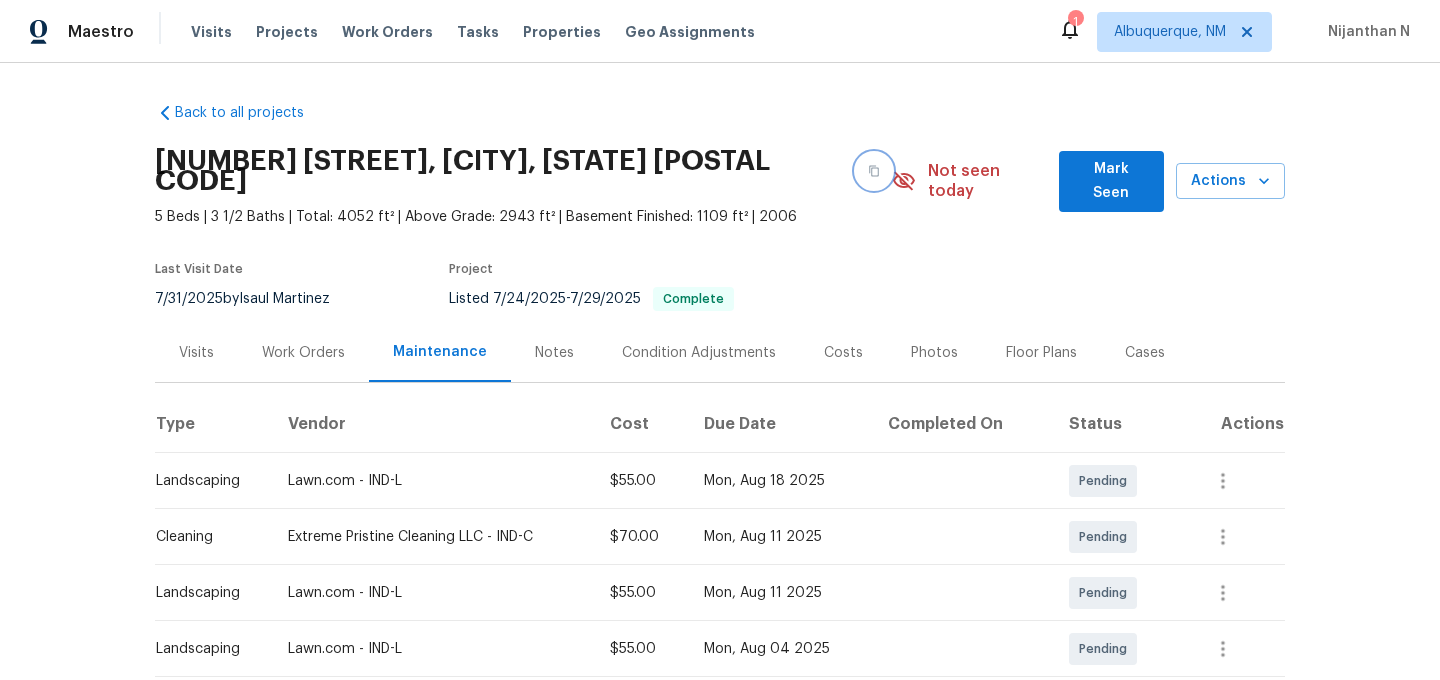 click at bounding box center [874, 171] 